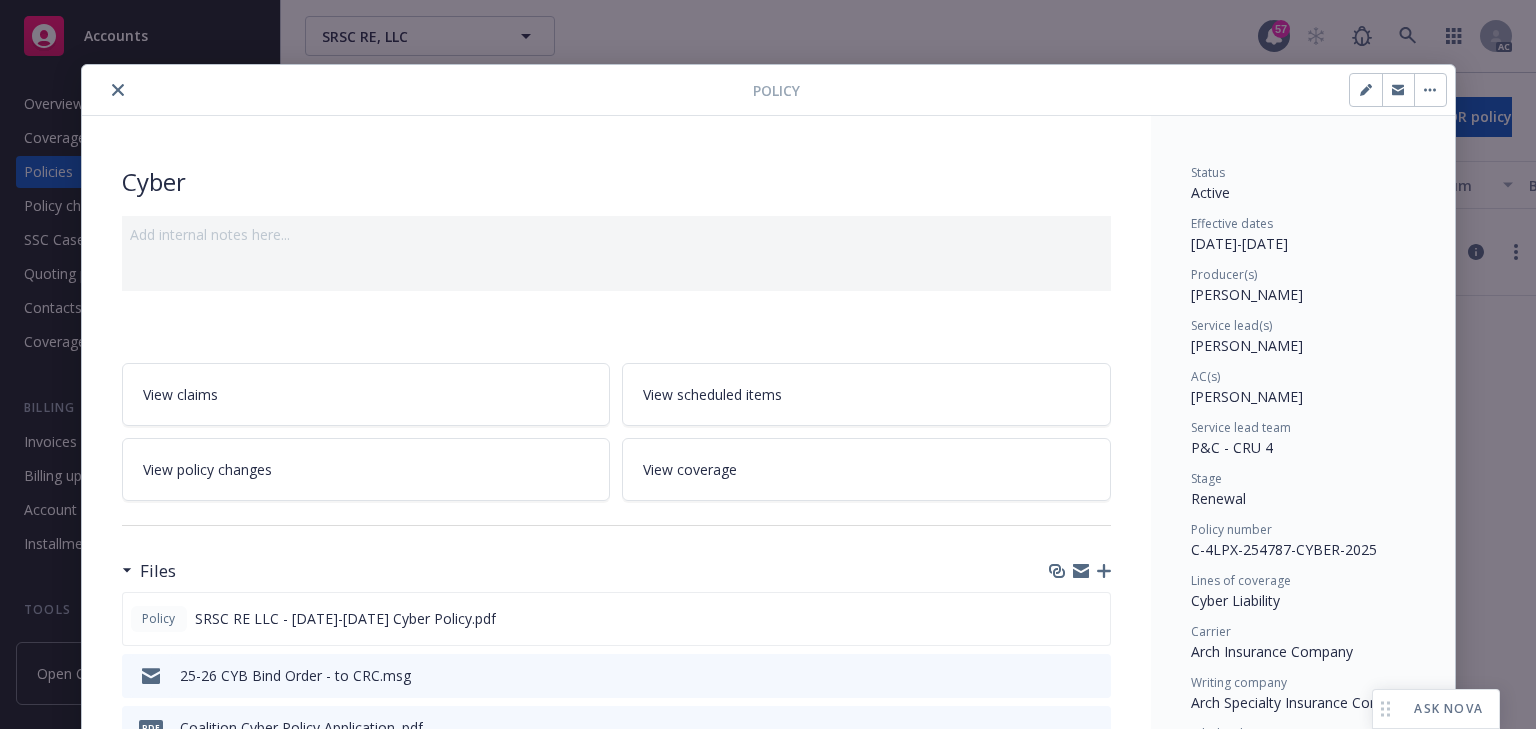 scroll, scrollTop: 0, scrollLeft: 0, axis: both 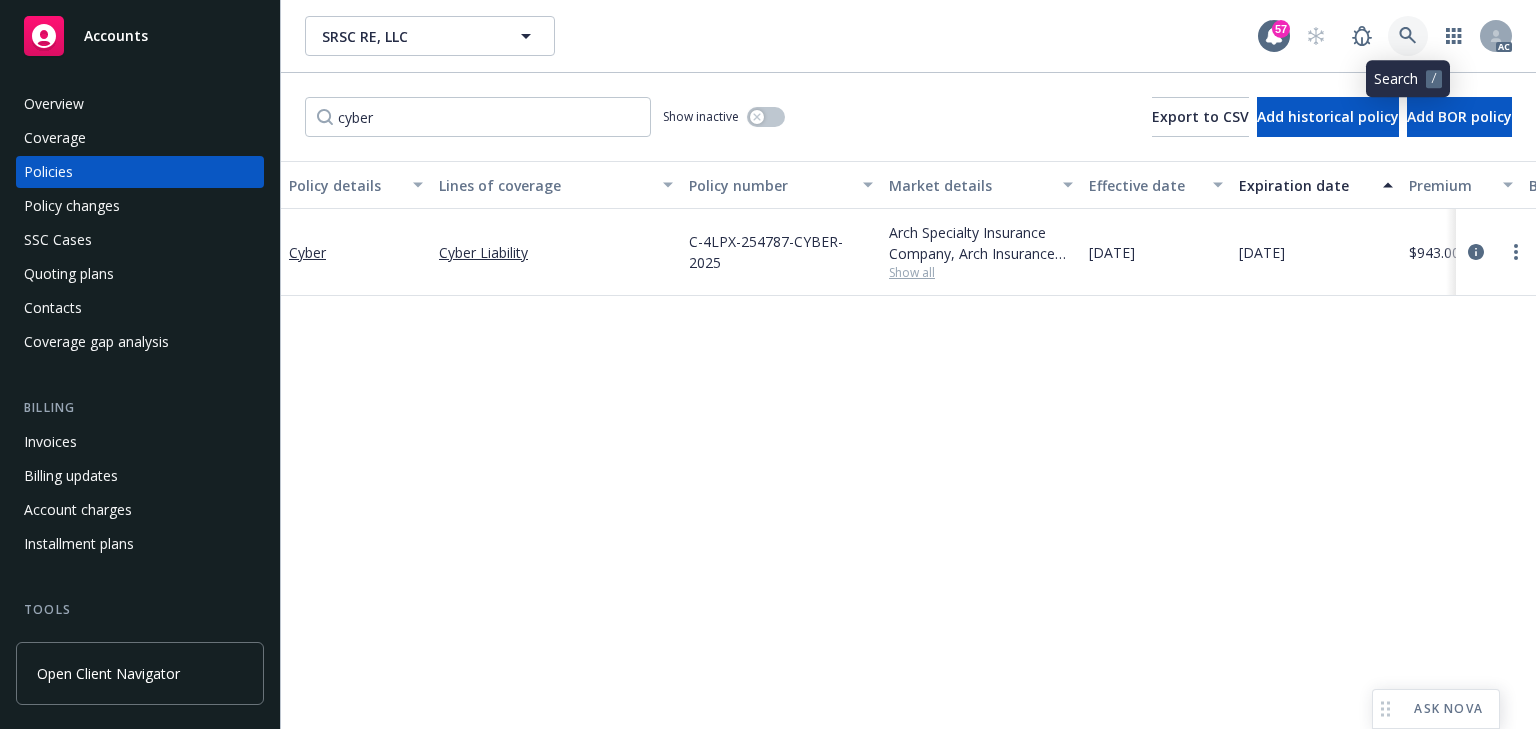 click at bounding box center [1408, 36] 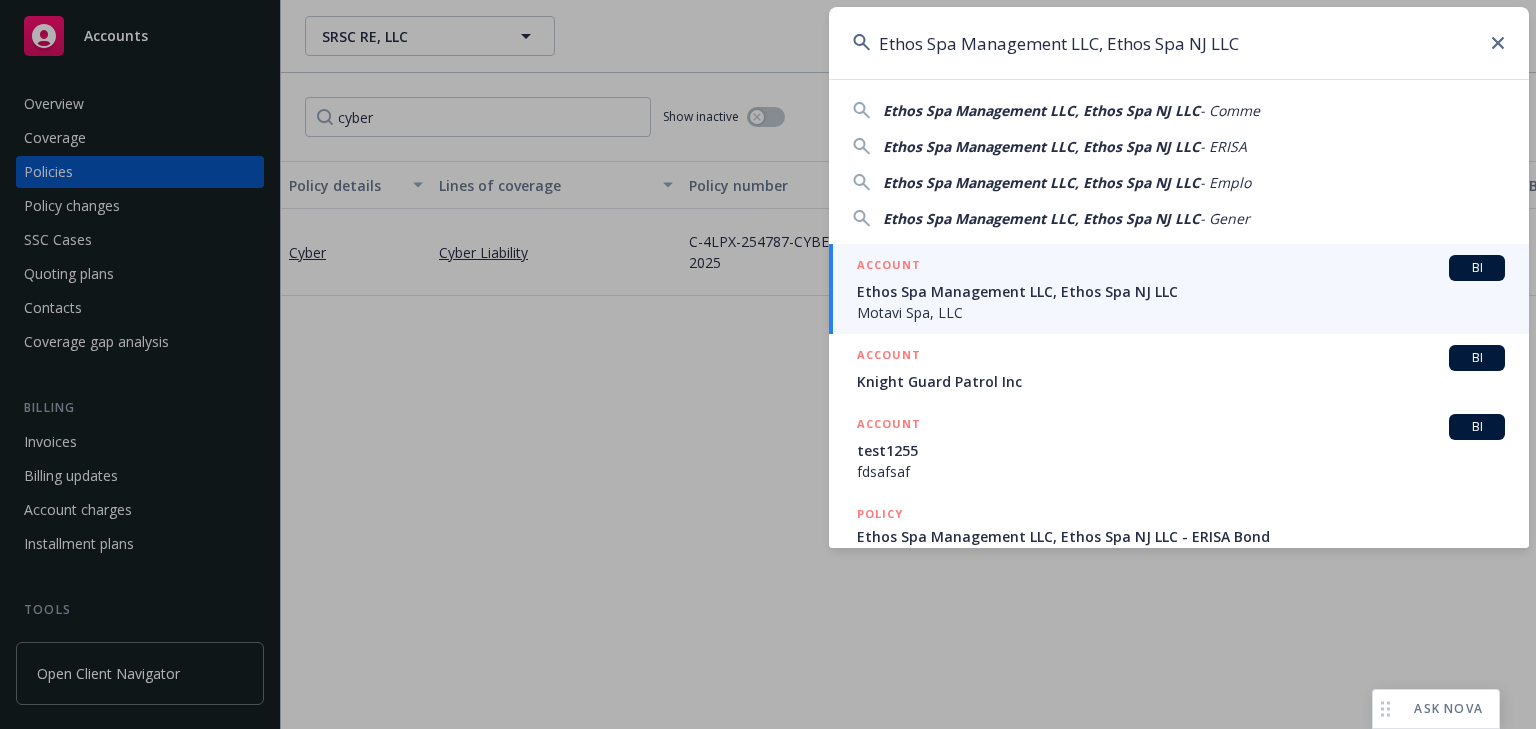 type on "Ethos Spa Management LLC, Ethos Spa NJ LLC" 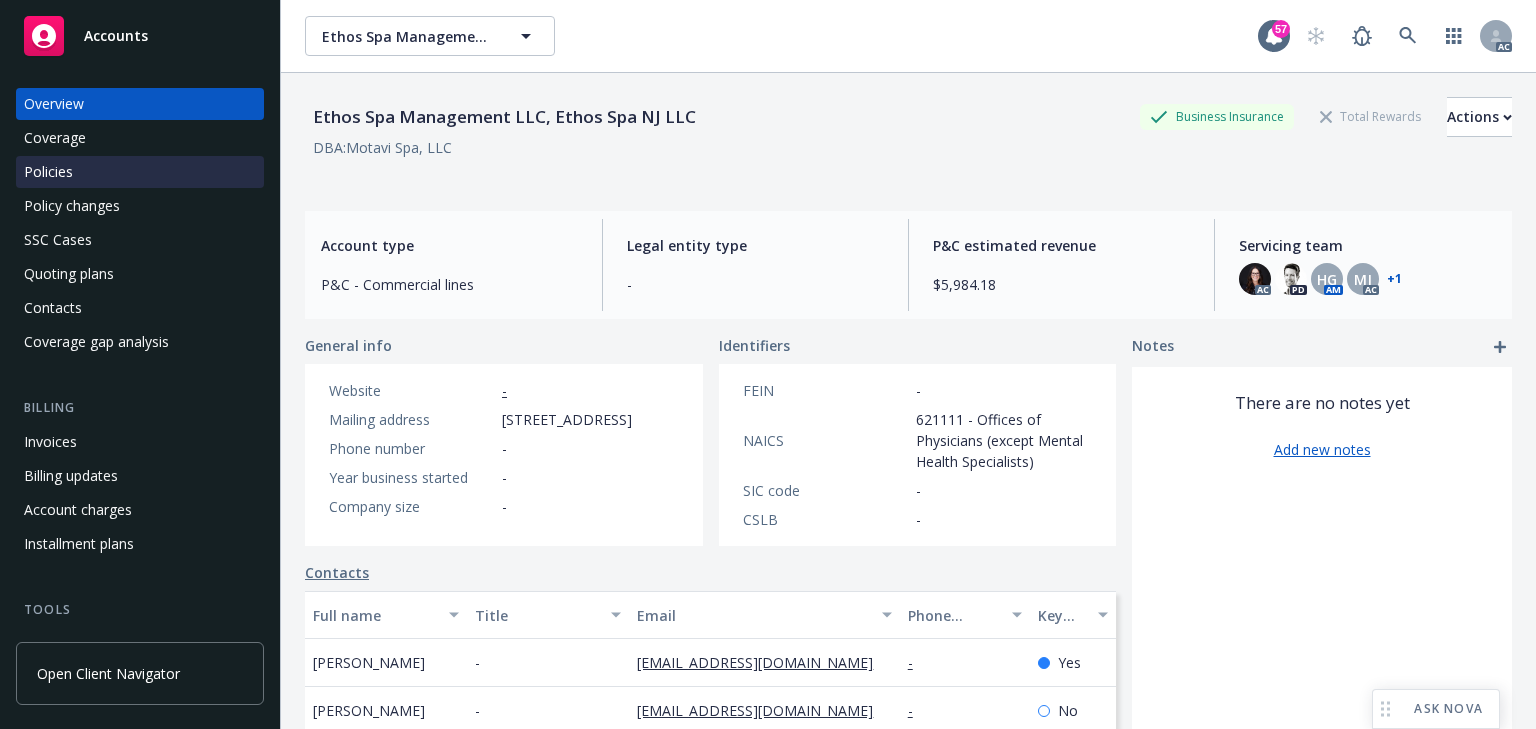 click on "Policies" at bounding box center [140, 172] 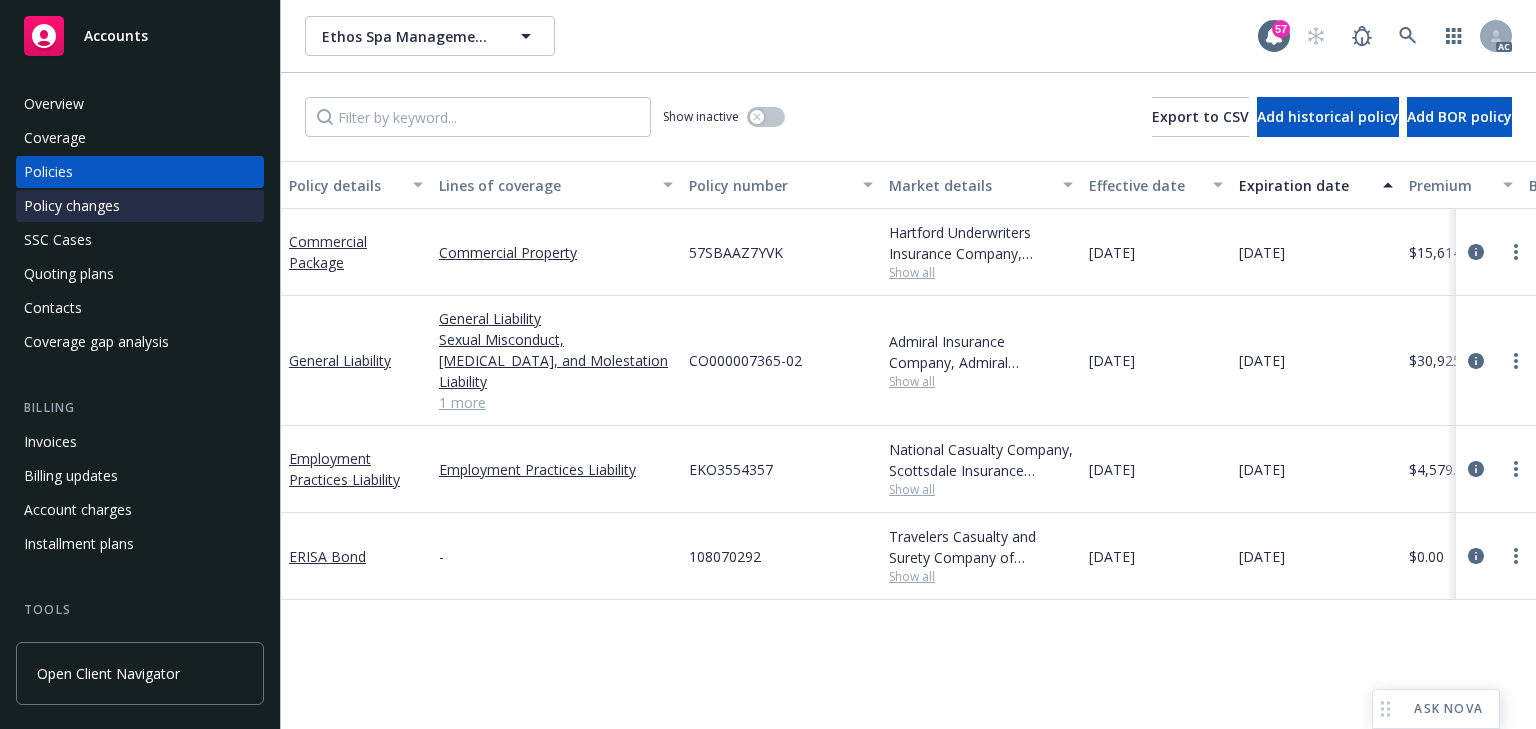 click on "Policy changes" at bounding box center [72, 206] 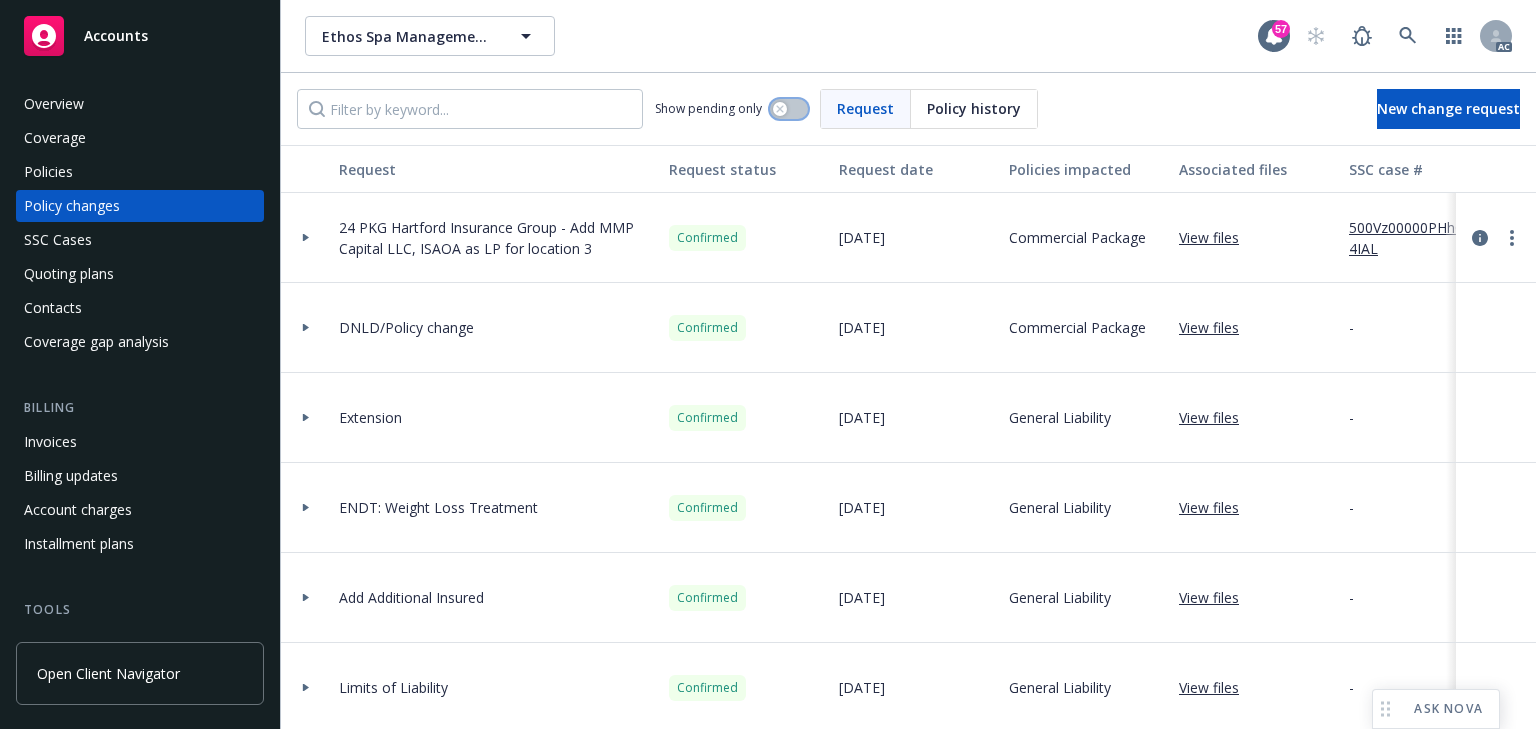 click at bounding box center [789, 109] 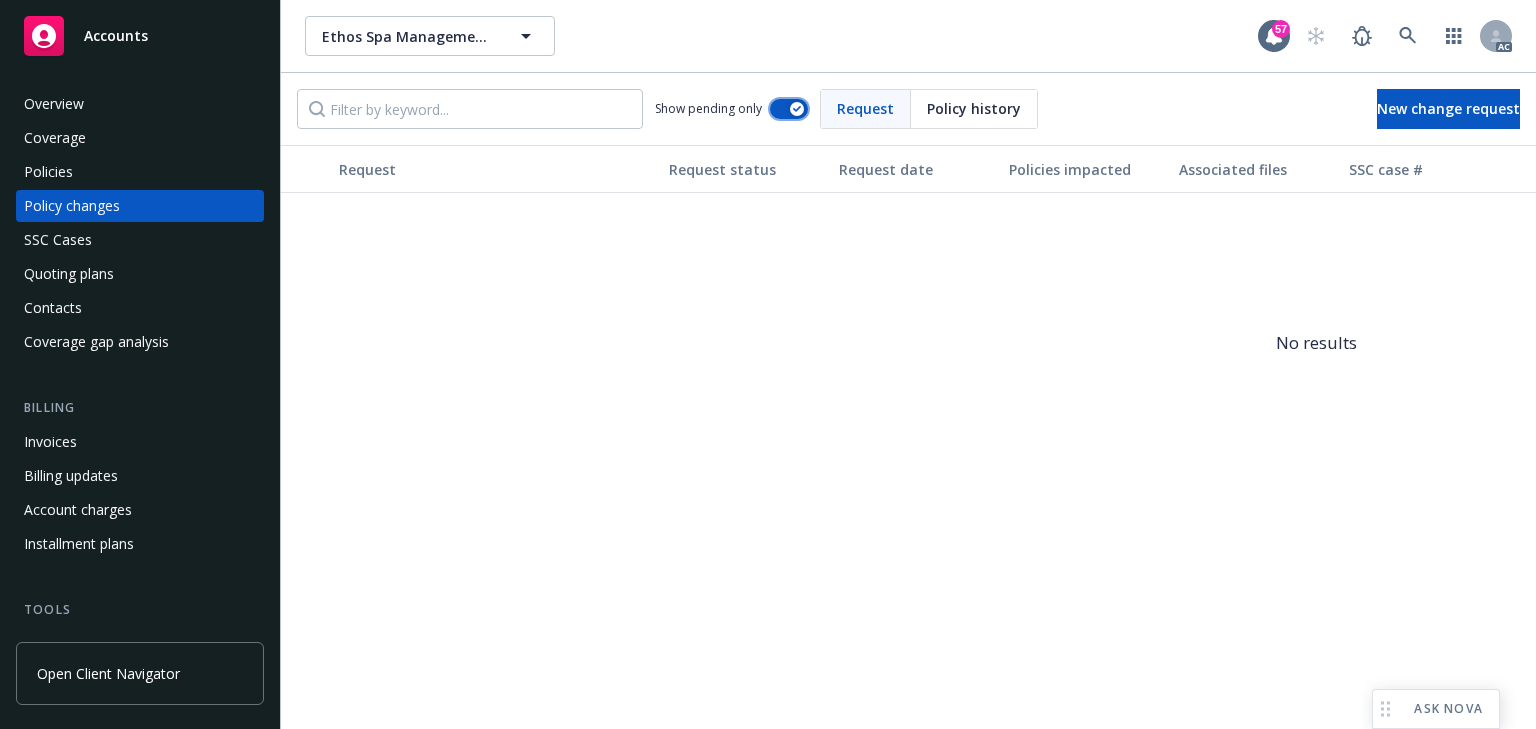 click 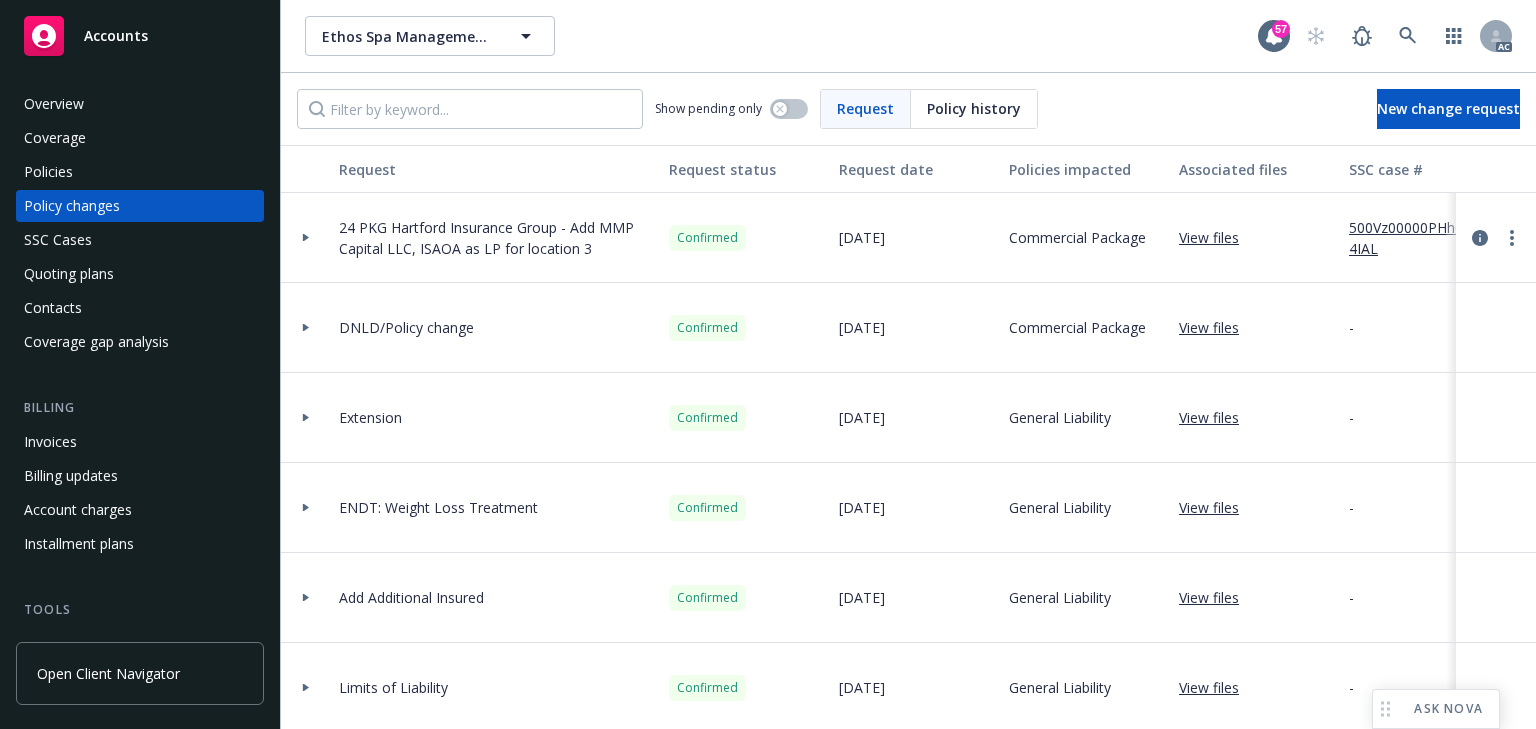 click at bounding box center (306, 238) 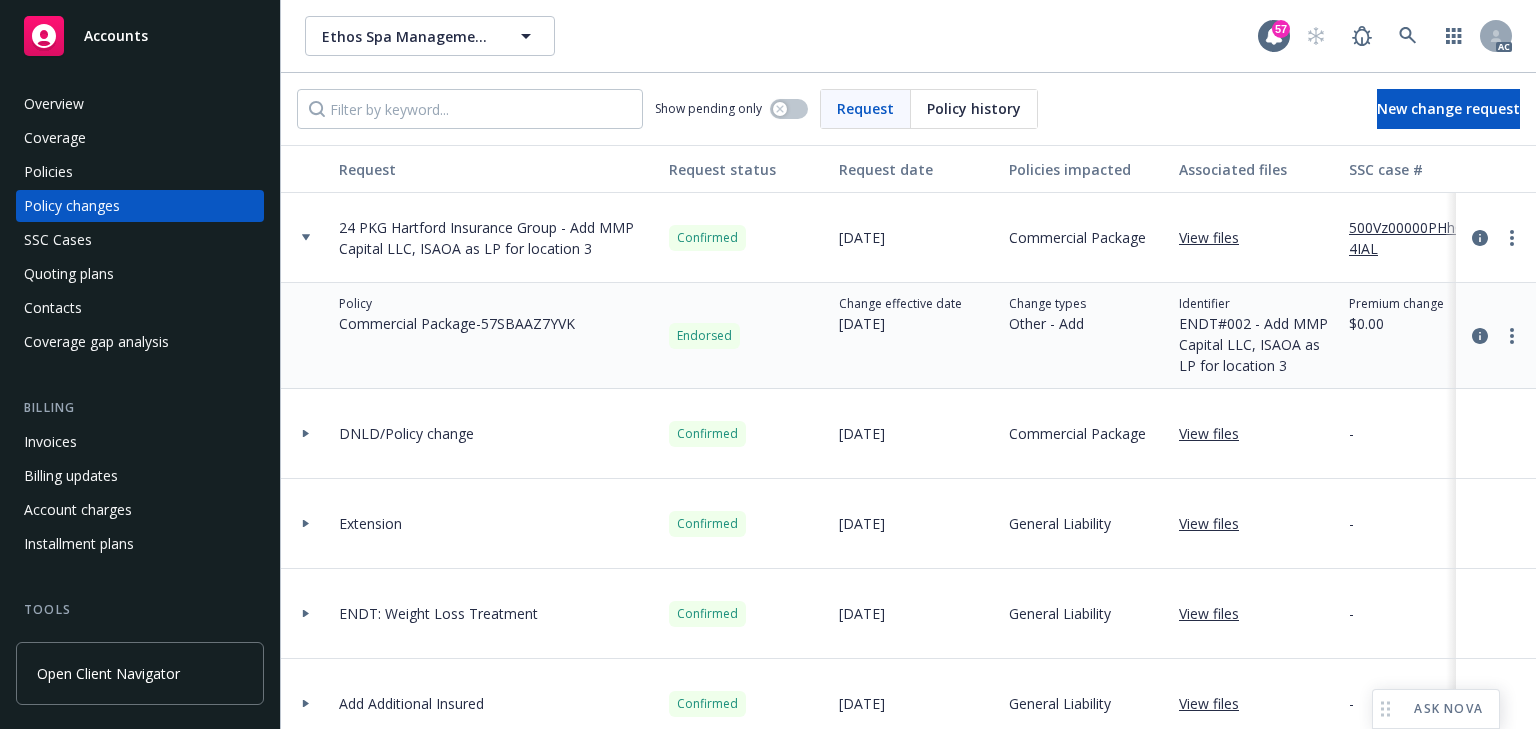 click on "500Vz00000PHhC4IAL" at bounding box center [1416, 238] 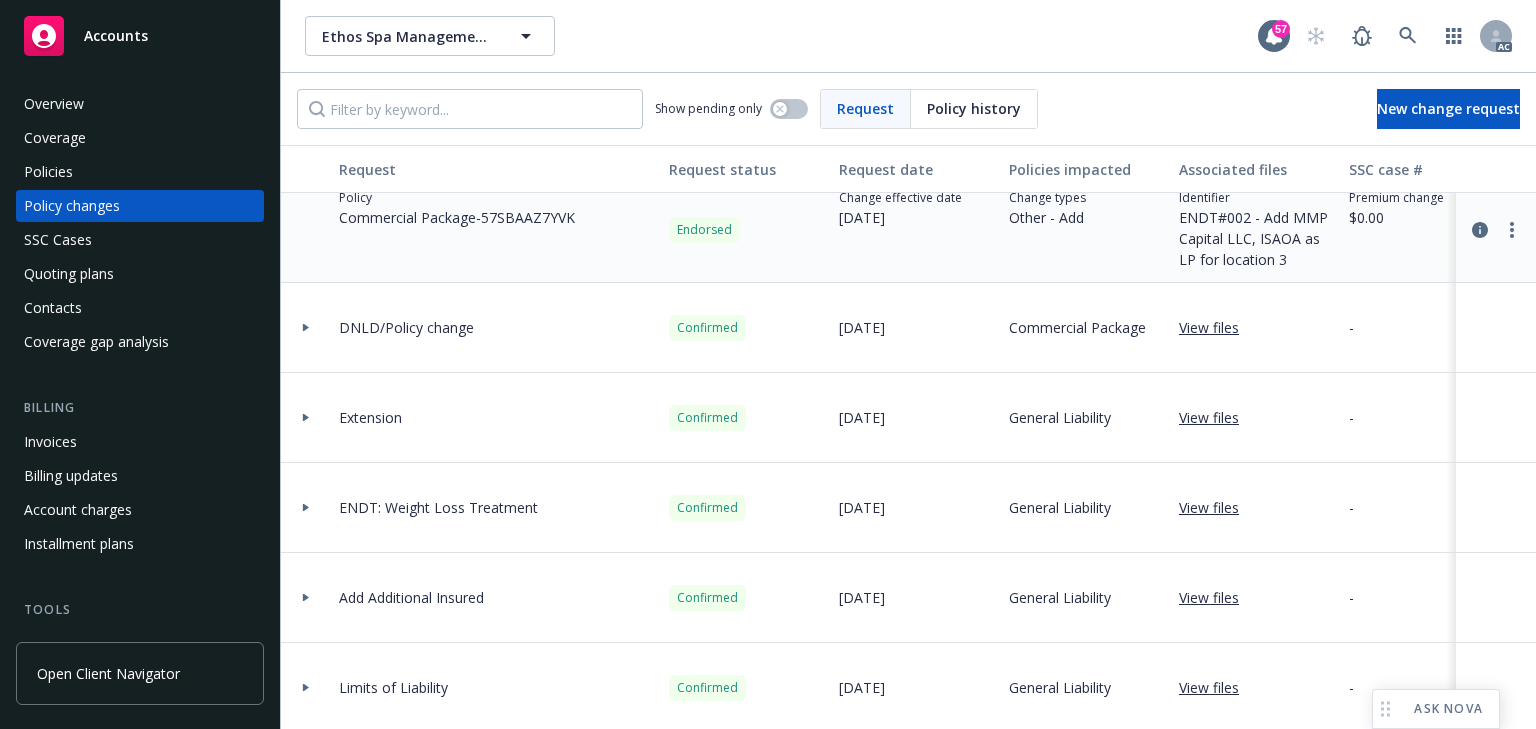 scroll, scrollTop: 0, scrollLeft: 0, axis: both 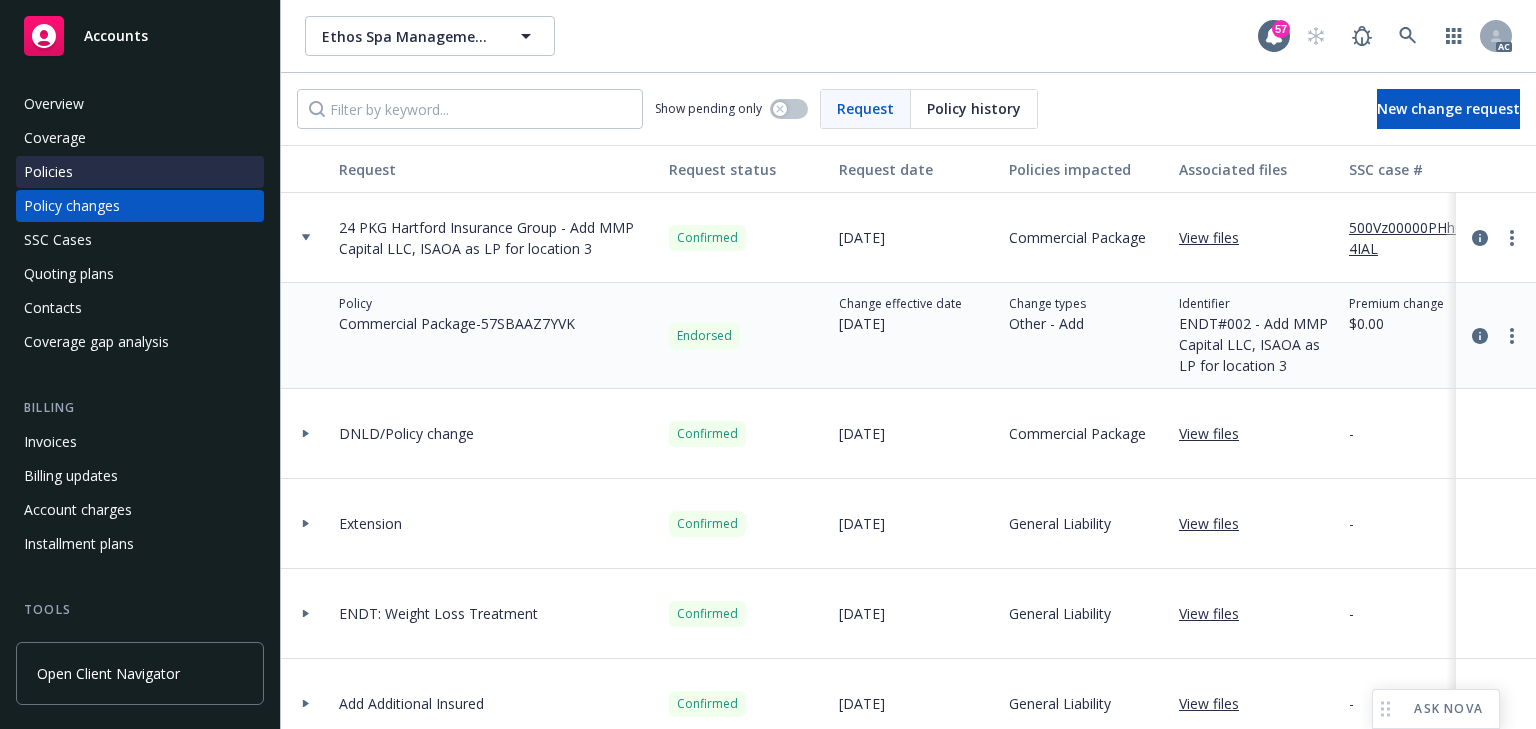 click on "Policies" at bounding box center (140, 172) 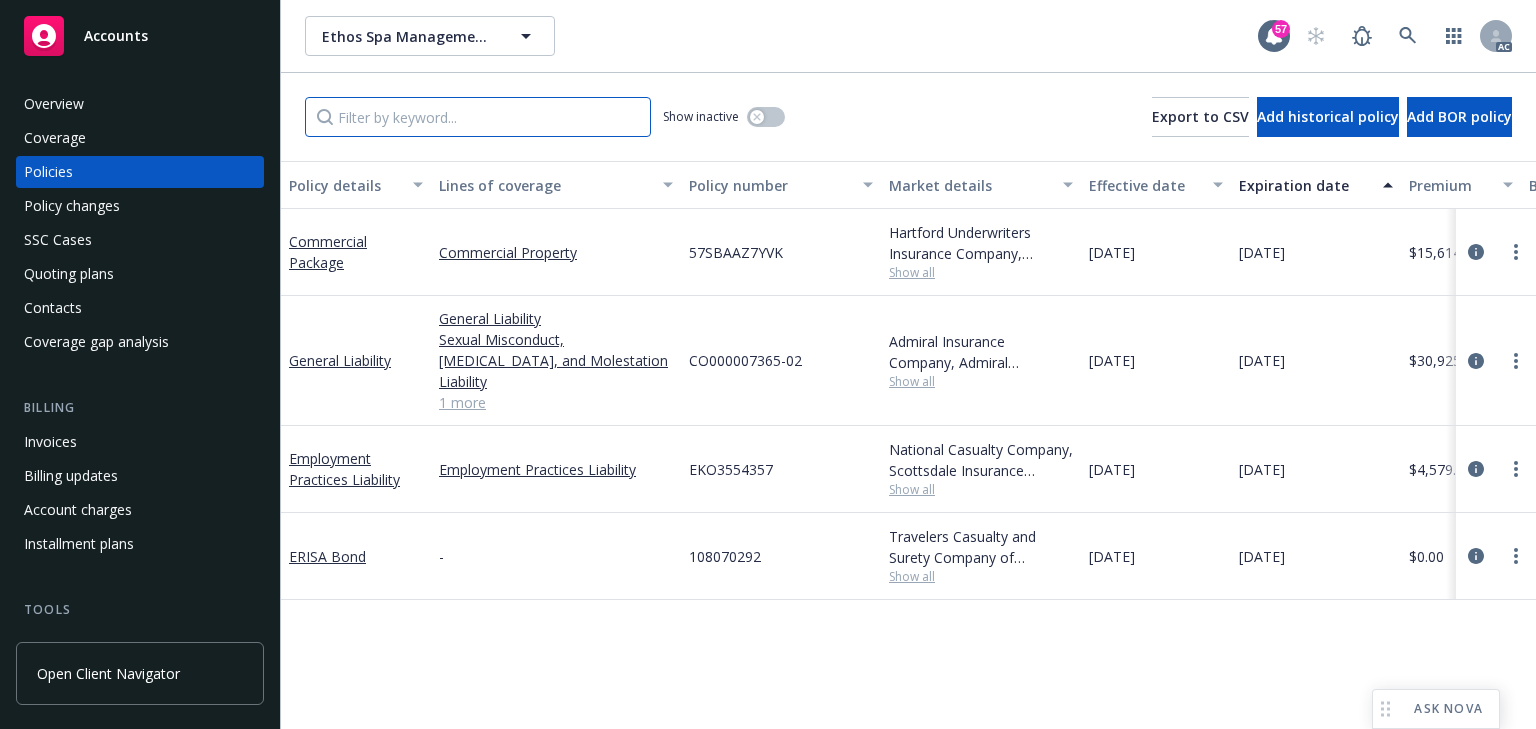 click at bounding box center [478, 117] 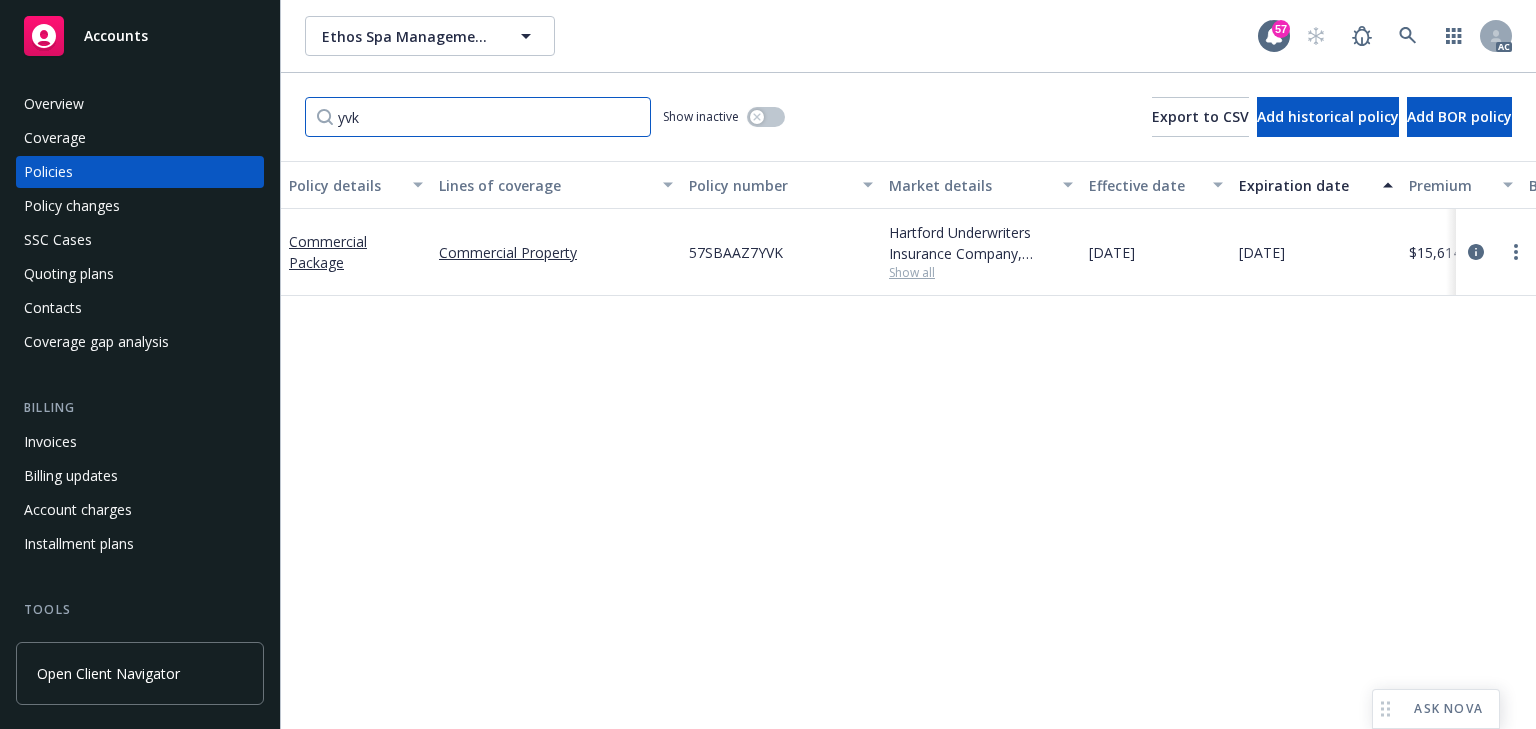 type on "yvk" 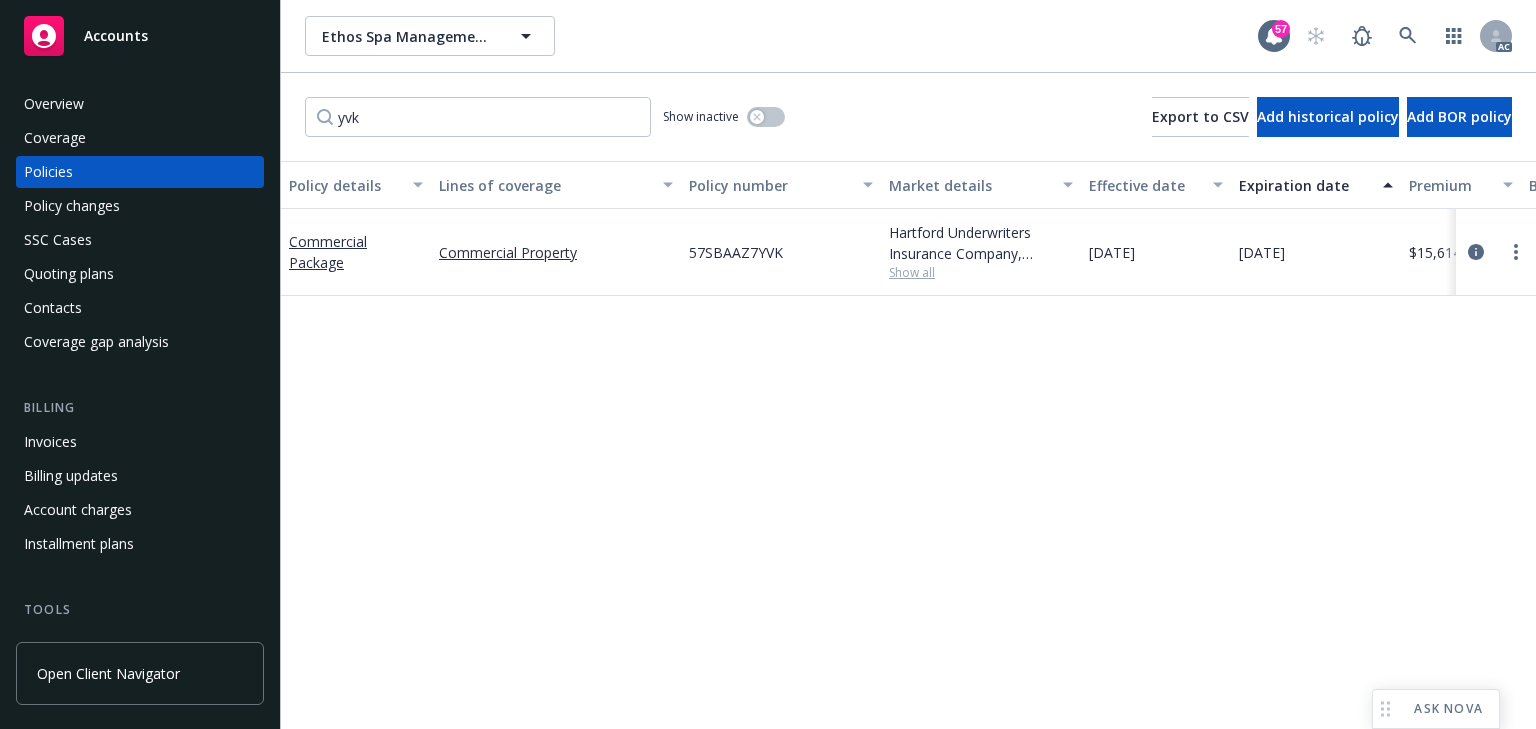 click on "Policy details Lines of coverage Policy number Market details Effective date Expiration date Premium Billing method Stage Status Service team leaders Commercial Package Commercial Property 57SBAAZ7YVK Hartford Underwriters Insurance Company, Hartford Insurance Group Show all [DATE] [DATE] $15,614.67 Direct Renewal Active [PERSON_NAME] AC [PERSON_NAME] AM 1 more" at bounding box center [908, 445] 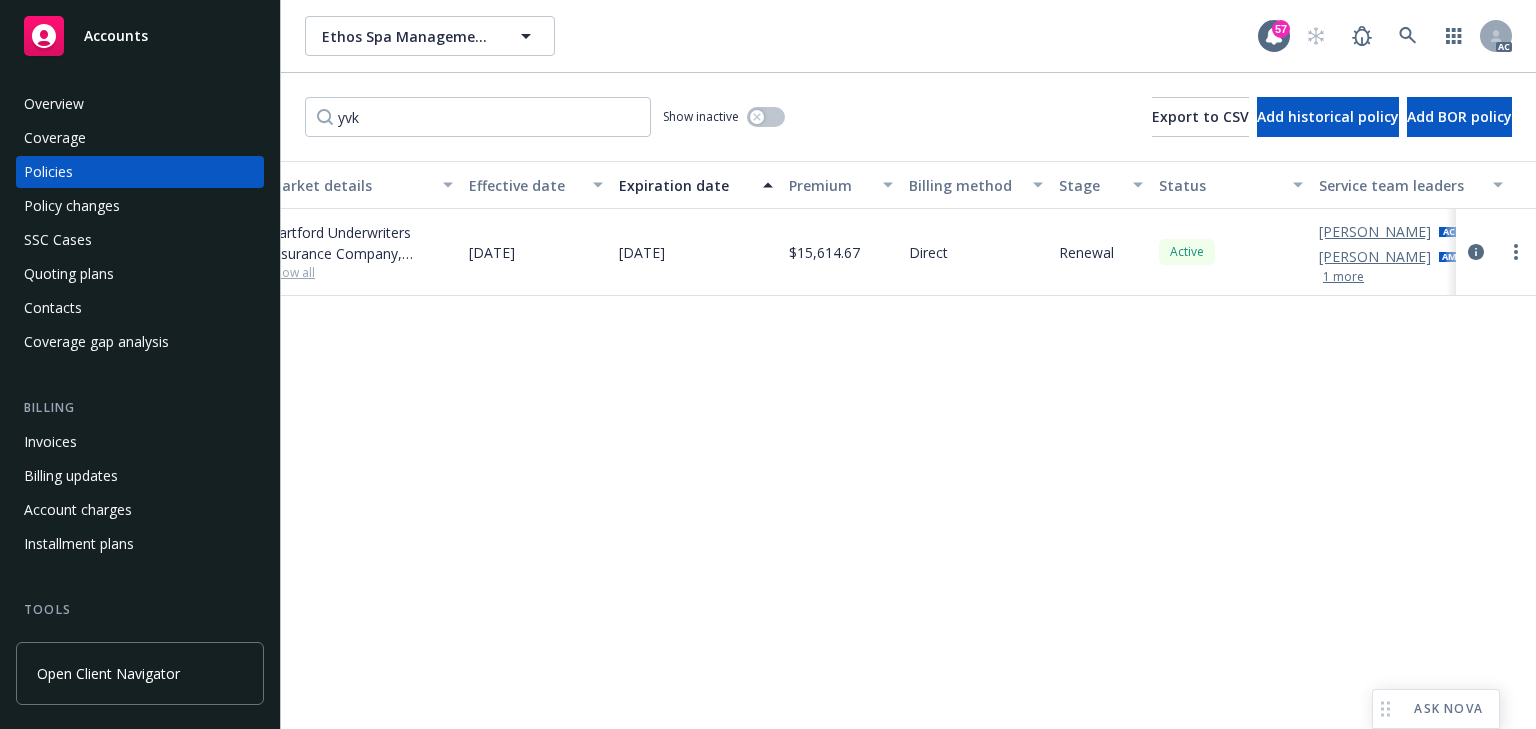 scroll, scrollTop: 0, scrollLeft: 629, axis: horizontal 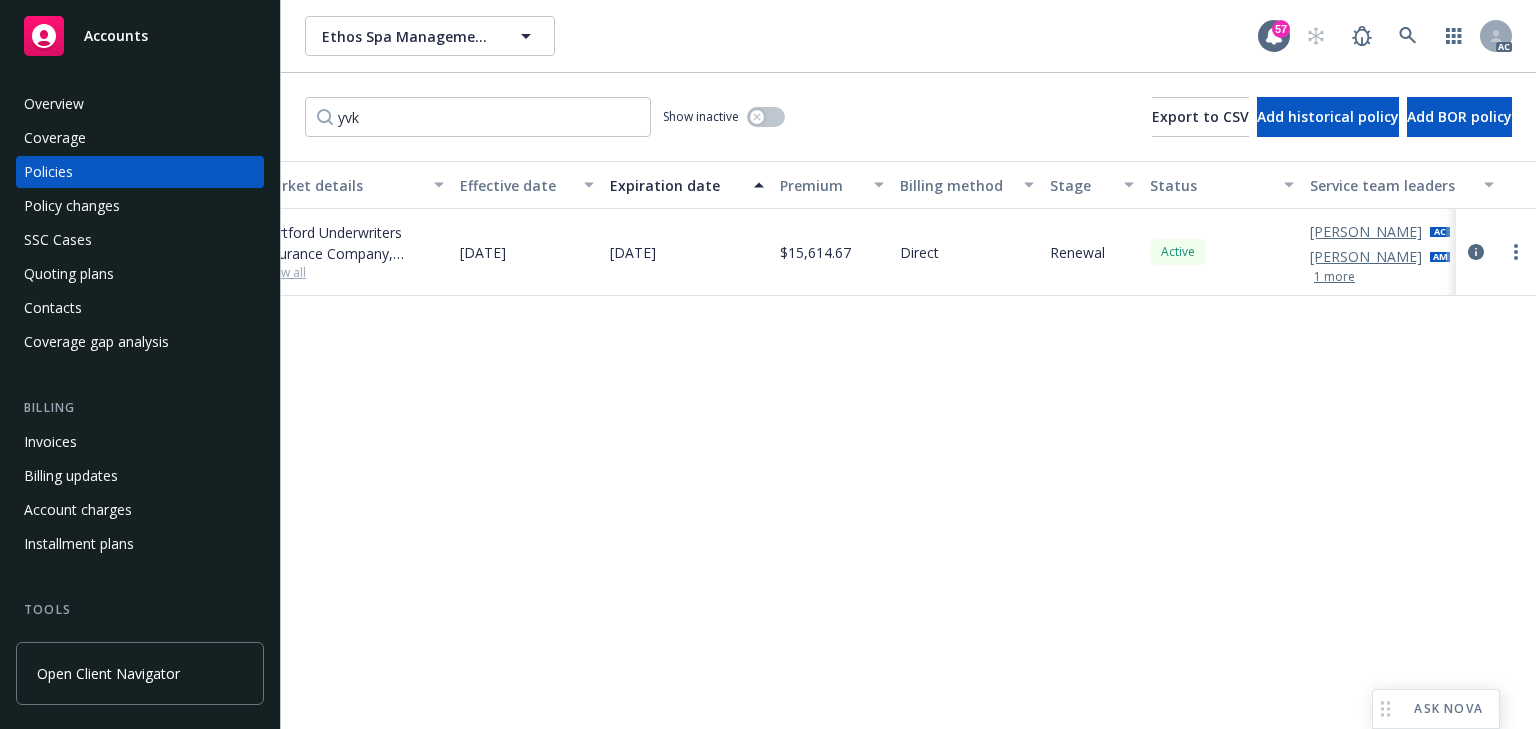 drag, startPoint x: 1473, startPoint y: 251, endPoint x: 1448, endPoint y: 265, distance: 28.653097 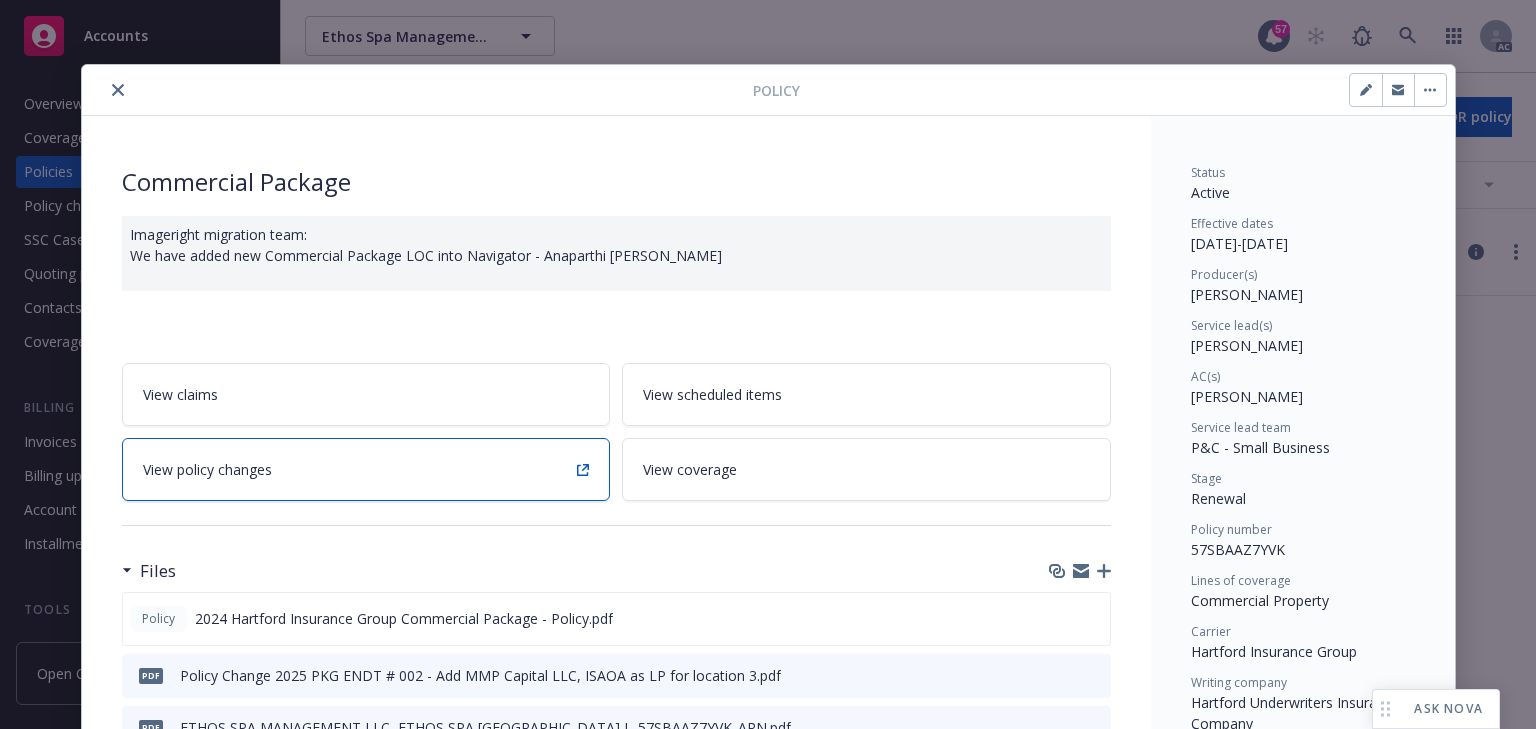 click on "View policy changes" at bounding box center [207, 469] 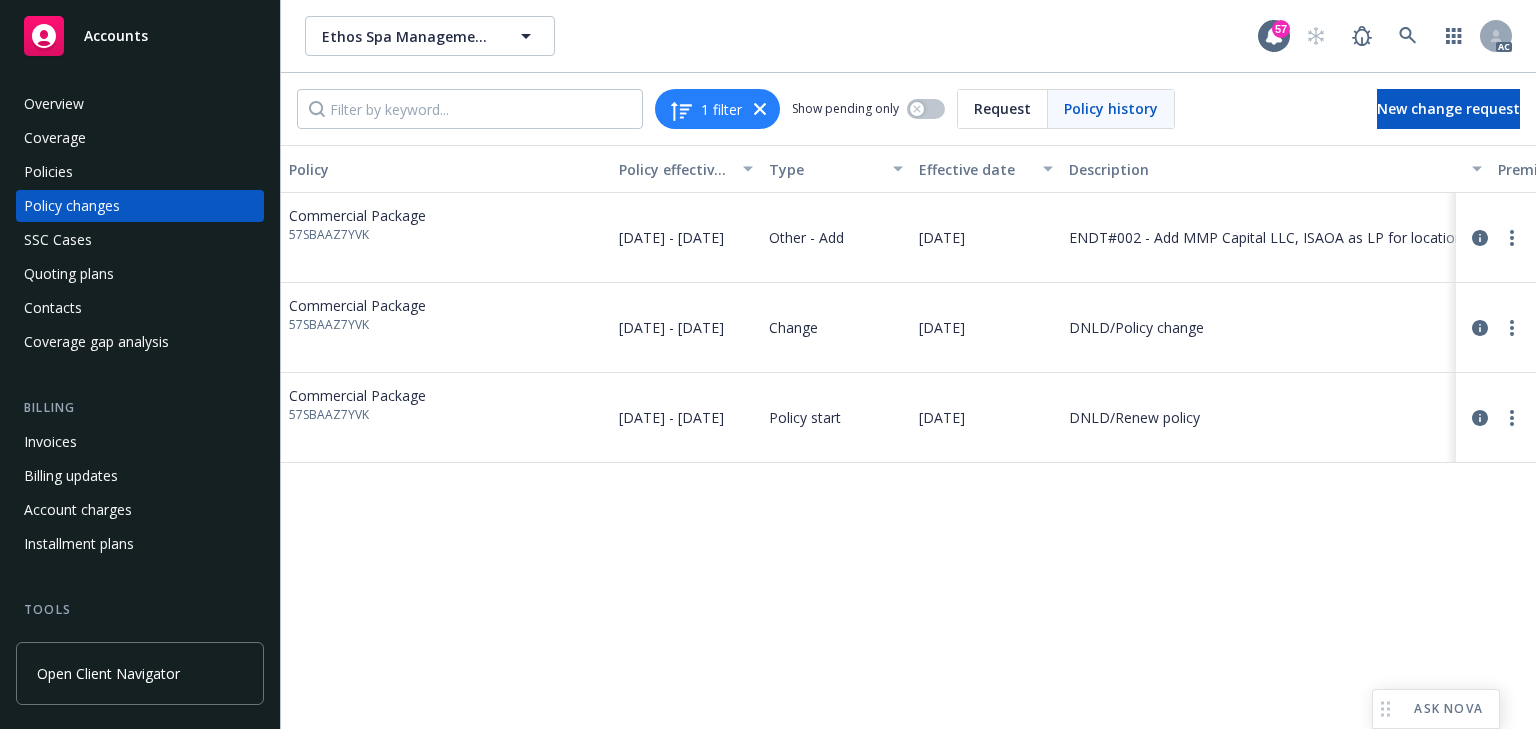 click on "Policy Policy effective dates Type Effective date Description Premium change Annualized total premium change Total premium Status Commercial Package 57SBAAZ7YVK [DATE]   -   [DATE] Other - Add [DATE] ENDT#002 - Add MMP Capital LLC, ISAOA as LP for location 3 - - $15,614.67 Endorsed Commercial Package 57SBAAZ7YVK [DATE]   -   [DATE] Change [DATE] DNLD/Policy change $1,016.04 $1,021.64 $15,614.67 Confirmed Commercial Package 57SBAAZ7YVK [DATE]   -   [DATE] Policy start [DATE] DNLD/Renew policy $14,598.63 $14,598.63 $14,598.63 Confirmed" at bounding box center [908, 437] 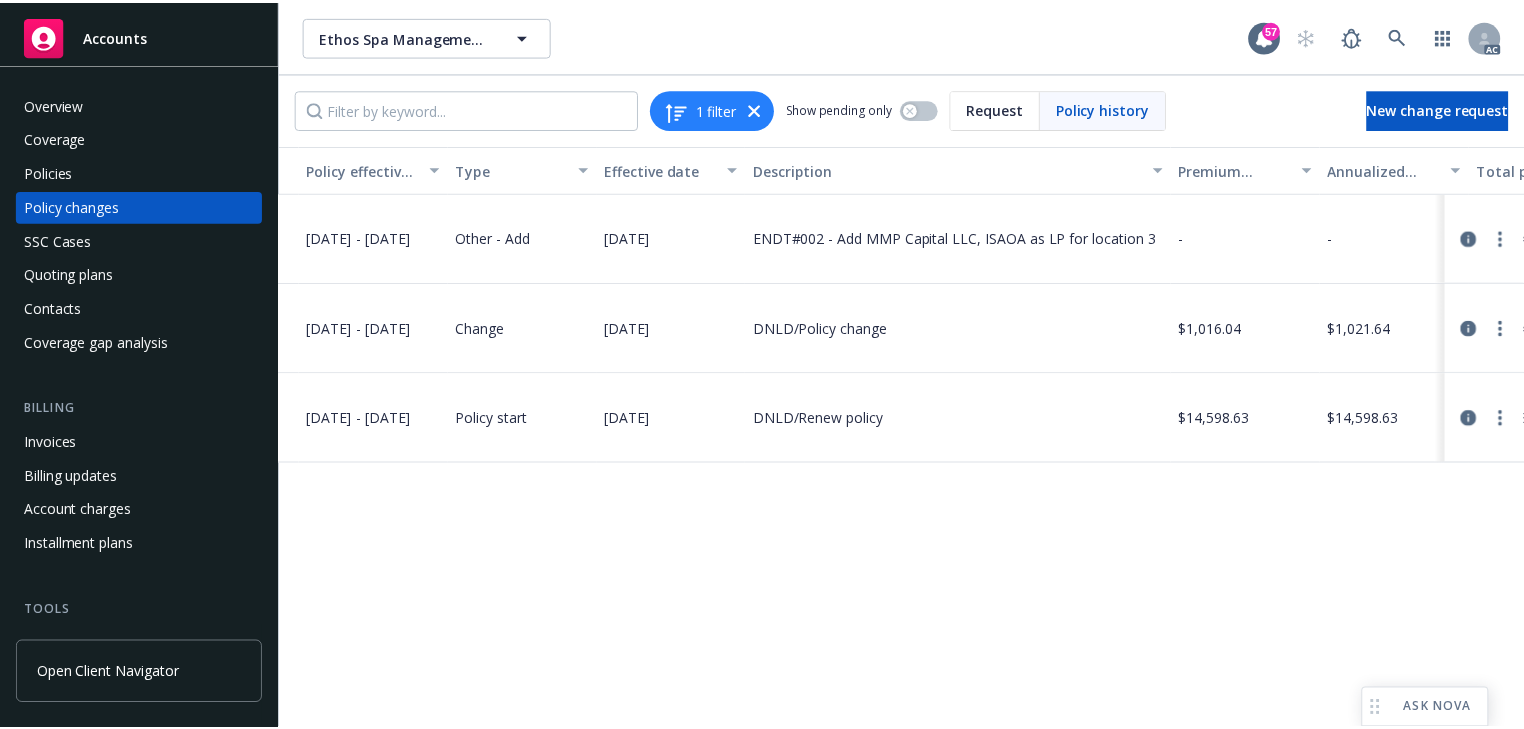 scroll, scrollTop: 0, scrollLeft: 0, axis: both 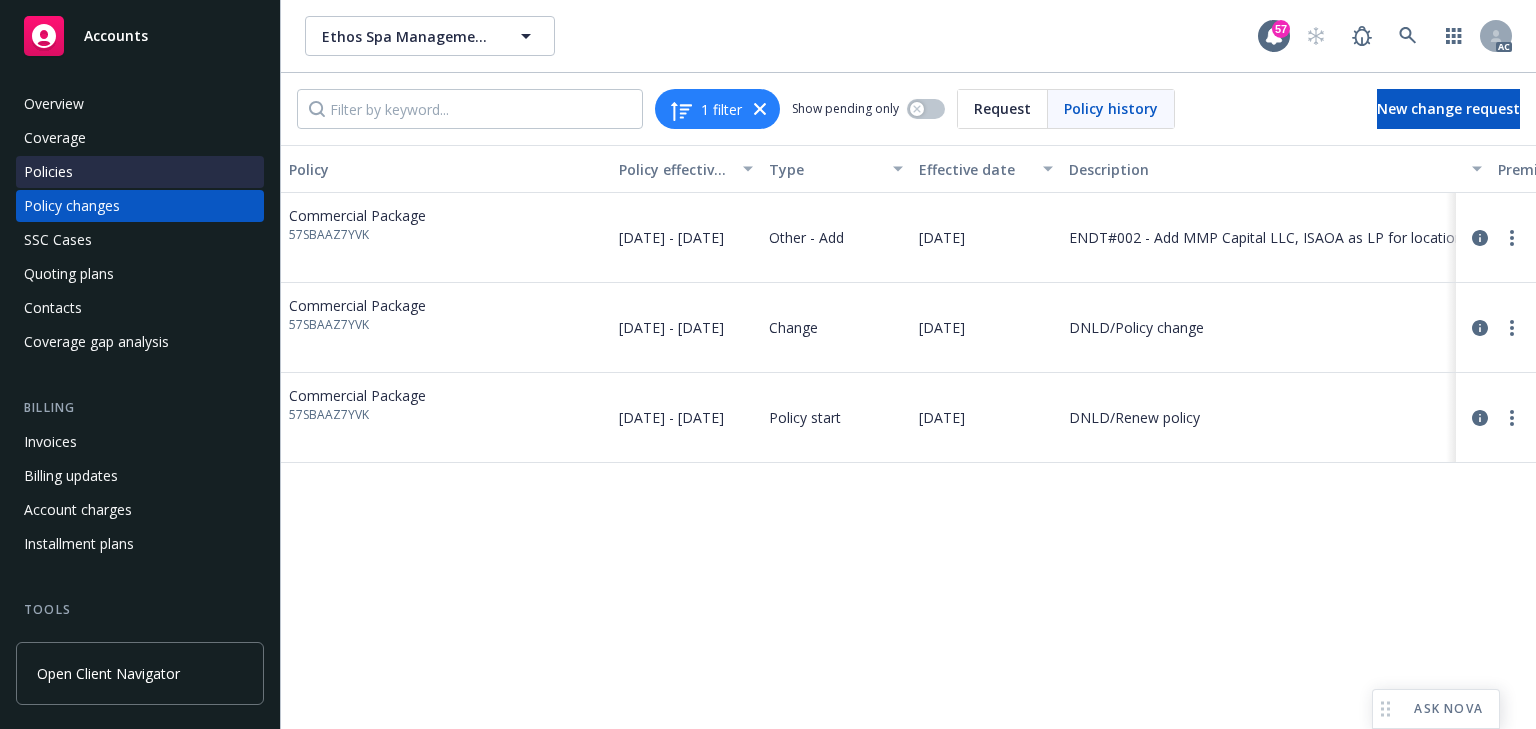 click on "Policies" at bounding box center (140, 172) 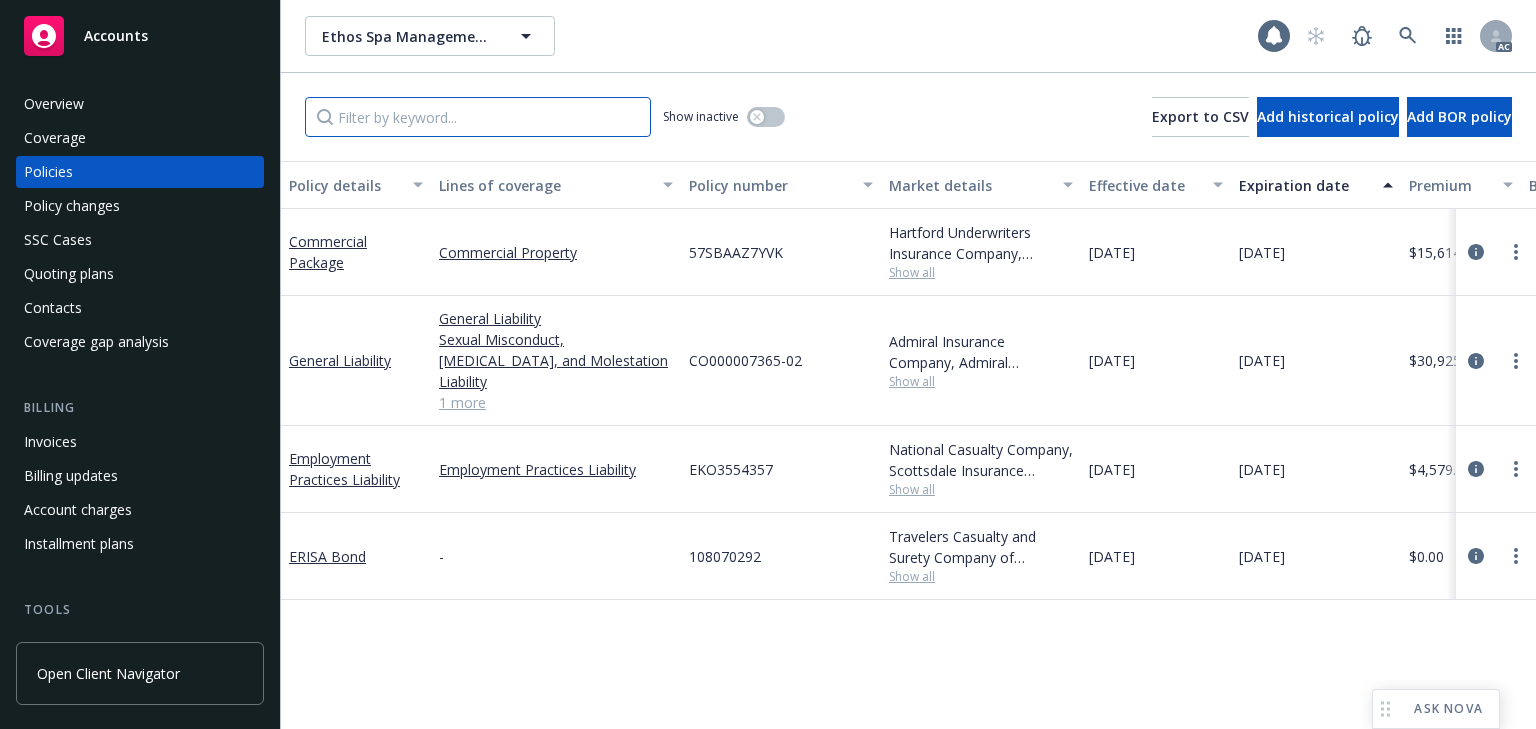 click at bounding box center [478, 117] 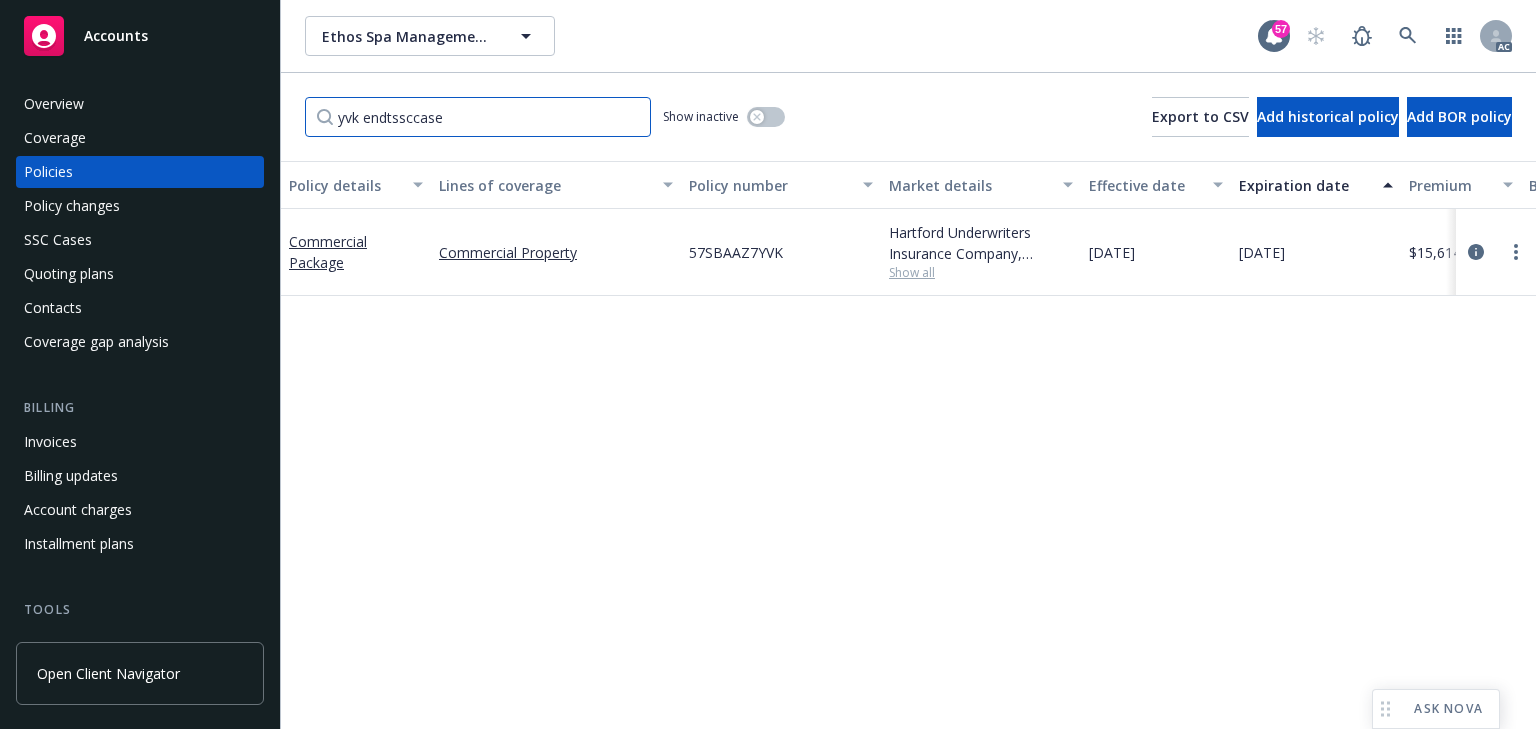 type on "yvk" 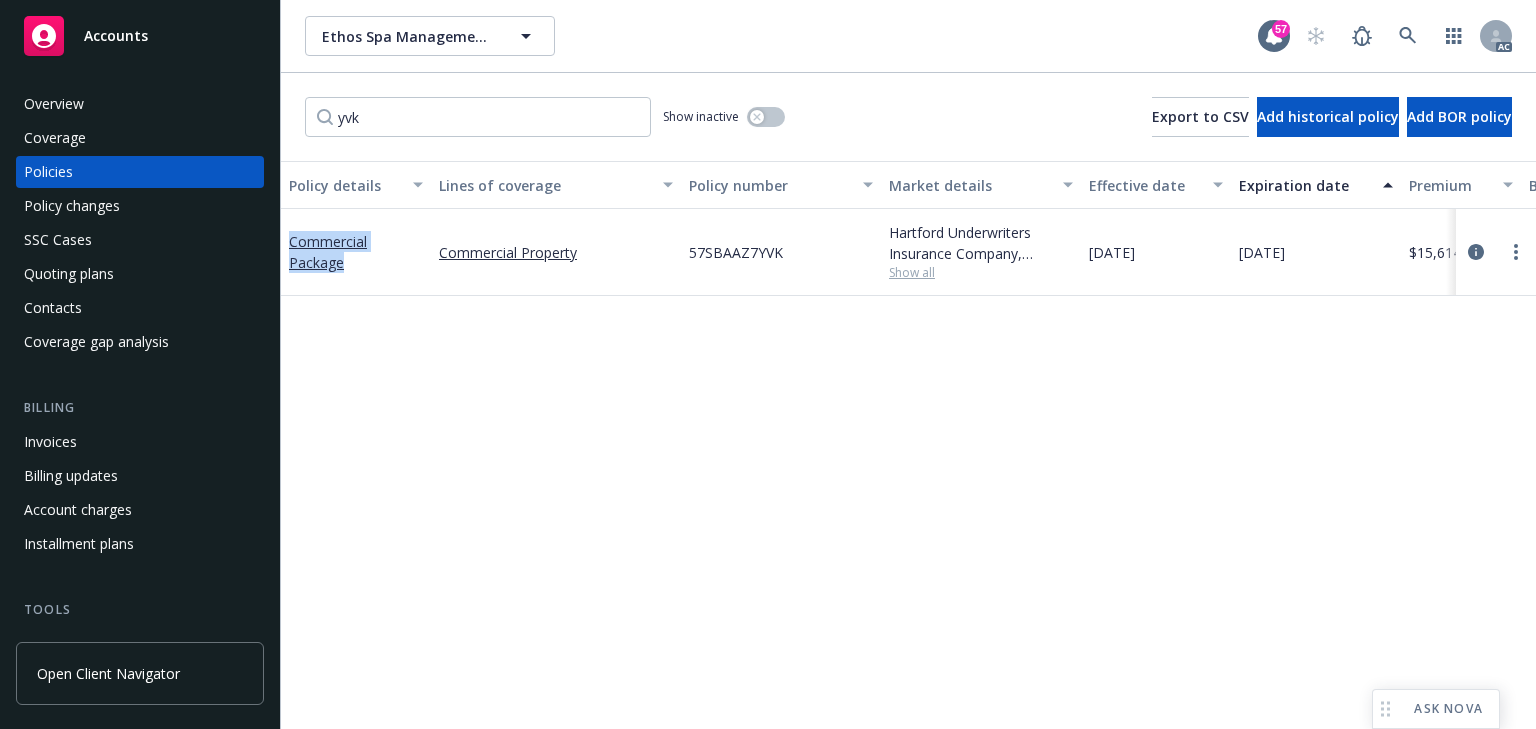 drag, startPoint x: 284, startPoint y: 217, endPoint x: 361, endPoint y: 284, distance: 102.0686 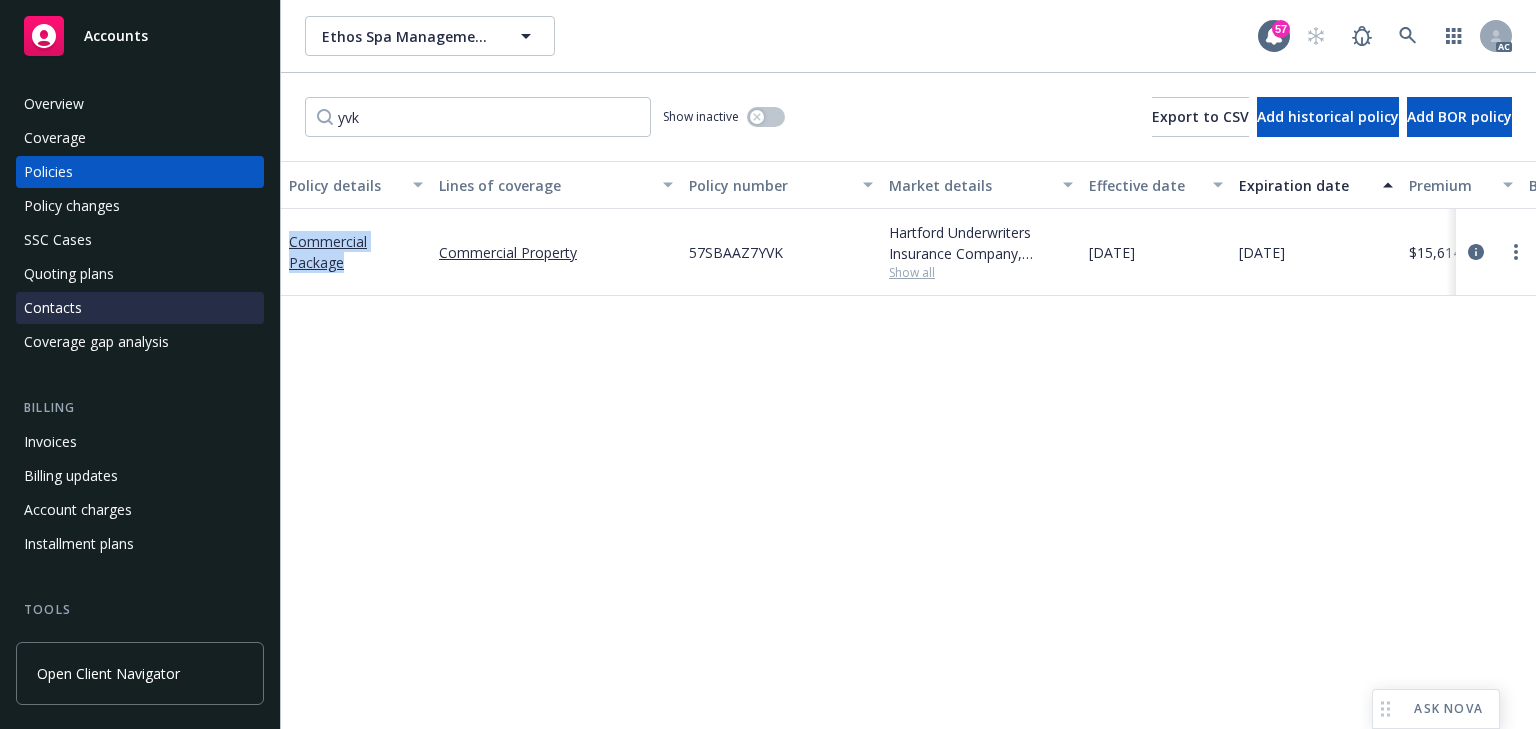 copy on "Commercial Package" 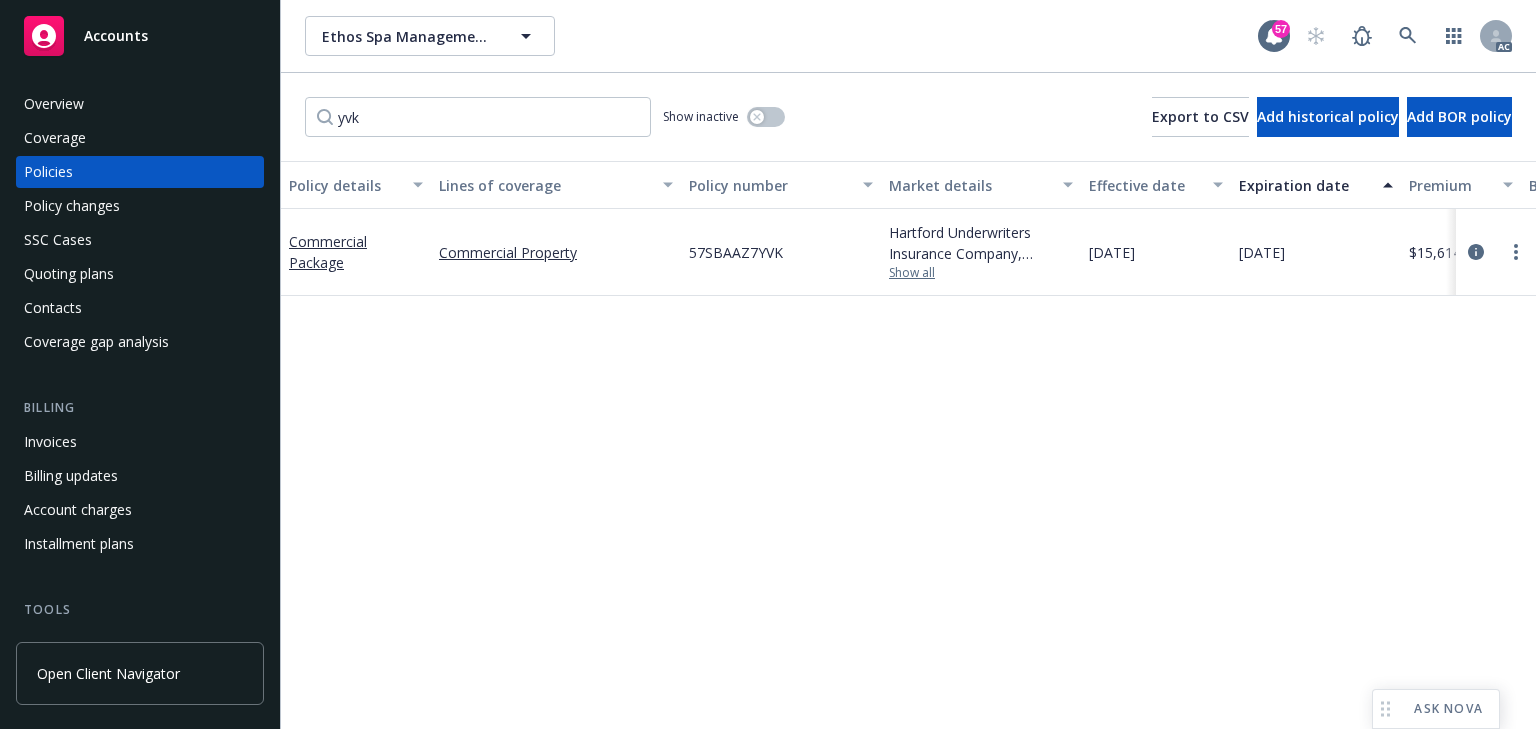 click on "Show all" at bounding box center [981, 273] 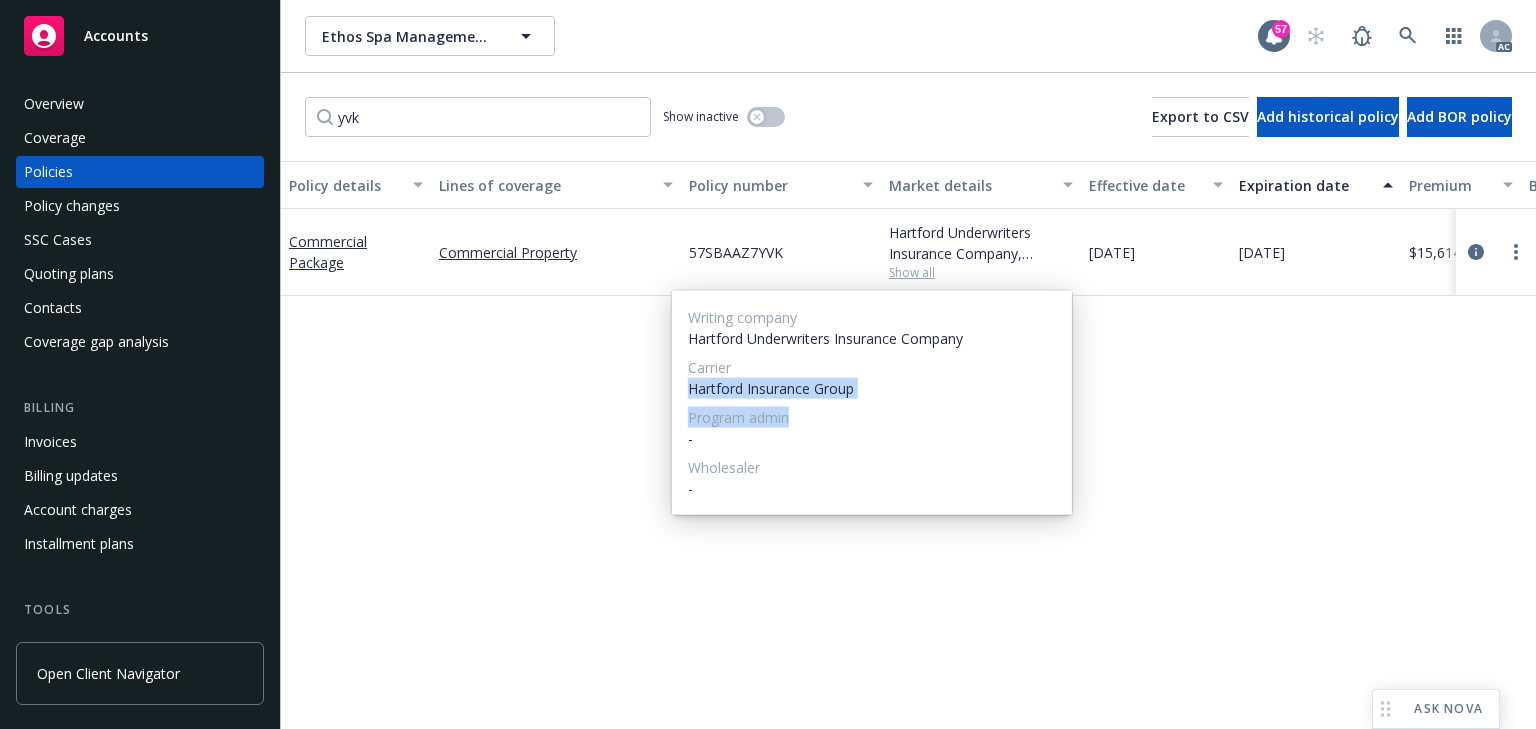 drag, startPoint x: 684, startPoint y: 388, endPoint x: 962, endPoint y: 402, distance: 278.3523 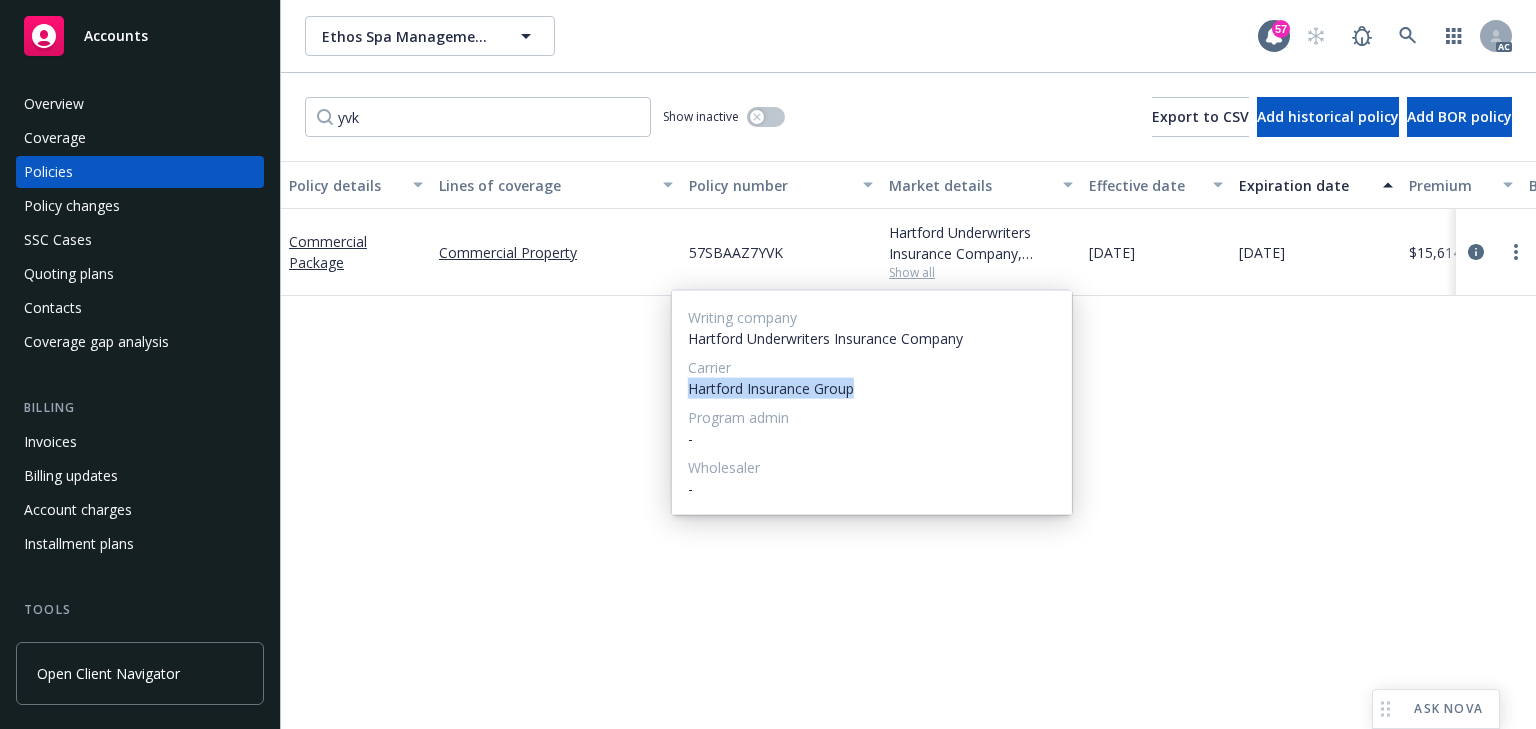 drag, startPoint x: 689, startPoint y: 393, endPoint x: 885, endPoint y: 396, distance: 196.02296 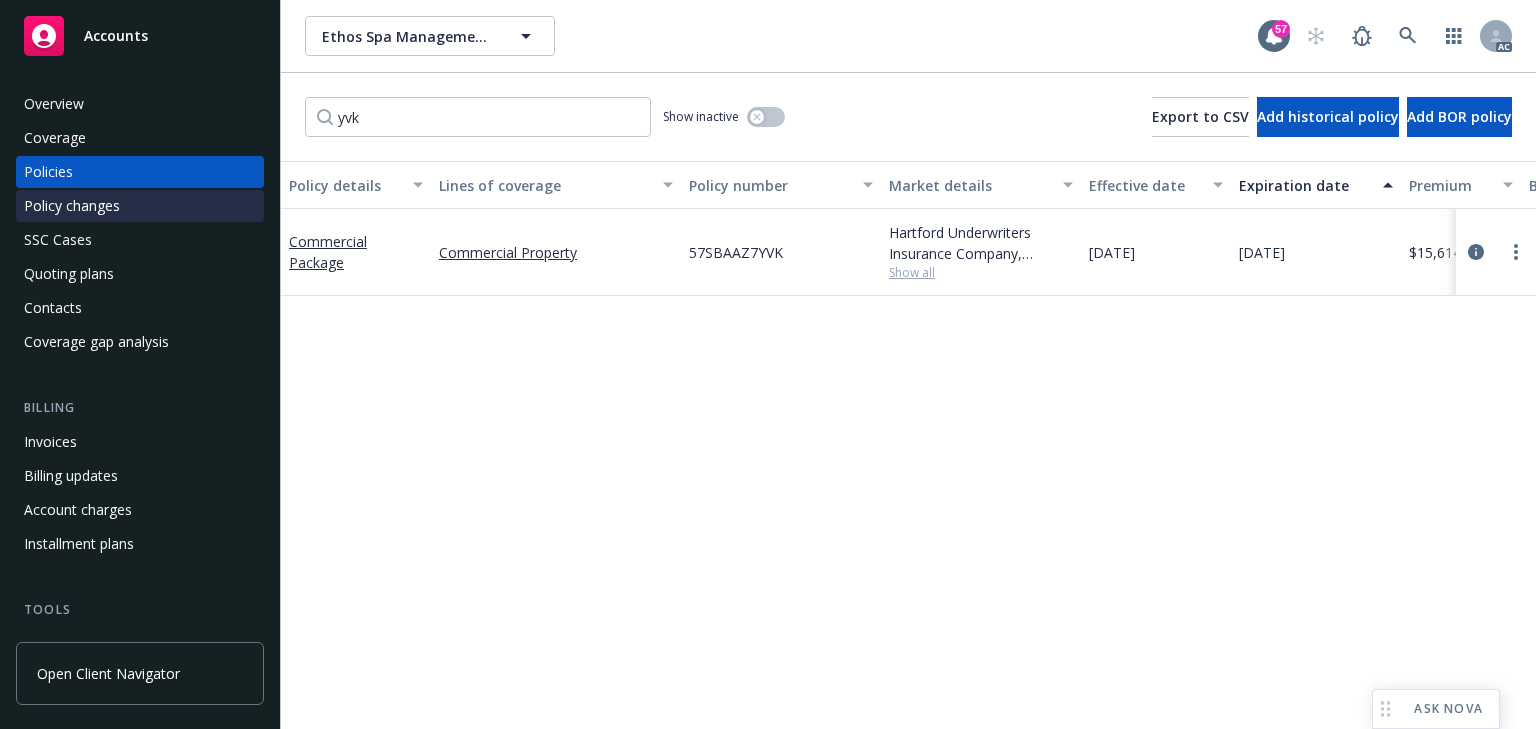 click on "Policy changes" at bounding box center [72, 206] 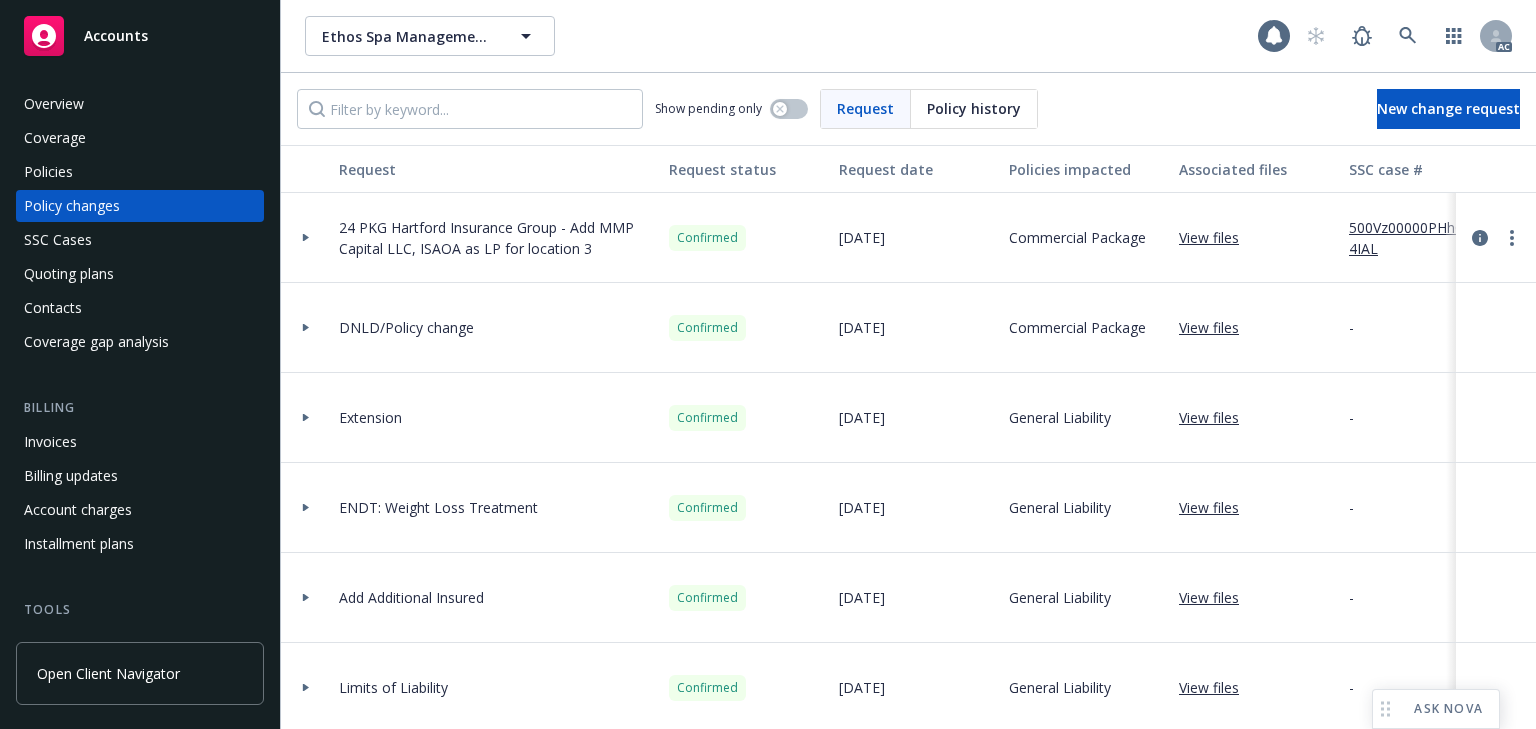 click on "500Vz00000PHhC4IAL" at bounding box center [1416, 238] 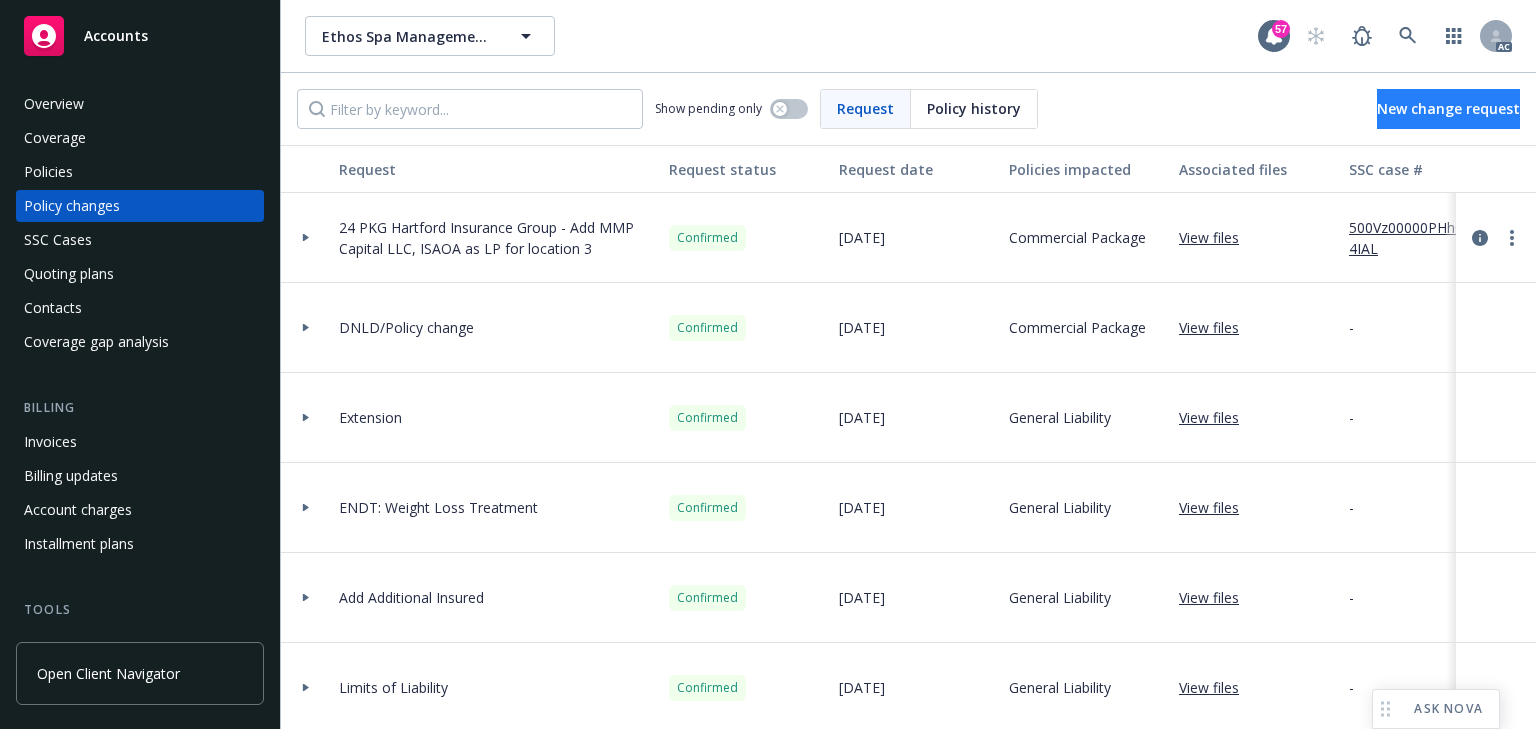 drag, startPoint x: 1412, startPoint y: 84, endPoint x: 1414, endPoint y: 118, distance: 34.058773 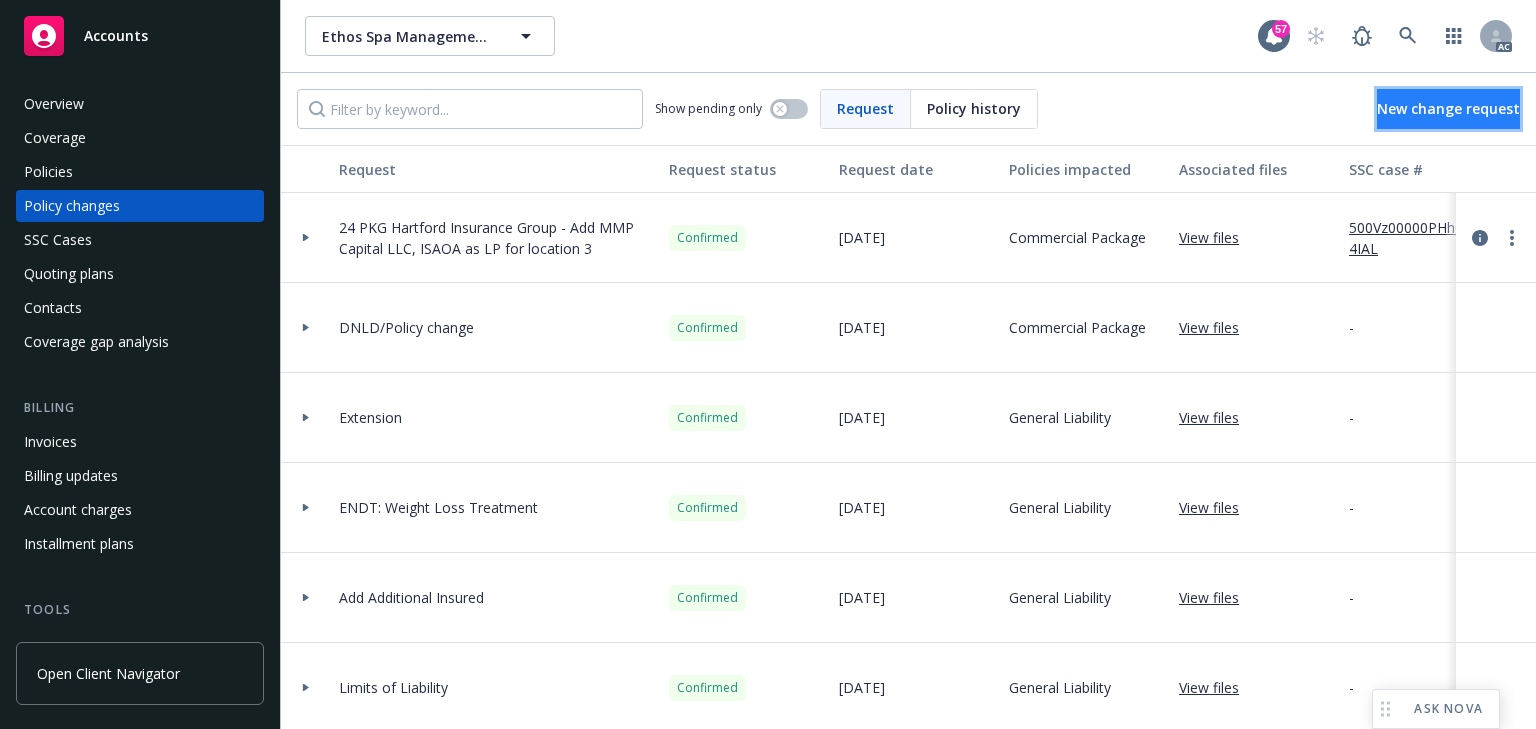 click on "New change request" at bounding box center (1448, 109) 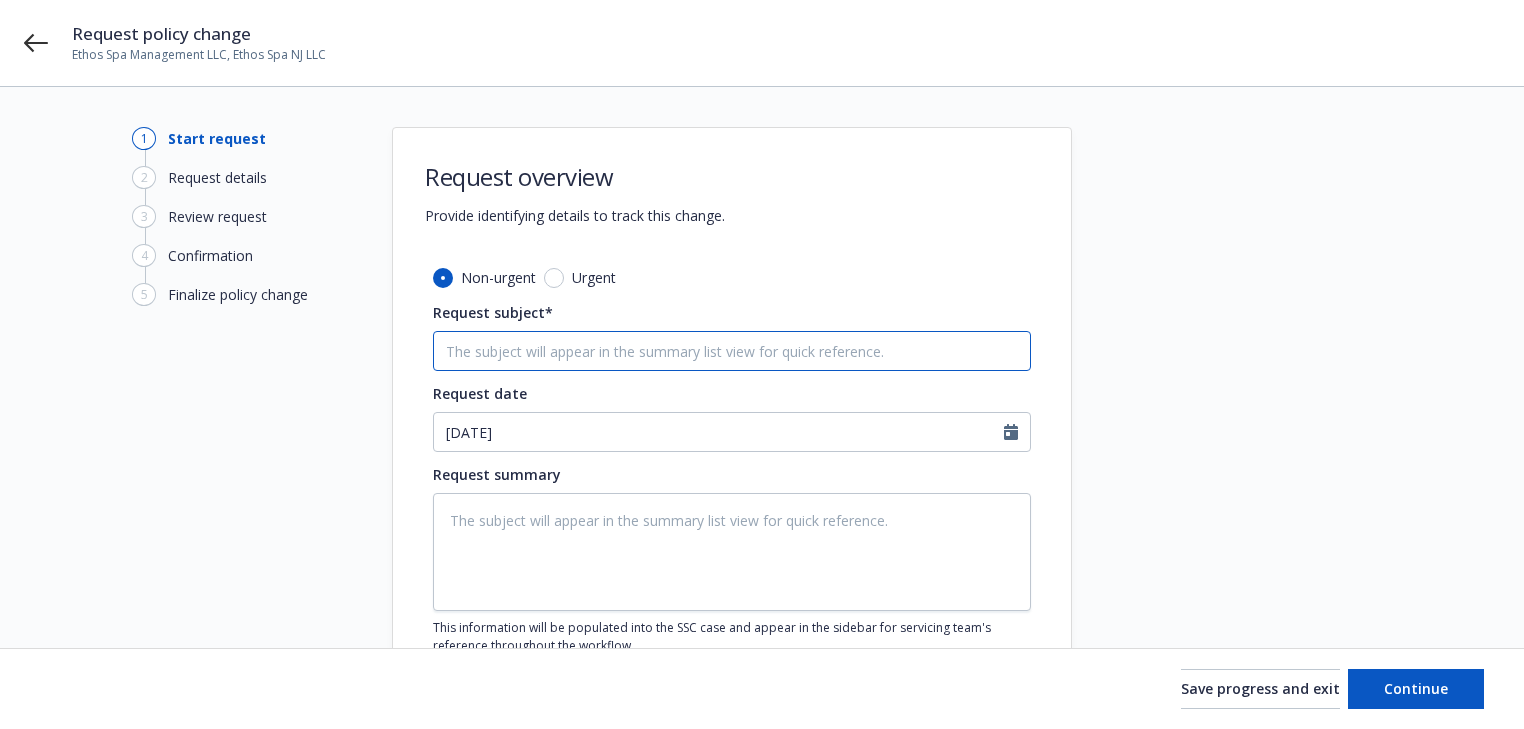 click on "Request subject*" at bounding box center [732, 351] 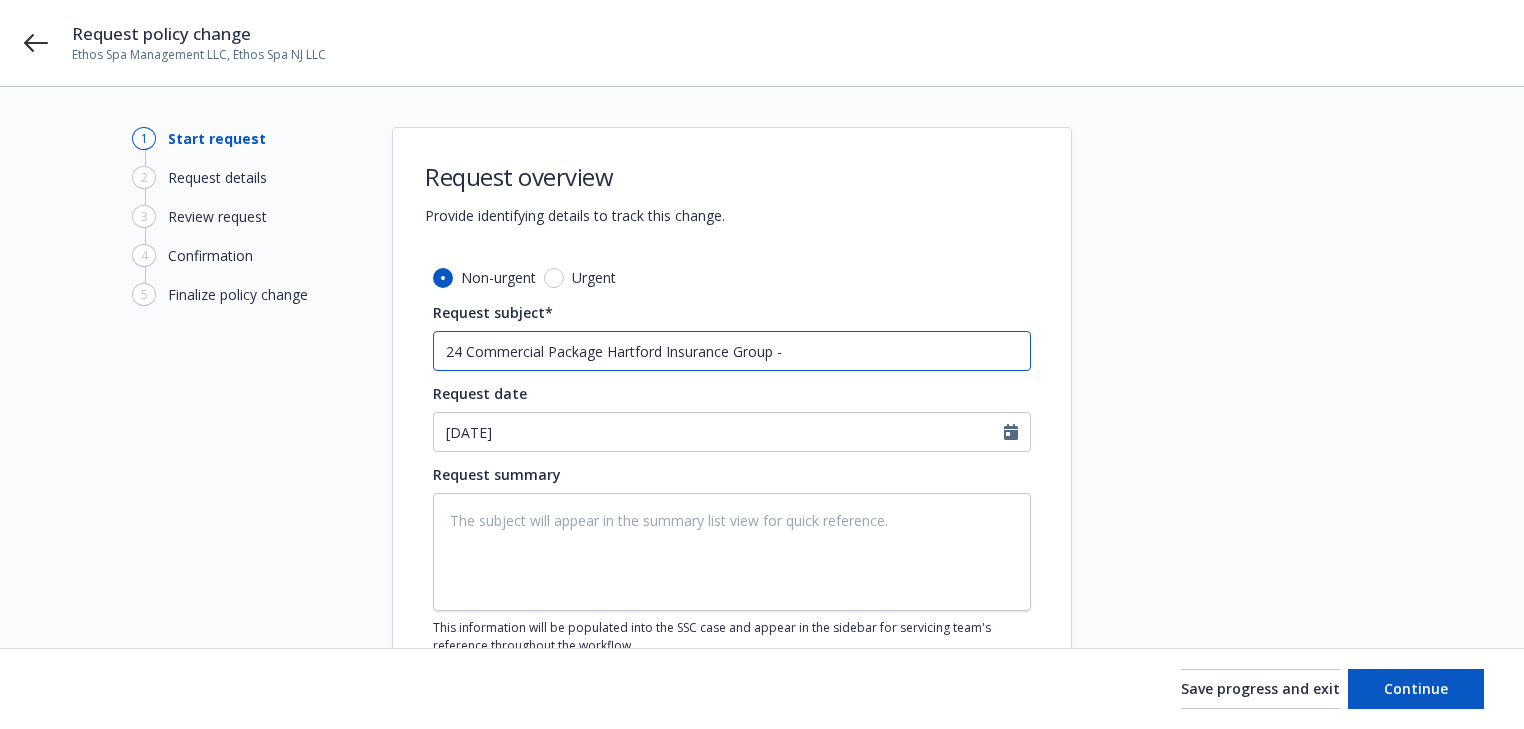 type on "x" 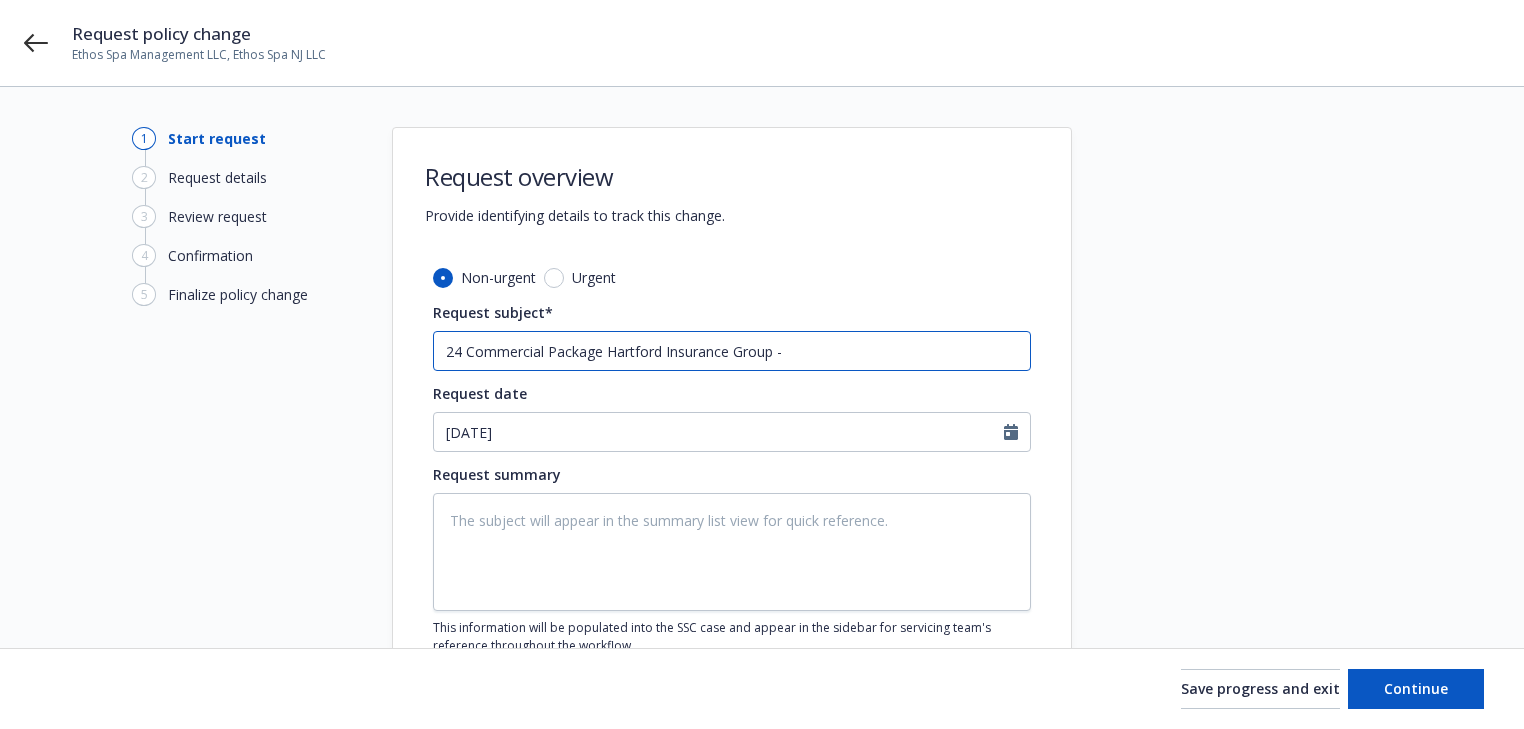 type on "24 Commercial Package Hartford Insurance Group -" 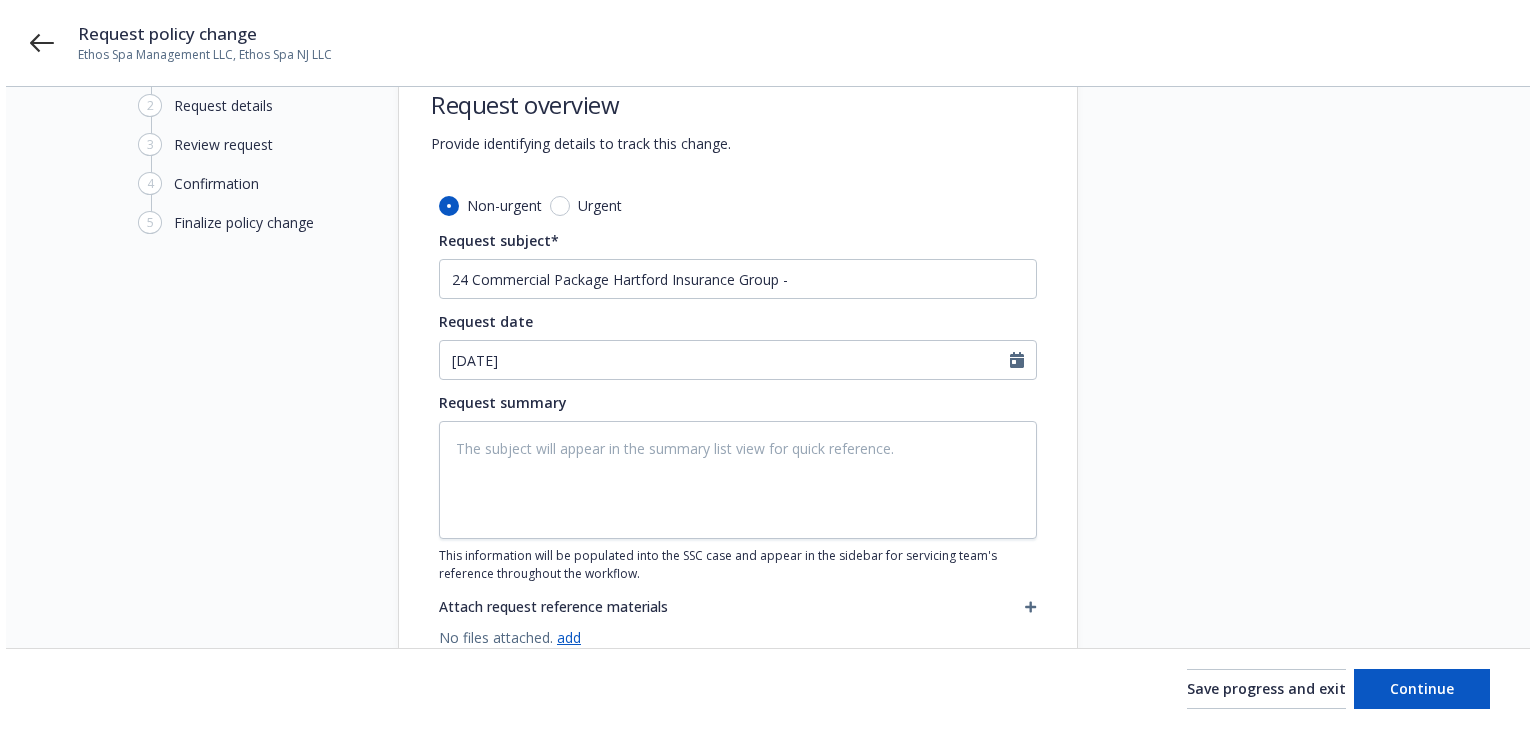 scroll, scrollTop: 144, scrollLeft: 0, axis: vertical 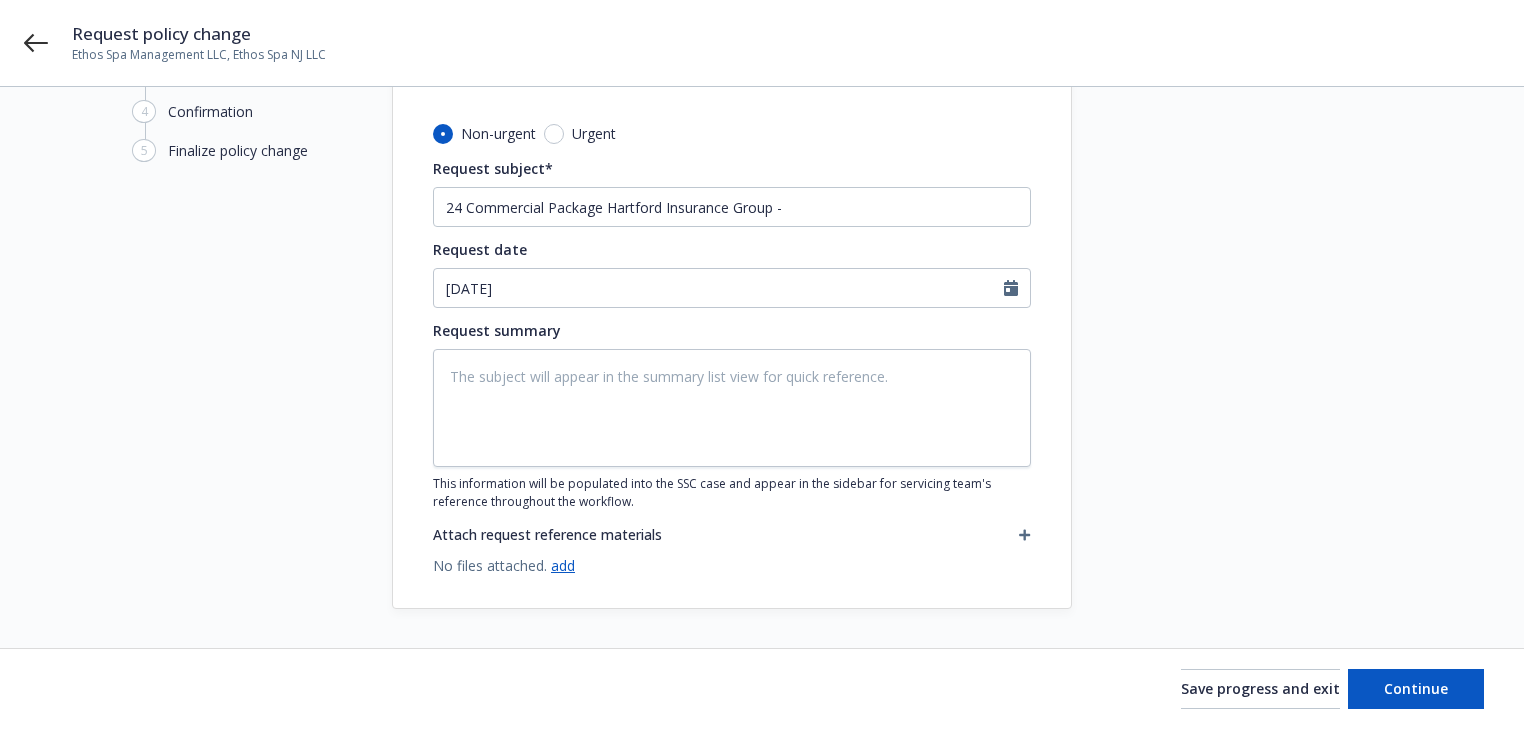 click 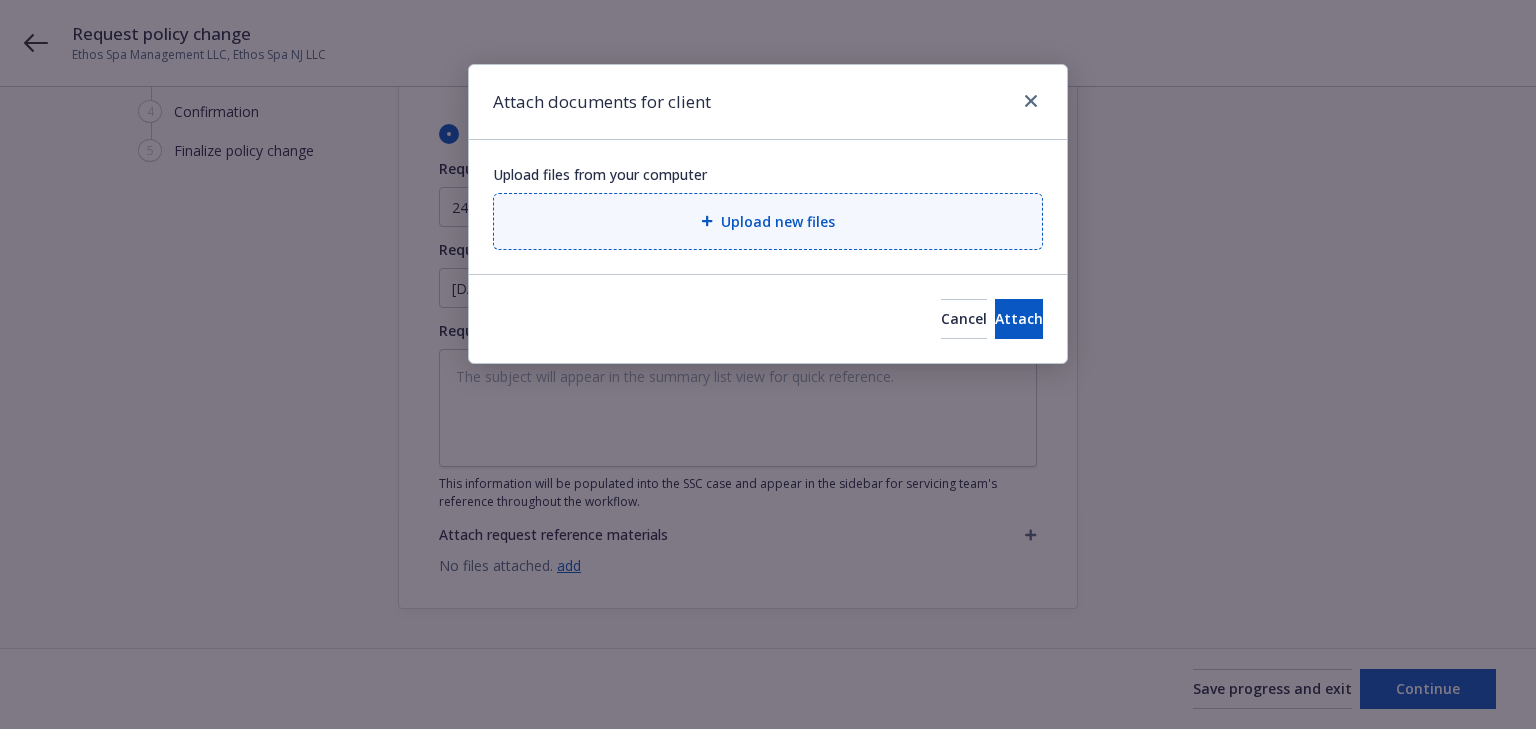click on "Upload new files" at bounding box center [768, 221] 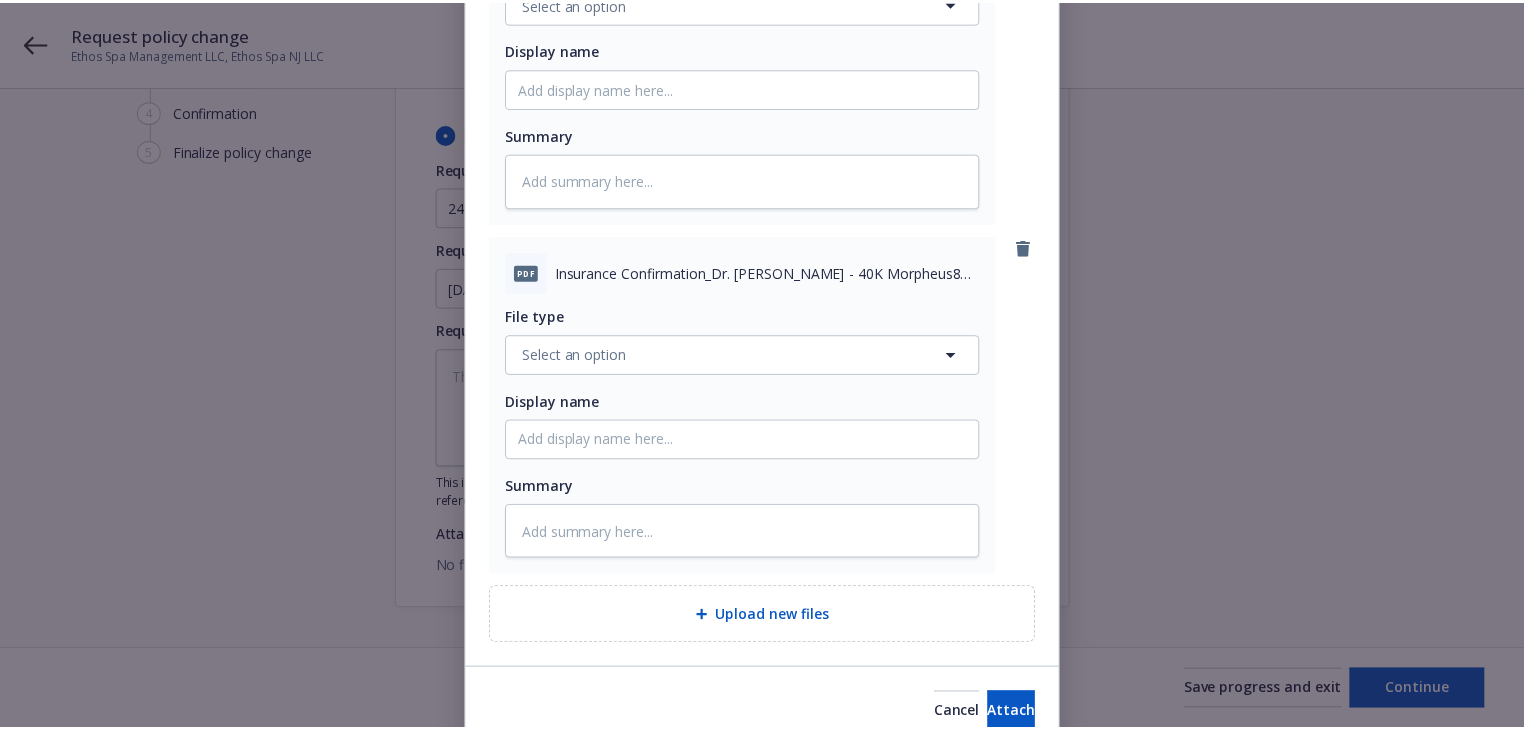 scroll, scrollTop: 720, scrollLeft: 0, axis: vertical 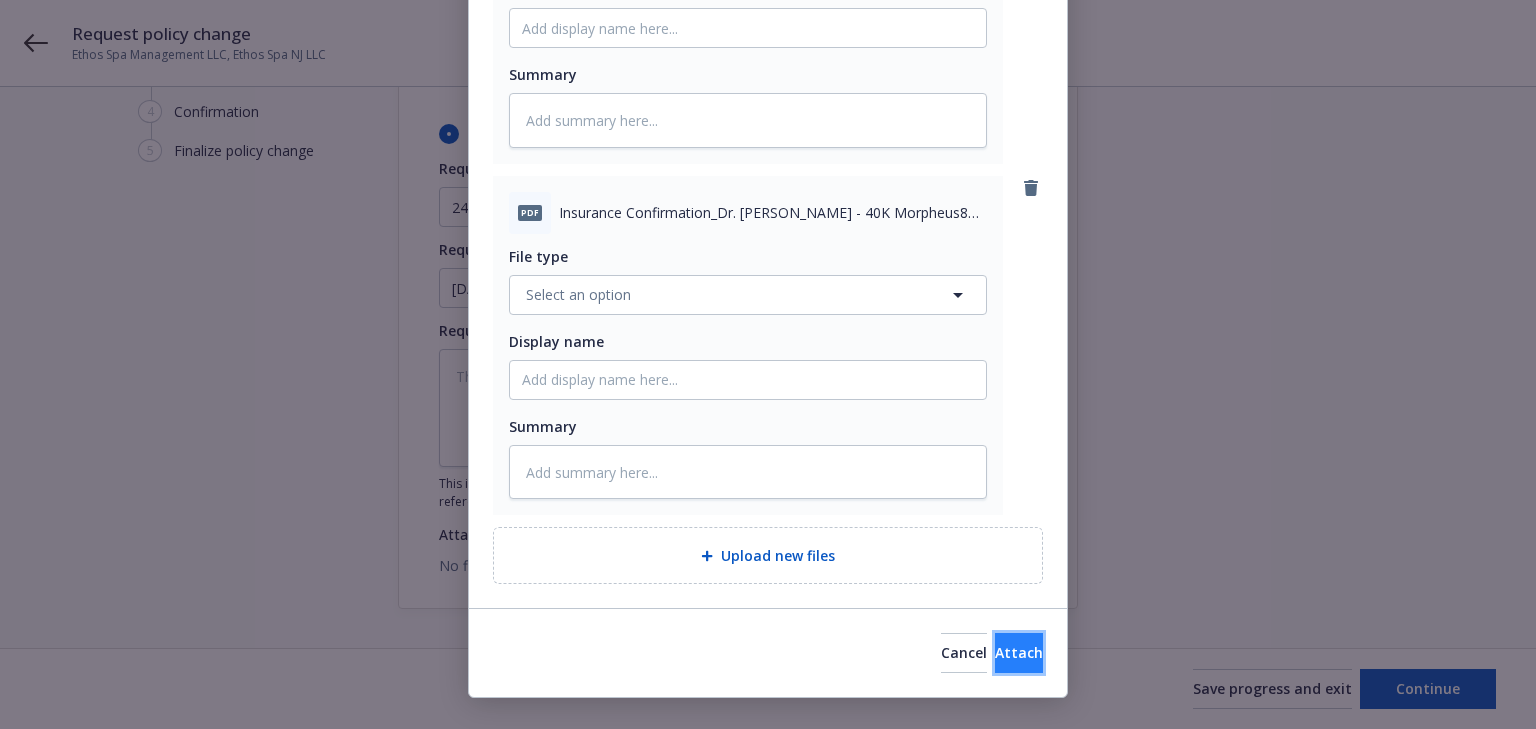 click on "Attach" at bounding box center (1019, 653) 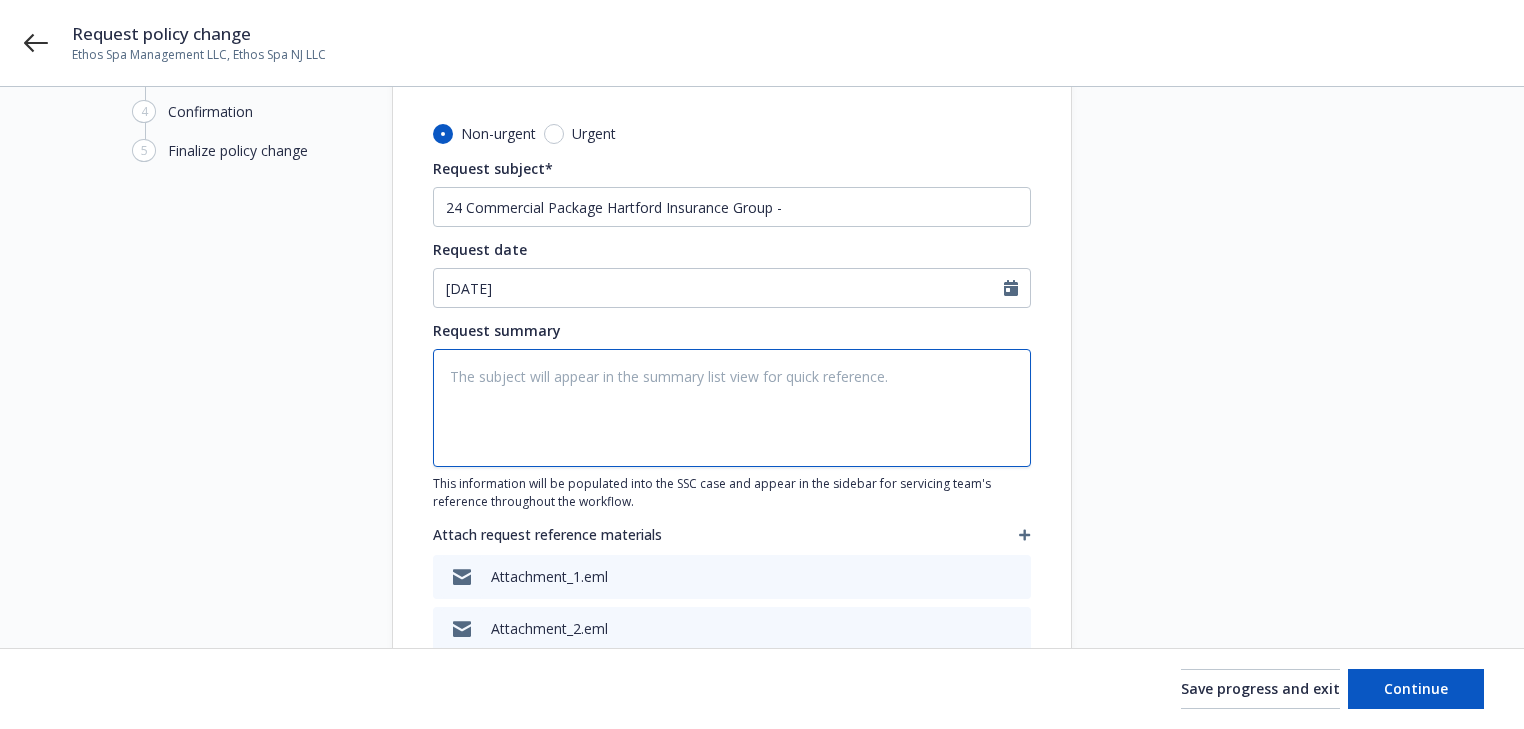 click at bounding box center [732, 408] 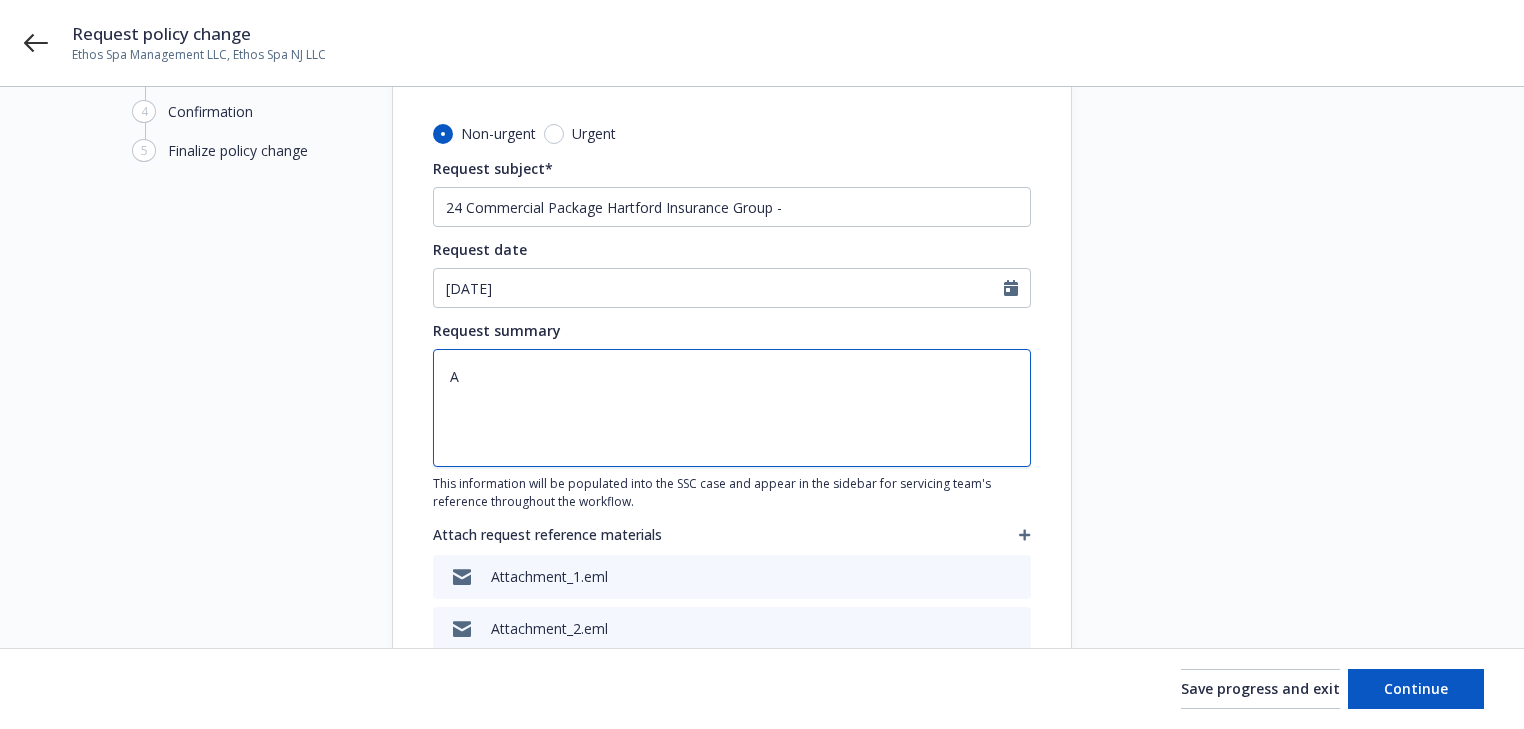 type on "x" 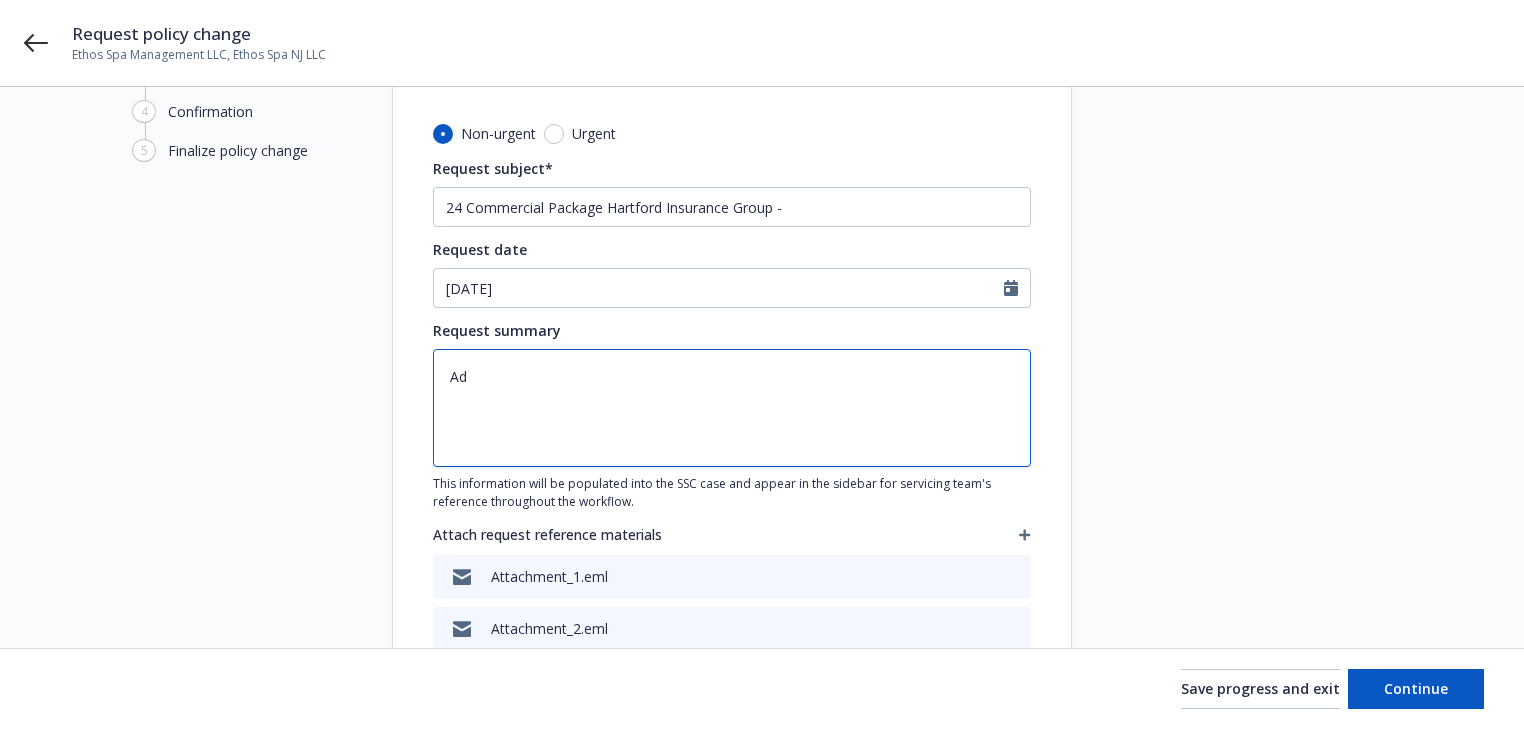 type on "x" 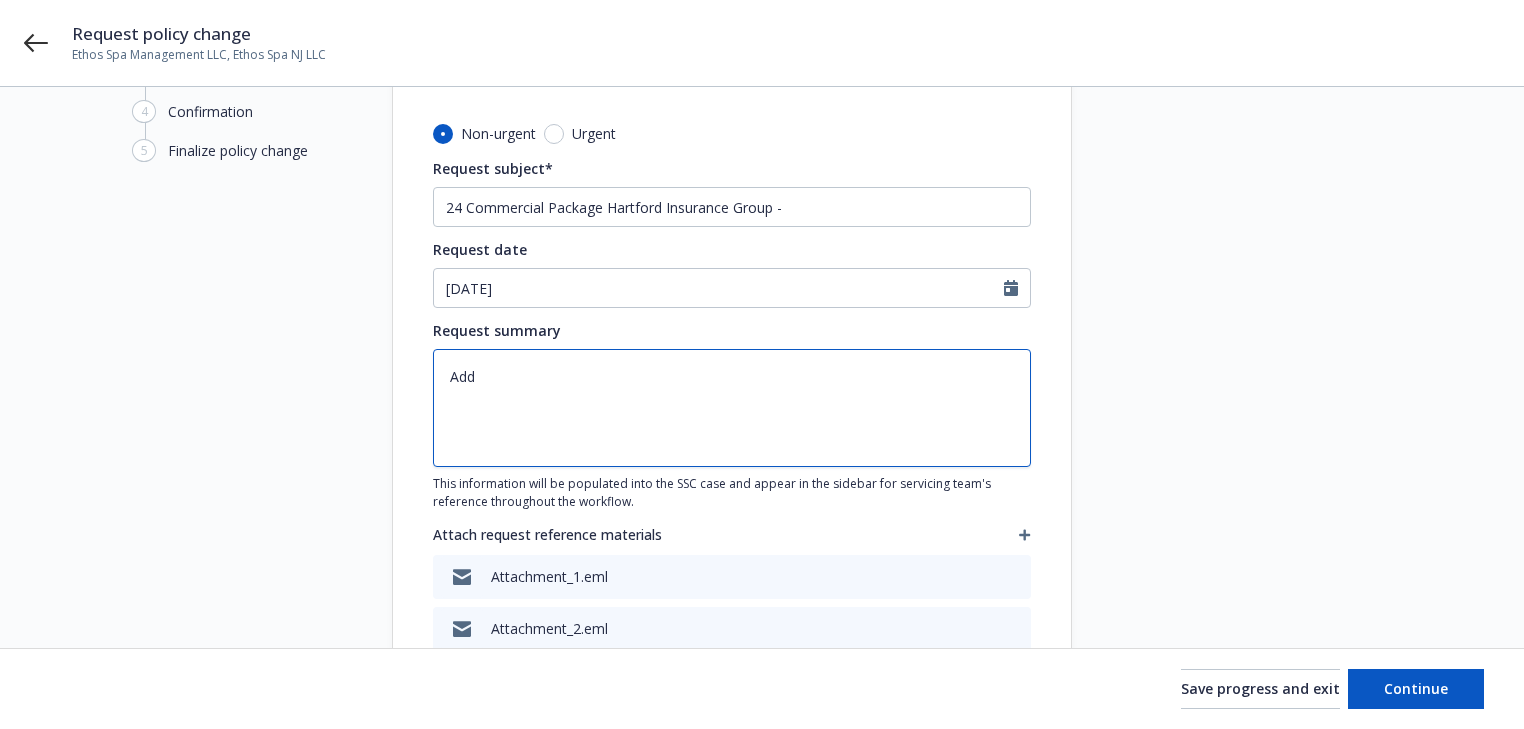 type on "x" 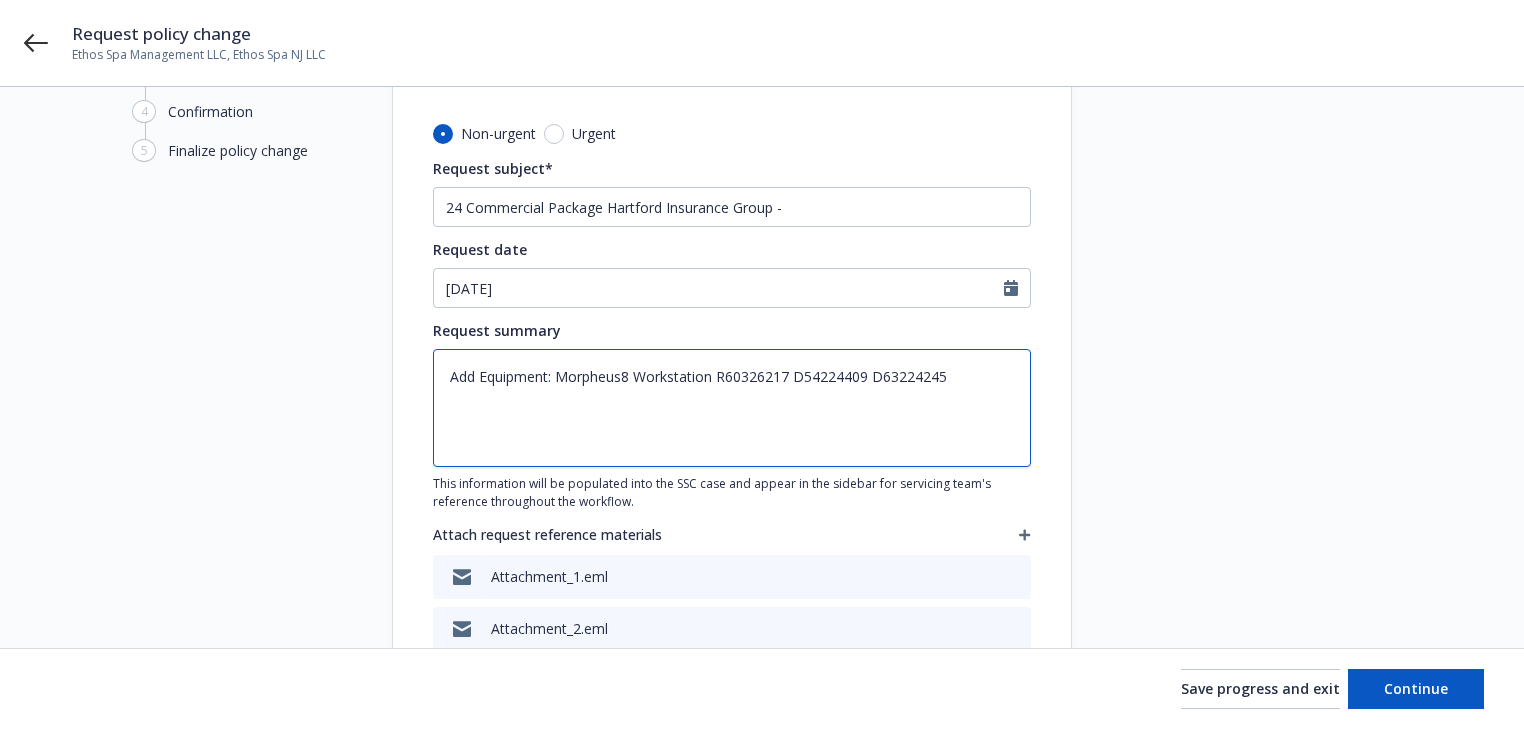 click on "Add Equipment: Morpheus8 Workstation R60326217 D54224409 D63224245" at bounding box center (732, 408) 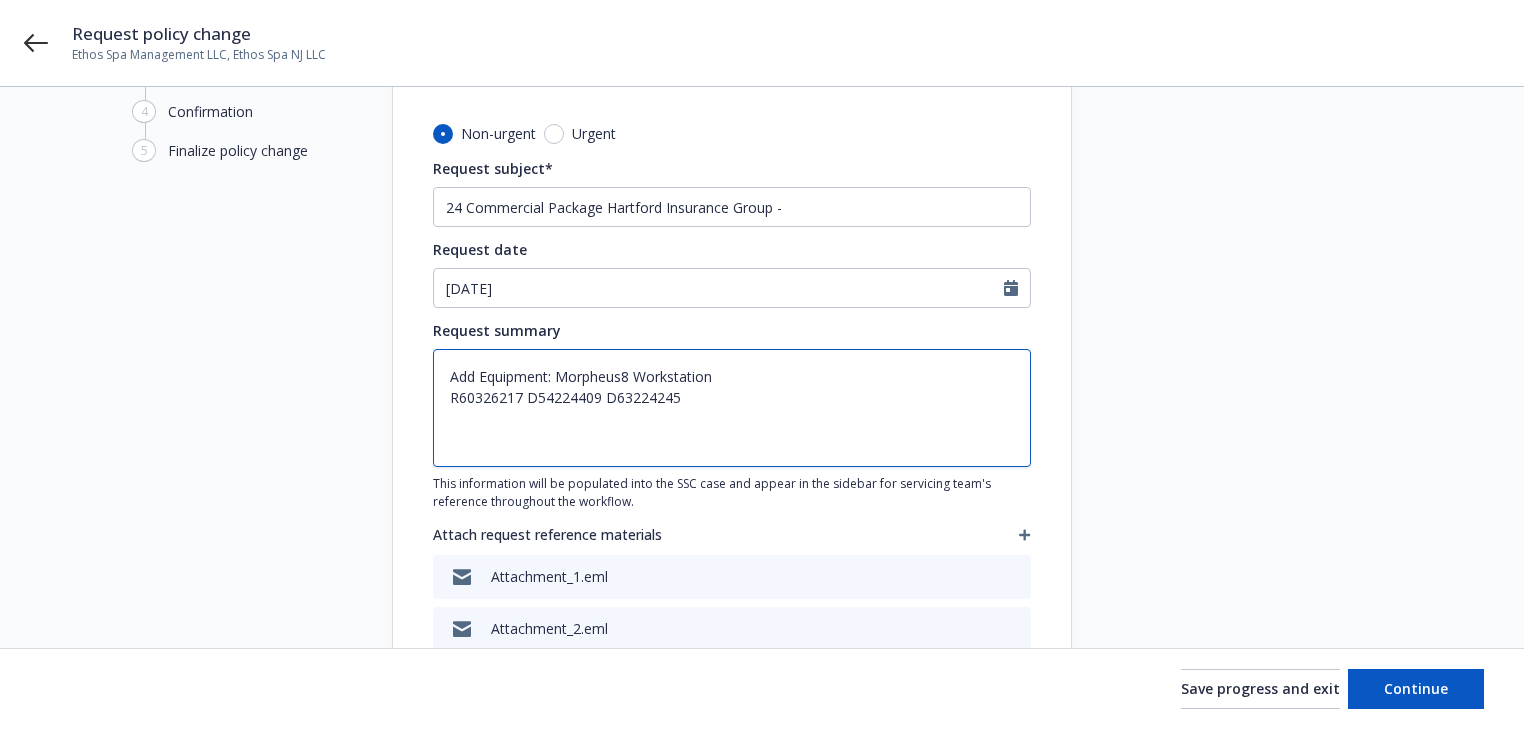 click on "1 Start request 2 Request details 3 Review request 4 Confirmation   5 Finalize policy change Request overview Provide identifying details to track this change. Non-urgent Urgent Request subject* 24 Commercial Package Hartford Insurance Group - Request date [DATE] Request summary Add Equipment: Morpheus8 Workstation
R60326217 D54224409 D63224245  This information will be populated into the SSC case and appear in the sidebar for servicing team's reference throughout the workflow. Attach request reference materials Attachment_1.eml Attachment_2.eml pdf Insurance Confirmation_Dr. [PERSON_NAME] - 40K Morpheus8 (Recert1).pdf" at bounding box center [762, 359] 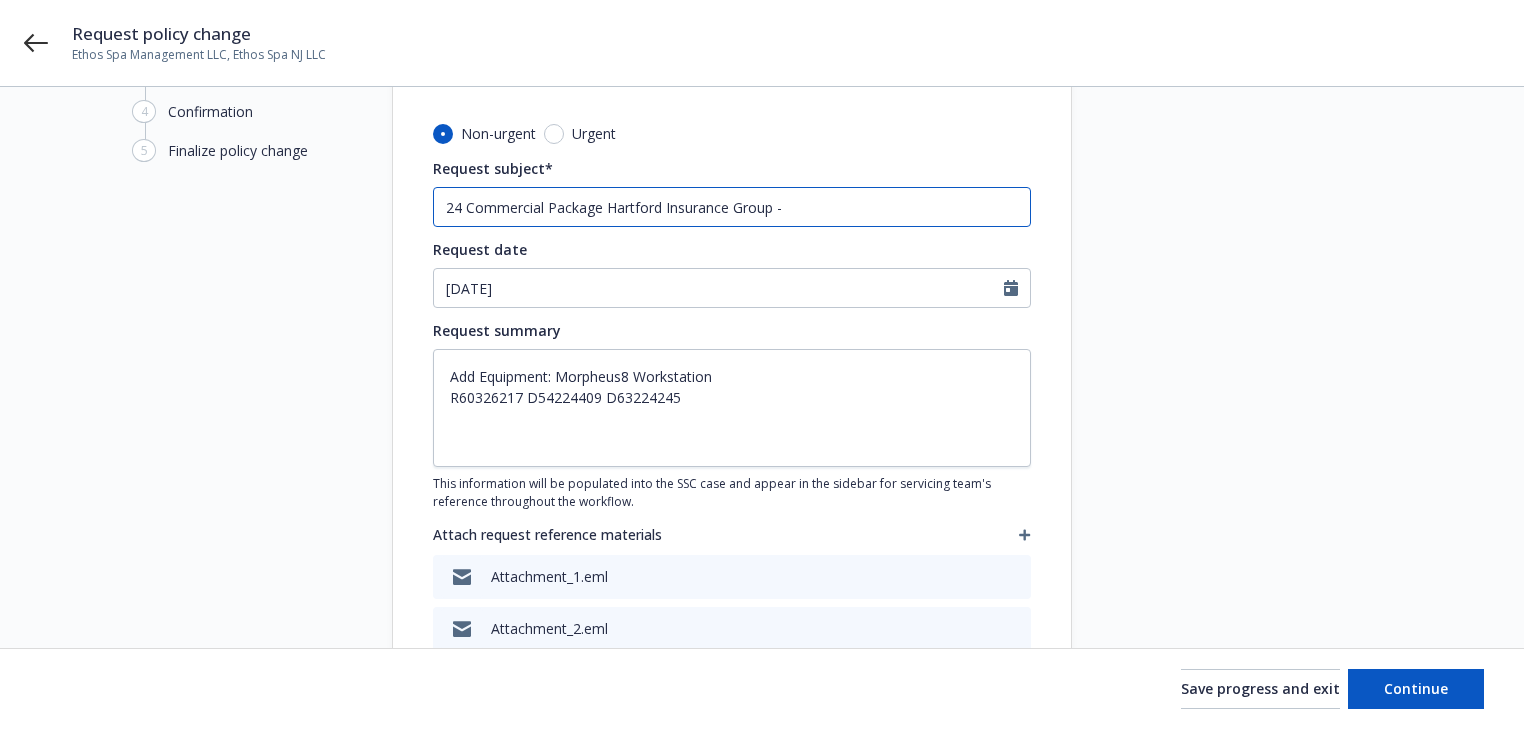 click on "24 Commercial Package Hartford Insurance Group -" at bounding box center (732, 207) 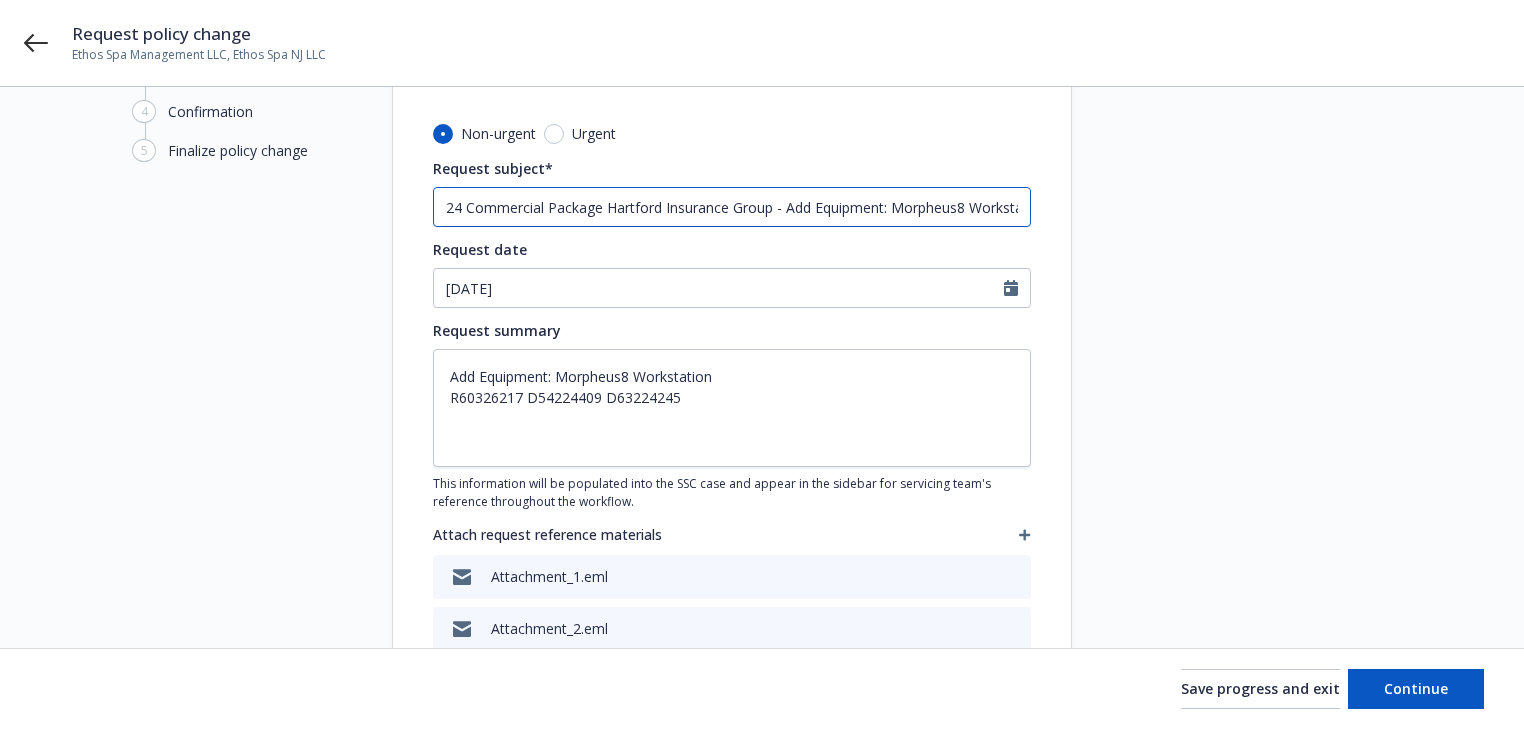 type on "x" 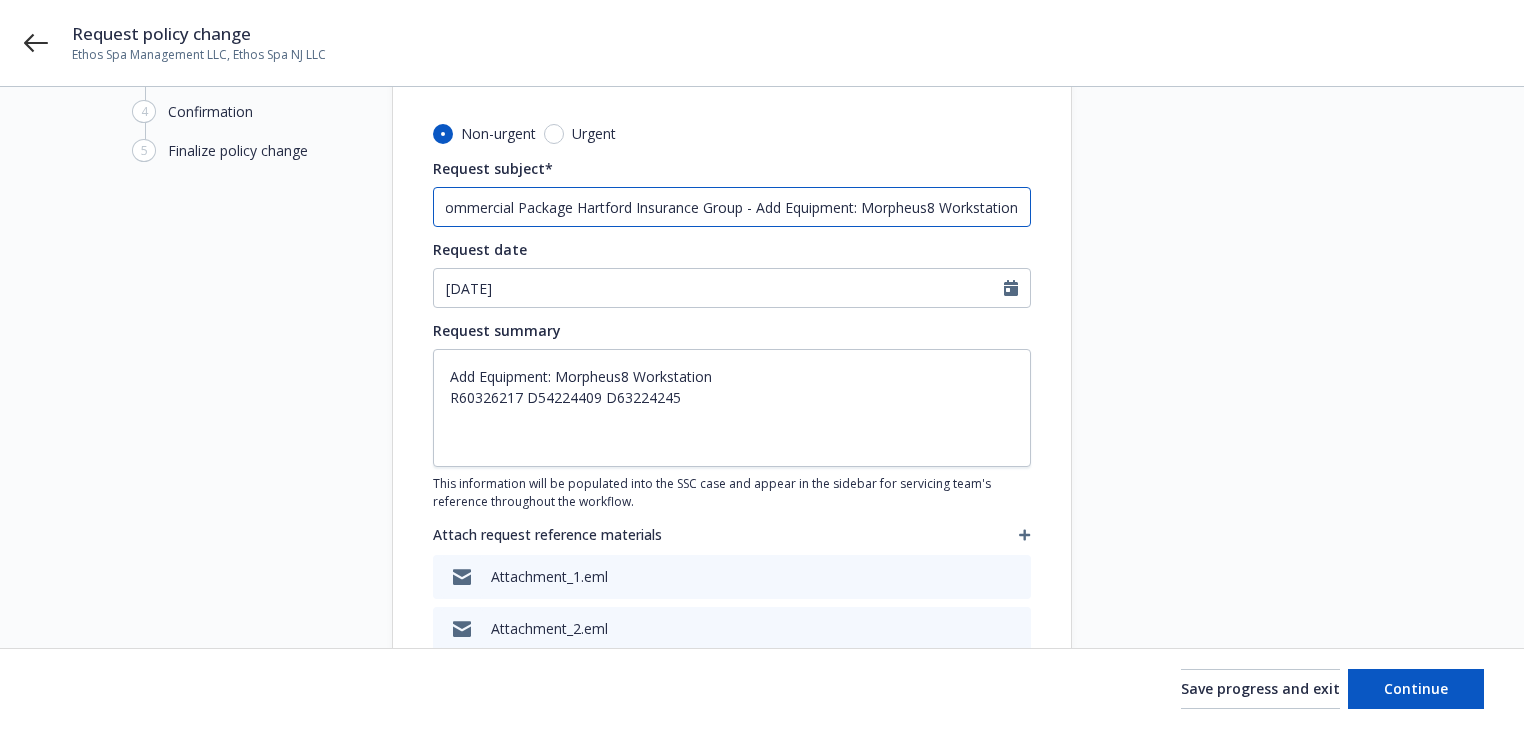click on "24 Commercial Package Hartford Insurance Group - Add Equipment: Morpheus8 Workstation" at bounding box center [732, 207] 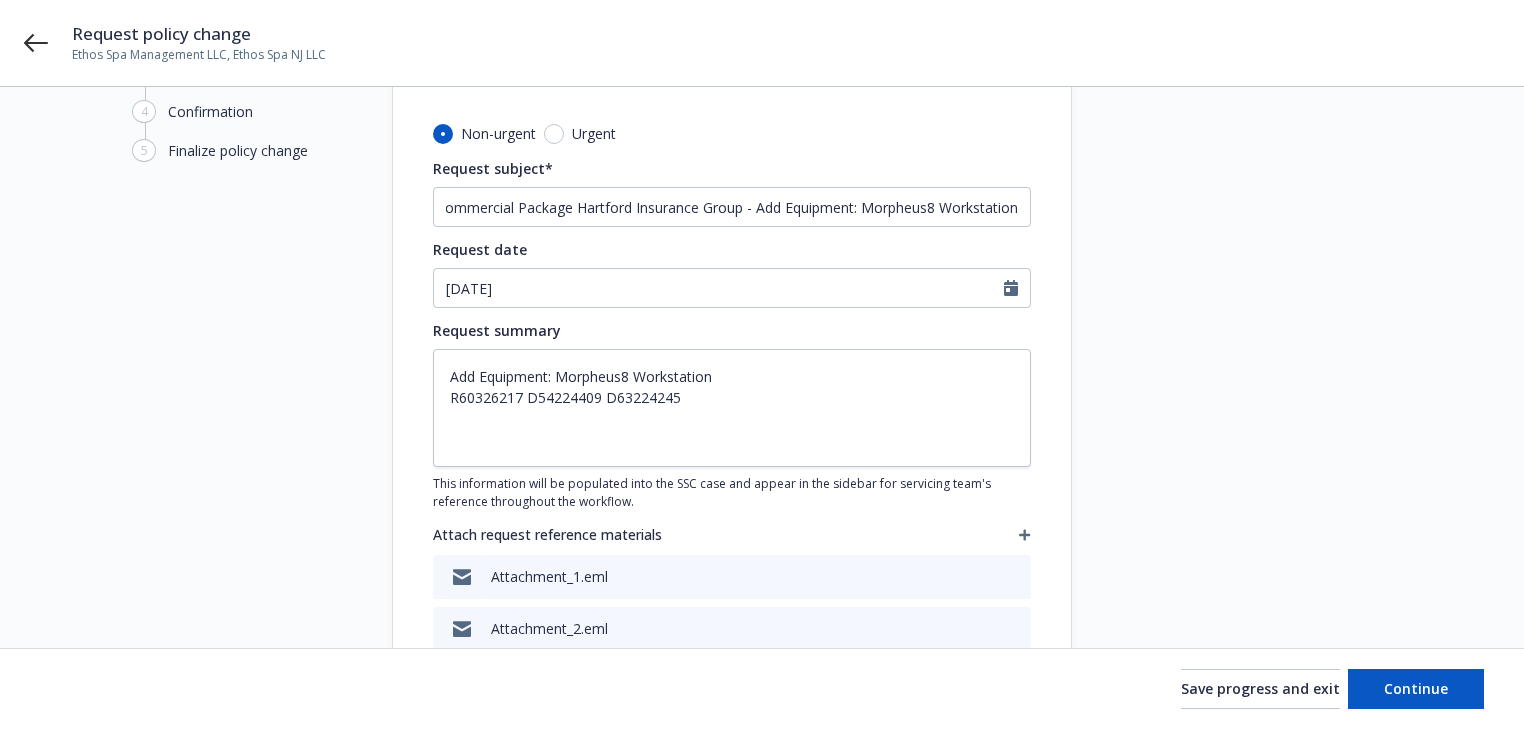 scroll, scrollTop: 0, scrollLeft: 0, axis: both 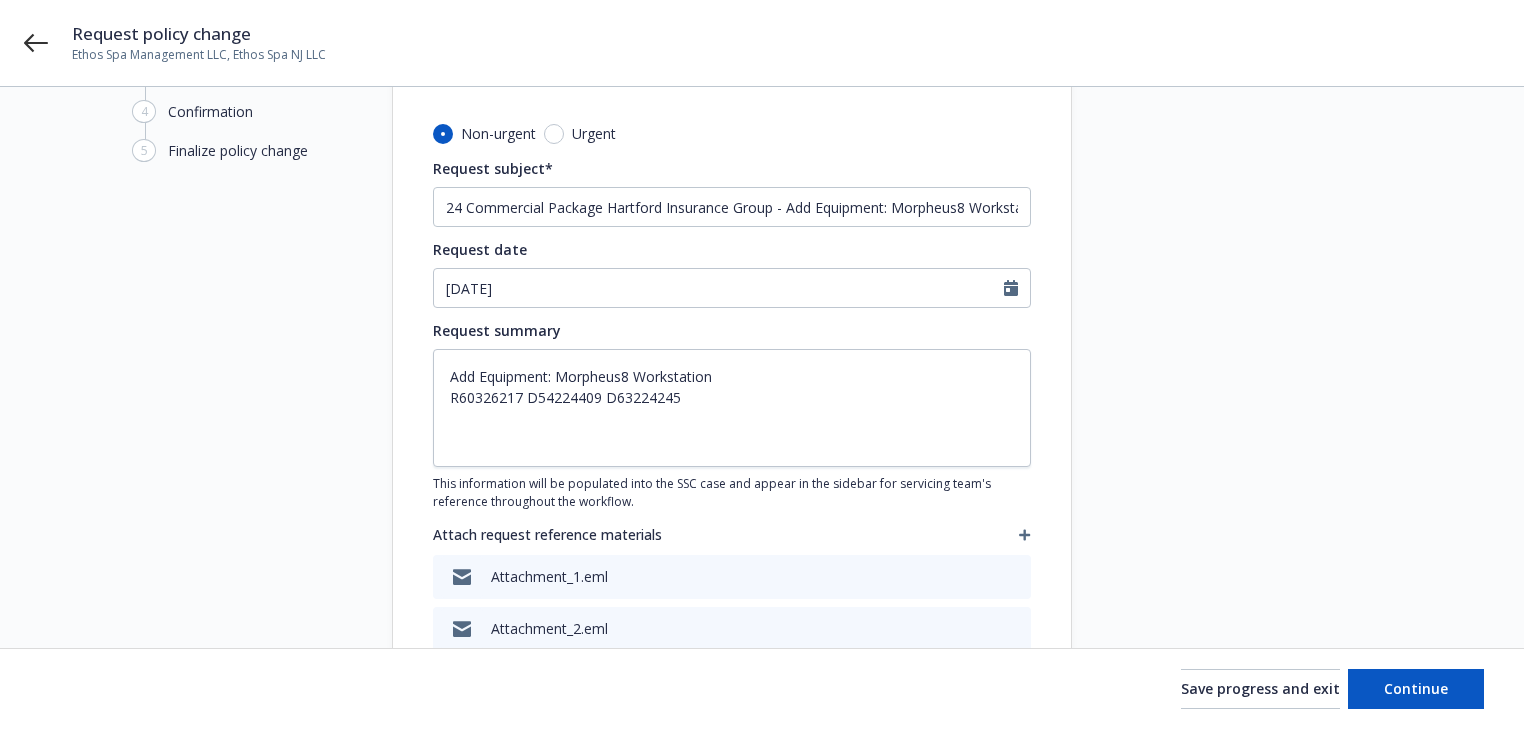 click at bounding box center (1252, 359) 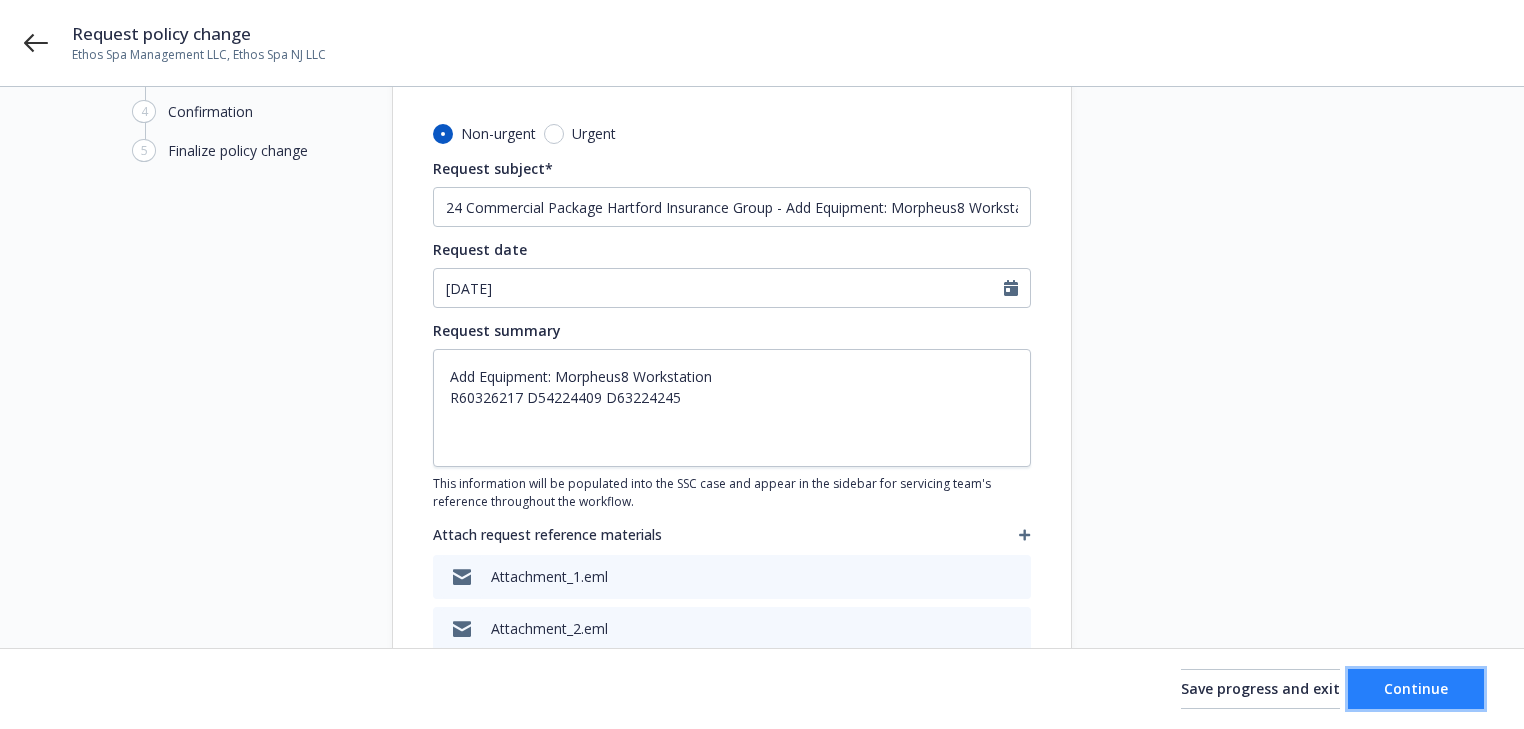 click on "Continue" at bounding box center (1416, 688) 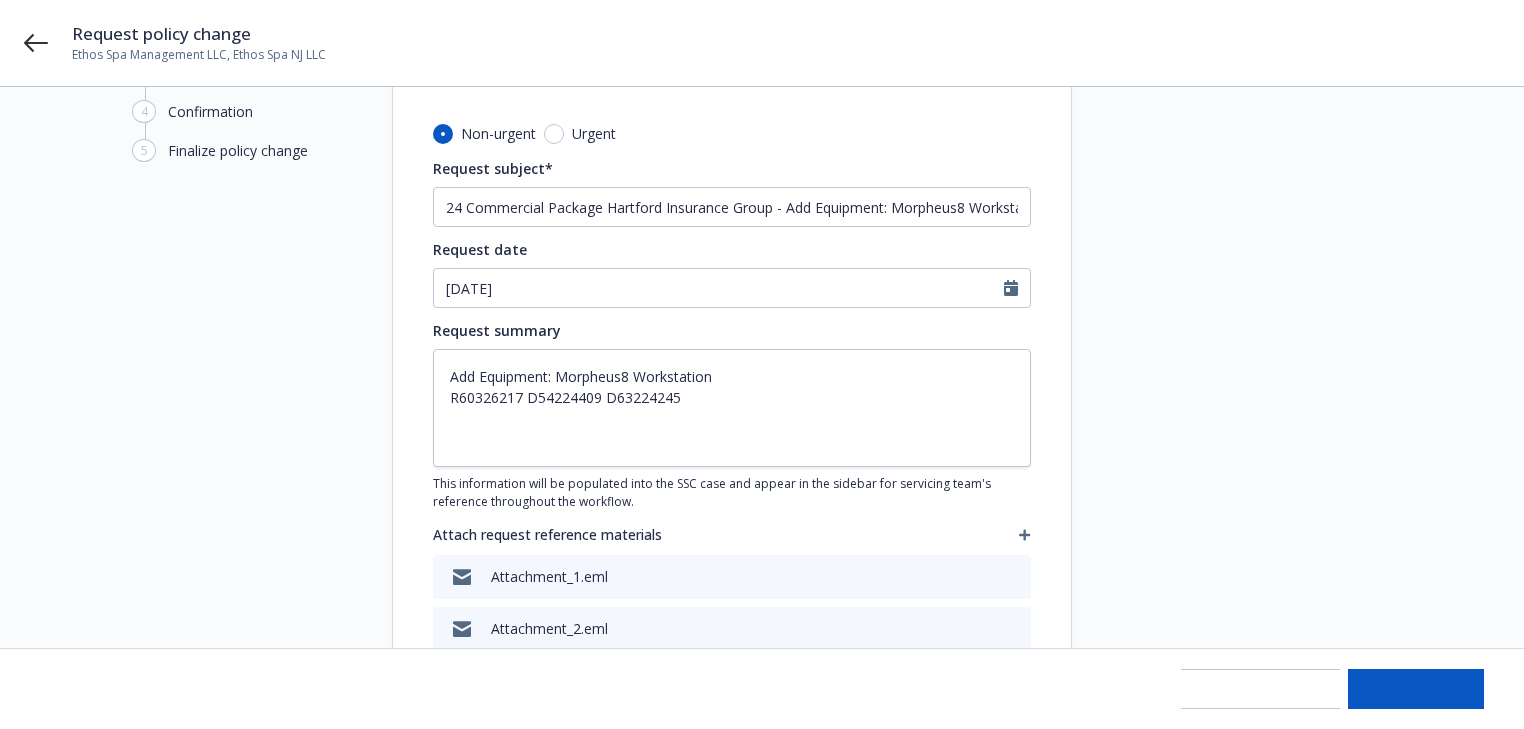 type on "x" 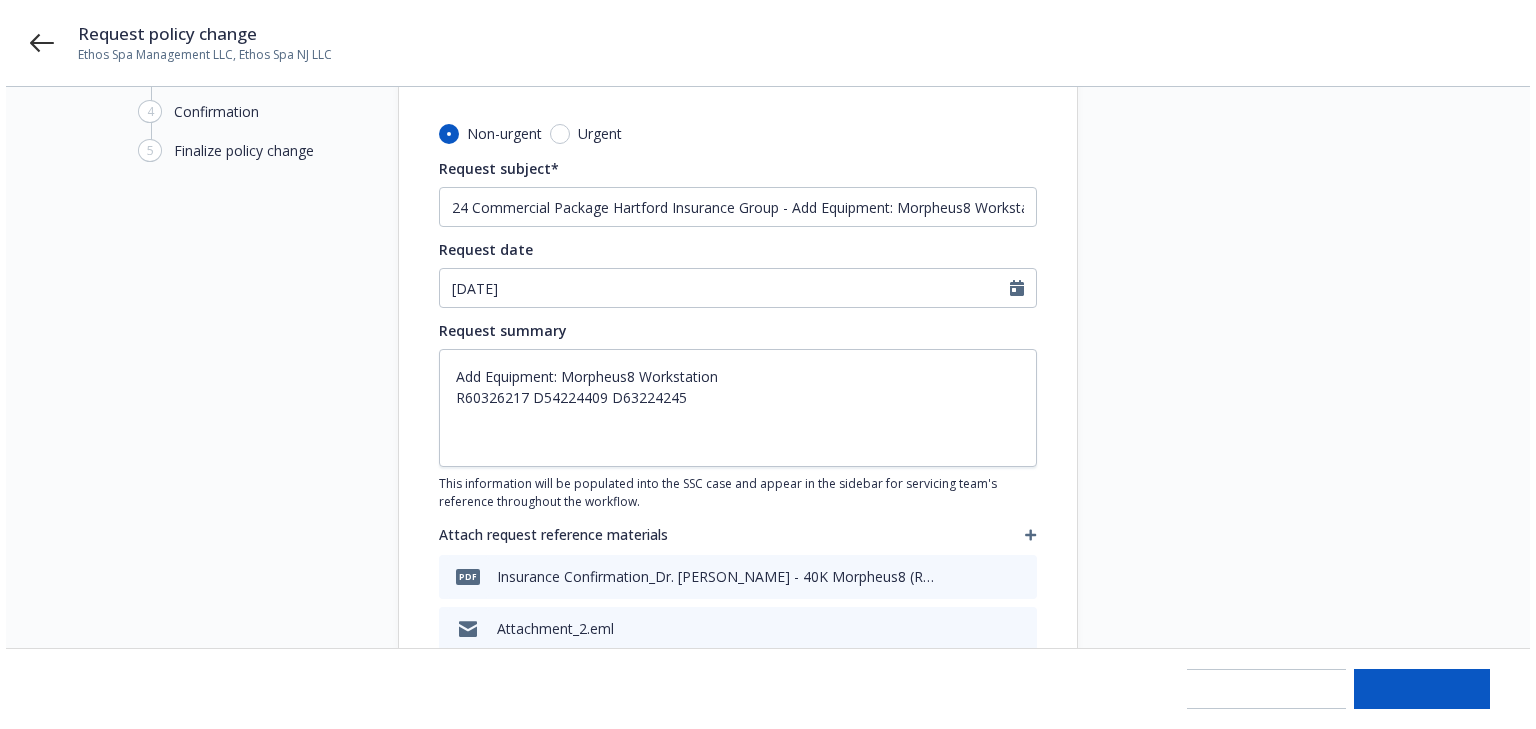 scroll, scrollTop: 0, scrollLeft: 0, axis: both 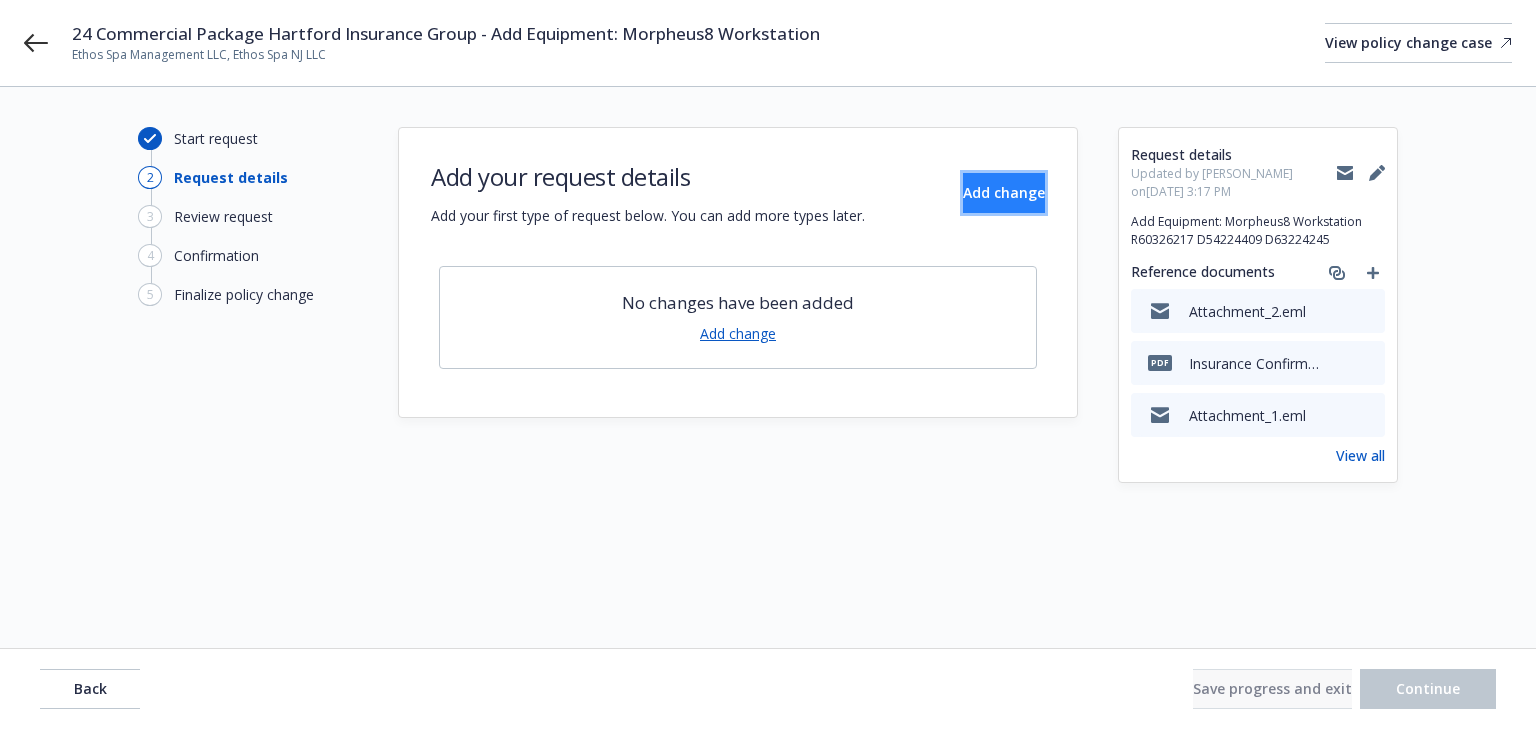 click on "Add change" at bounding box center [1004, 192] 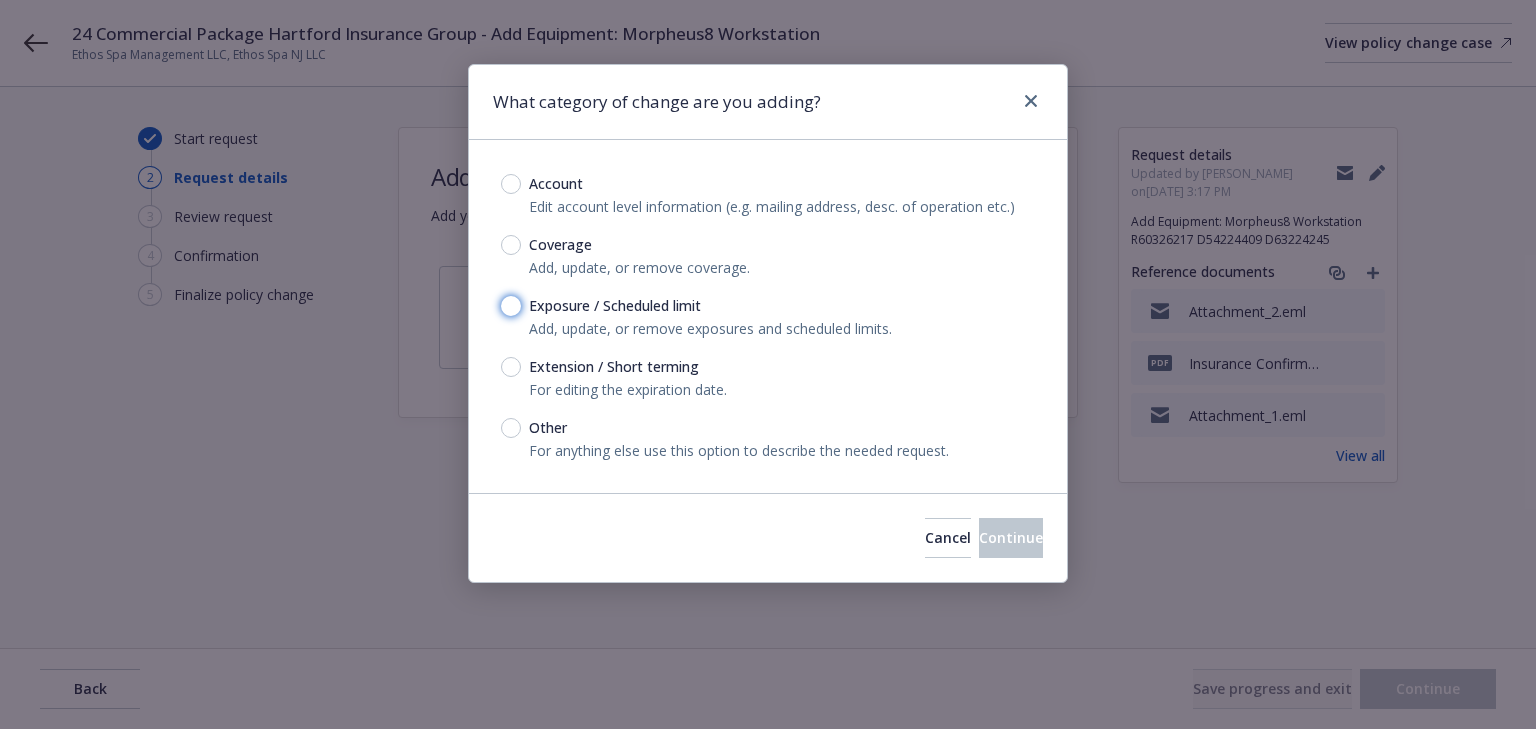 click on "Exposure / Scheduled limit" at bounding box center [511, 306] 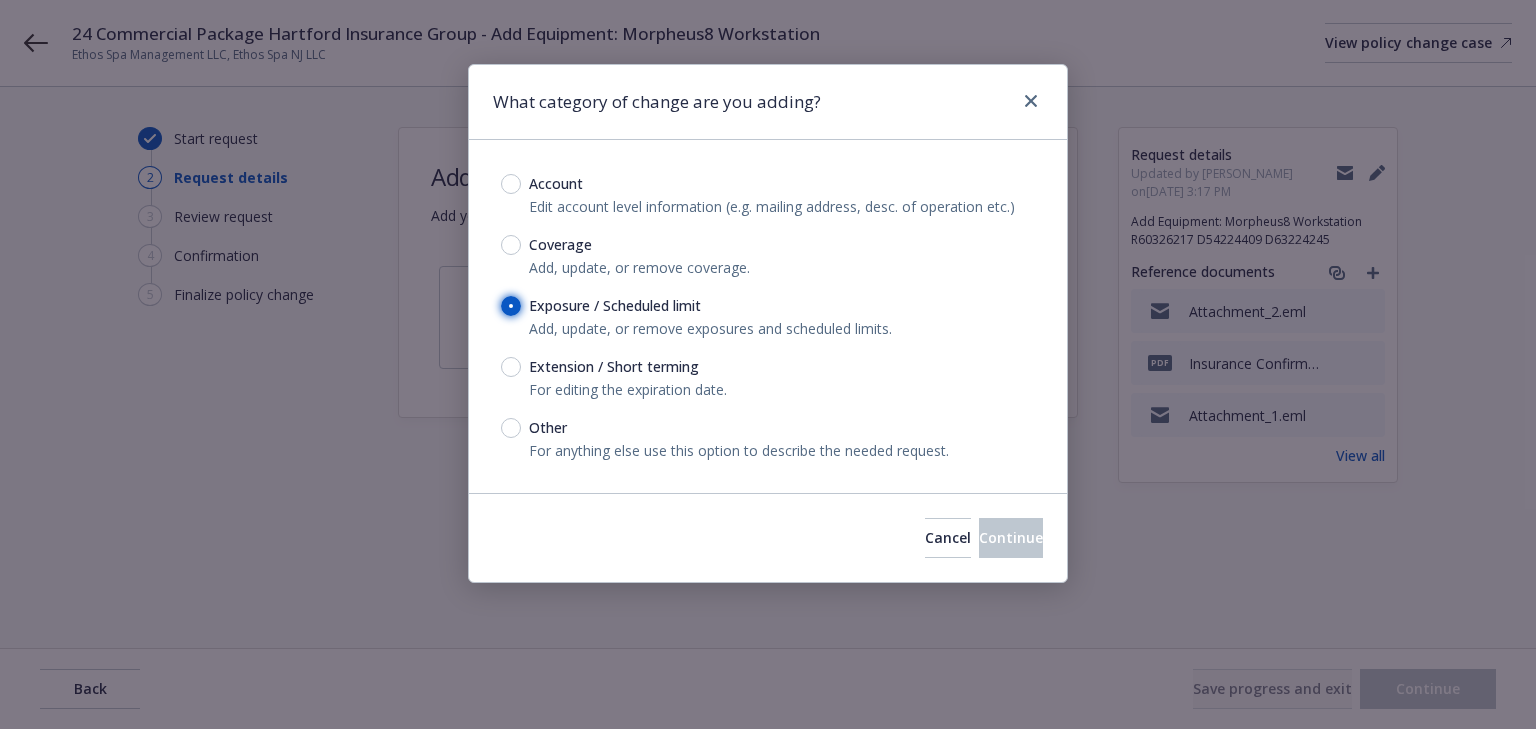 radio on "true" 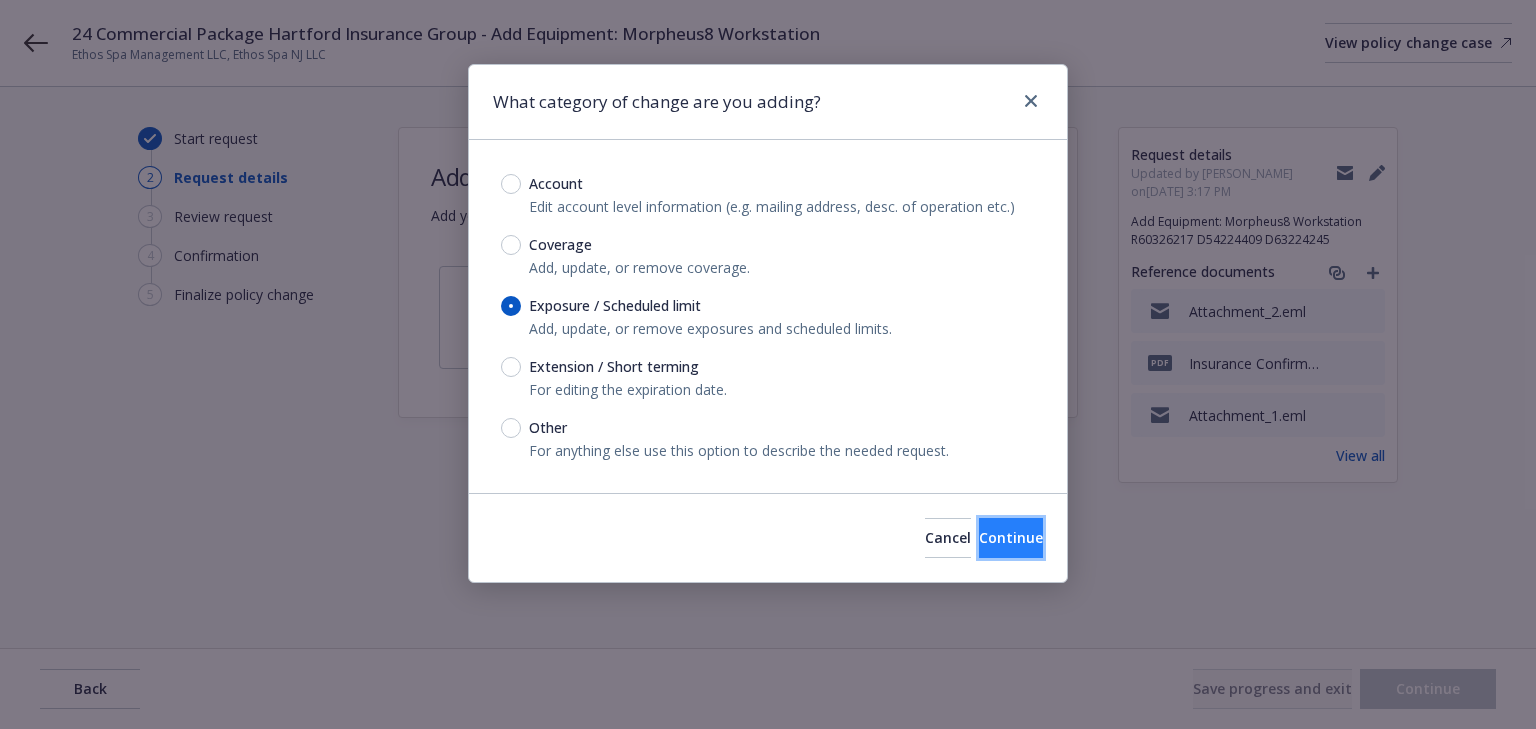 click on "Continue" at bounding box center (1011, 538) 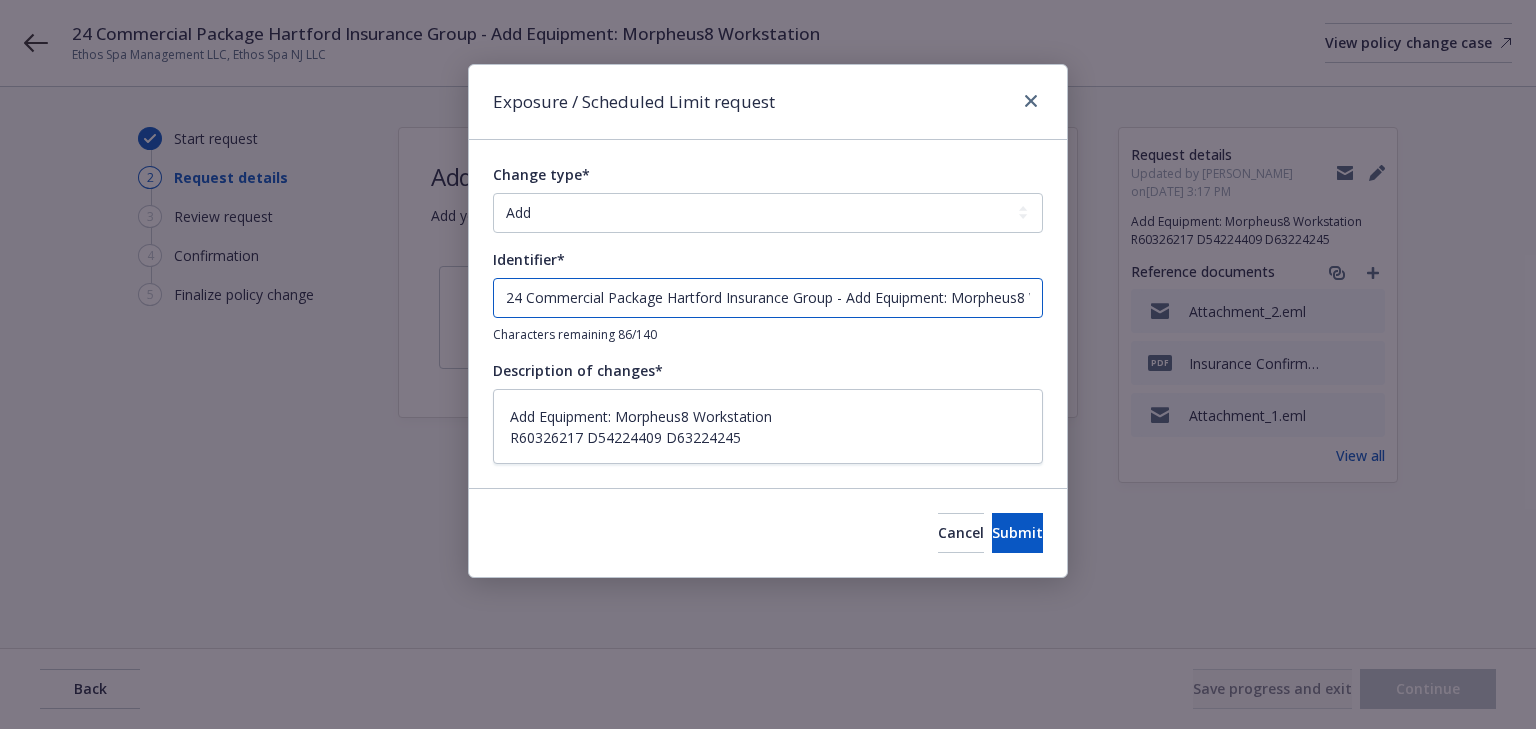 drag, startPoint x: 849, startPoint y: 293, endPoint x: -993, endPoint y: 316, distance: 1842.1436 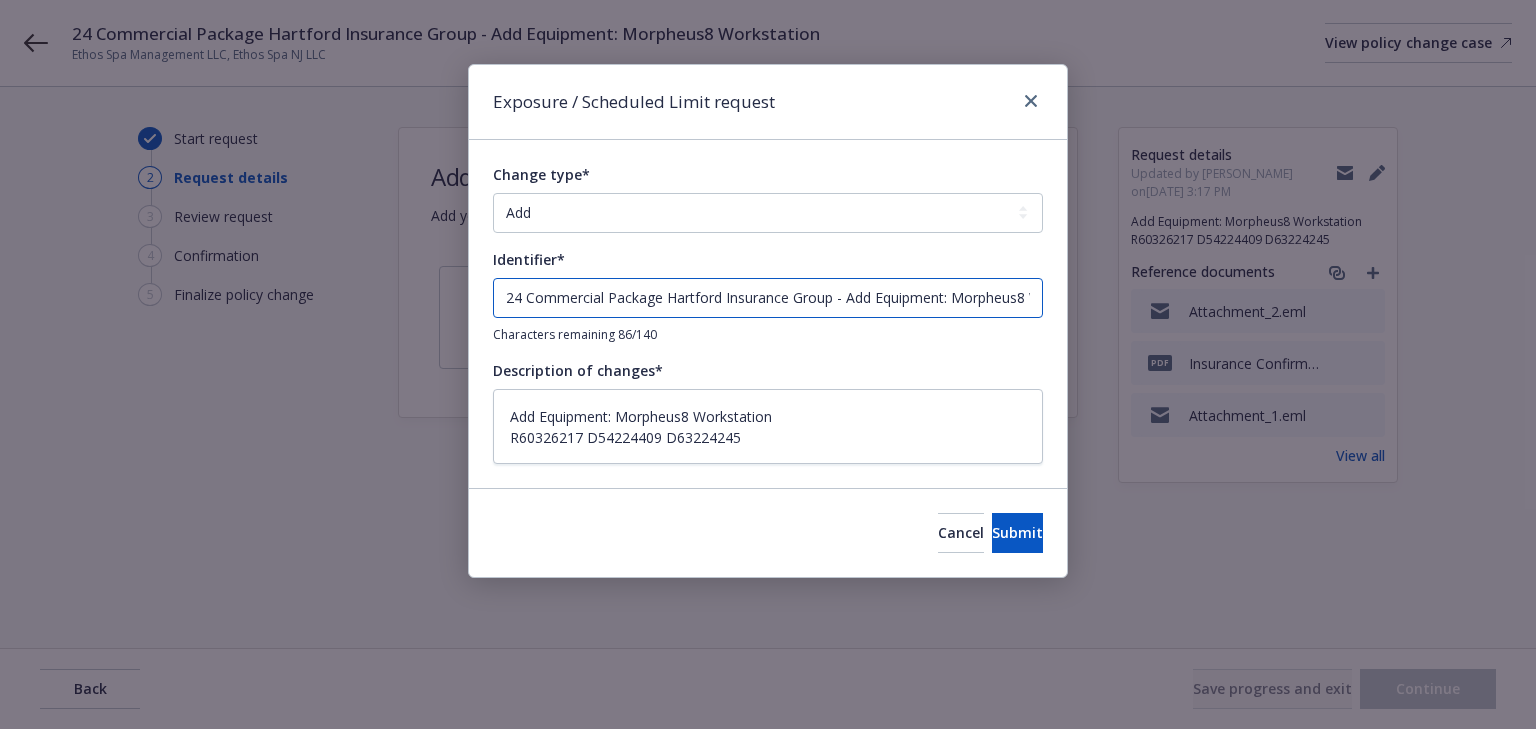 type on "x" 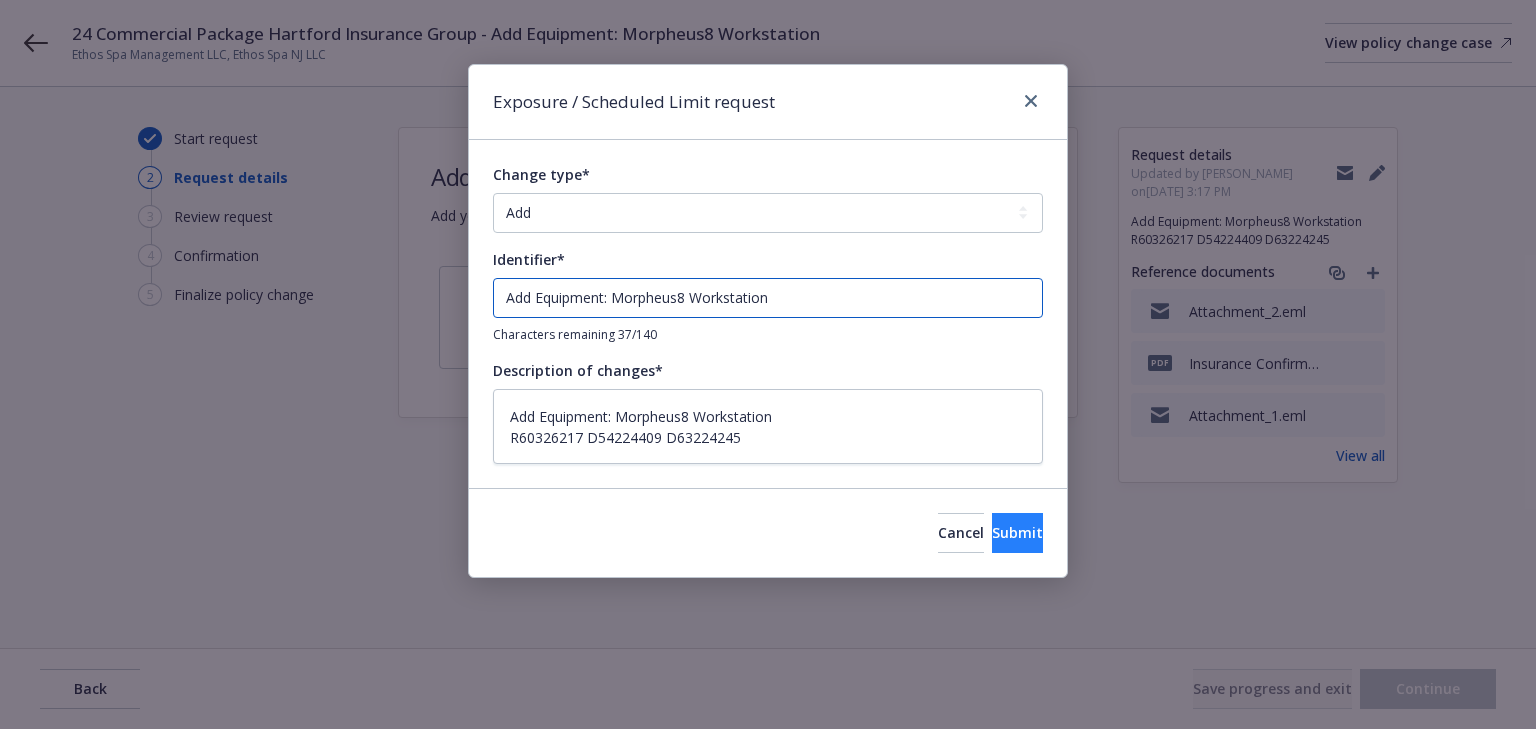 type on "Add Equipment: Morpheus8 Workstation" 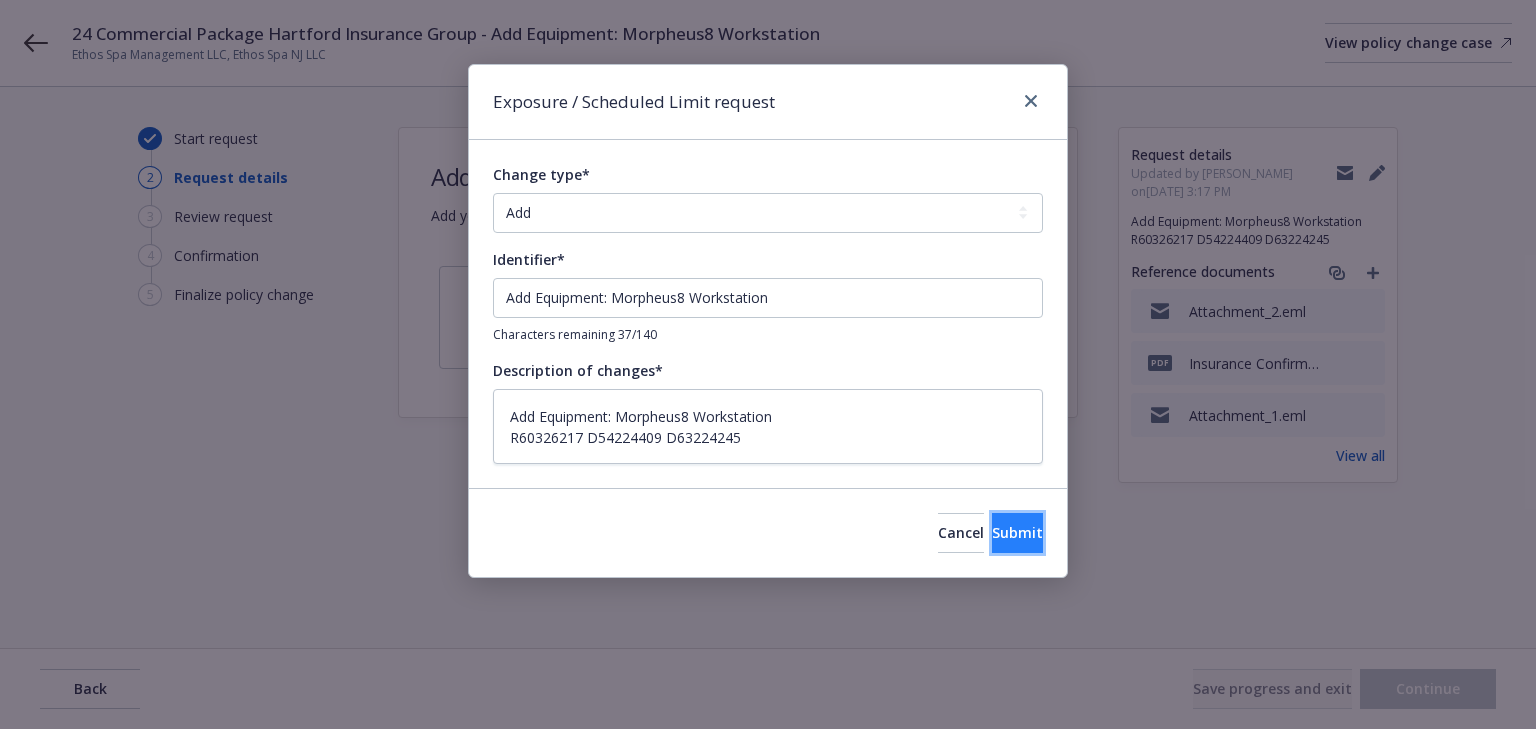 click on "Submit" at bounding box center [1017, 532] 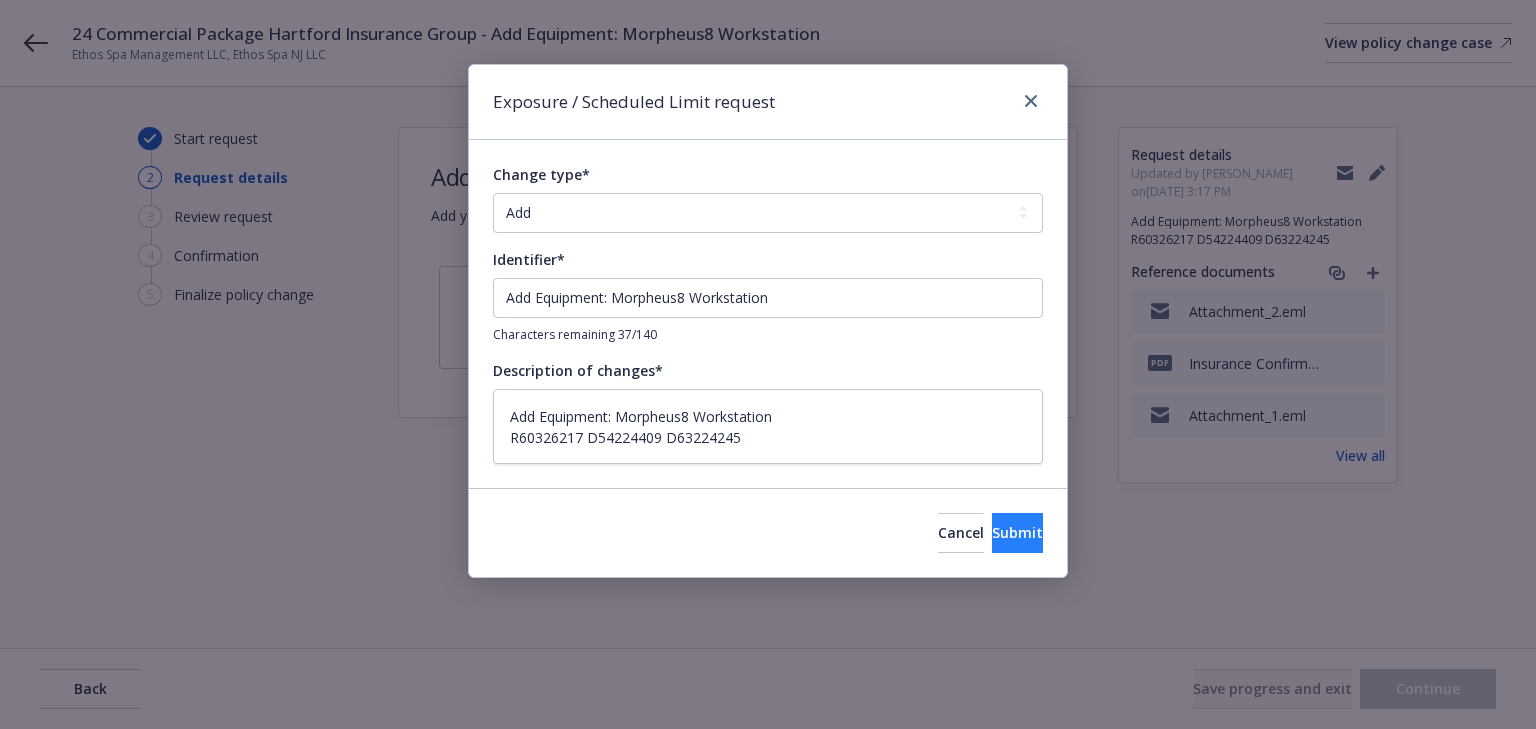 type on "x" 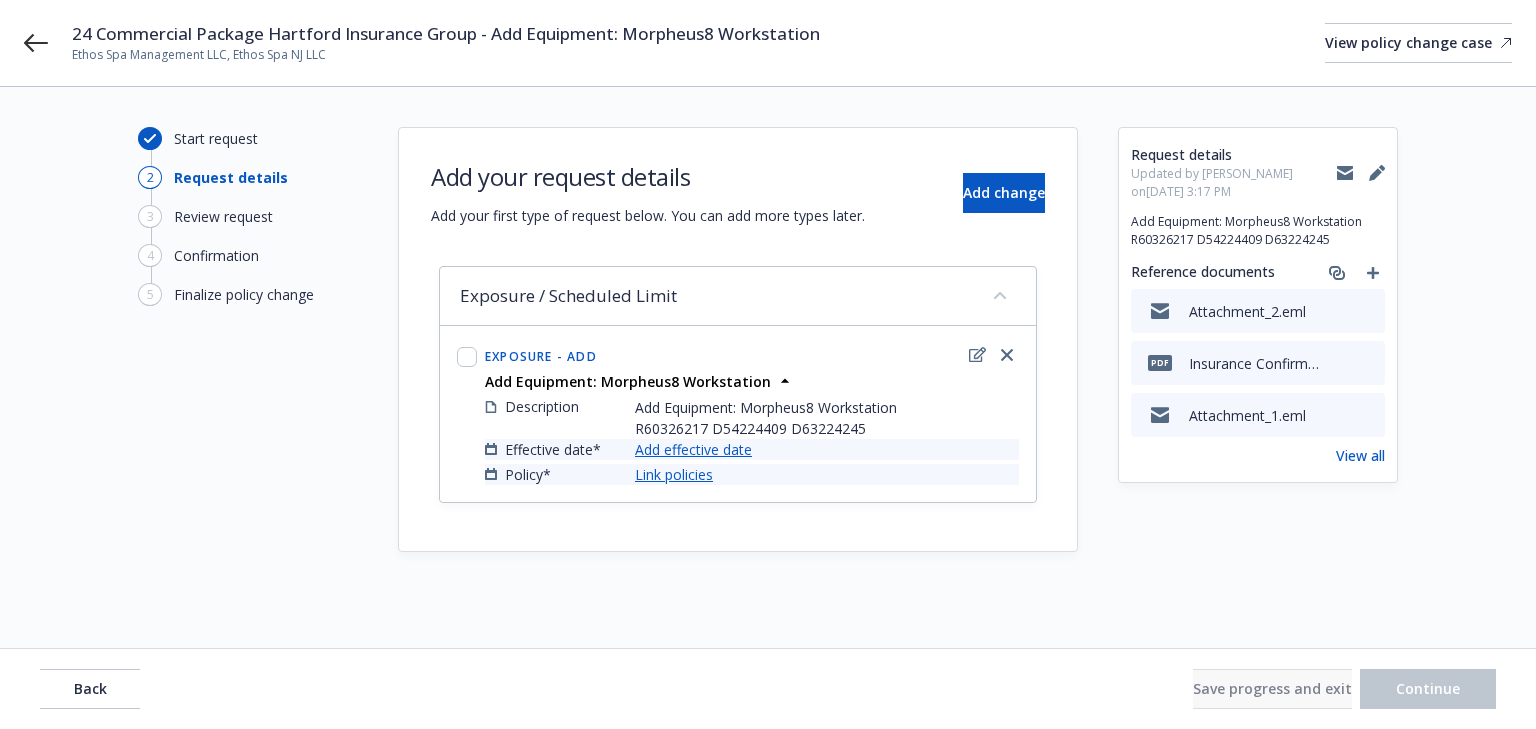 click on "Add effective date" at bounding box center (693, 449) 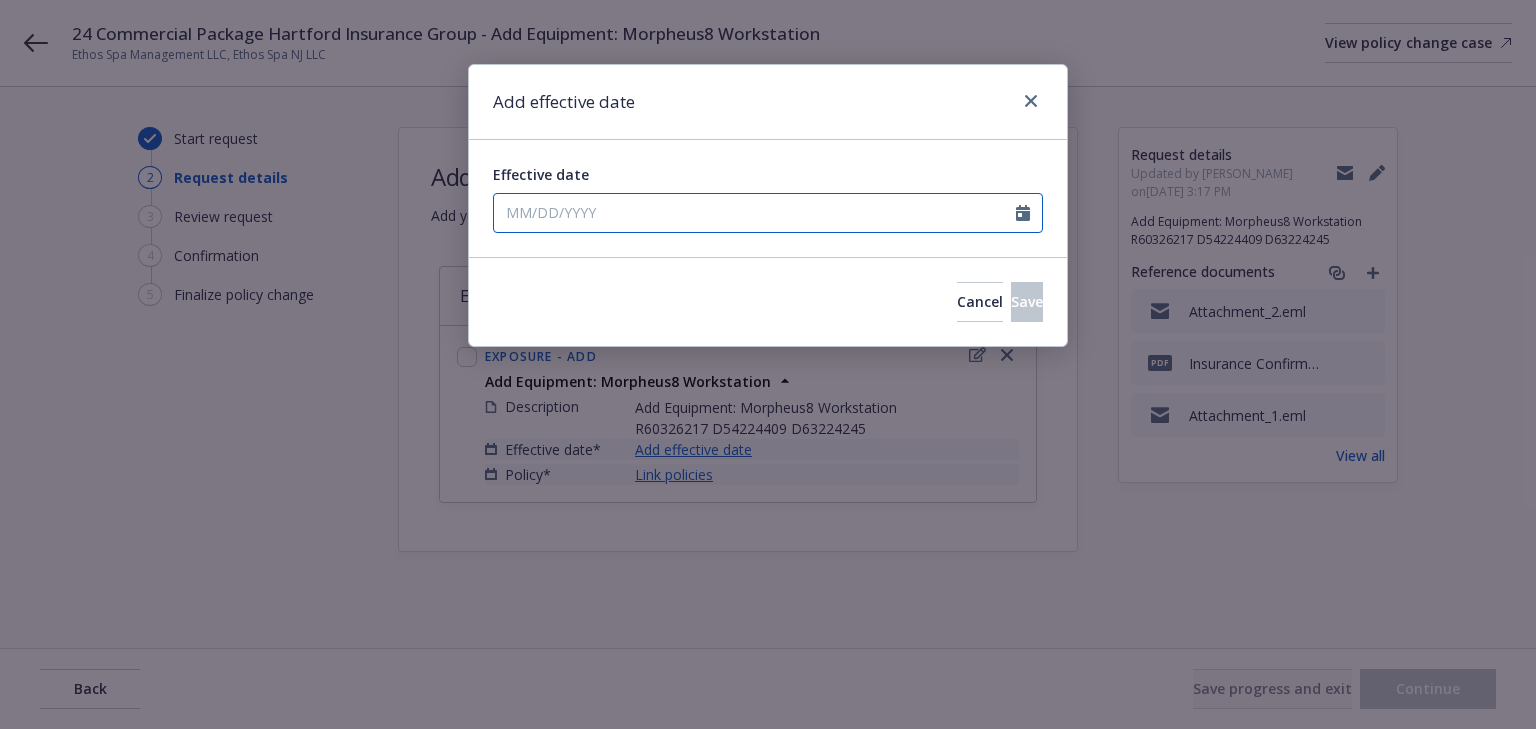 select on "7" 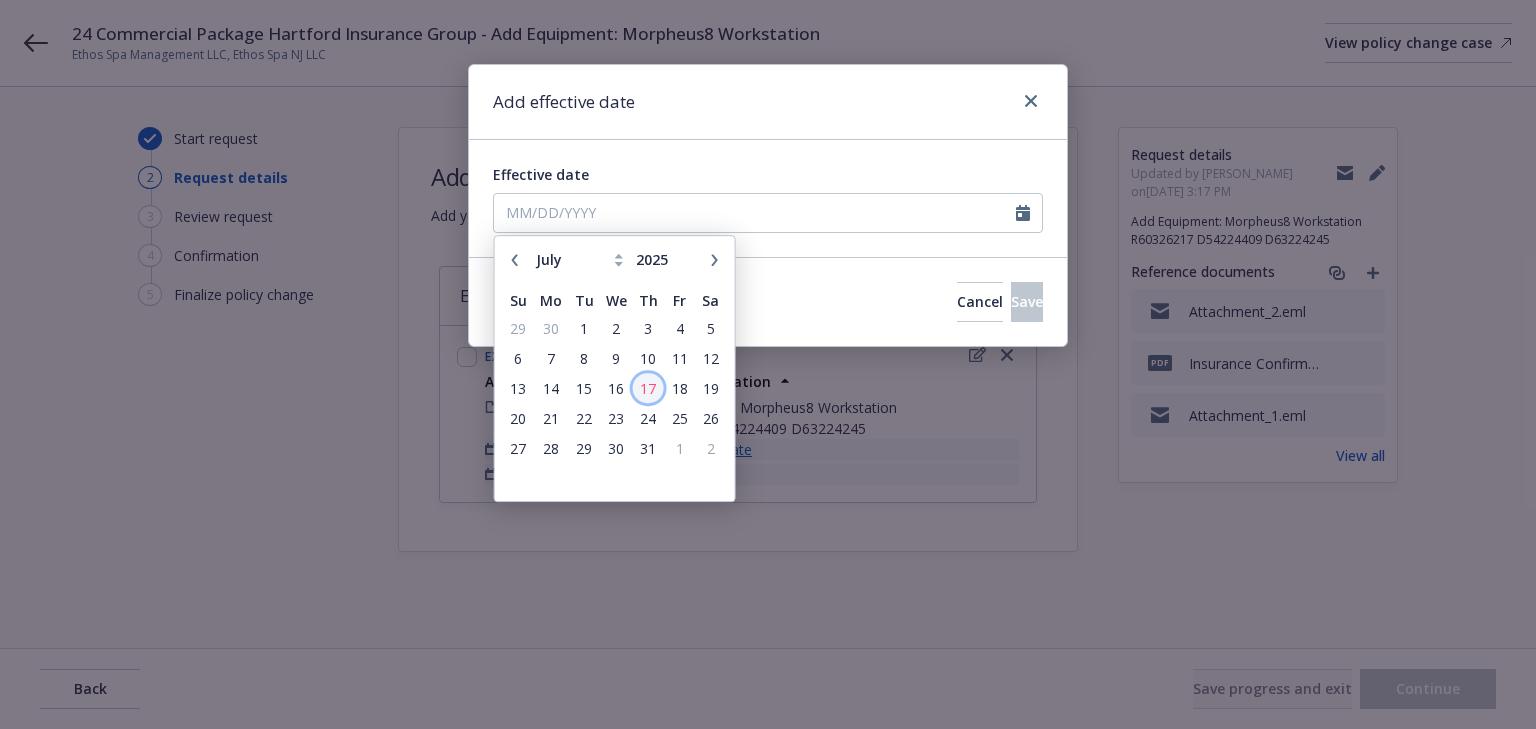 click on "17" at bounding box center [648, 388] 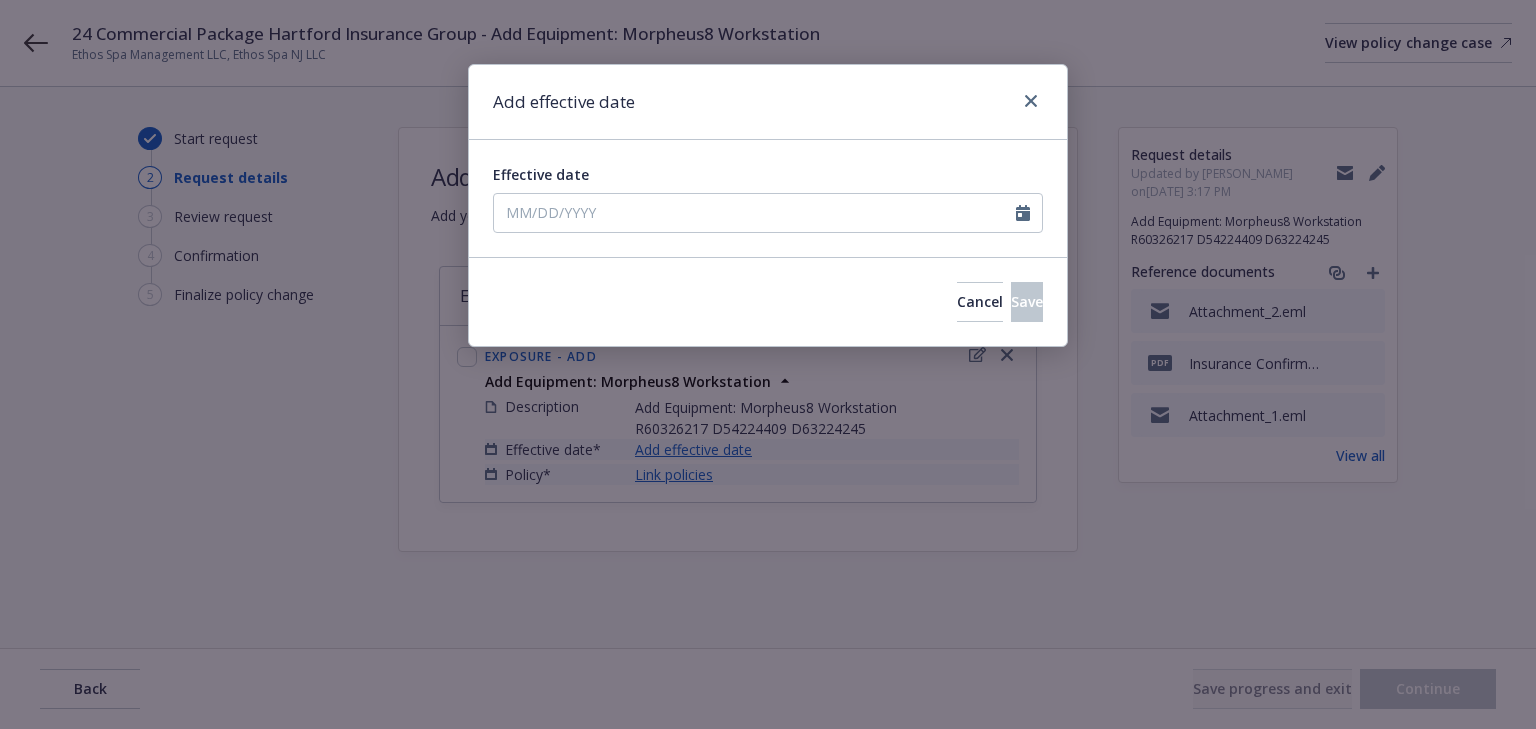 type on "[DATE]" 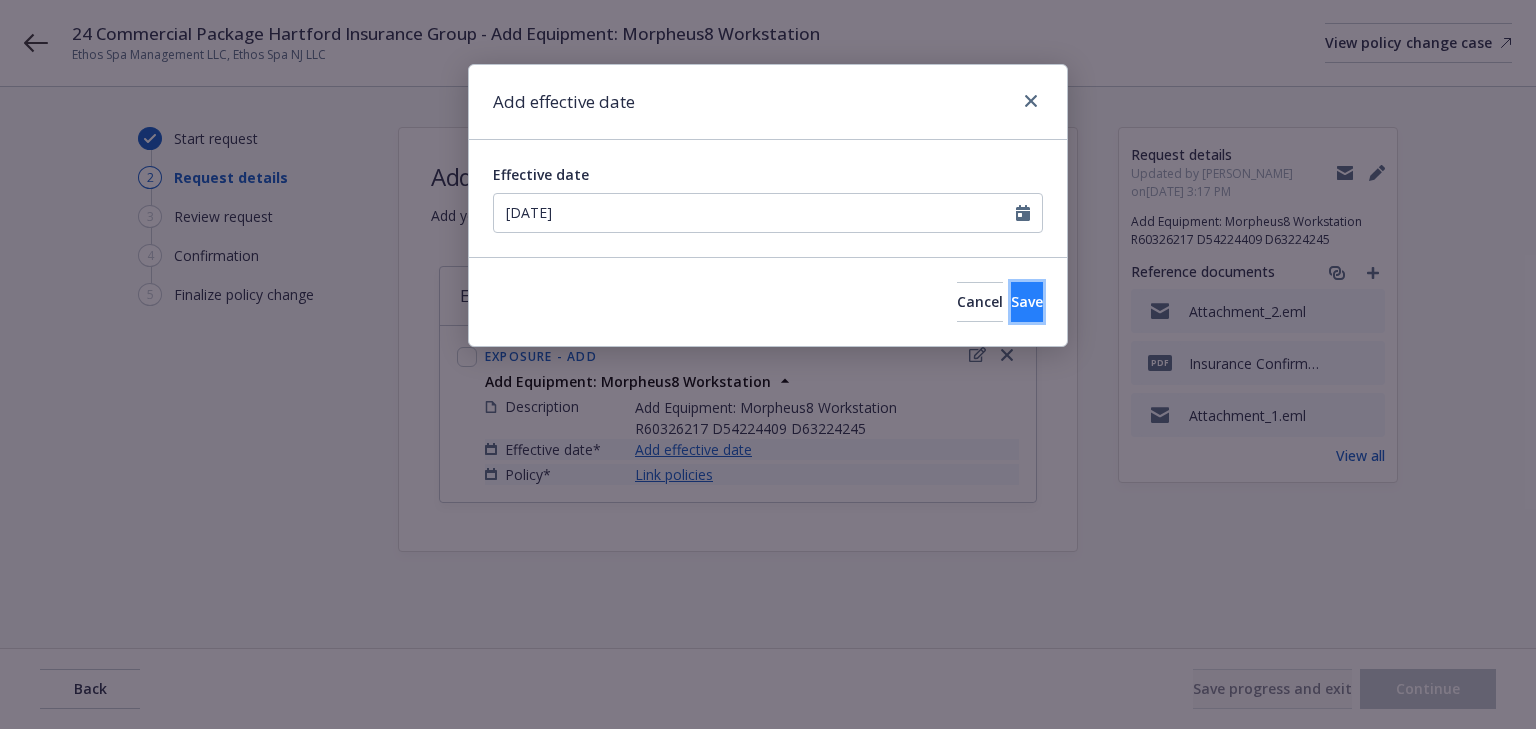 click on "Save" at bounding box center (1027, 302) 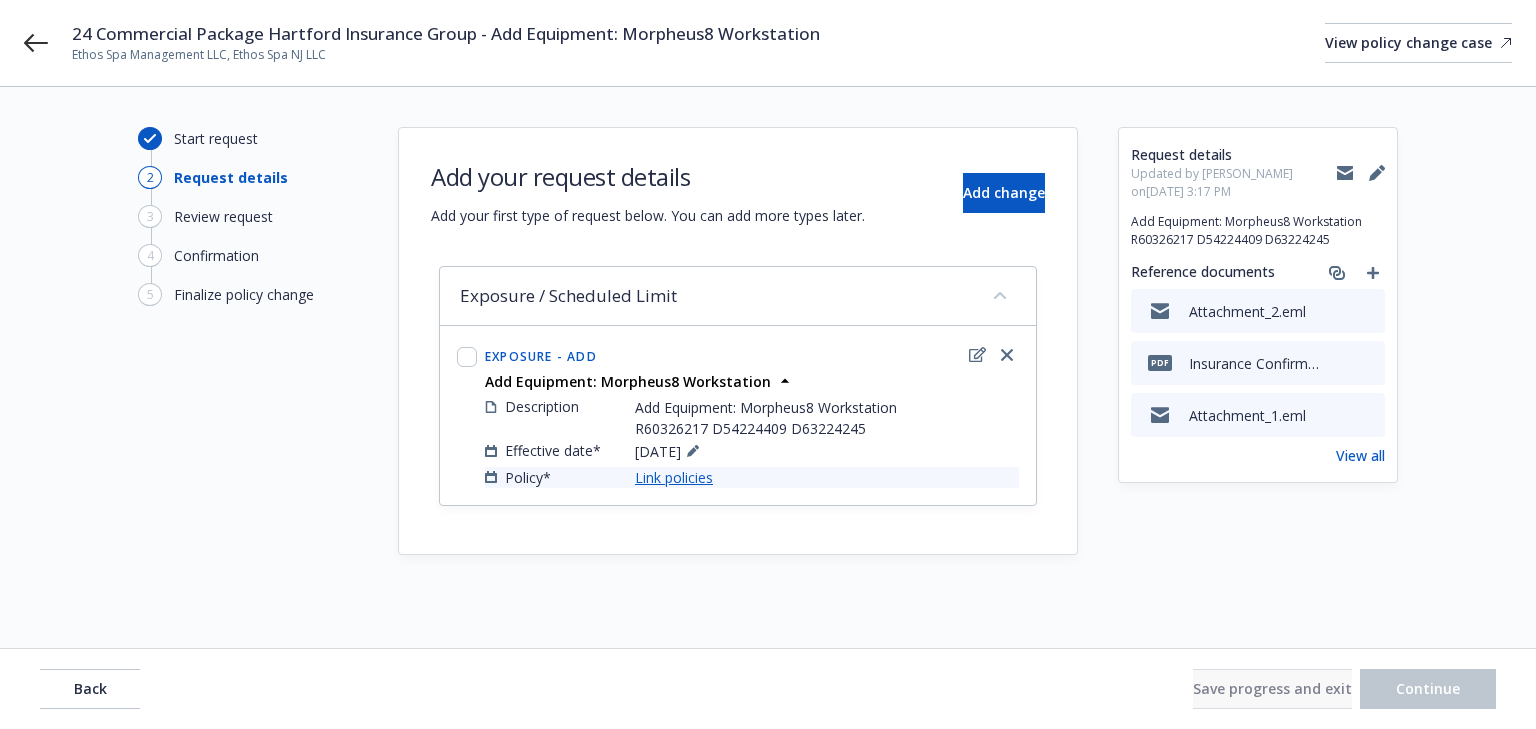 click on "Link policies" at bounding box center (674, 477) 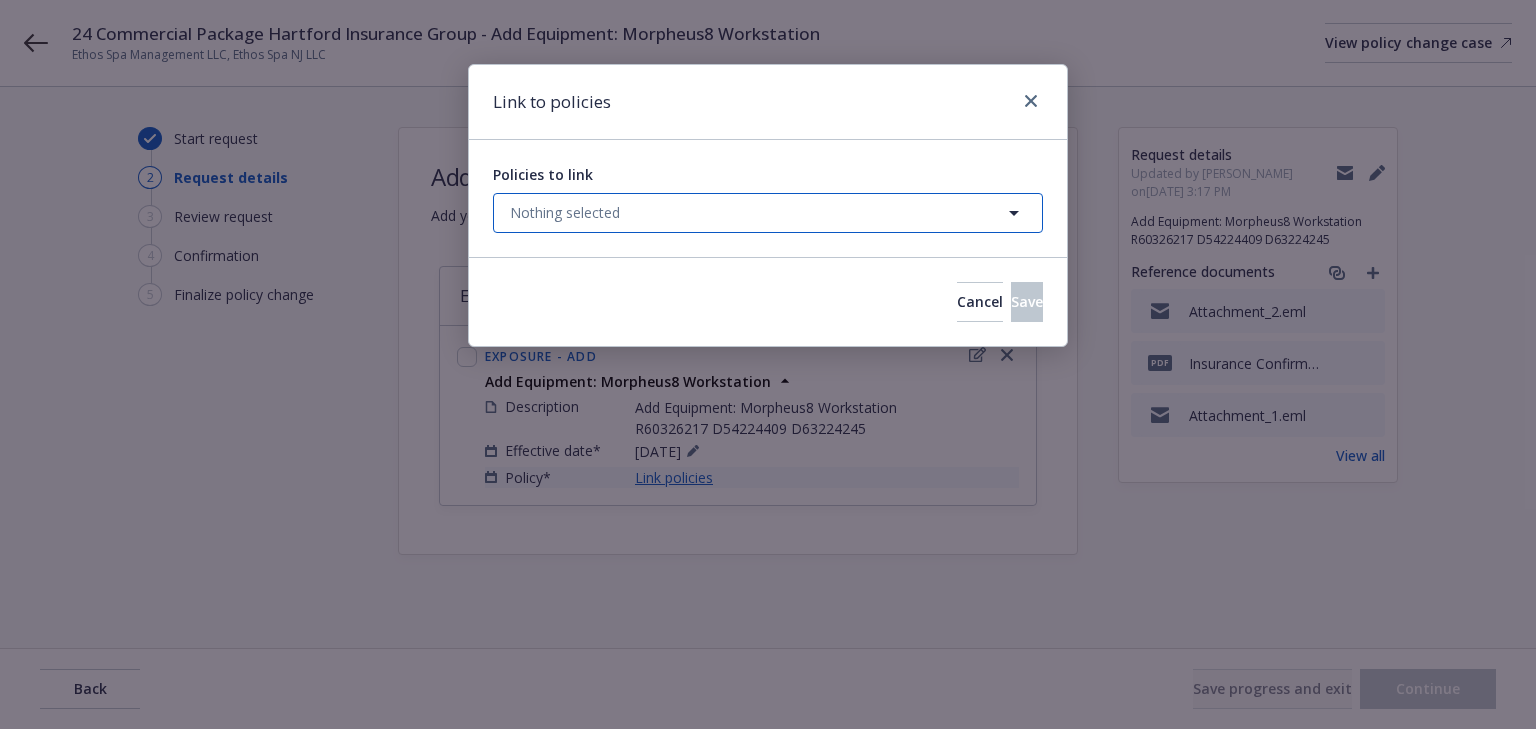 click on "Nothing selected" at bounding box center [768, 213] 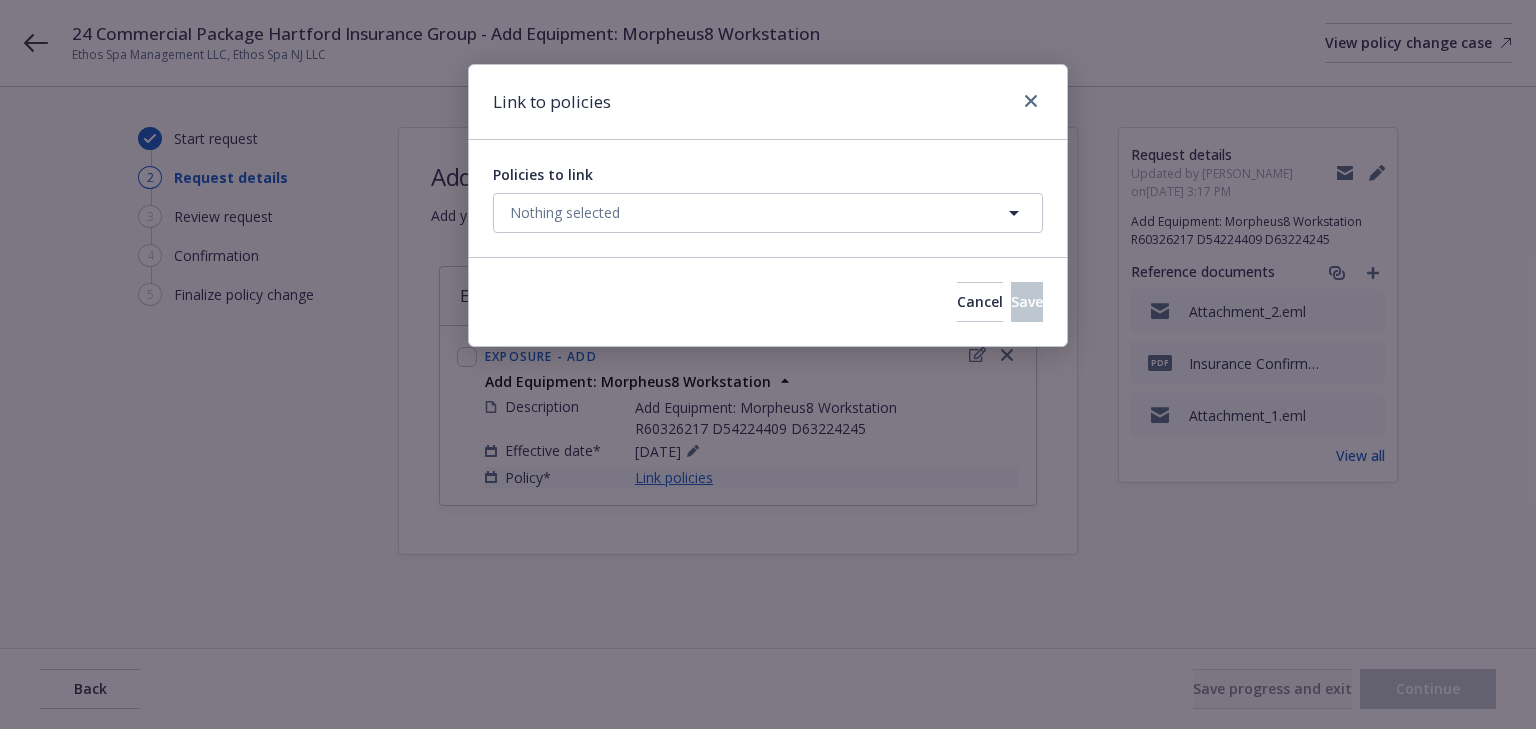 select on "ACTIVE" 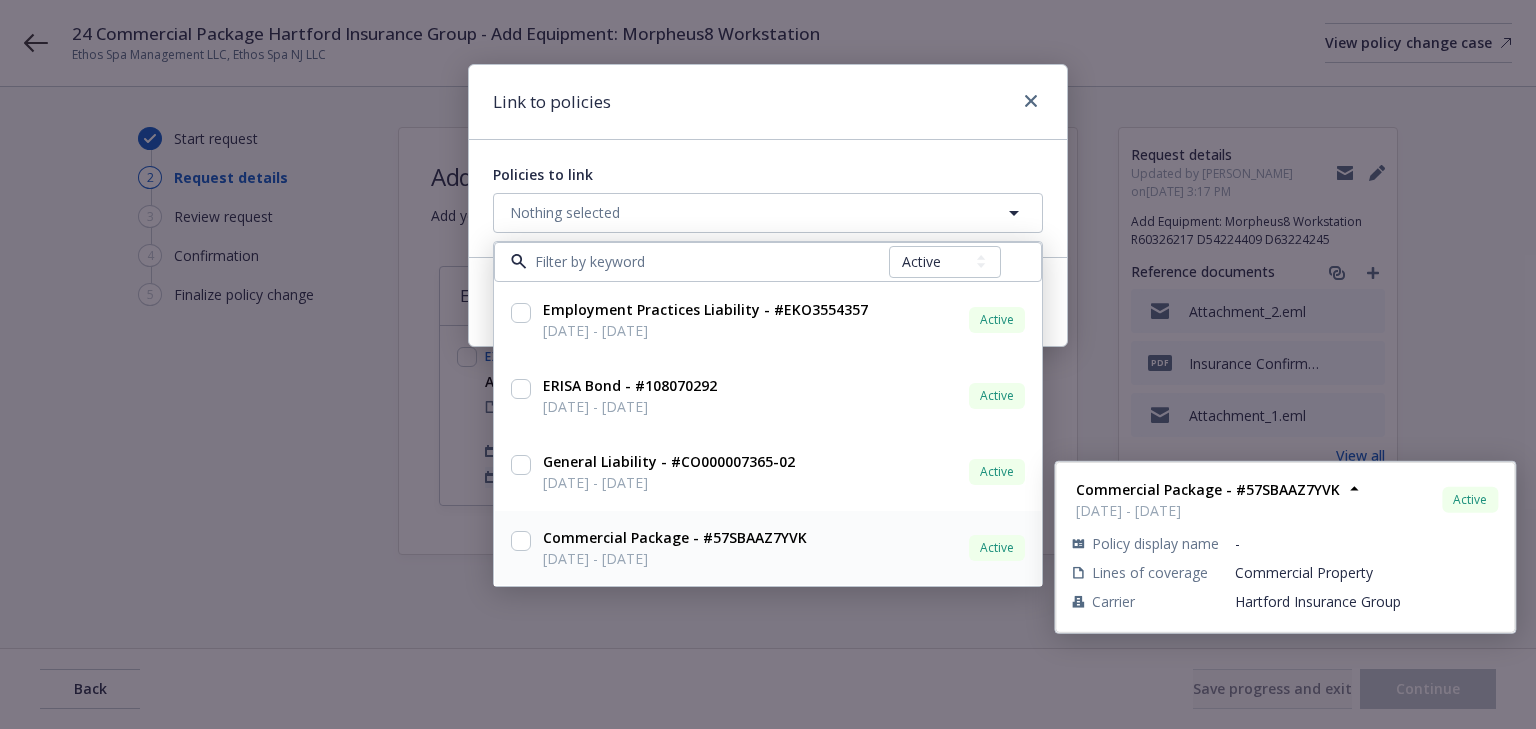 click on "Commercial Package - #57SBAAZ7YVK" at bounding box center (675, 537) 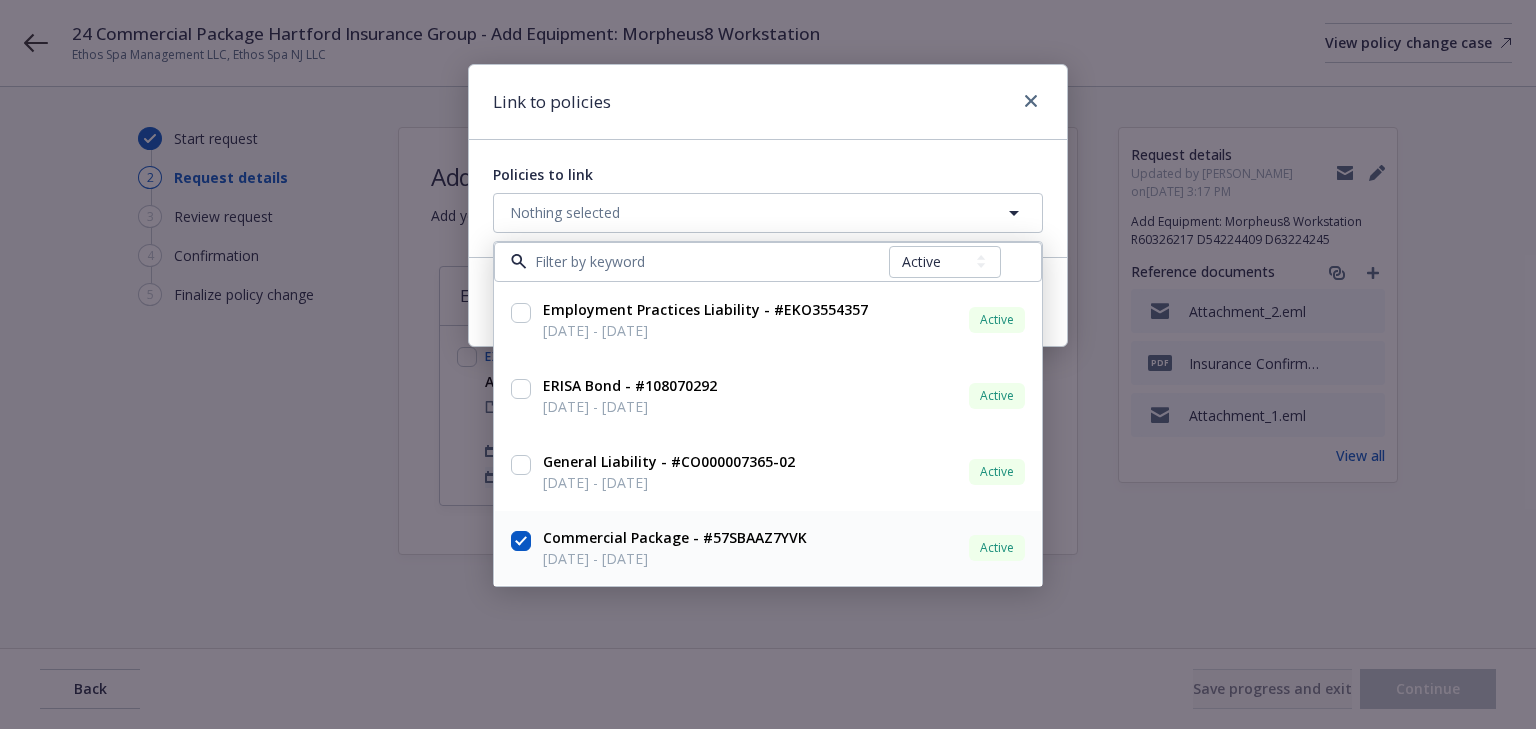 checkbox on "true" 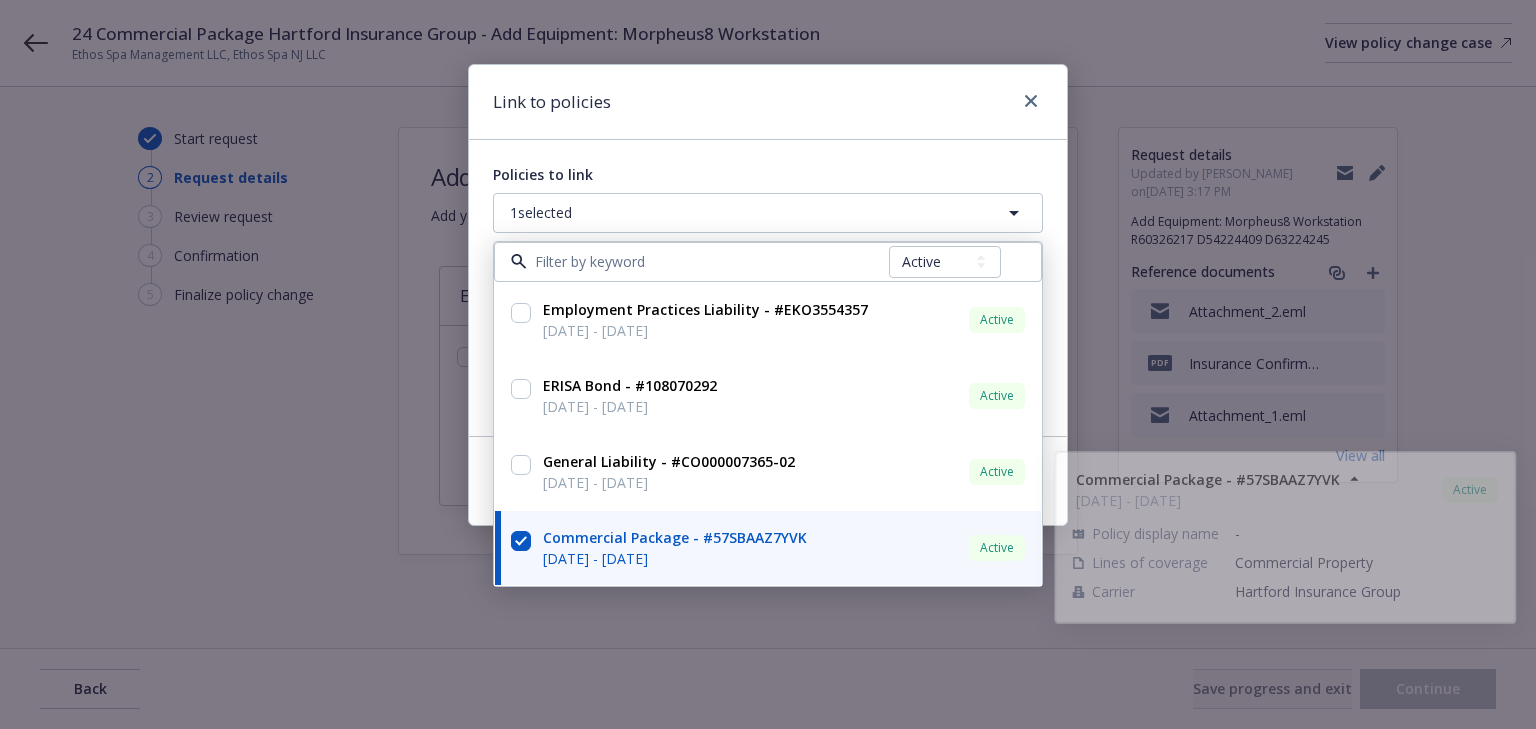 click on "Link to policies Policies to link 1  selected All Active Upcoming Expired Cancelled Employment Practices Liability - #EKO3554357 [DATE] - [DATE] Active Policy display name - Lines of coverage Employment Practices Liability Carrier Scottsdale Insurance Company (Nationwide) ERISA Bond - #108070292 [DATE] - [DATE] Active Policy display name - Lines of coverage Carrier Travelers Insurance General Liability - #CO000007365-02 [DATE] - [DATE] Active Policy display name - Lines of coverage General Liability, Sexual Misconduct, [MEDICAL_DATA], and Molestation Liability, Professional Liability - Medical Carrier Admiral Insurance Group ([PERSON_NAME] Corporation) Commercial Package - #57SBAAZ7YVK [DATE] - [DATE] Active Policy display name - Lines of coverage Commercial Property Carrier Hartford Insurance Group Commercial Package - #57SBAAZ7YVK [DATE] - [DATE] Active Policy display name - Lines of coverage Commercial Property Carrier Hartford Insurance Group Cancel Save" at bounding box center [768, 364] 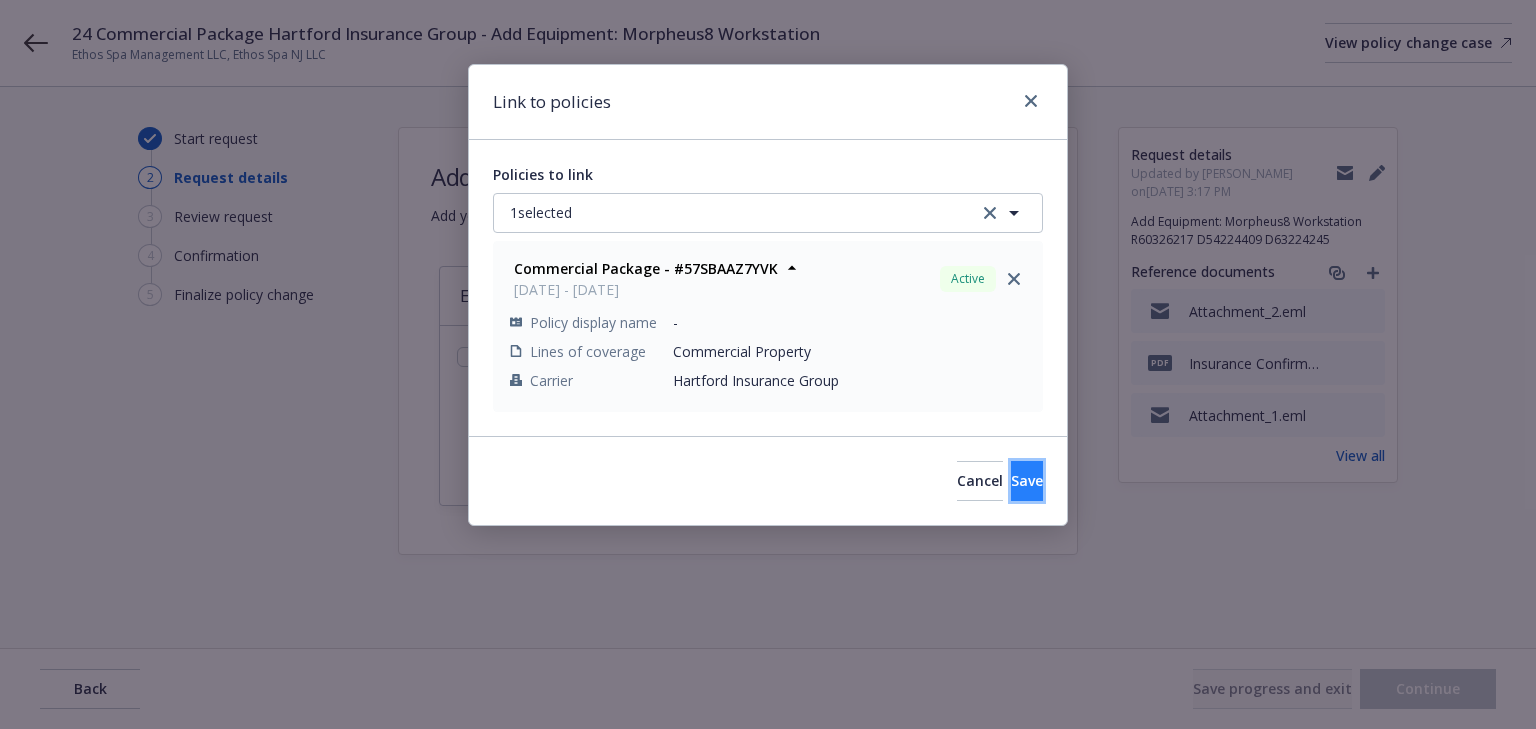 click on "Save" at bounding box center (1027, 481) 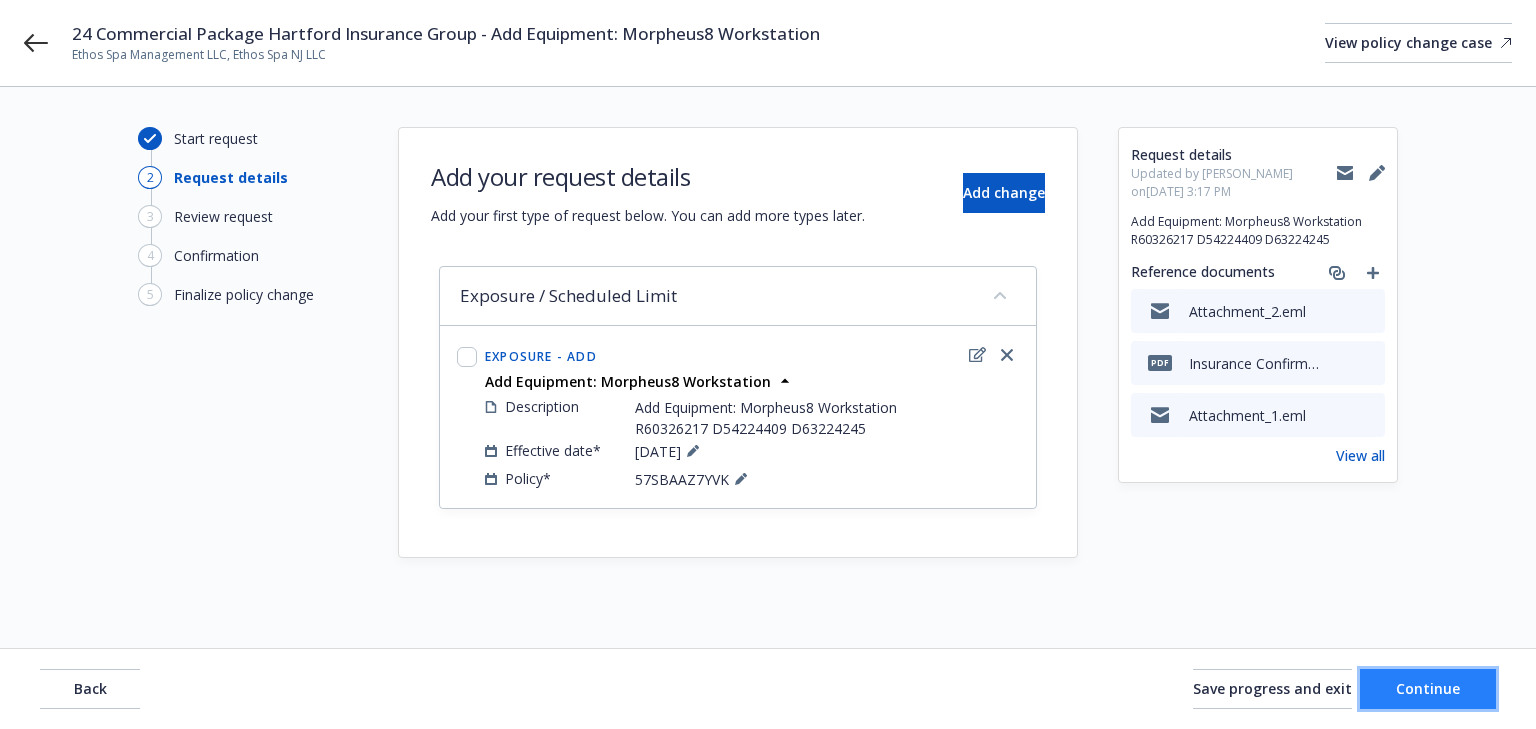 click on "Continue" at bounding box center [1428, 688] 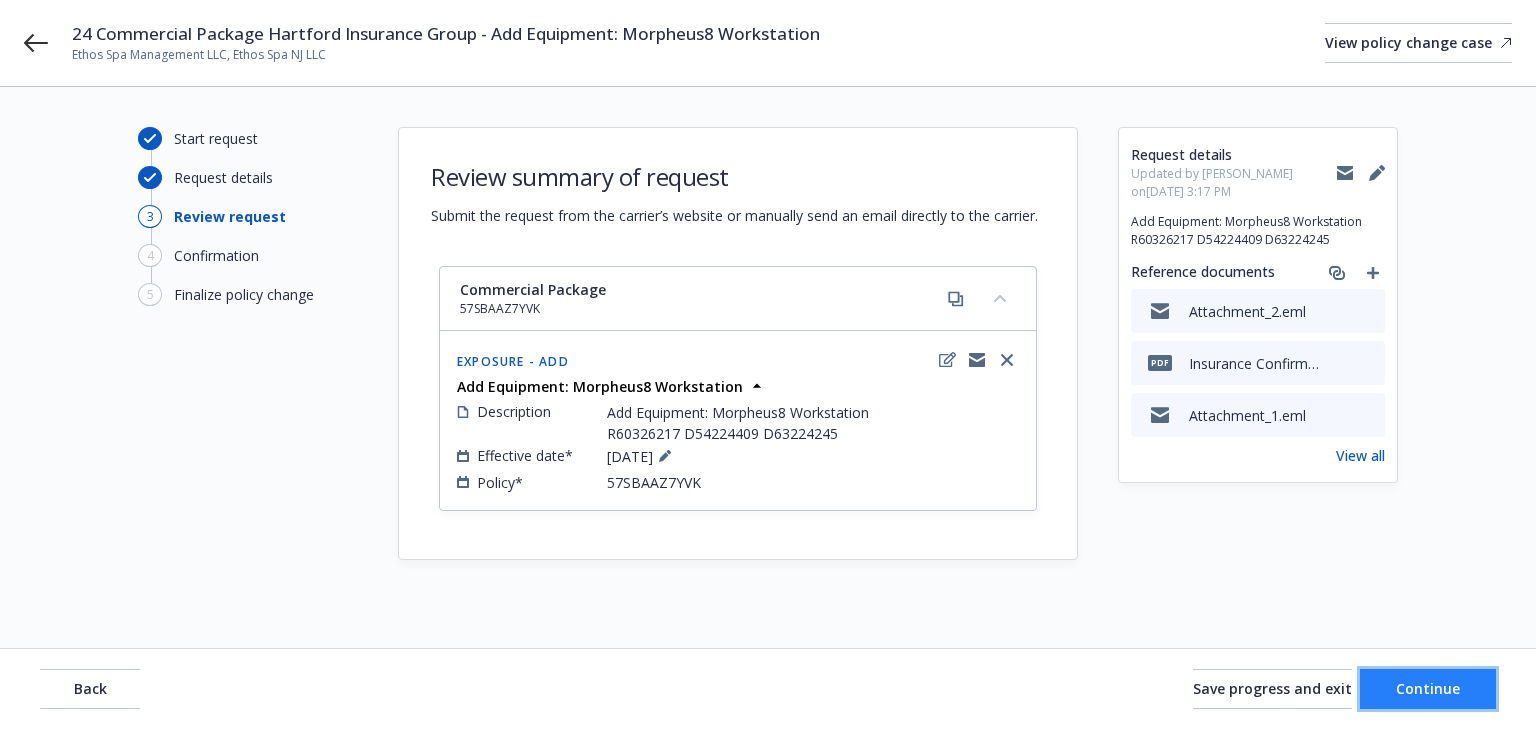 click on "Continue" at bounding box center (1428, 689) 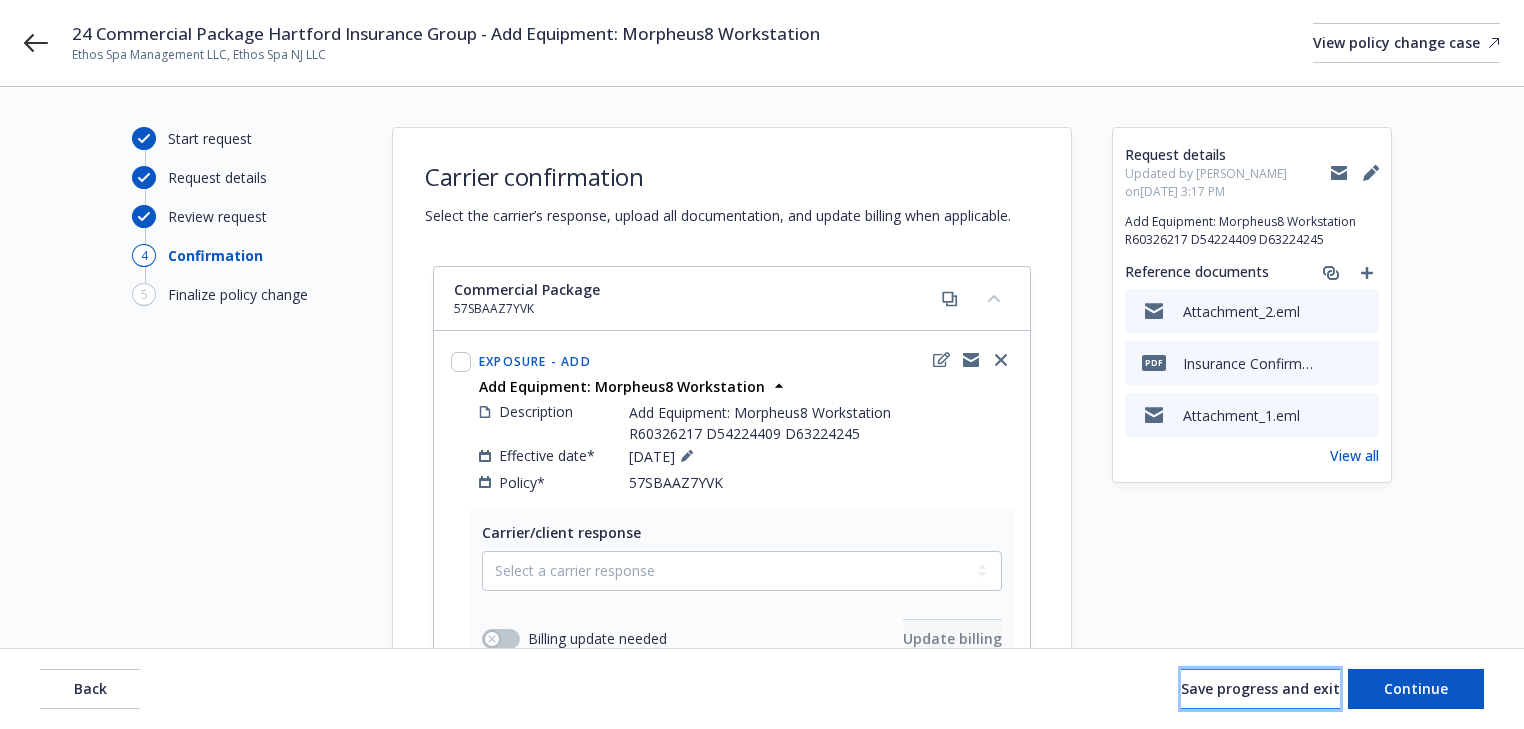 click on "Save progress and exit" at bounding box center (1260, 689) 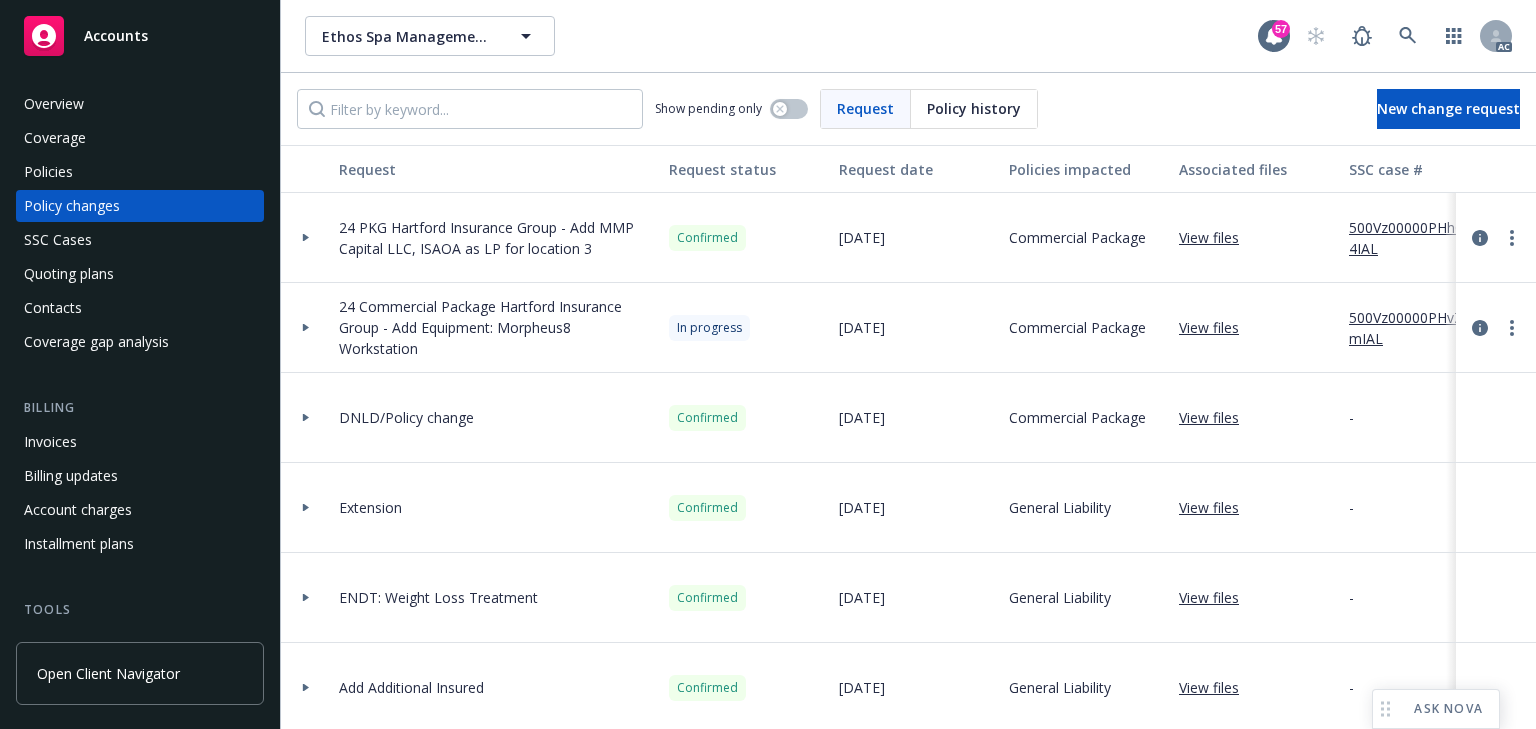 click on "500Vz00000PHvZmIAL" at bounding box center [1416, 328] 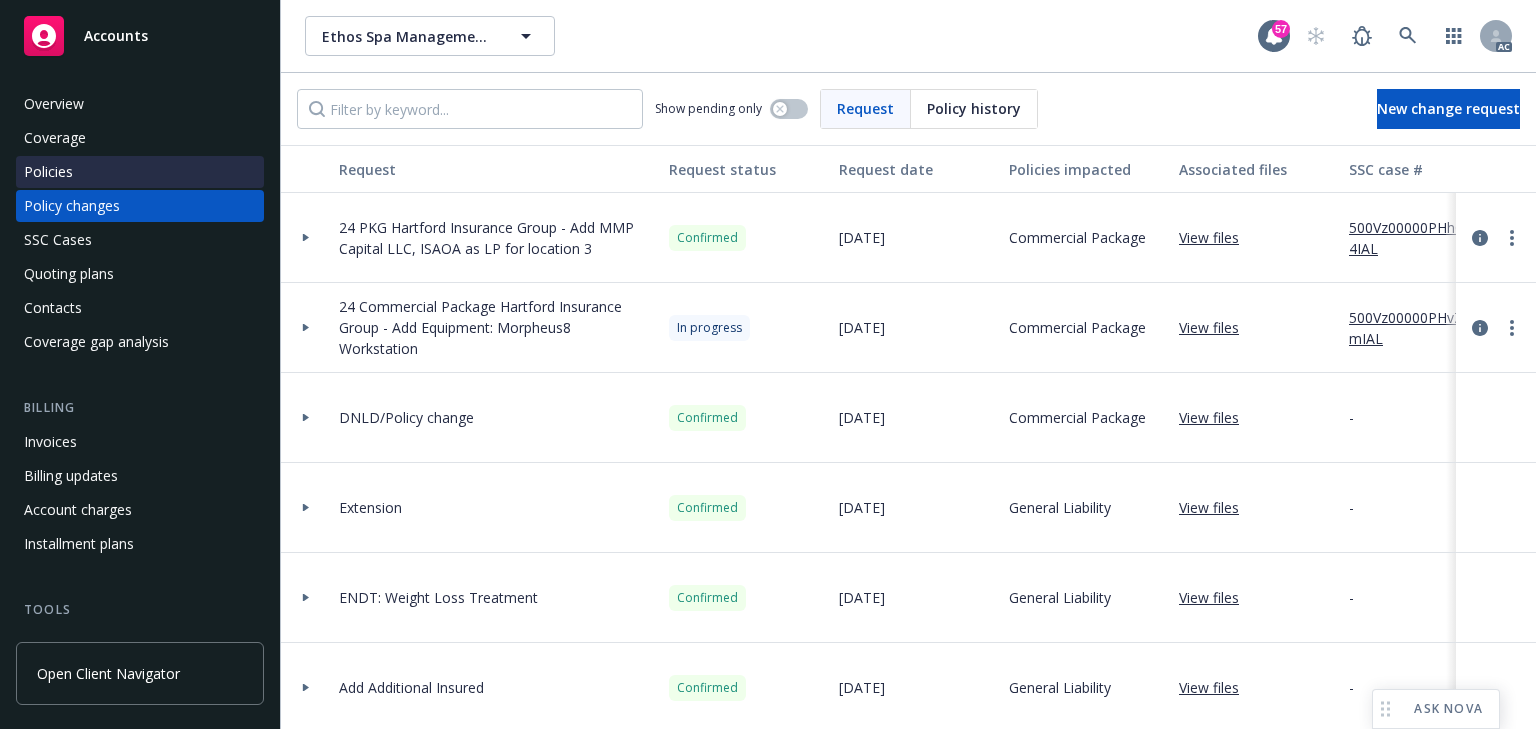 click on "Policies" at bounding box center [48, 172] 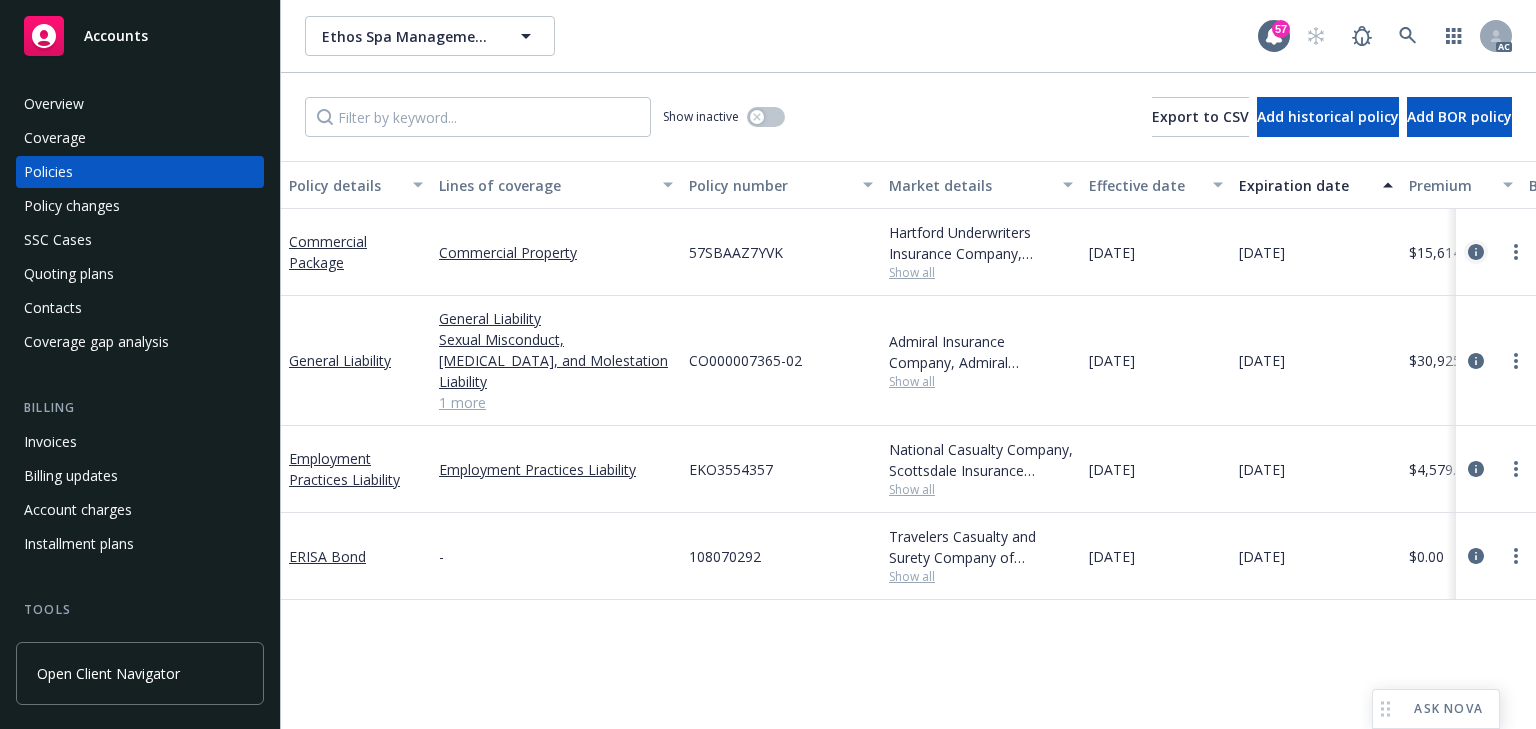 click 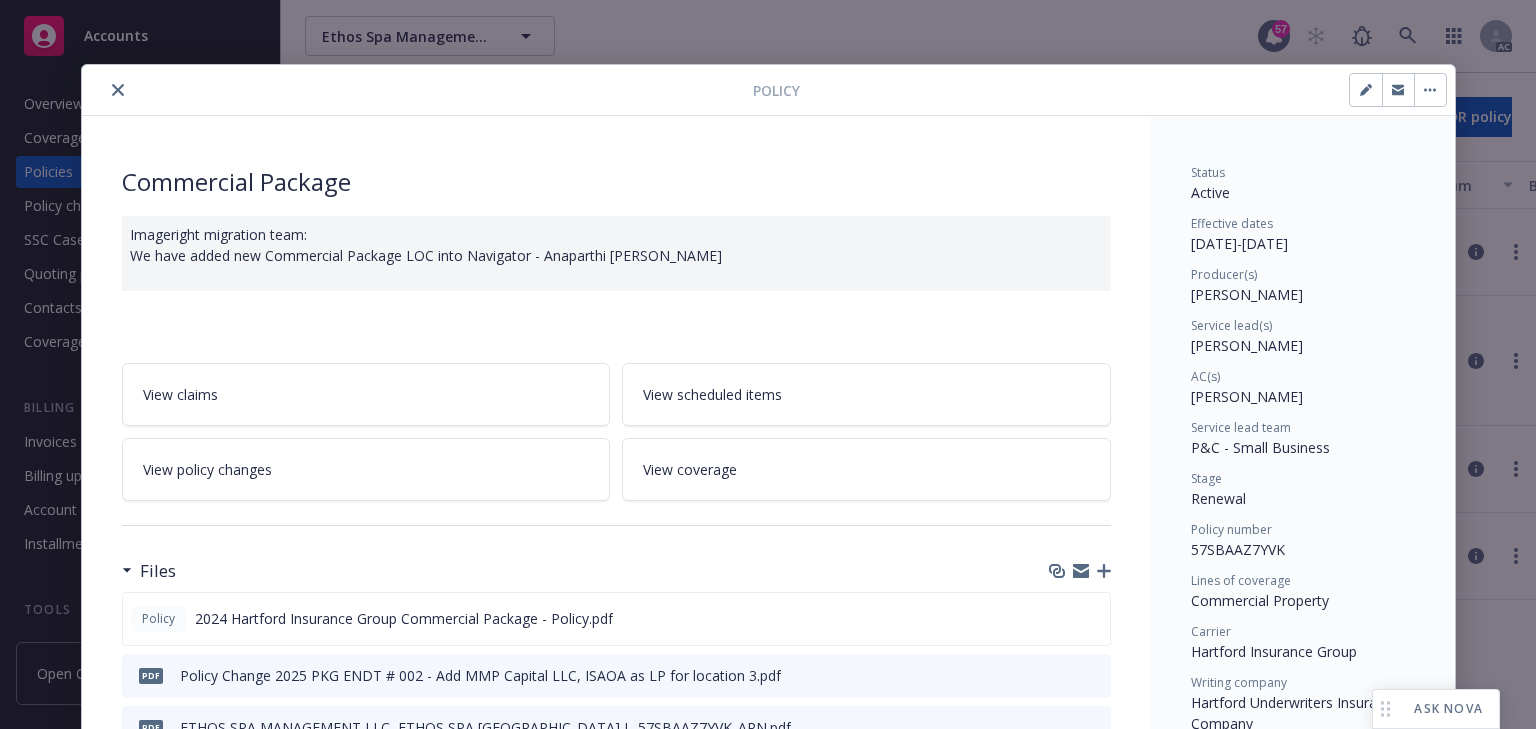 scroll, scrollTop: 60, scrollLeft: 0, axis: vertical 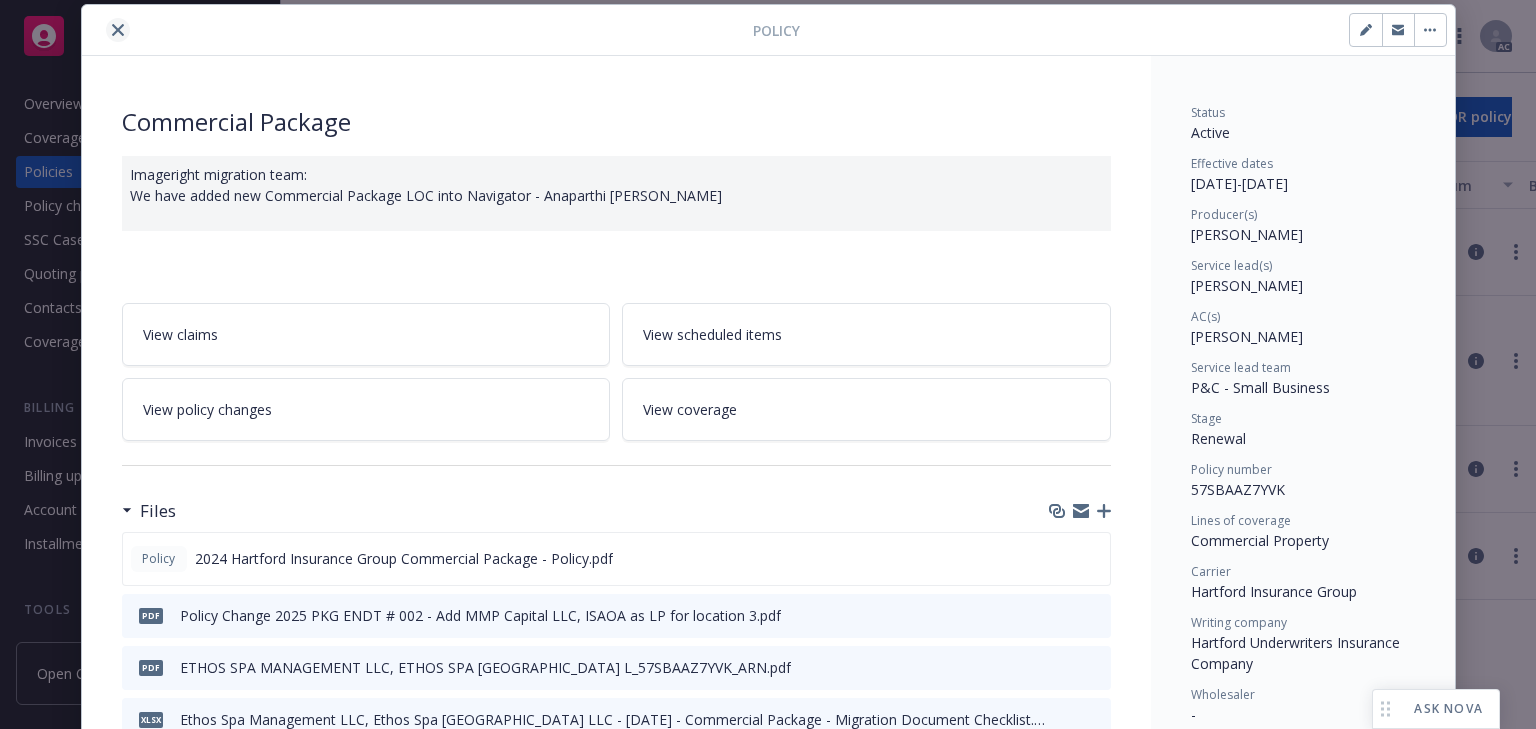 click 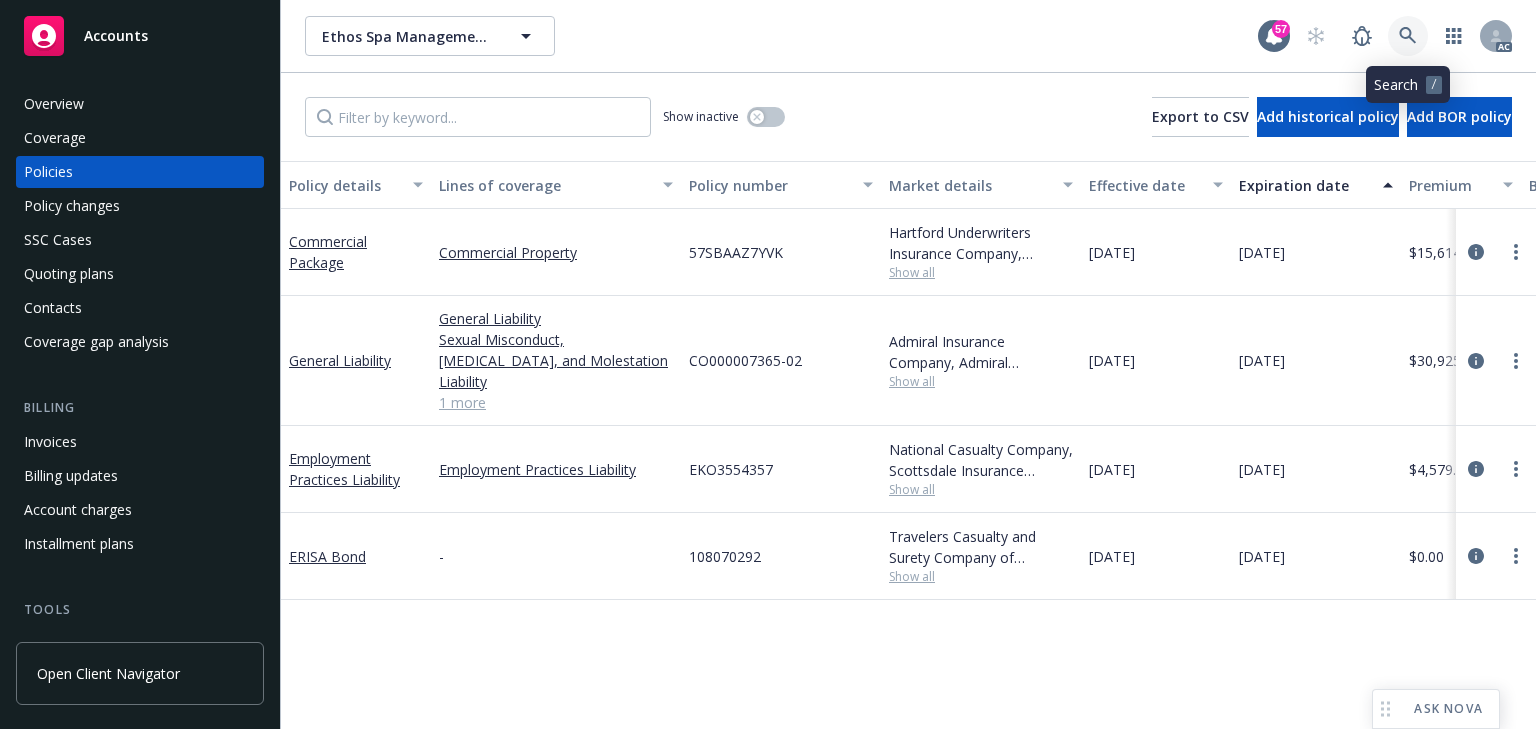 click 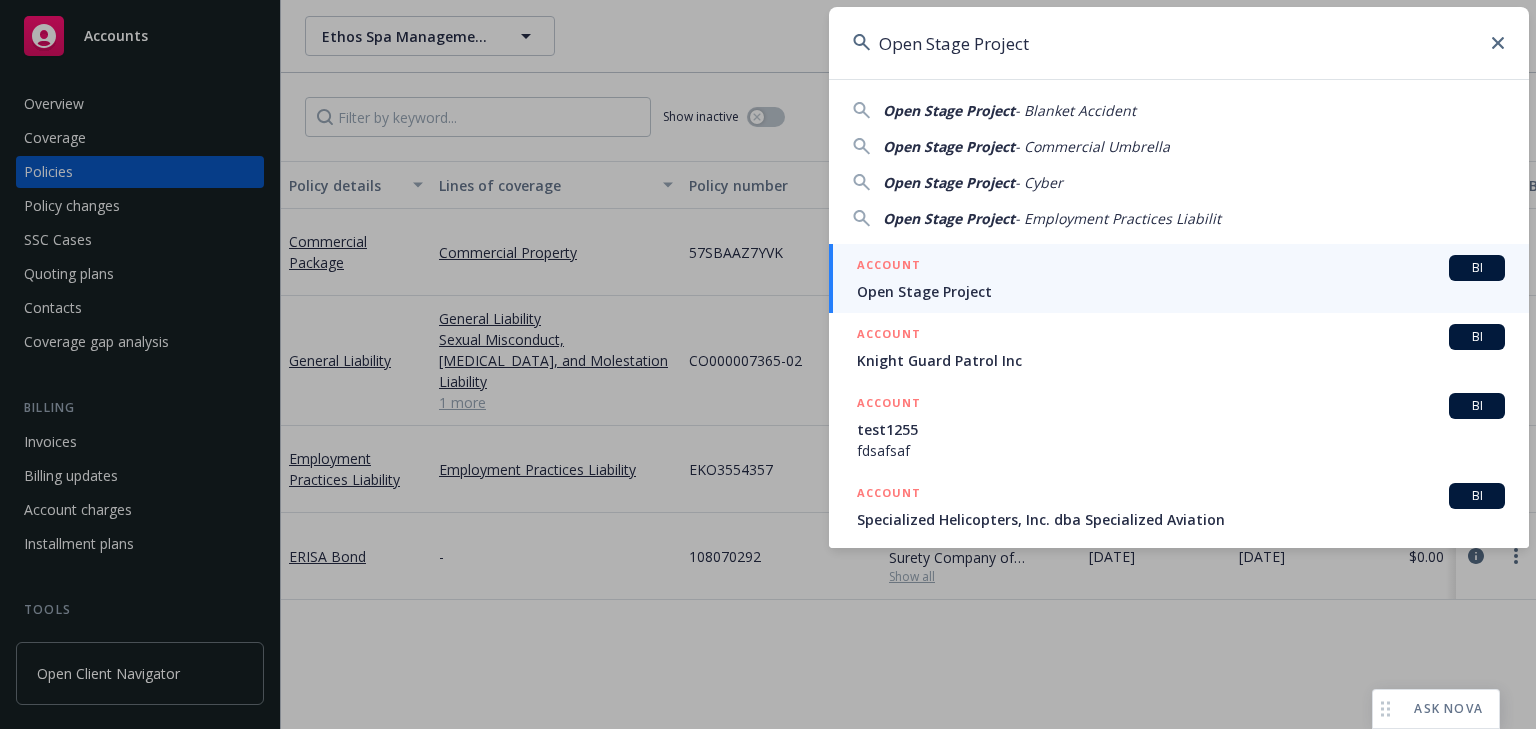 type on "Open Stage Project" 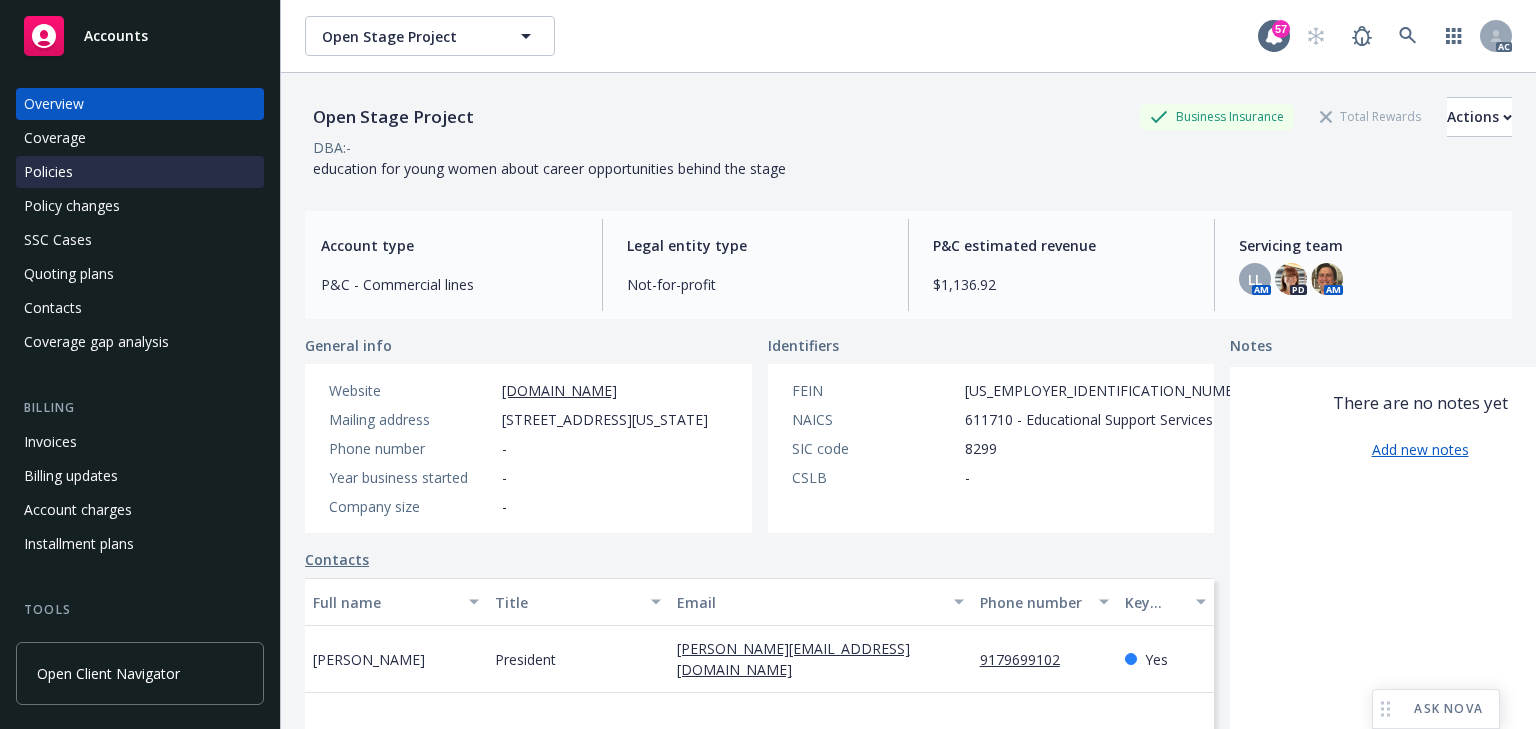 click on "Policies" at bounding box center [48, 172] 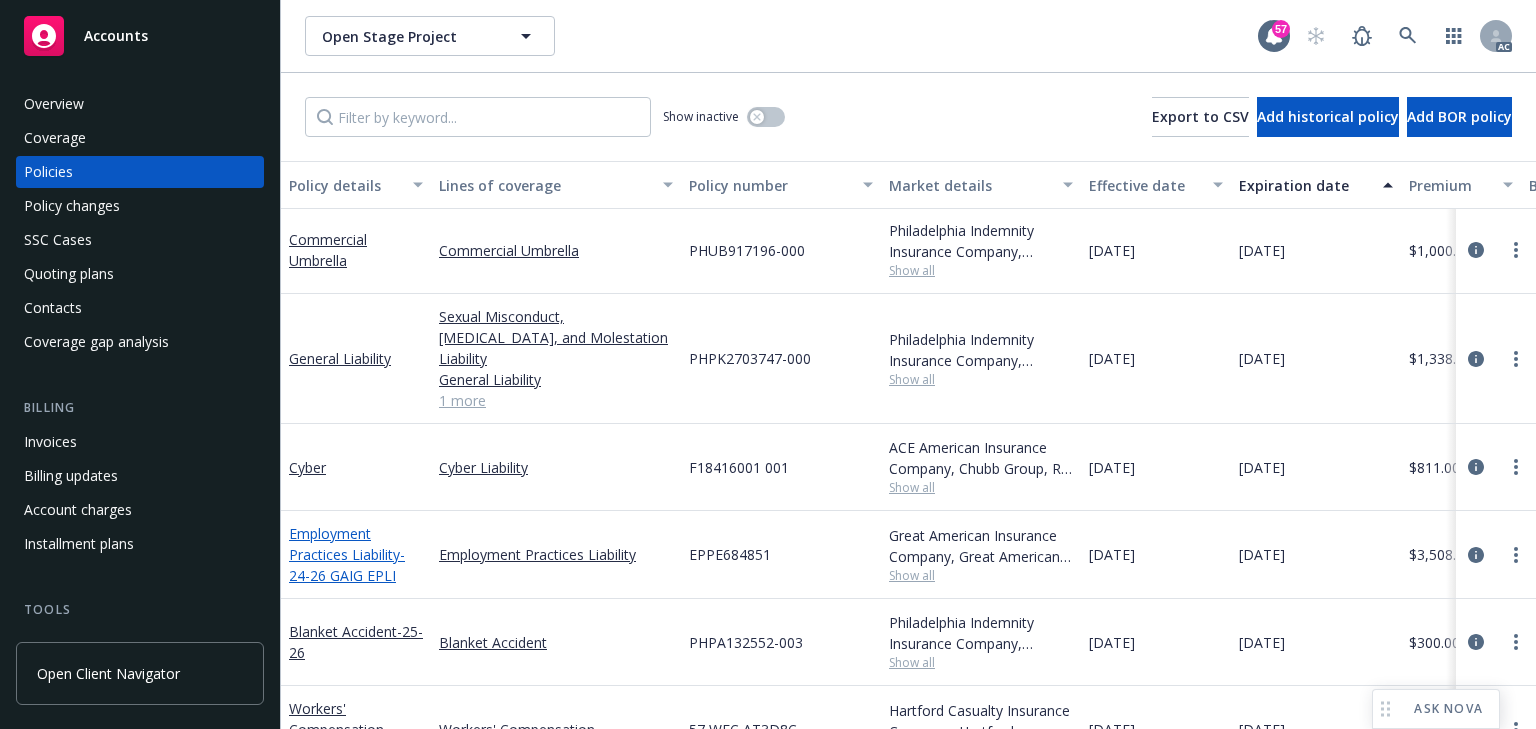 scroll, scrollTop: 124, scrollLeft: 0, axis: vertical 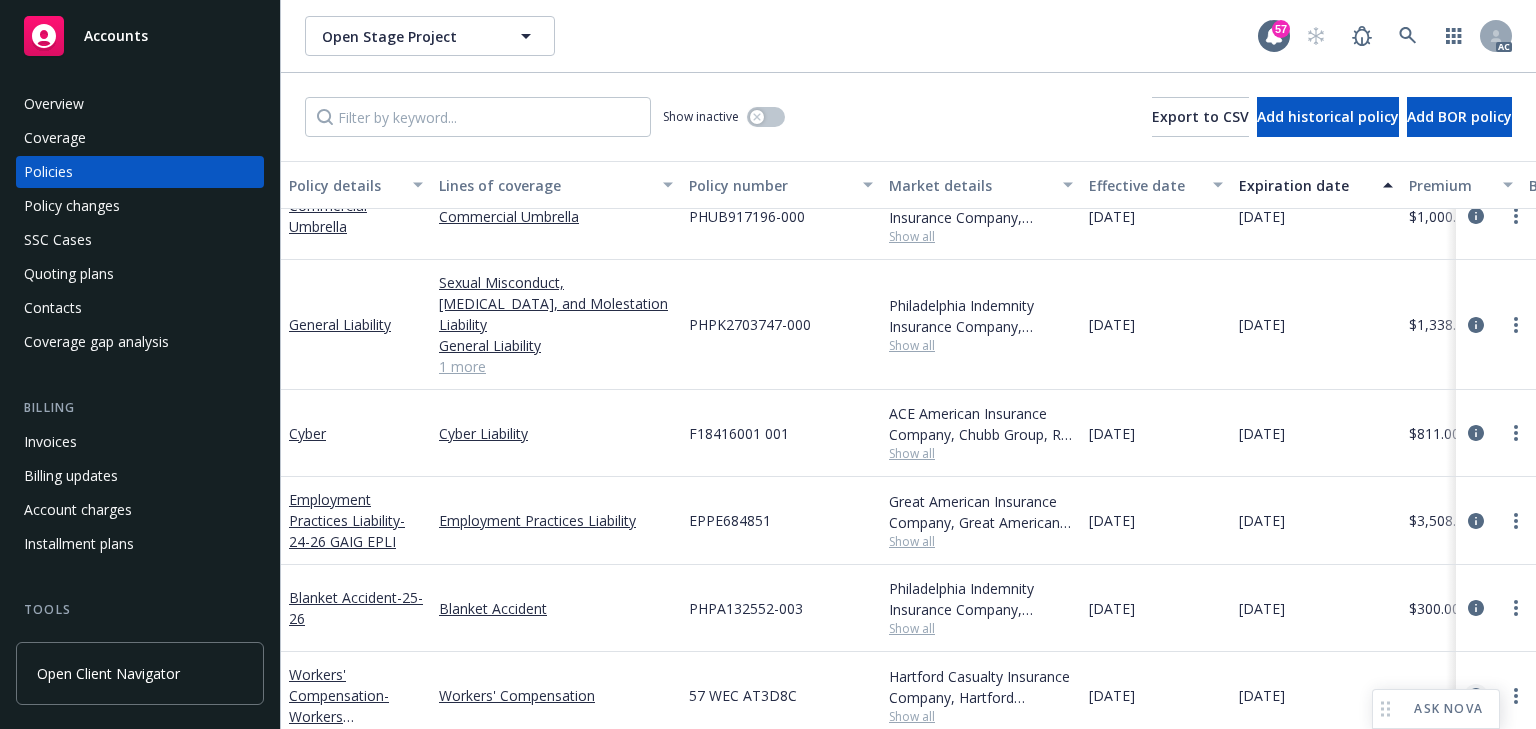 click 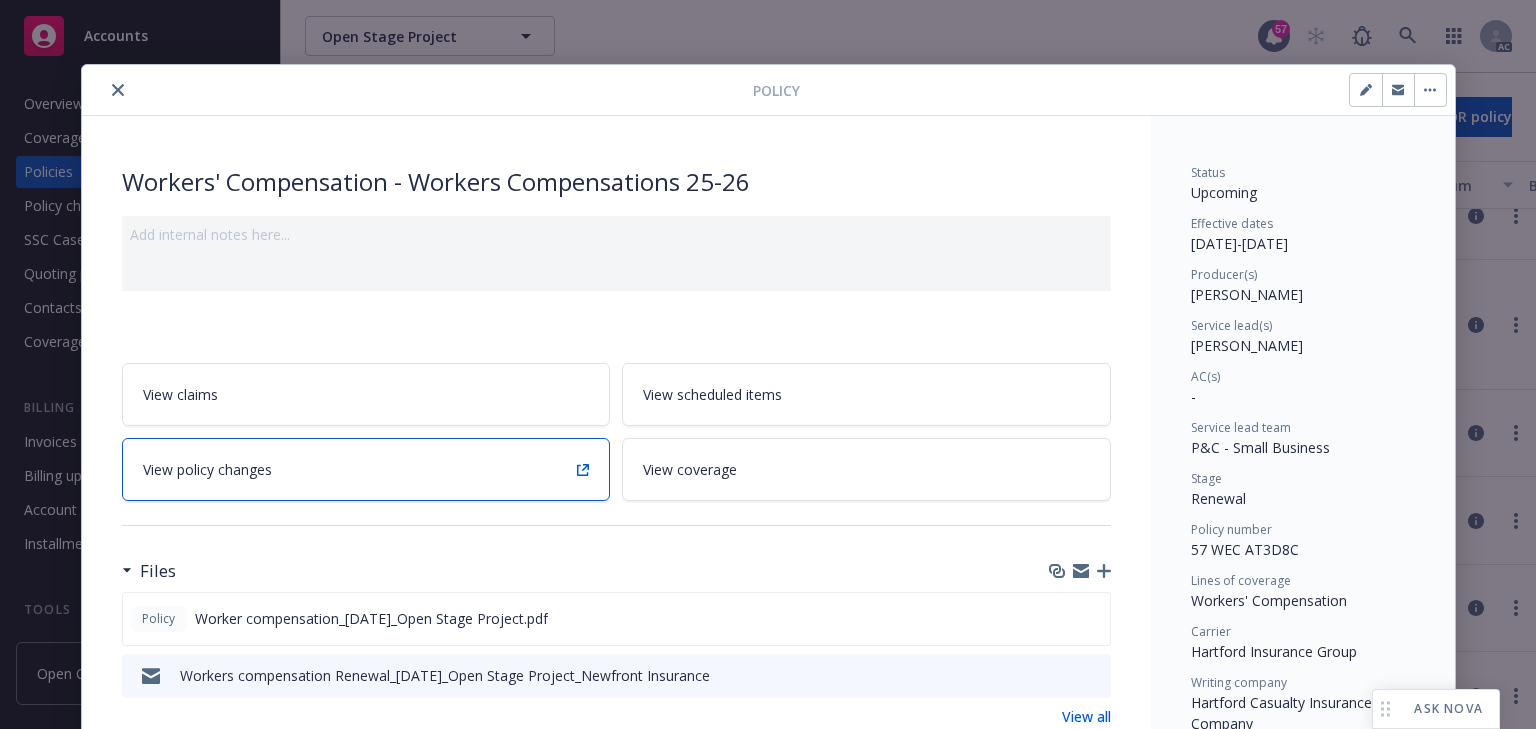 click on "View policy changes" at bounding box center (207, 469) 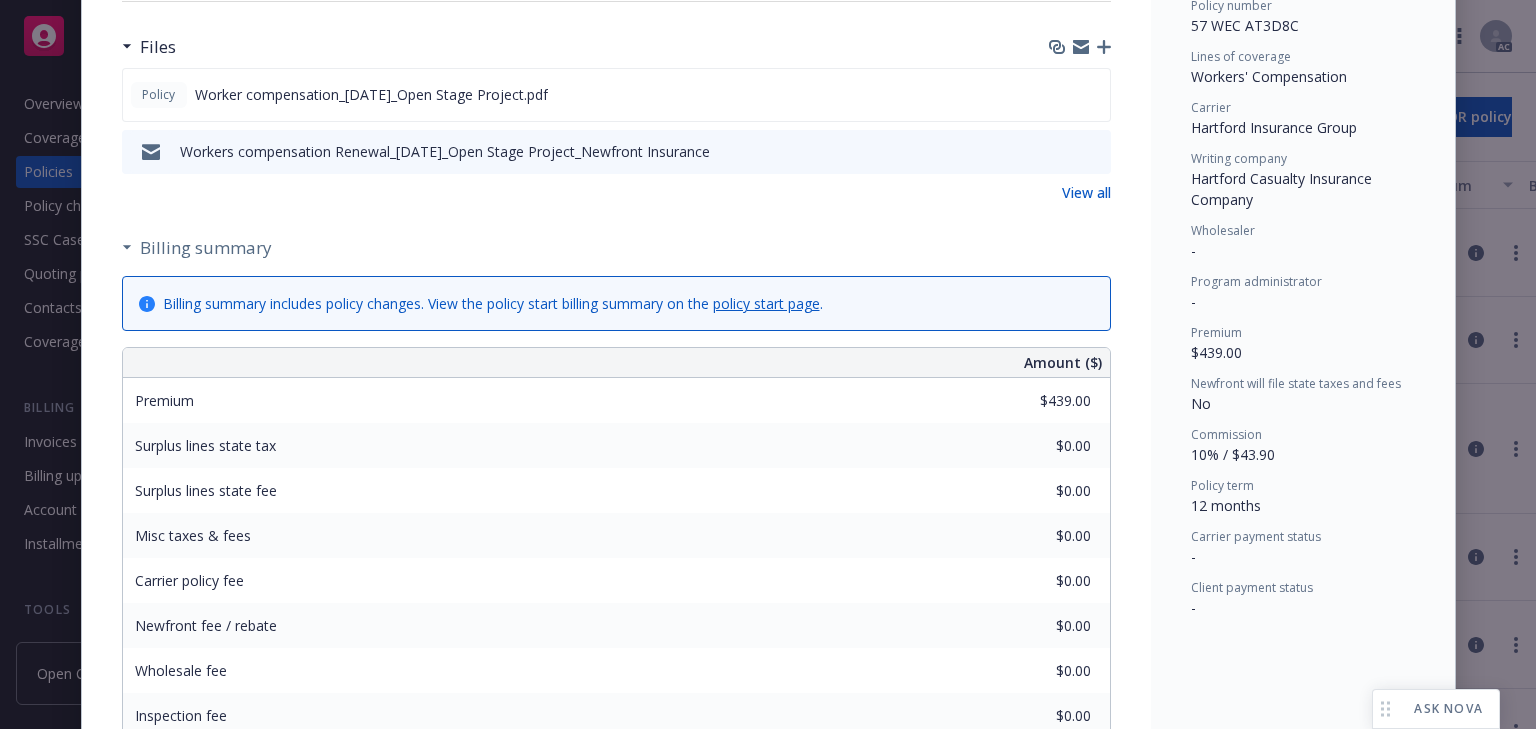 scroll, scrollTop: 380, scrollLeft: 0, axis: vertical 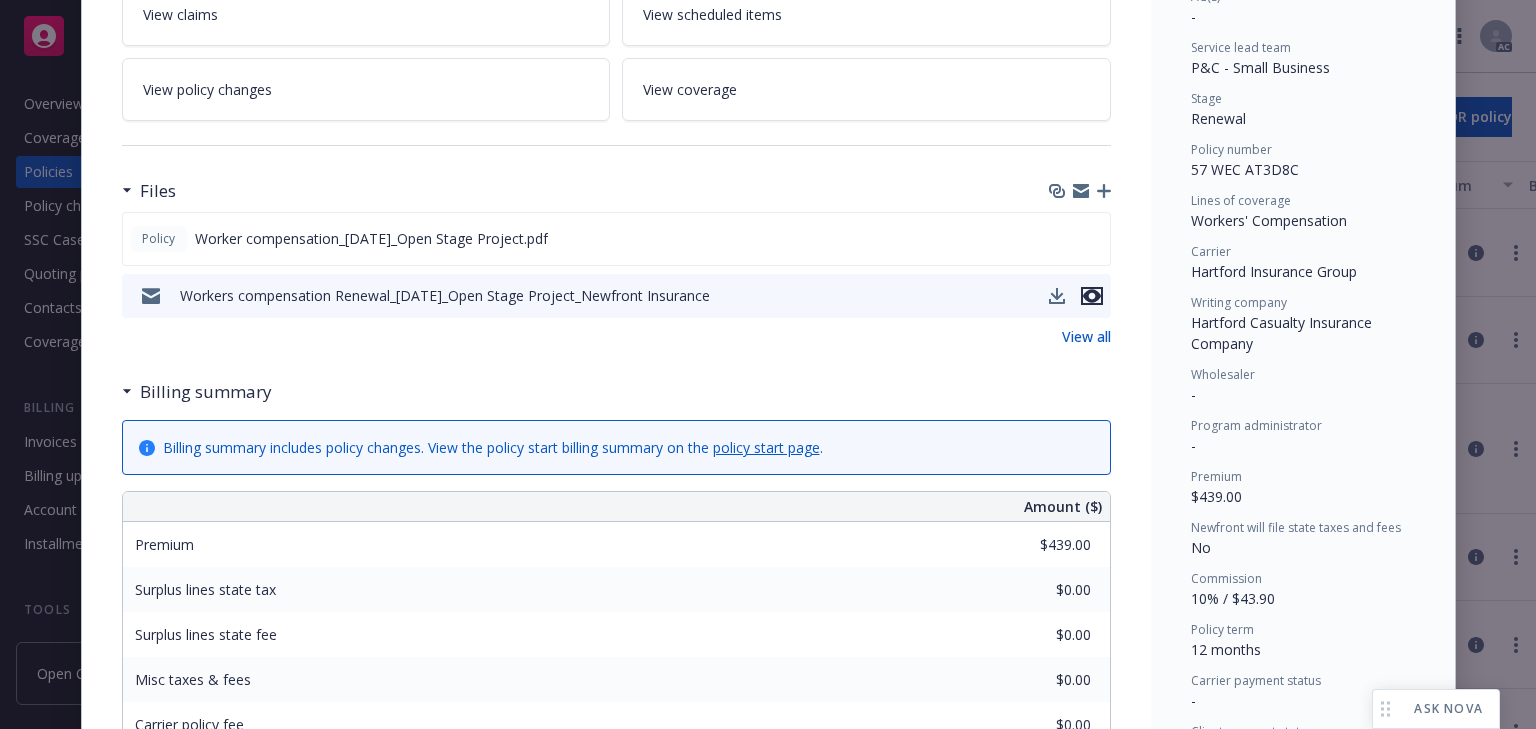 click 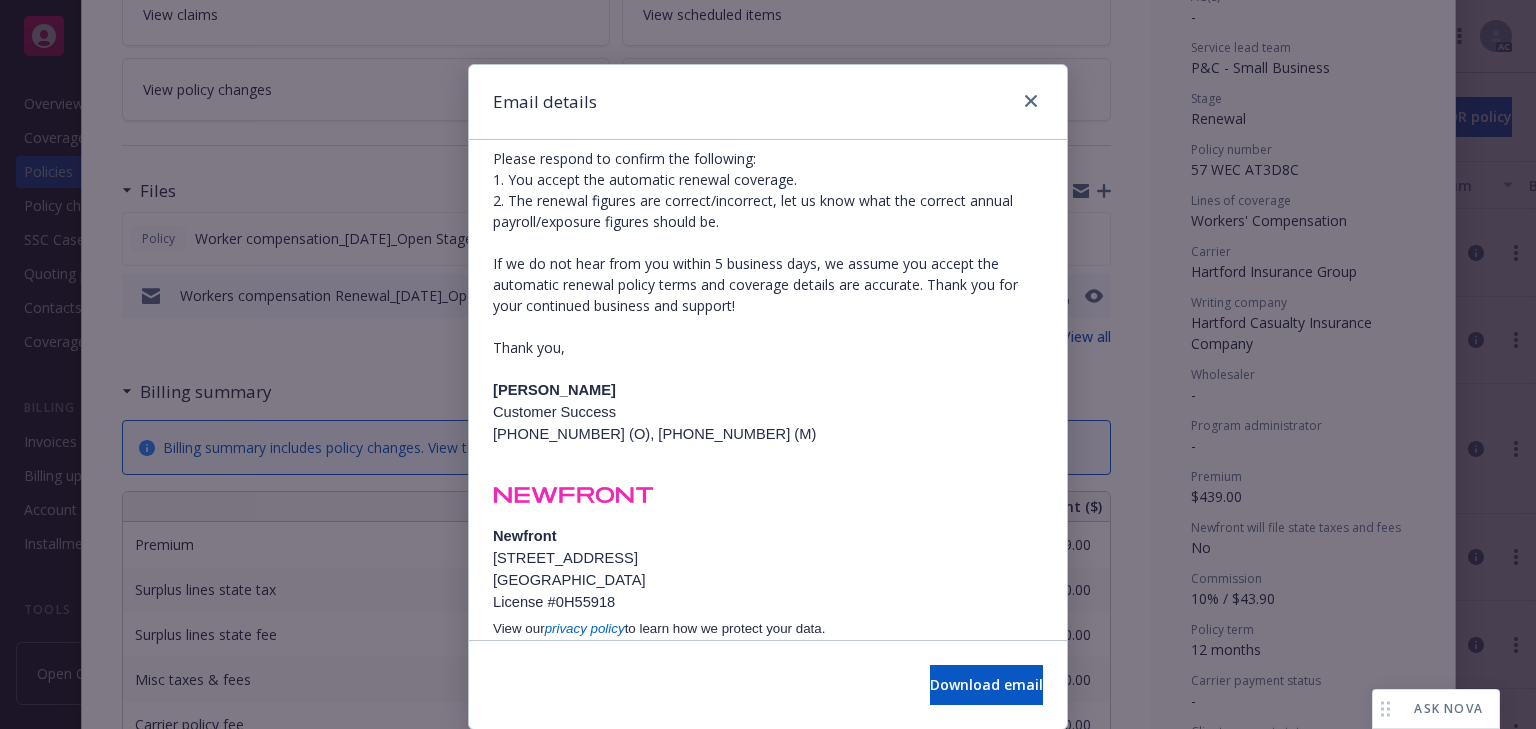 scroll, scrollTop: 636, scrollLeft: 0, axis: vertical 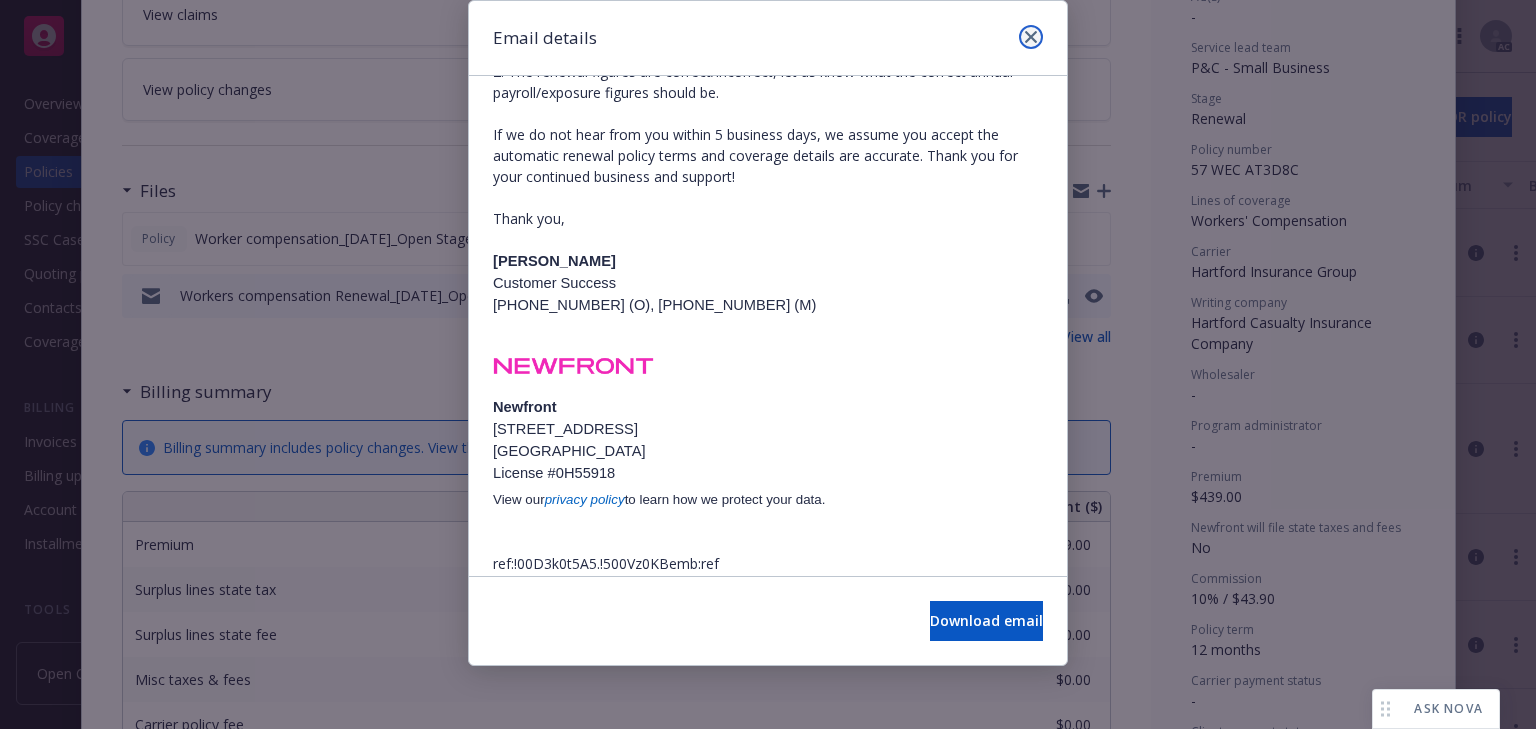 click 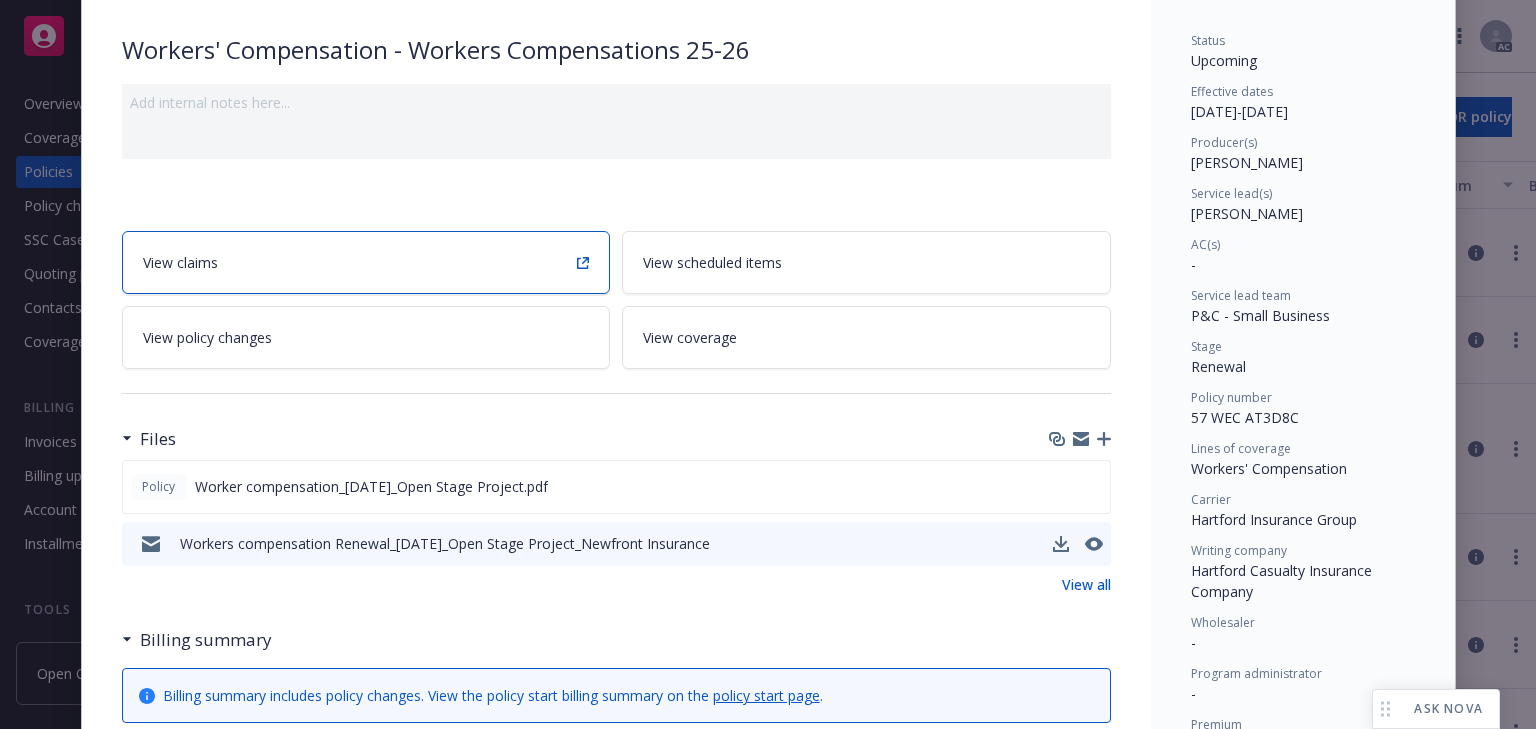 scroll, scrollTop: 0, scrollLeft: 0, axis: both 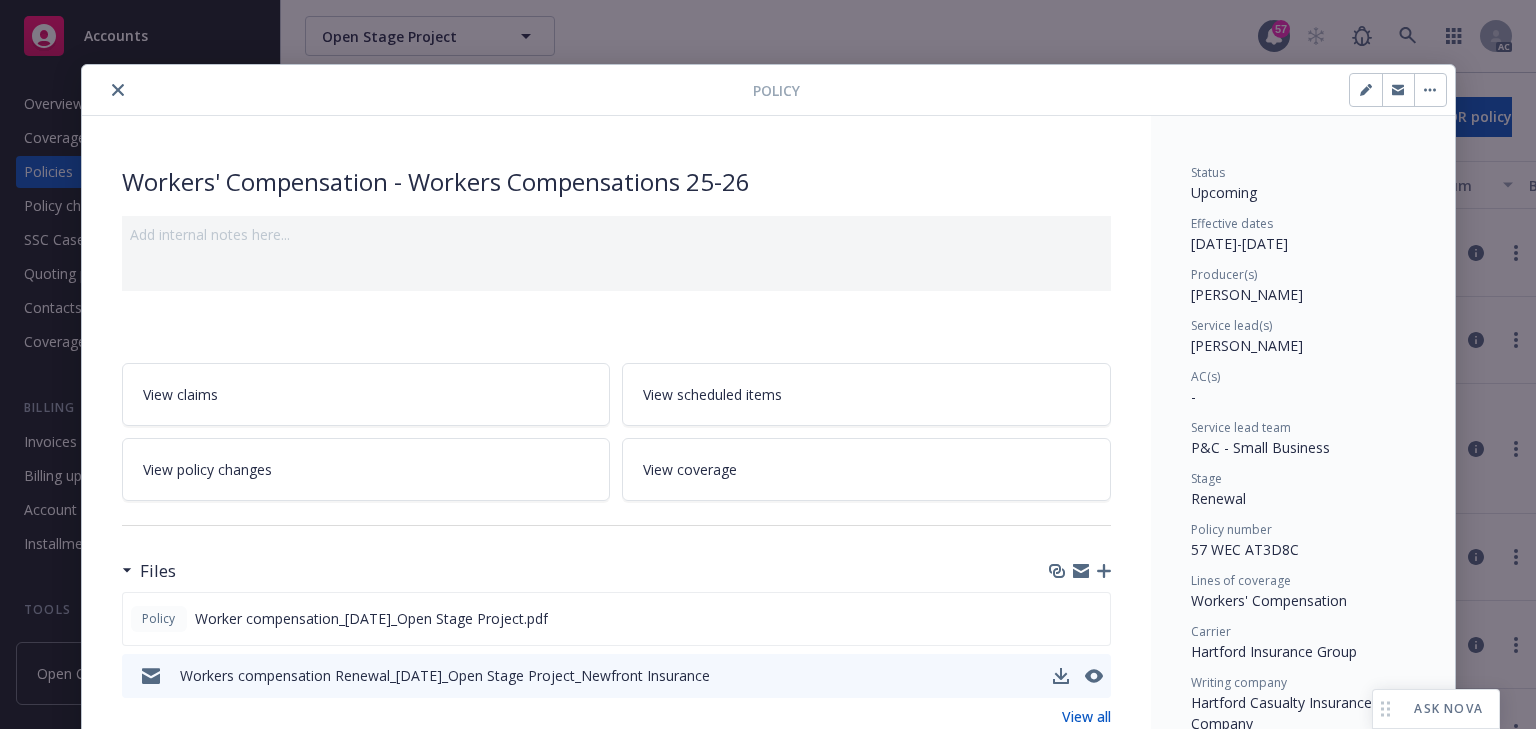 drag, startPoint x: 124, startPoint y: 90, endPoint x: 132, endPoint y: 100, distance: 12.806249 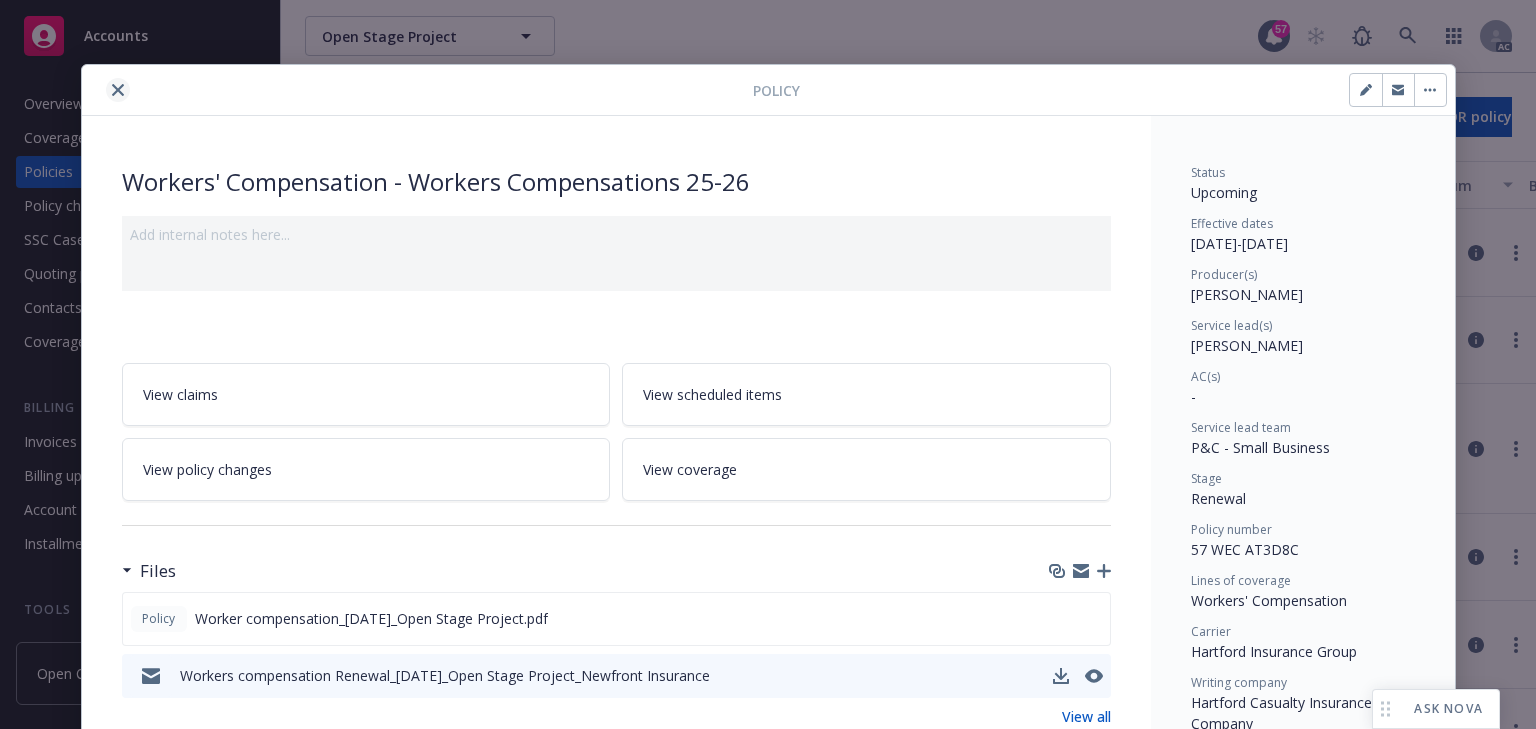click 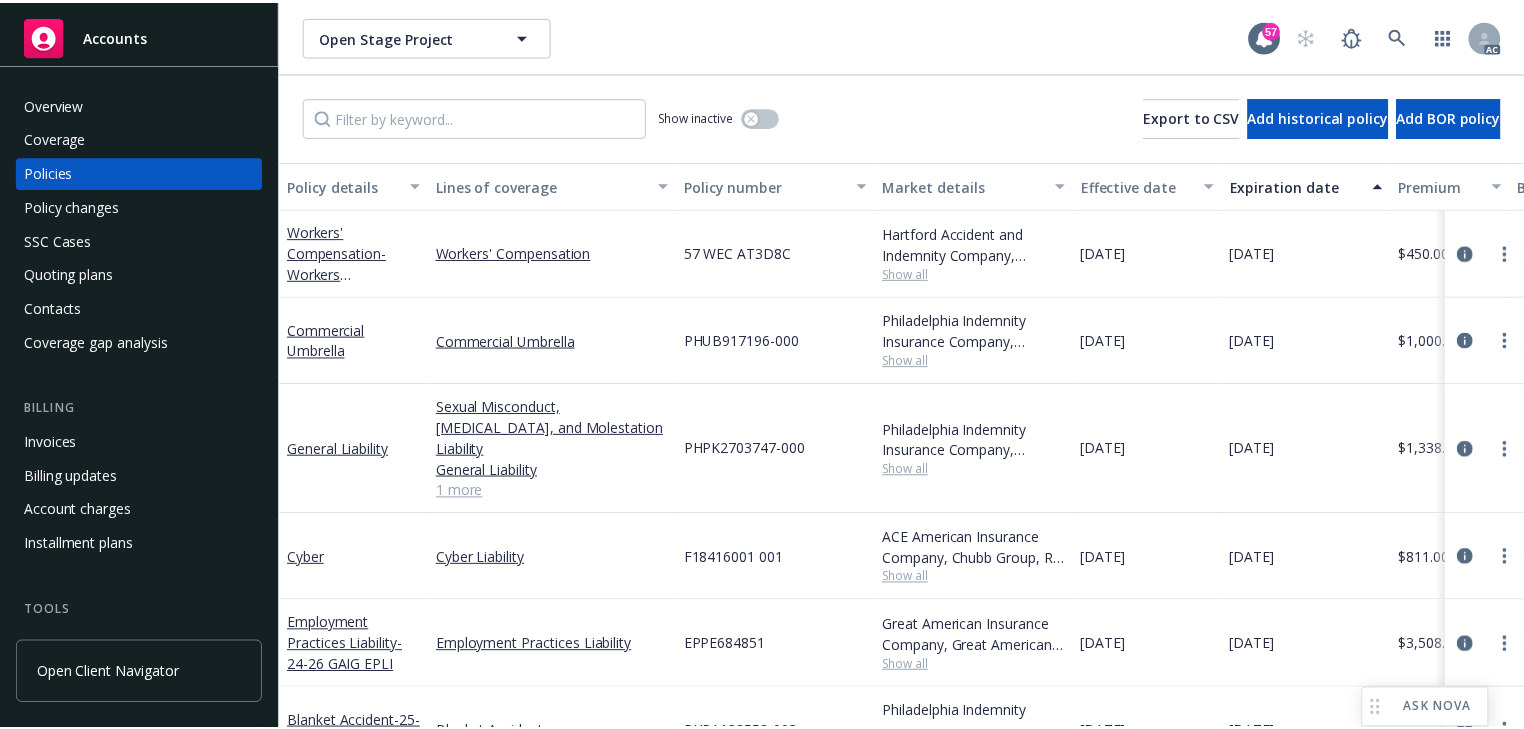 scroll, scrollTop: 124, scrollLeft: 0, axis: vertical 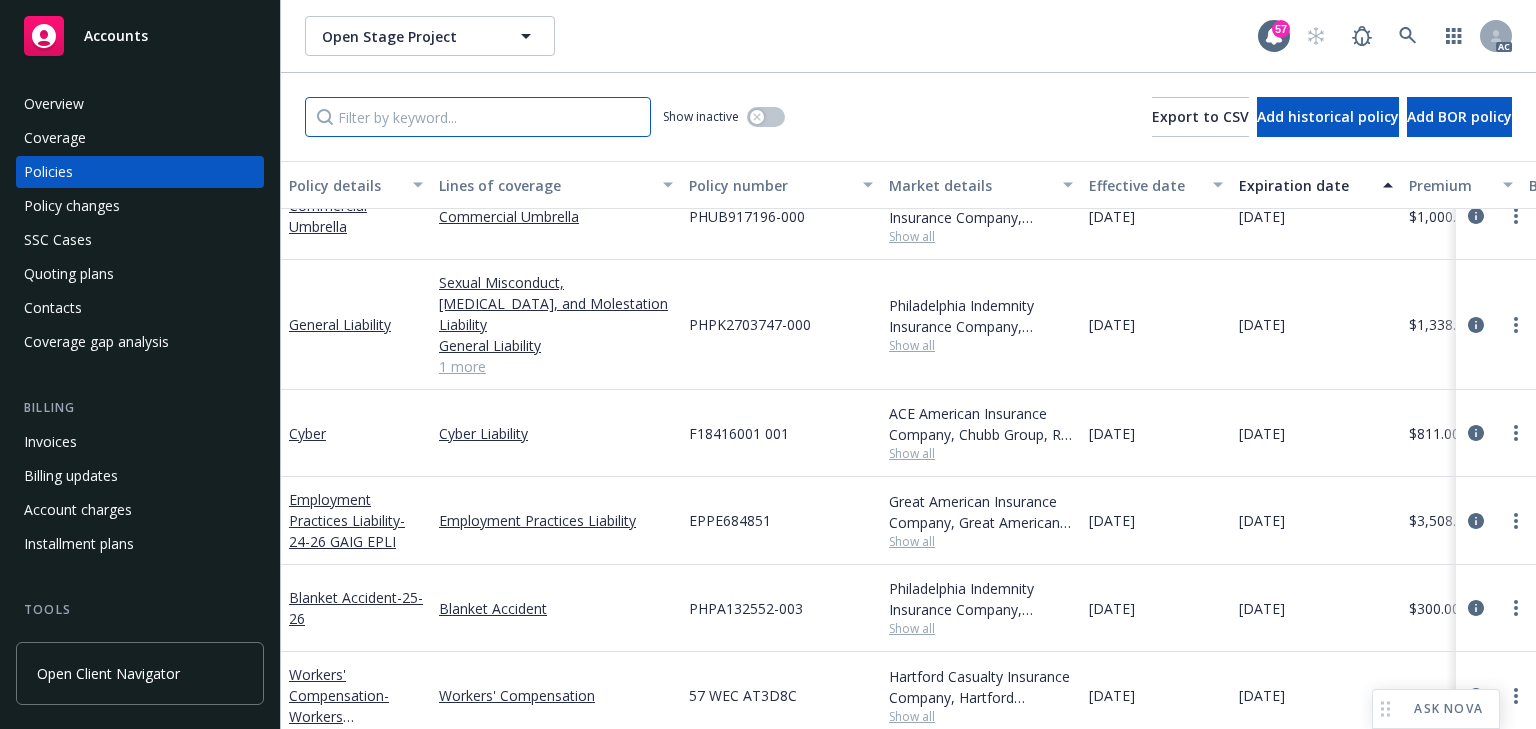 click at bounding box center (478, 117) 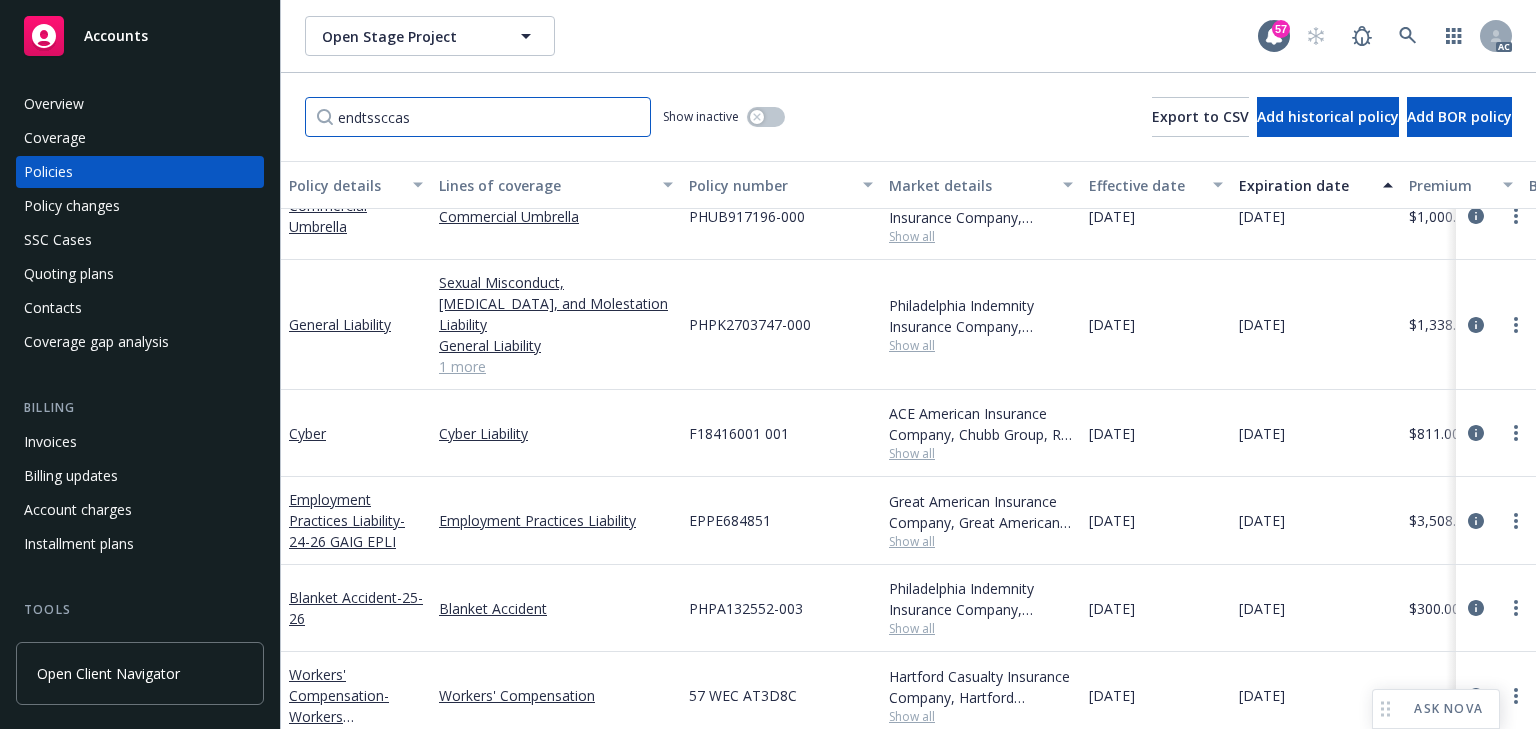 type on "endtssccase" 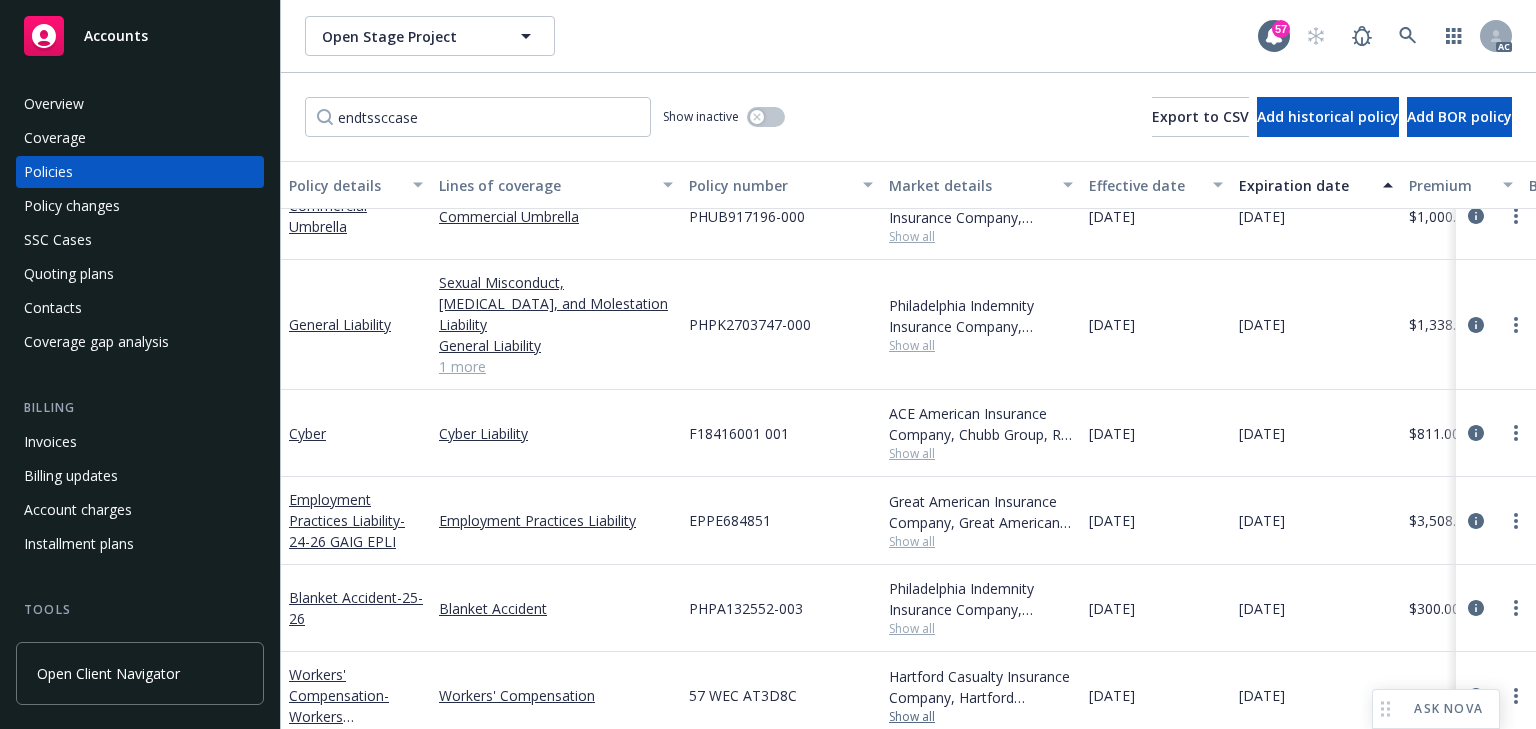 click on "Show all" at bounding box center (981, 717) 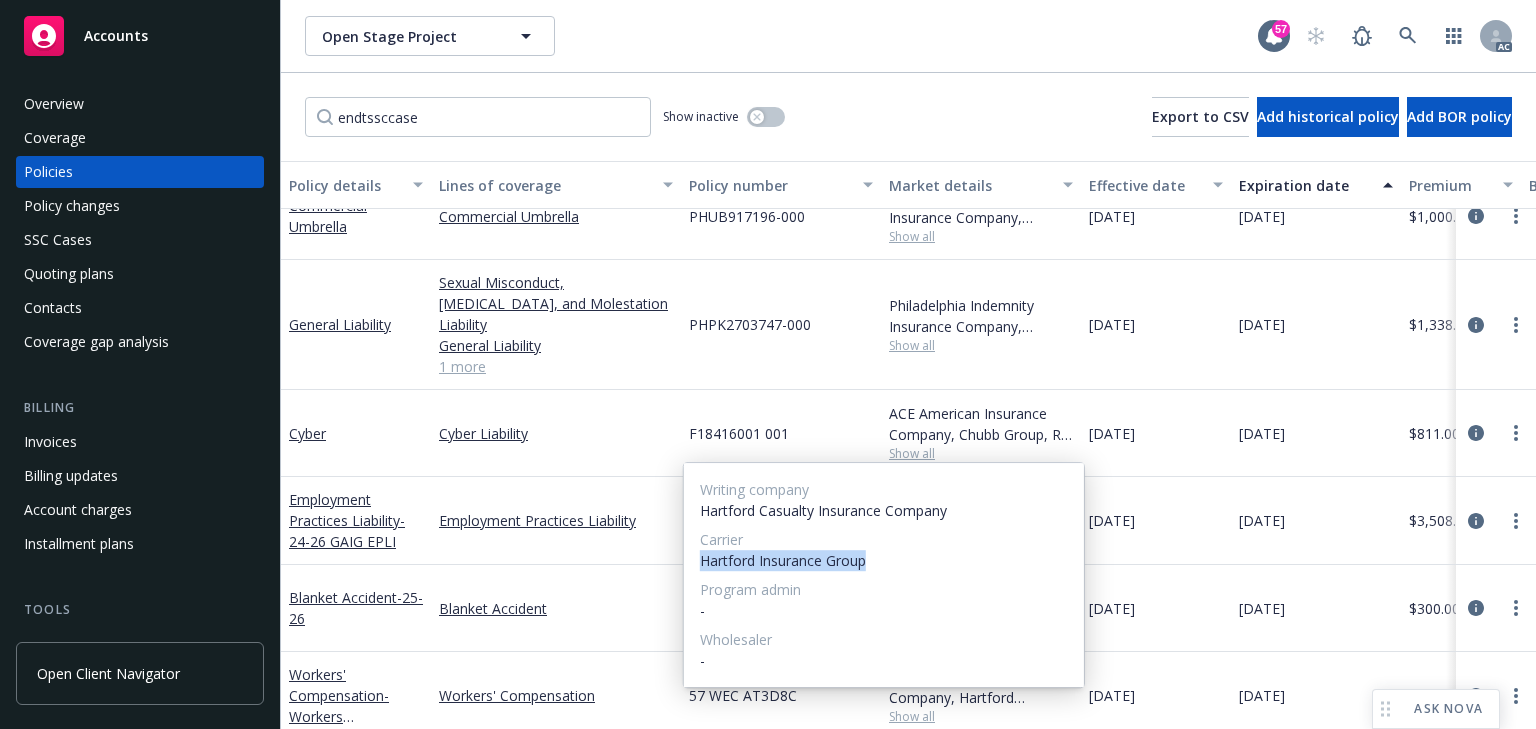 drag, startPoint x: 703, startPoint y: 563, endPoint x: 912, endPoint y: 572, distance: 209.1937 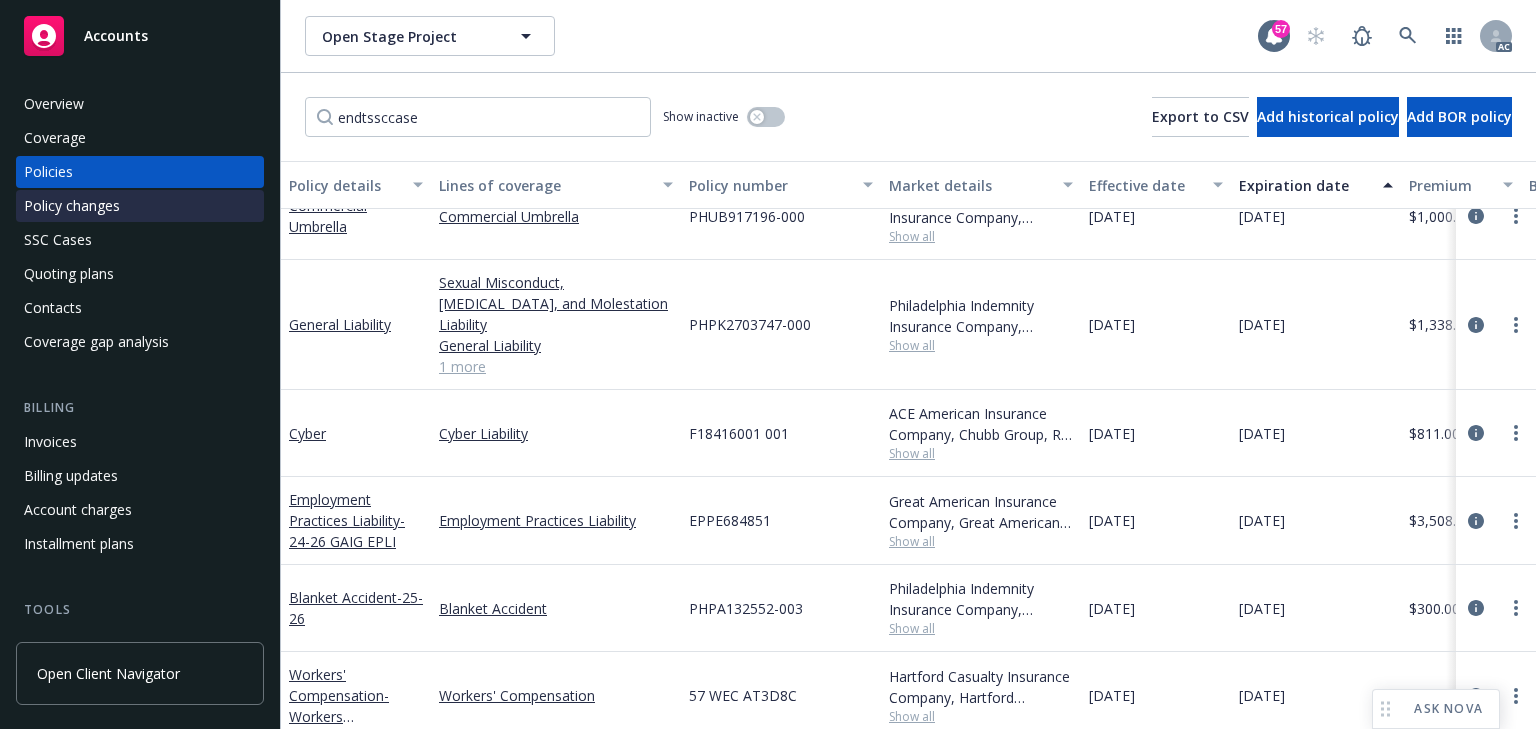 click on "Policy changes" at bounding box center [140, 206] 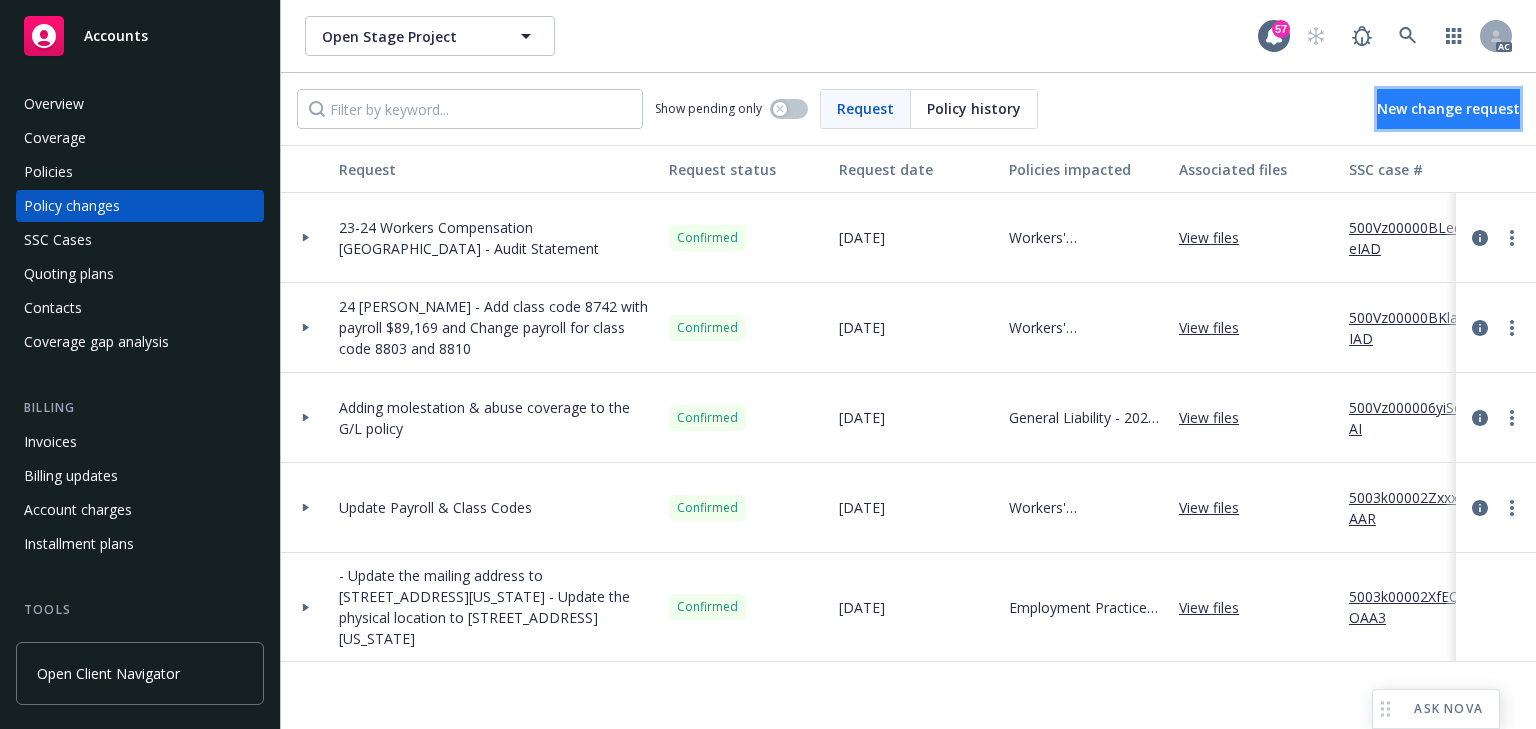 click on "New change request" at bounding box center (1448, 108) 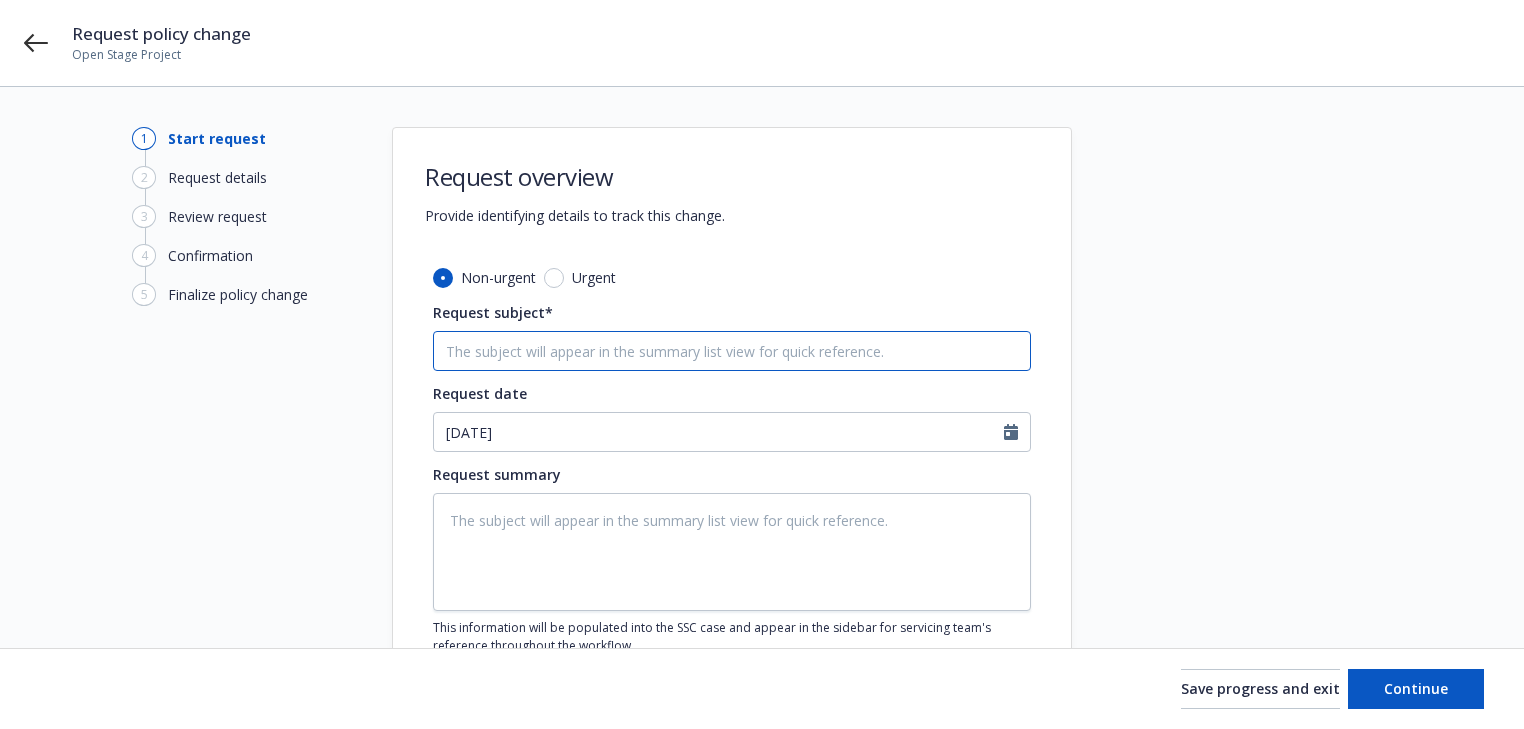click on "Request subject*" at bounding box center [732, 351] 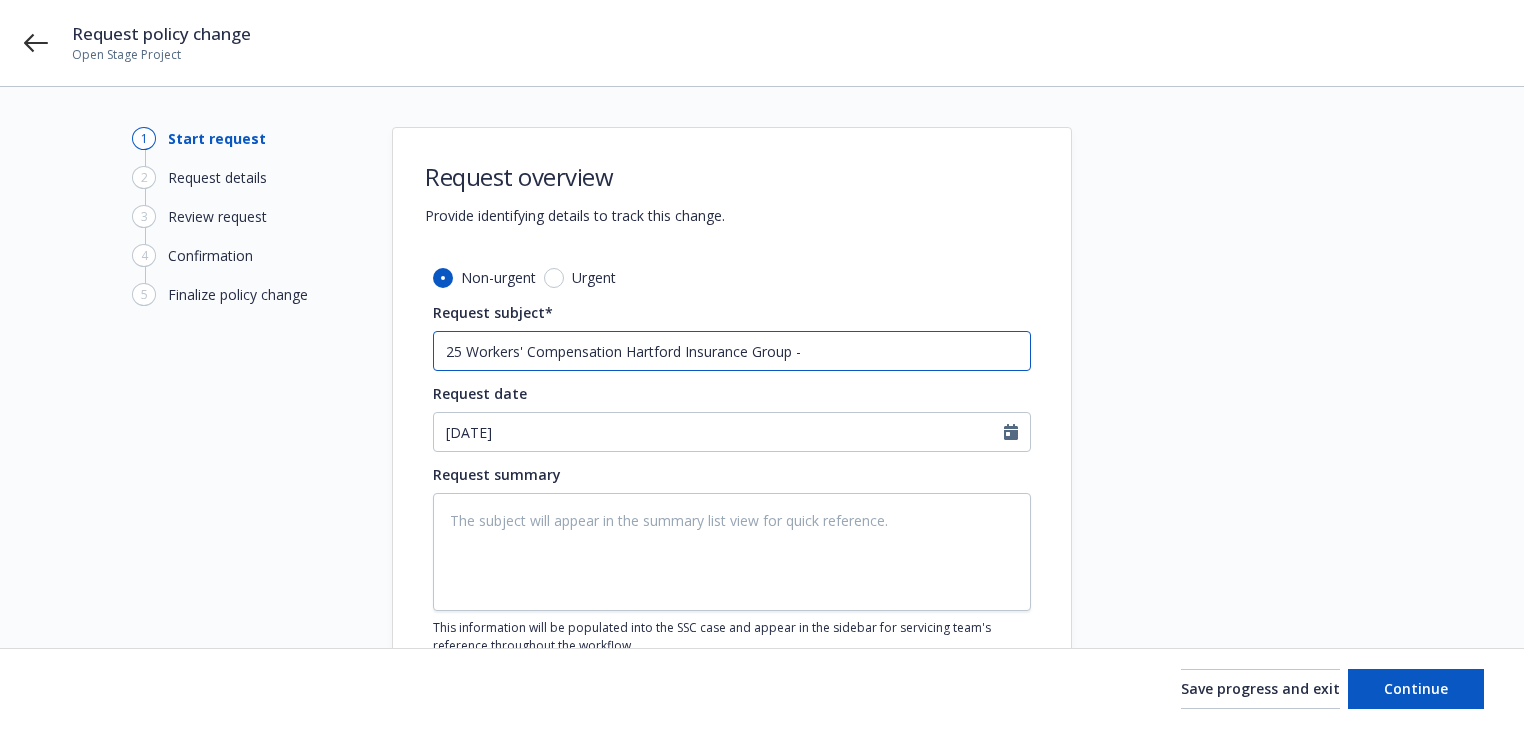 type on "x" 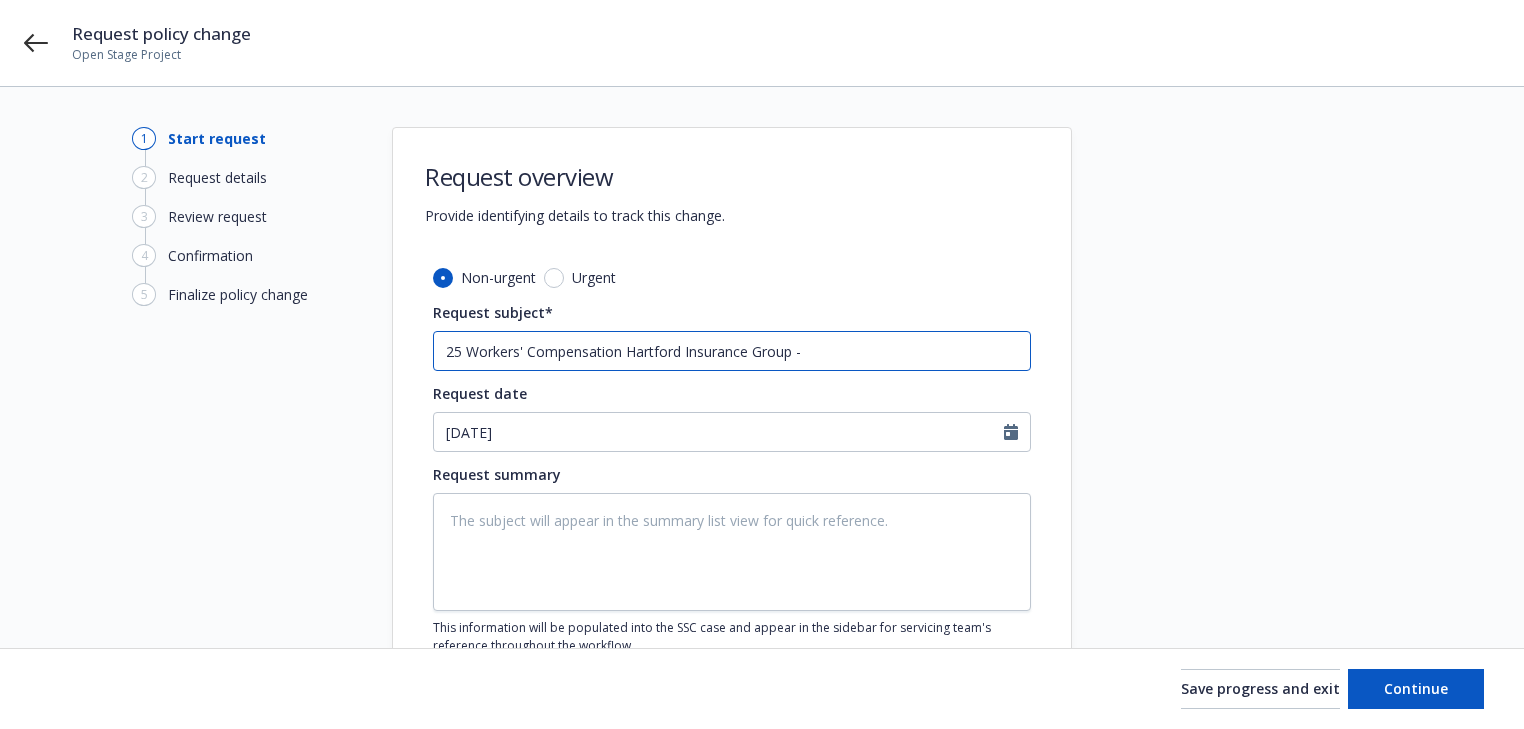type on "25 Workers' Compensation Hartford Insurance Group -" 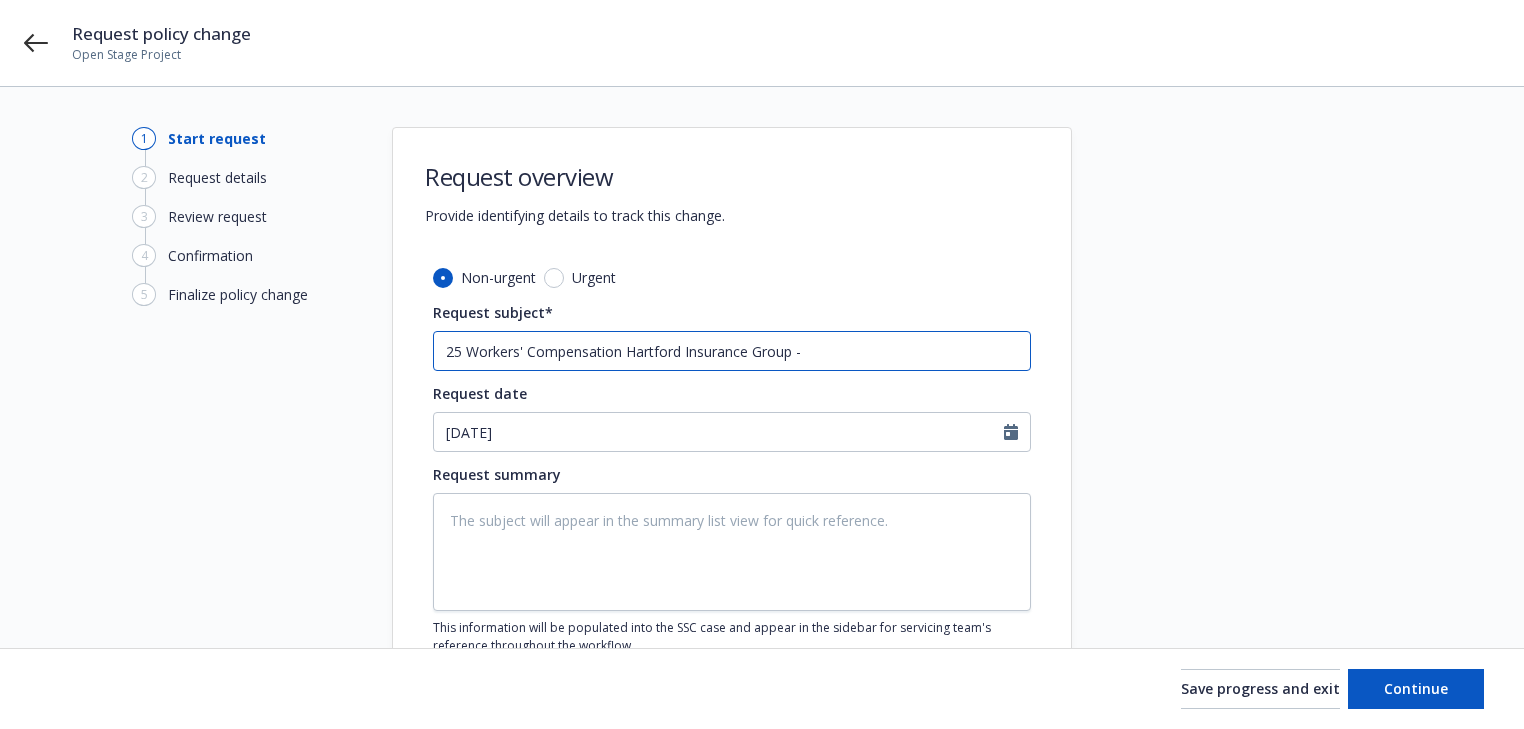 click on "25 Workers' Compensation Hartford Insurance Group -" at bounding box center (732, 351) 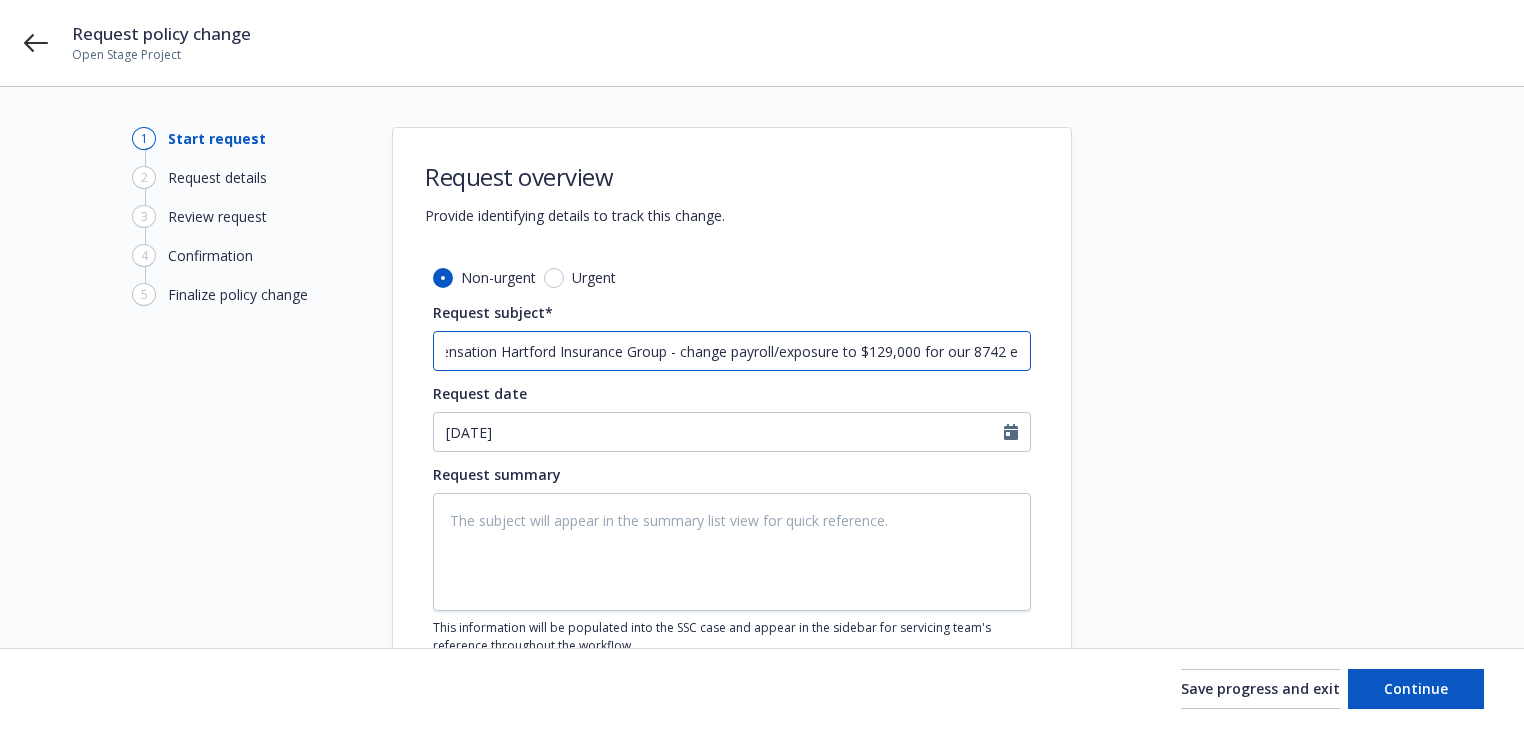 type on "x" 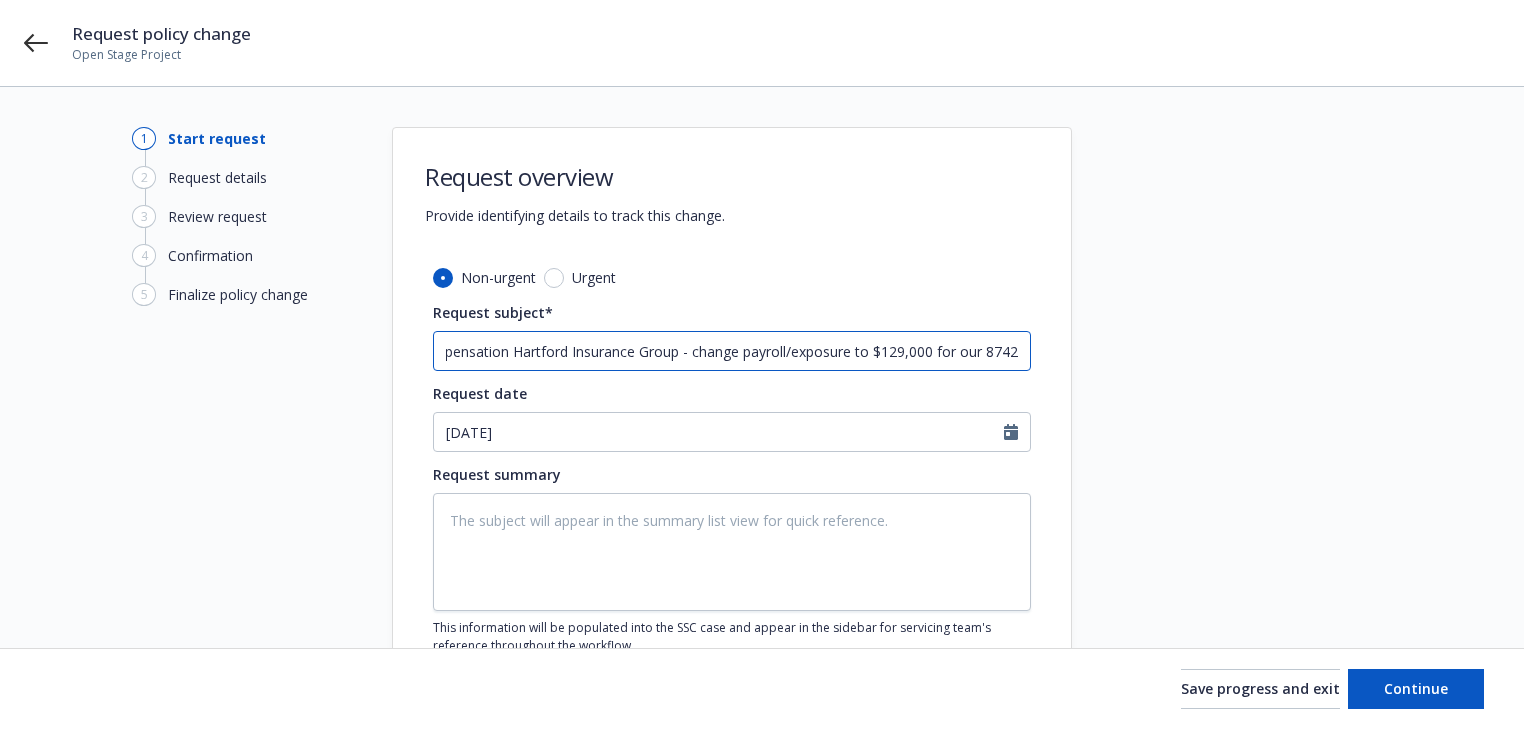 scroll, scrollTop: 0, scrollLeft: 118, axis: horizontal 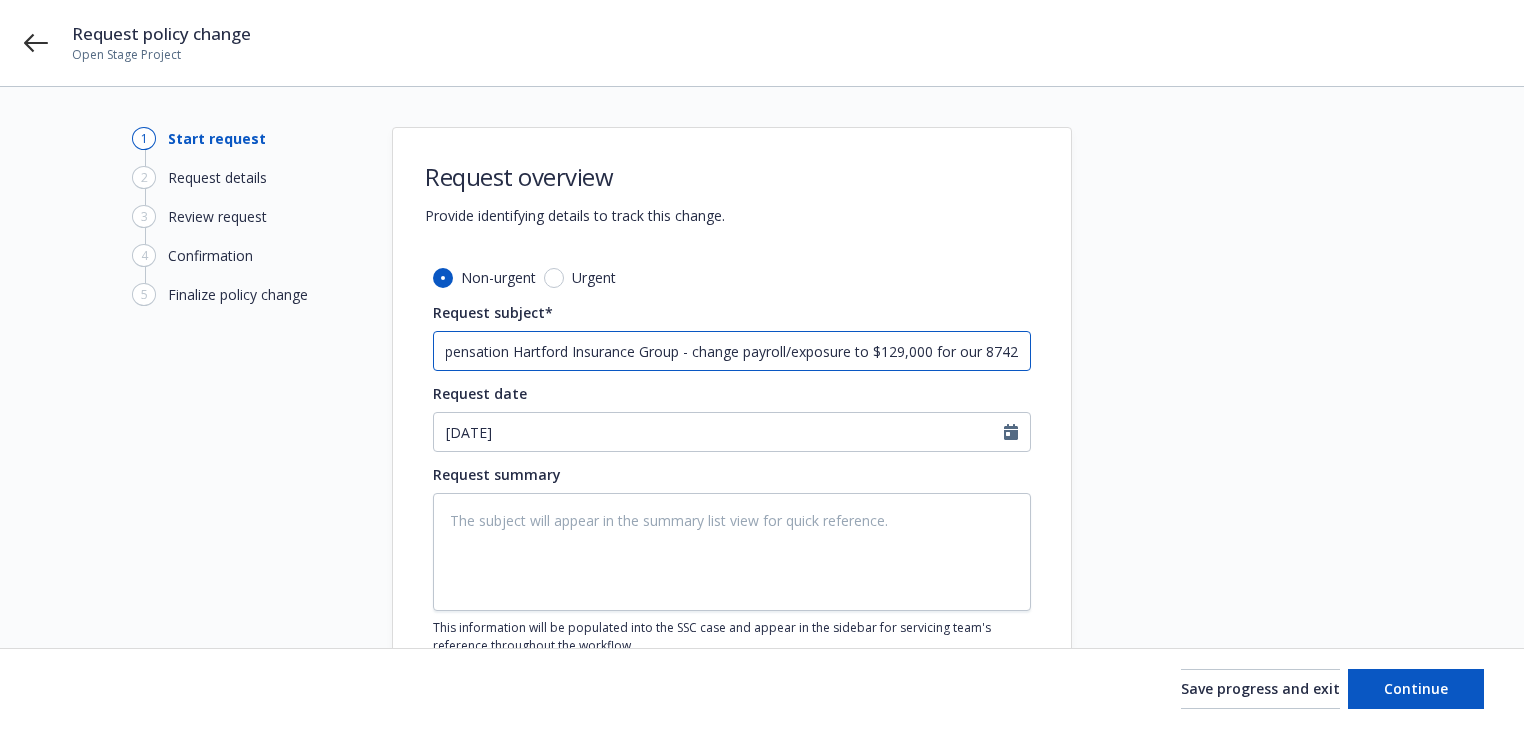 type on "25 Workers' Compensation Hartford Insurance Group - change payroll/exposure to $129,000 for our 8742" 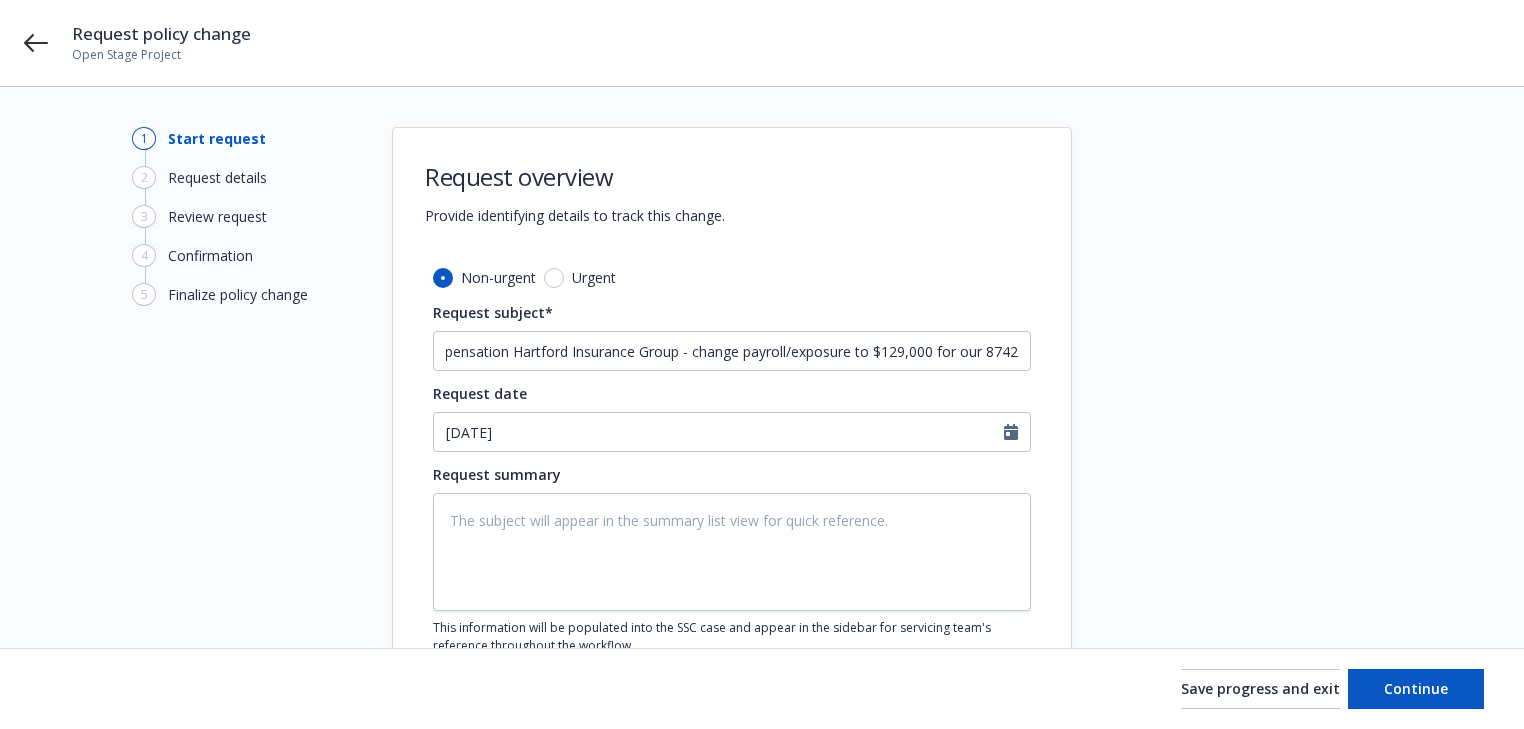 scroll, scrollTop: 0, scrollLeft: 0, axis: both 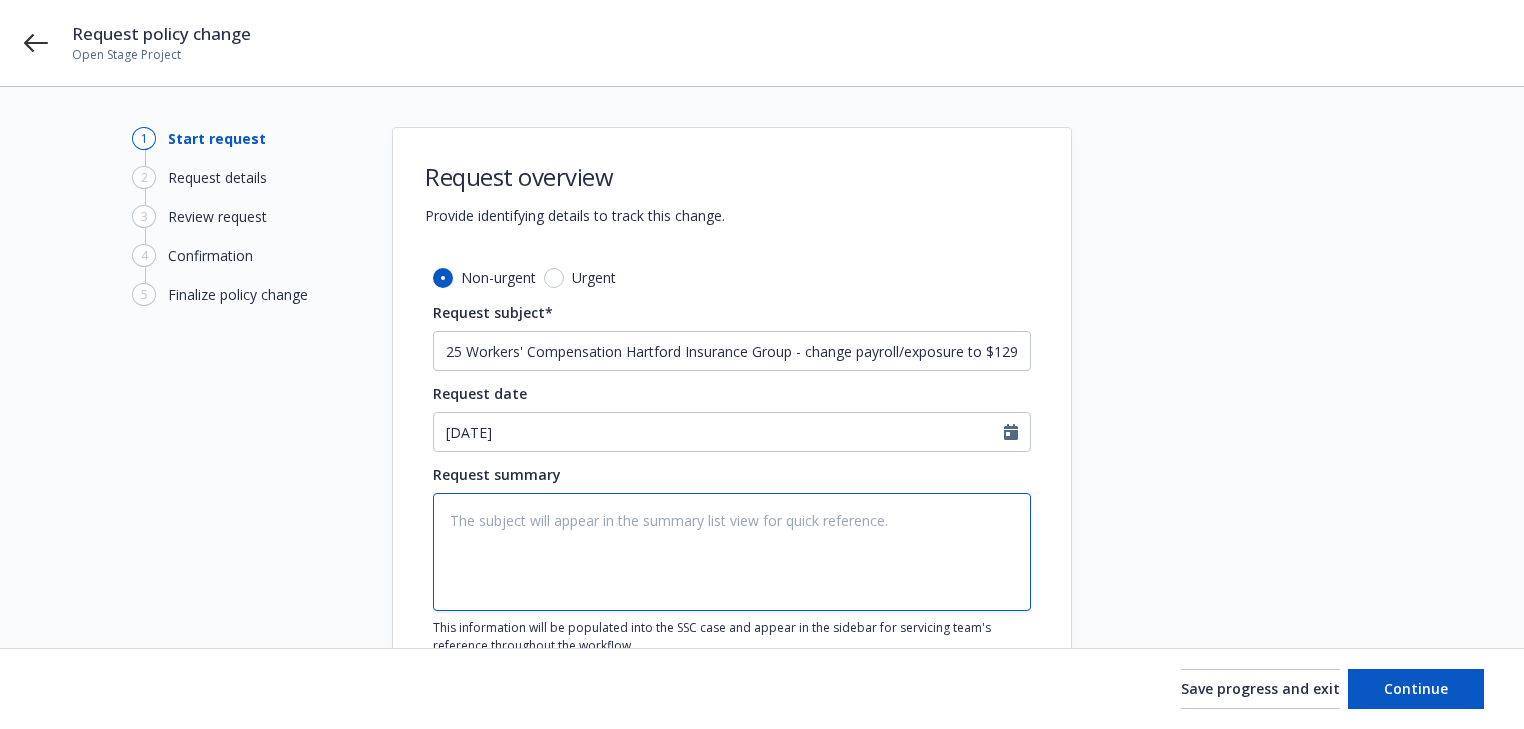 click at bounding box center (732, 552) 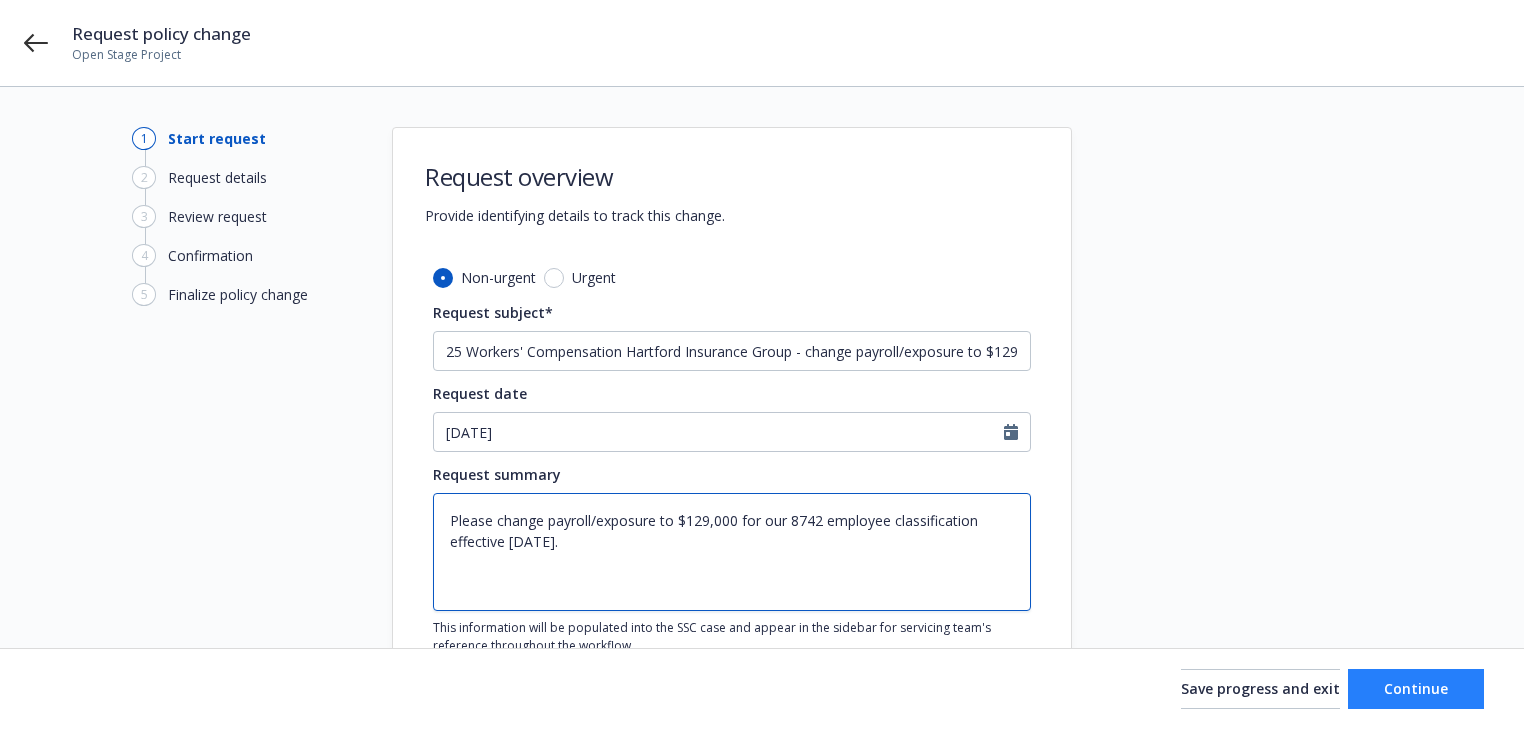 type on "Please change payroll/exposure to $129,000 for our 8742 employee classification effective [DATE]." 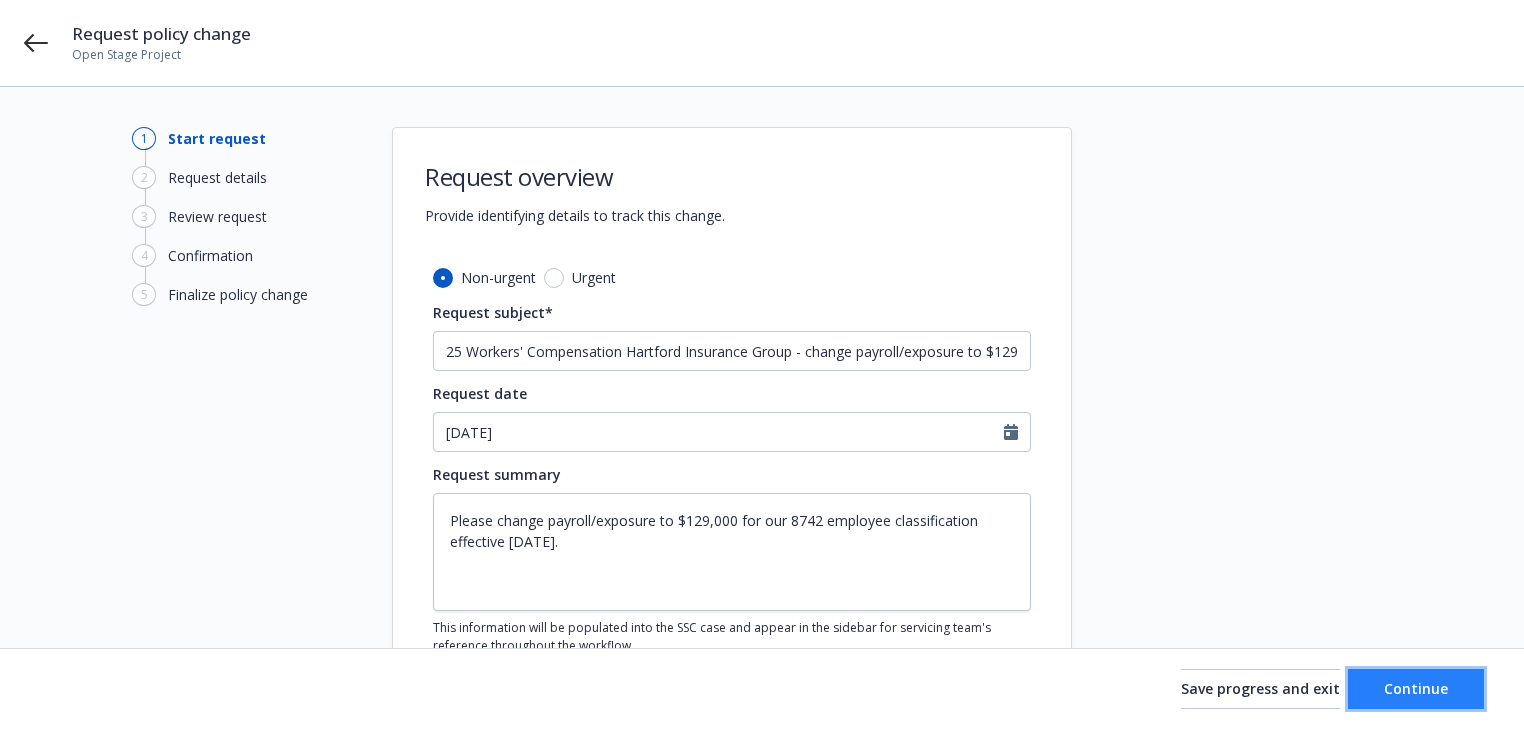 click on "Continue" at bounding box center [1416, 689] 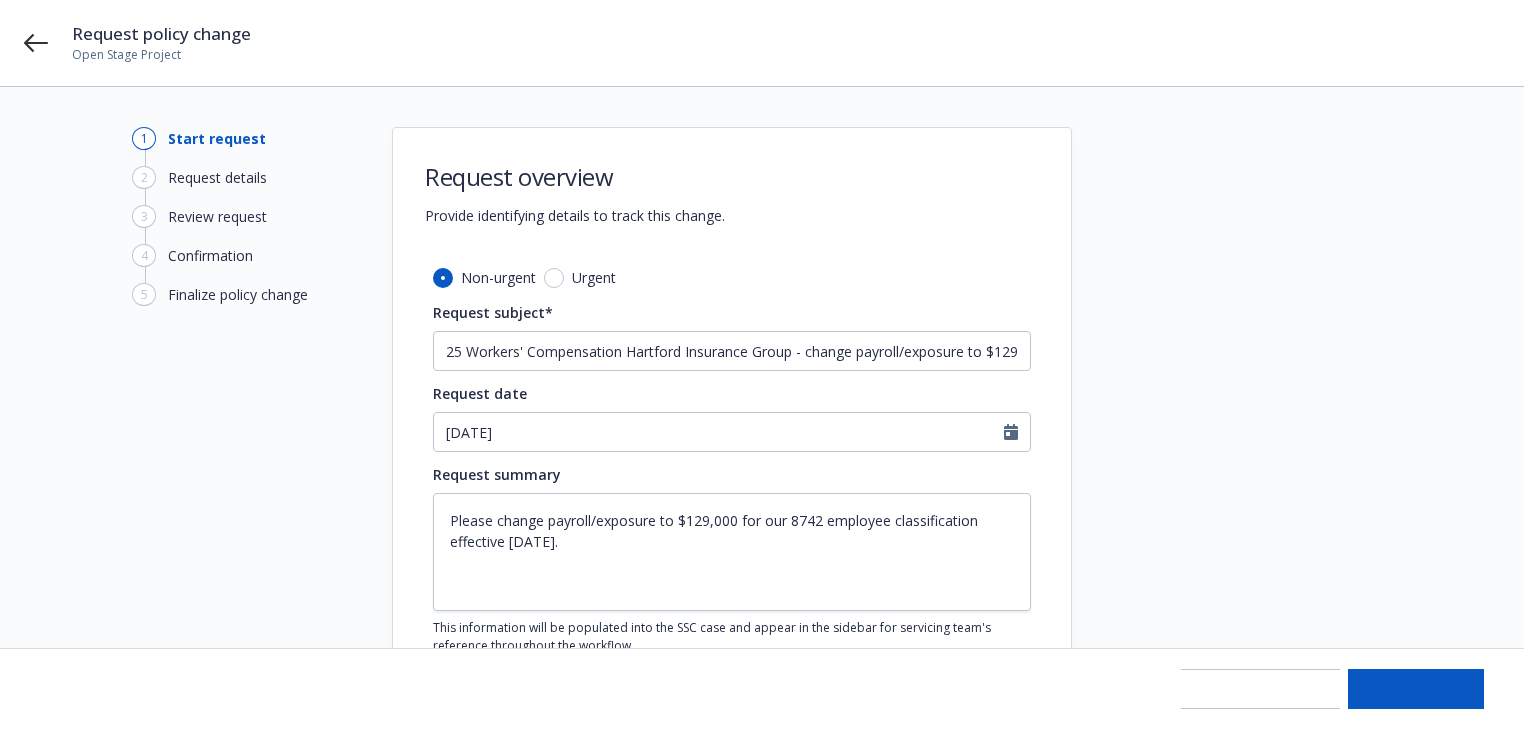 type on "x" 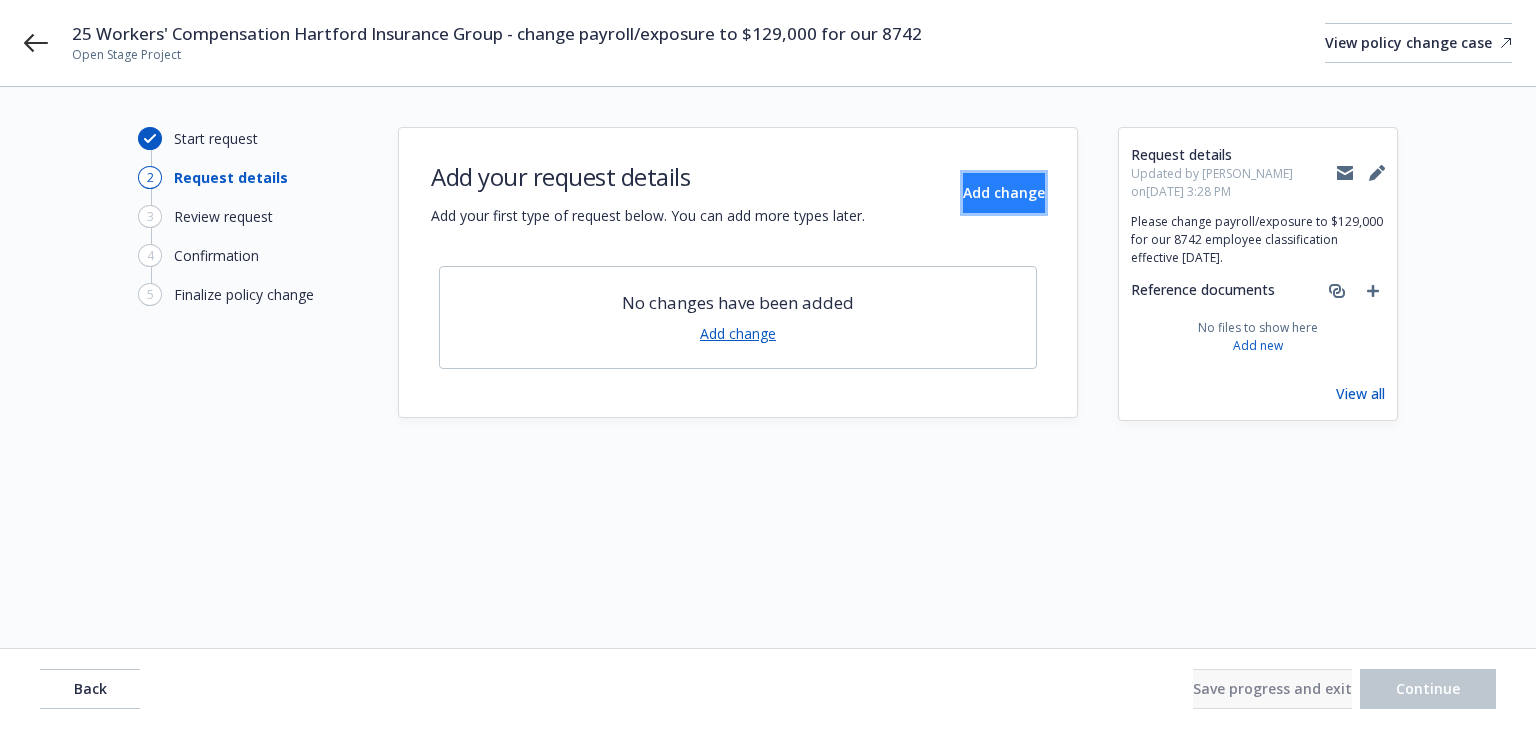click on "Add change" at bounding box center (1004, 192) 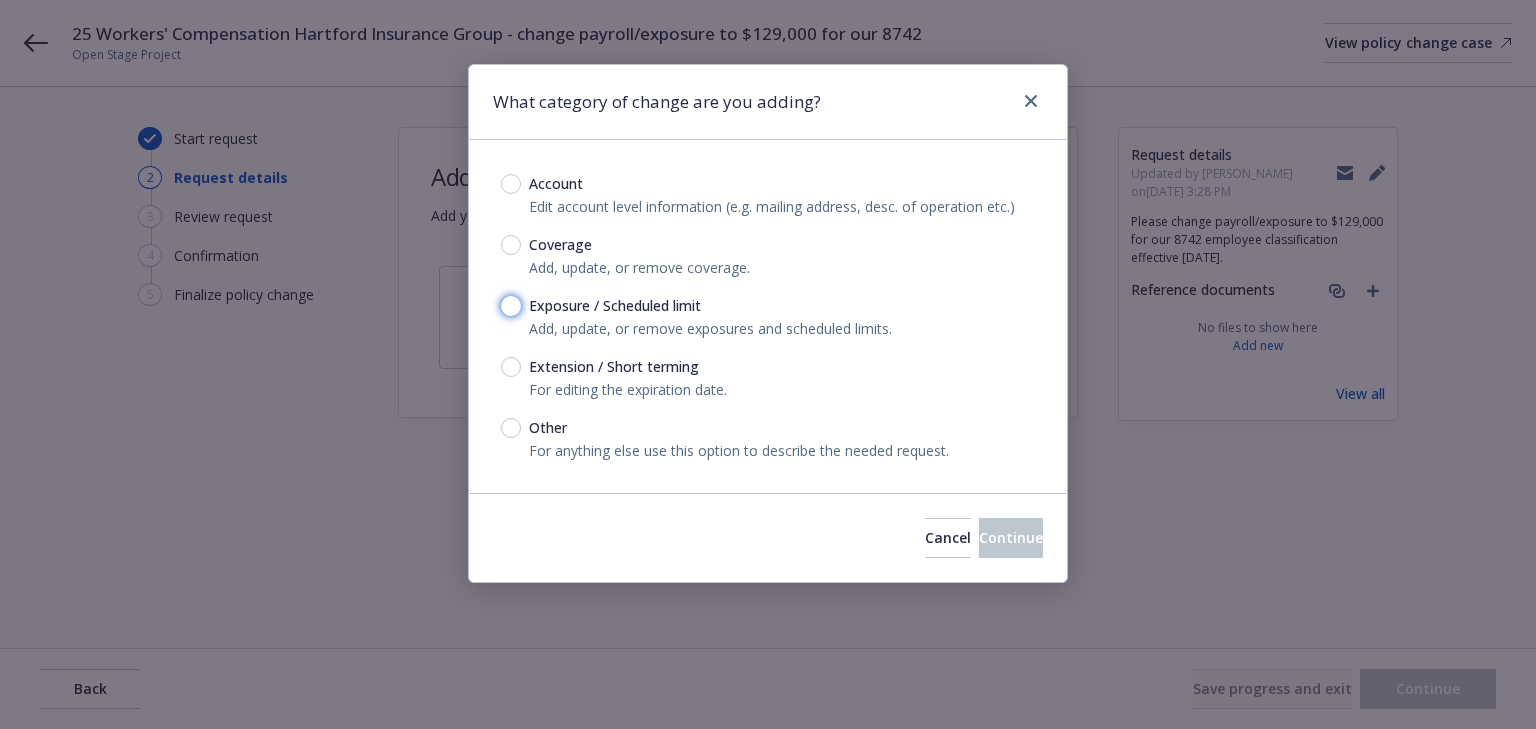 click on "Exposure / Scheduled limit" at bounding box center [511, 306] 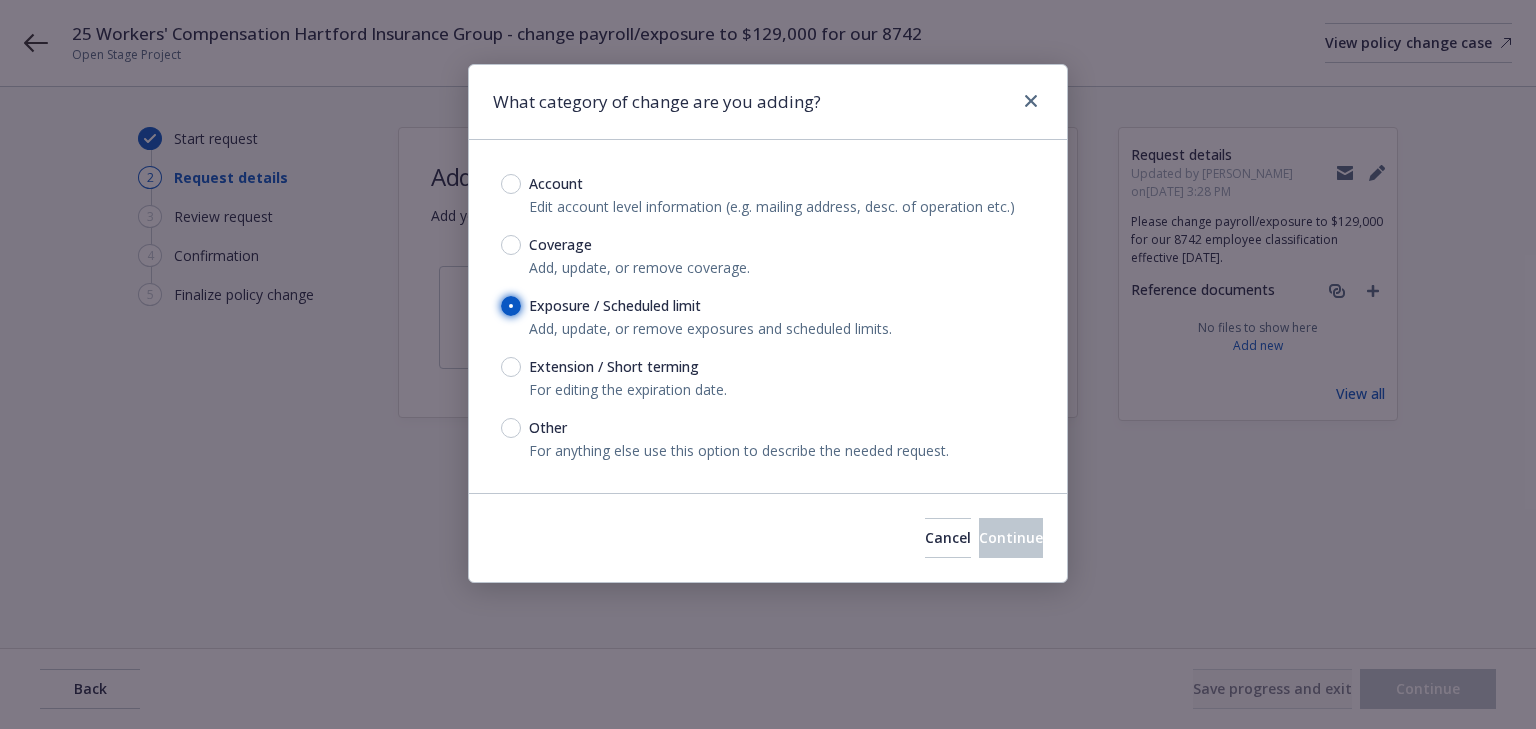 radio on "true" 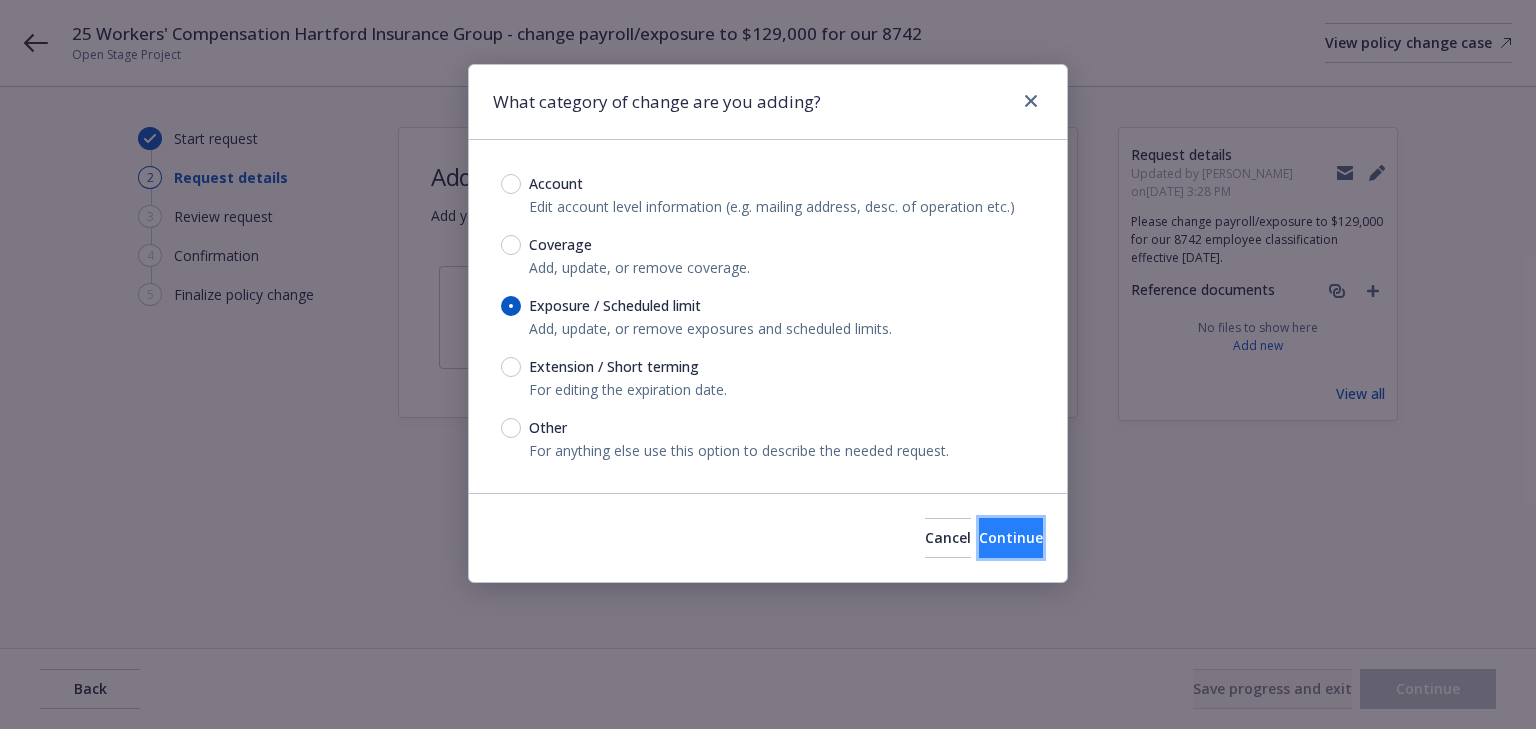 click on "Continue" at bounding box center (1011, 538) 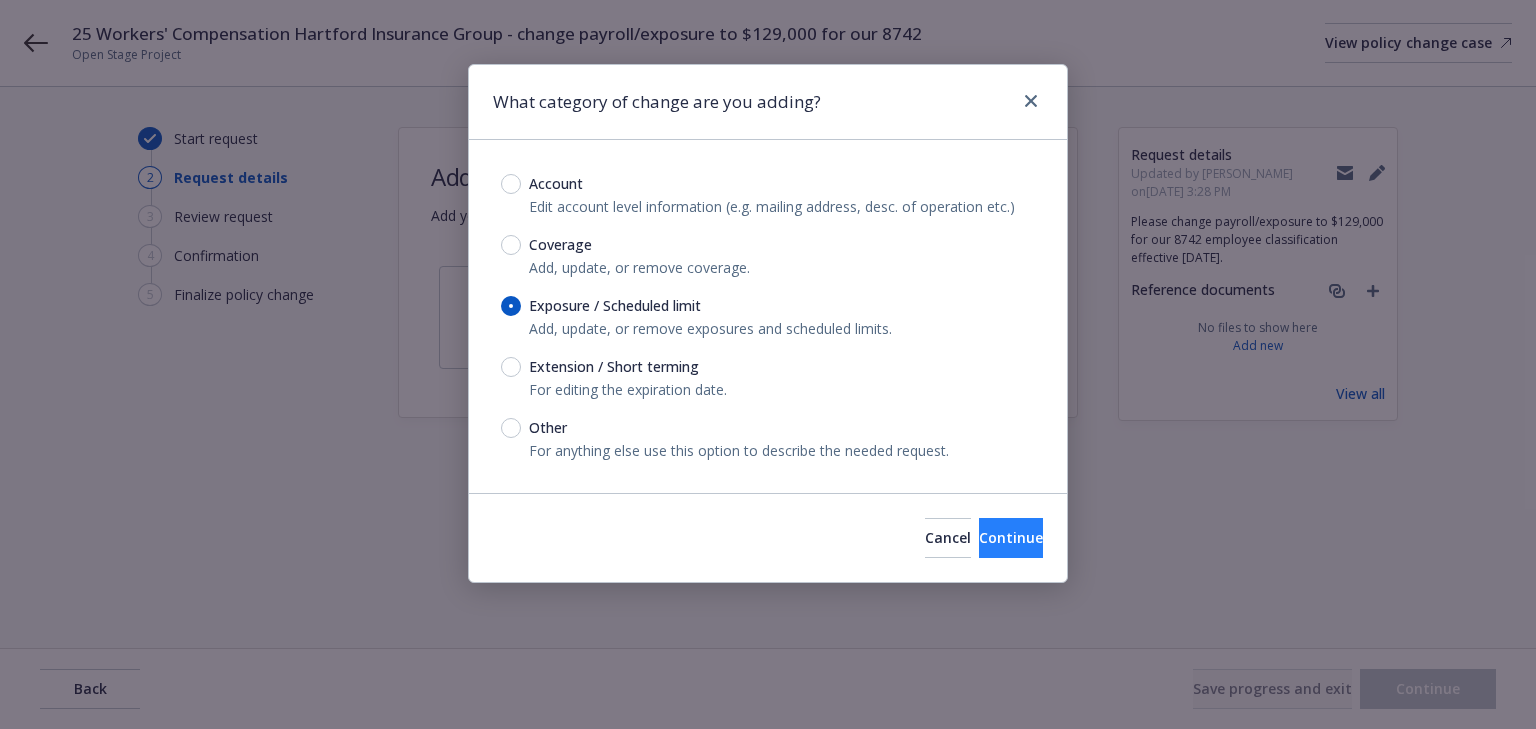 type on "x" 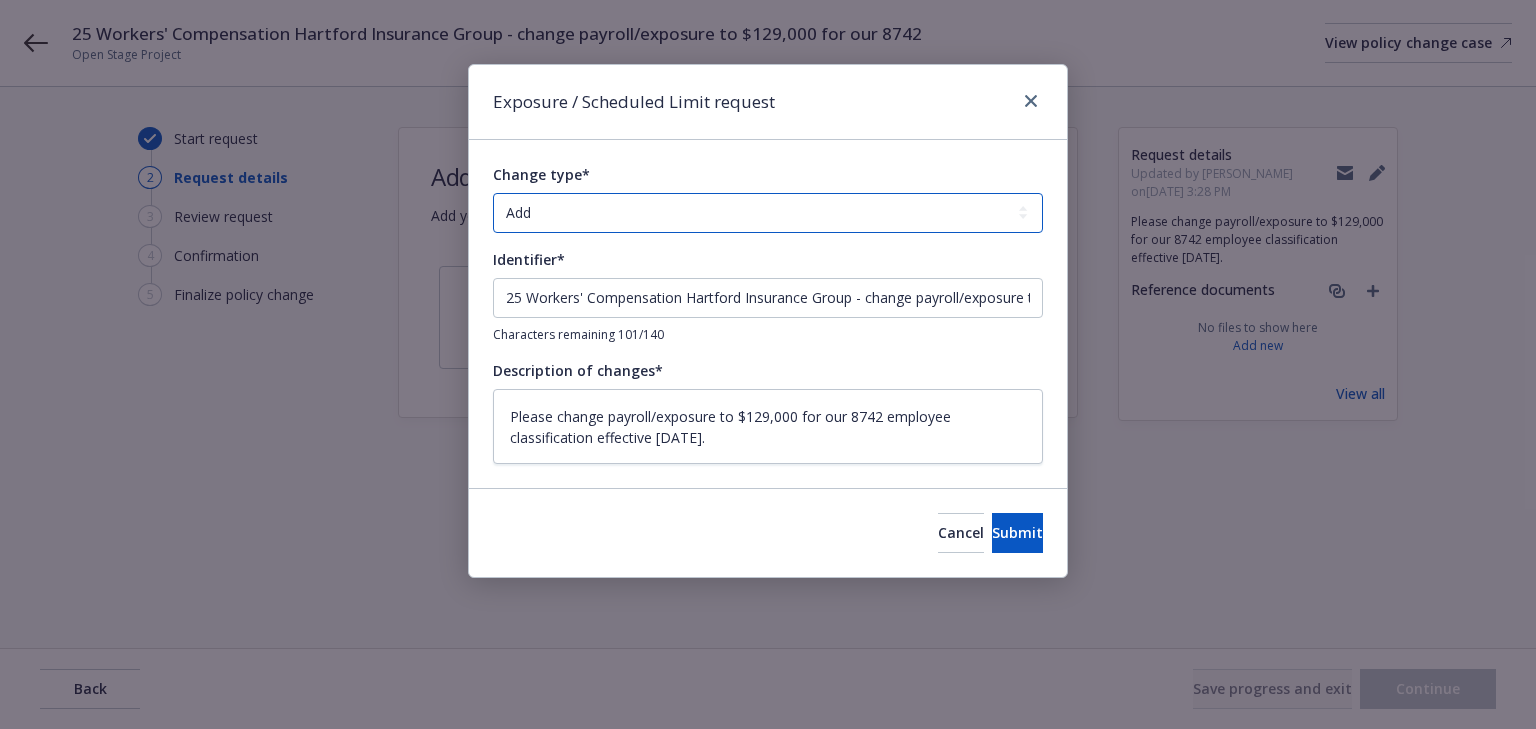 drag, startPoint x: 611, startPoint y: 207, endPoint x: 606, endPoint y: 229, distance: 22.561028 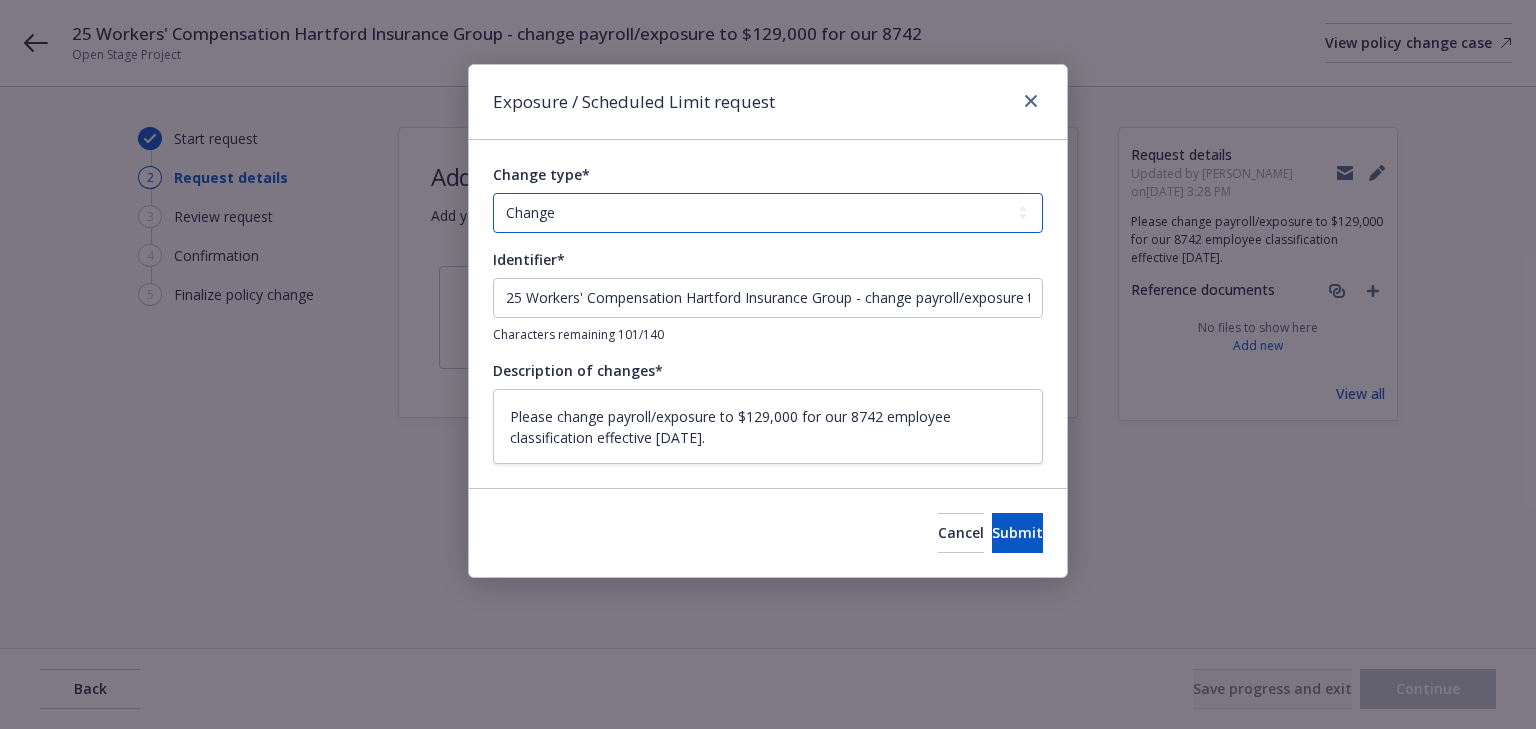 click on "Add Audit Change Remove" at bounding box center [768, 213] 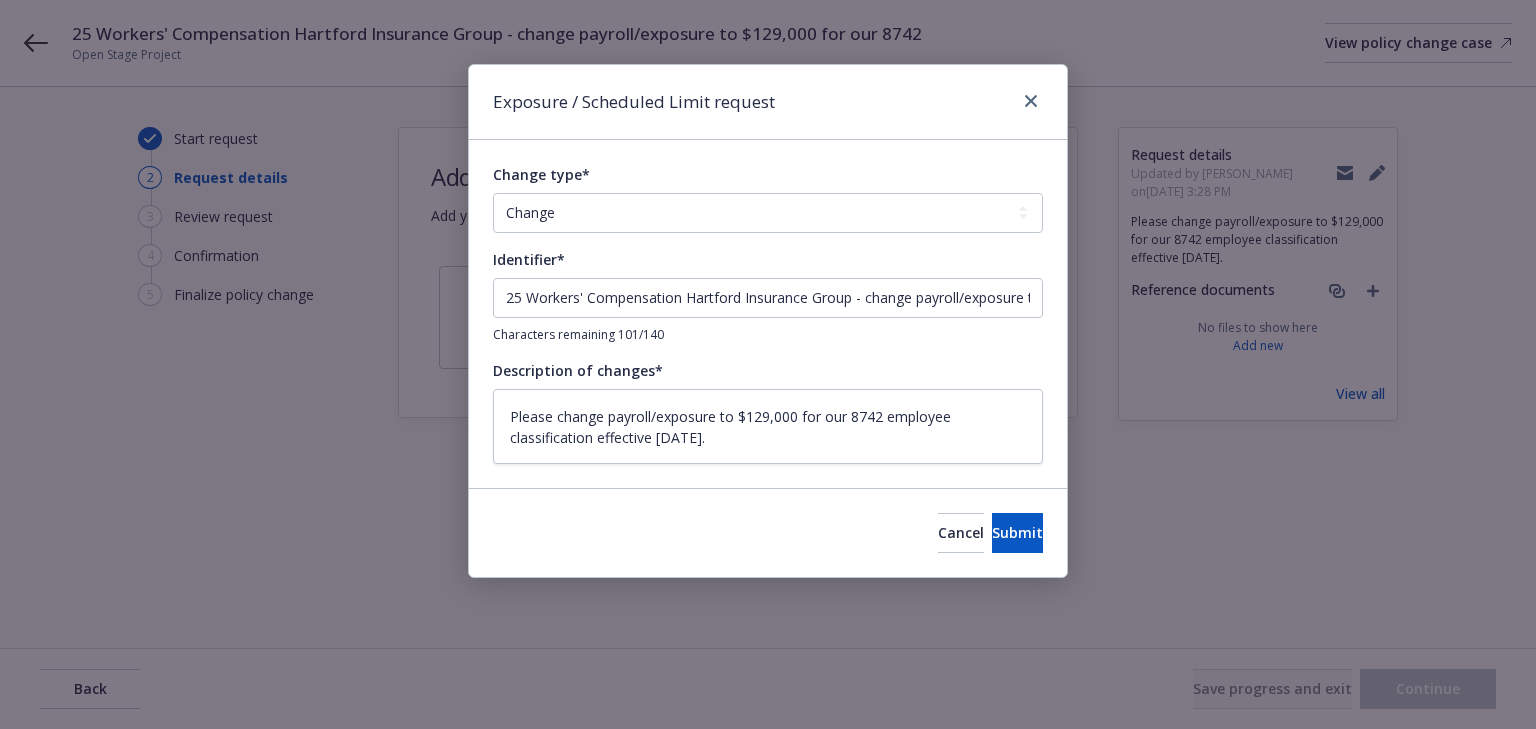 click on "Change type* Add Audit Change Remove Identifier* 25 Workers' Compensation Hartford Insurance Group - change payroll/exposure to $129,000 for our 8742 Characters remaining 101/140 Description of changes* Please change payroll/exposure to $129,000 for our 8742 employee classification effective [DATE]." at bounding box center (768, 314) 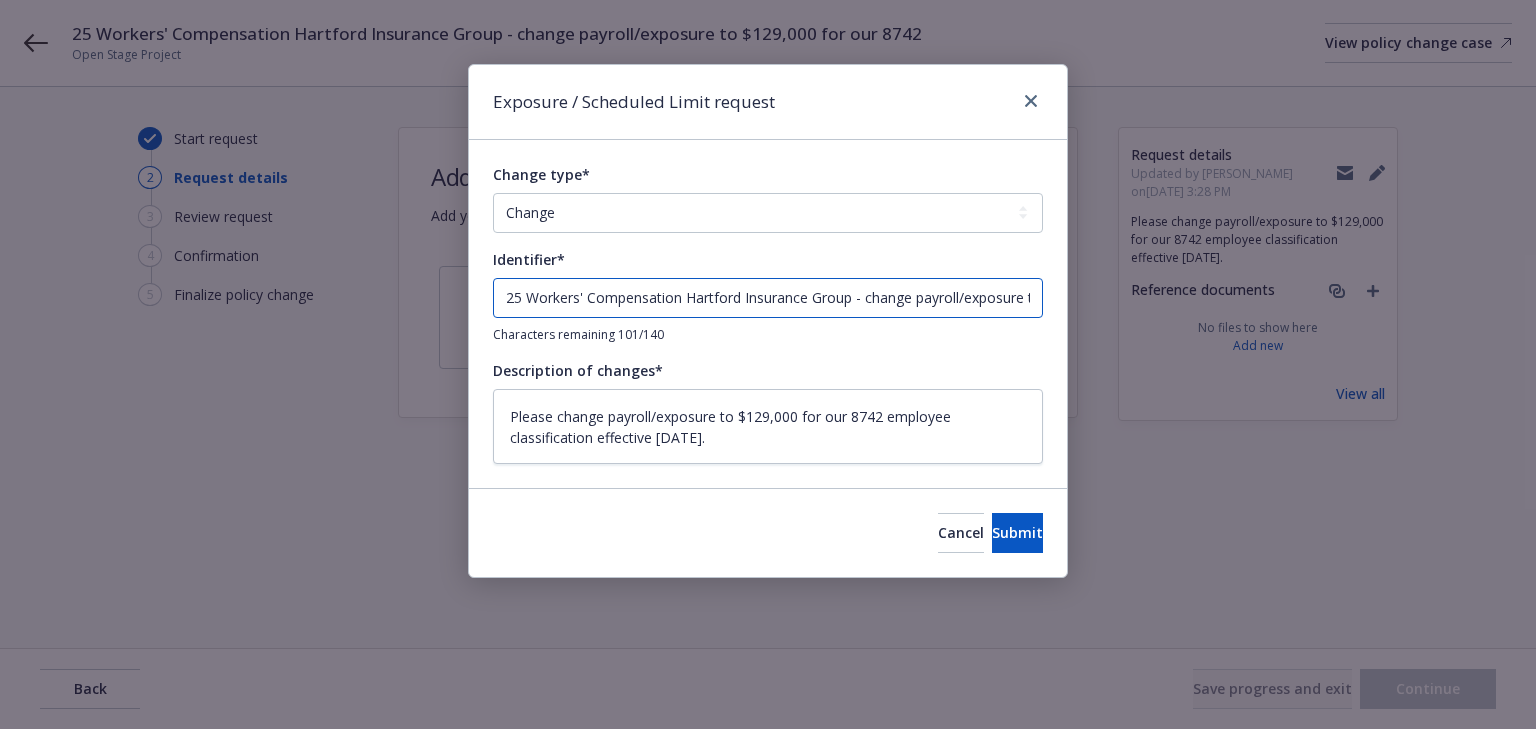 drag, startPoint x: 872, startPoint y: 299, endPoint x: -1230, endPoint y: 216, distance: 2103.638 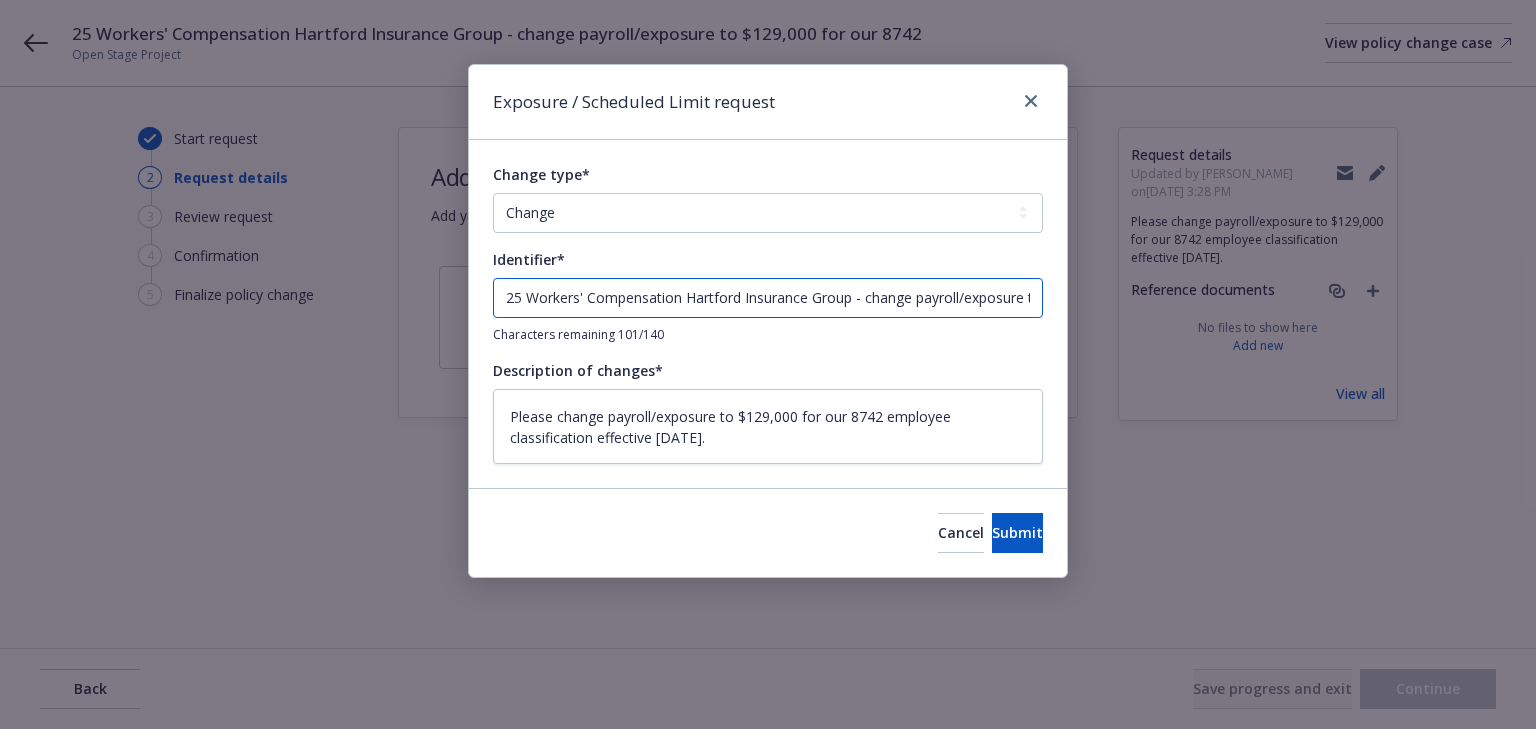 type on "x" 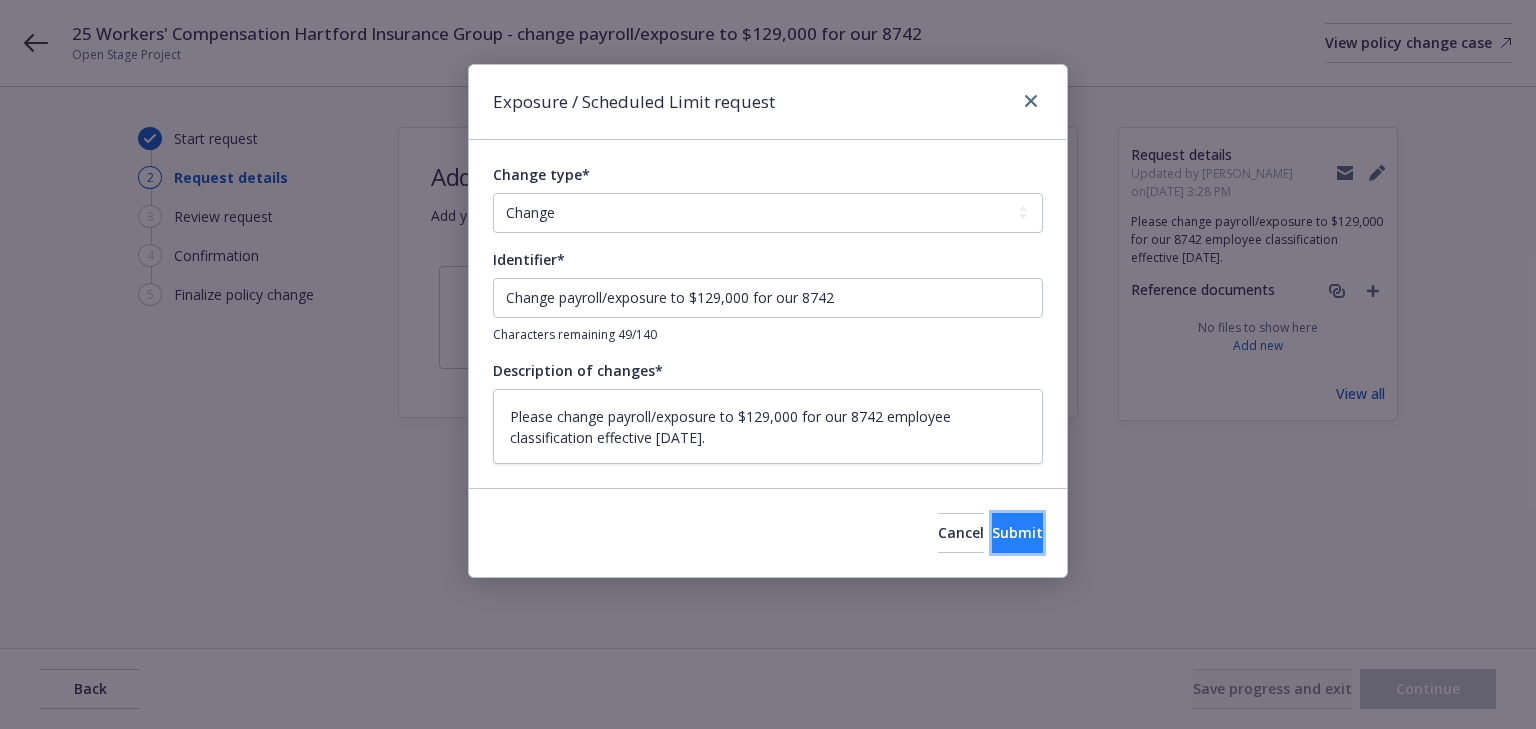 click on "Submit" at bounding box center (1017, 532) 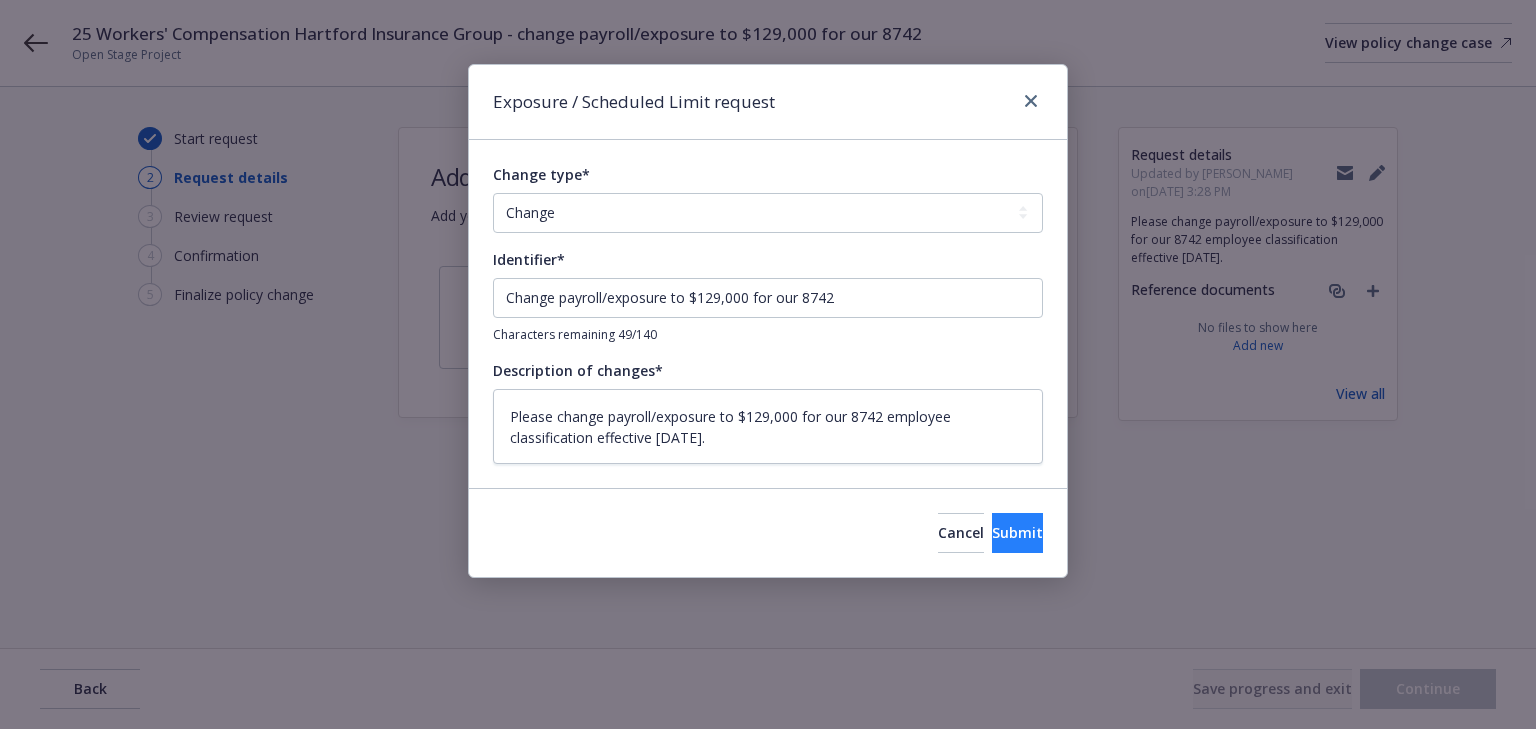 type on "x" 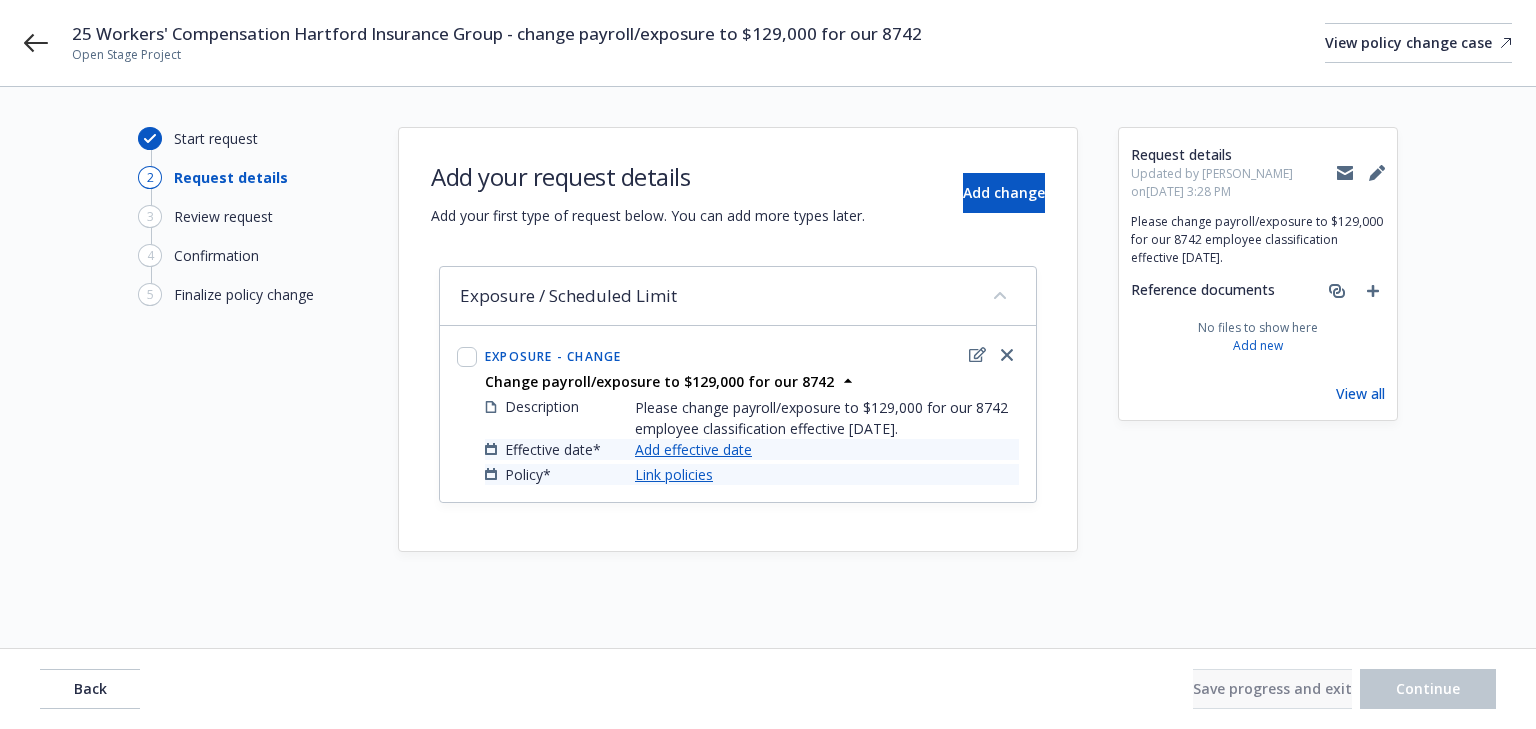 click on "Add effective date" at bounding box center [693, 449] 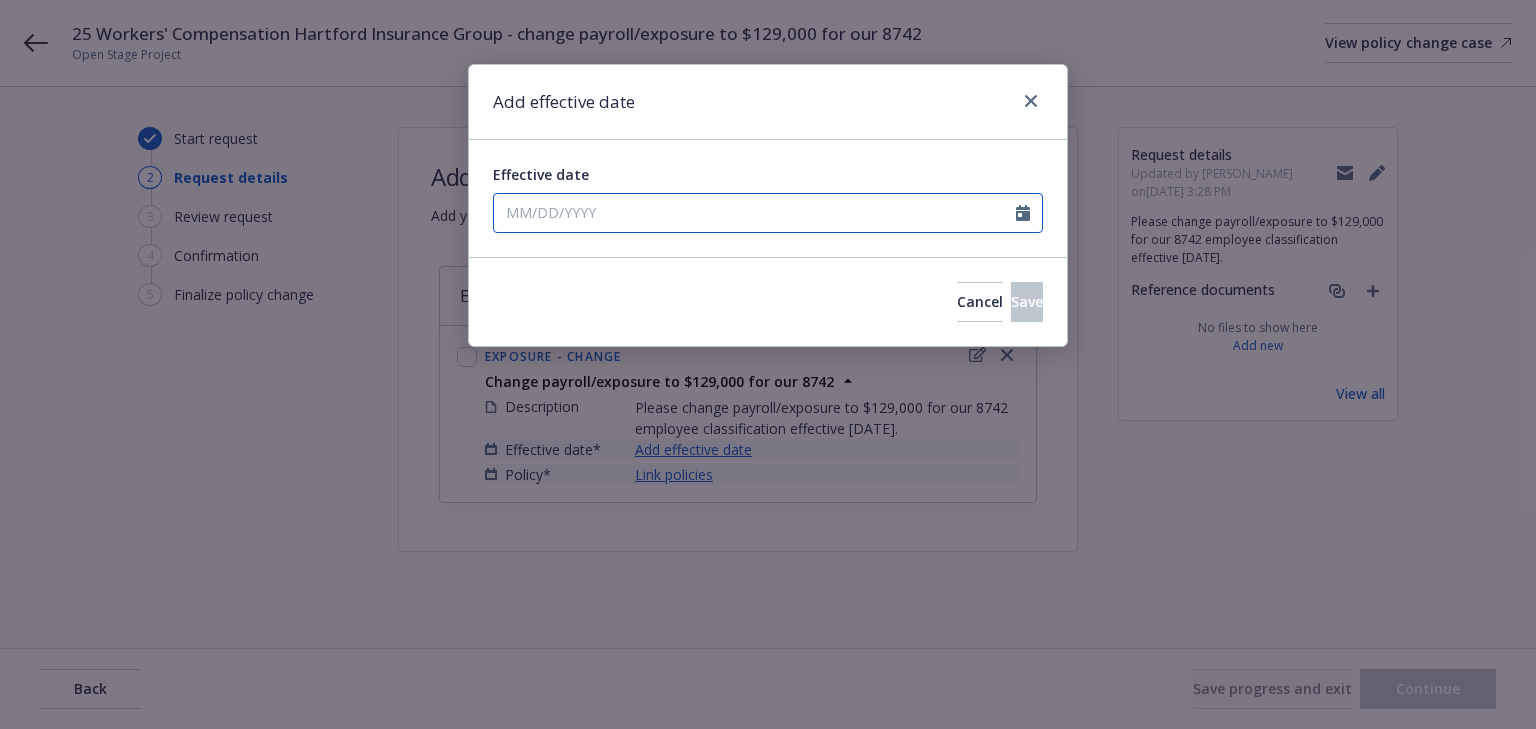 click on "Effective date" at bounding box center [755, 213] 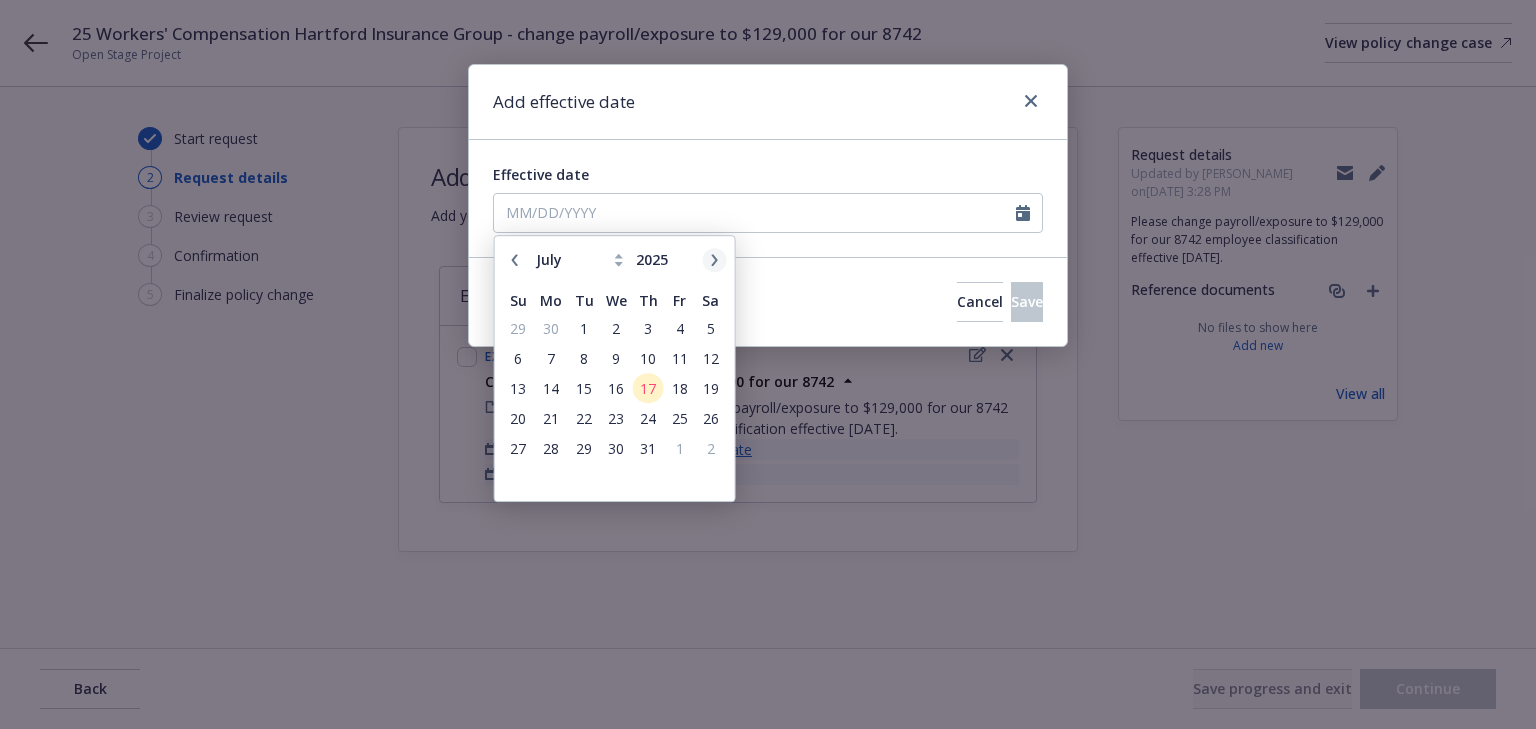 click 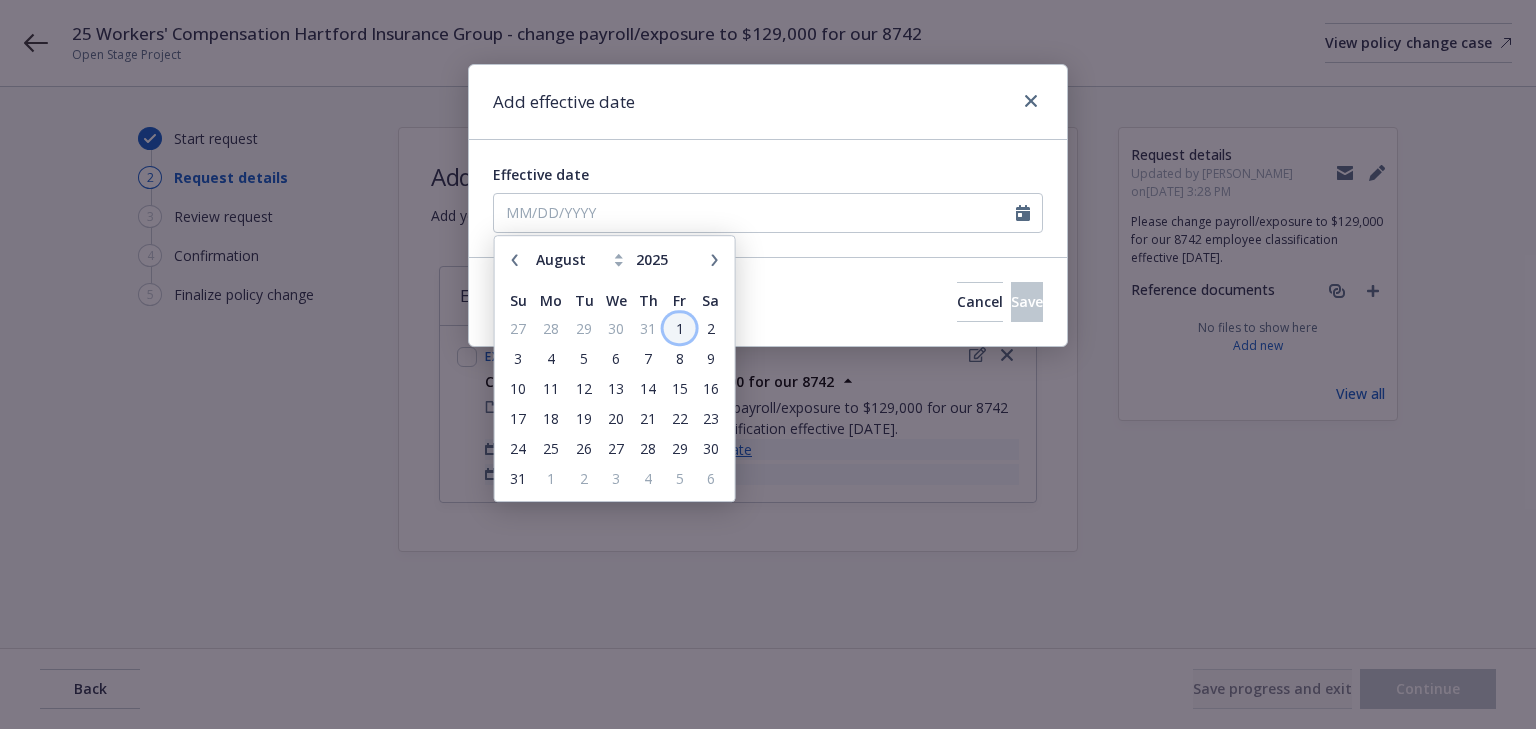 click on "1" at bounding box center [679, 328] 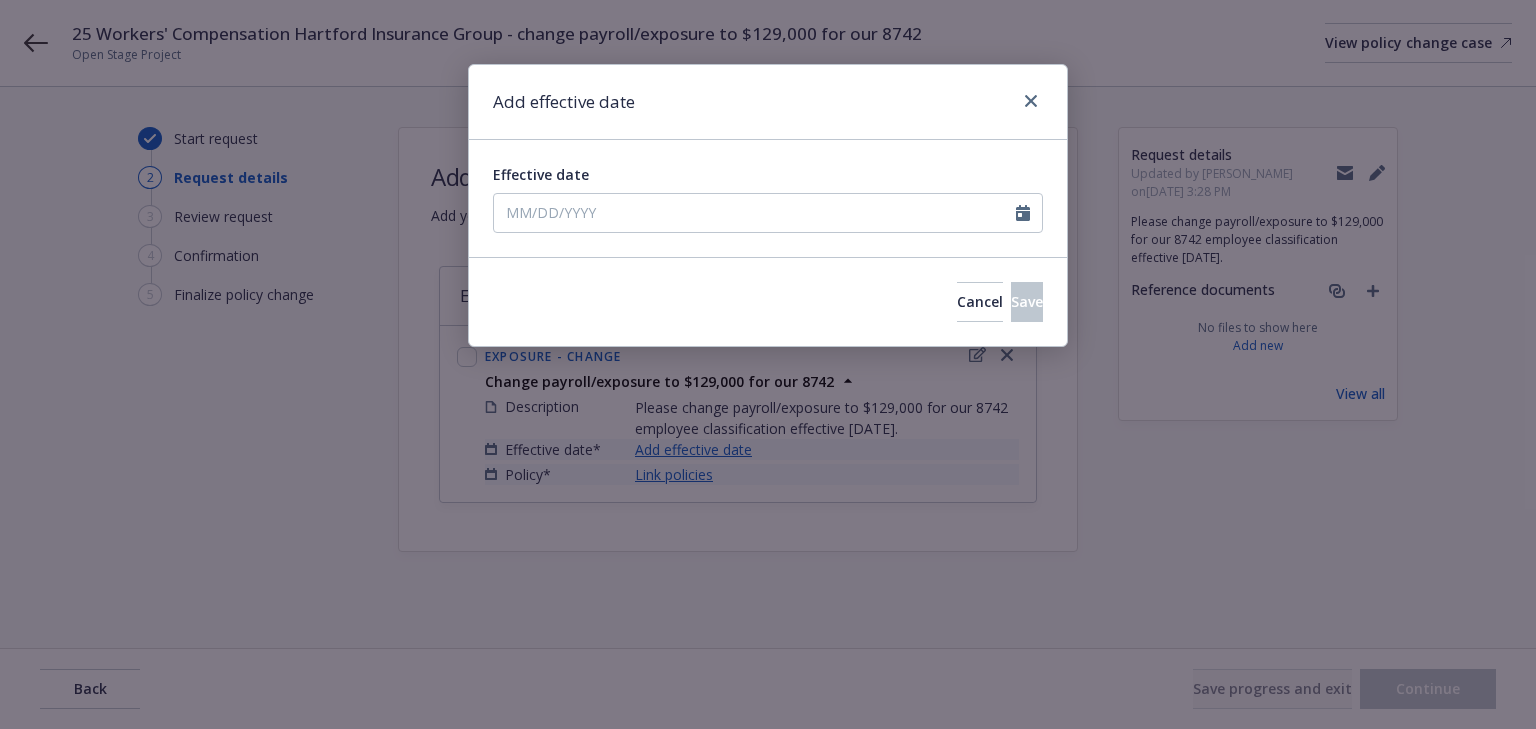 type on "[DATE]" 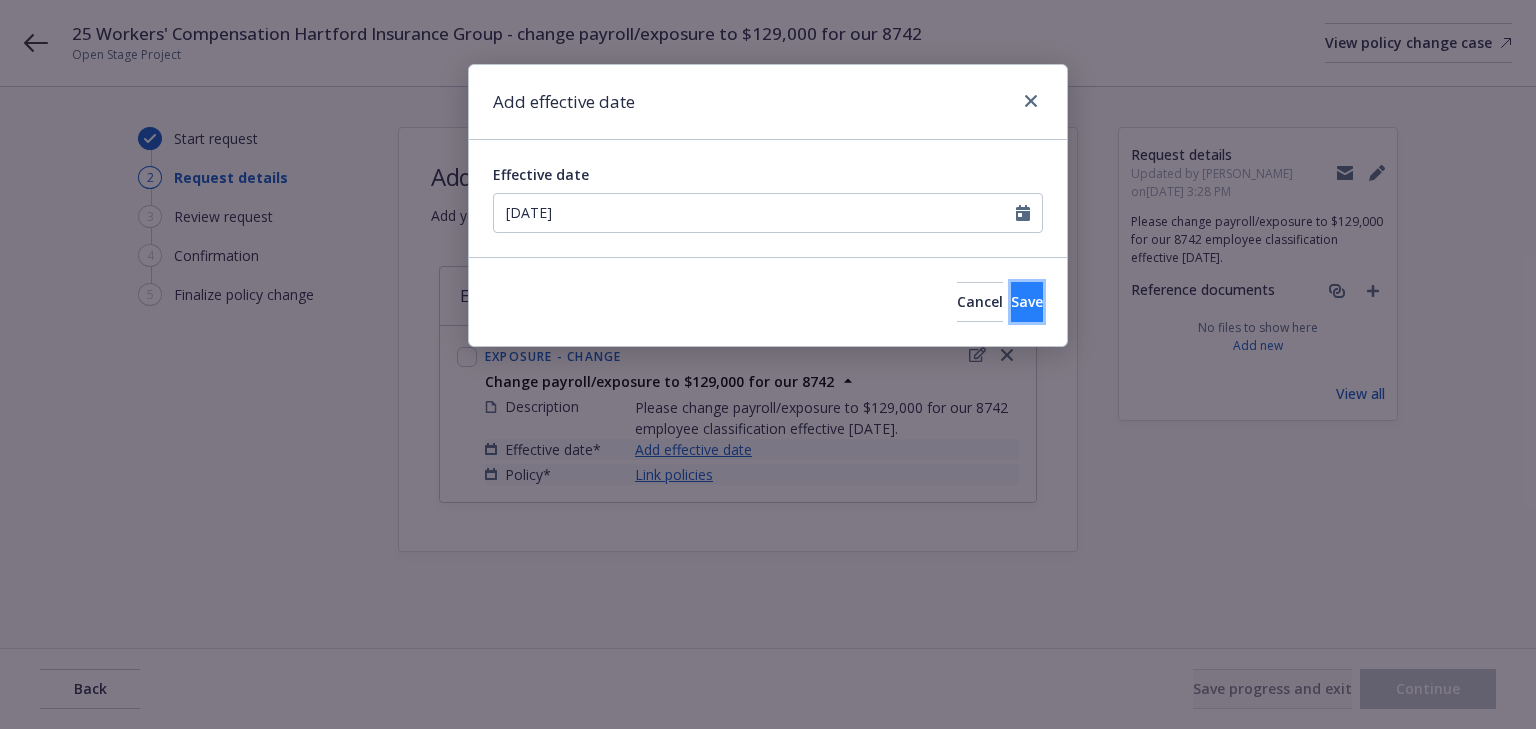 click on "Save" at bounding box center [1027, 301] 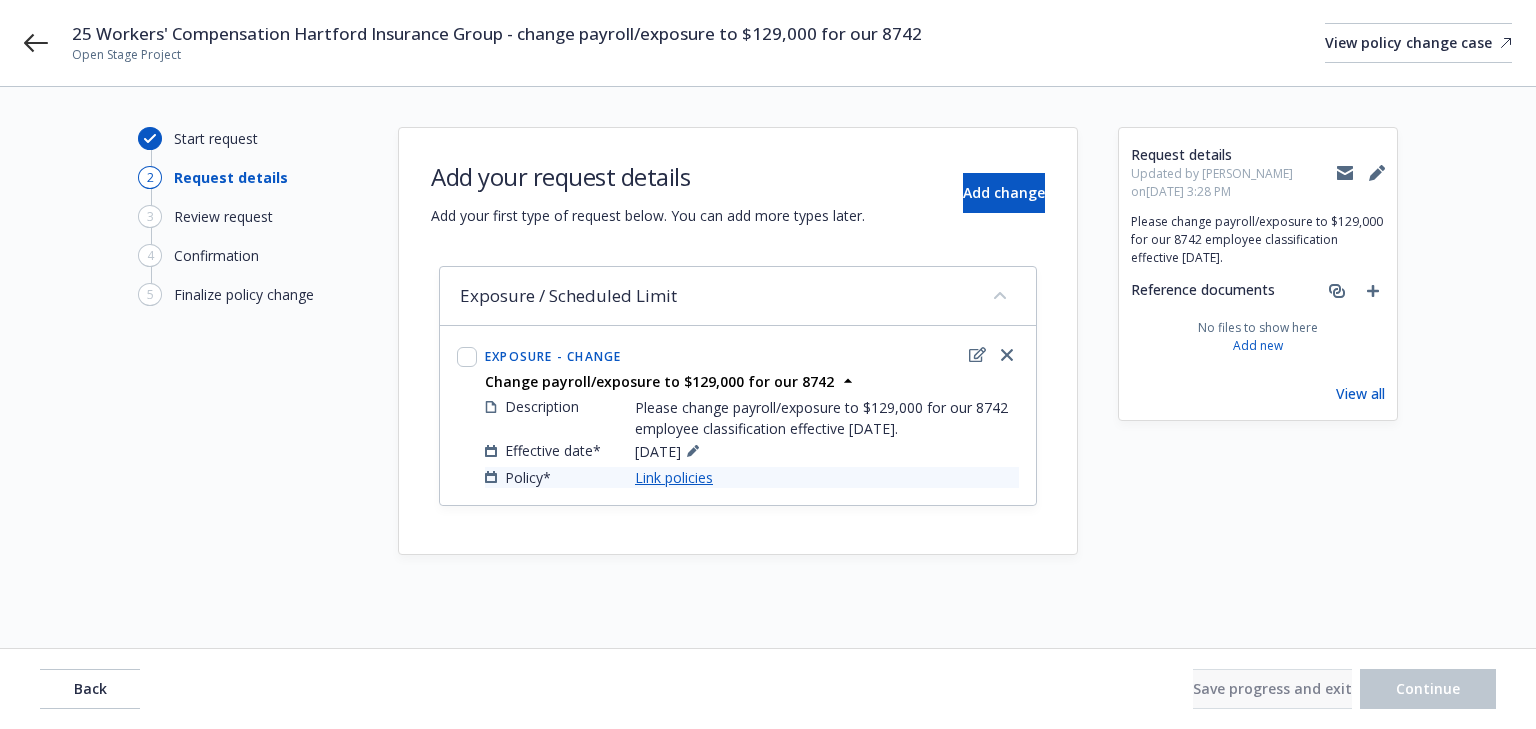 click on "Link policies" at bounding box center (674, 477) 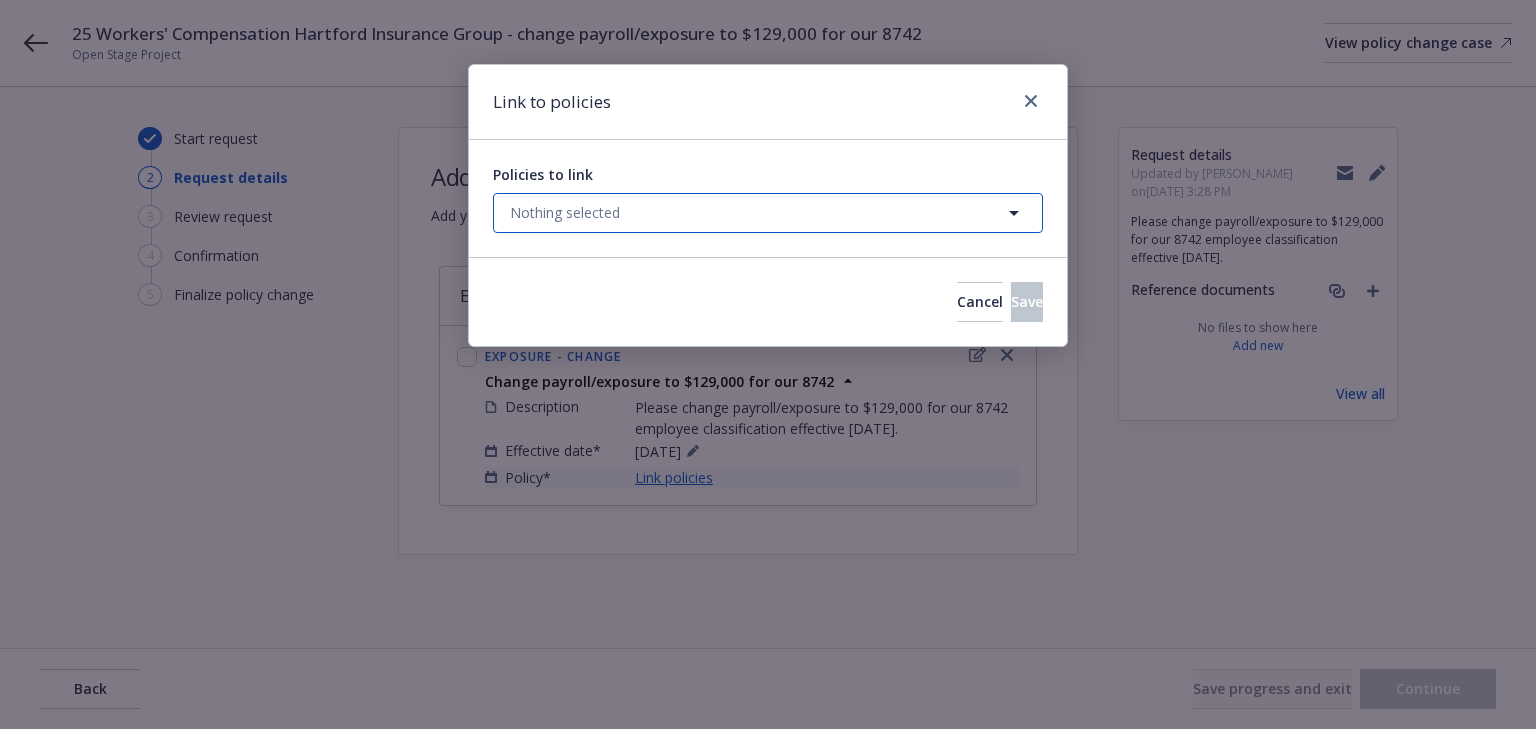 click on "Nothing selected" at bounding box center (565, 212) 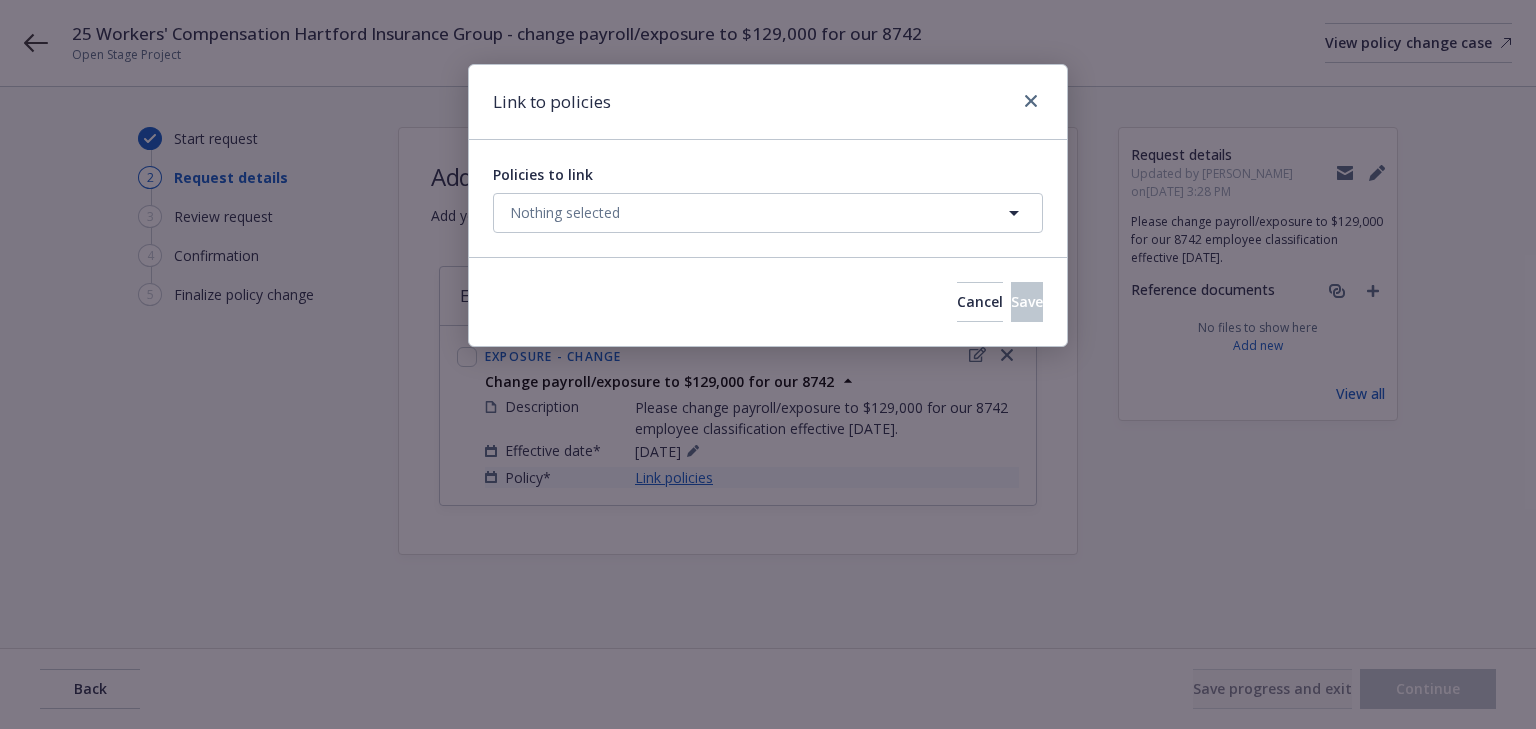 select on "ACTIVE" 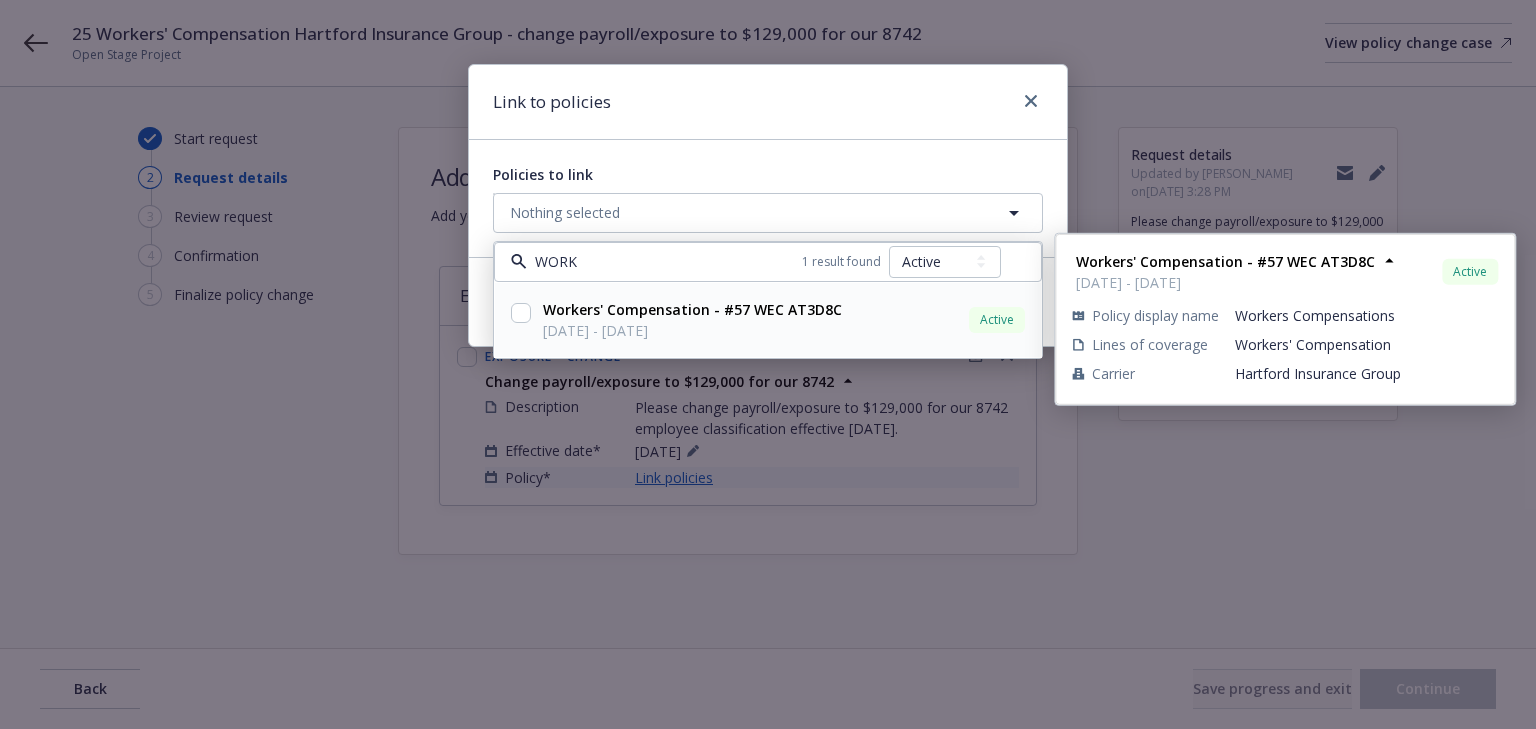 type on "WORK" 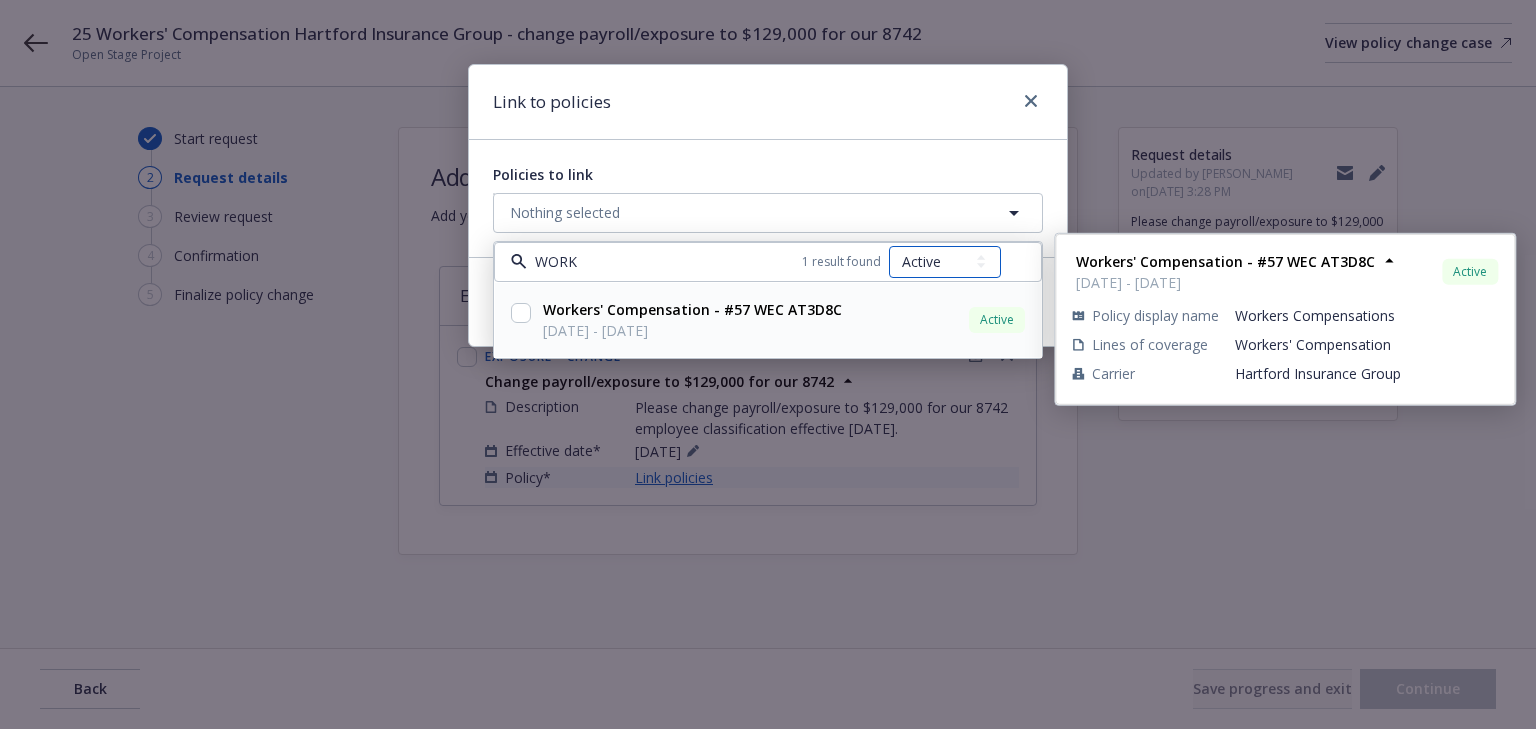 click on "All Active Upcoming Expired Cancelled" at bounding box center [945, 262] 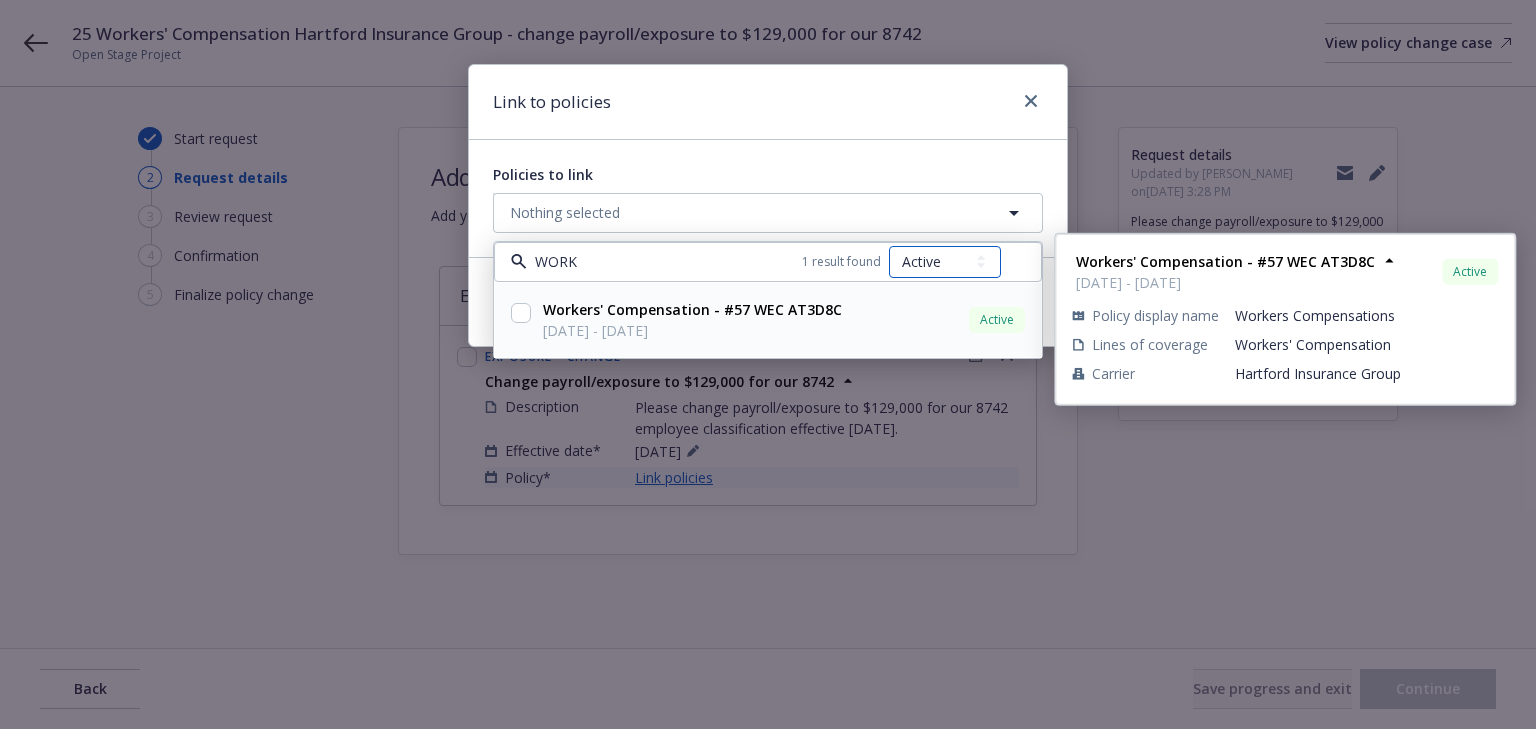 select on "UPCOMING" 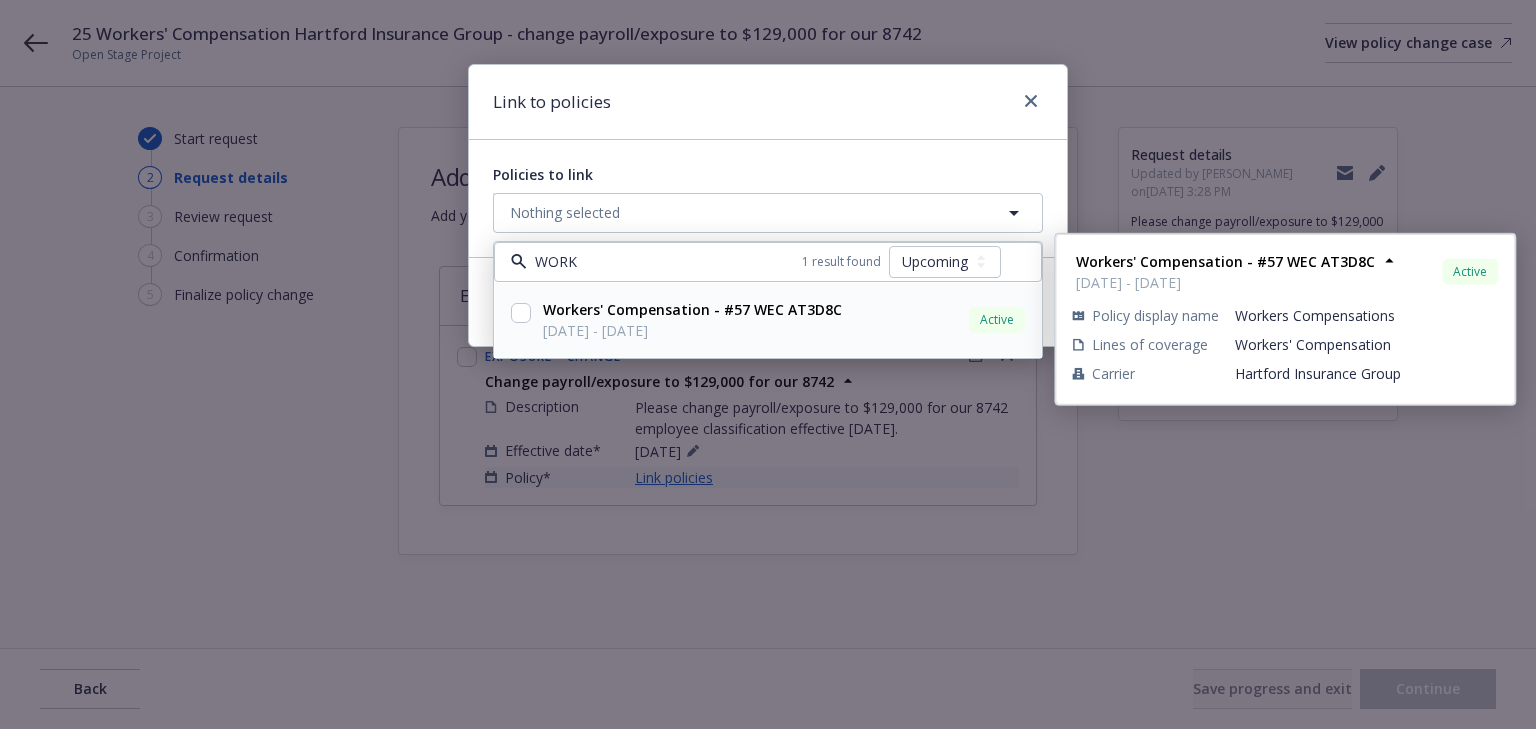 click on "All Active Upcoming Expired Cancelled" at bounding box center (945, 262) 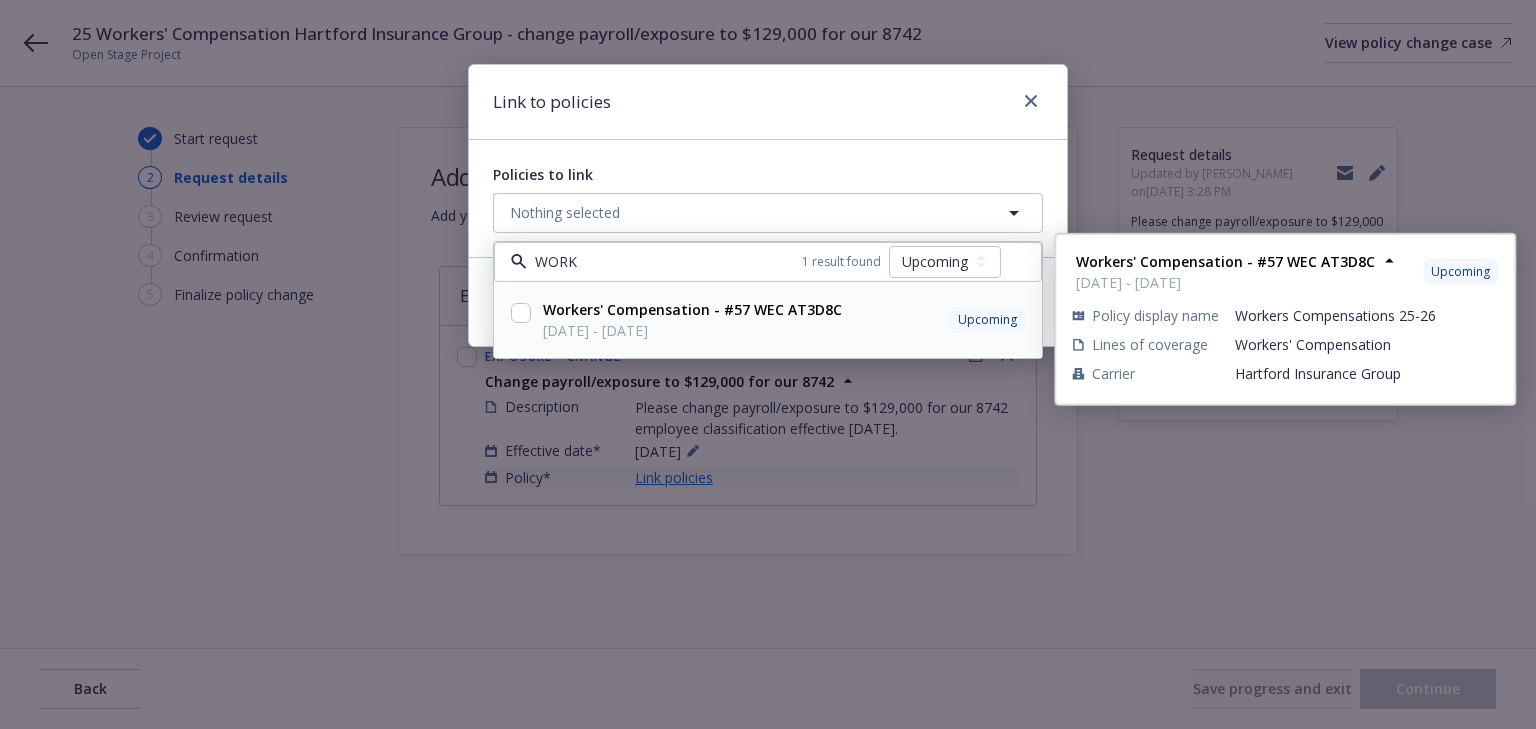 click at bounding box center (521, 313) 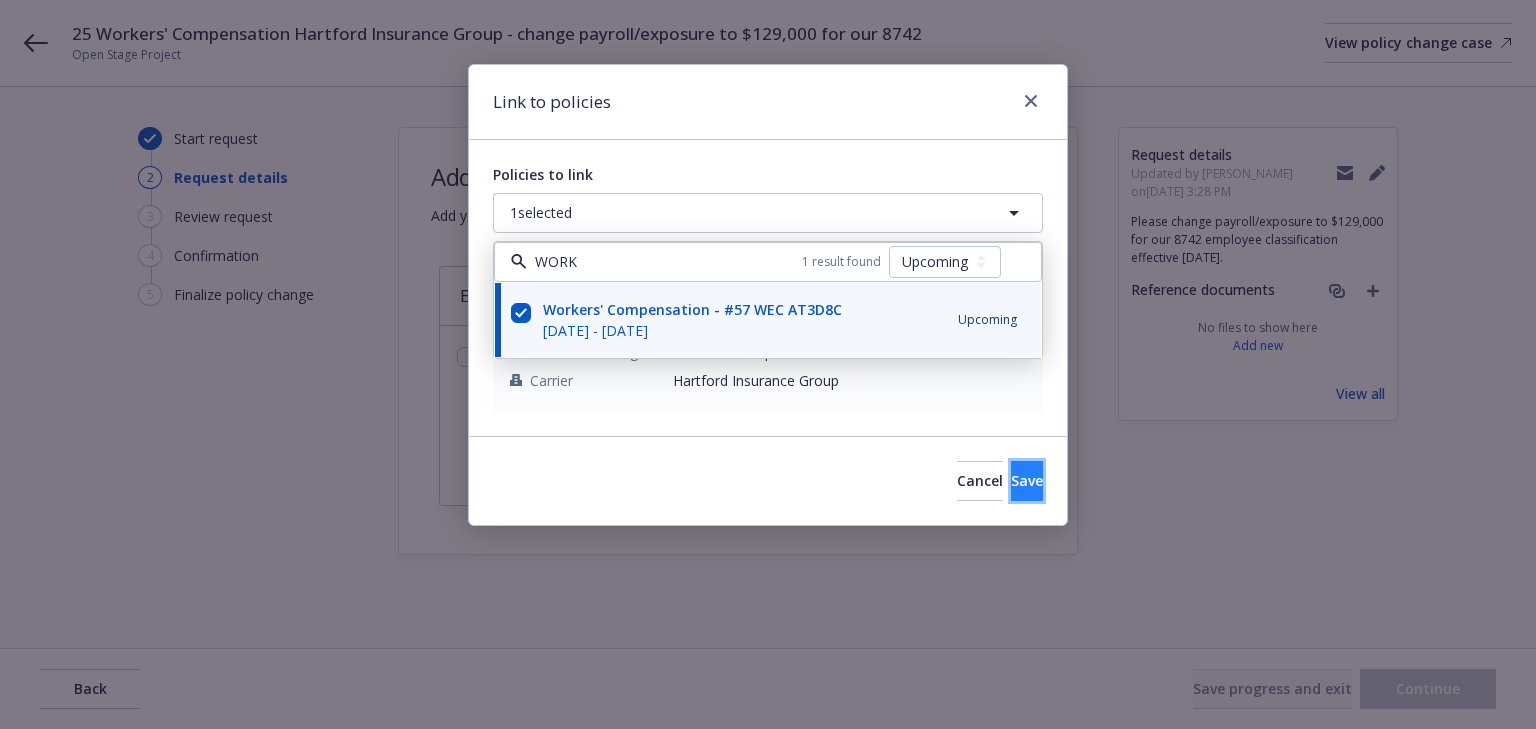 click on "Save" at bounding box center [1027, 480] 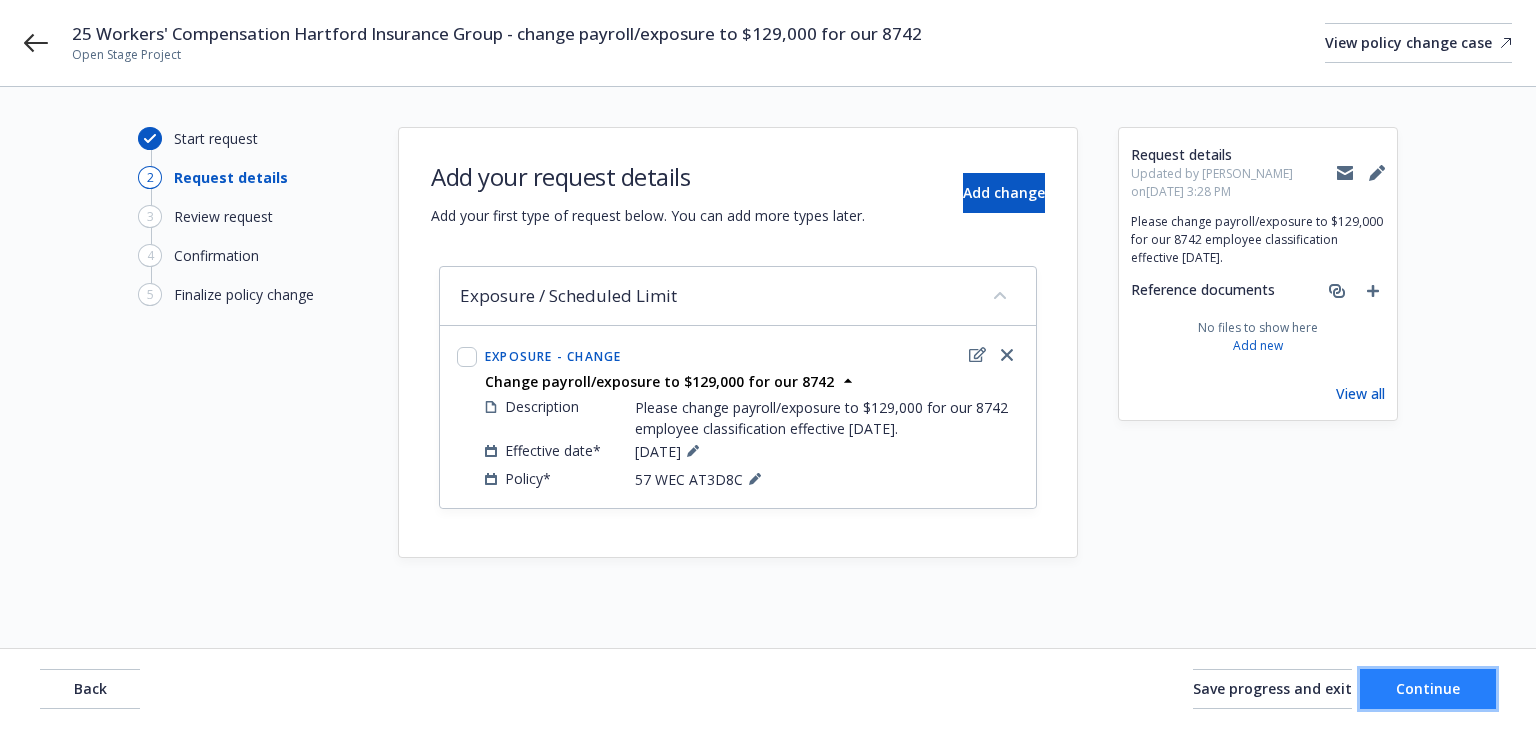 click on "Continue" at bounding box center [1428, 688] 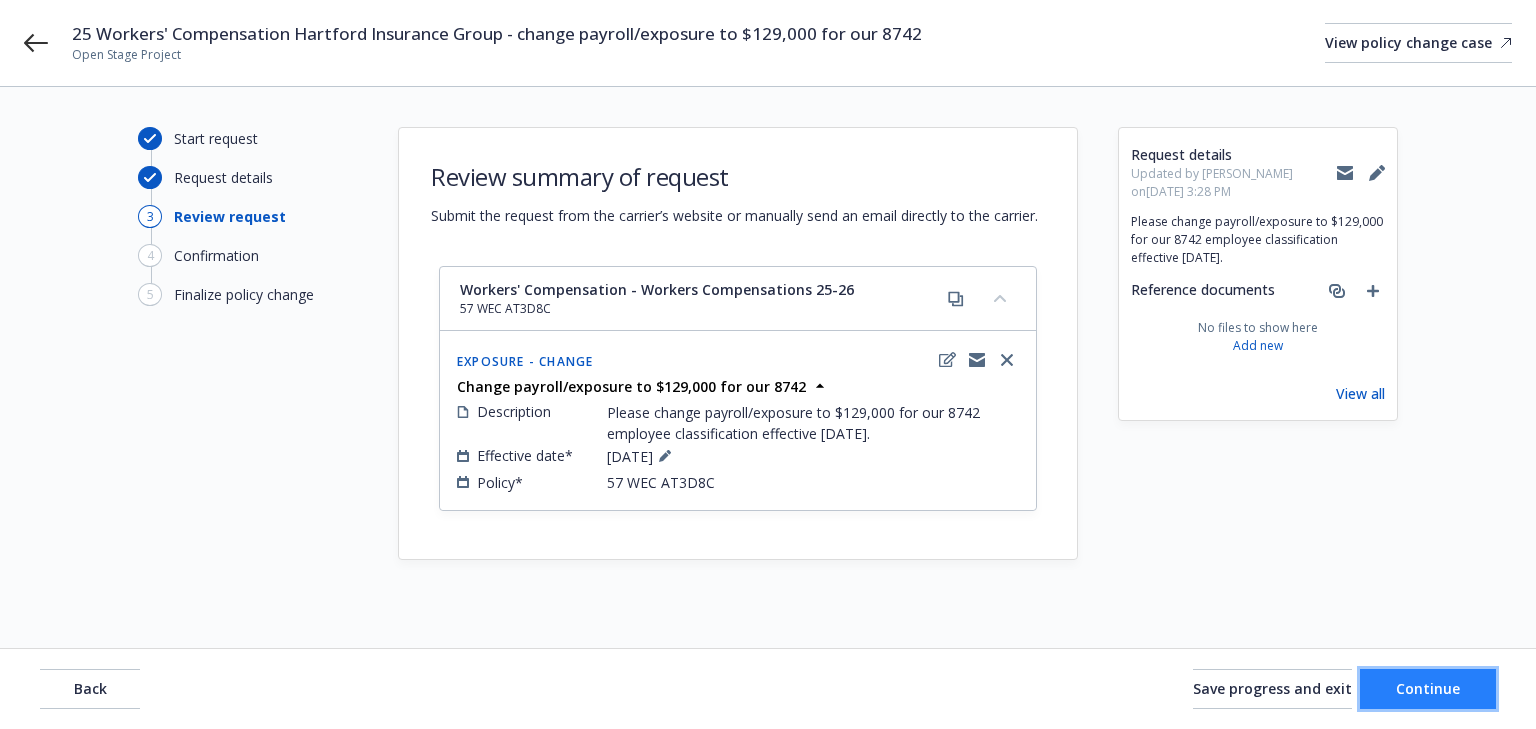 click on "Continue" at bounding box center [1428, 688] 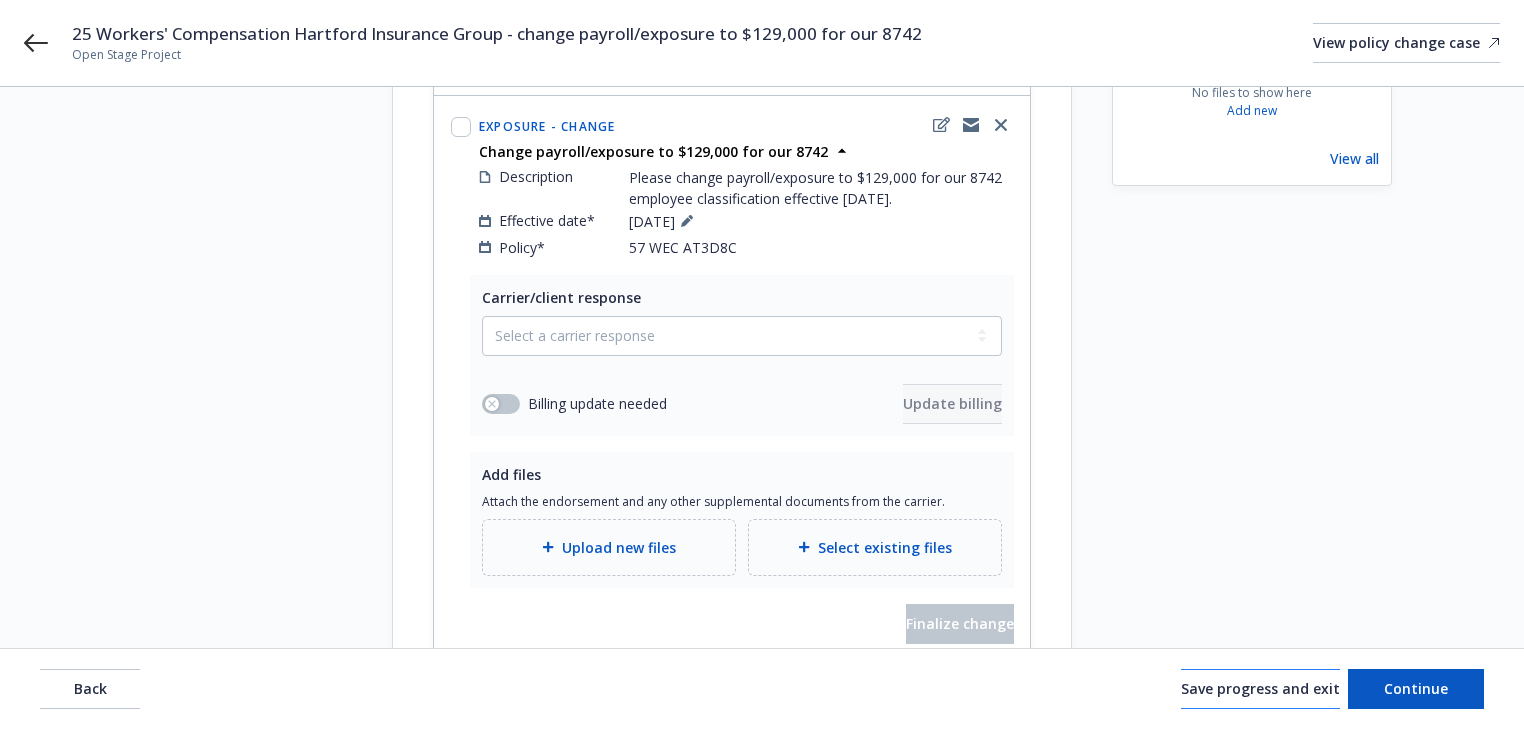 scroll, scrollTop: 240, scrollLeft: 0, axis: vertical 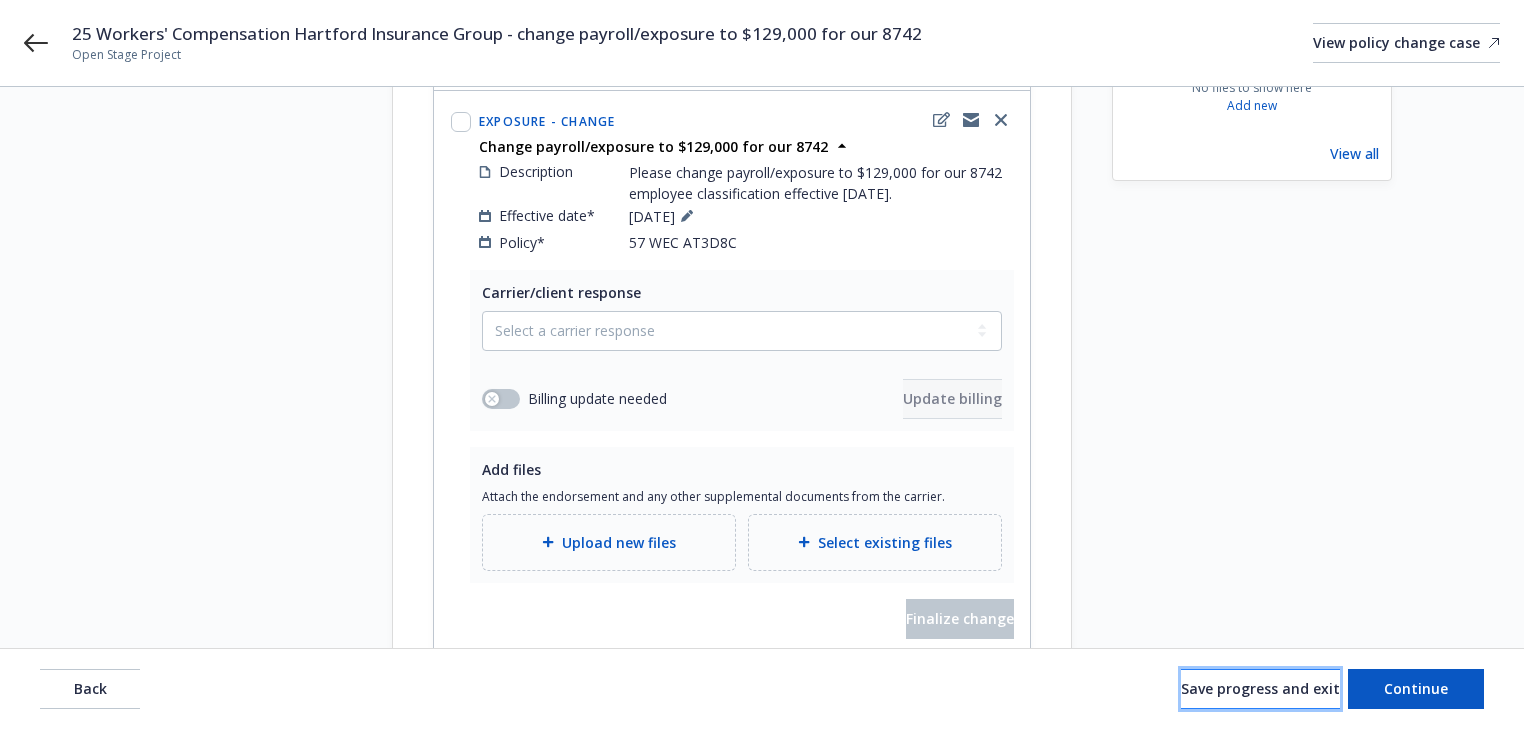 click on "Save progress and exit" at bounding box center [1260, 688] 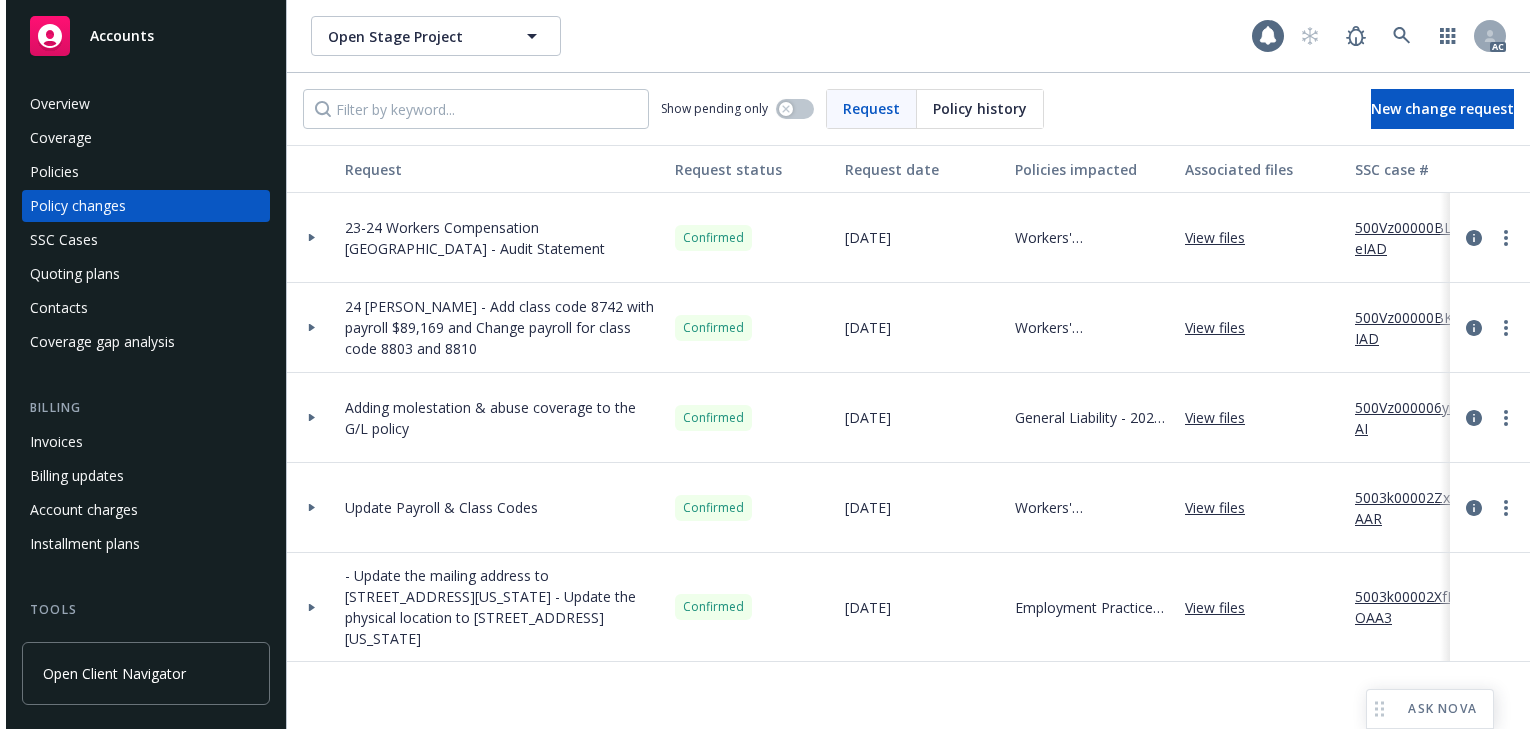 scroll, scrollTop: 0, scrollLeft: 0, axis: both 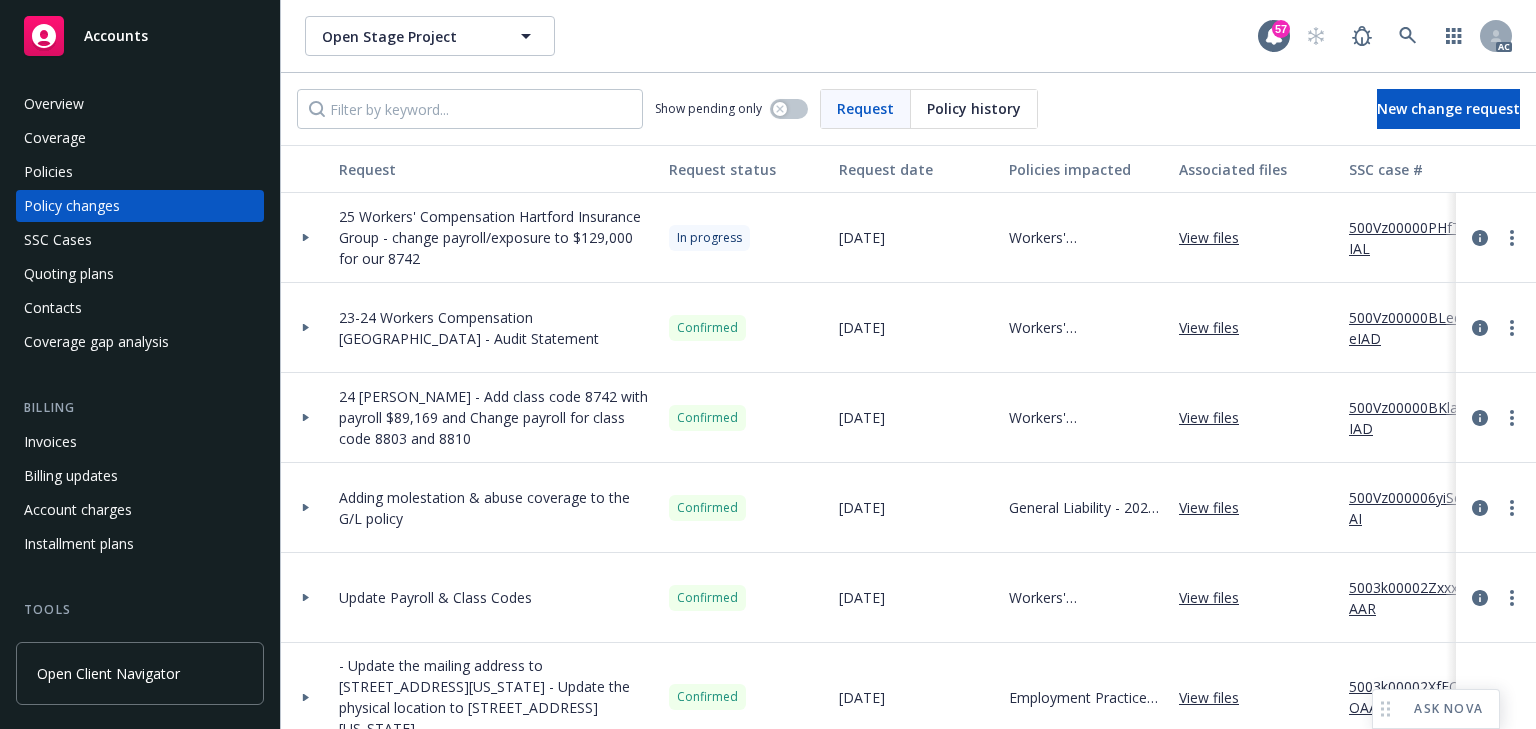 click on "500Vz00000PHfTiIAL" at bounding box center (1416, 238) 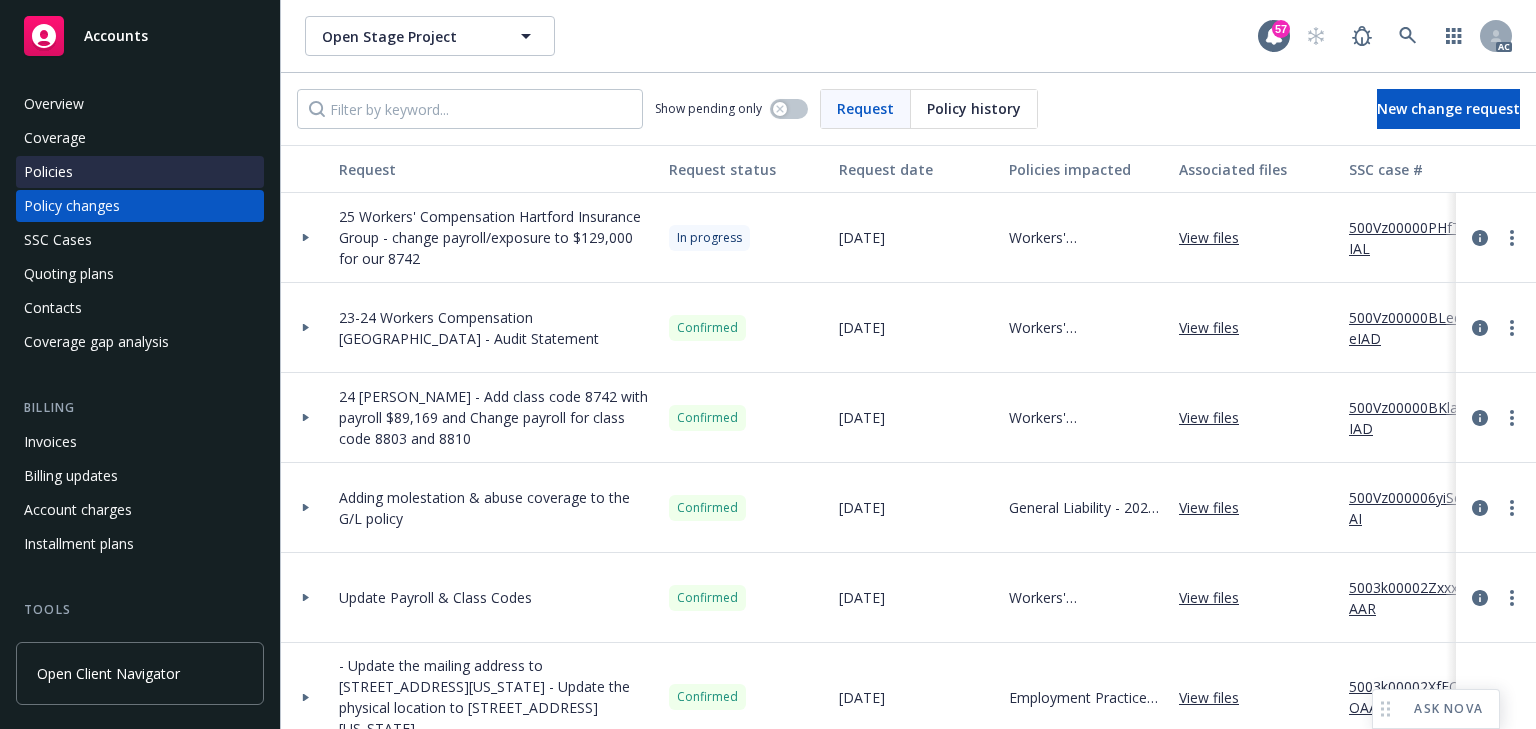 click on "Policies" at bounding box center [140, 172] 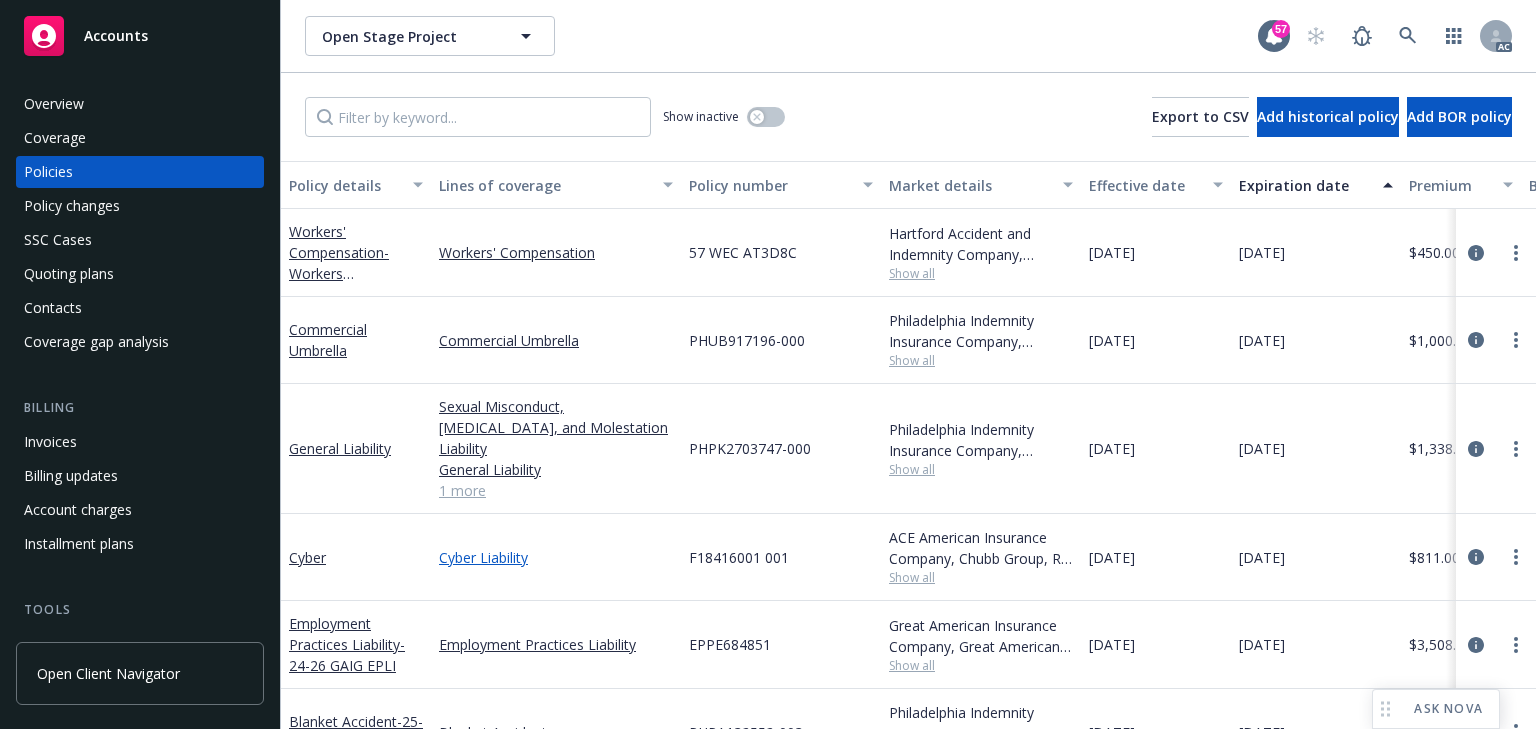 scroll, scrollTop: 124, scrollLeft: 0, axis: vertical 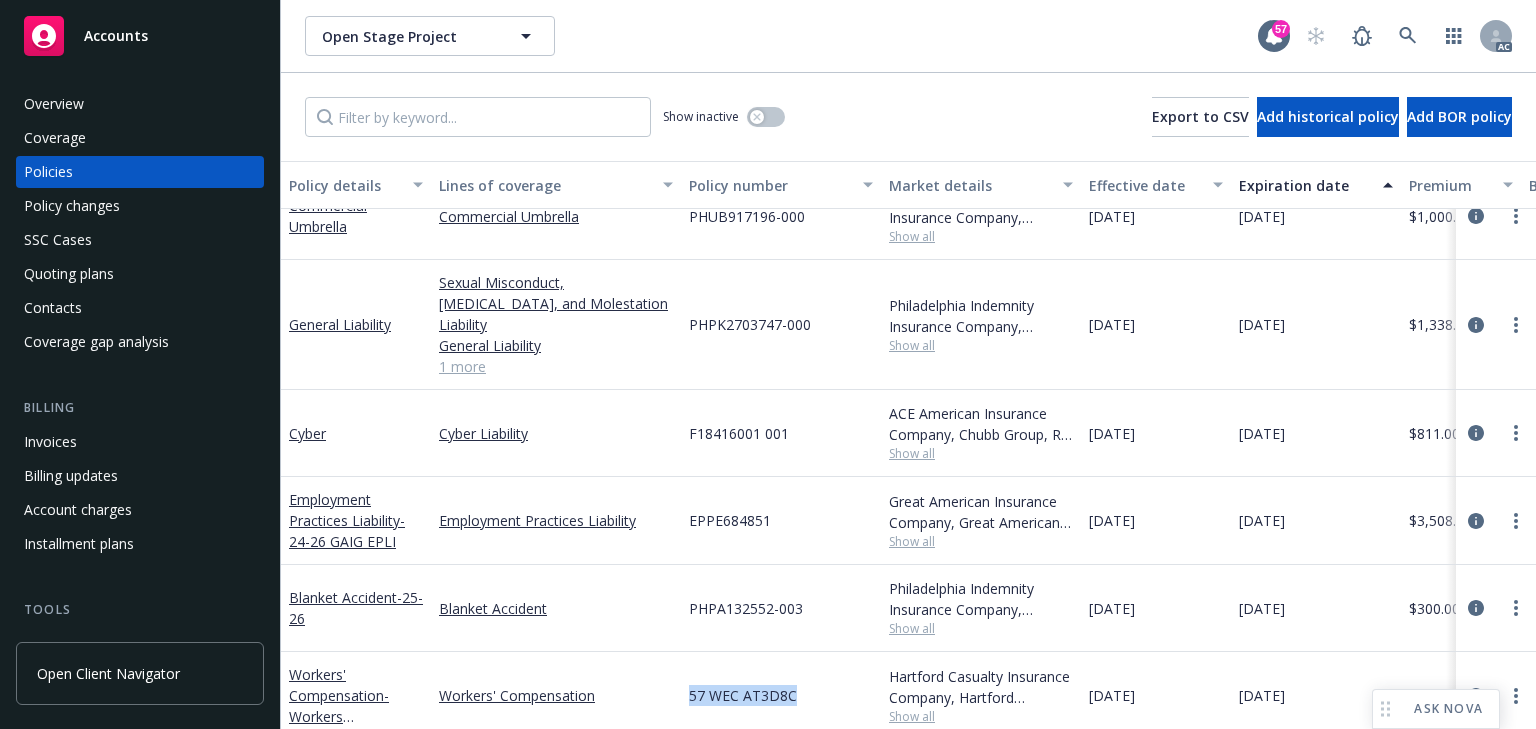 drag, startPoint x: 642, startPoint y: 665, endPoint x: 833, endPoint y: 677, distance: 191.37659 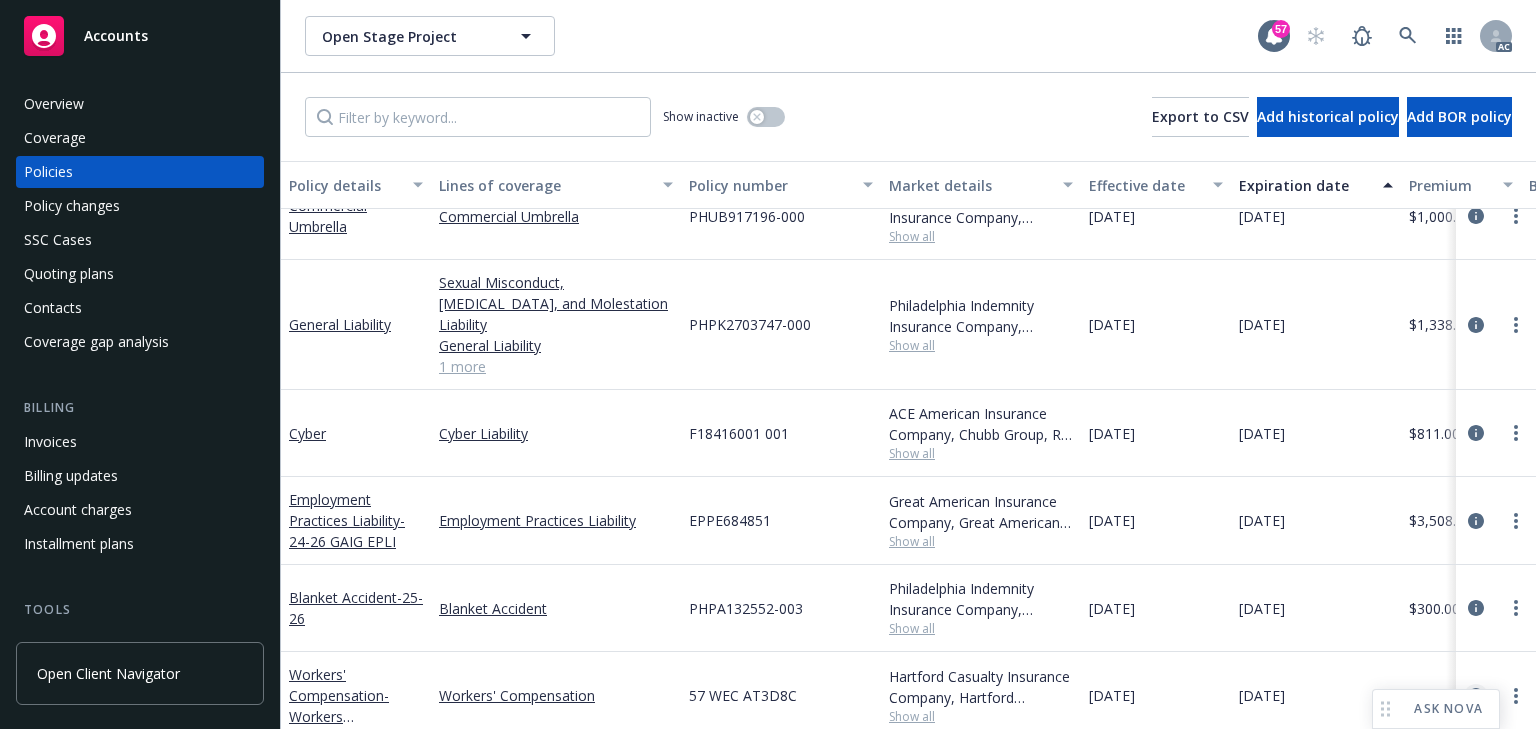 click 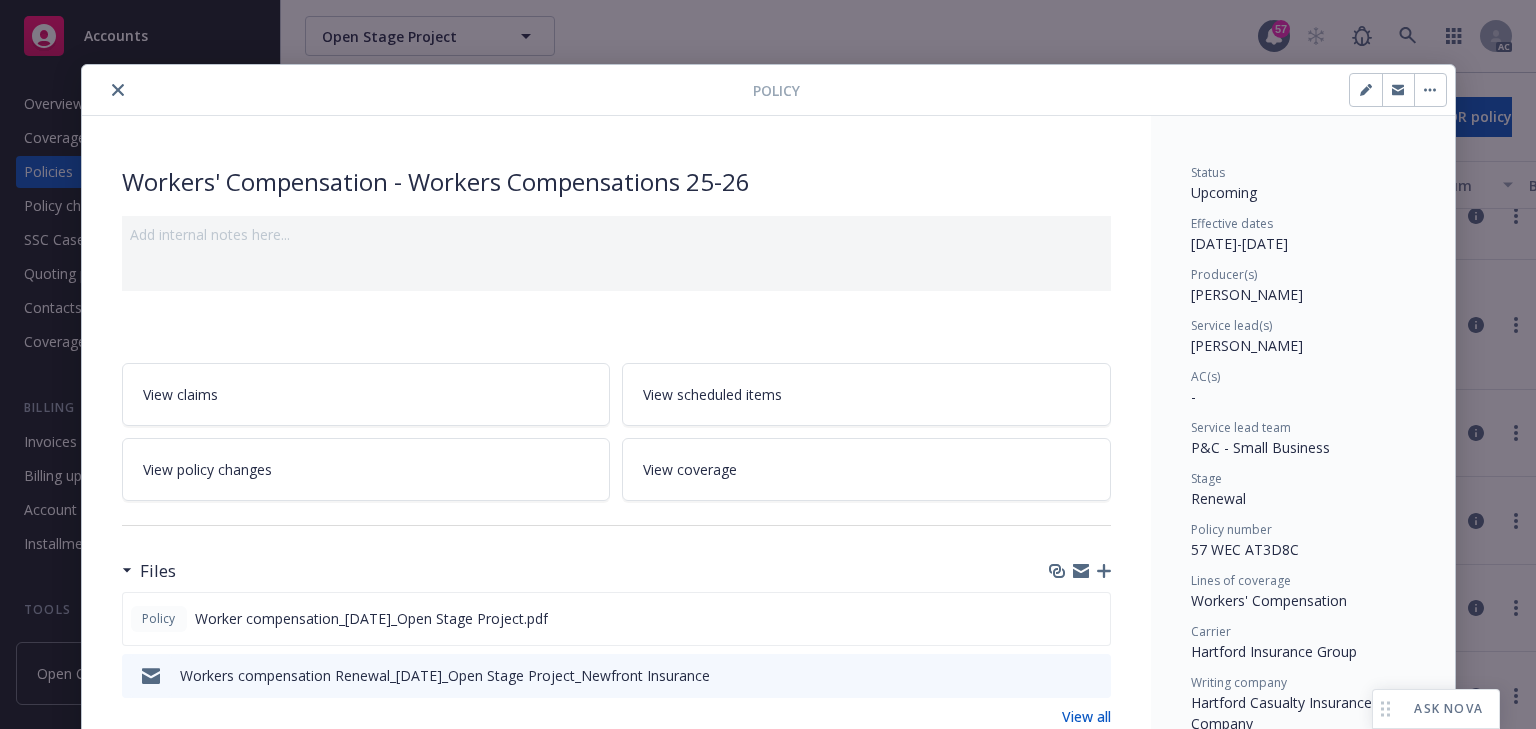 scroll, scrollTop: 60, scrollLeft: 0, axis: vertical 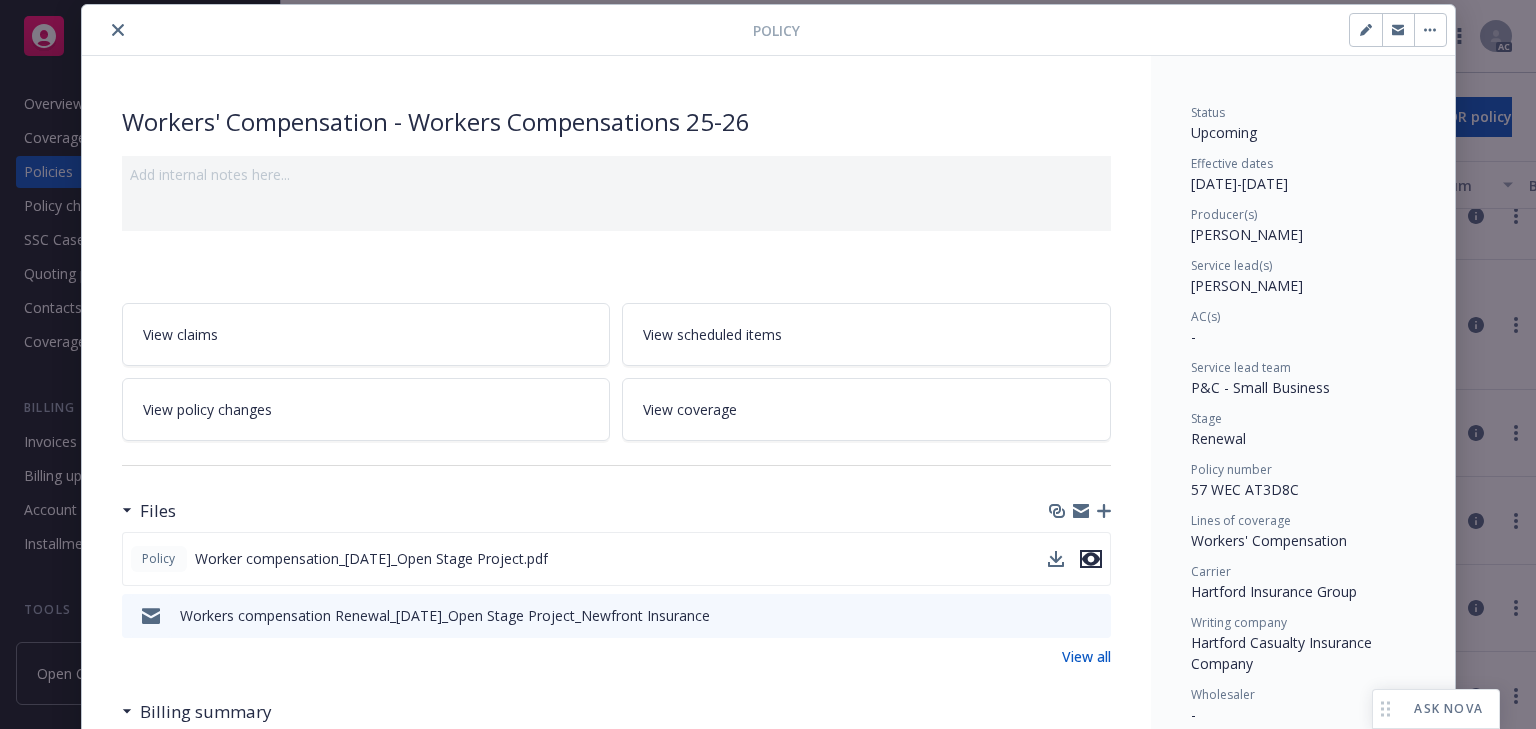click 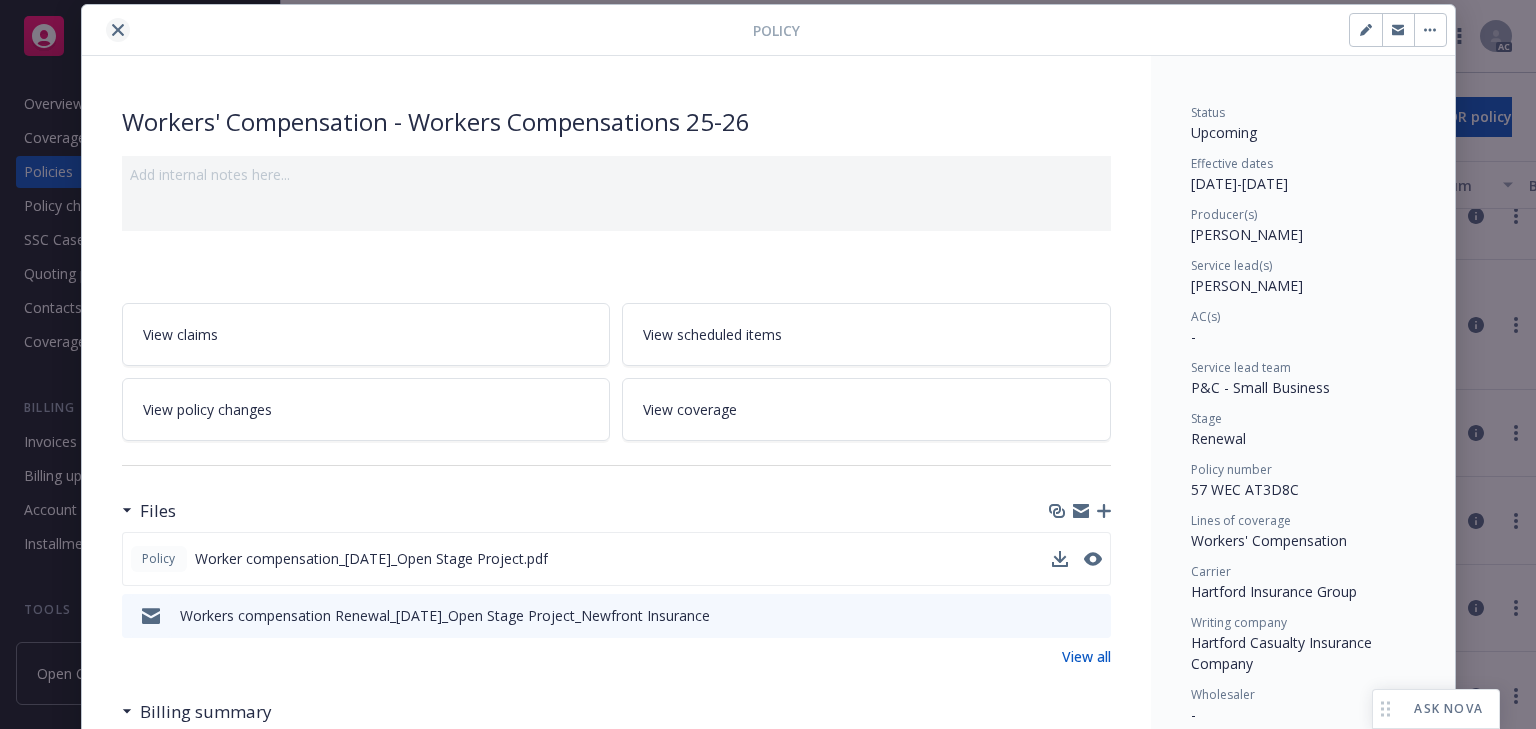 click 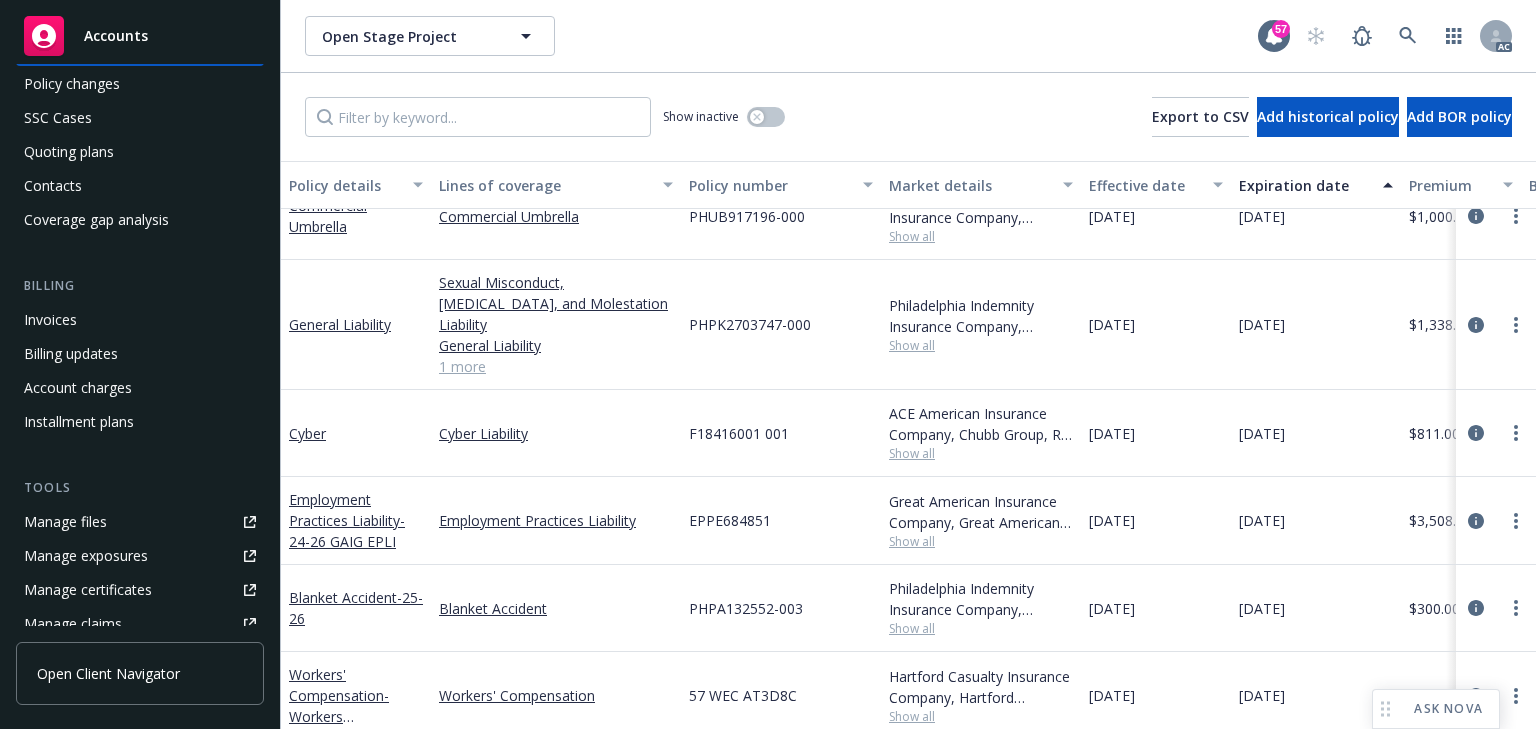 scroll, scrollTop: 320, scrollLeft: 0, axis: vertical 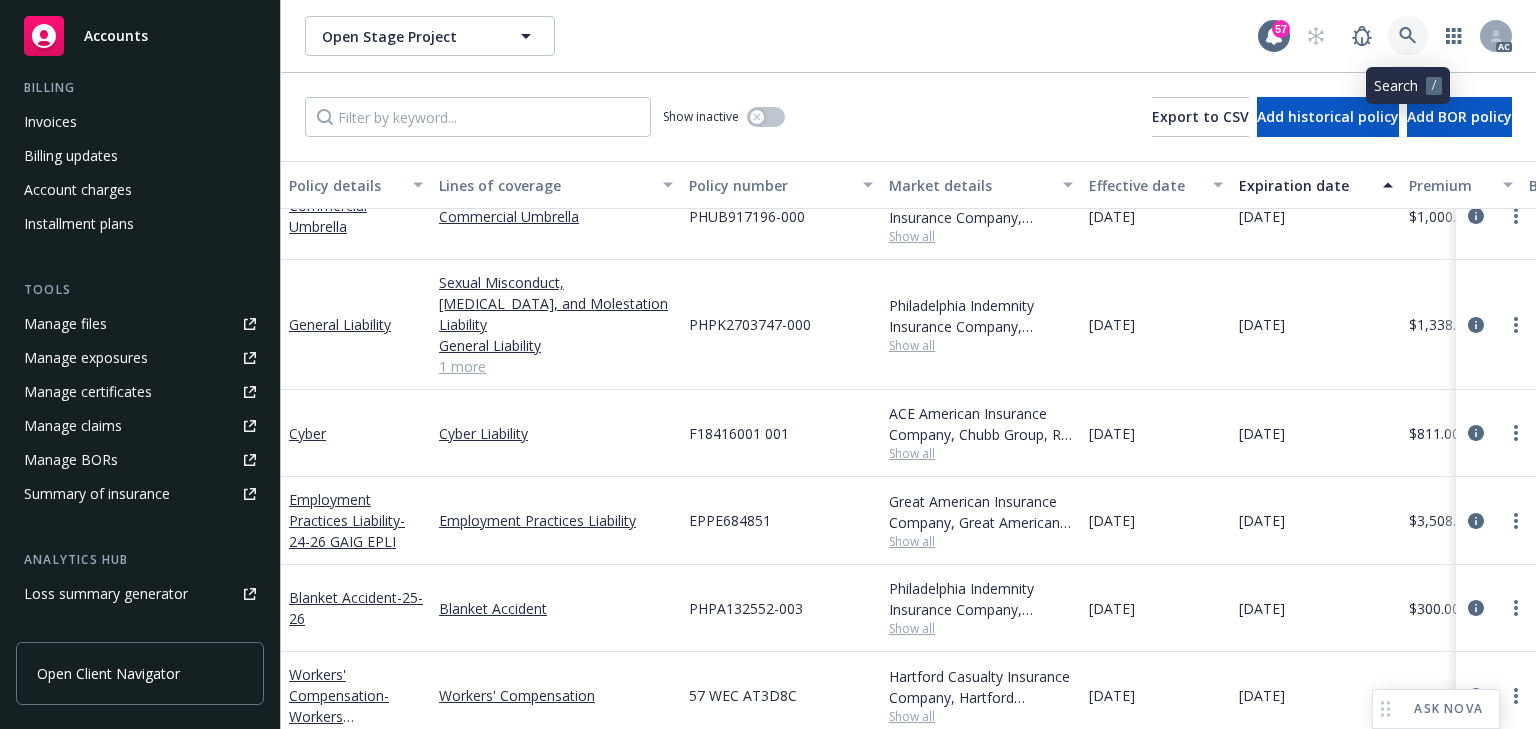 click at bounding box center (1408, 36) 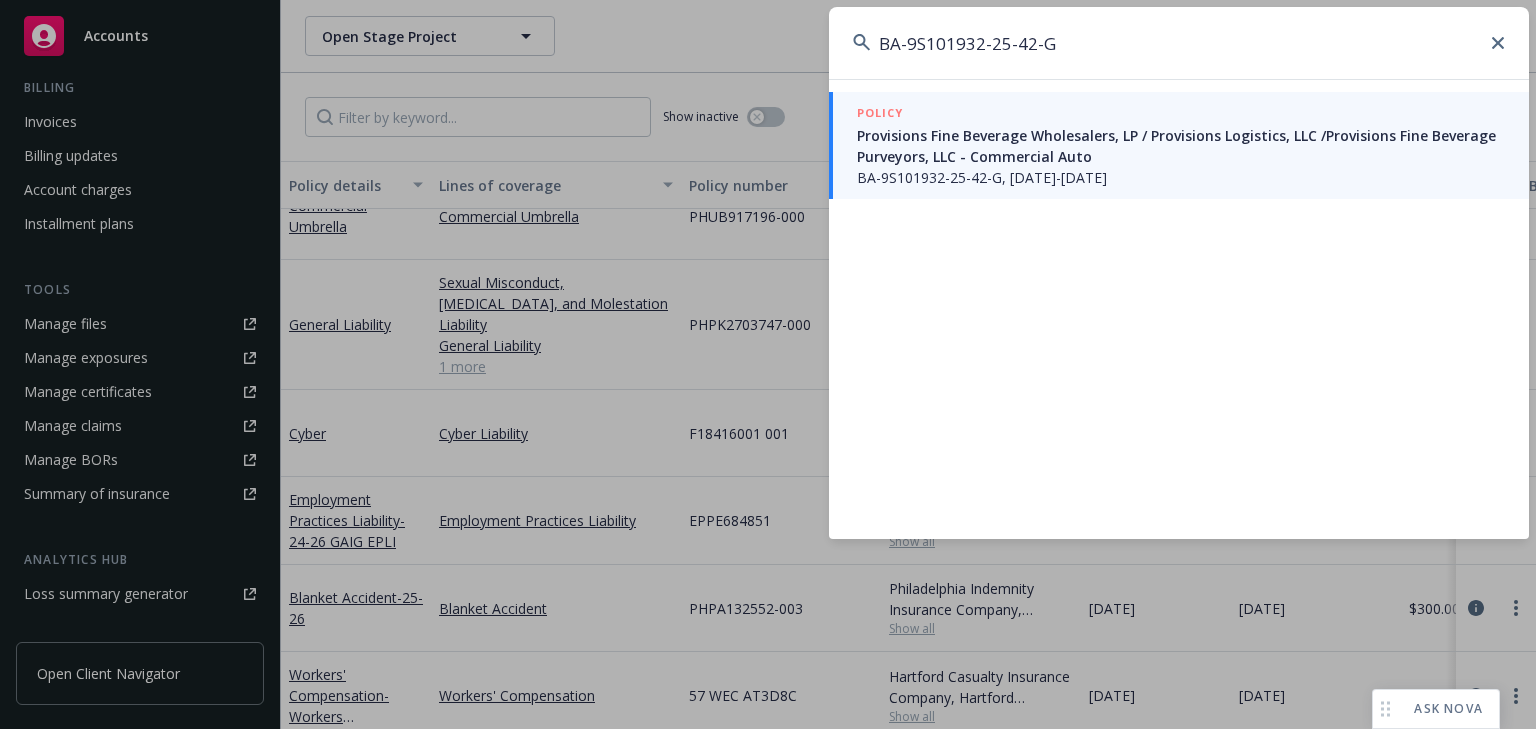 type on "BA-9S101932-25-42-G" 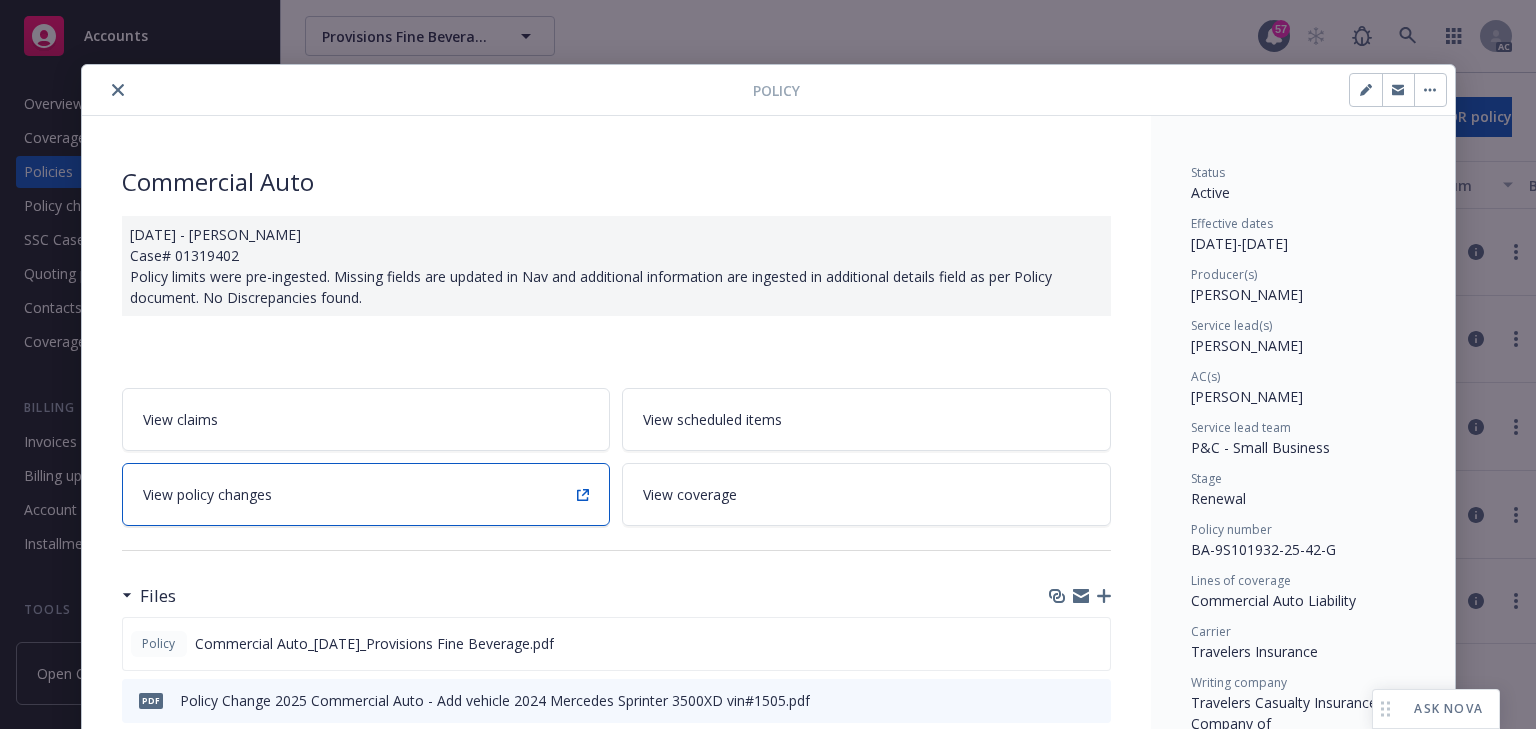 click on "View policy changes" at bounding box center [366, 494] 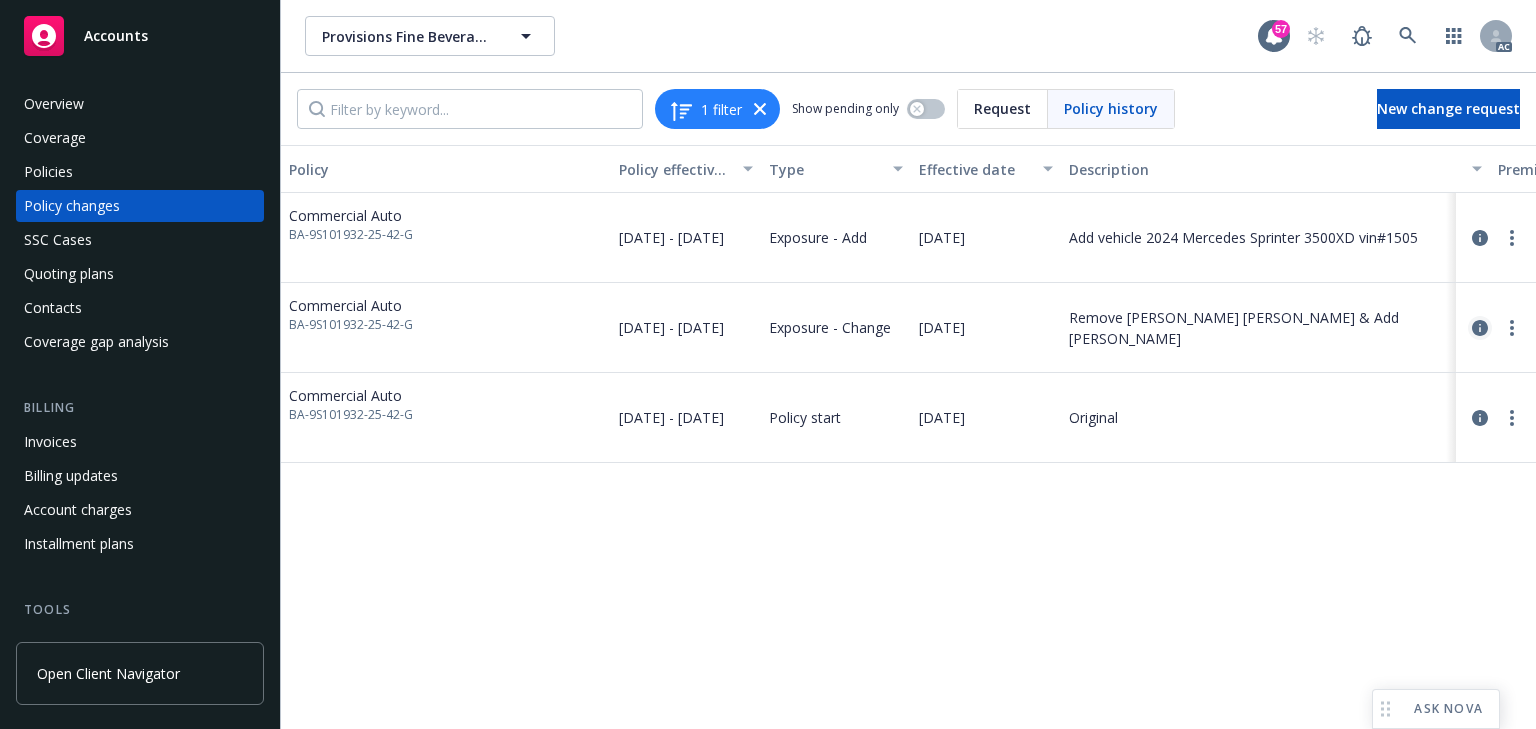 click 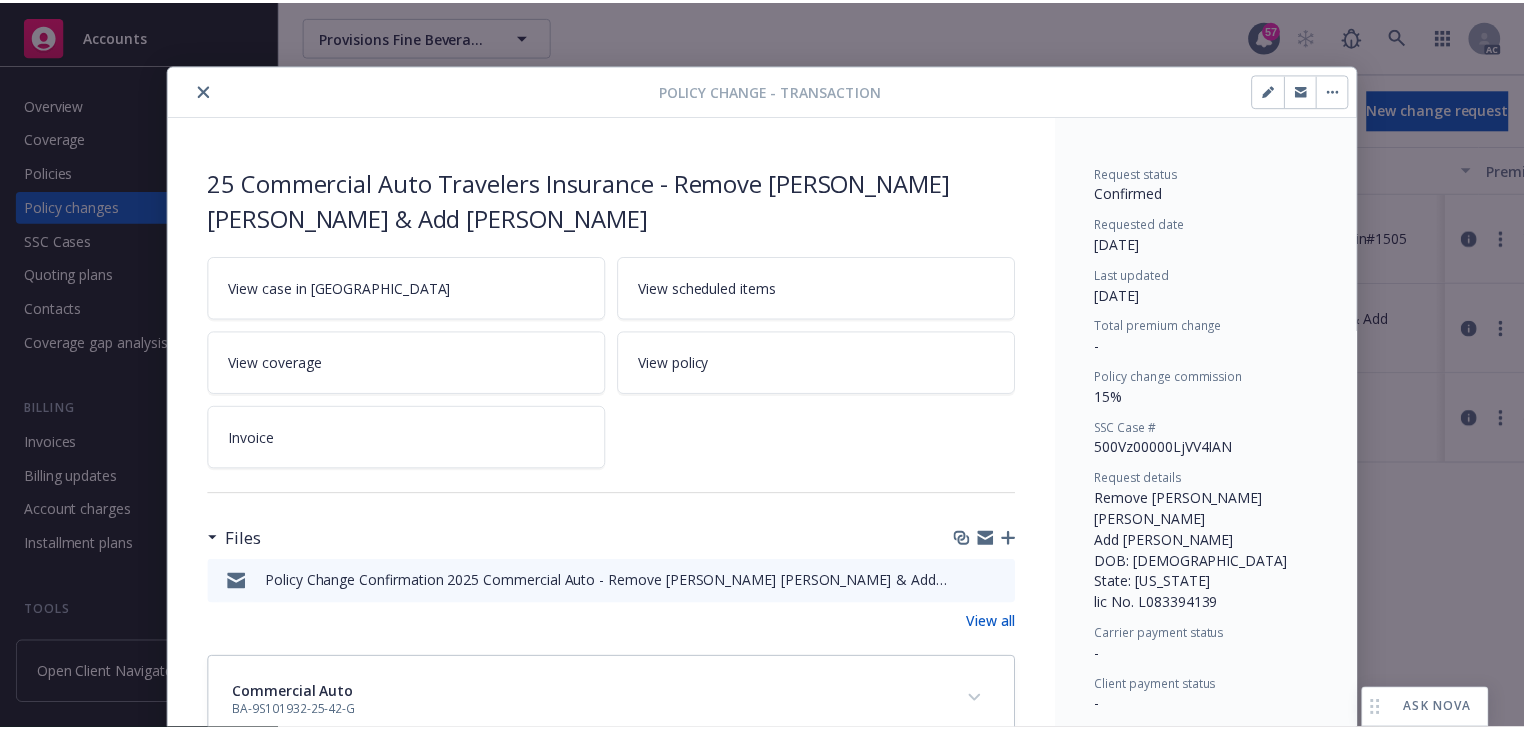scroll, scrollTop: 56, scrollLeft: 0, axis: vertical 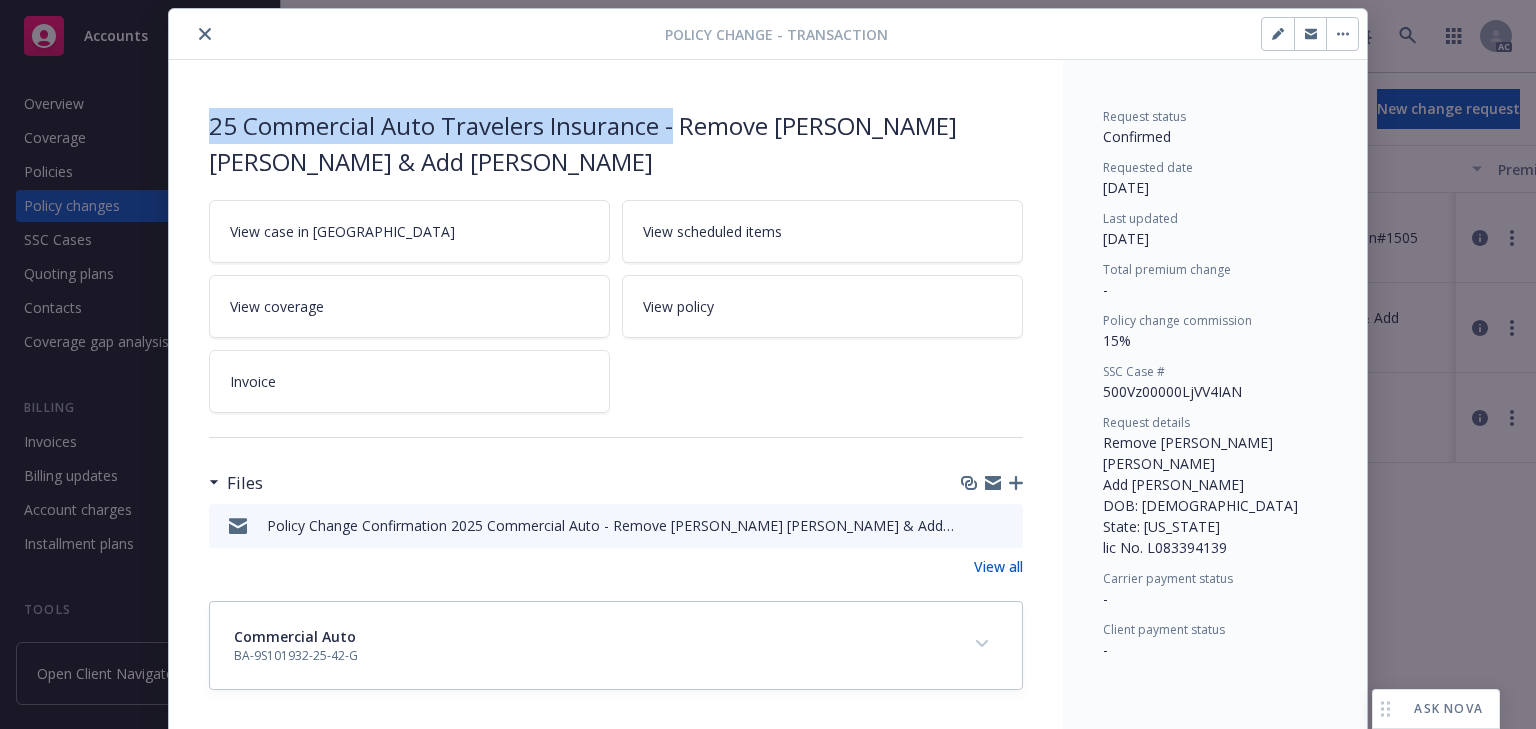 drag, startPoint x: 200, startPoint y: 123, endPoint x: 671, endPoint y: 127, distance: 471.017 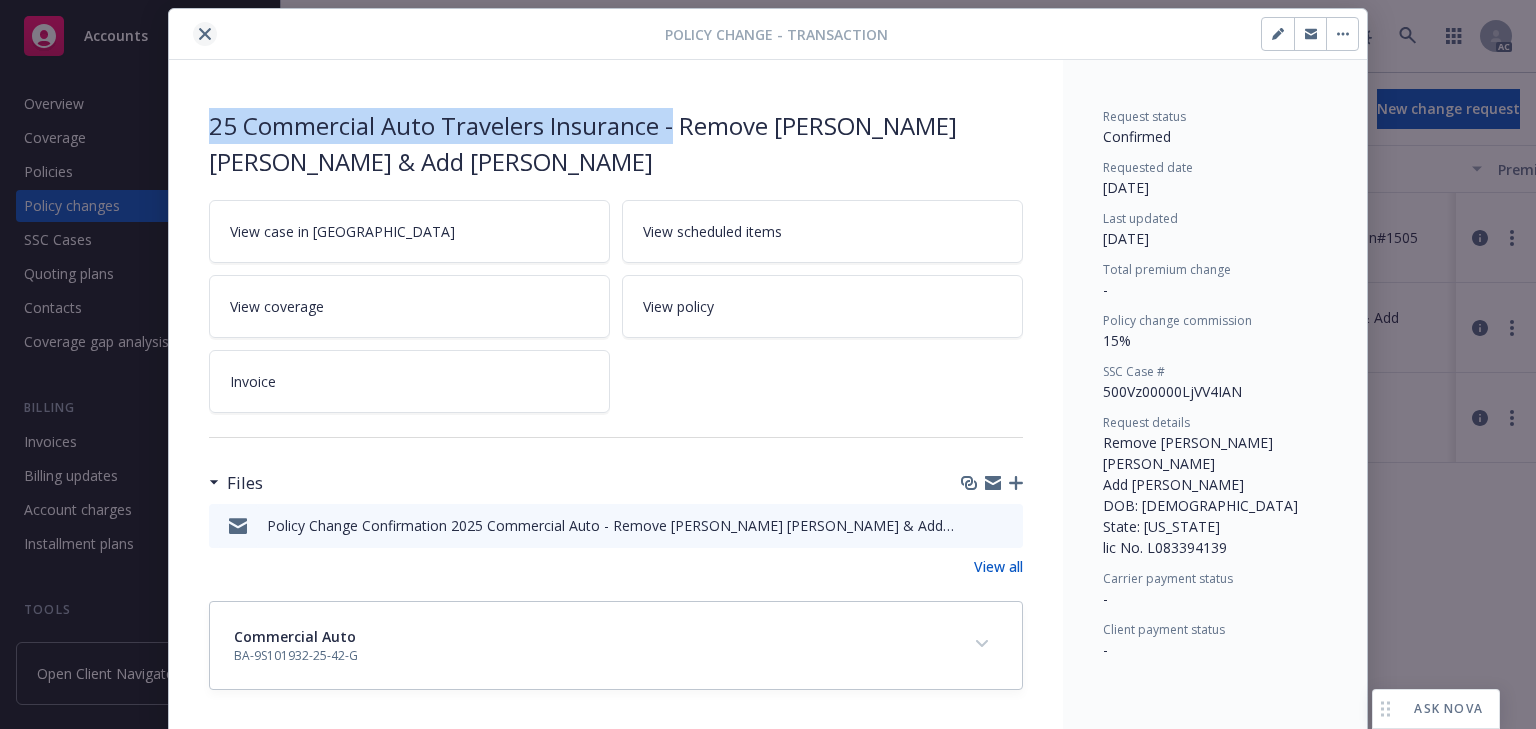 click at bounding box center (205, 34) 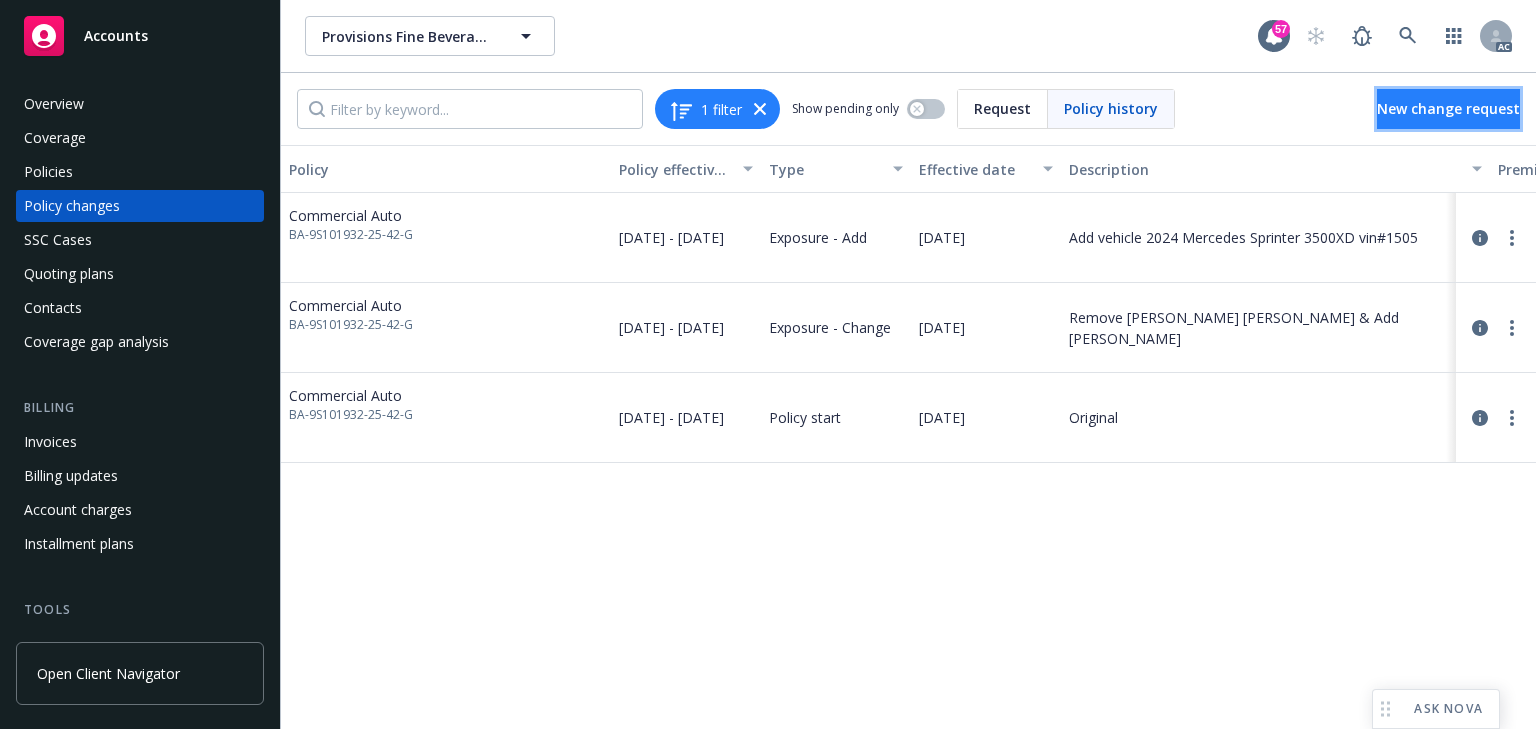 click on "New change request" at bounding box center (1448, 109) 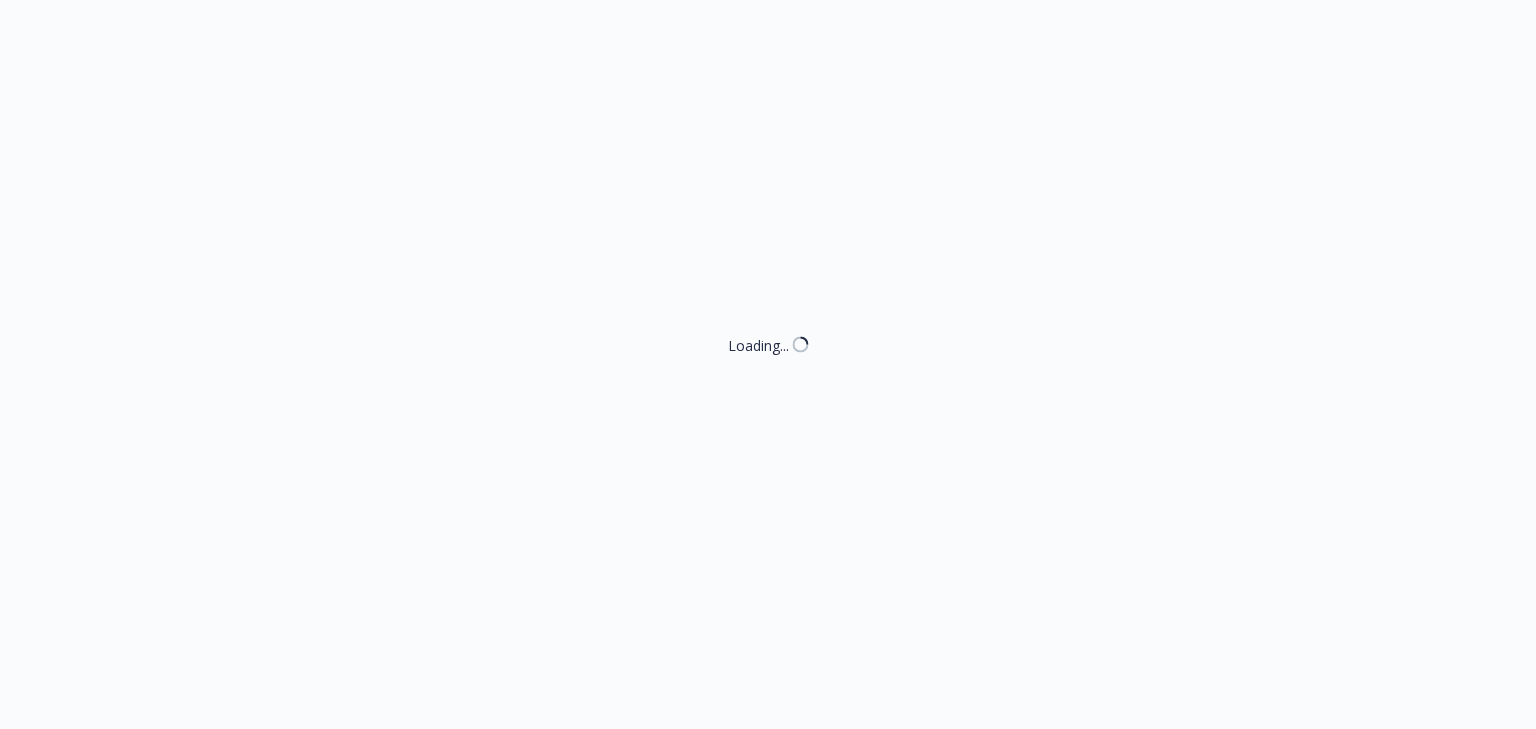 type on "x" 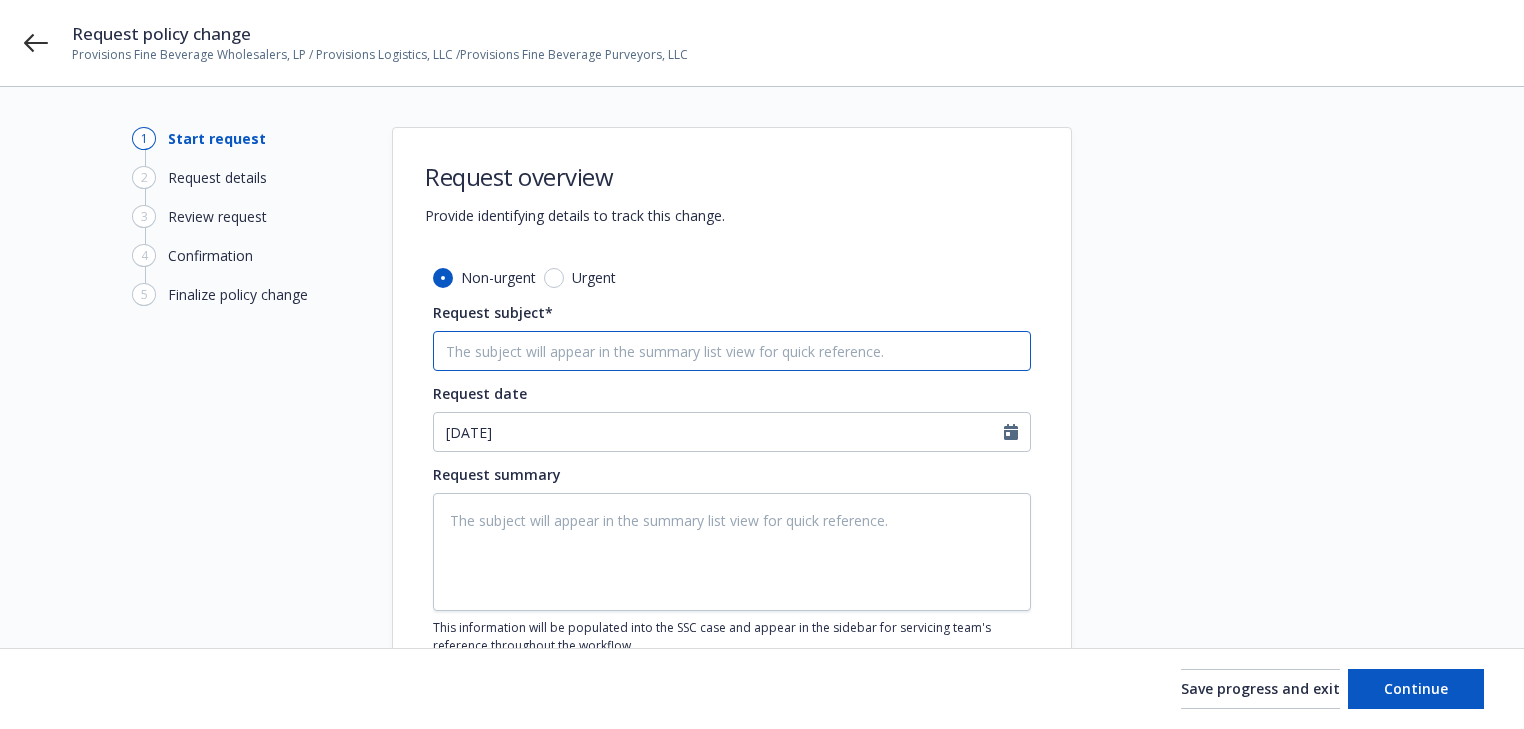 click on "Request subject*" at bounding box center [732, 351] 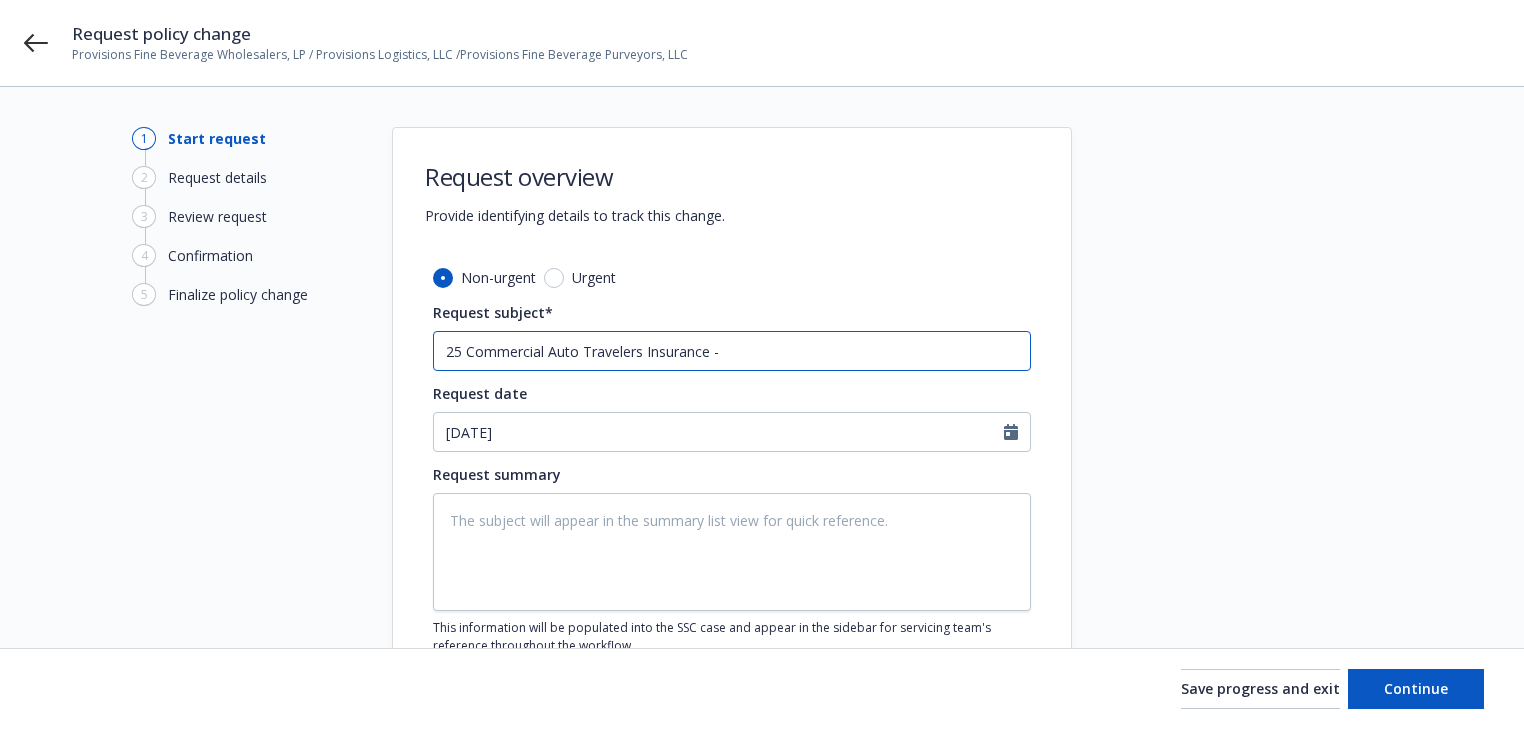 type on "x" 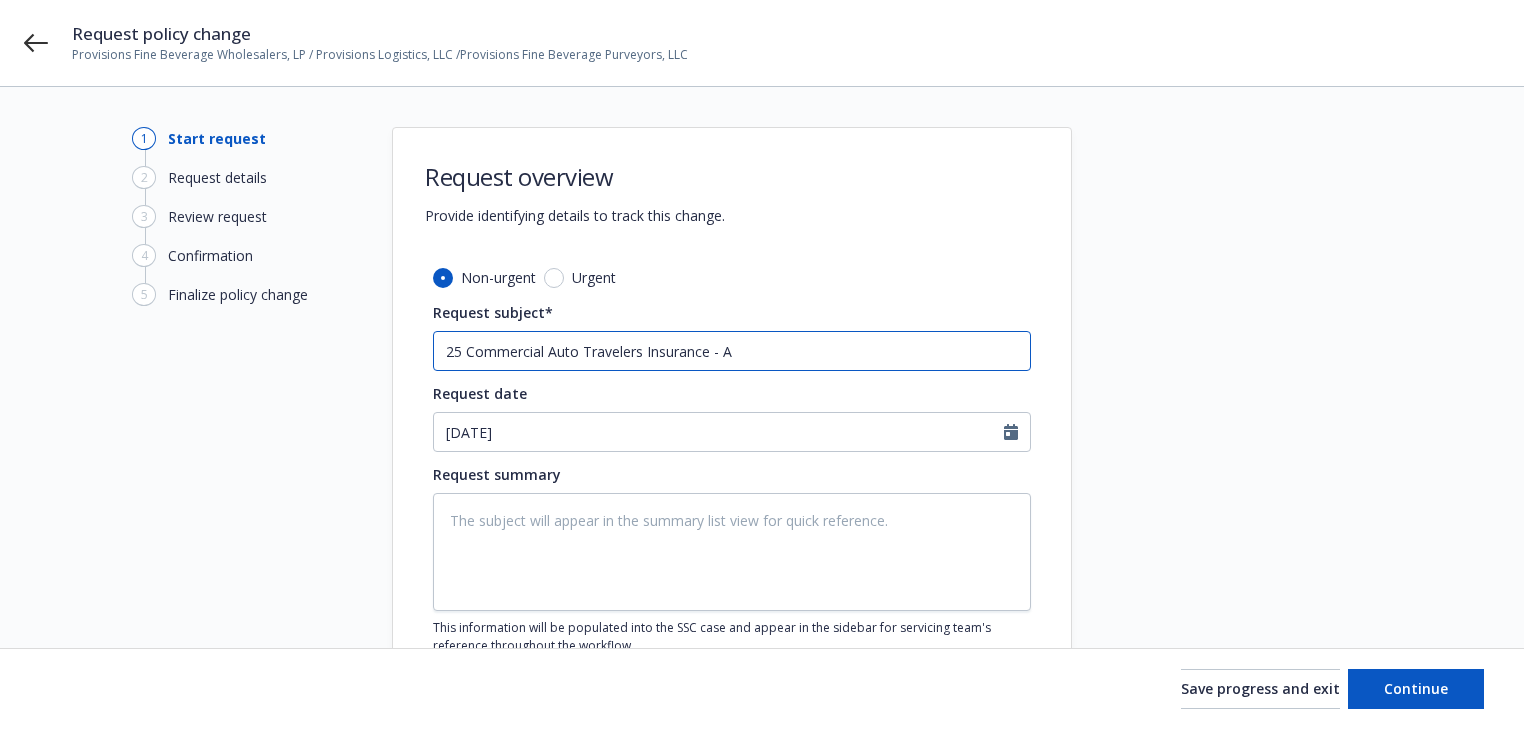 type on "x" 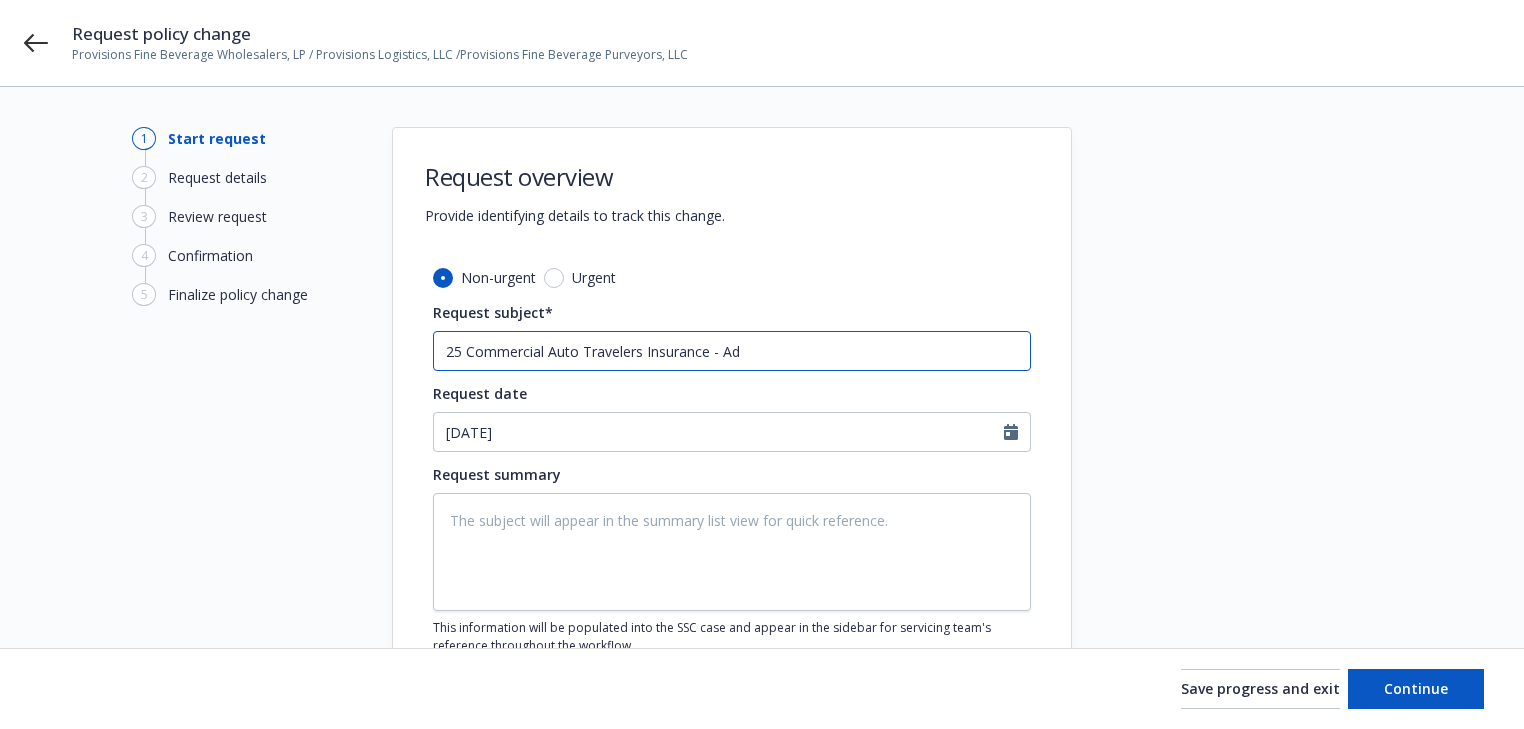 type on "x" 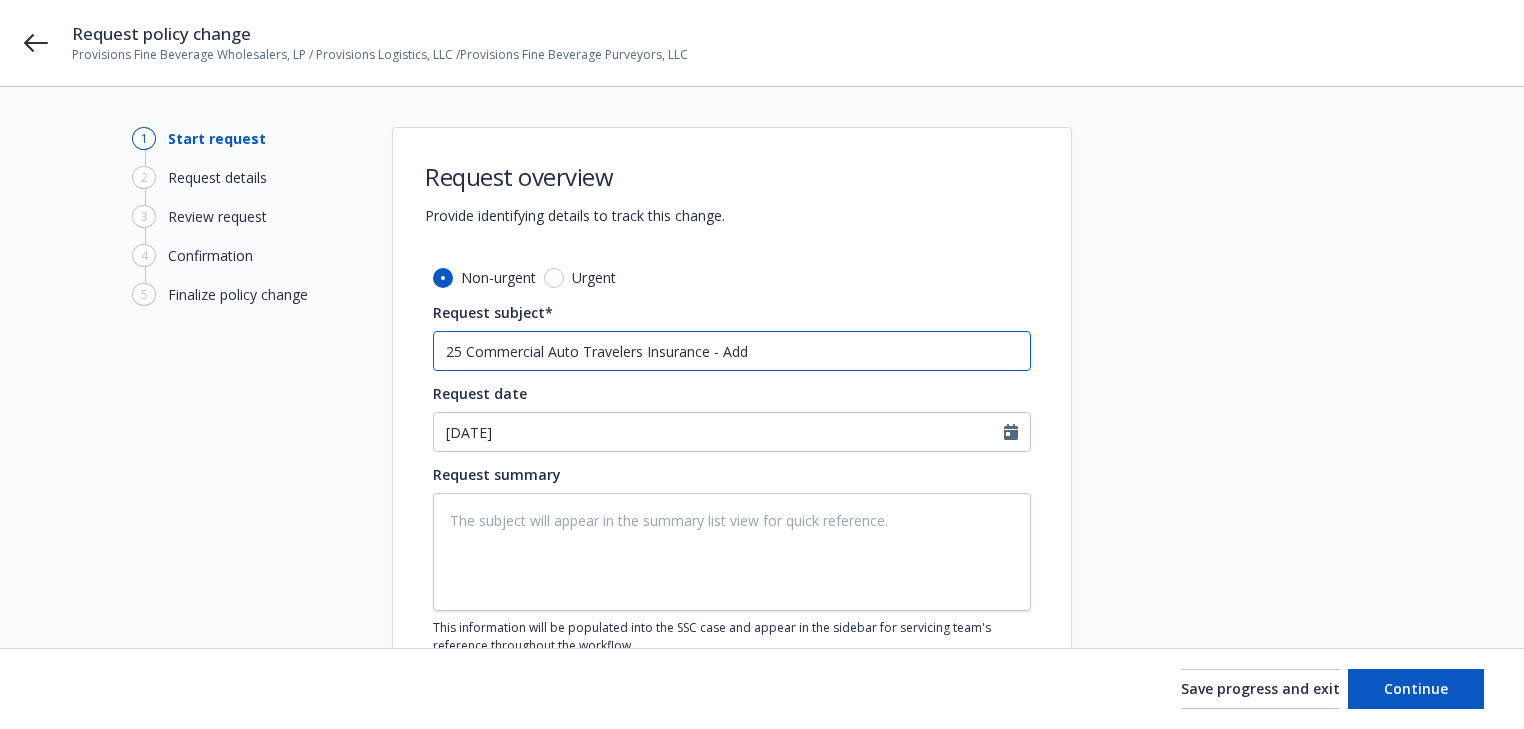 type on "x" 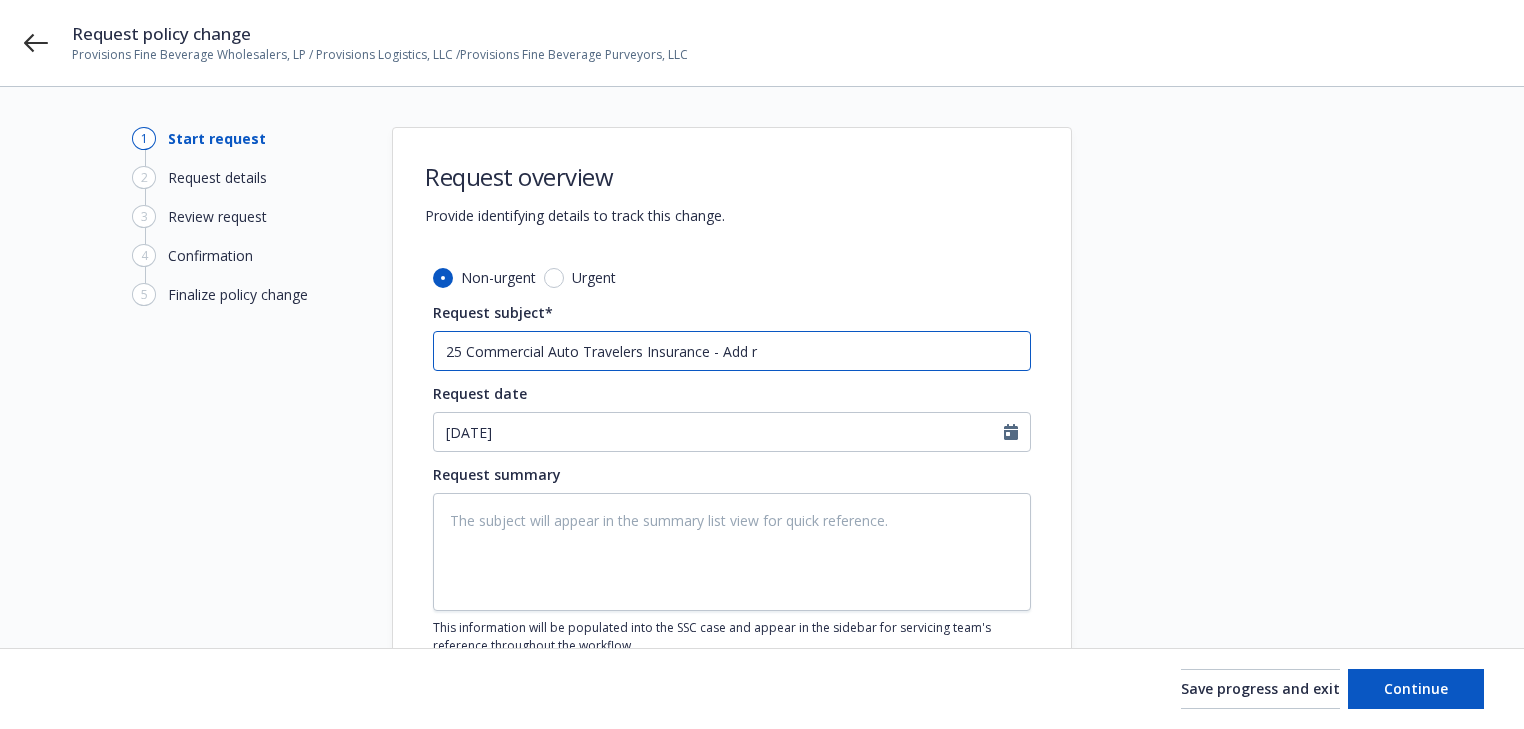type on "x" 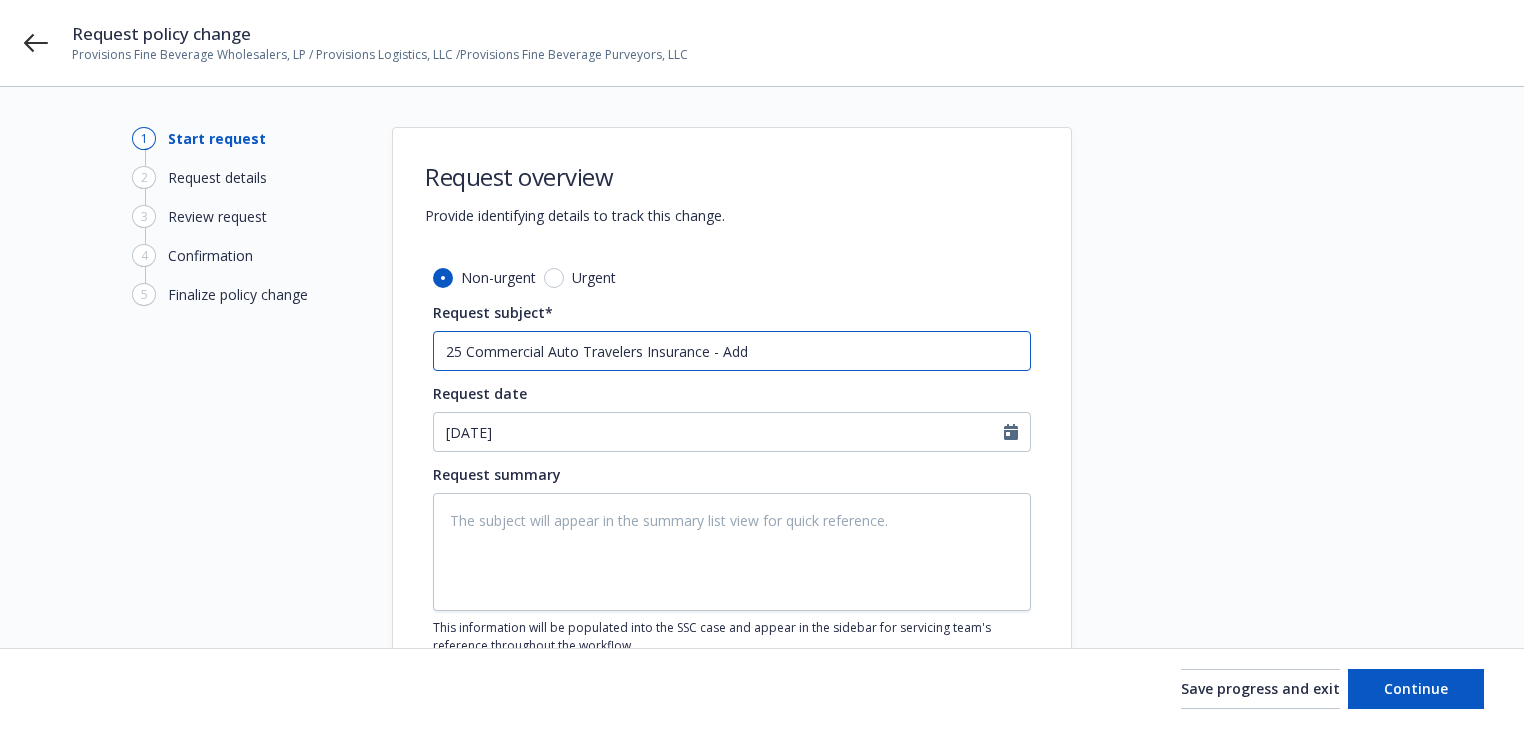 type on "x" 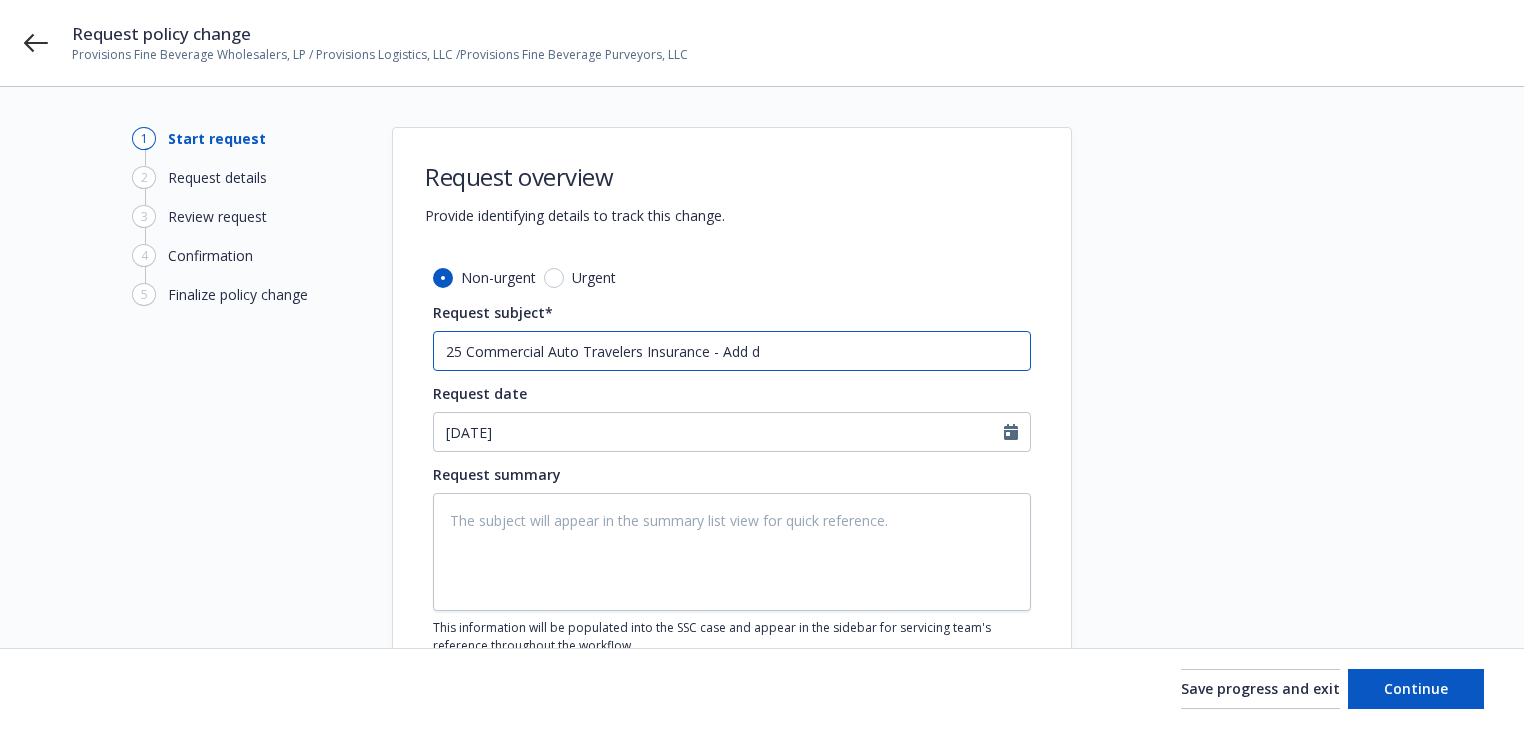 type on "x" 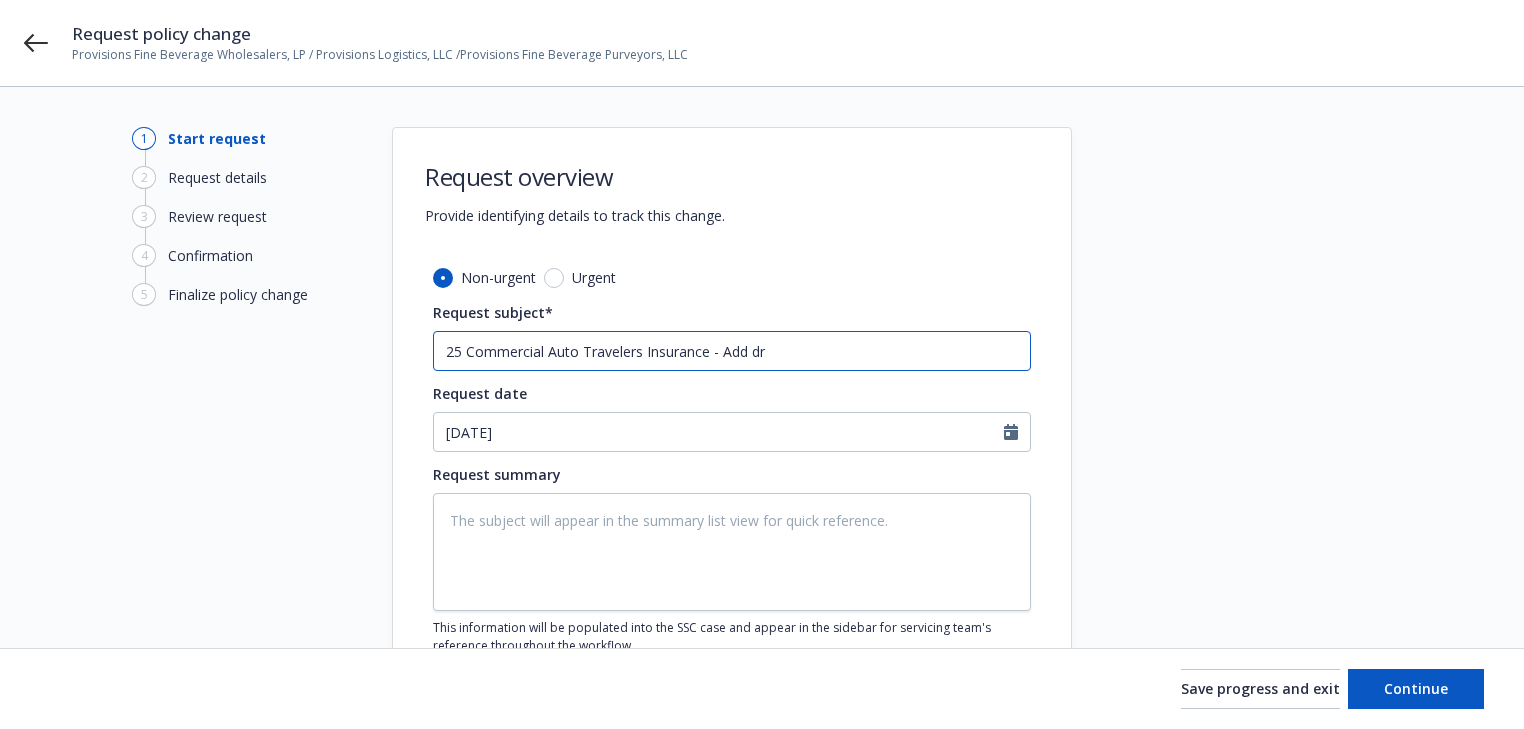 type on "x" 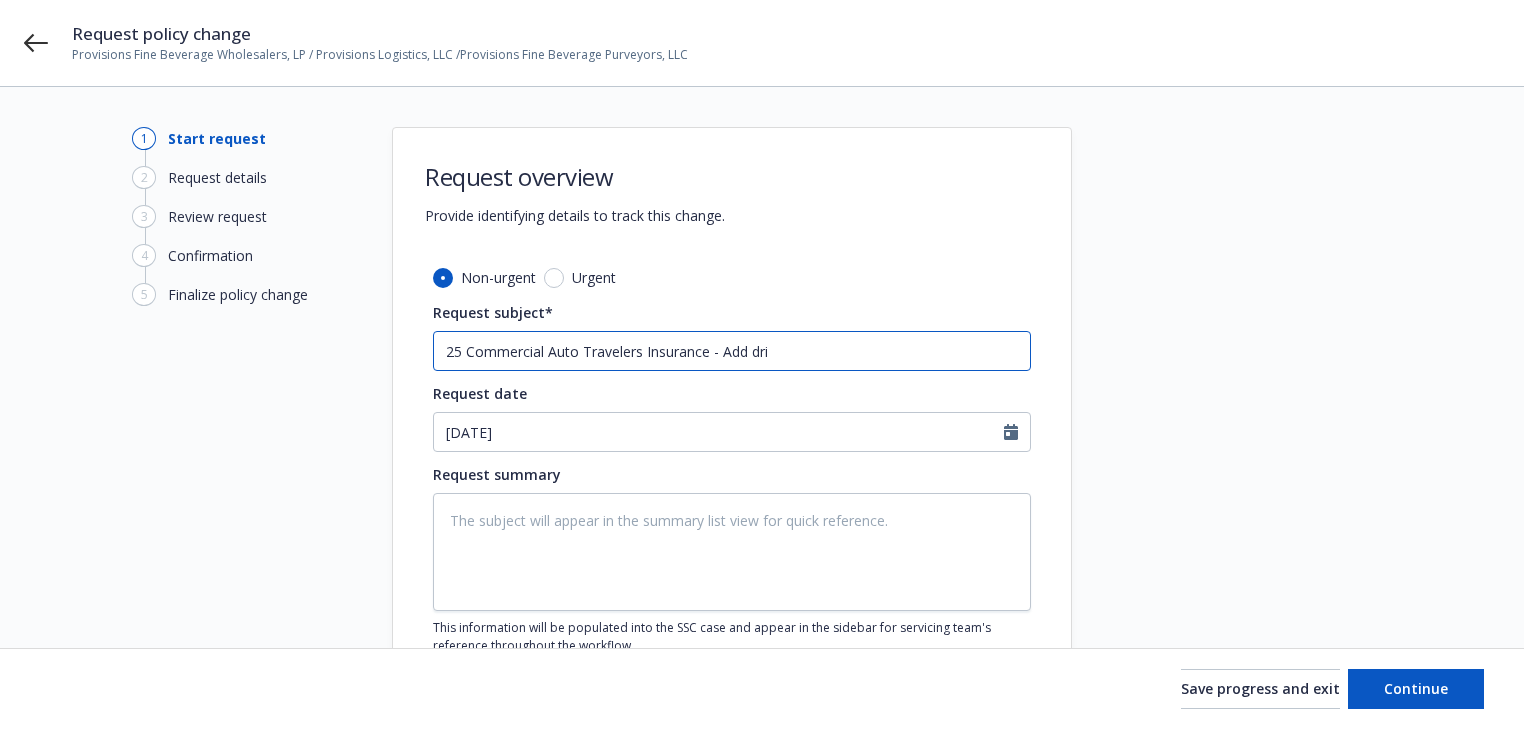 type on "x" 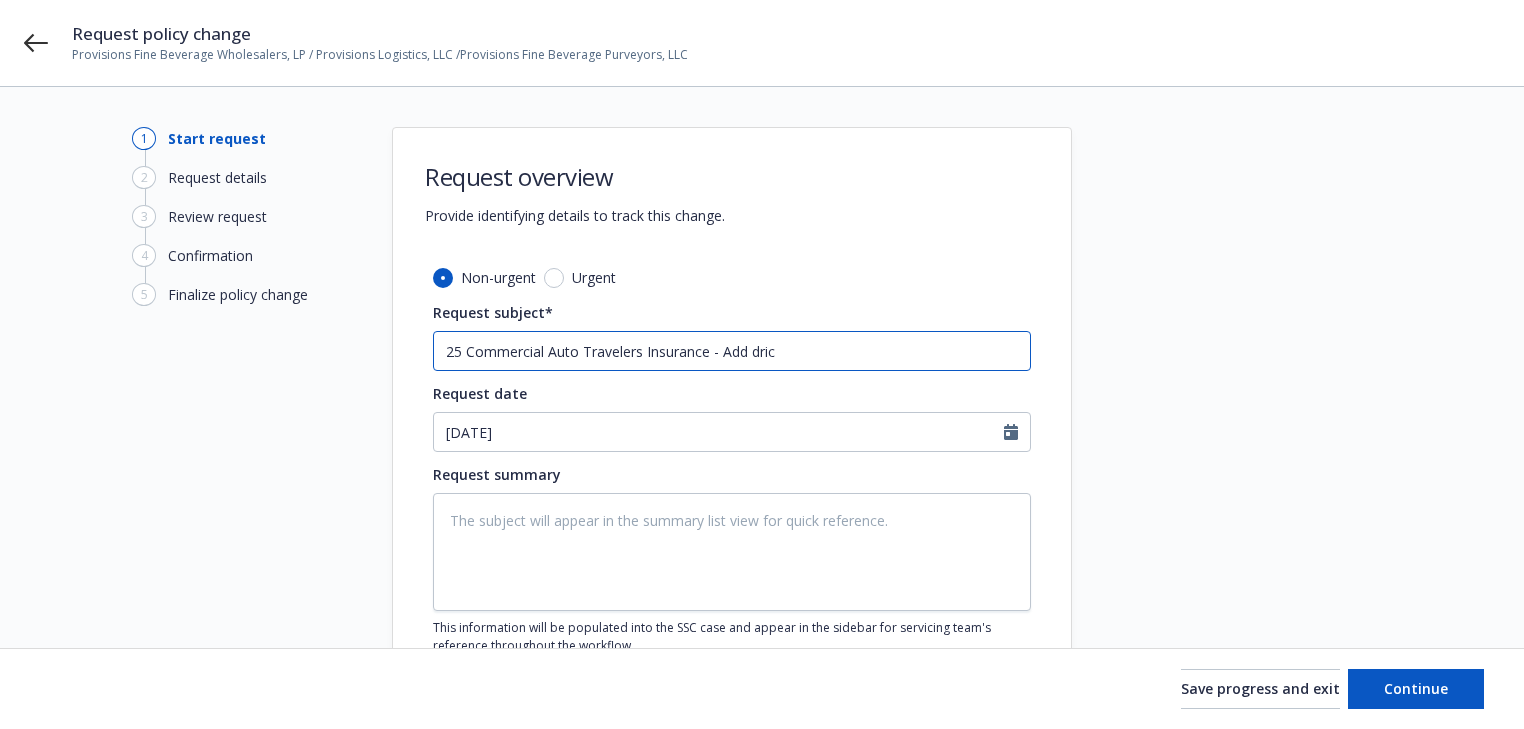 type on "x" 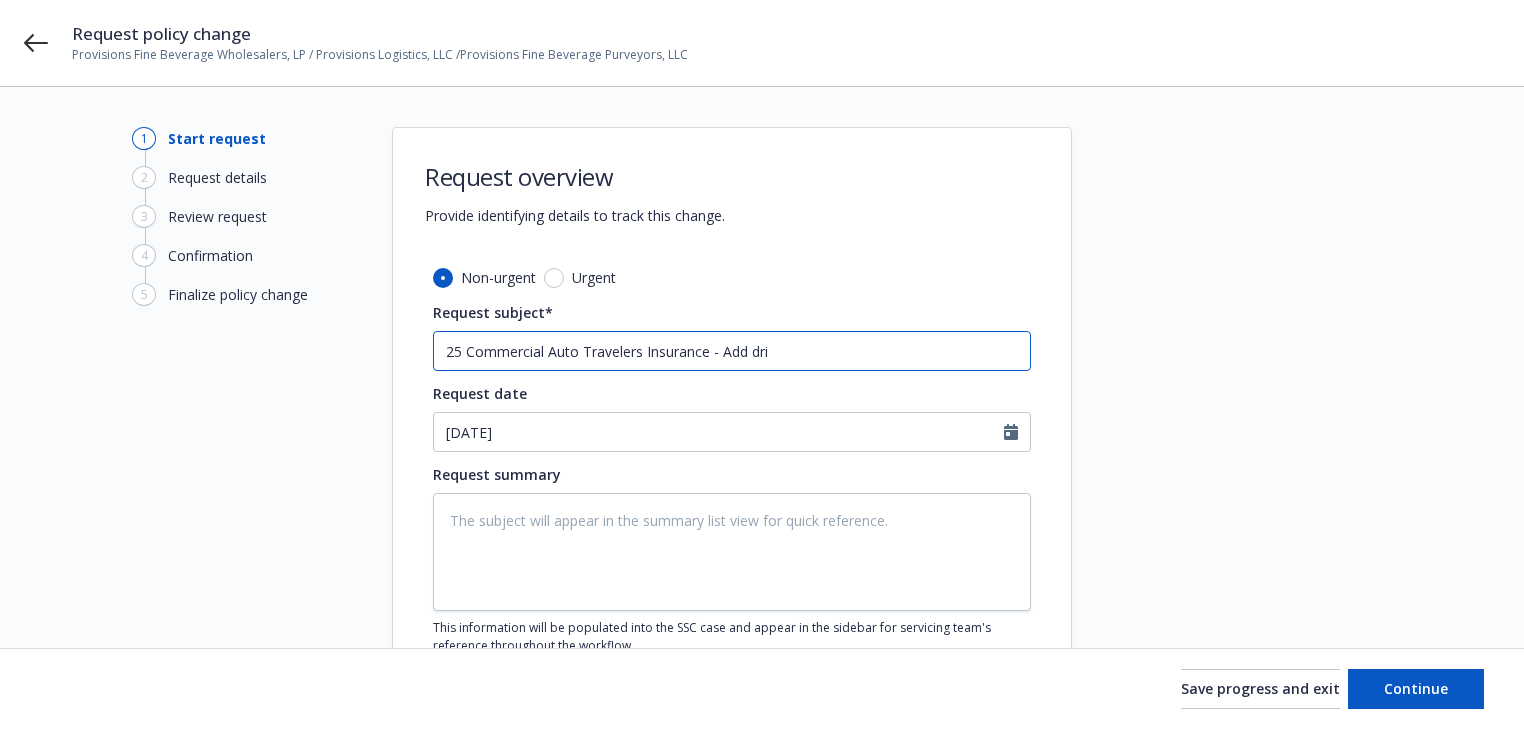 type on "x" 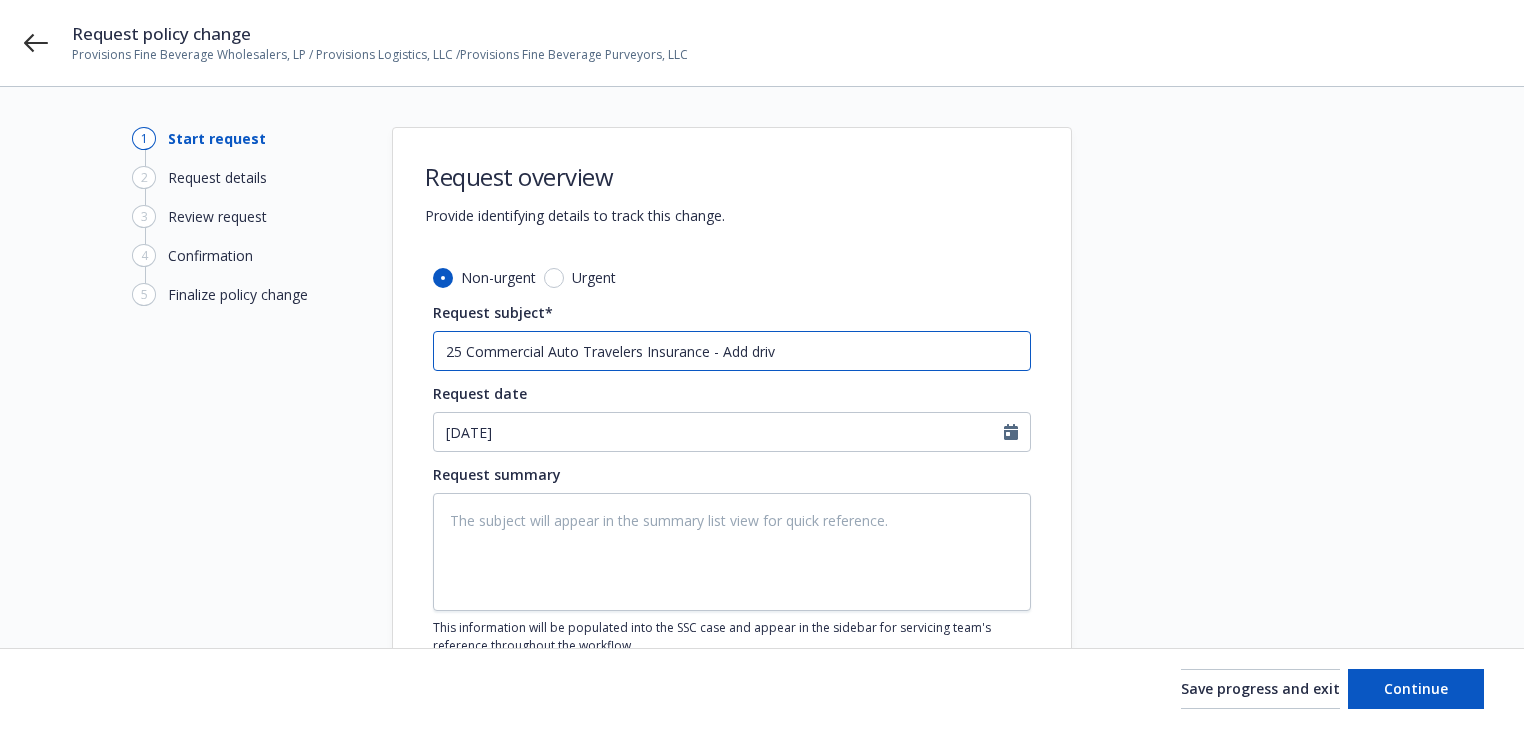 type on "x" 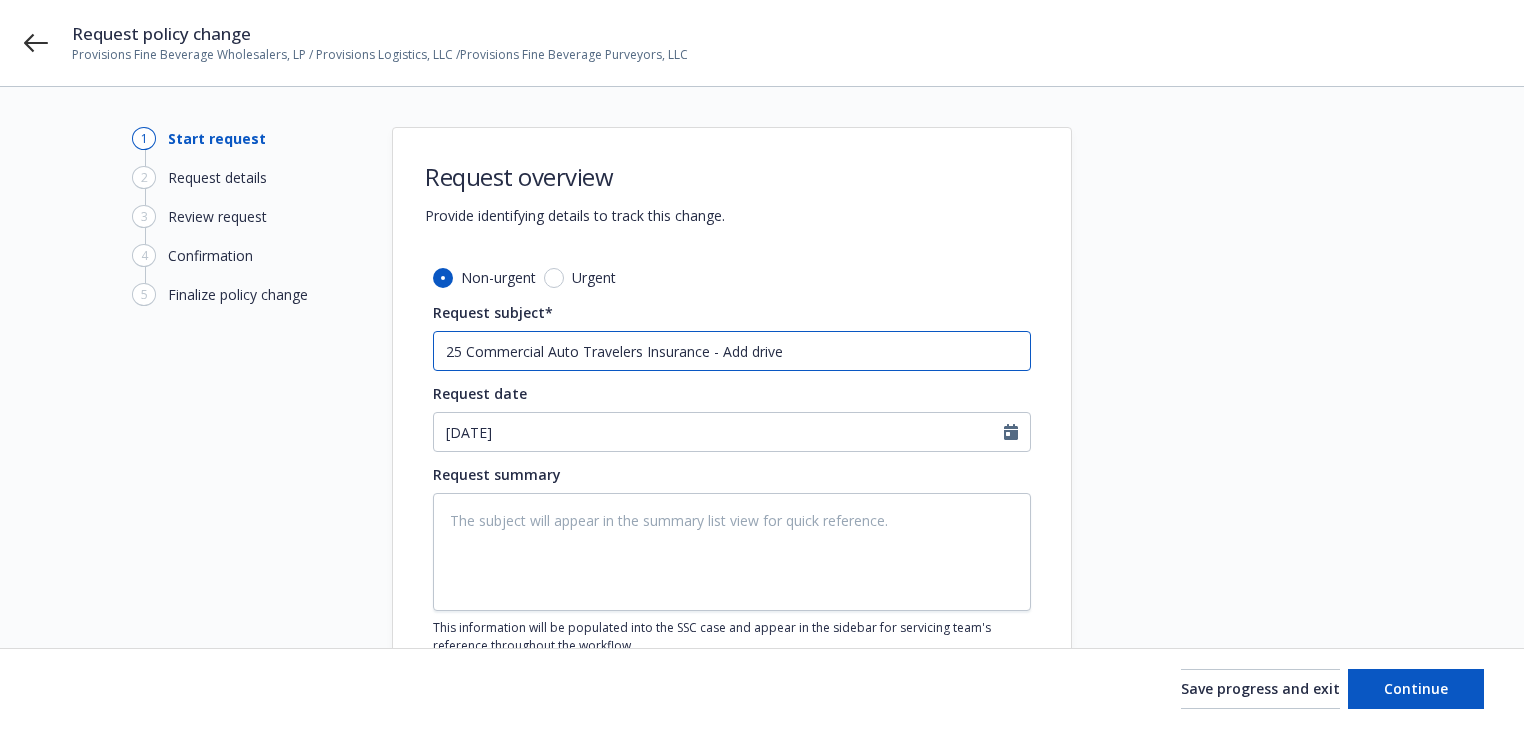 type on "x" 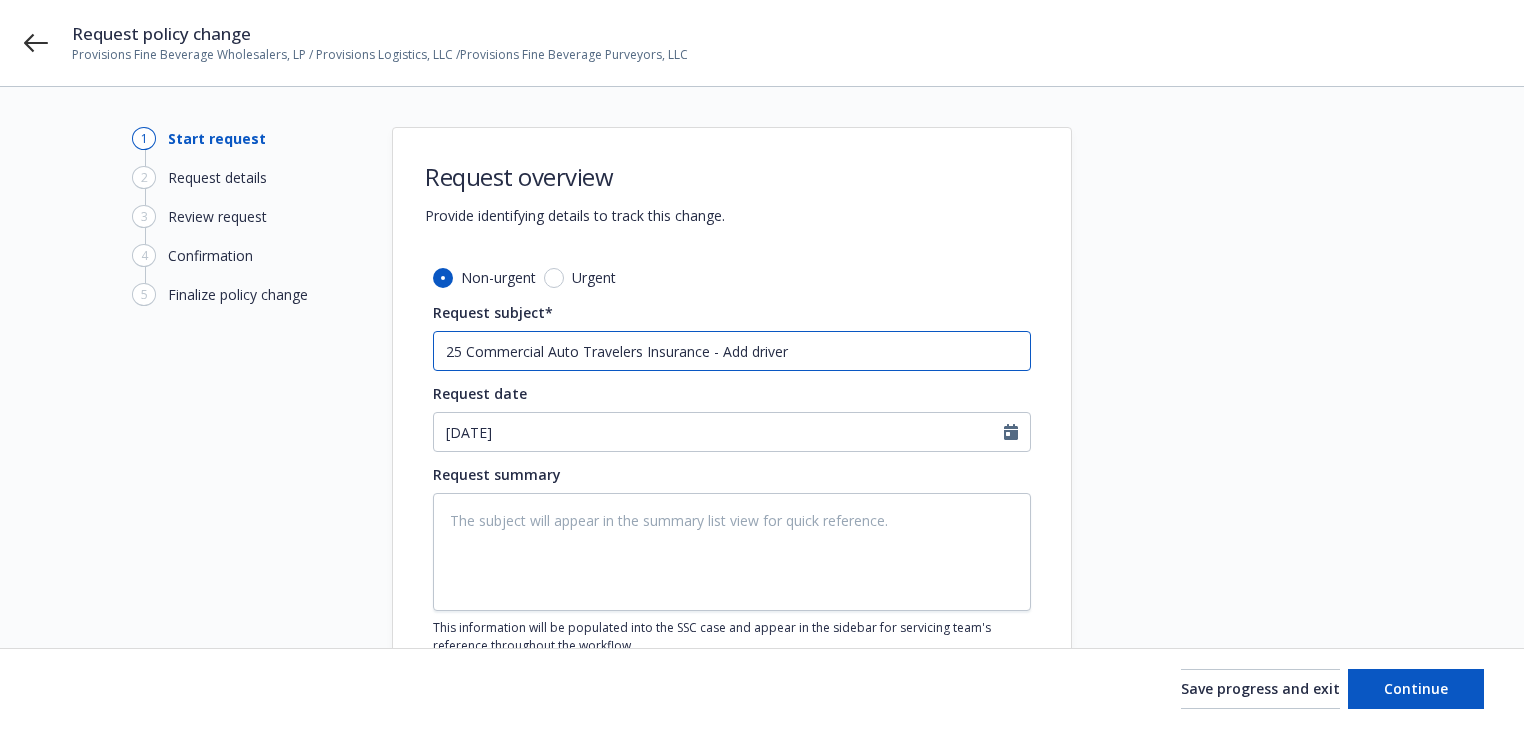 type on "x" 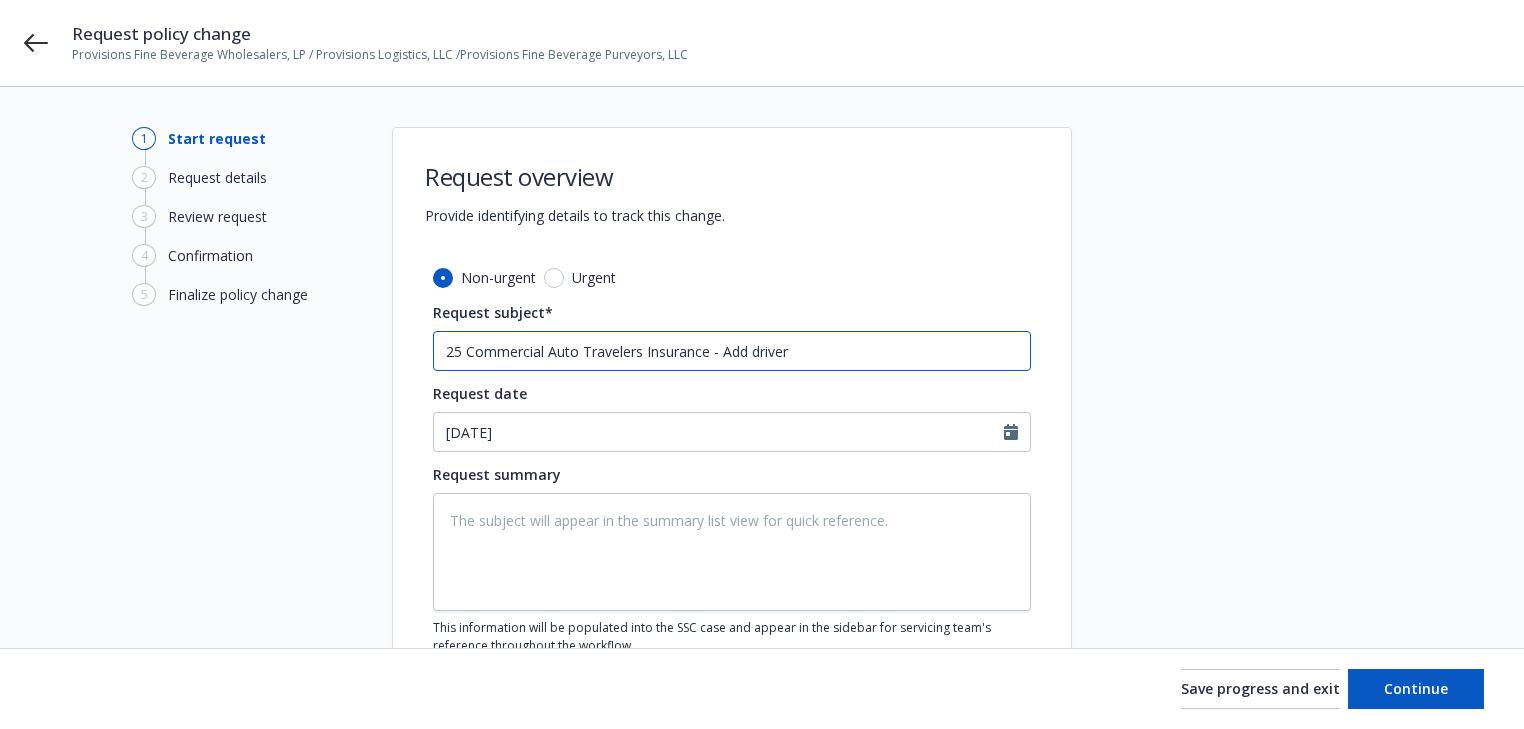 click on "25 Commercial Auto Travelers Insurance - Add driver" at bounding box center (732, 351) 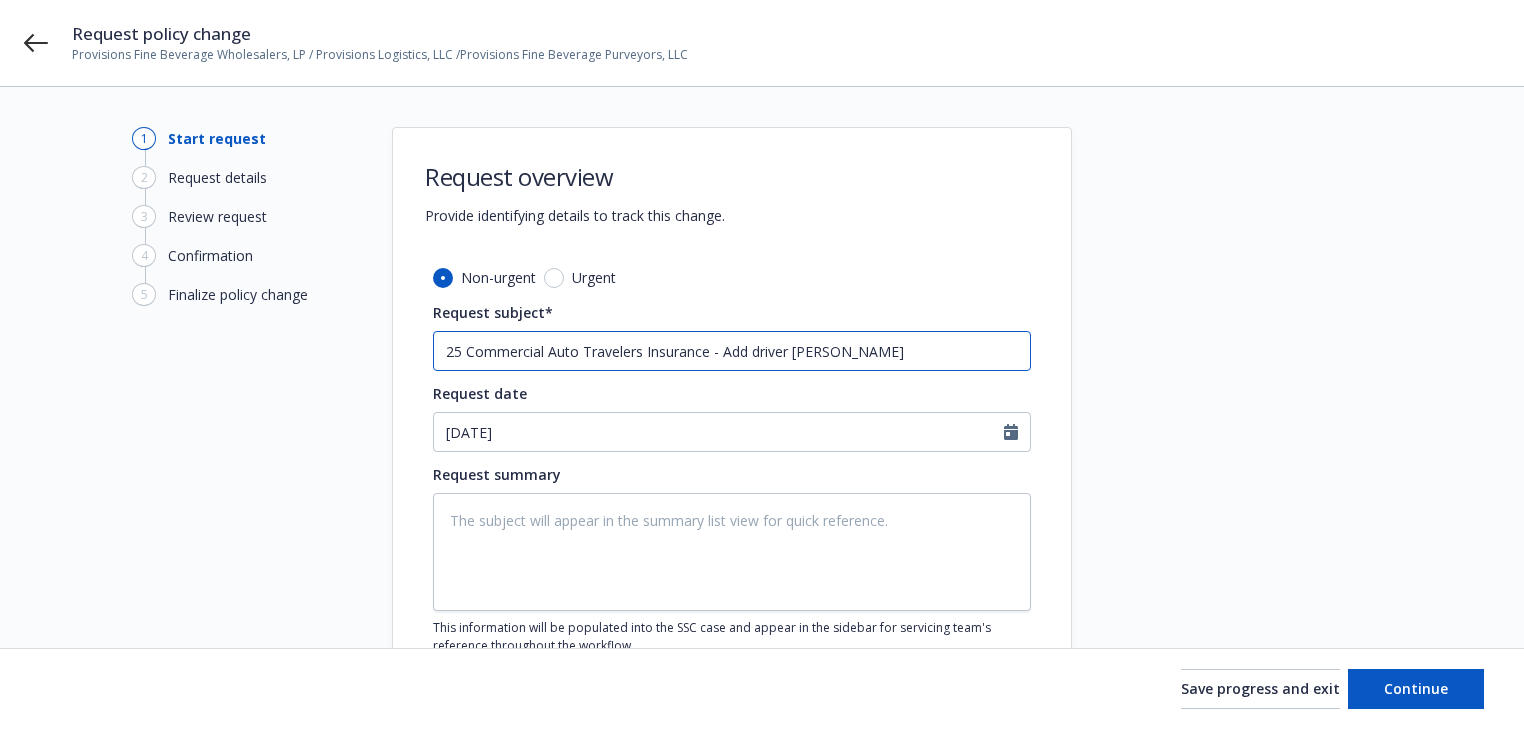 drag, startPoint x: 720, startPoint y: 349, endPoint x: 1015, endPoint y: 356, distance: 295.08304 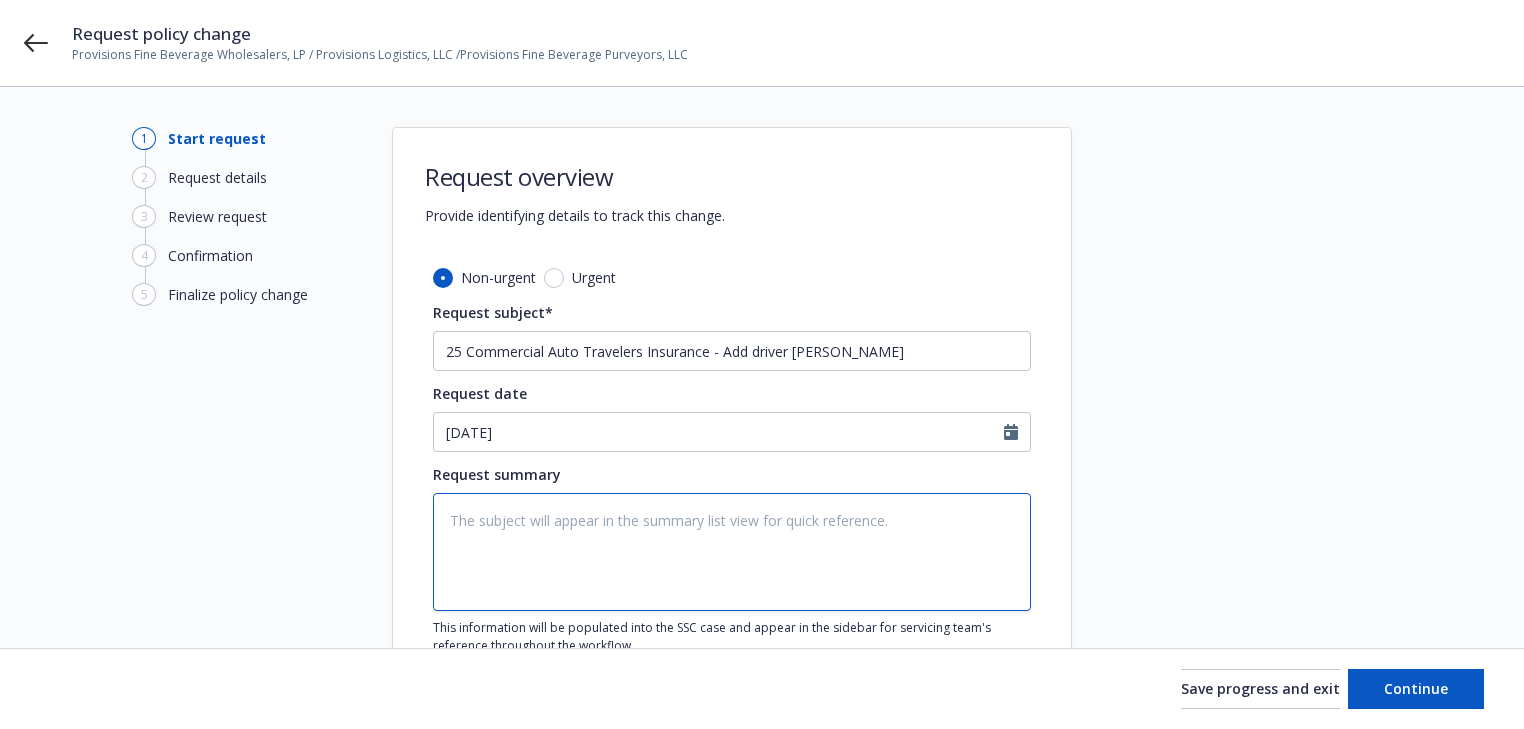 click at bounding box center [732, 552] 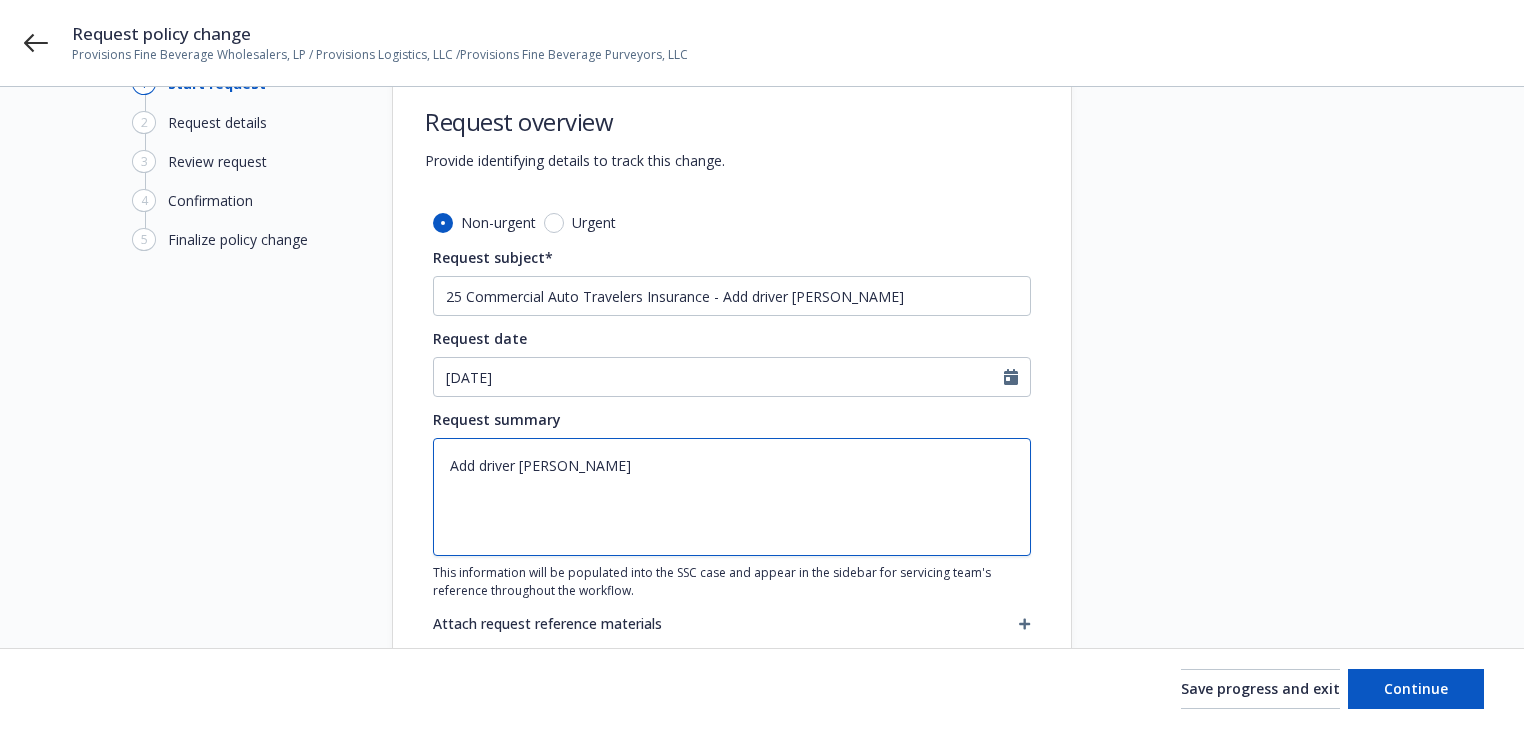 scroll, scrollTop: 144, scrollLeft: 0, axis: vertical 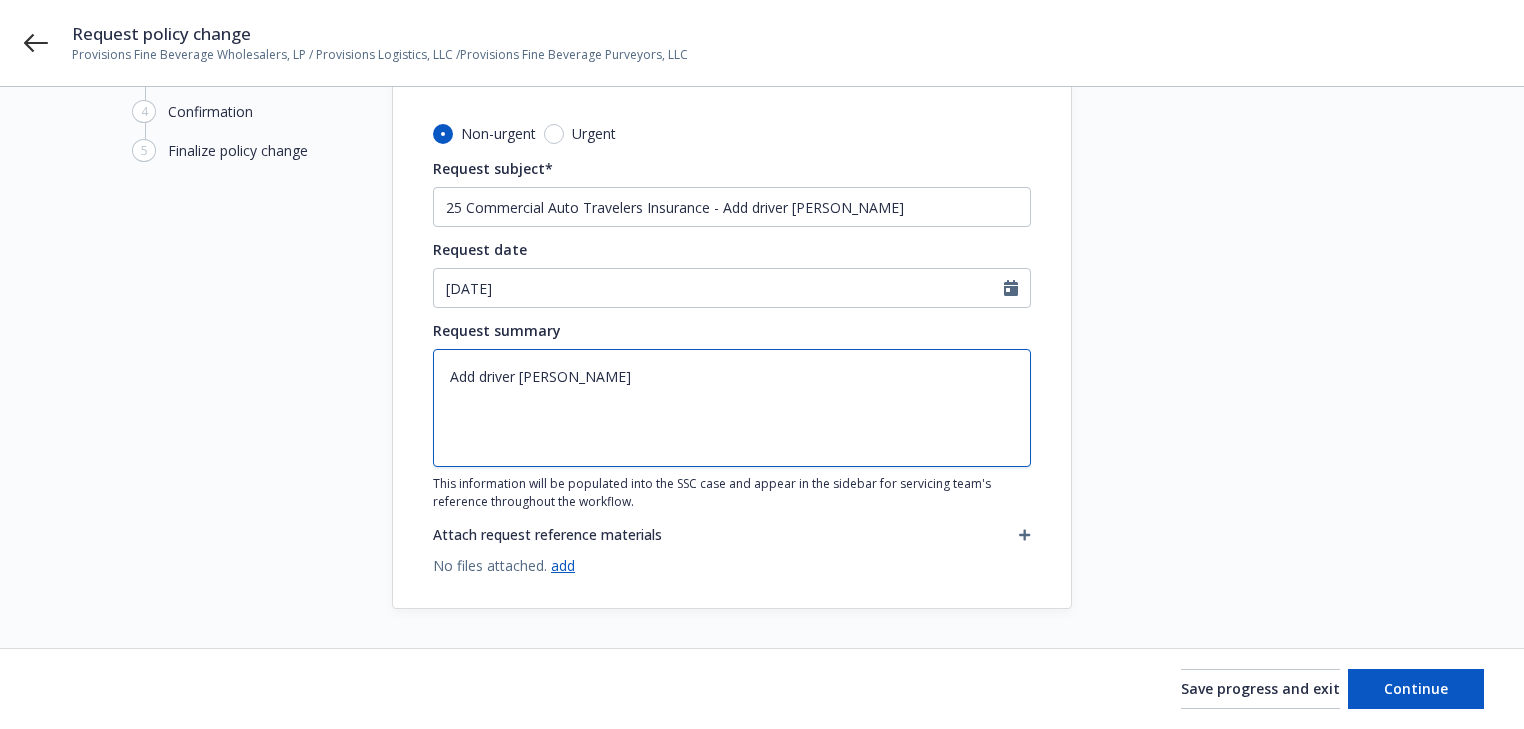 type on "Add driver [PERSON_NAME]" 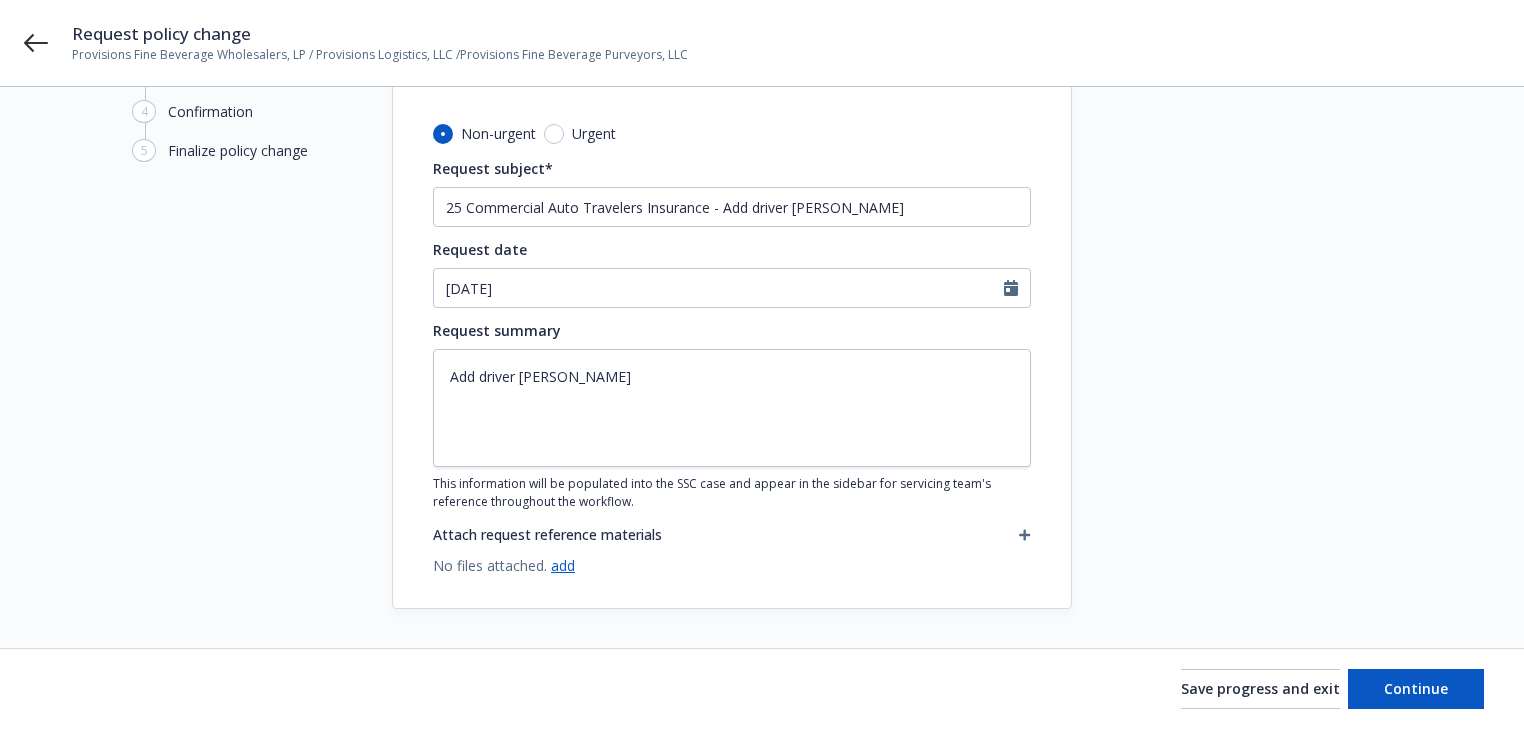 click 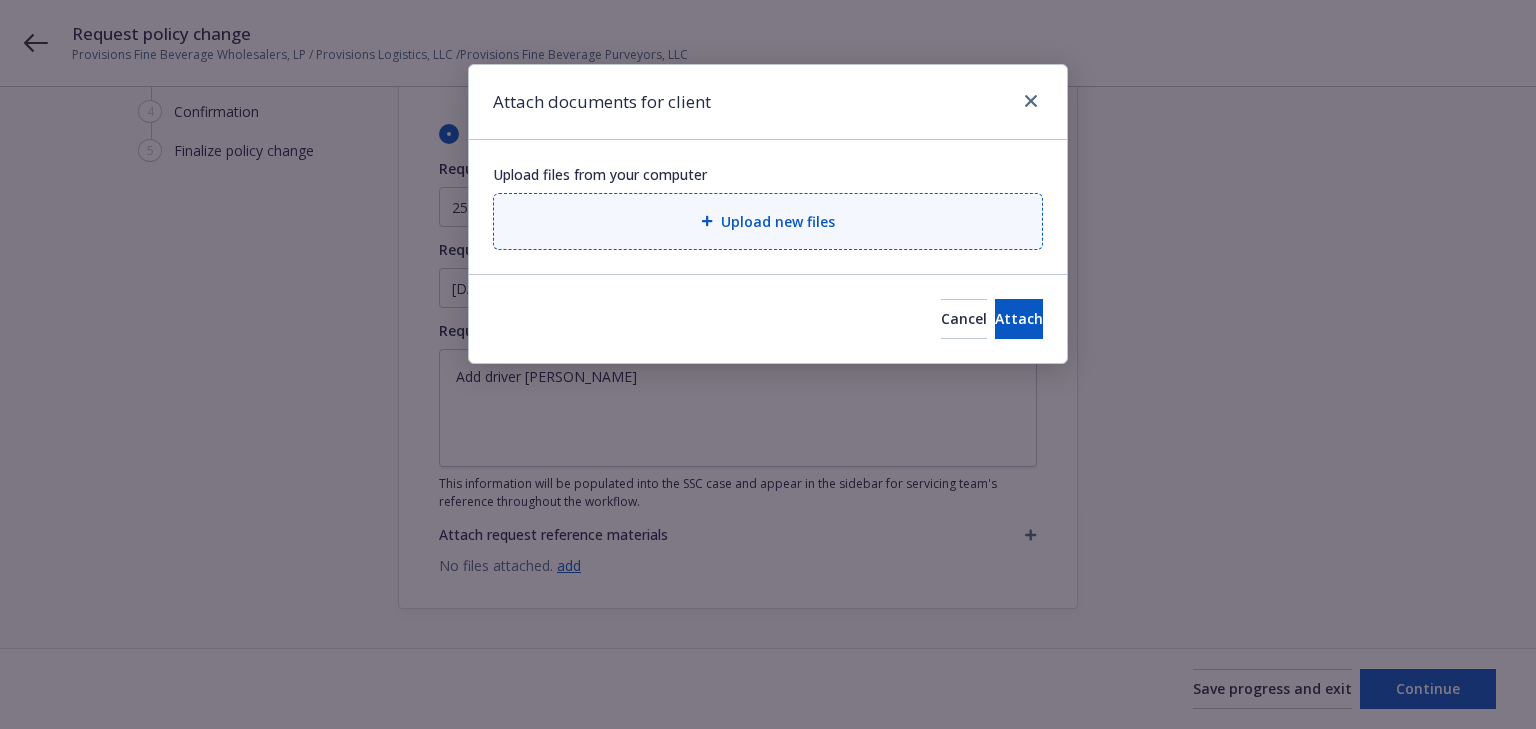click on "Upload new files" at bounding box center (778, 221) 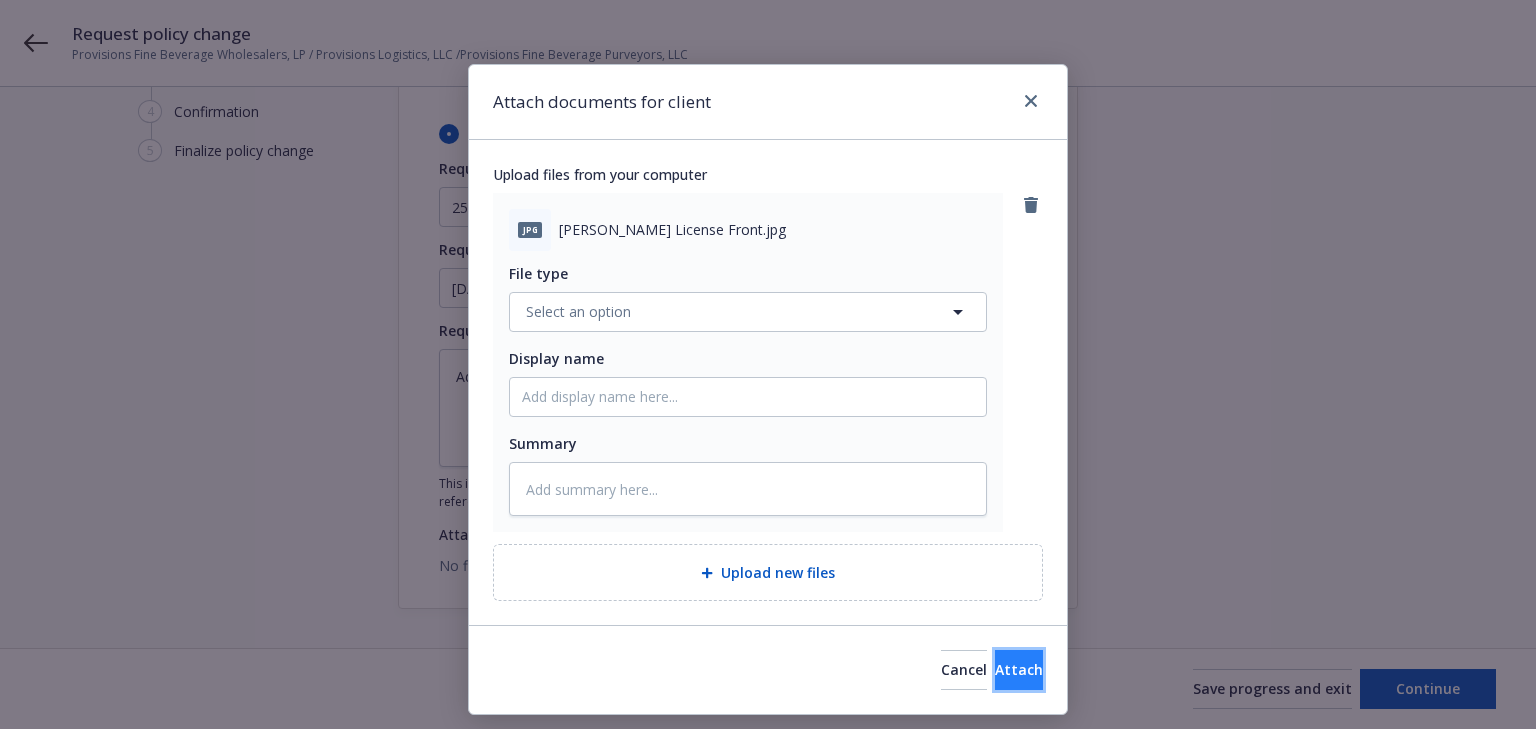 click on "Attach" at bounding box center (1019, 669) 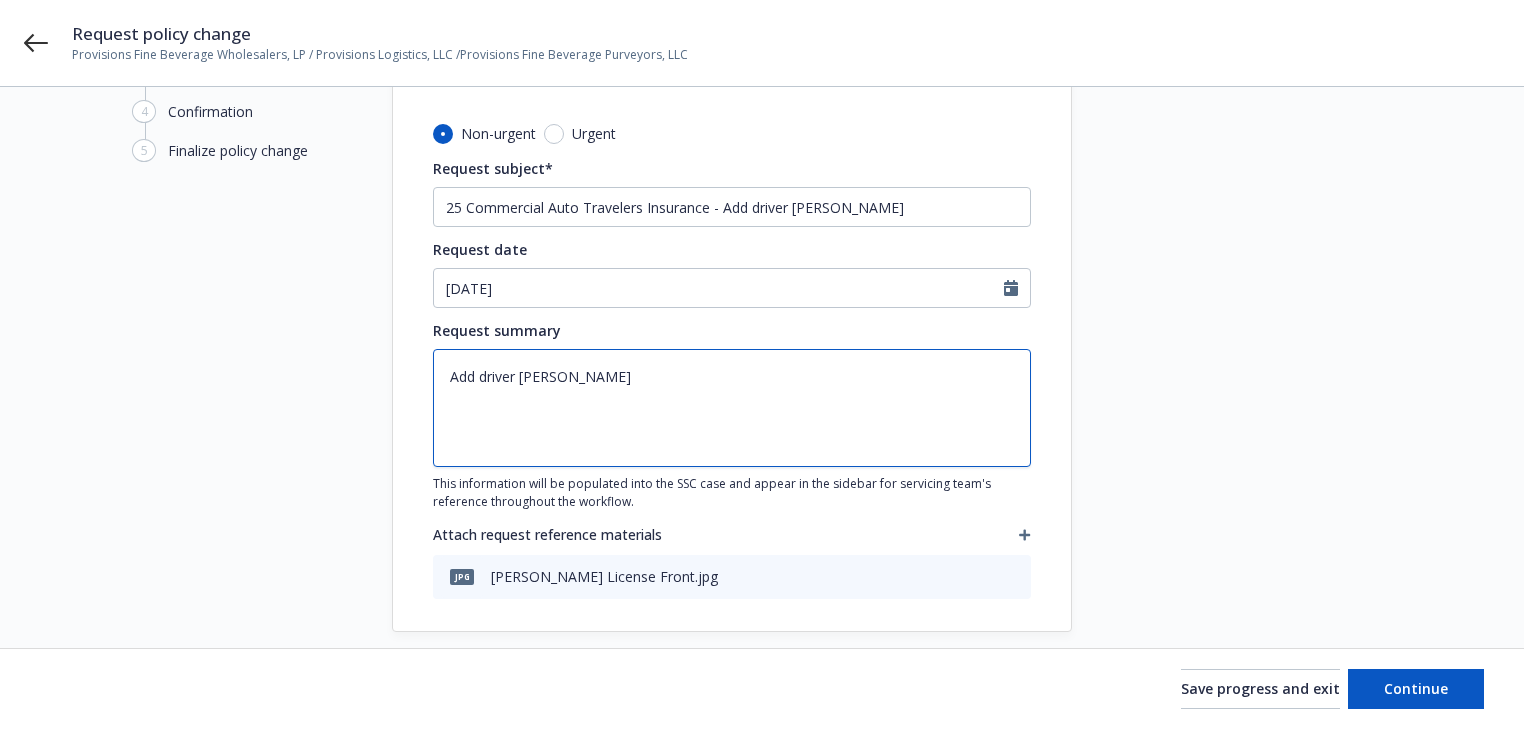 click on "Add driver [PERSON_NAME]" at bounding box center [732, 408] 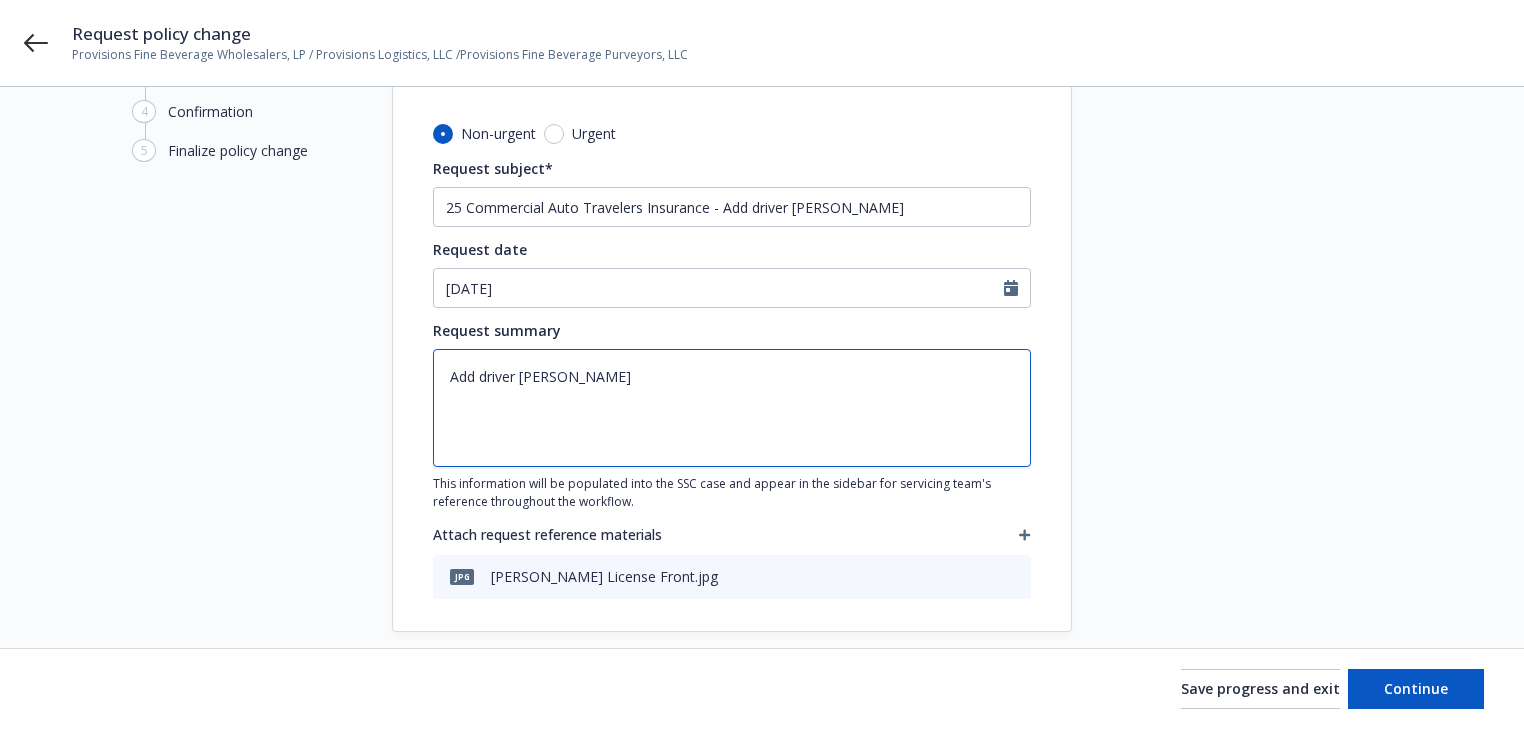 type on "x" 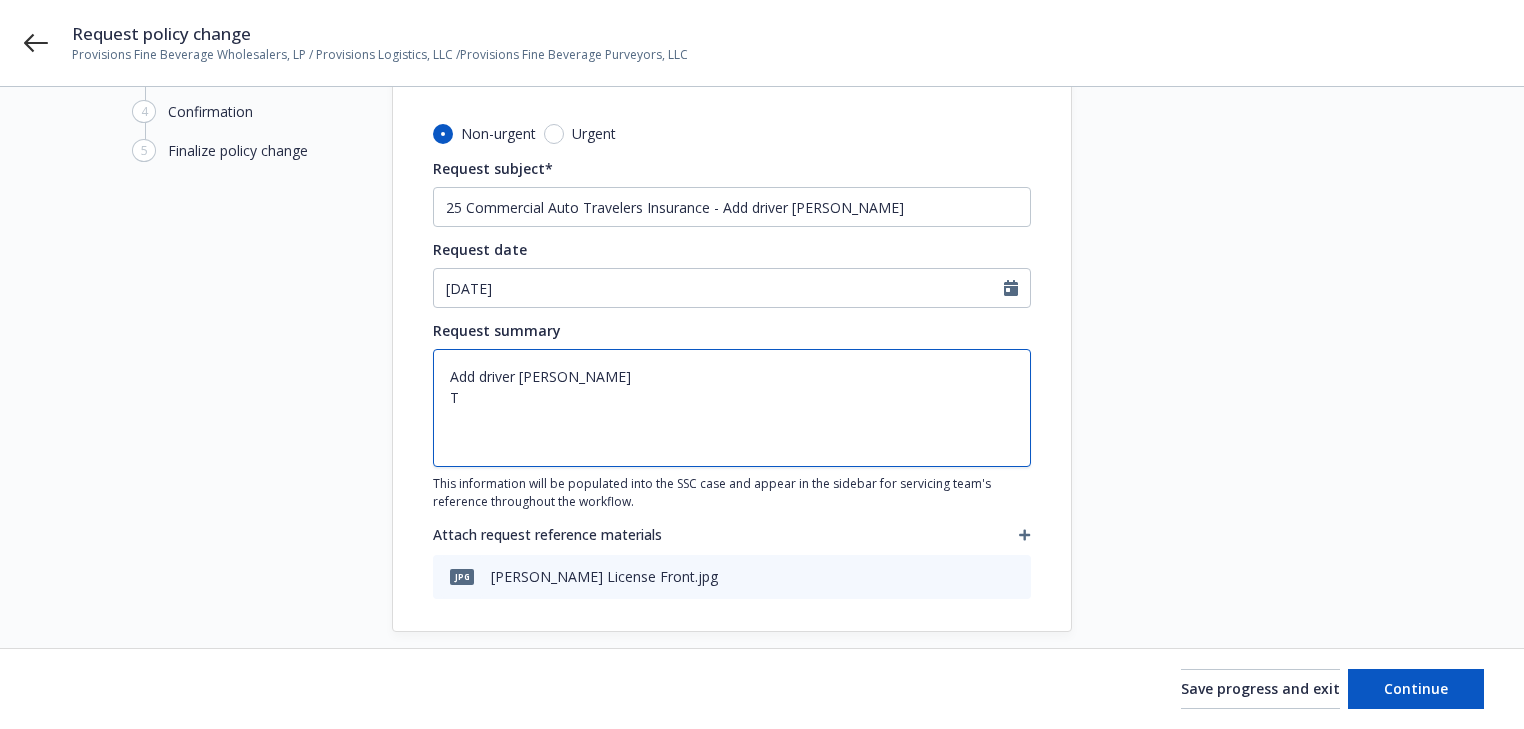 type on "x" 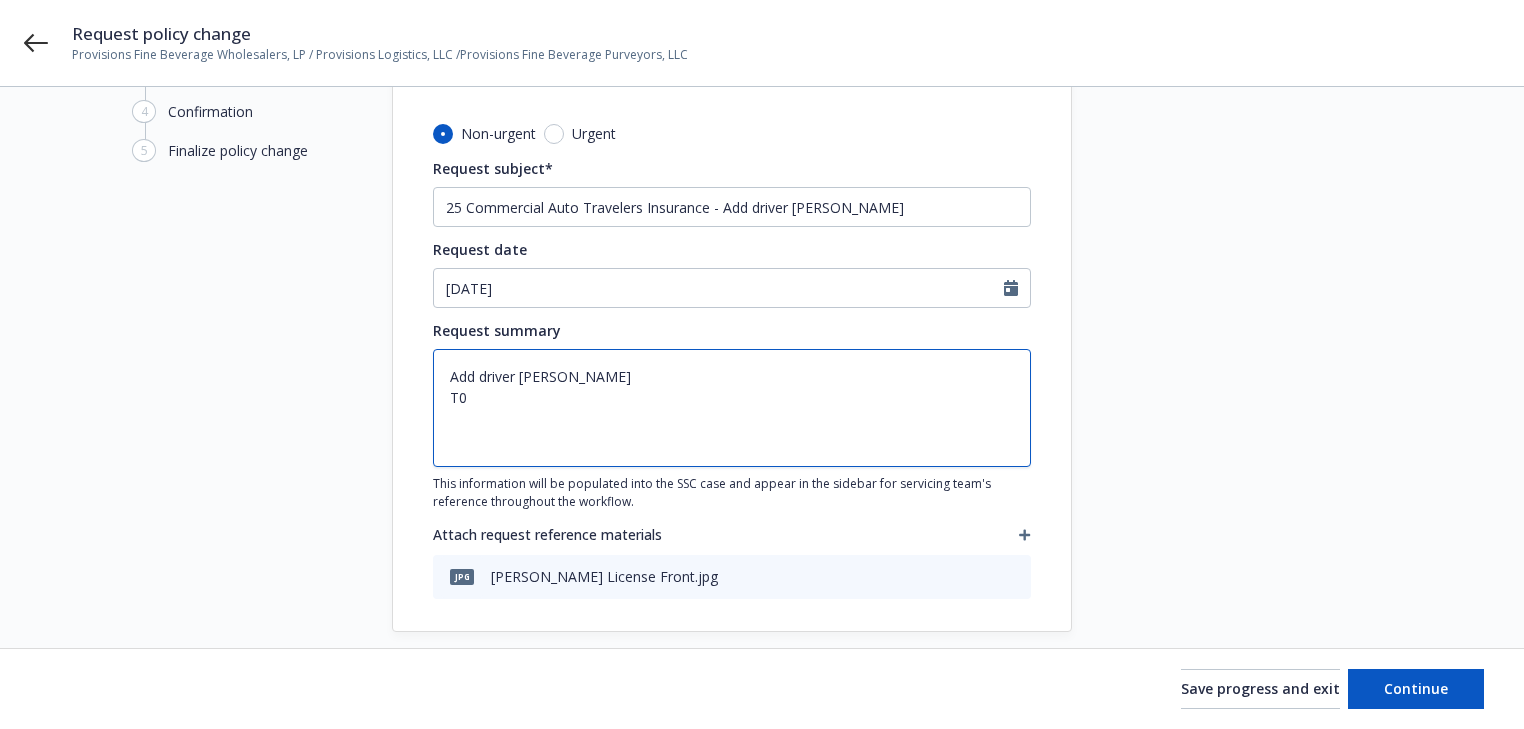 type on "x" 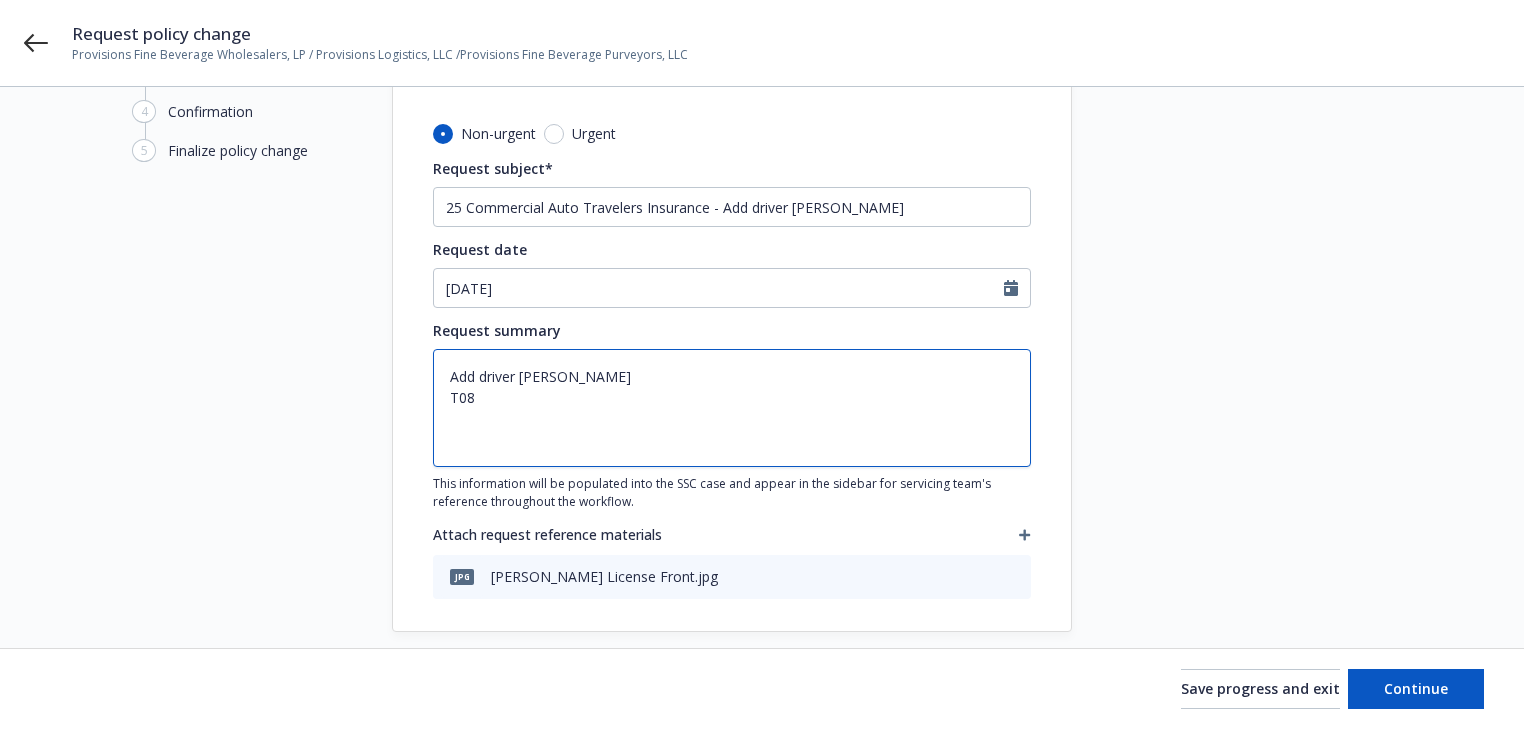 type on "x" 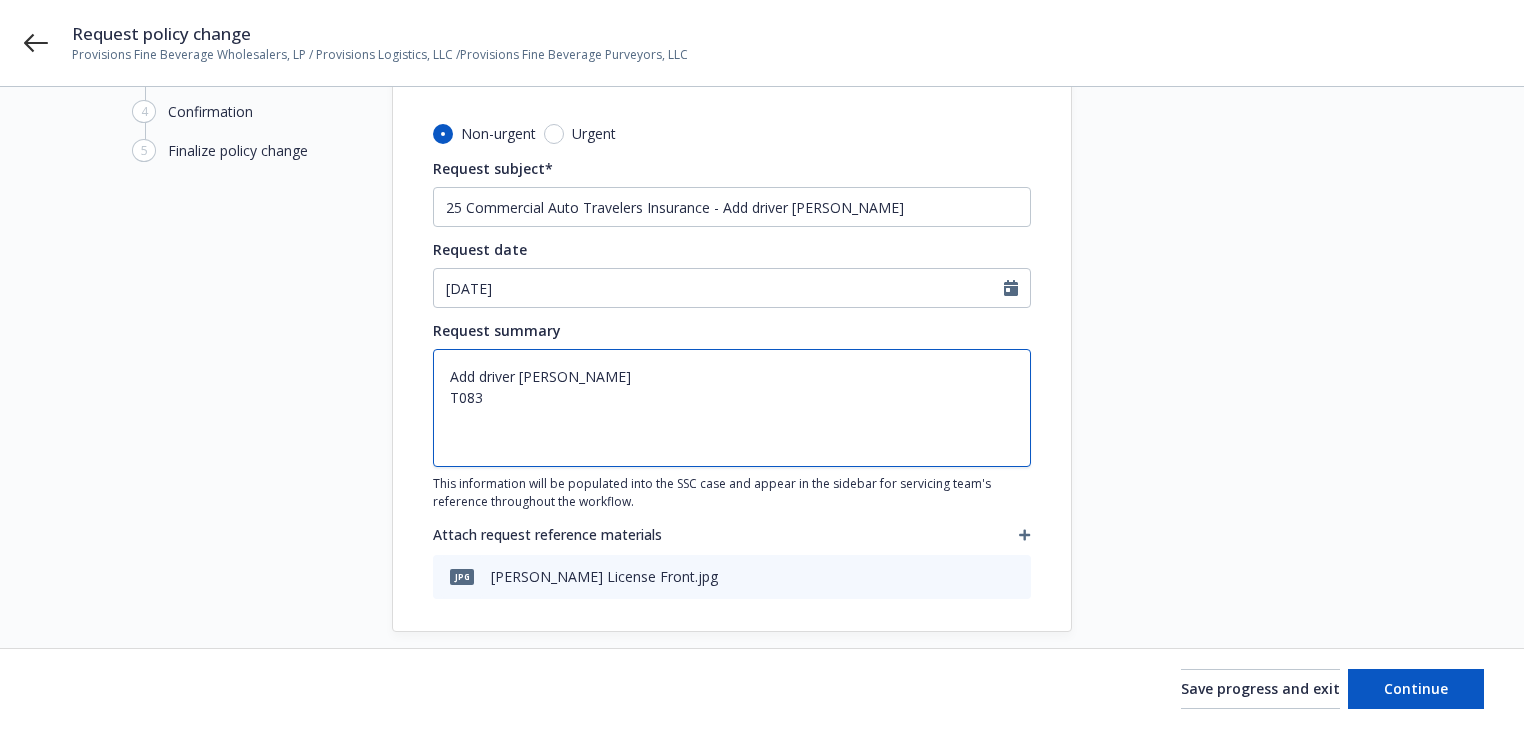 type on "x" 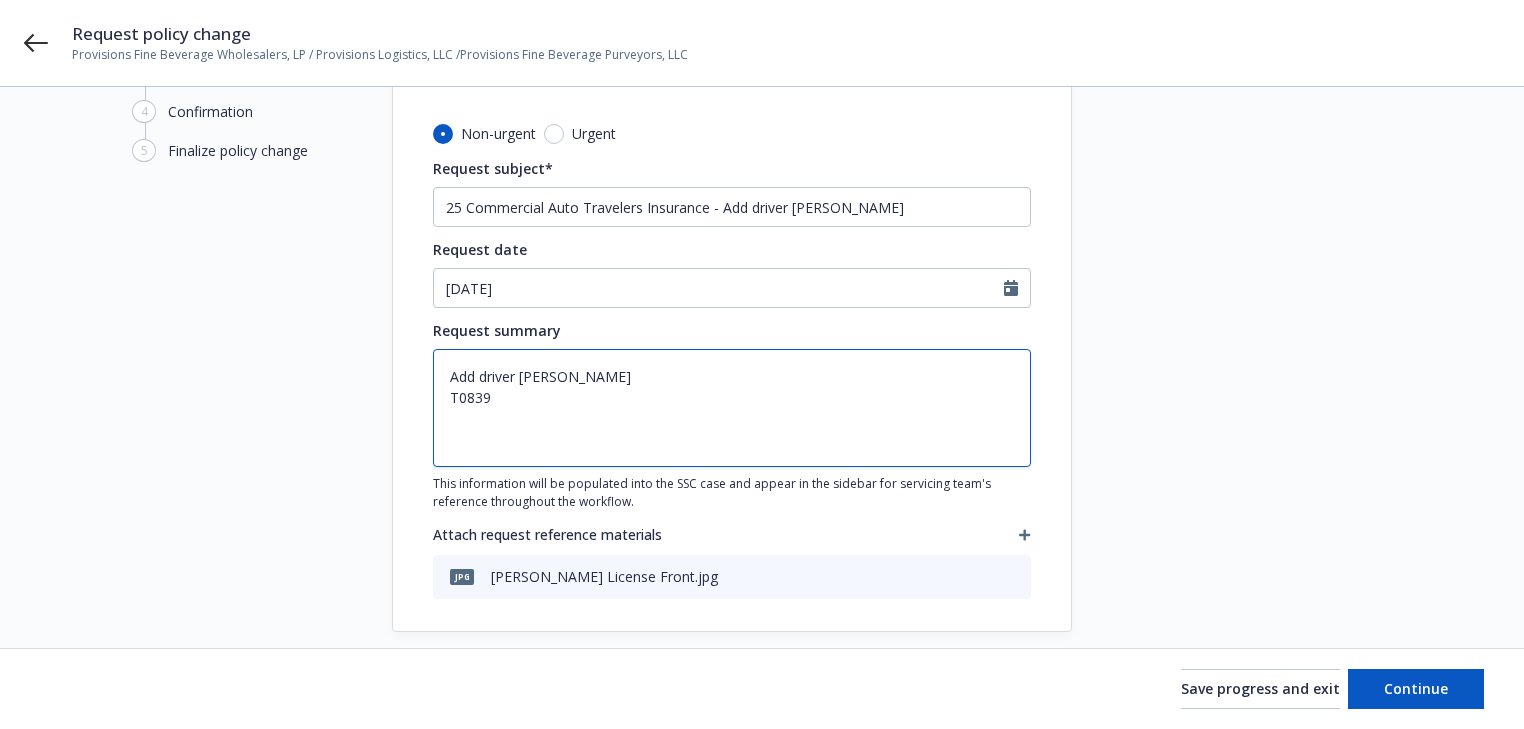 type on "x" 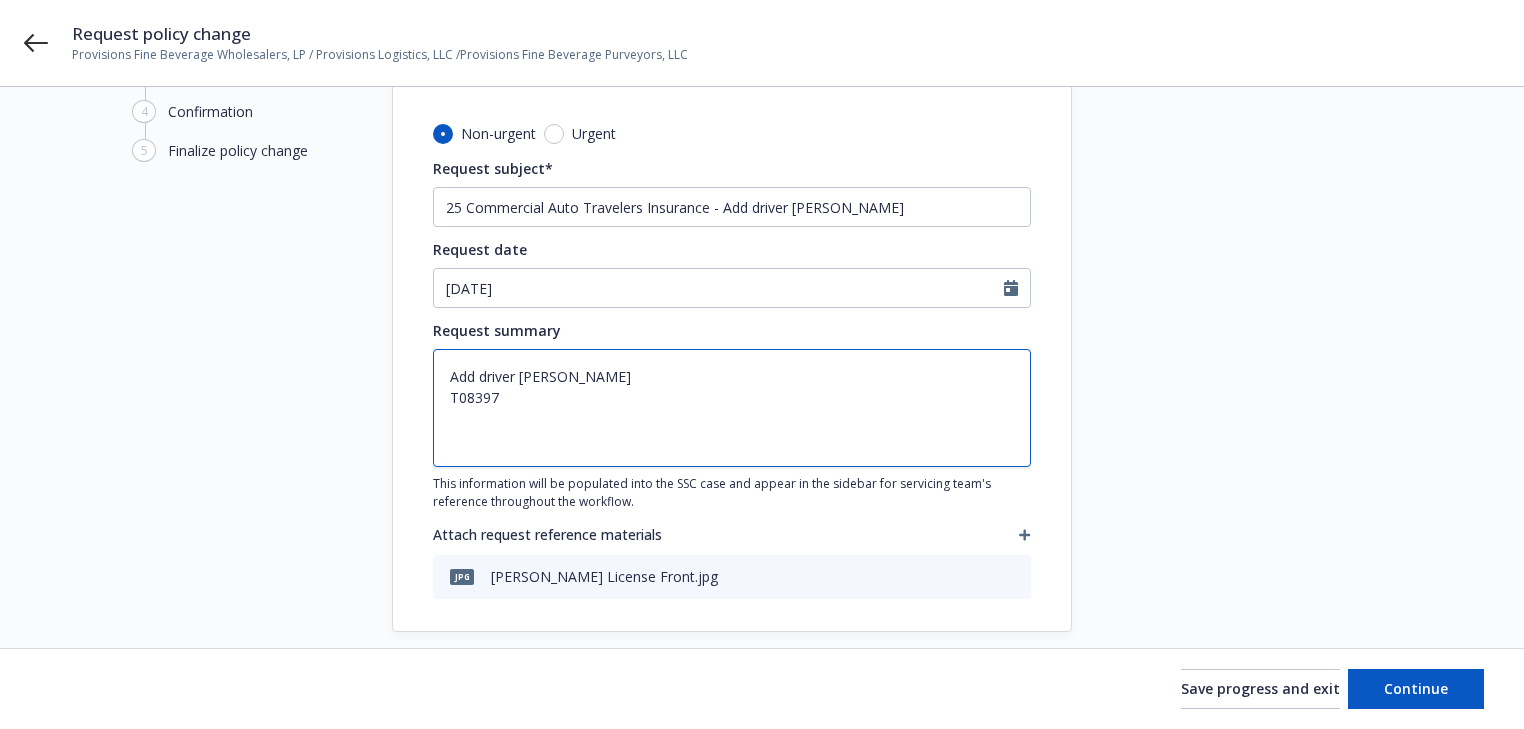 type on "x" 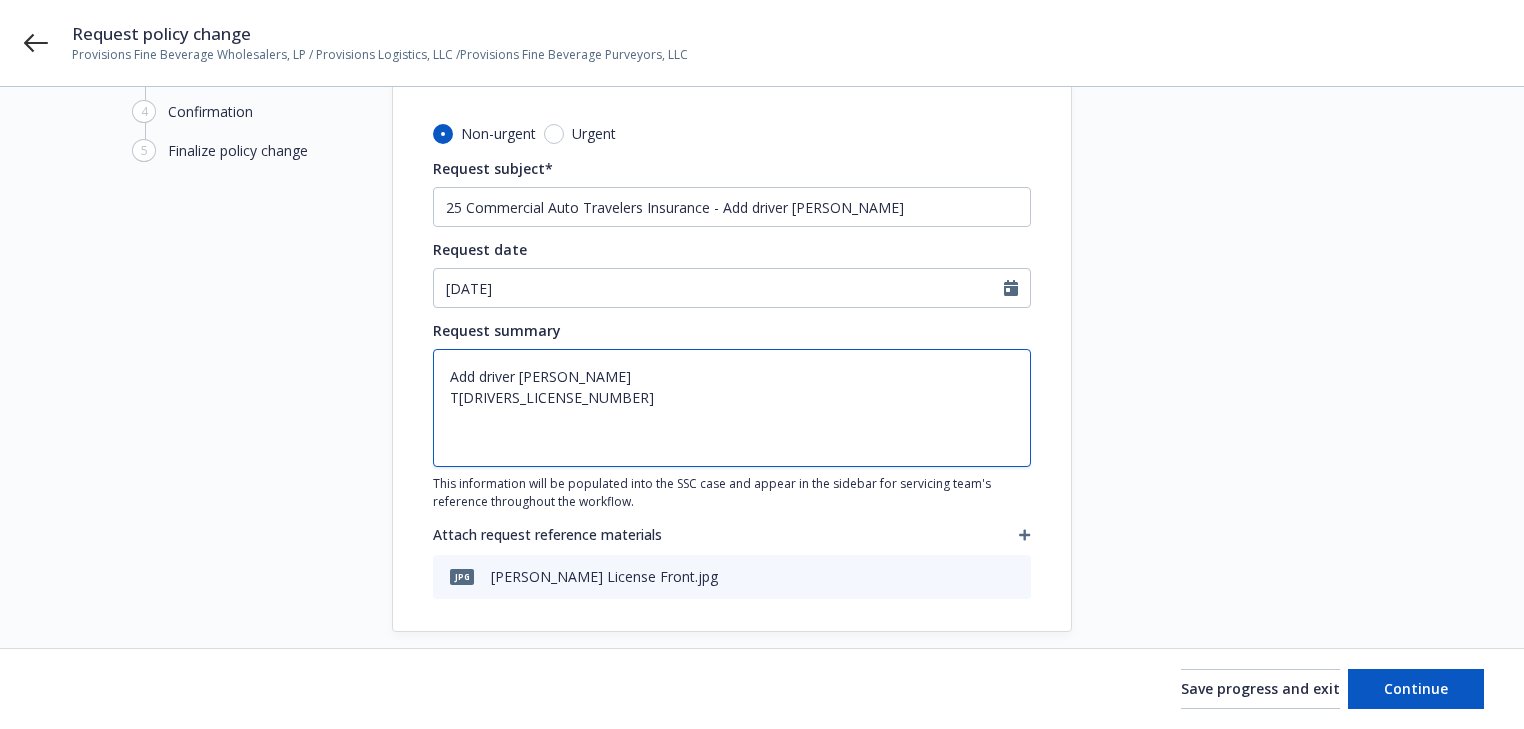 type on "x" 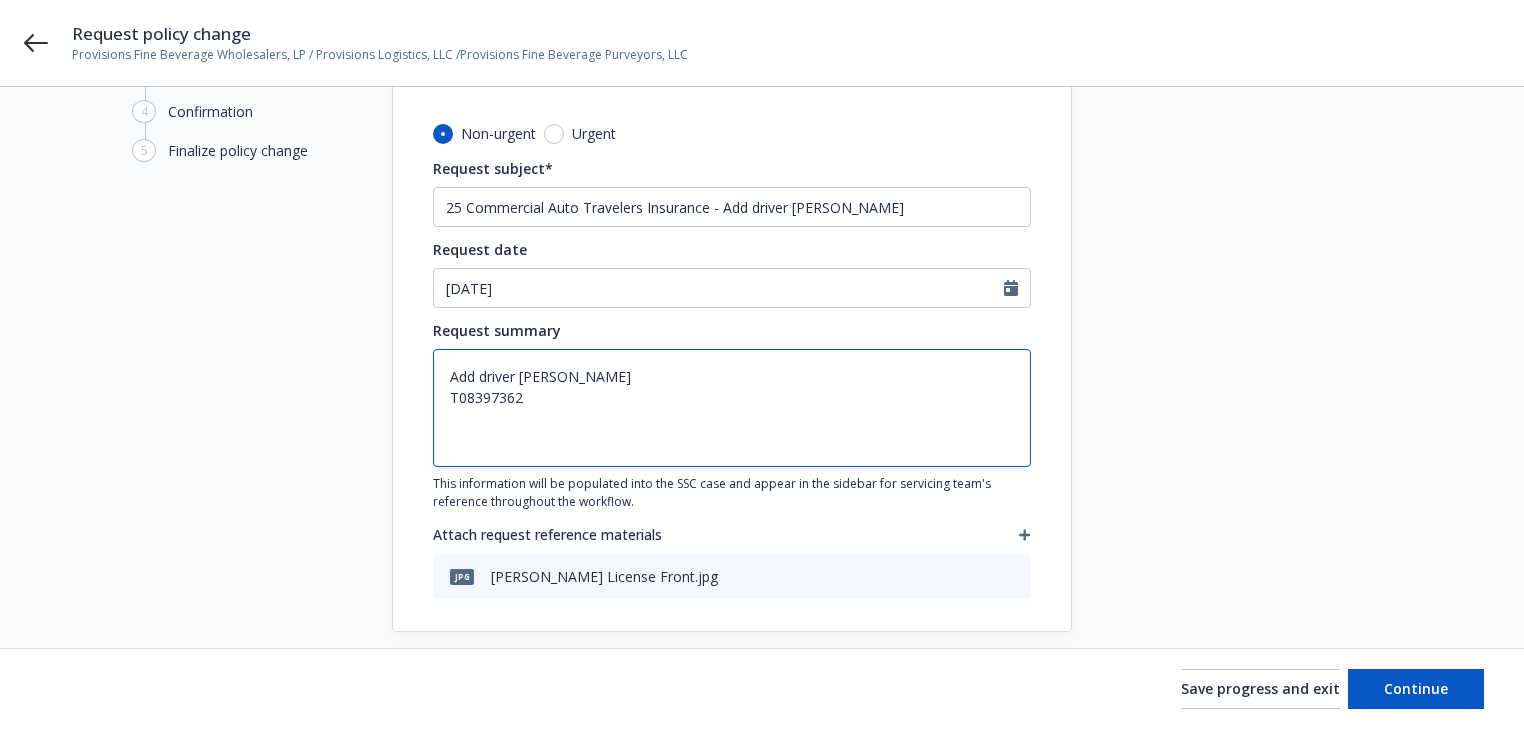 type on "x" 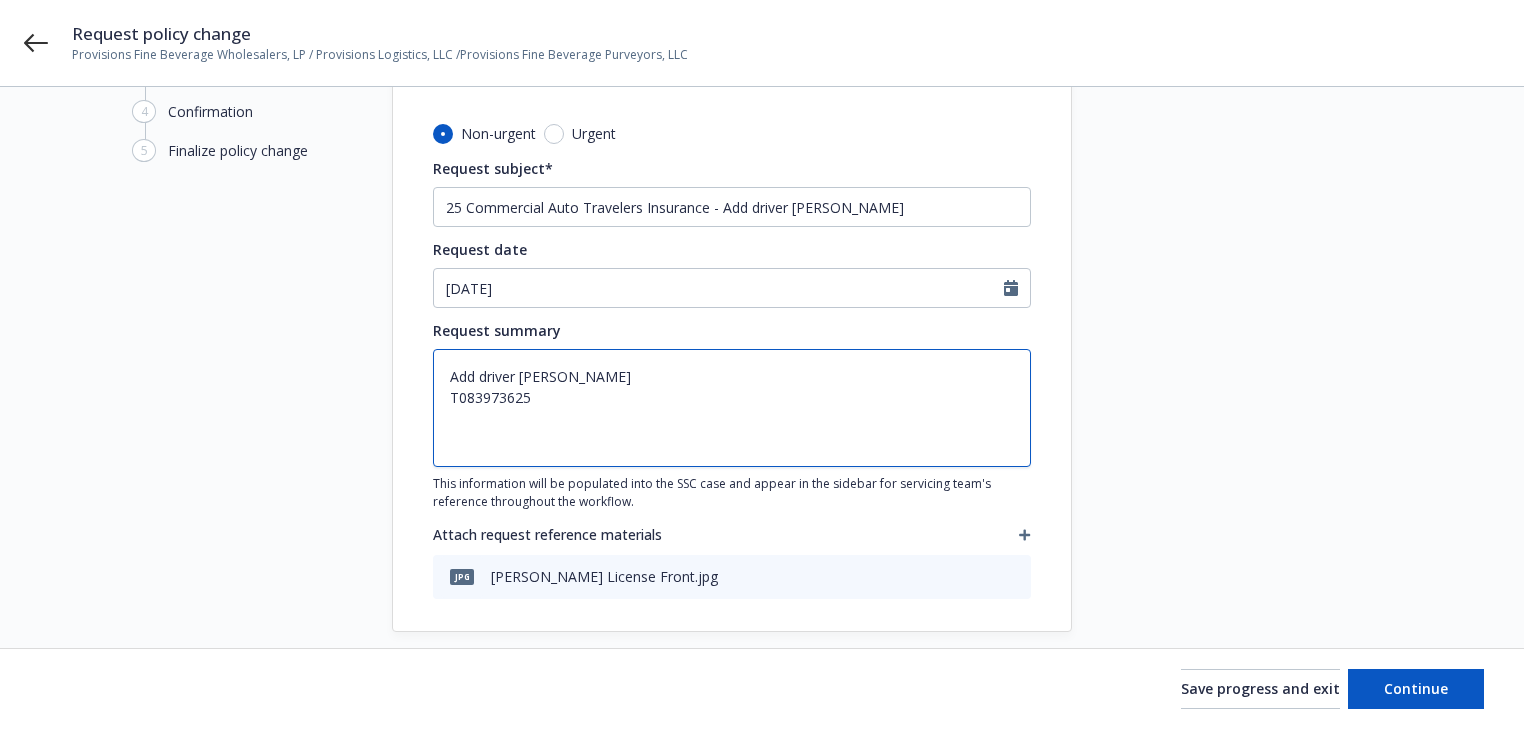 type on "x" 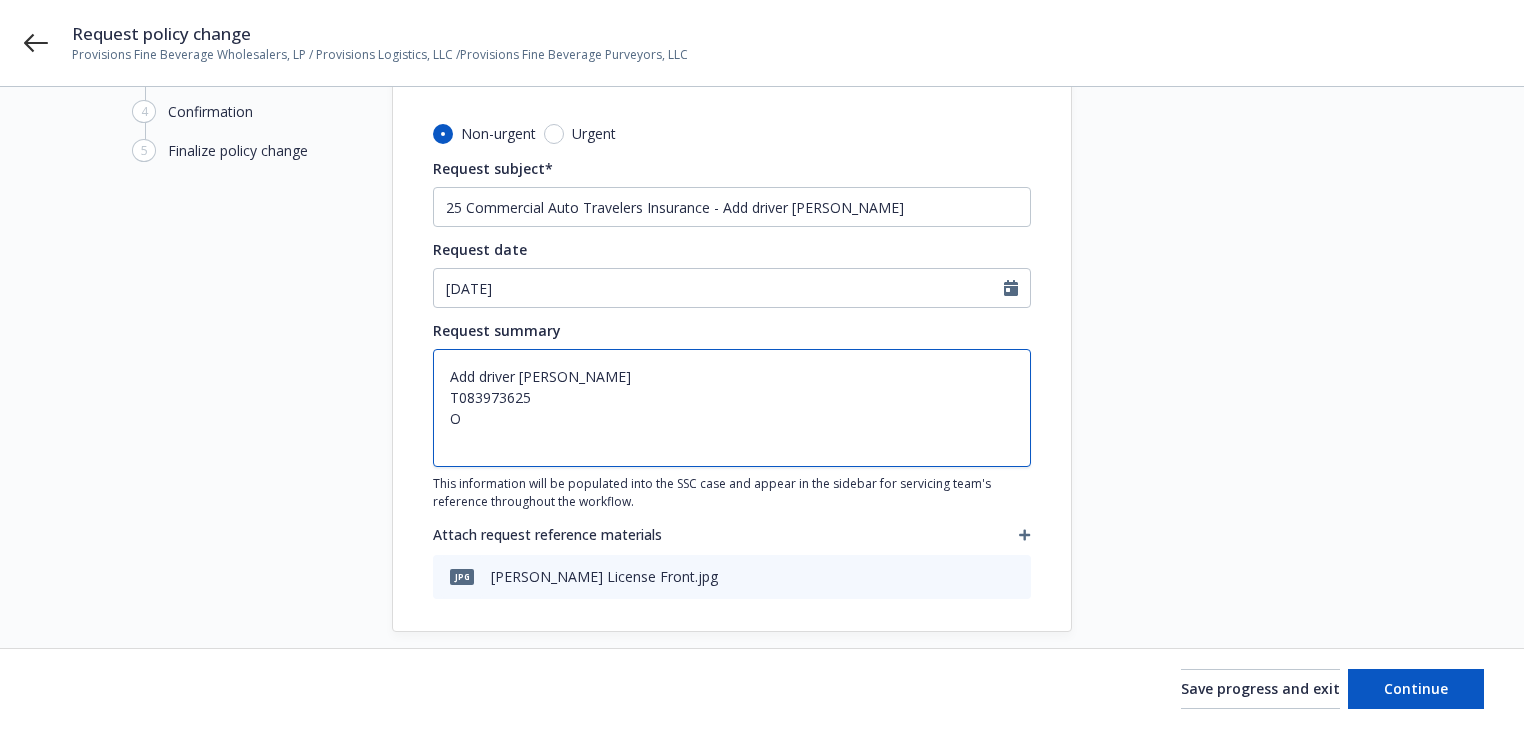 type on "x" 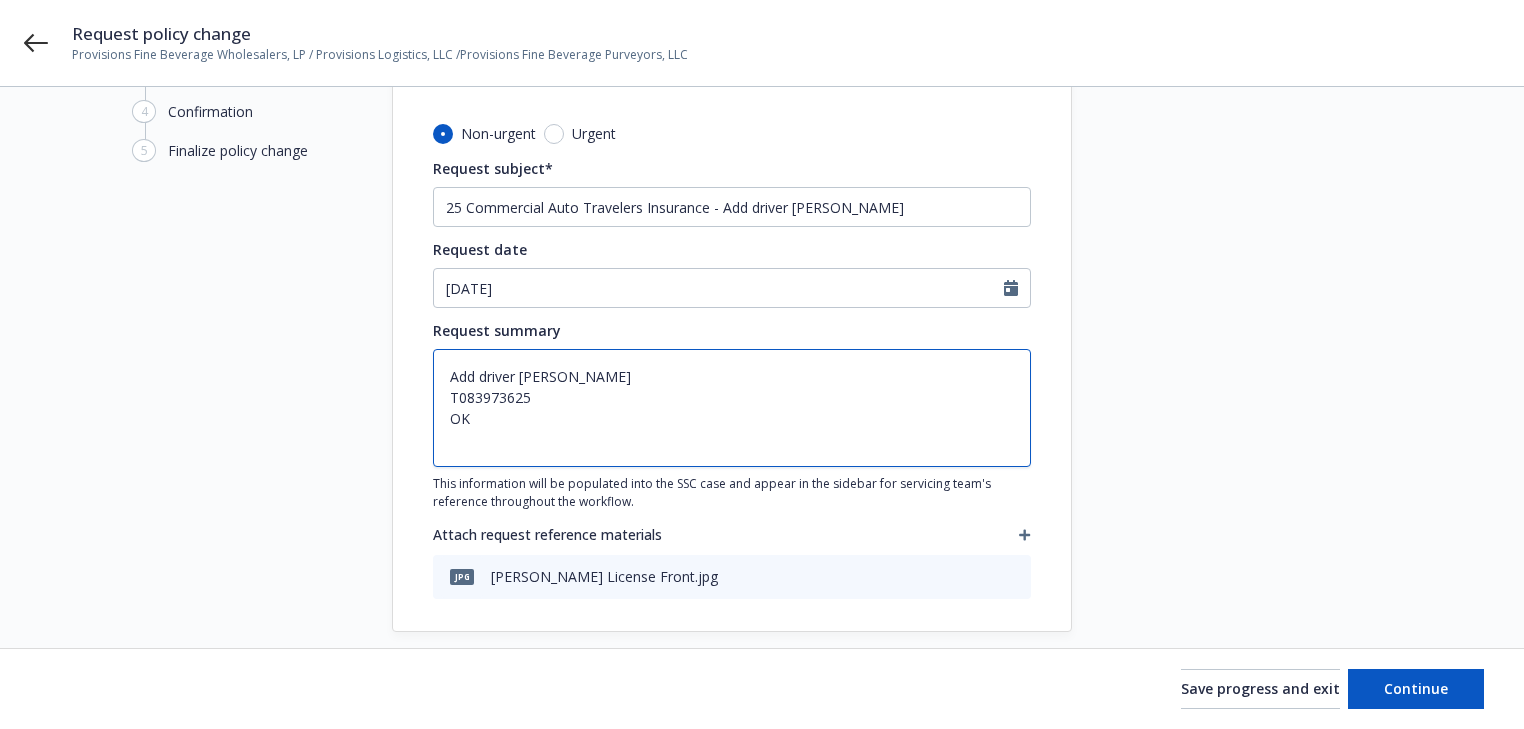 type on "x" 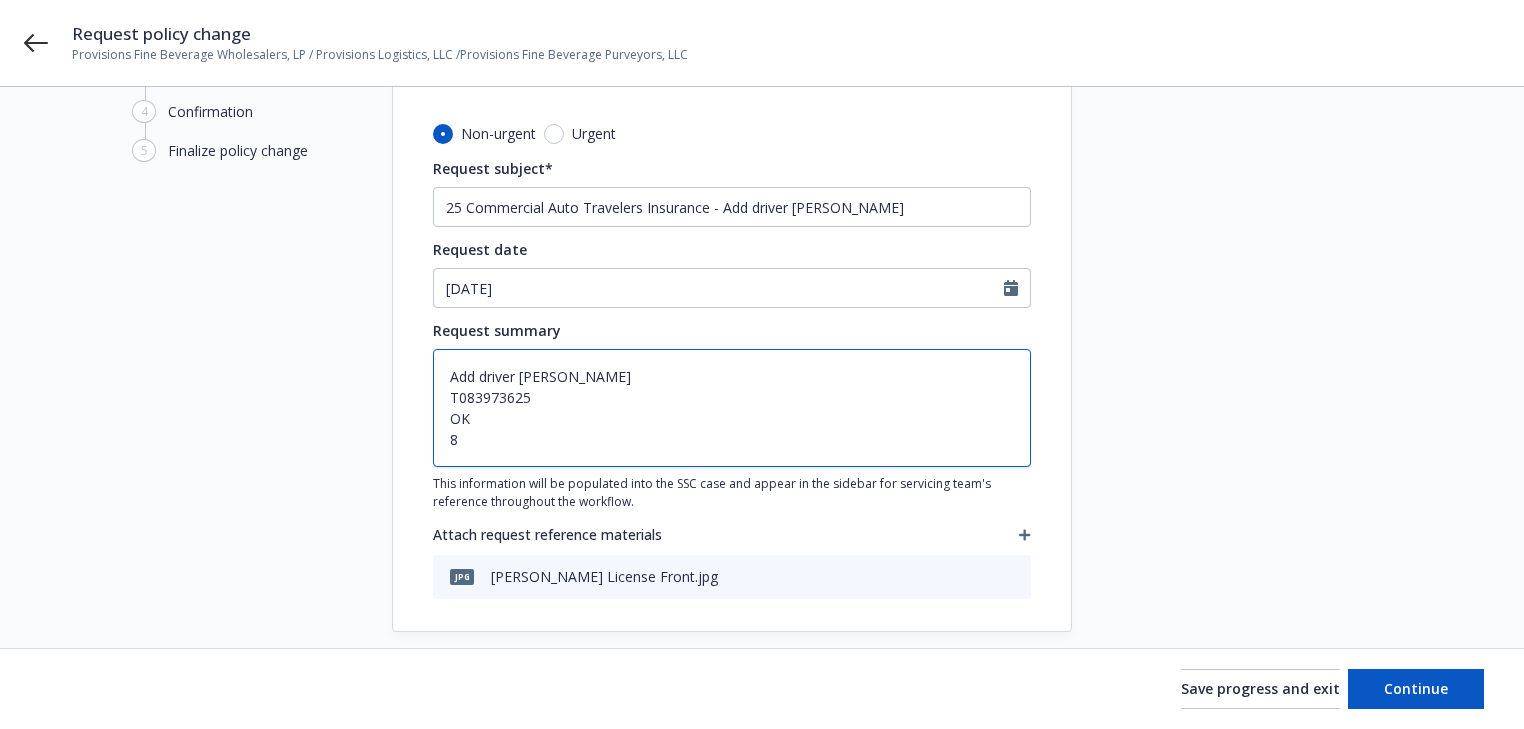 type on "x" 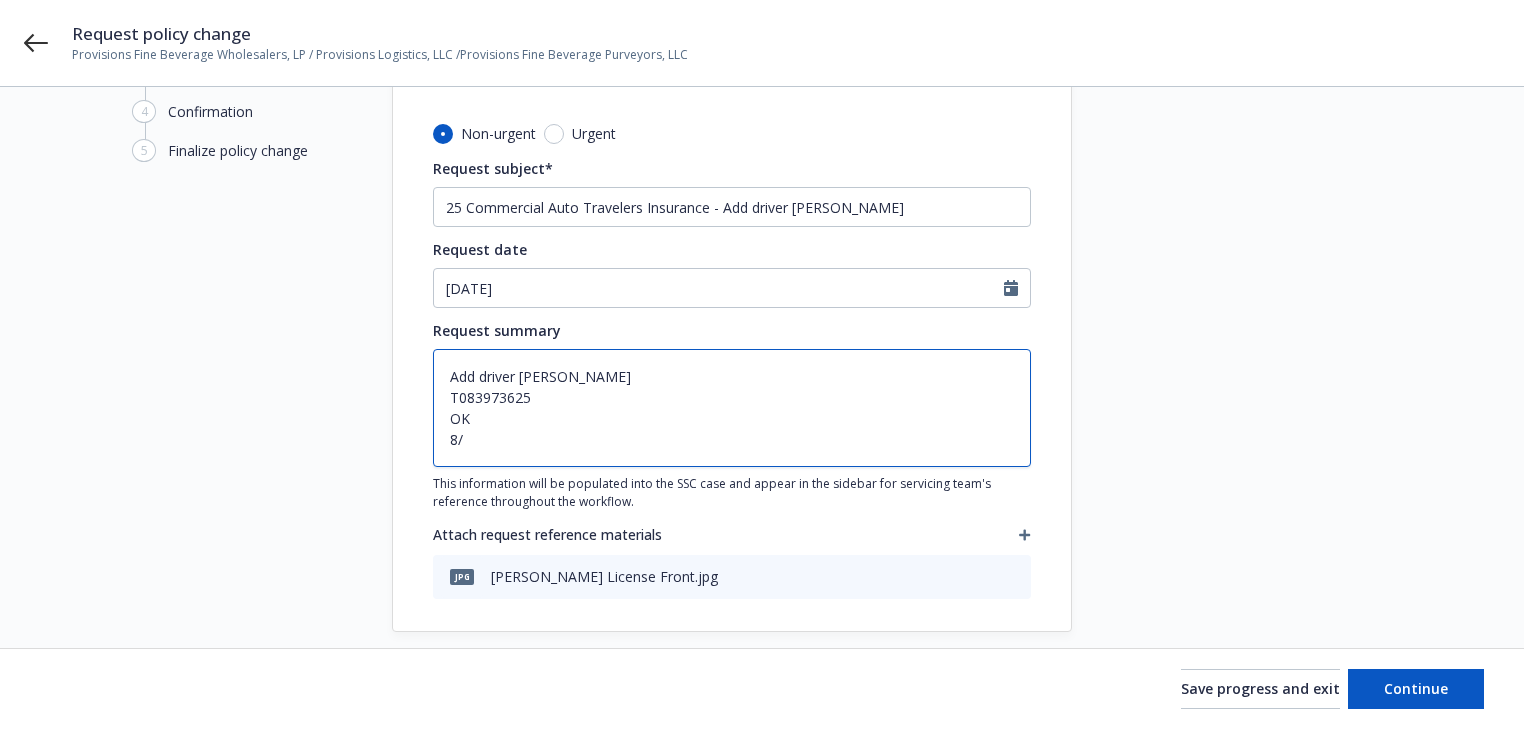 type on "x" 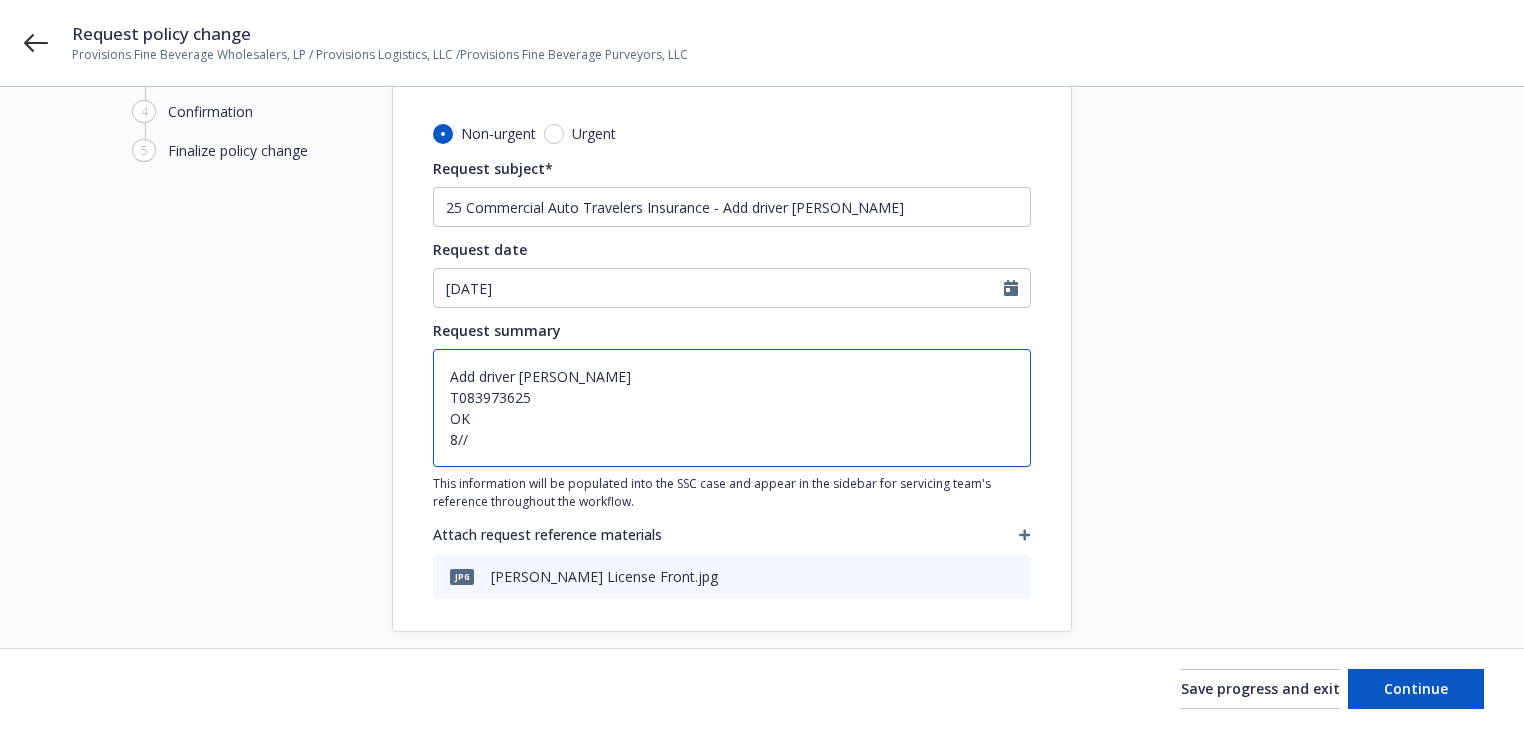 type on "x" 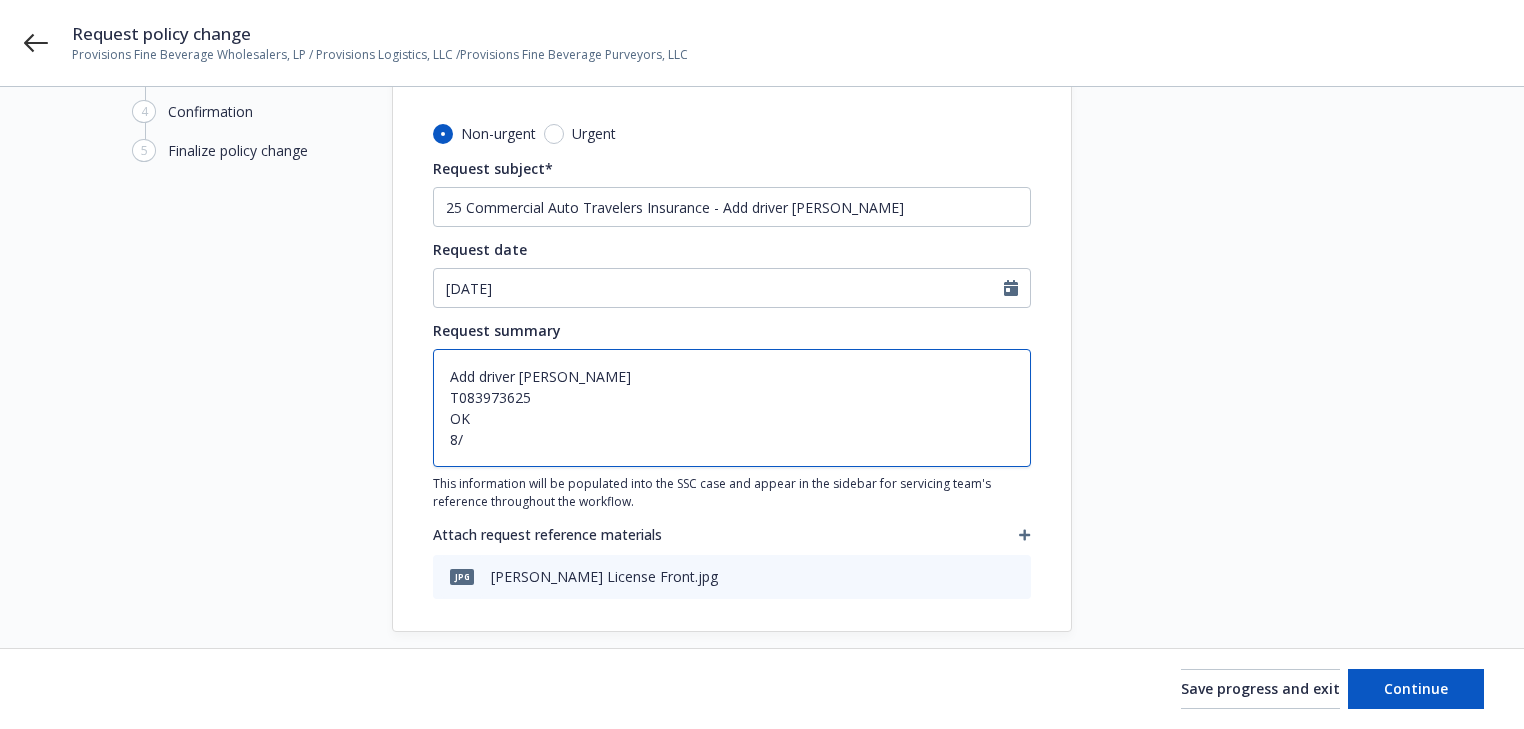 type on "x" 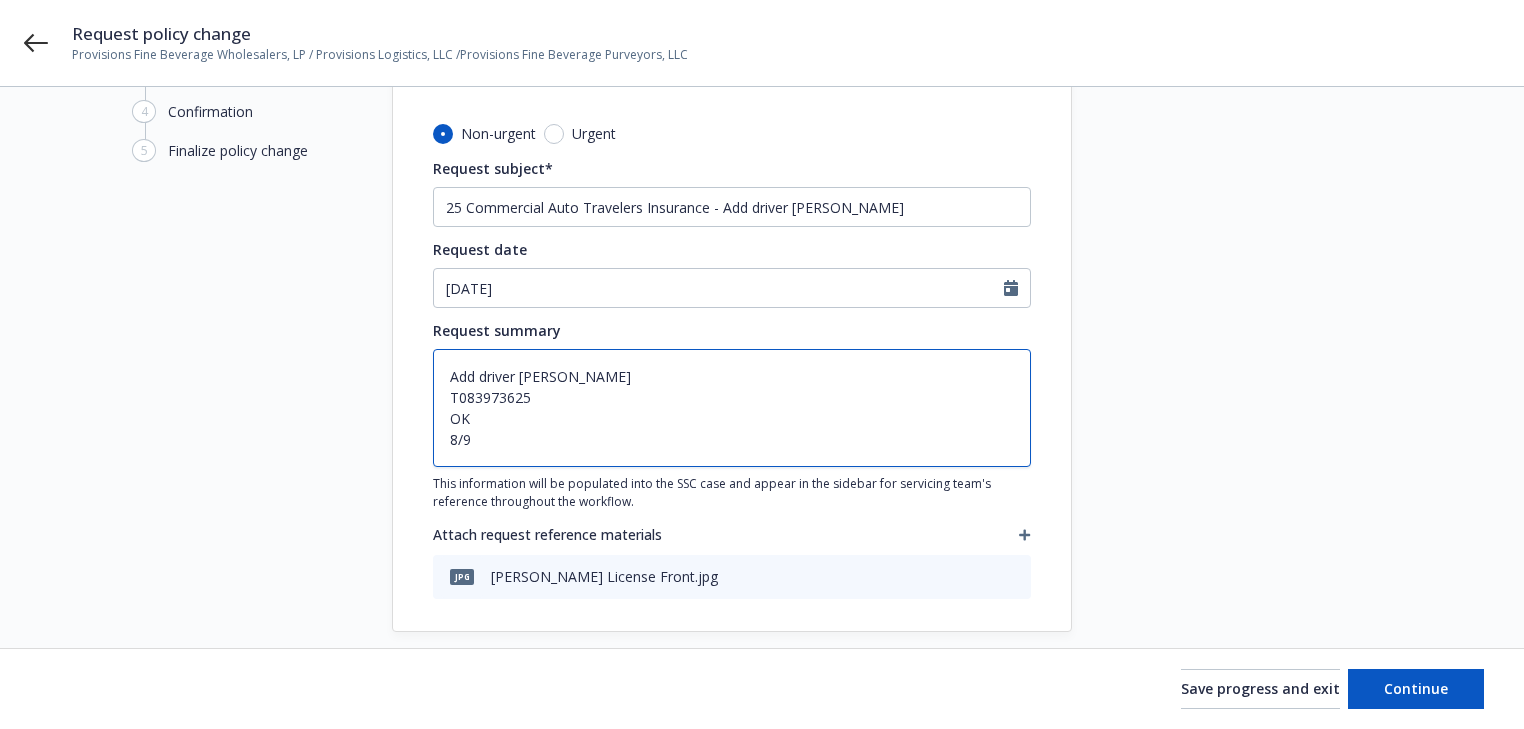 type on "x" 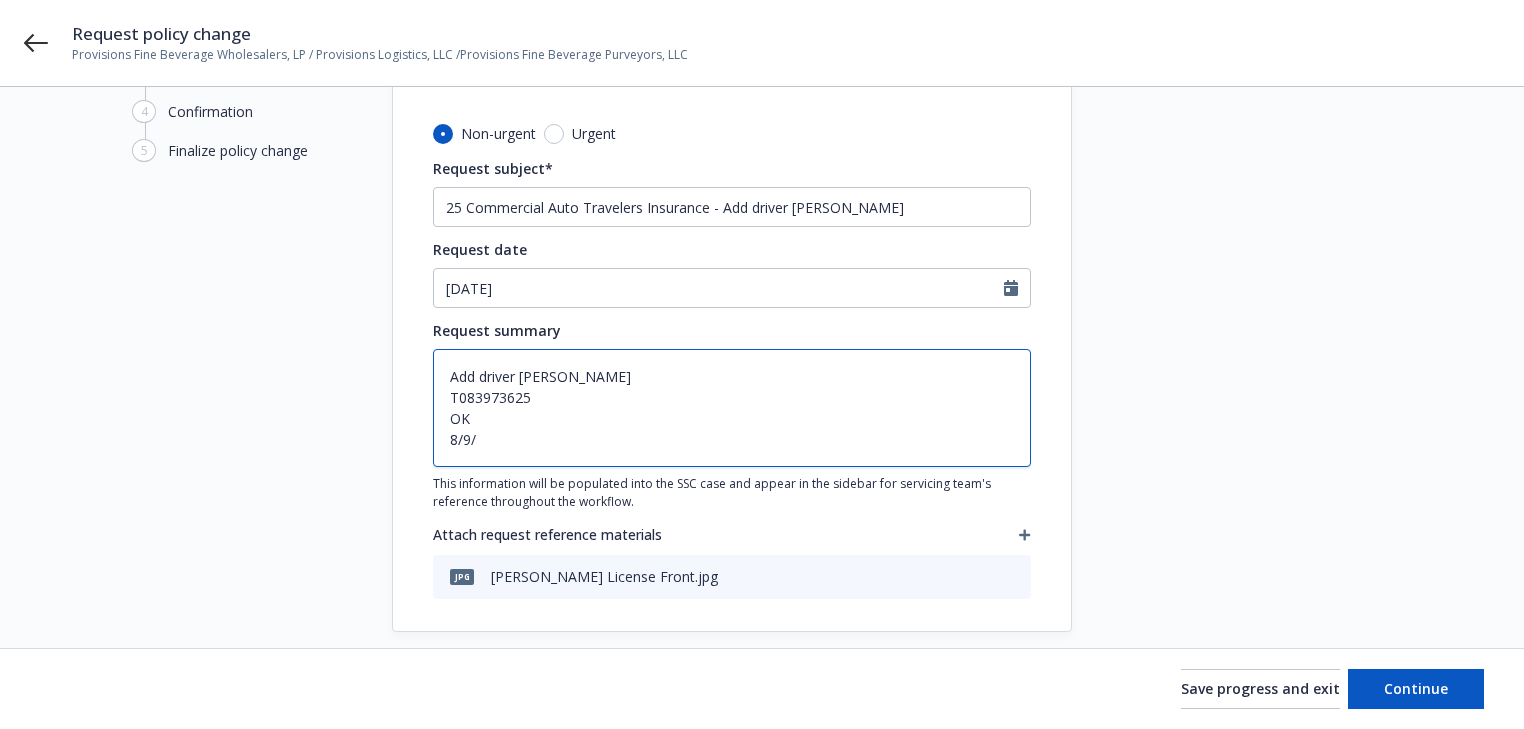 type on "x" 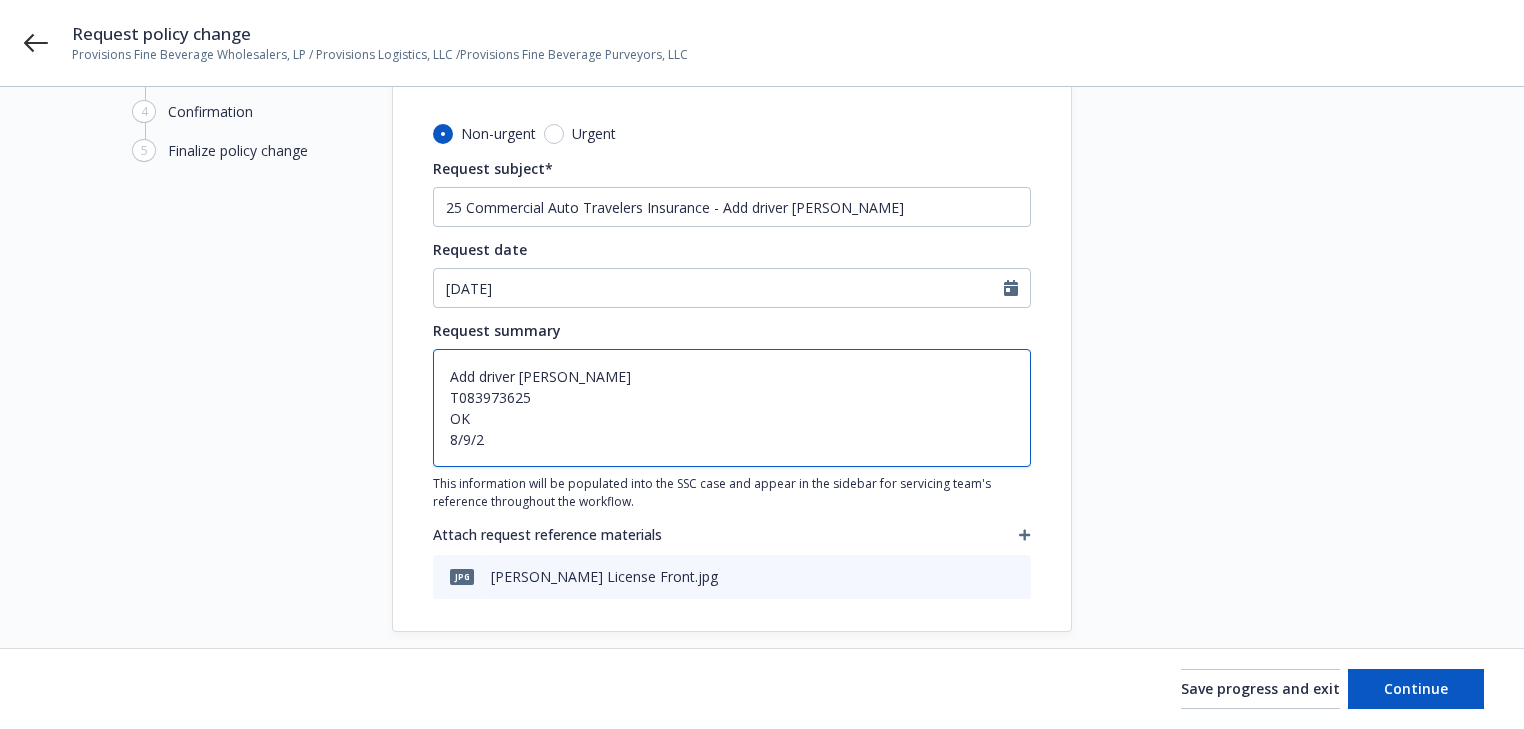 type on "x" 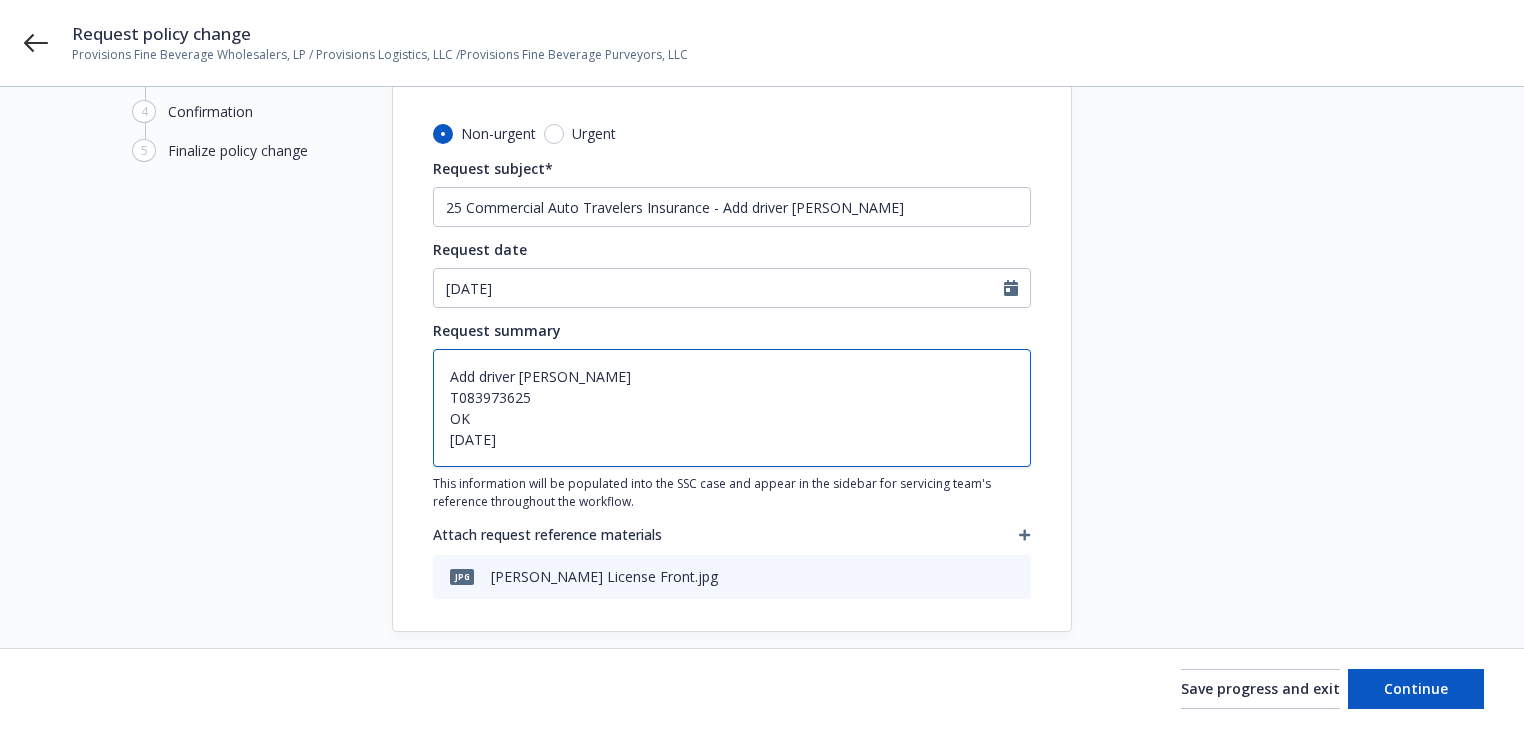 type on "x" 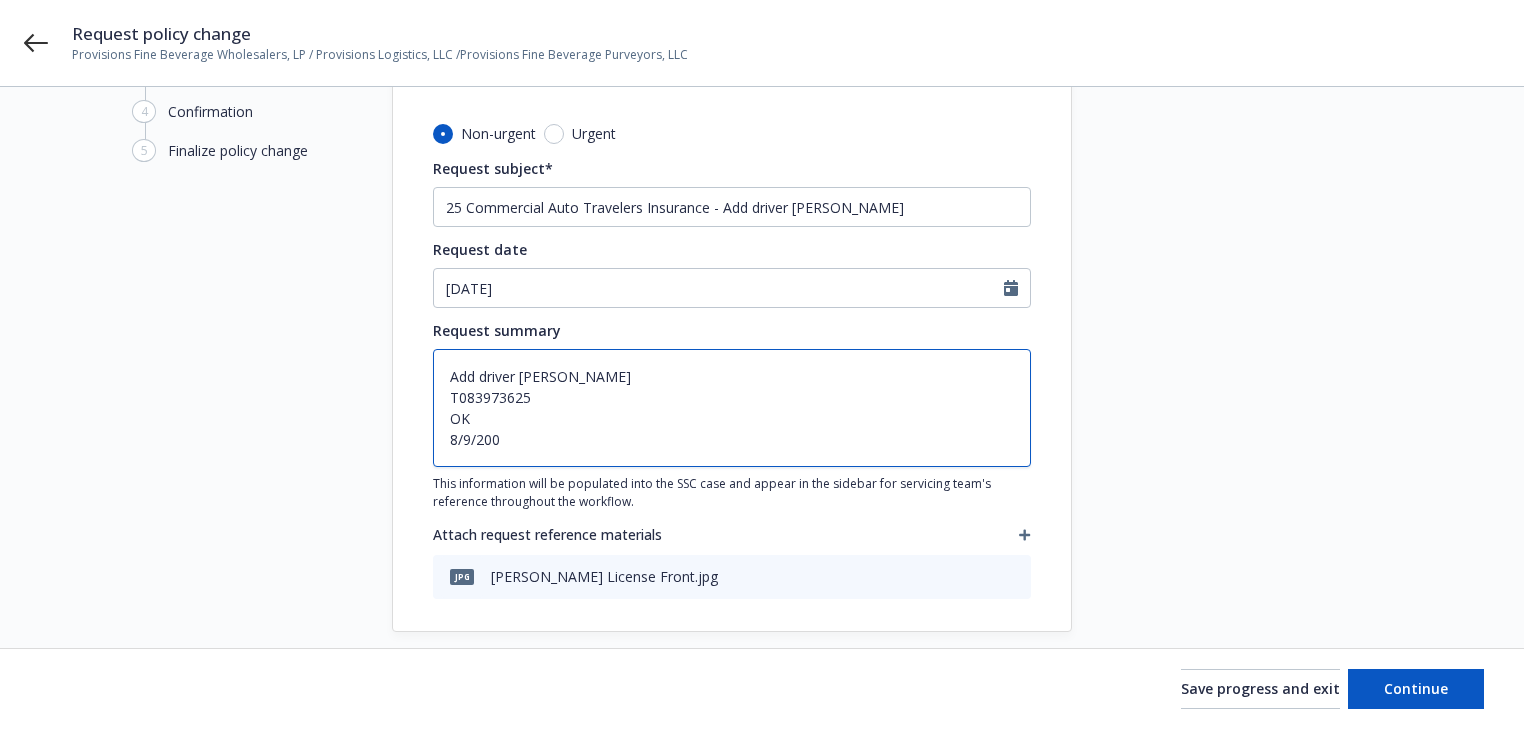 type on "x" 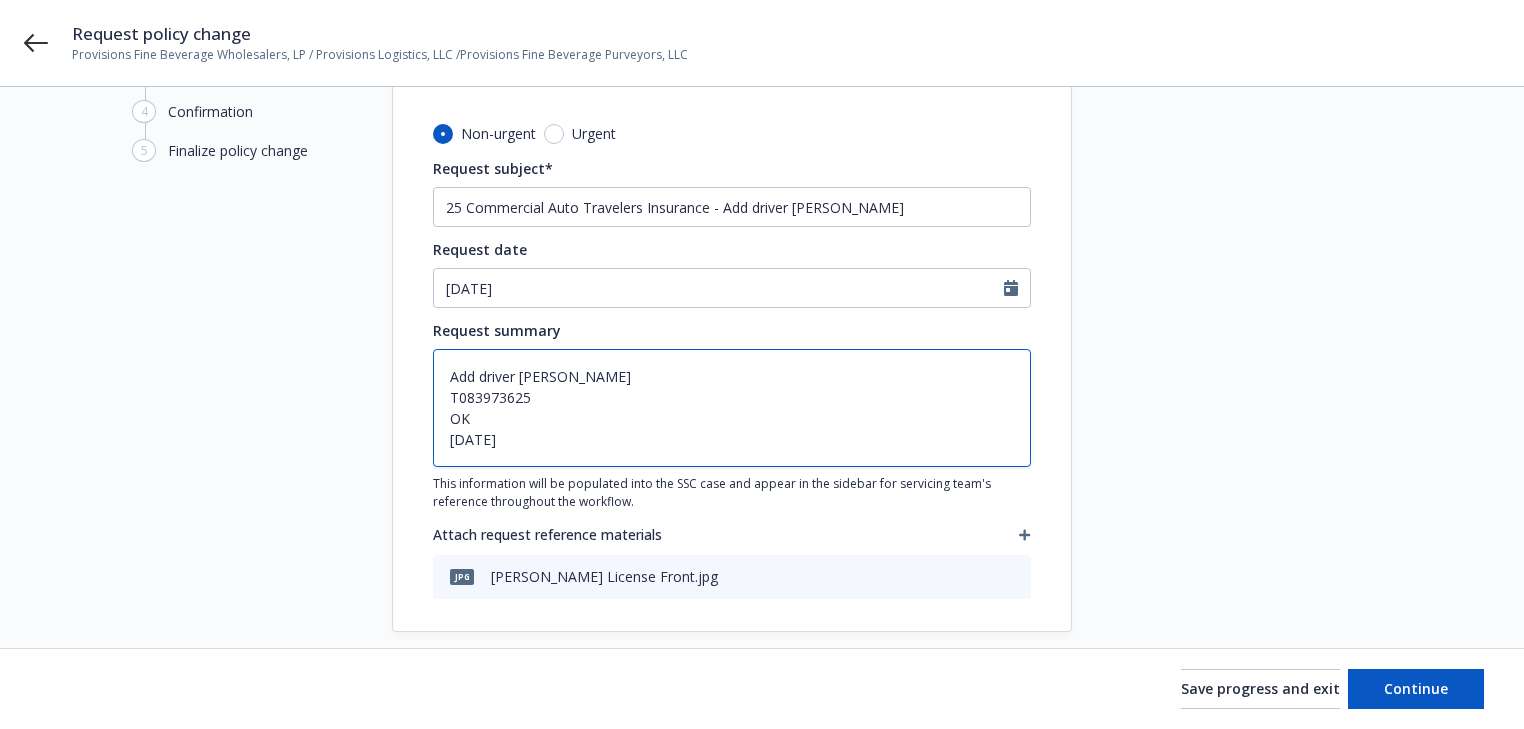 click on "Add driver [PERSON_NAME]
T083973625
OK
[DATE]" at bounding box center [732, 408] 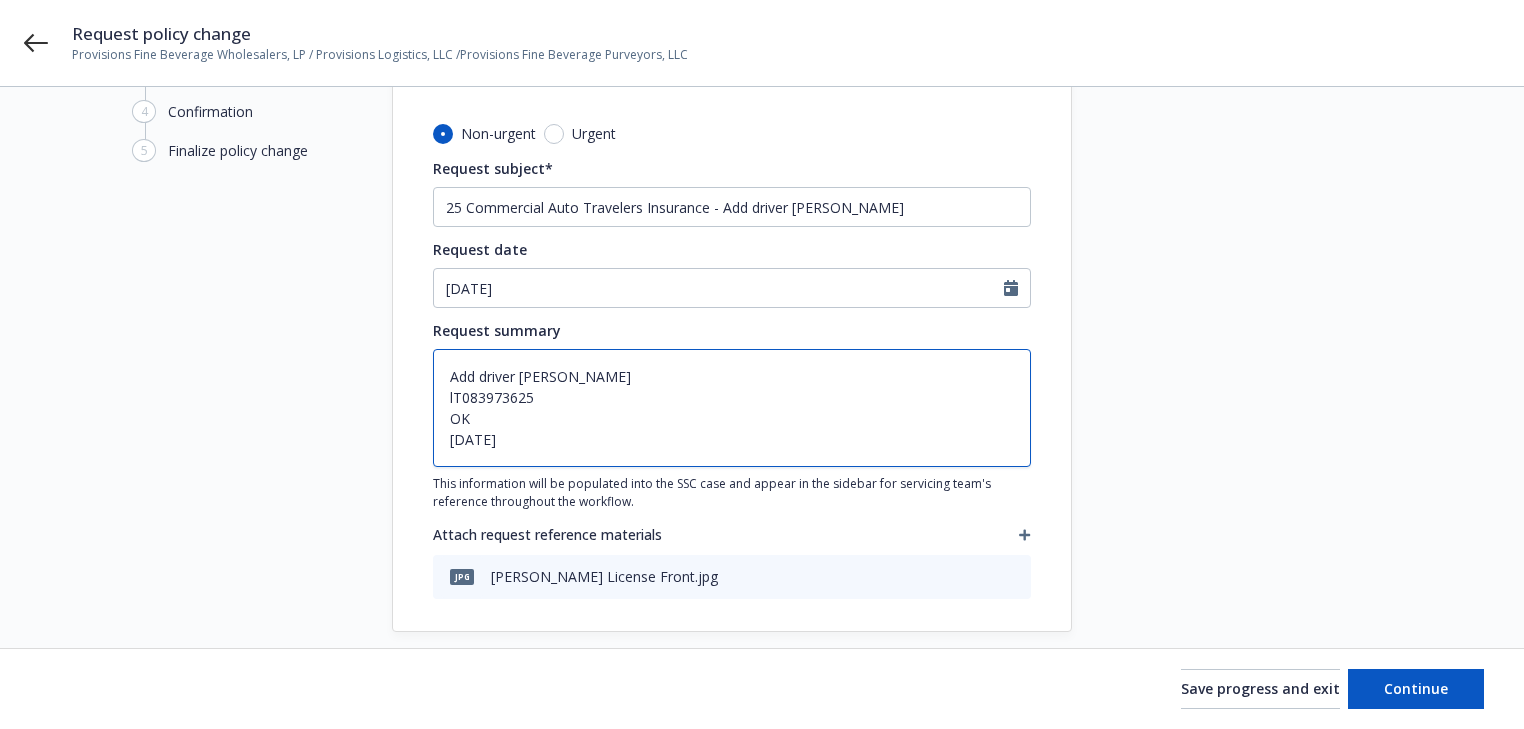 type on "x" 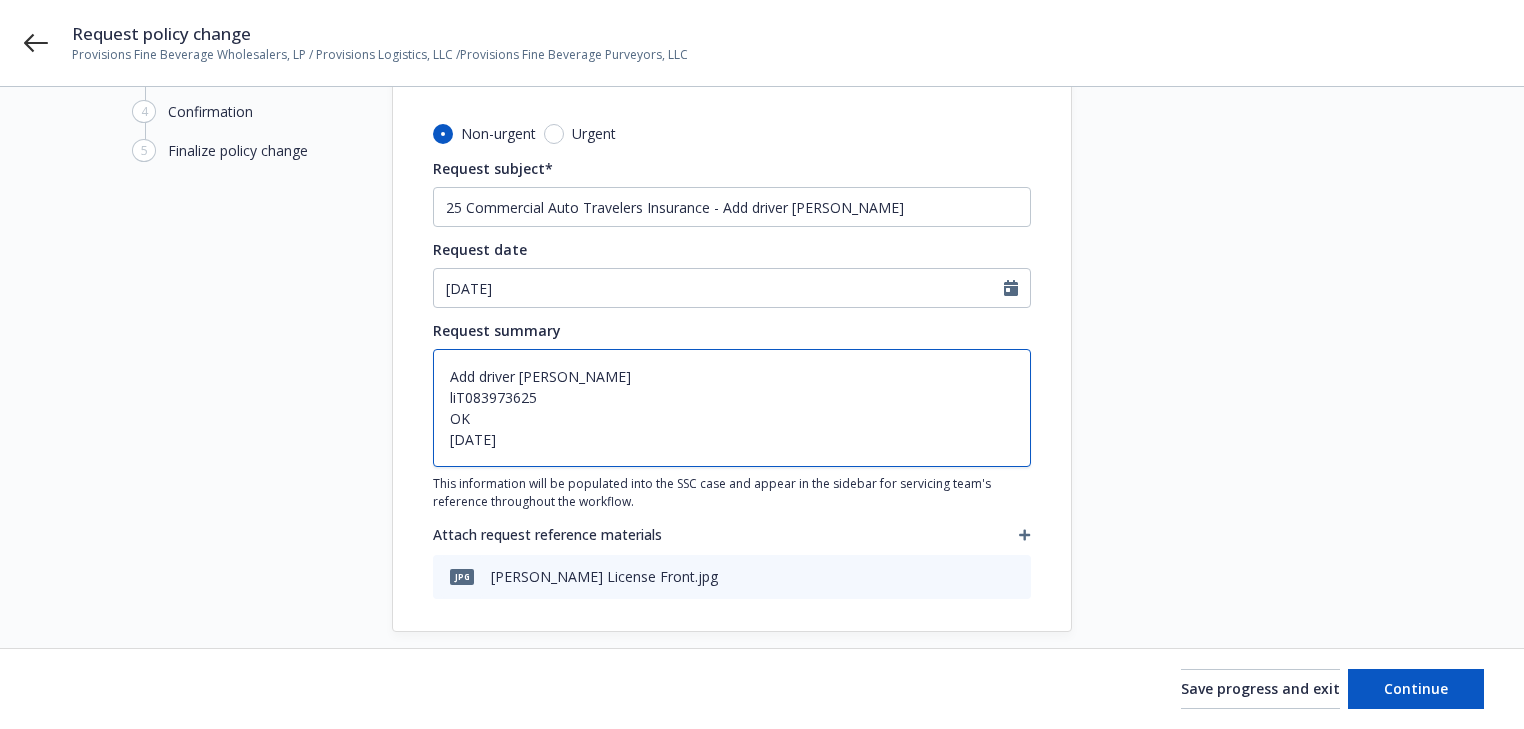 type on "x" 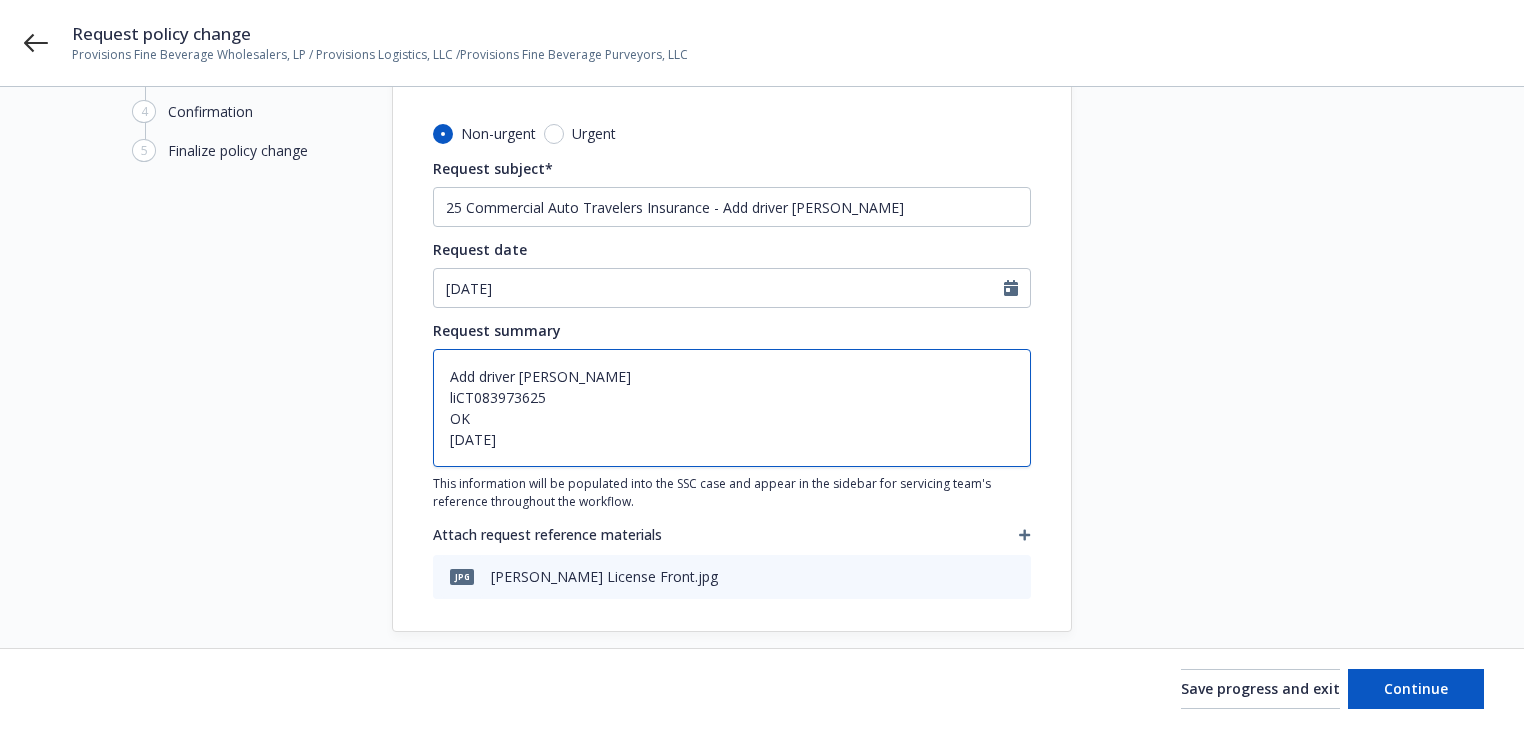 type on "x" 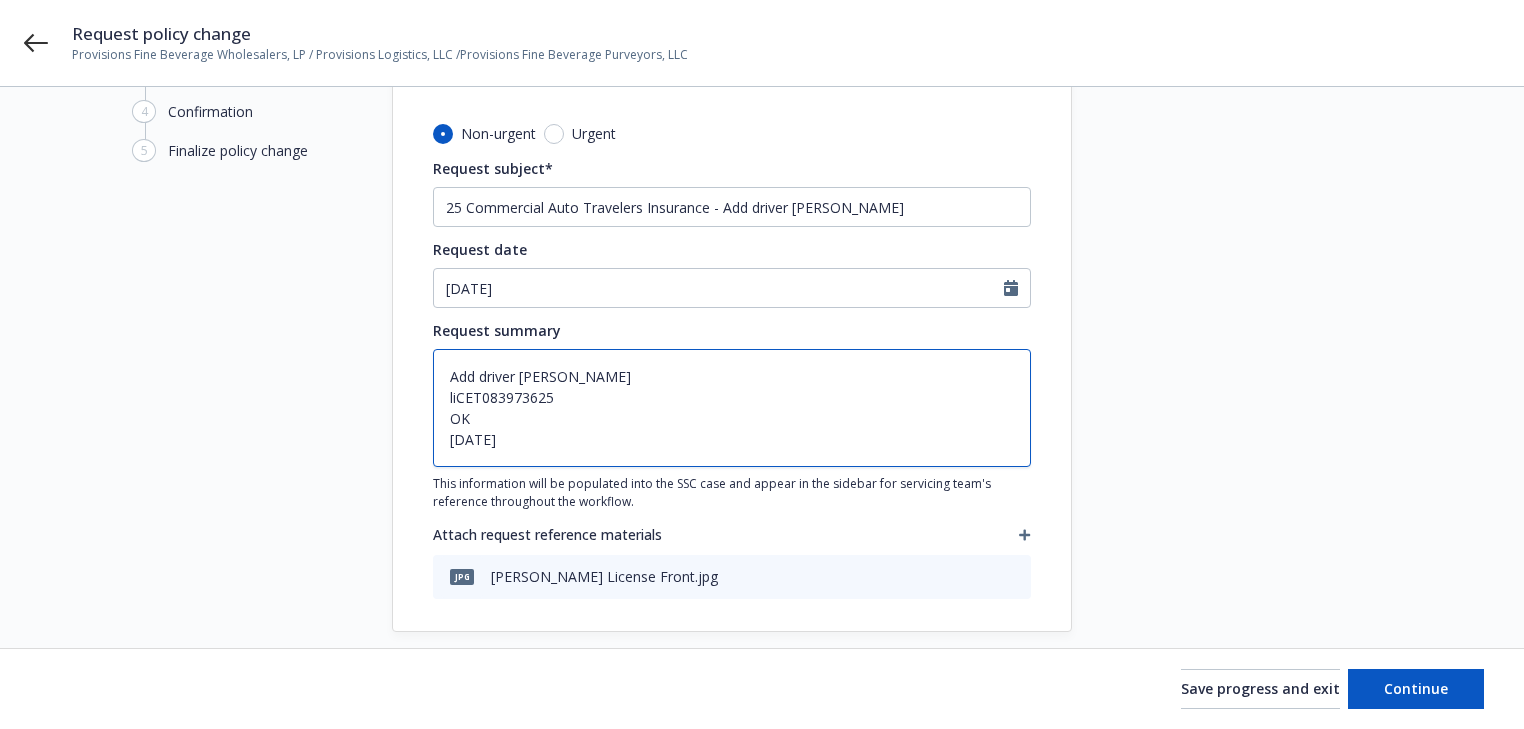 type on "x" 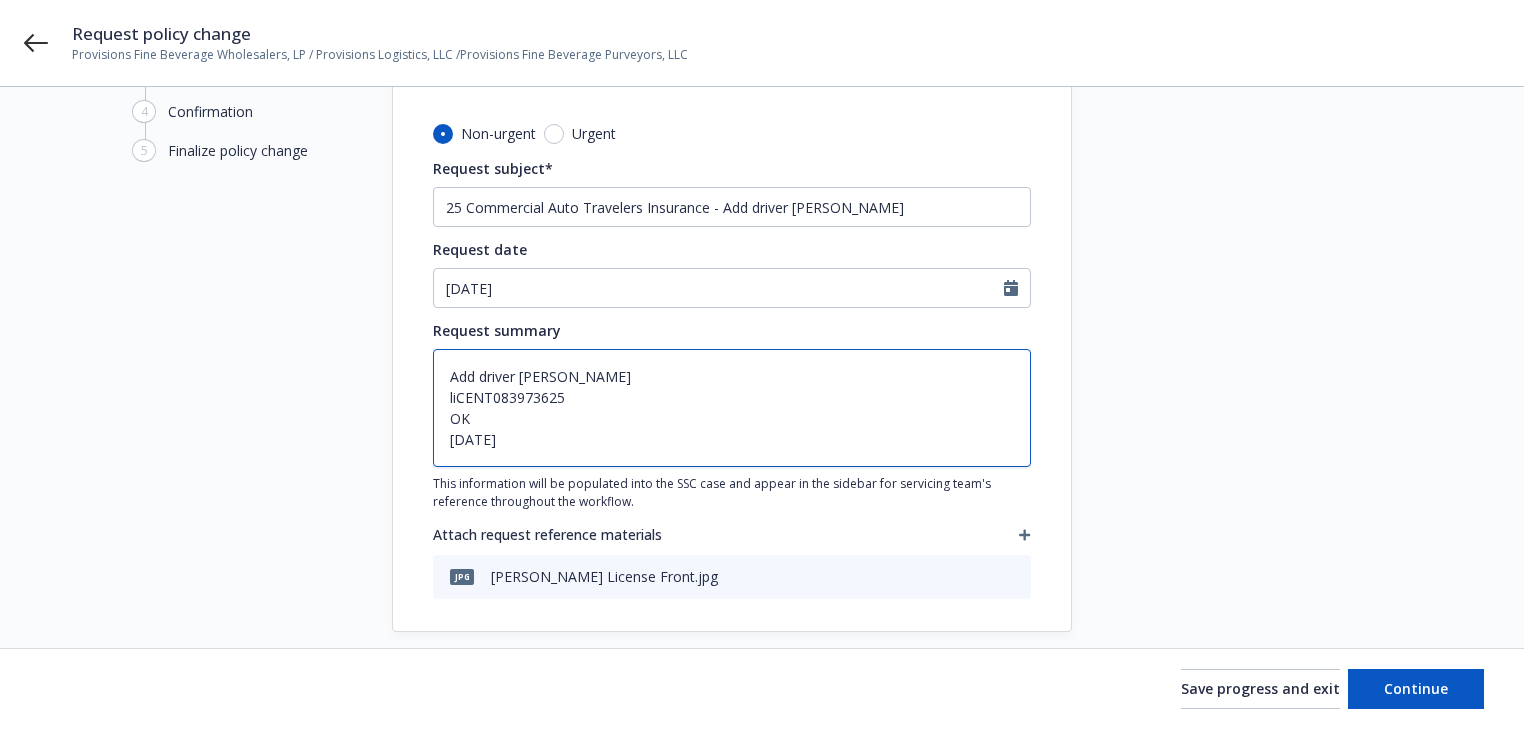 type on "x" 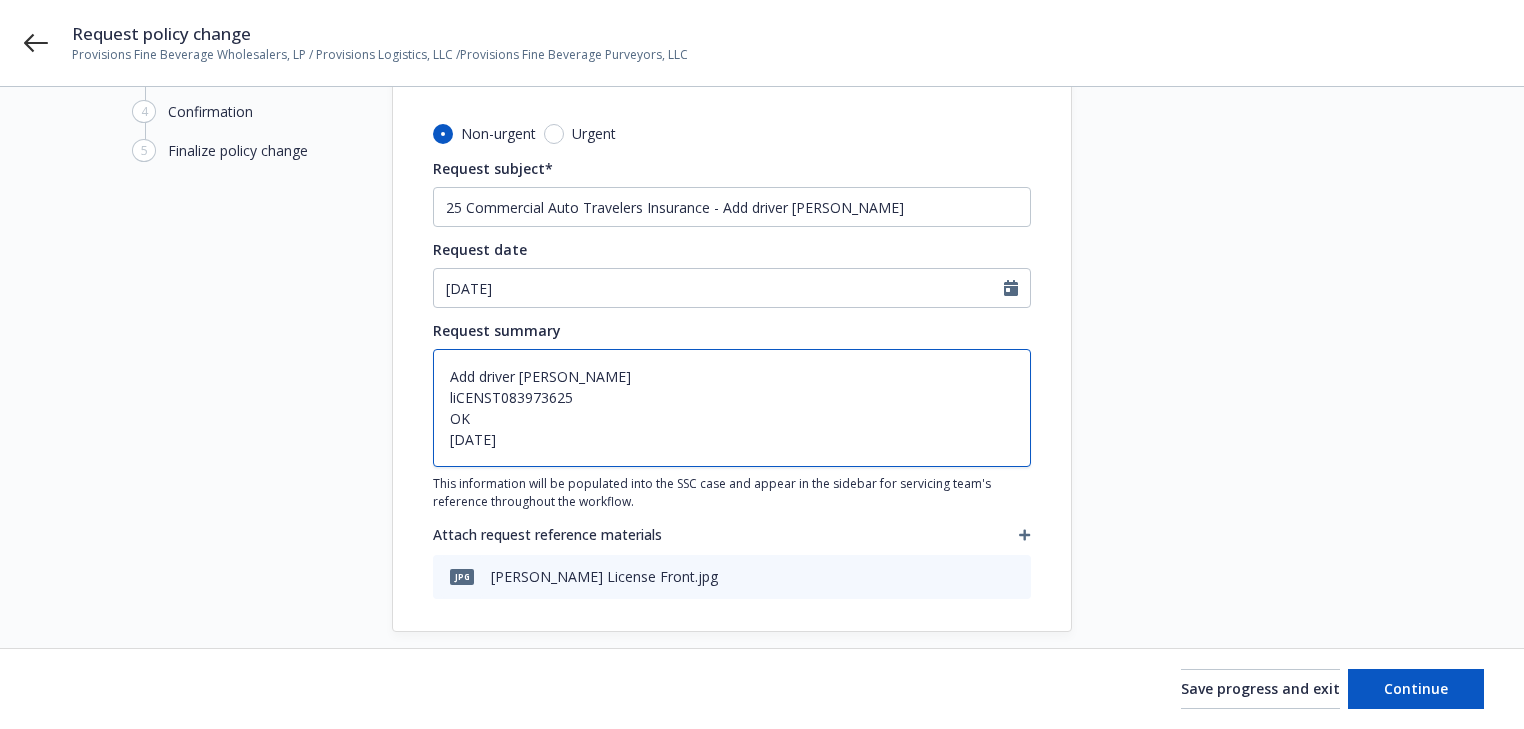 type on "x" 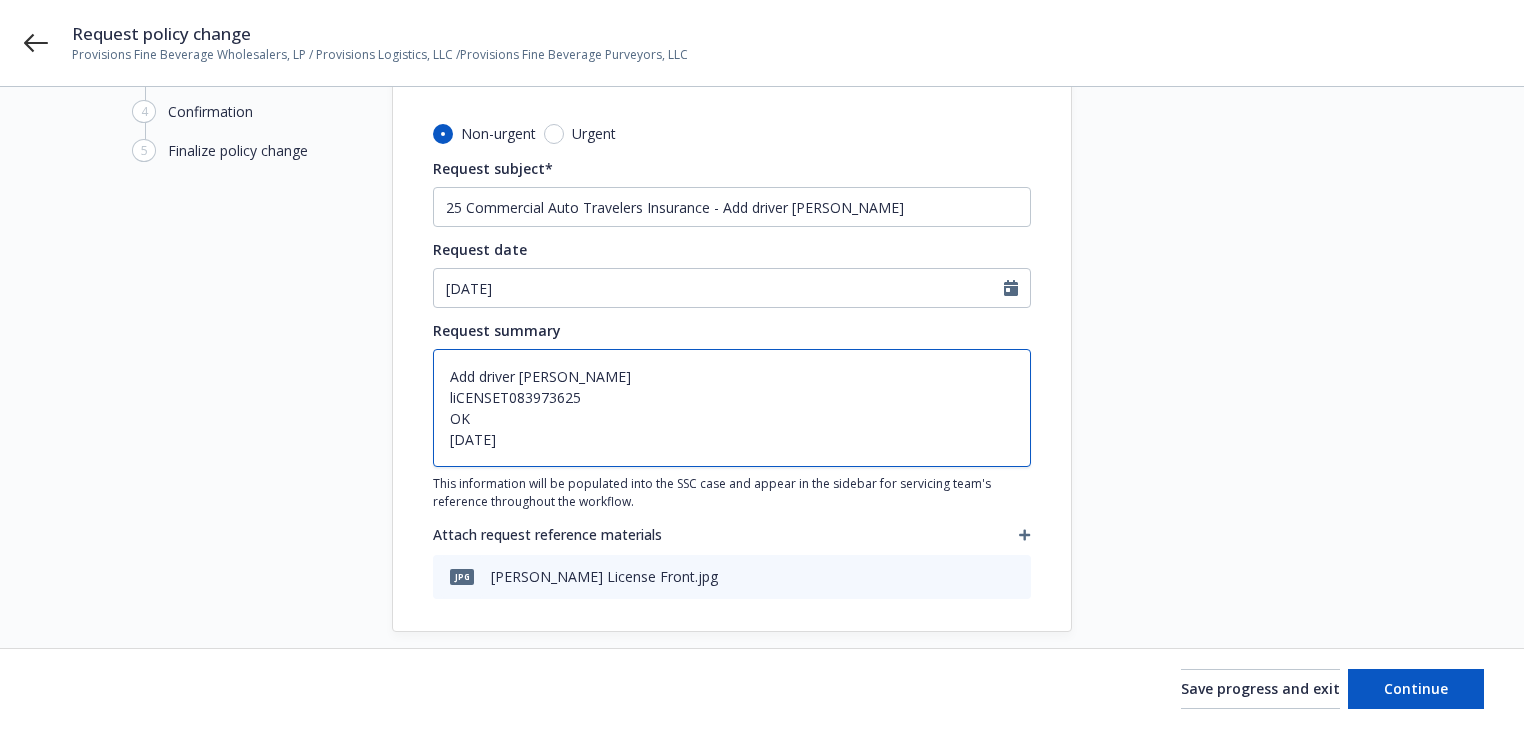 type on "x" 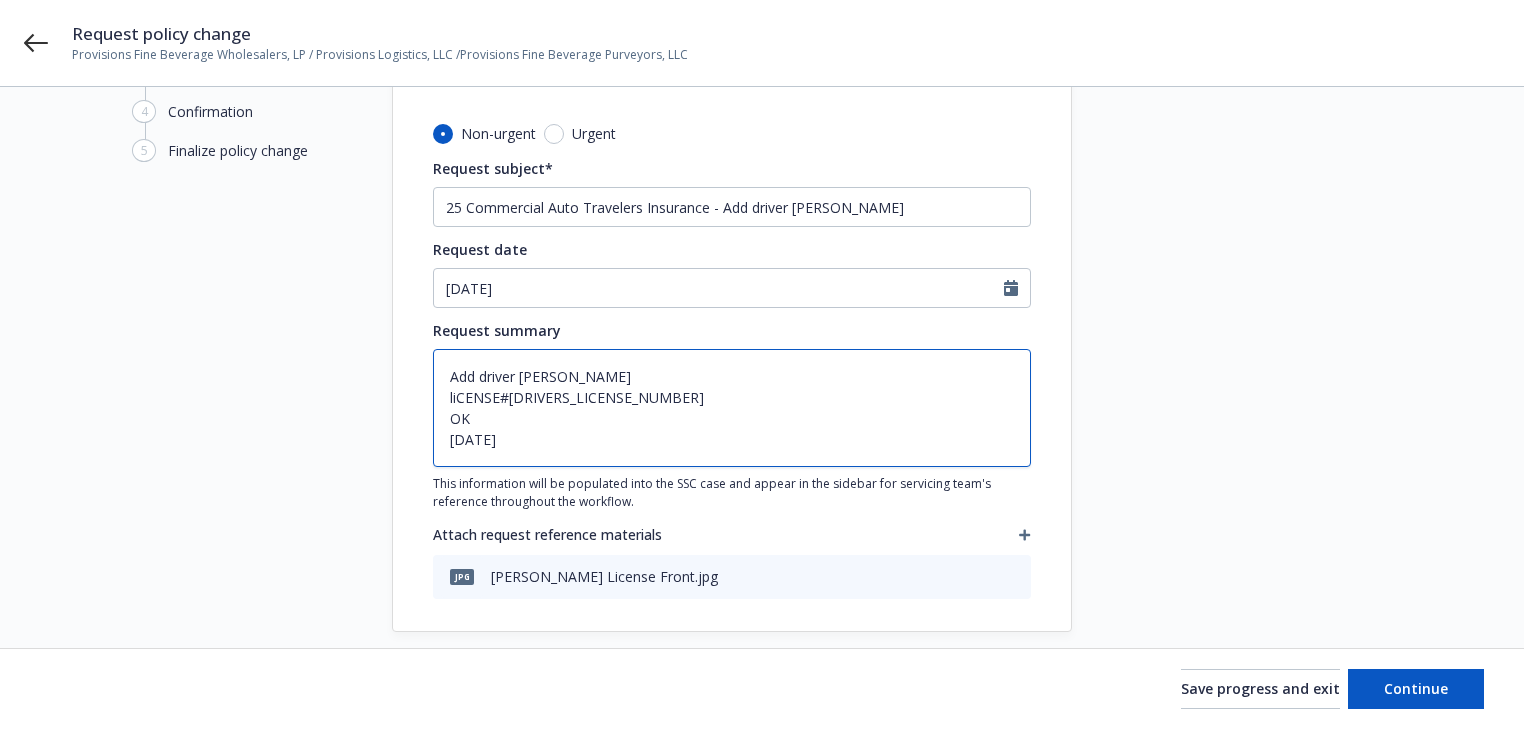 type on "x" 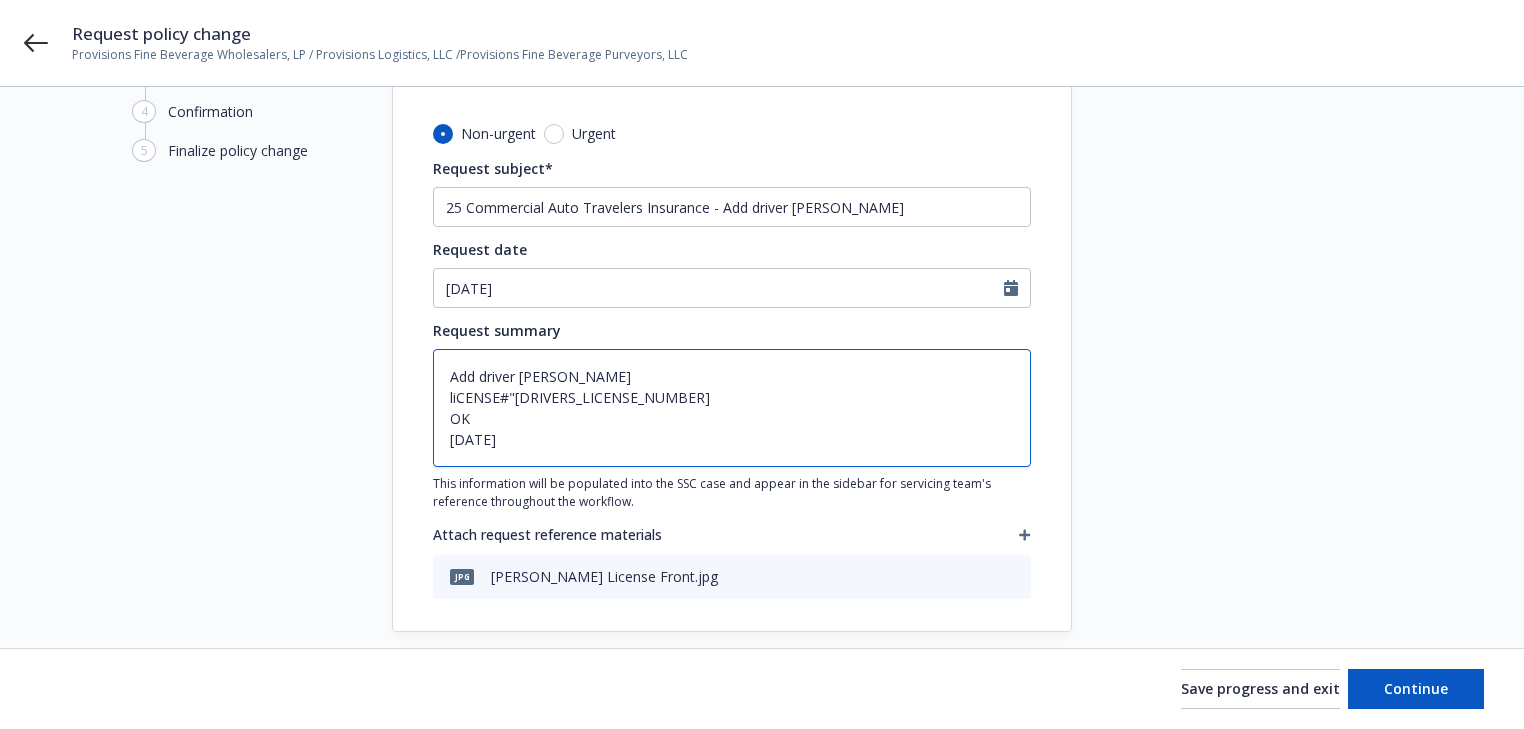 type on "x" 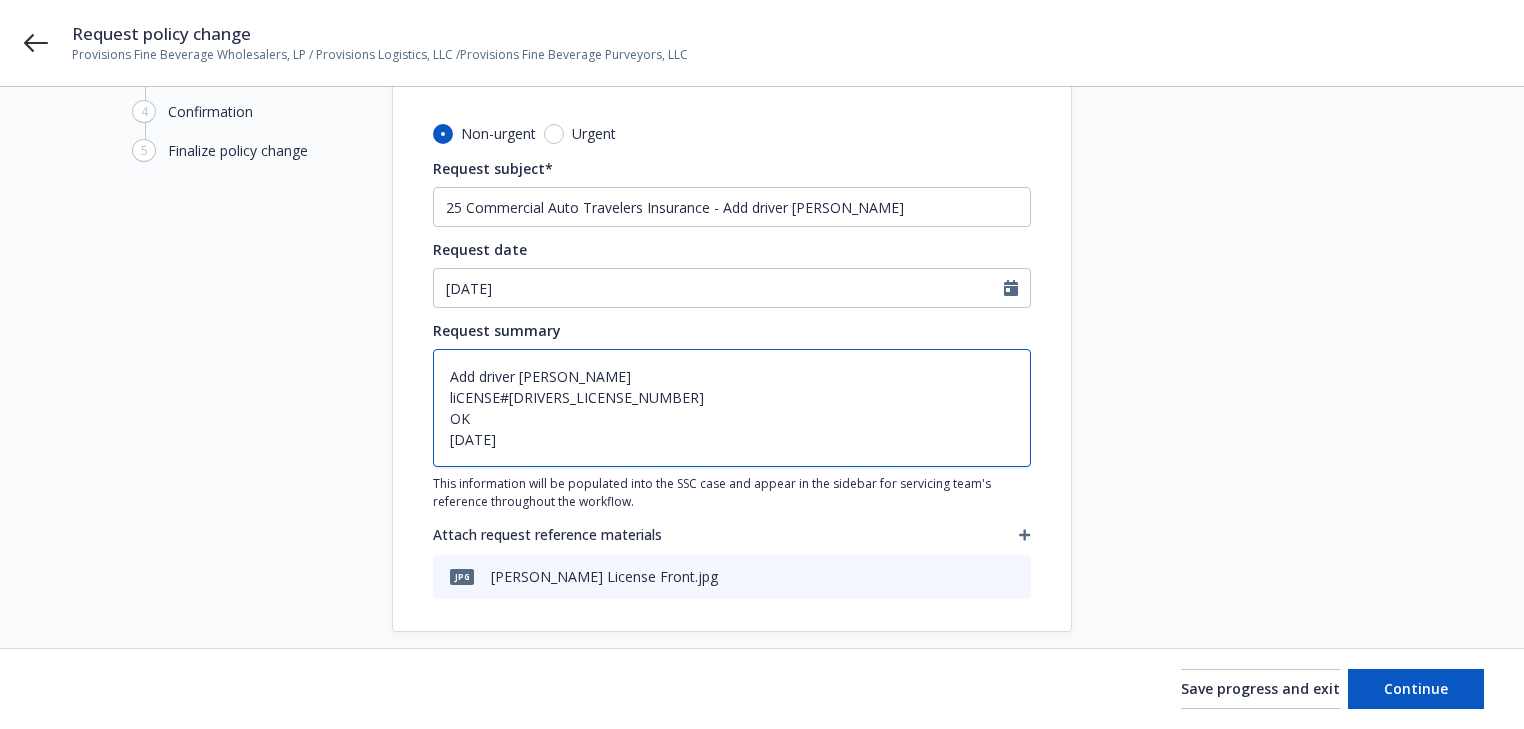 type on "x" 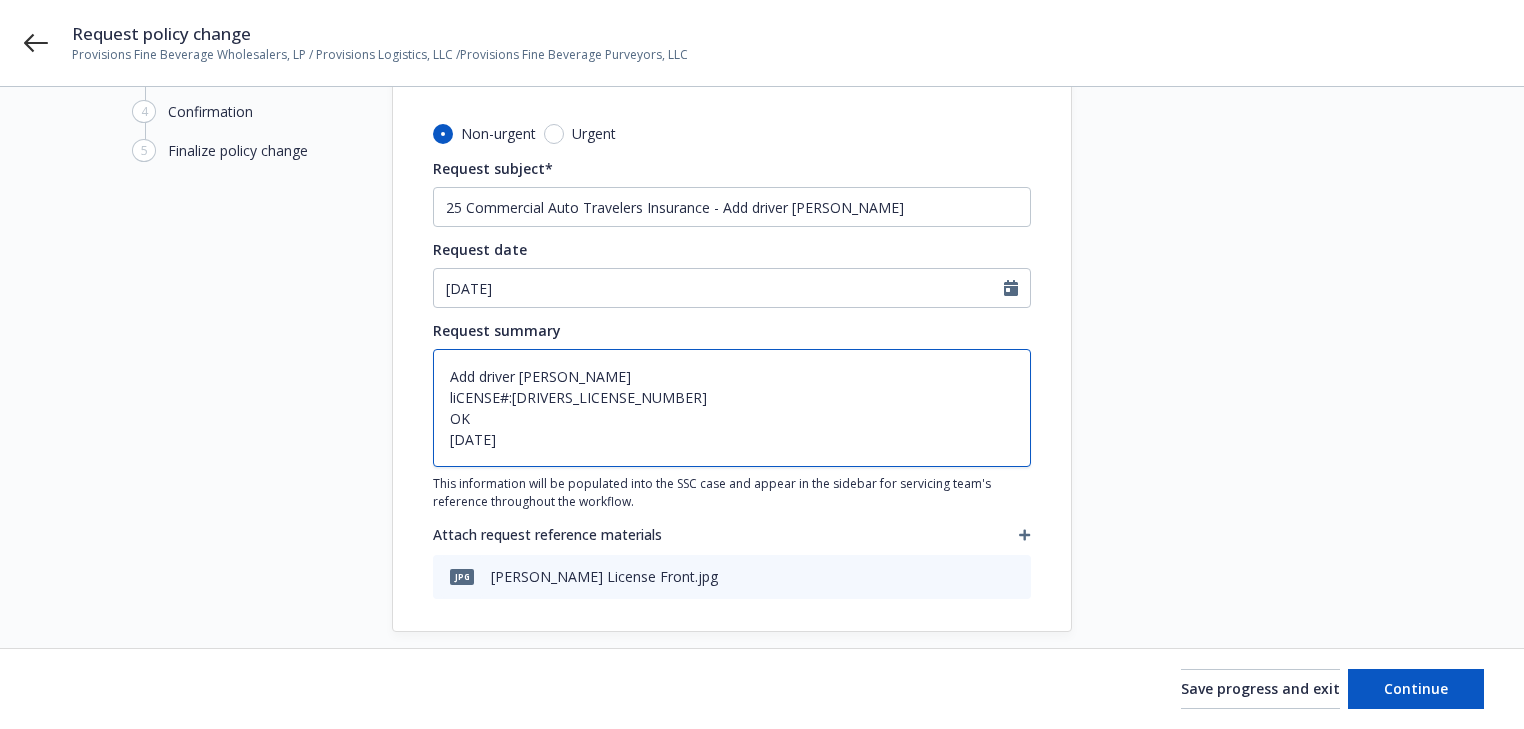 type on "x" 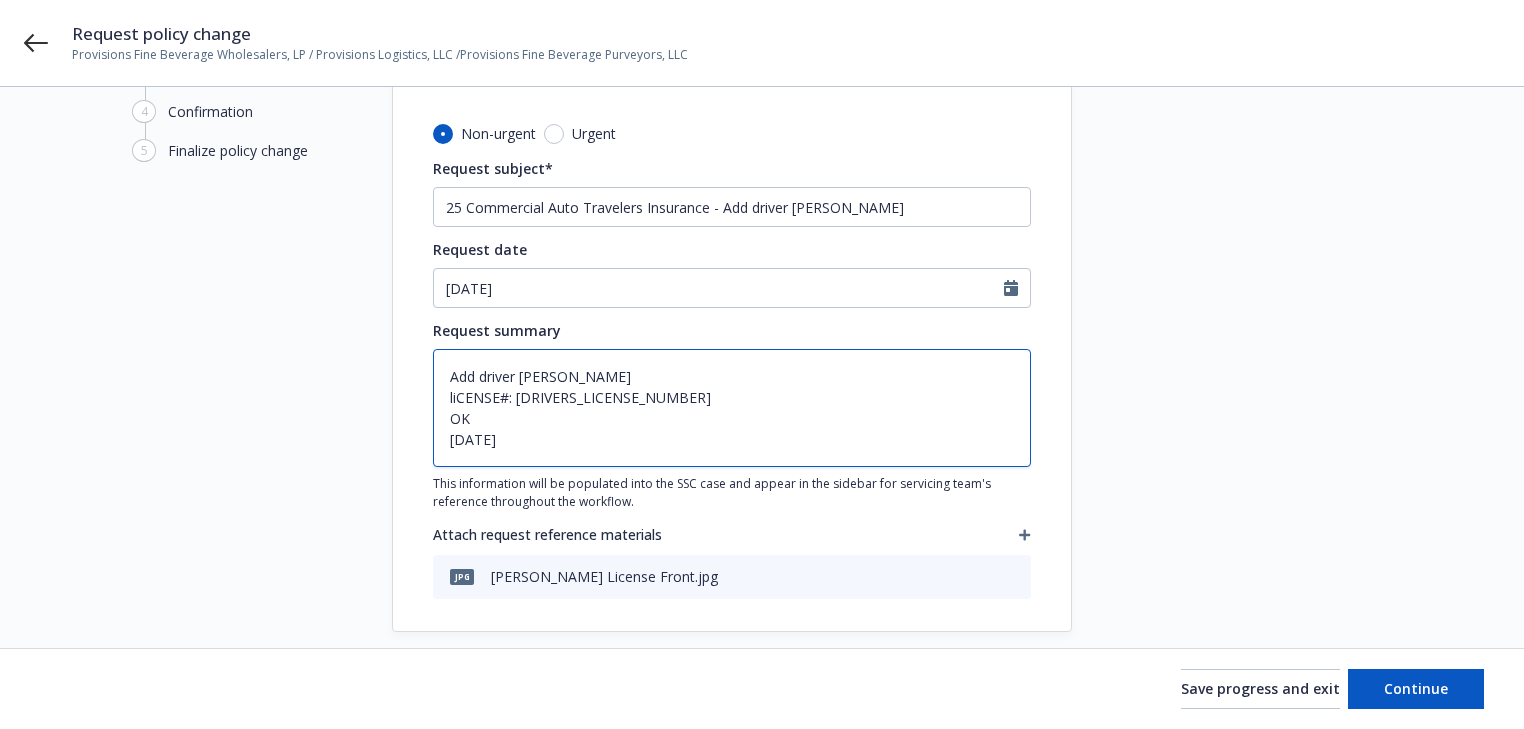 click on "Add driver [PERSON_NAME]
liCENSE#: [DRIVERS_LICENSE_NUMBER]
OK
[DATE]" at bounding box center (732, 408) 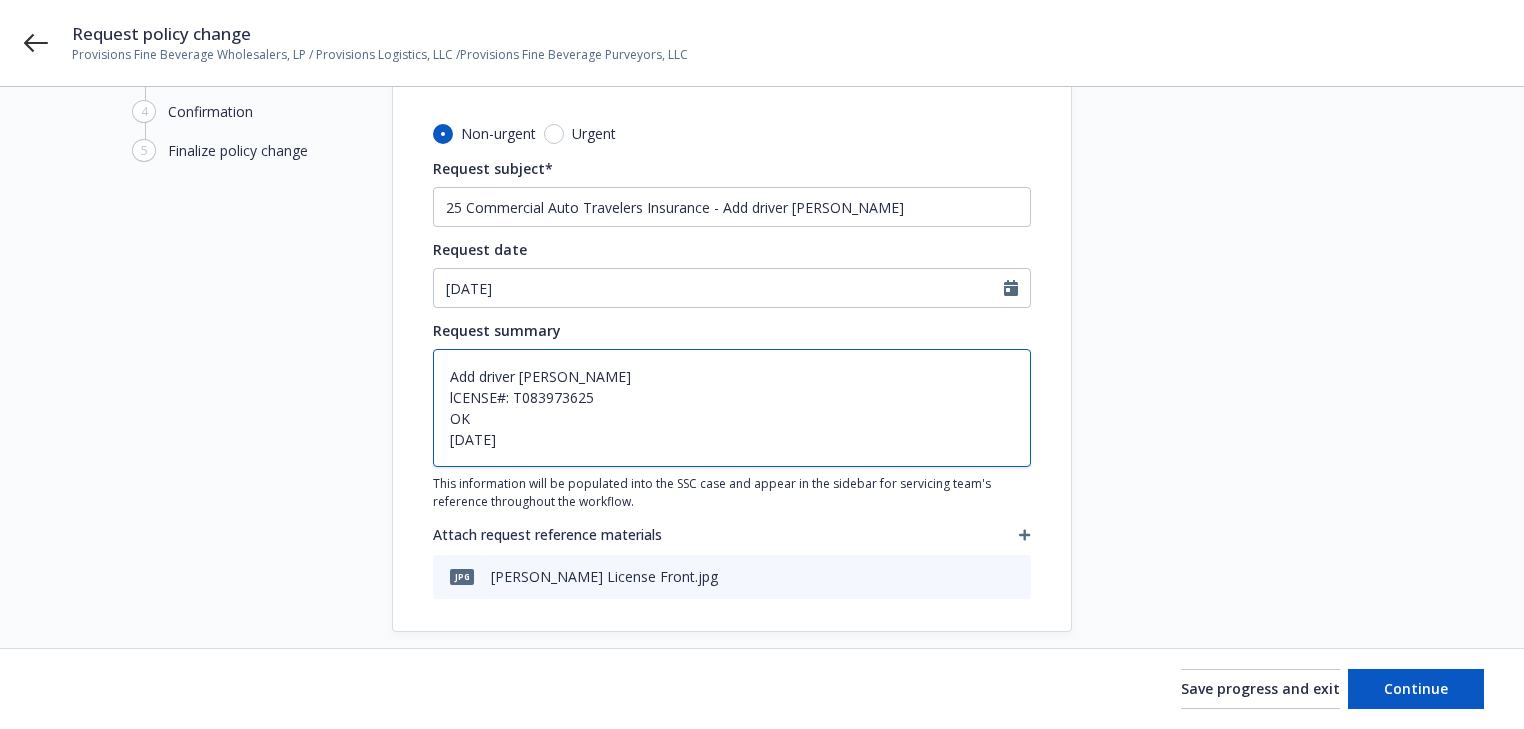 type on "x" 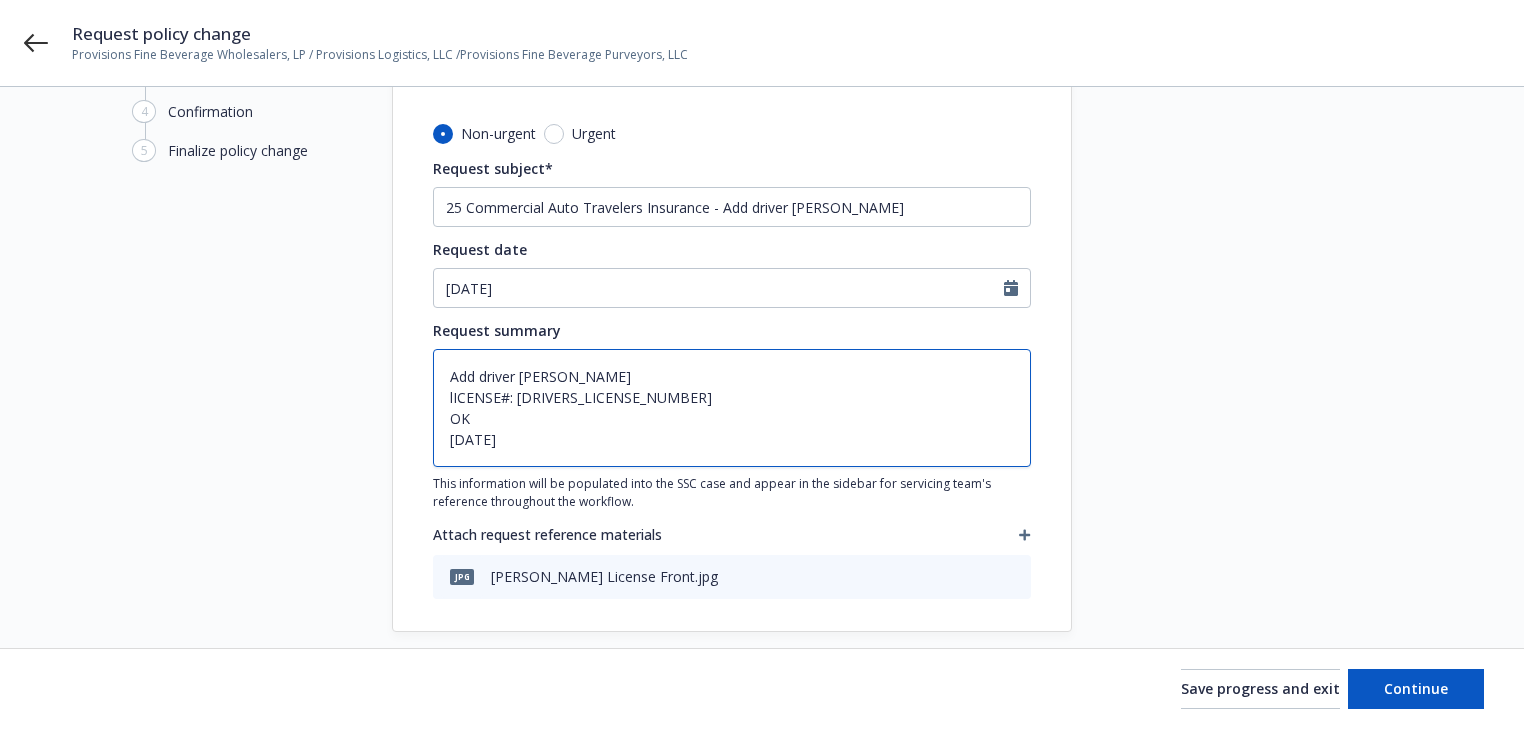 click on "Add driver [PERSON_NAME]
lICENSE#: [DRIVERS_LICENSE_NUMBER]
OK
[DATE]" at bounding box center (732, 408) 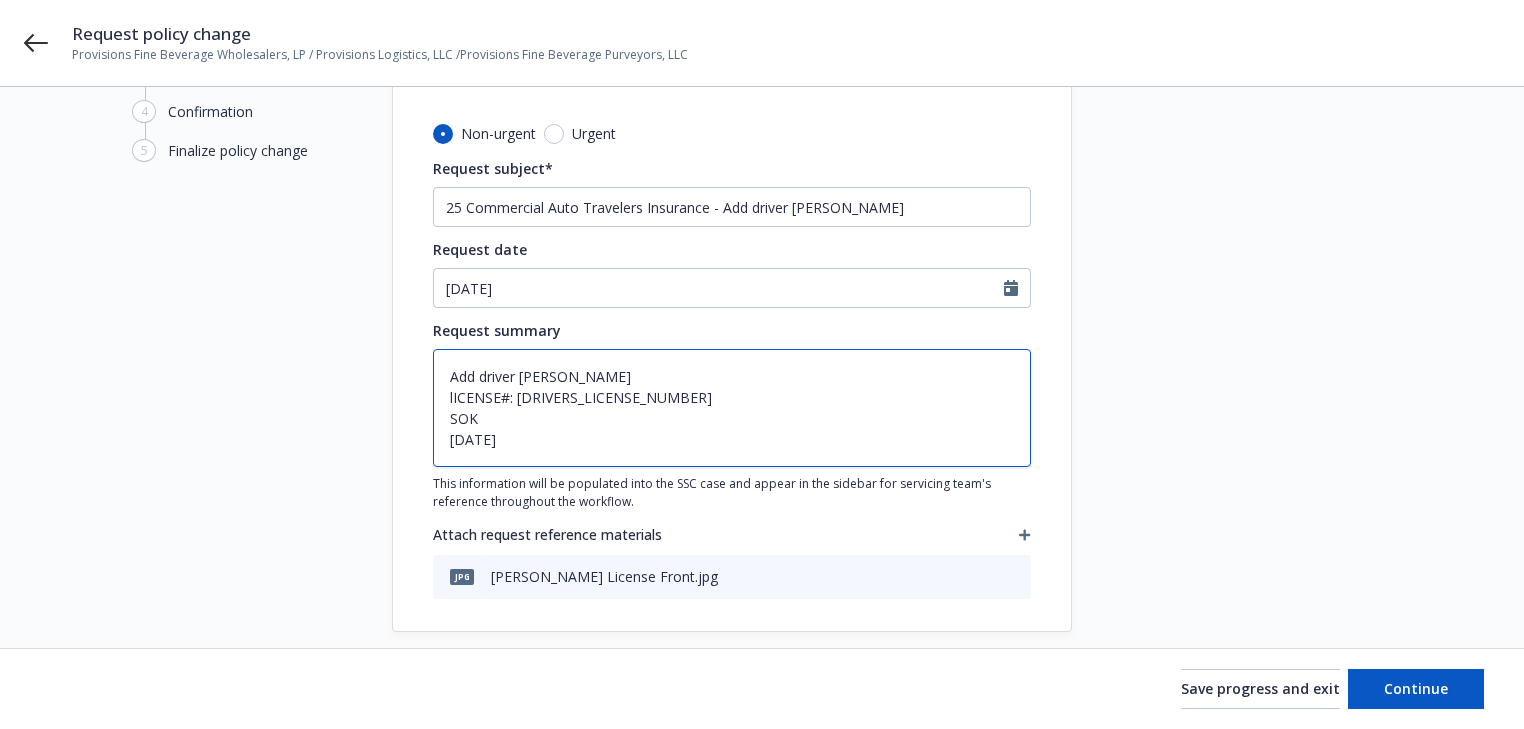type on "x" 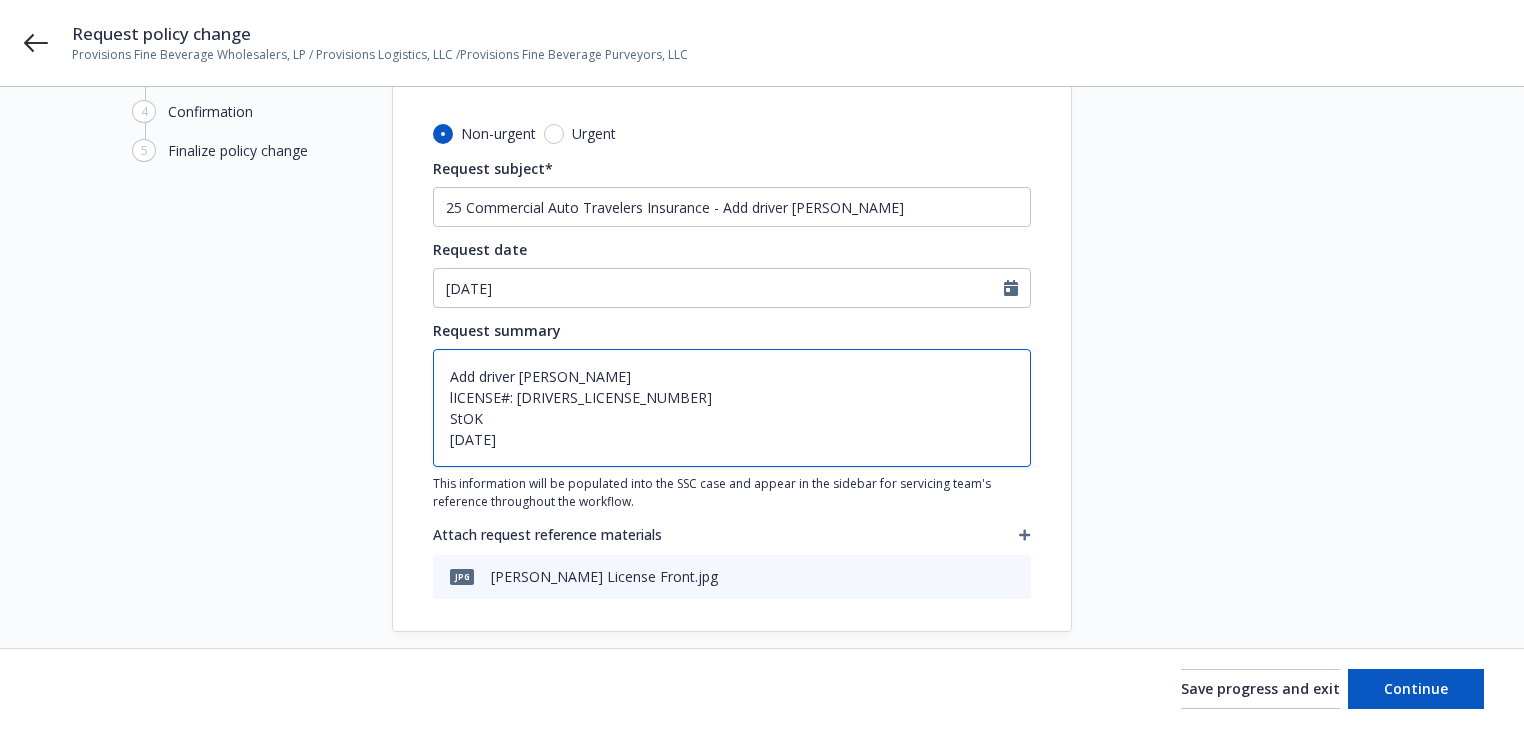 type on "x" 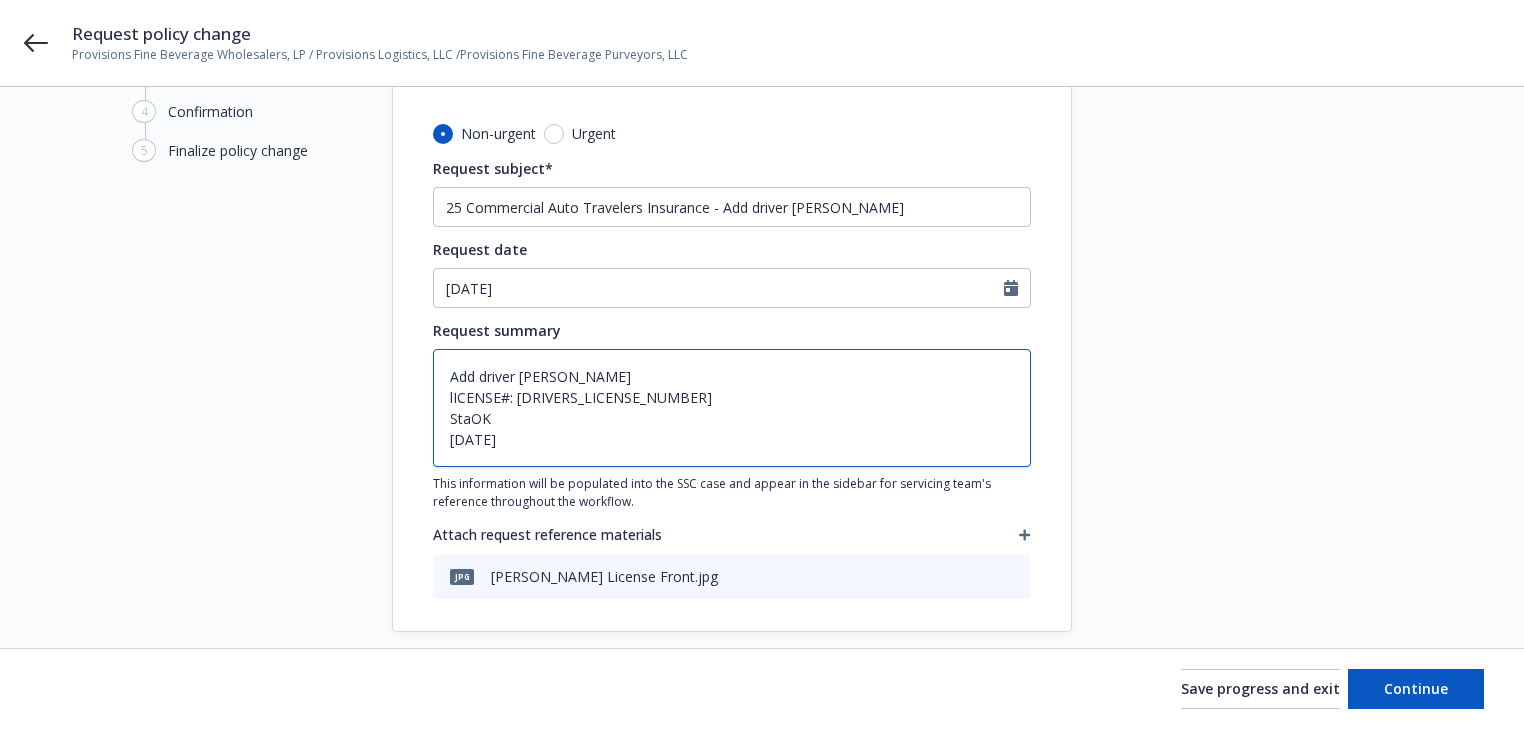 type on "x" 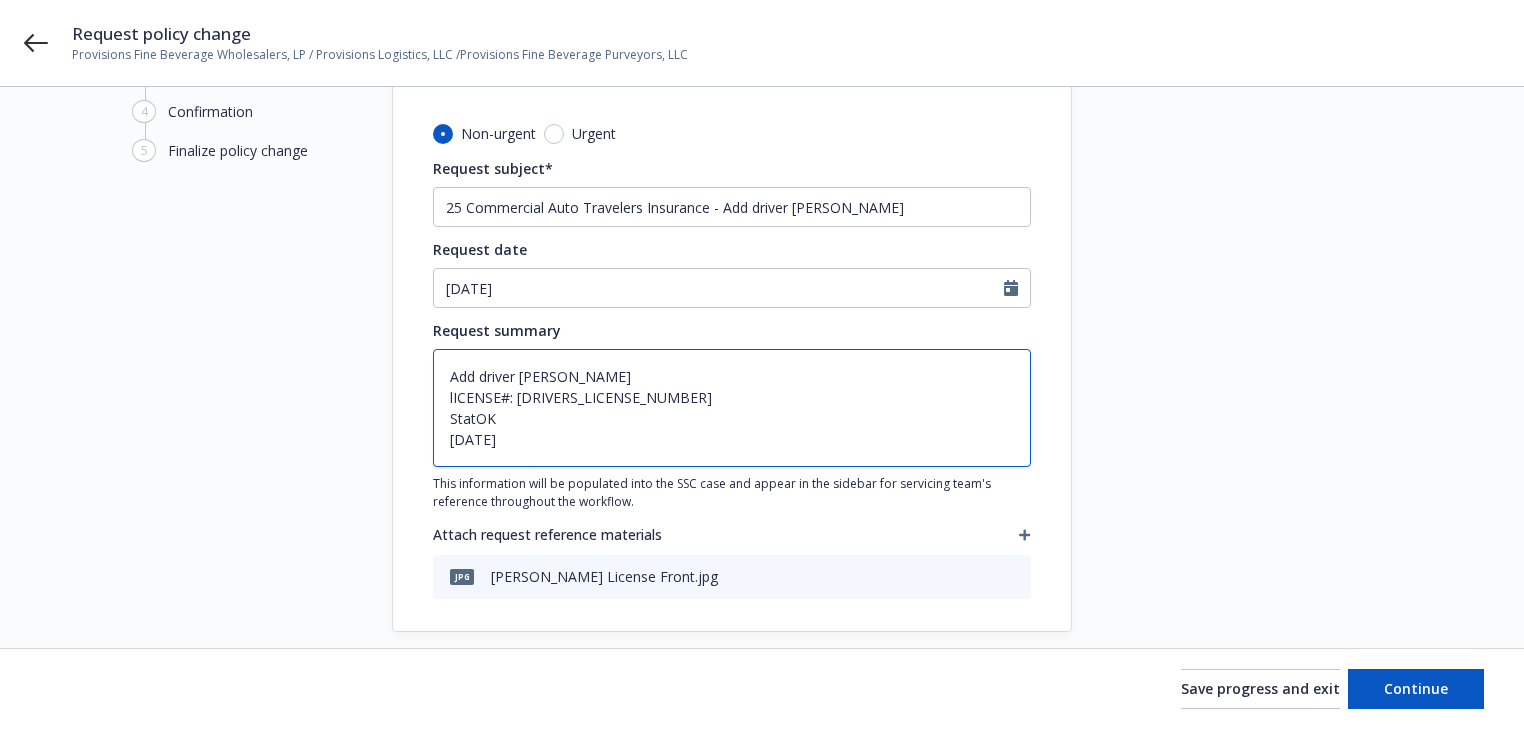 type on "x" 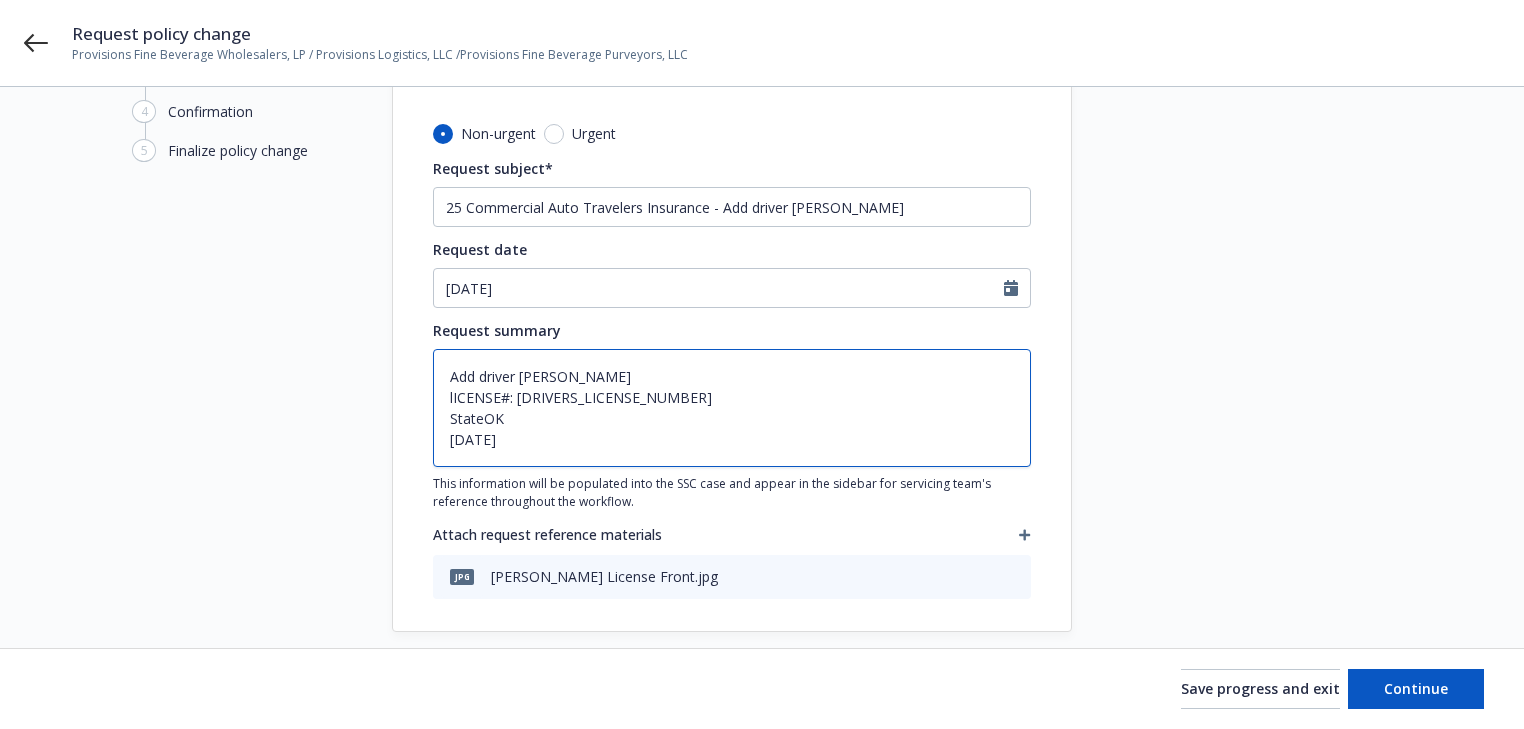 type on "x" 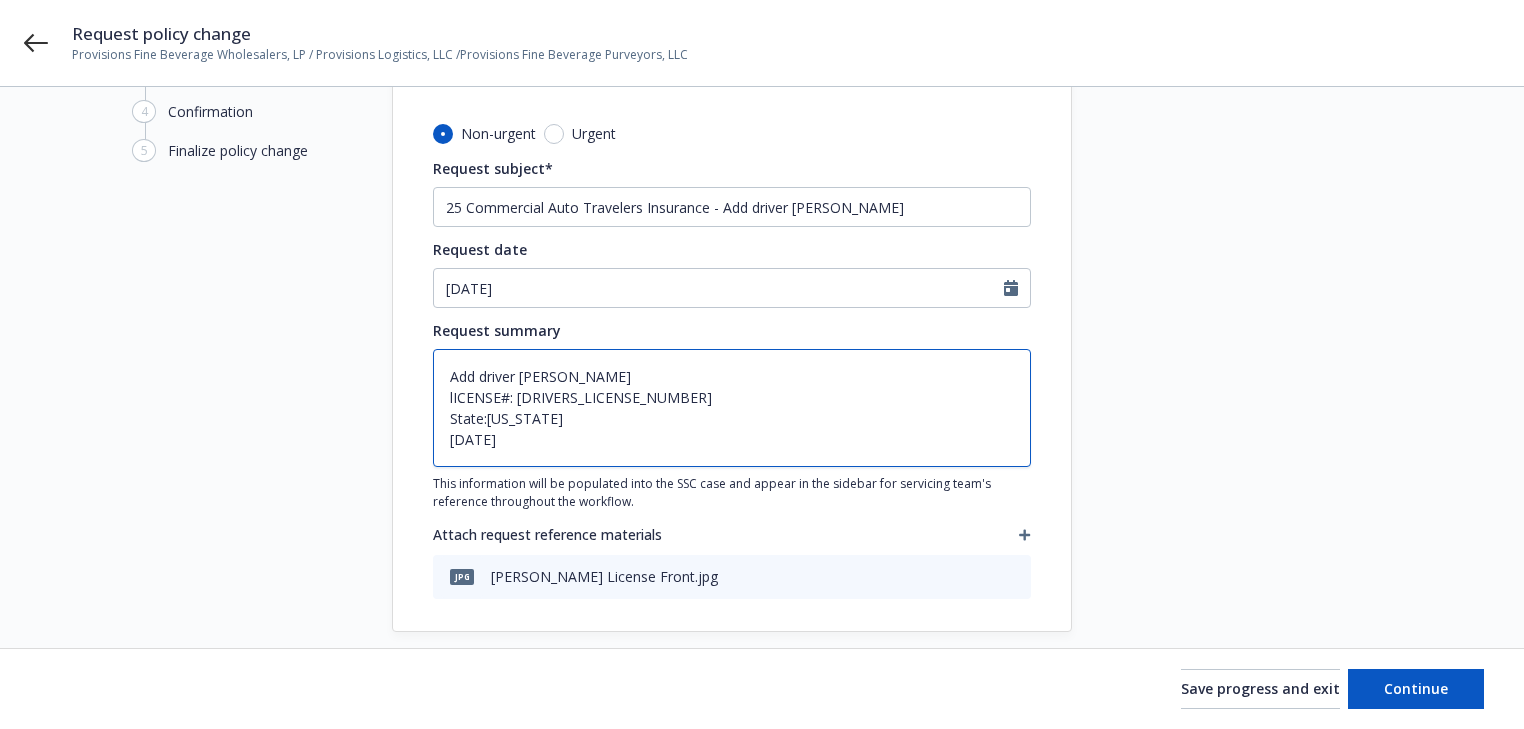 type on "x" 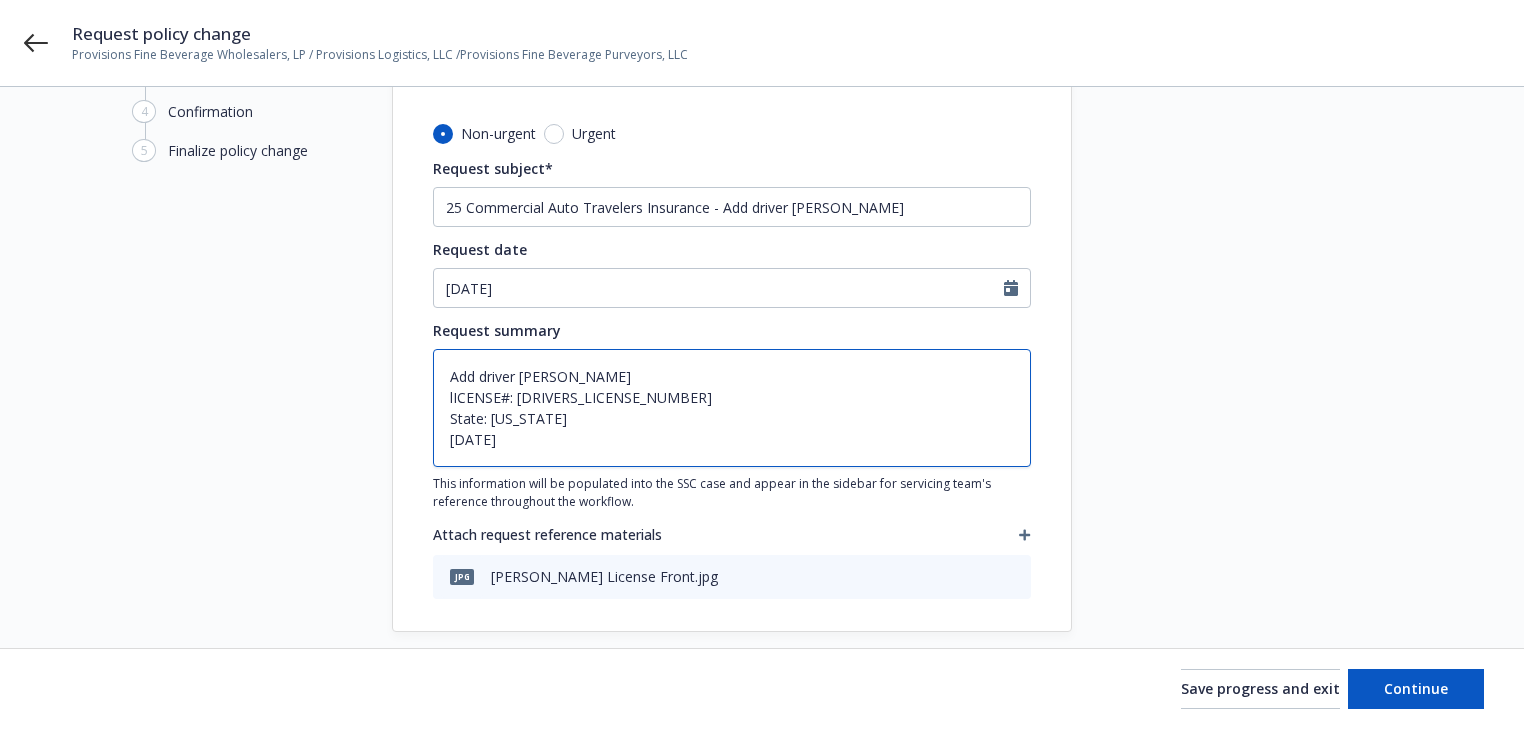 click on "Add driver [PERSON_NAME]
lICENSE#: [DRIVERS_LICENSE_NUMBER]
State: [US_STATE]
[DATE]" at bounding box center [732, 408] 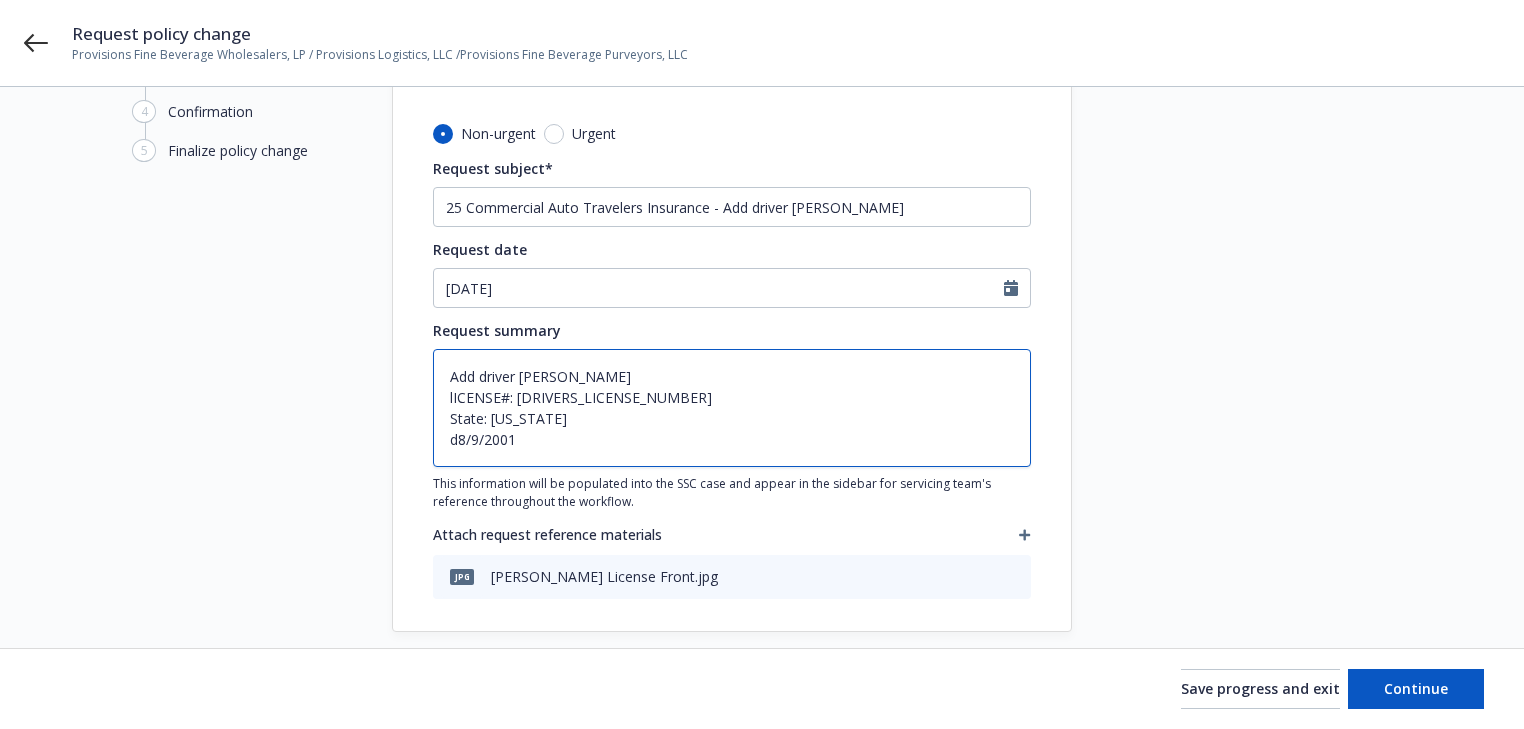 type on "x" 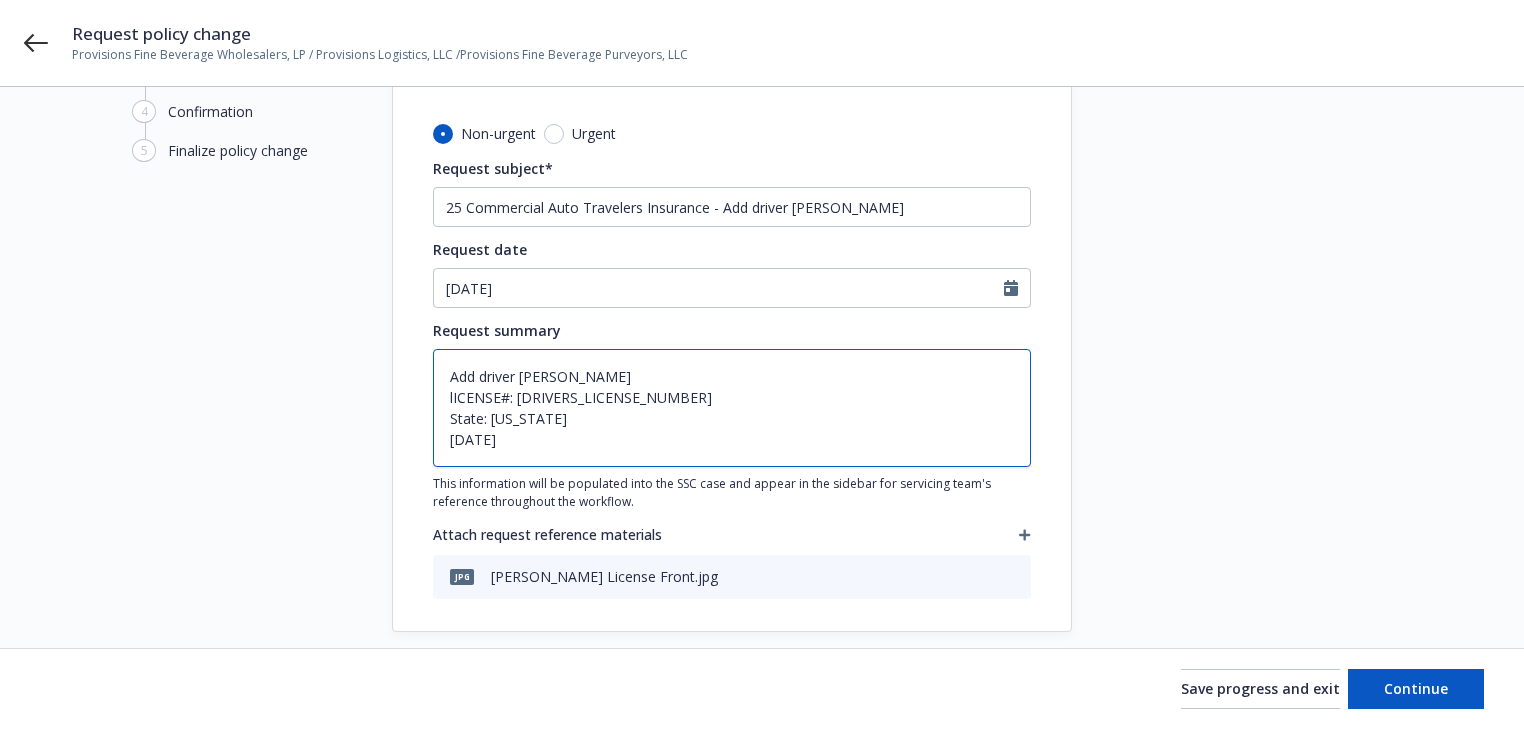 type on "x" 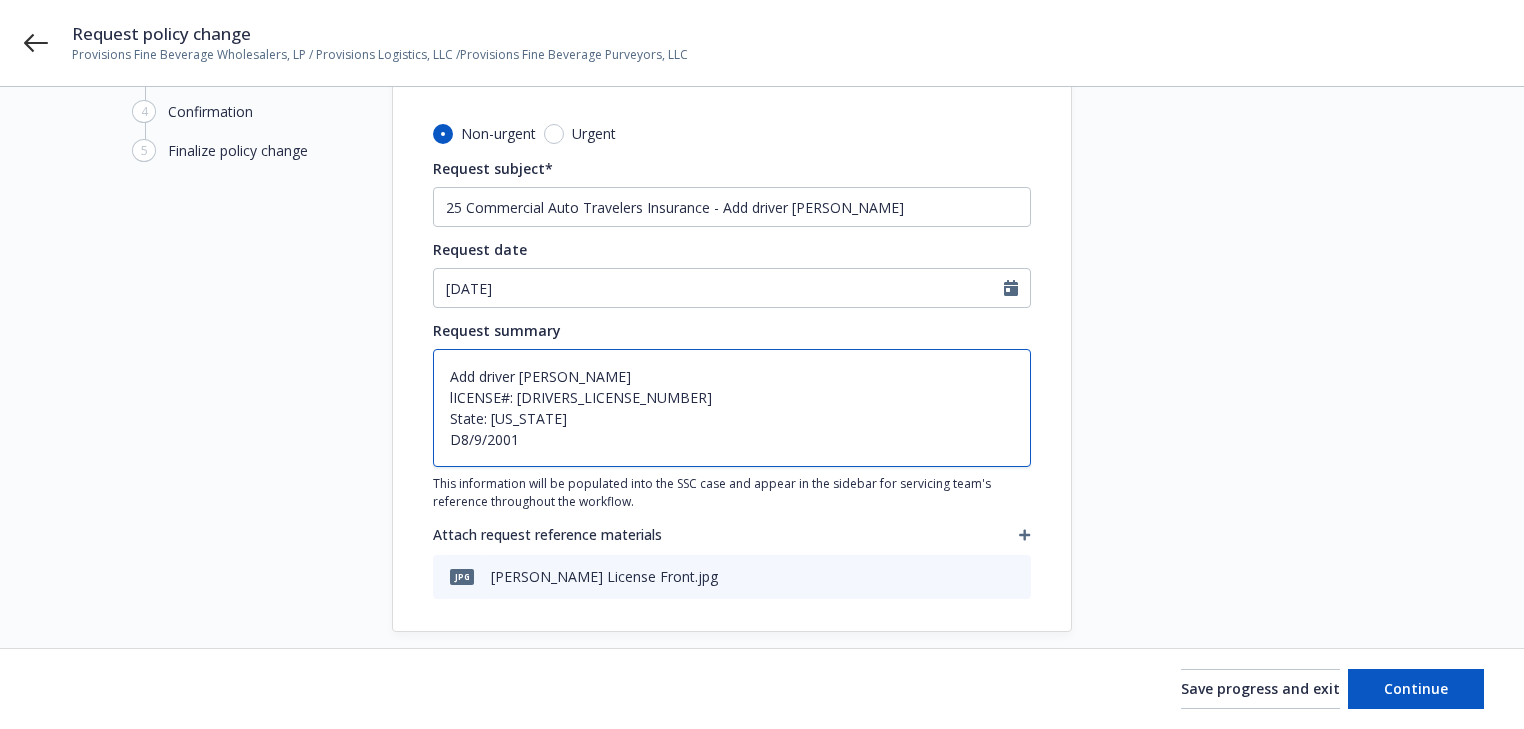 type on "x" 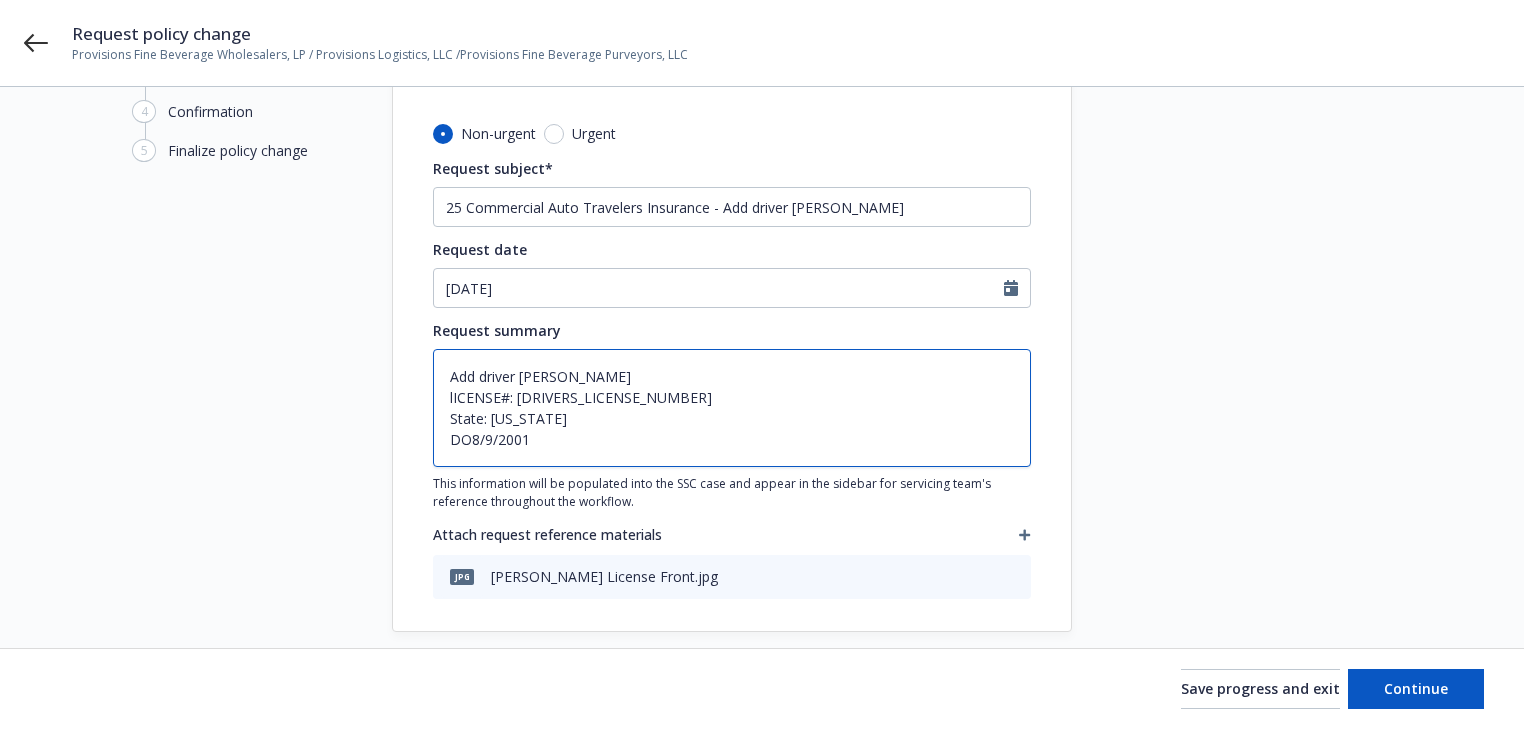 type on "x" 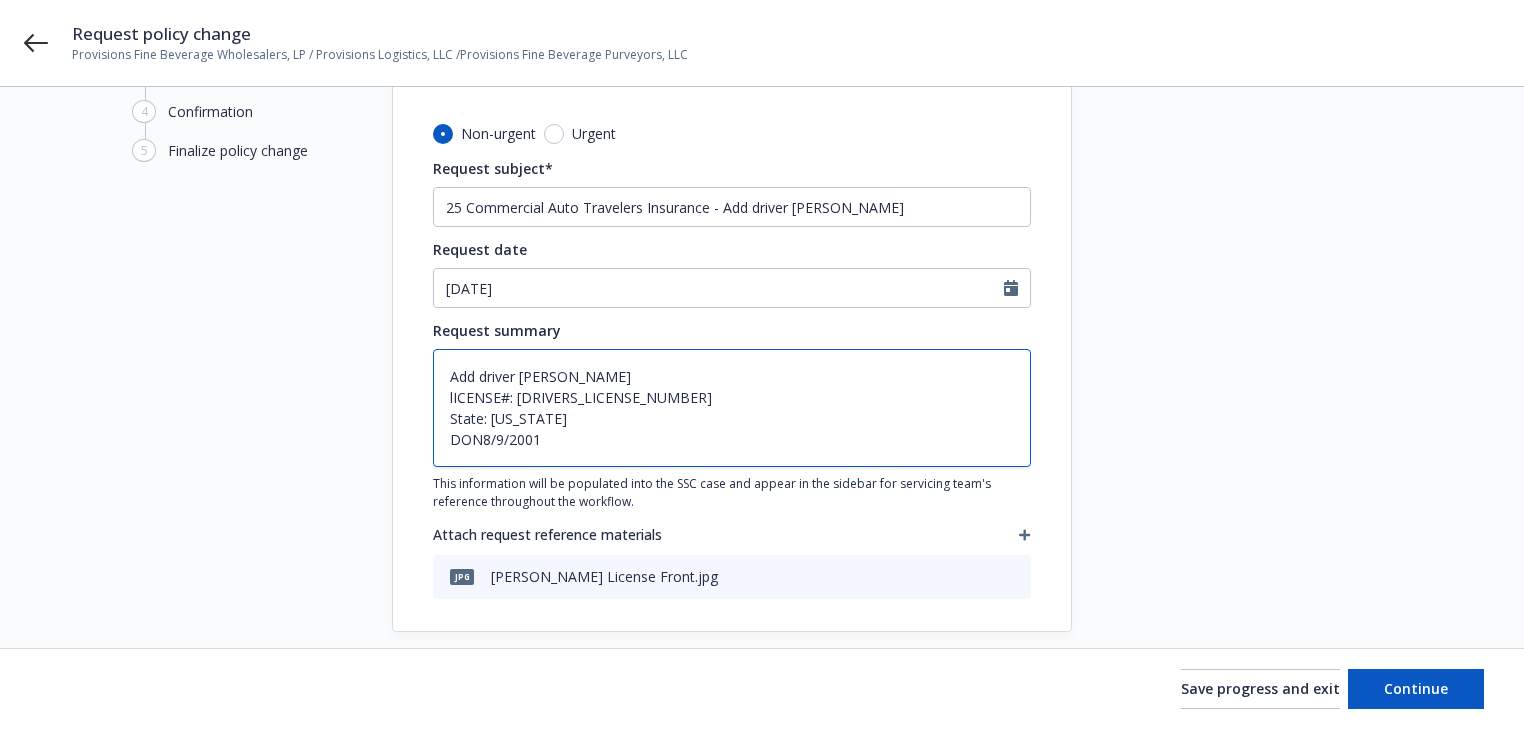 type on "x" 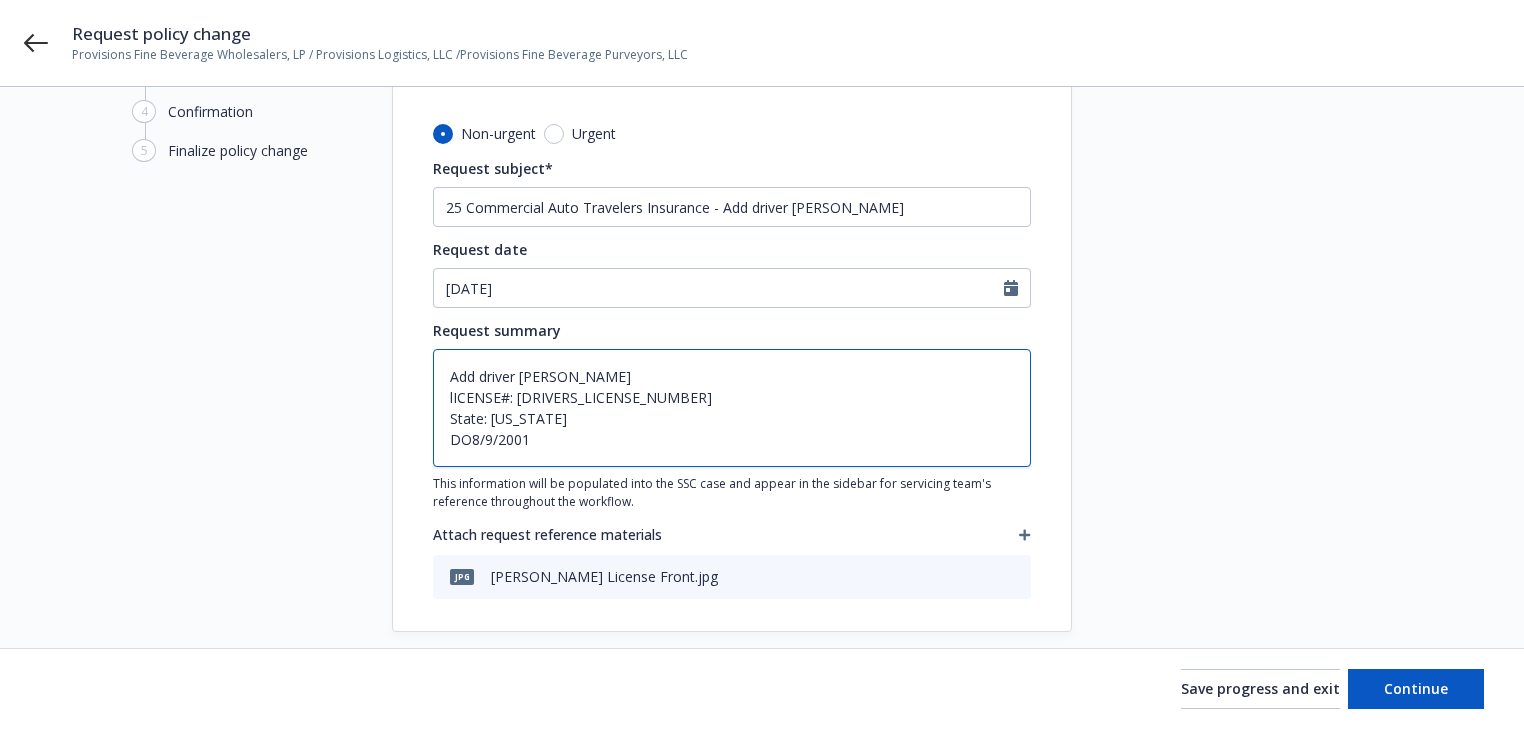 type on "x" 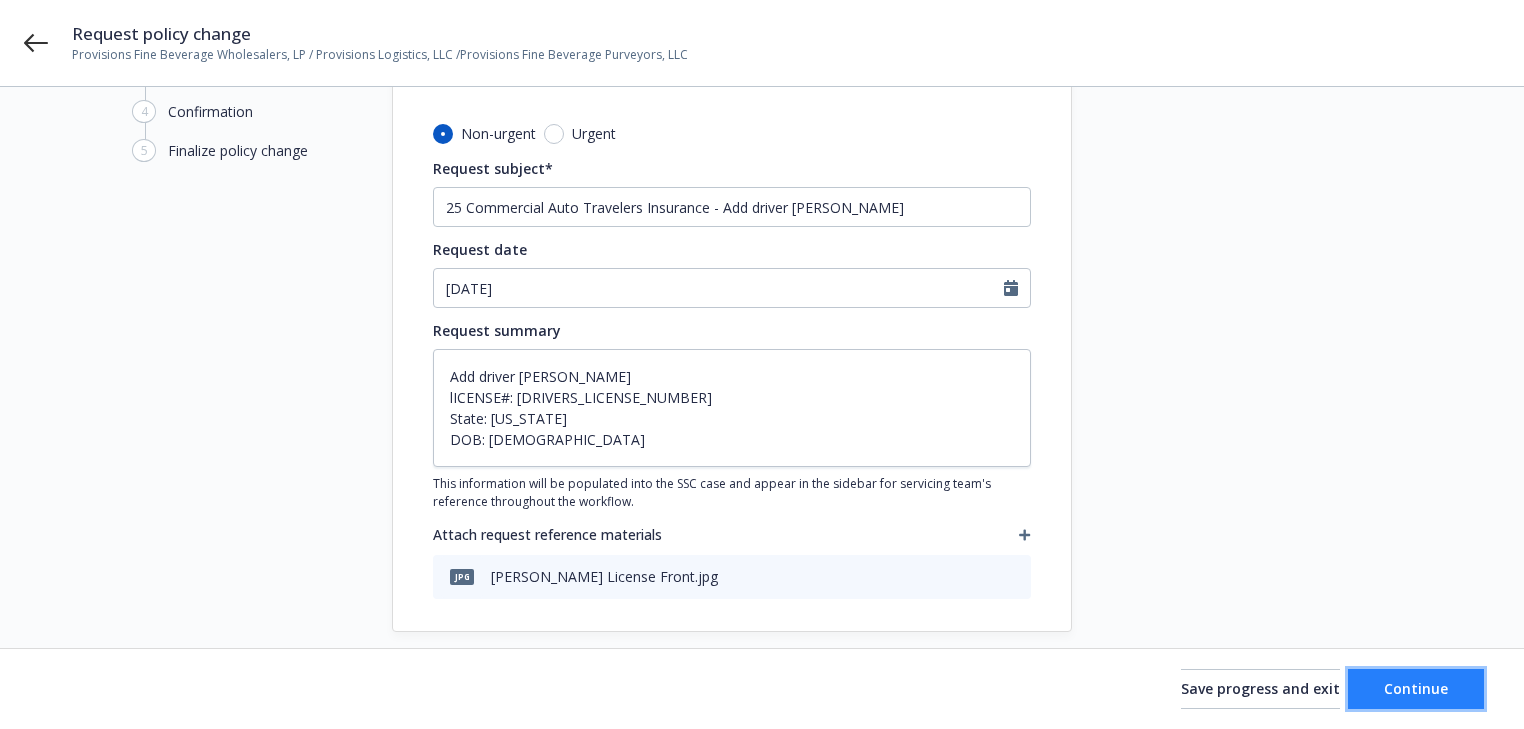 click on "Continue" at bounding box center [1416, 689] 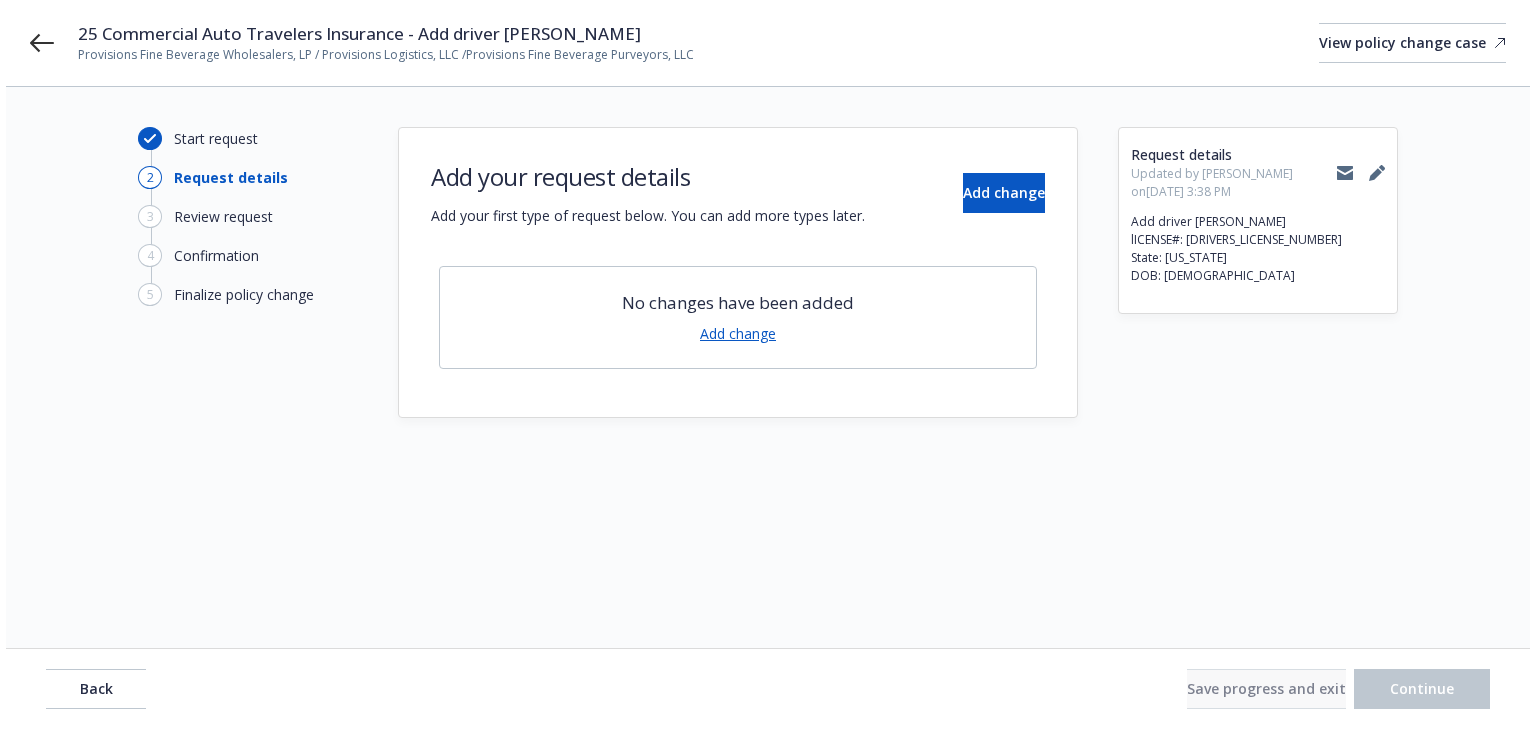 scroll, scrollTop: 0, scrollLeft: 0, axis: both 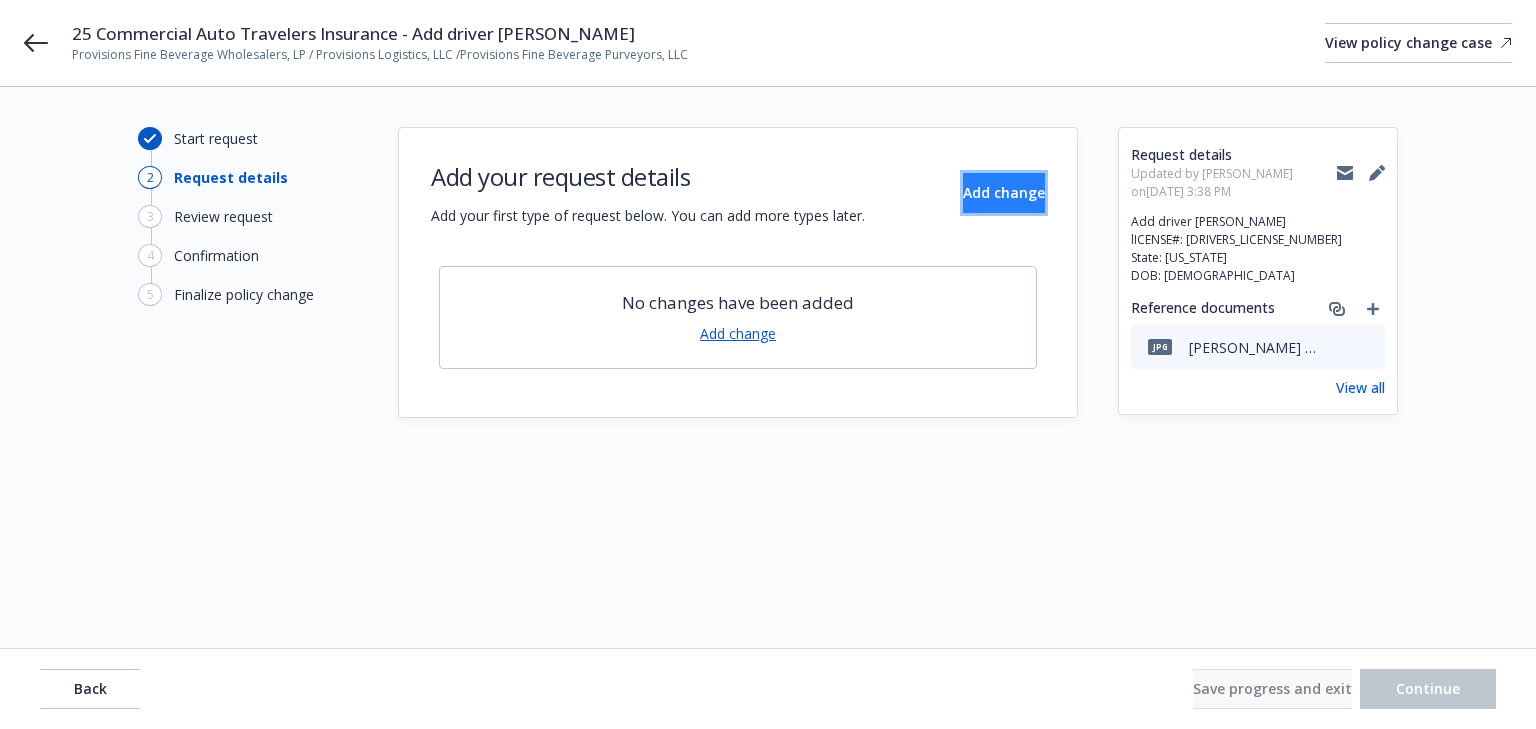 click on "Add change" at bounding box center [1004, 192] 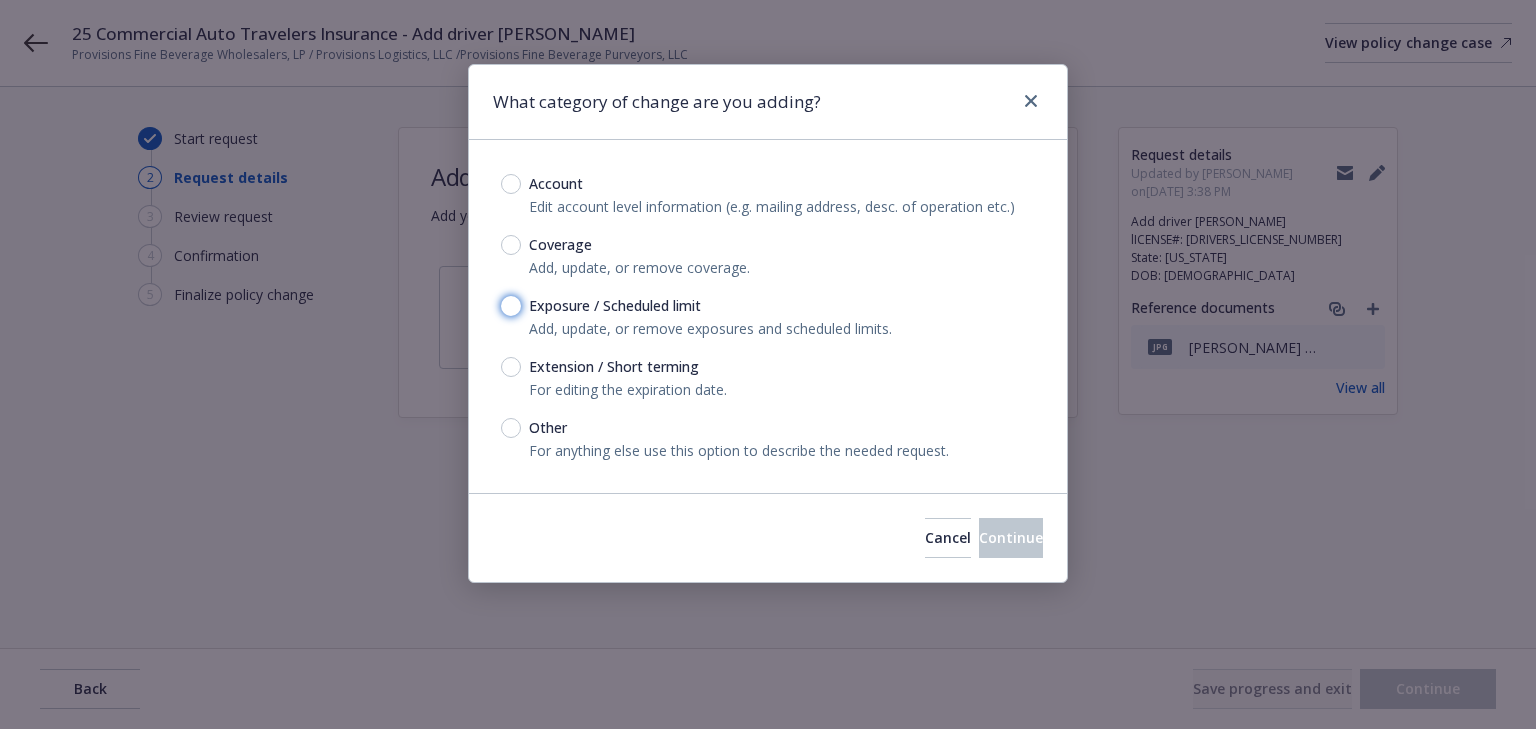 click on "Exposure / Scheduled limit" at bounding box center (511, 306) 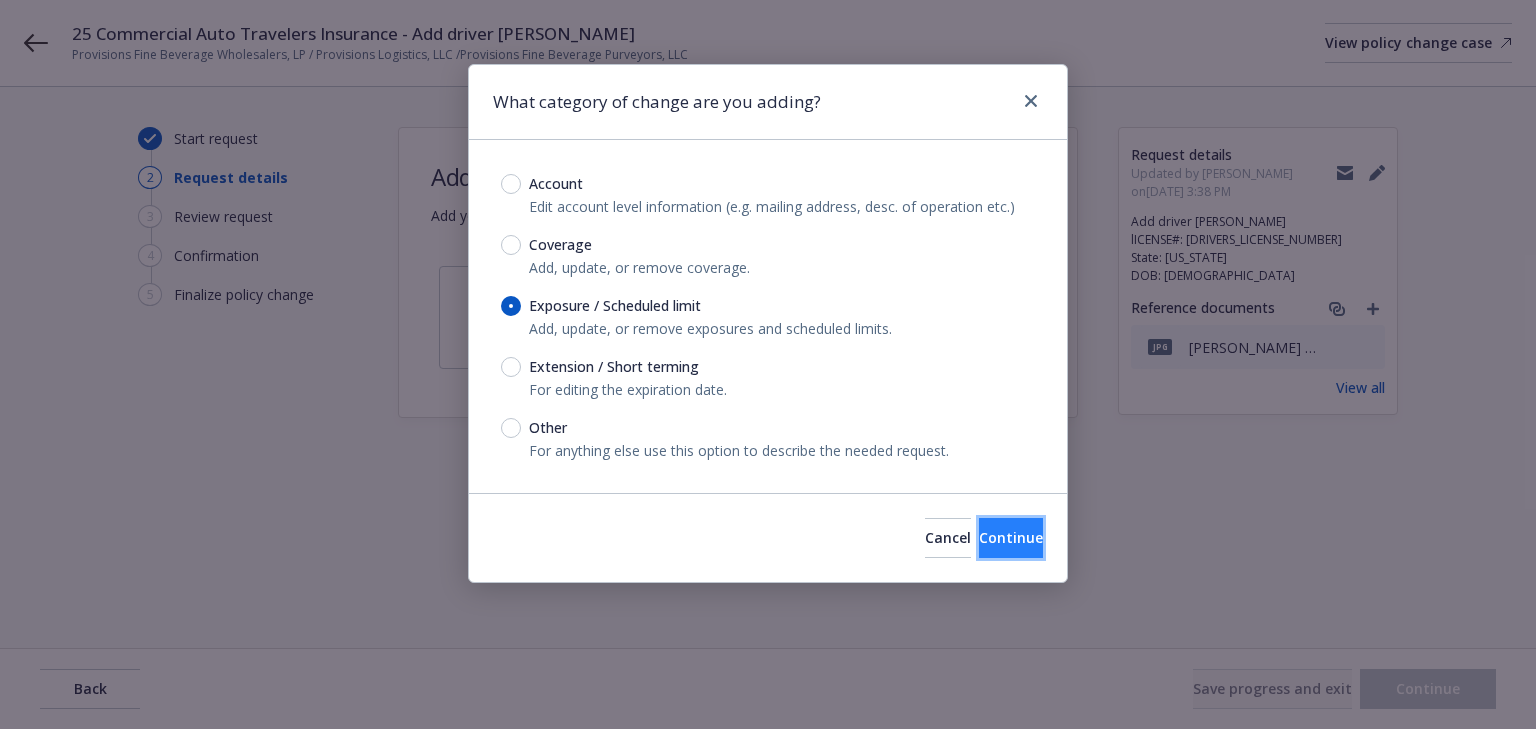click on "Continue" at bounding box center (1011, 538) 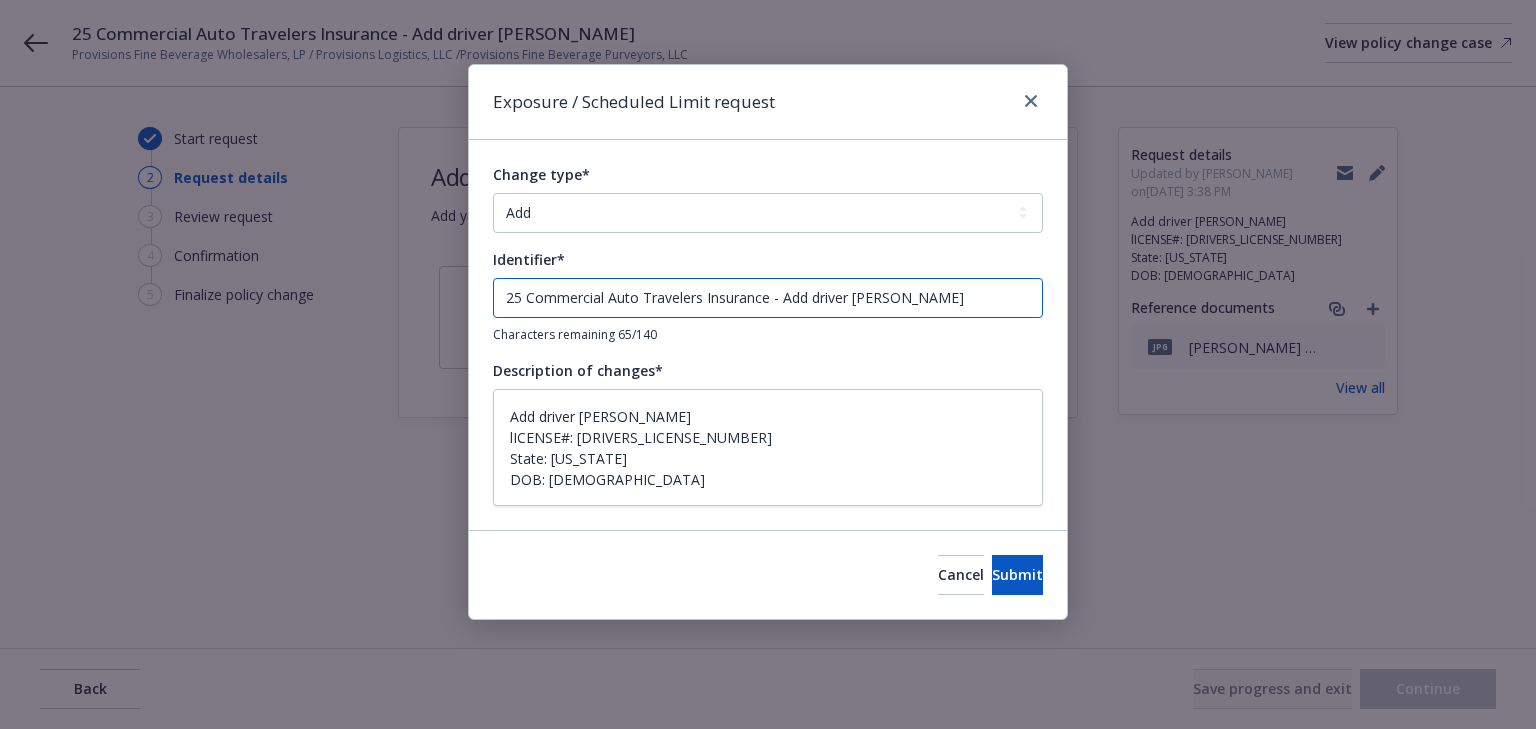 drag, startPoint x: 781, startPoint y: 292, endPoint x: -564, endPoint y: 308, distance: 1345.0952 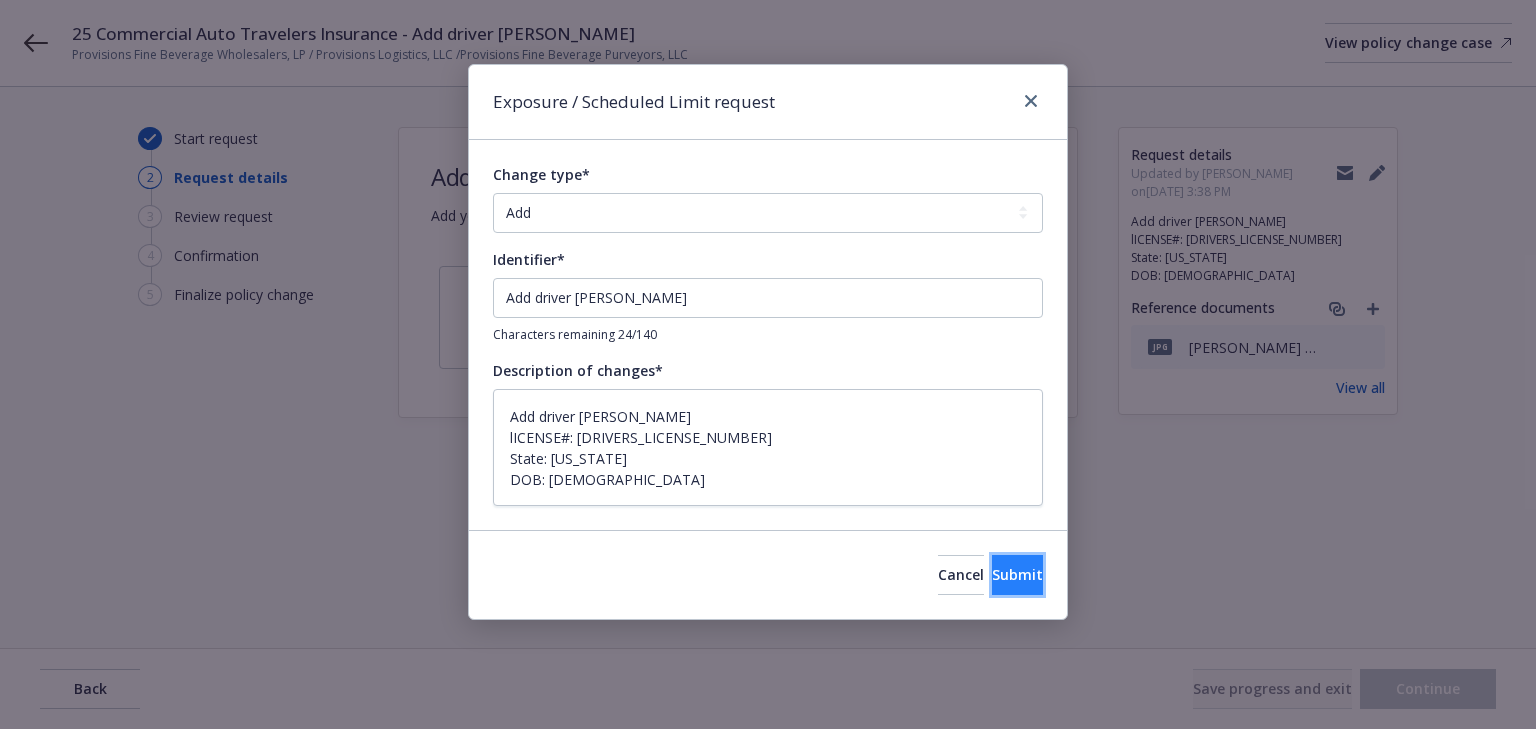 click on "Submit" at bounding box center (1017, 575) 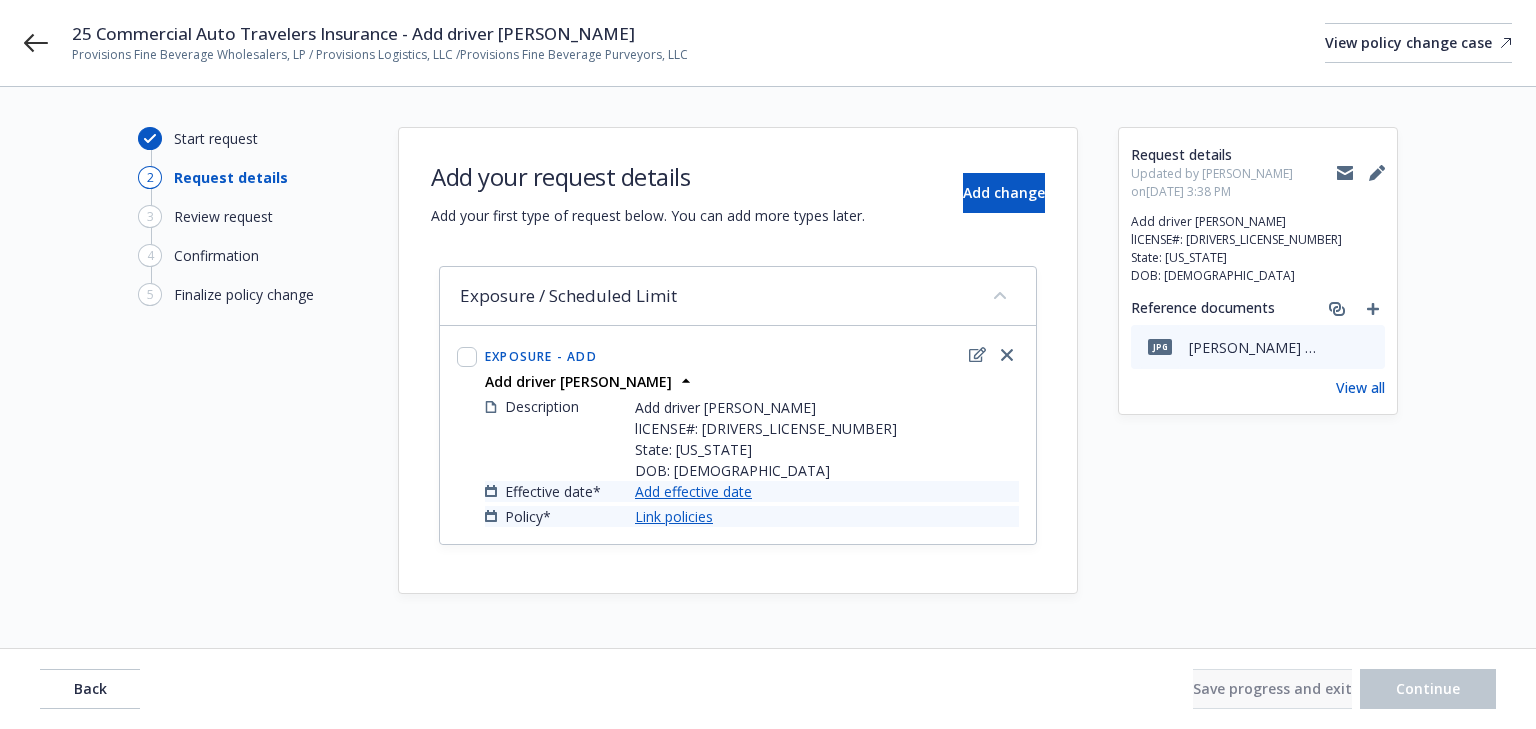 click on "Add effective date" at bounding box center [693, 491] 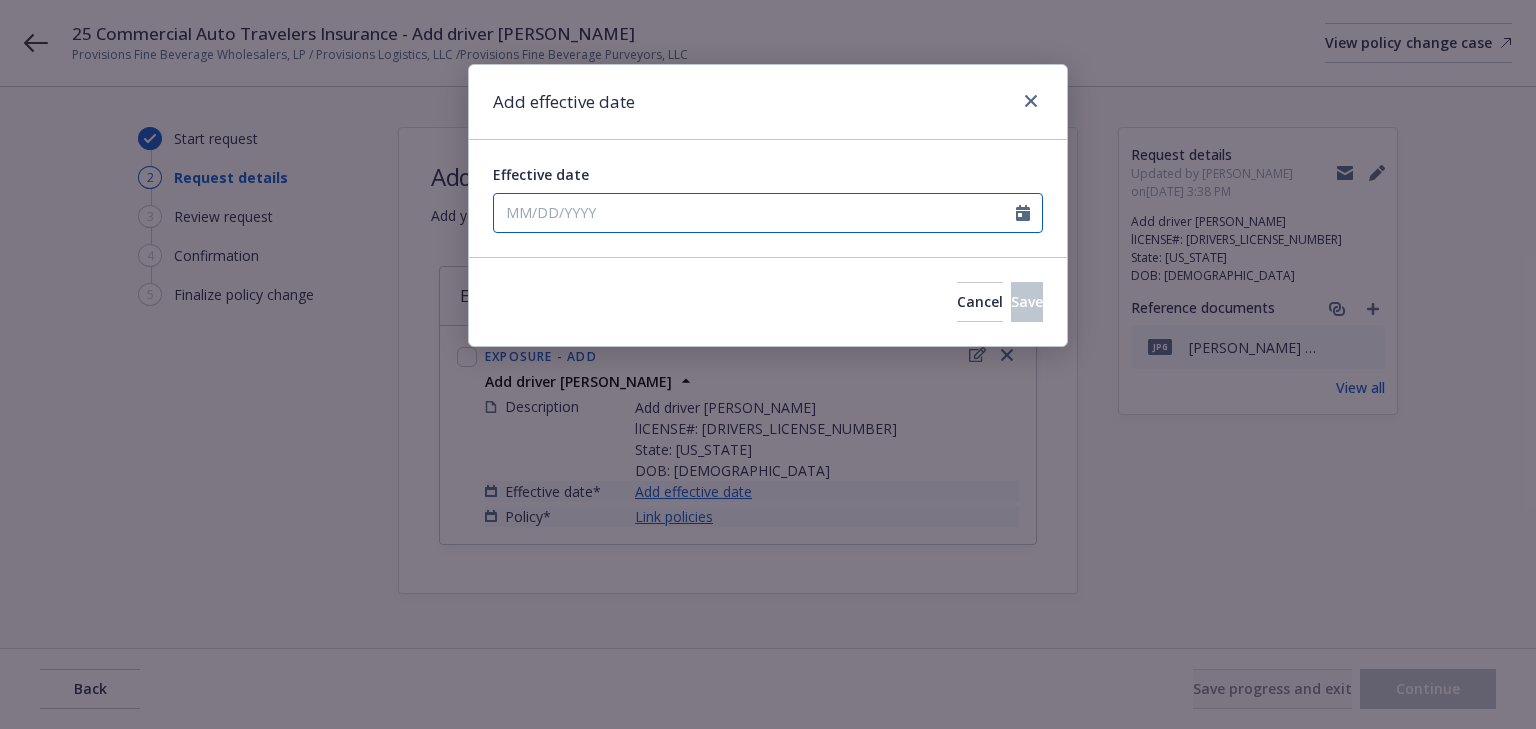 click on "Effective date" at bounding box center (755, 213) 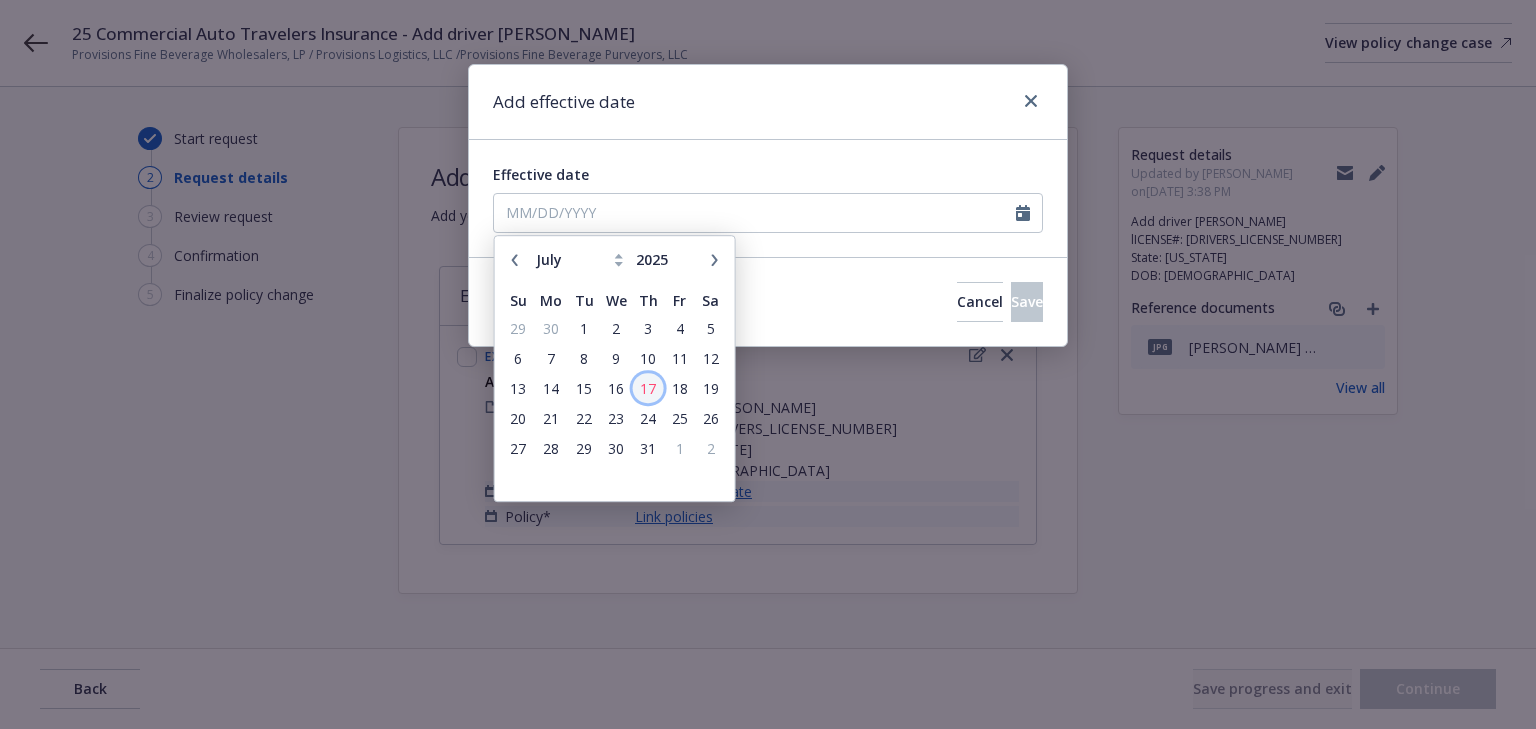 click on "17" at bounding box center (648, 388) 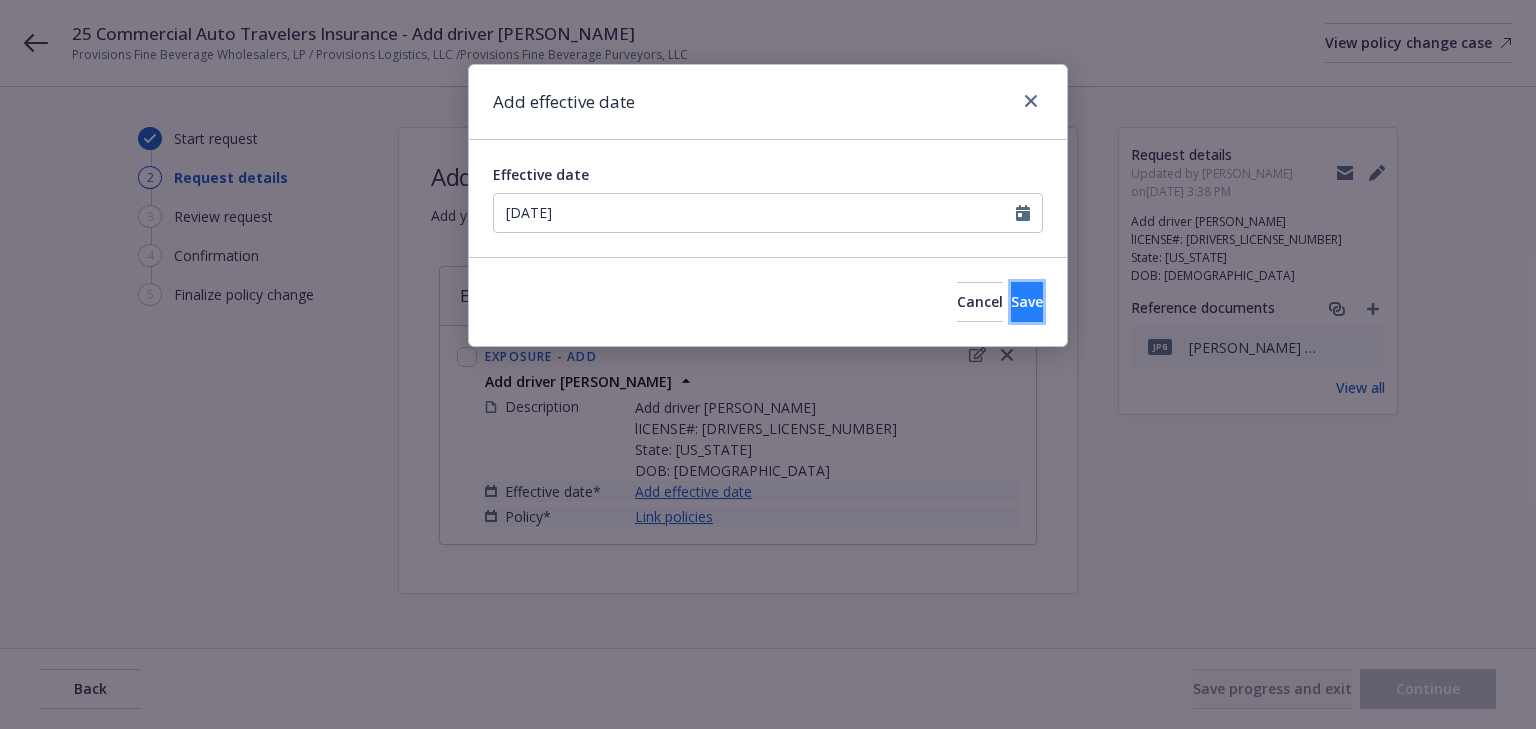 click on "Save" at bounding box center [1027, 302] 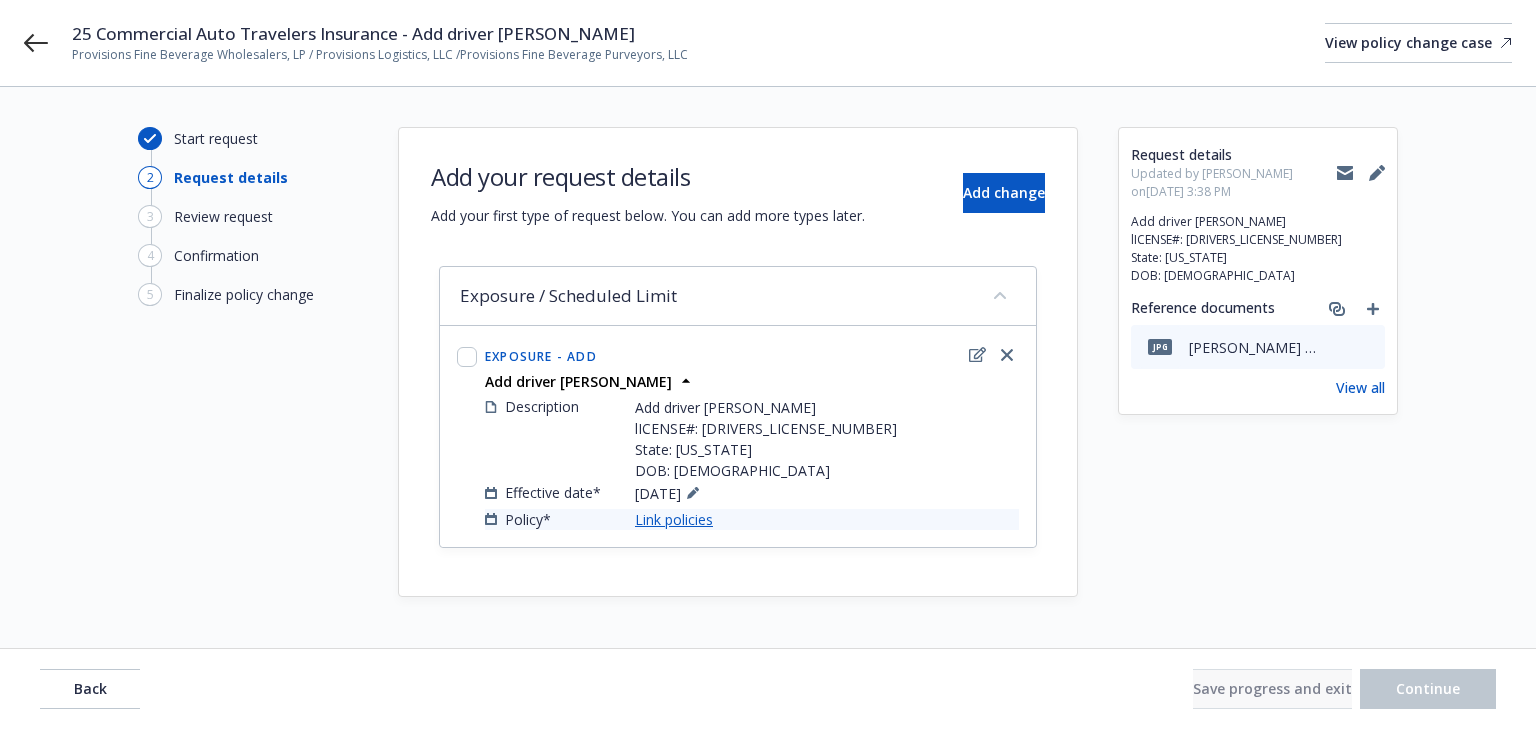 click on "Link policies" at bounding box center (674, 519) 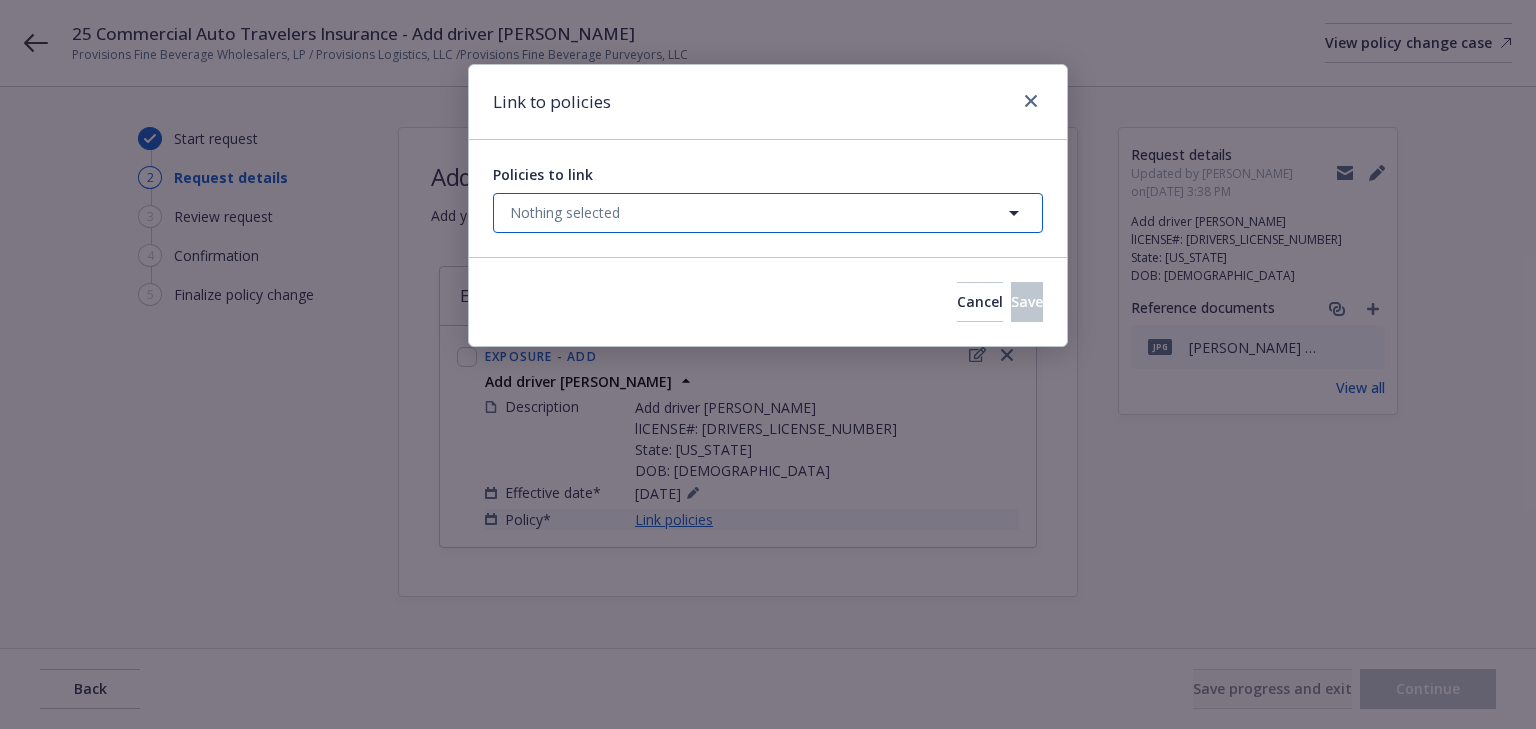 click on "Nothing selected" at bounding box center [565, 212] 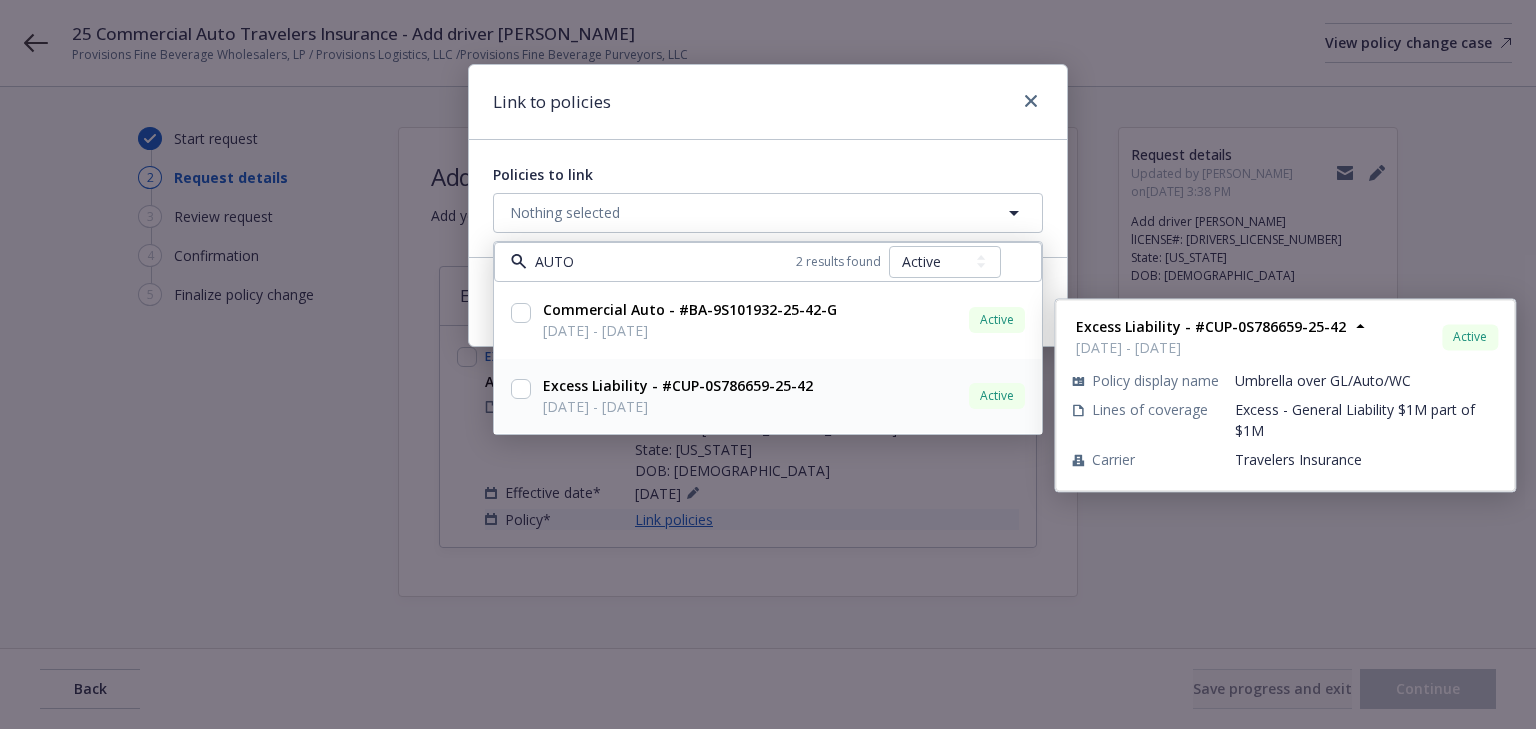 click at bounding box center (521, 389) 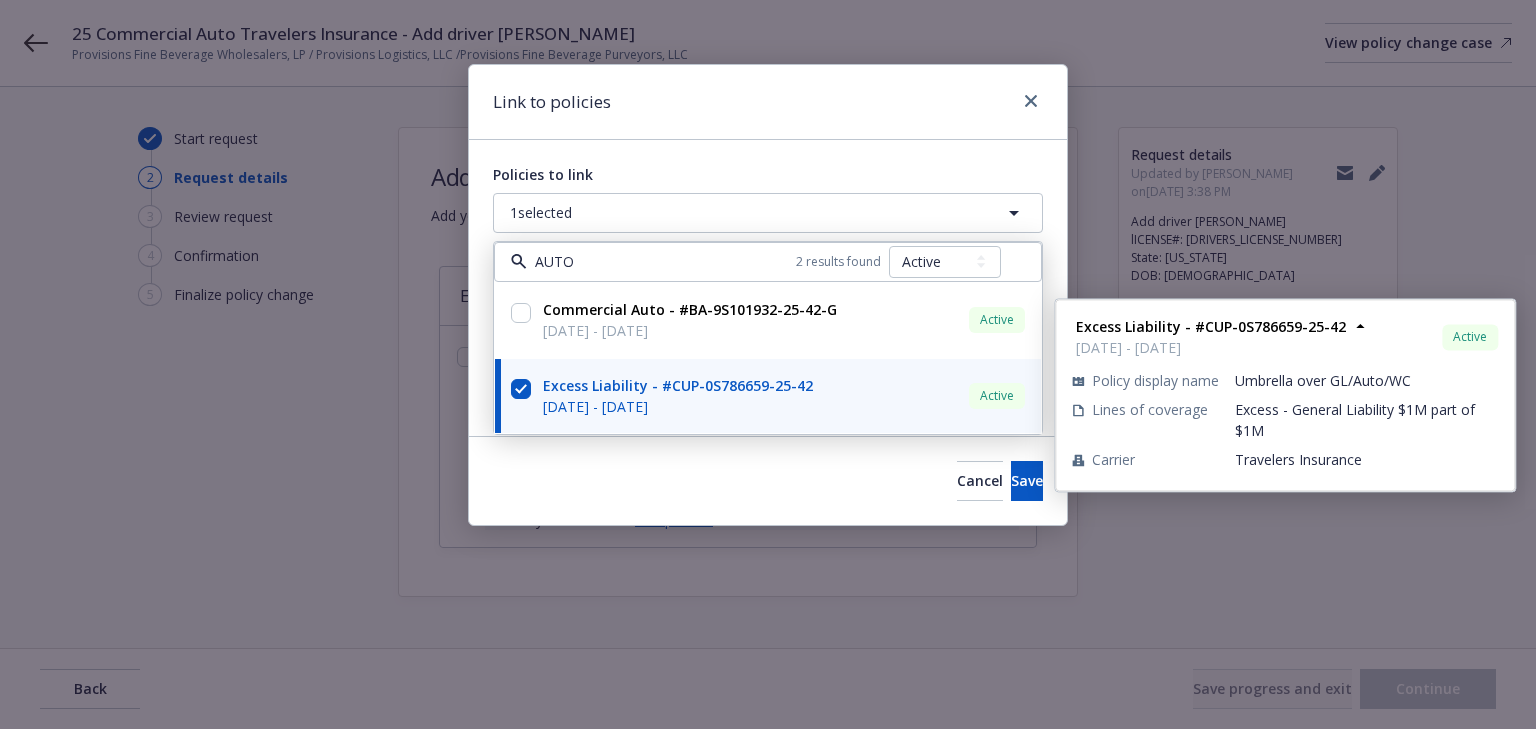 click at bounding box center [521, 389] 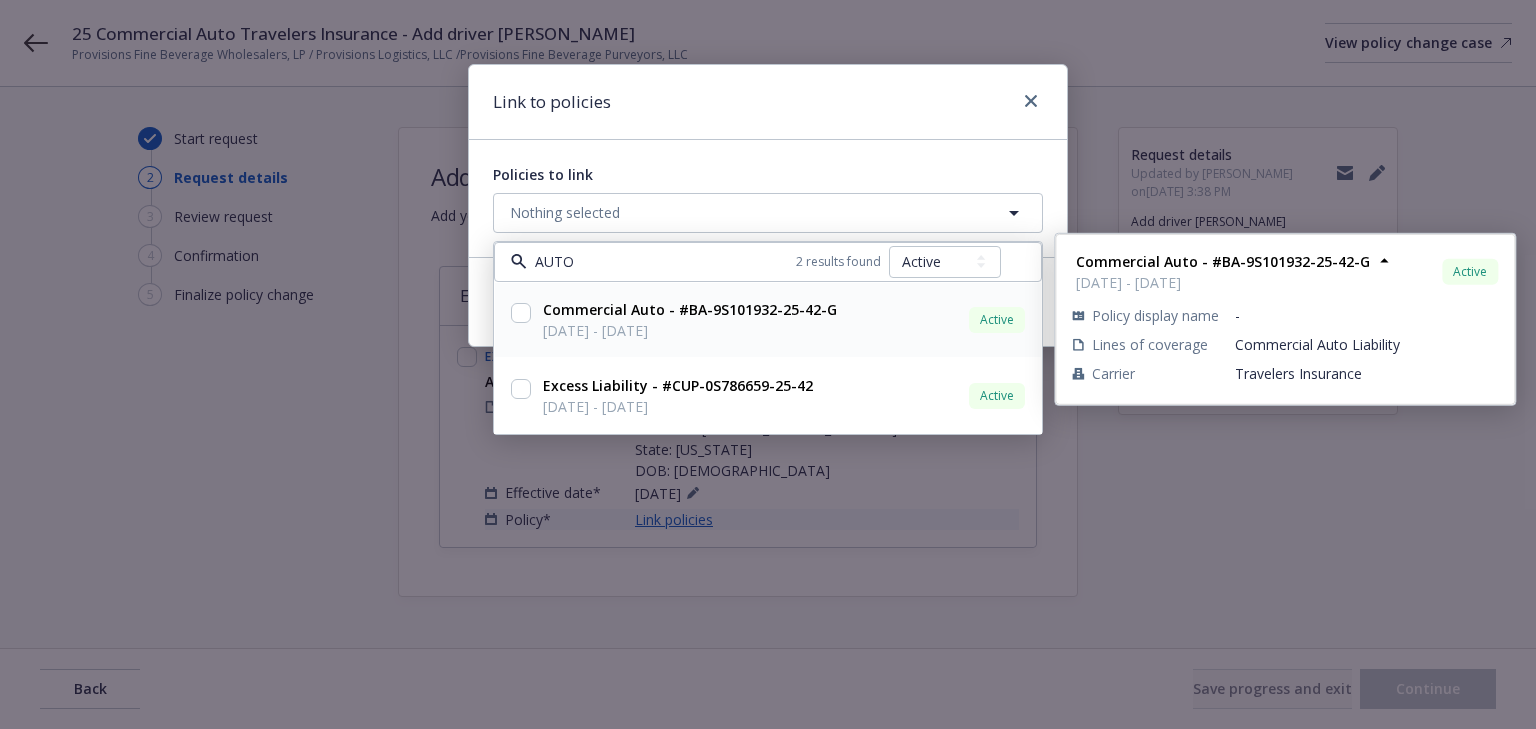 click at bounding box center [521, 313] 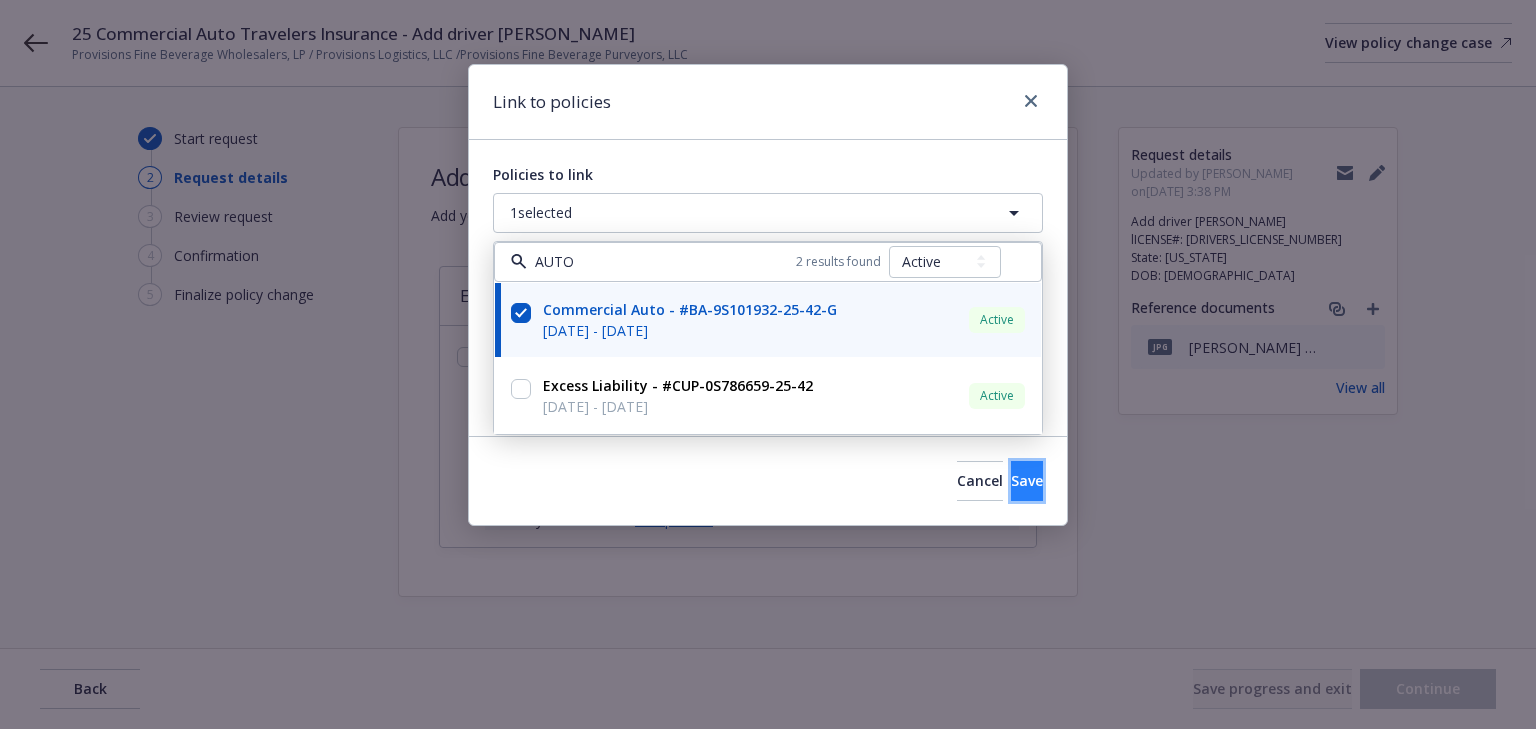 click on "Save" at bounding box center [1027, 481] 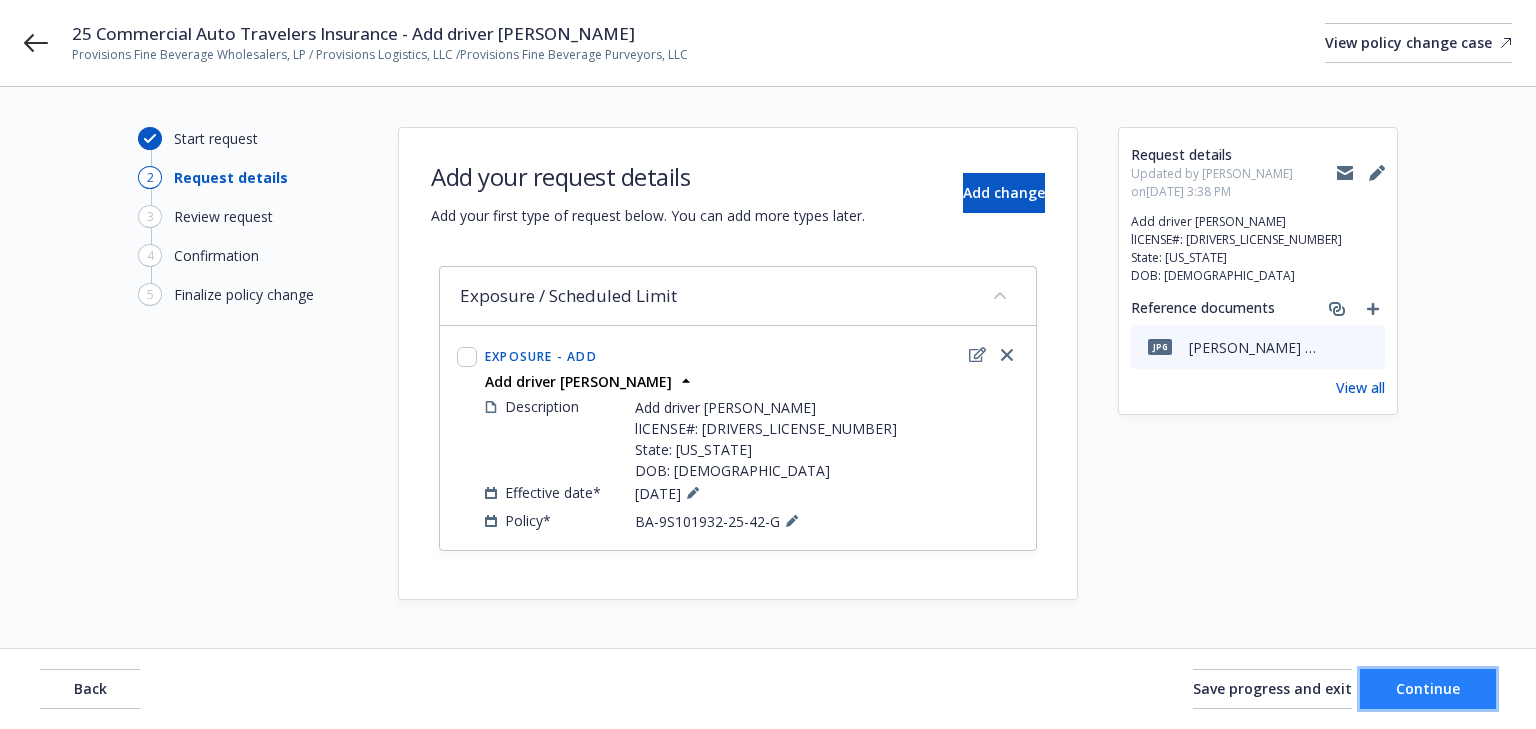 click on "Continue" at bounding box center (1428, 689) 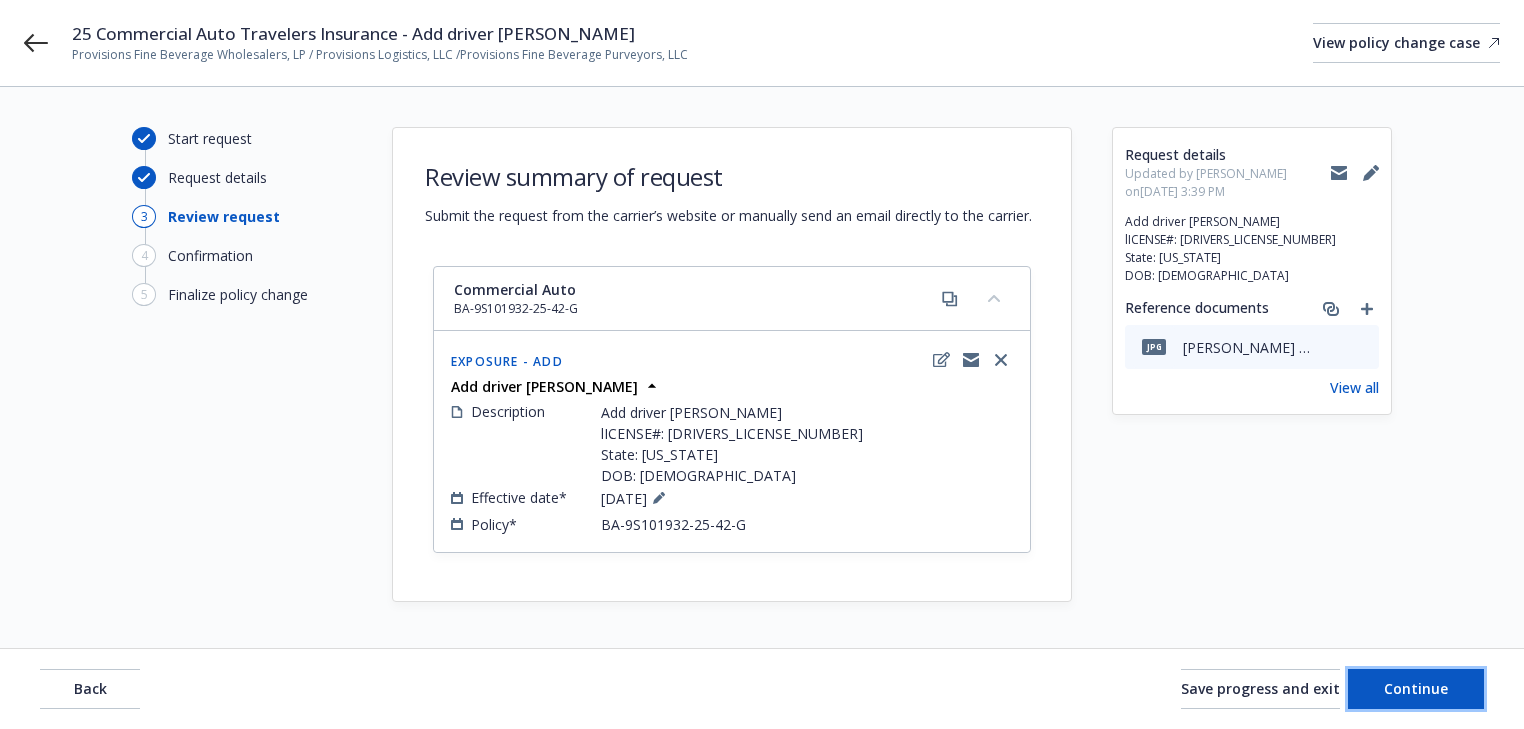 click on "Continue" at bounding box center (1416, 688) 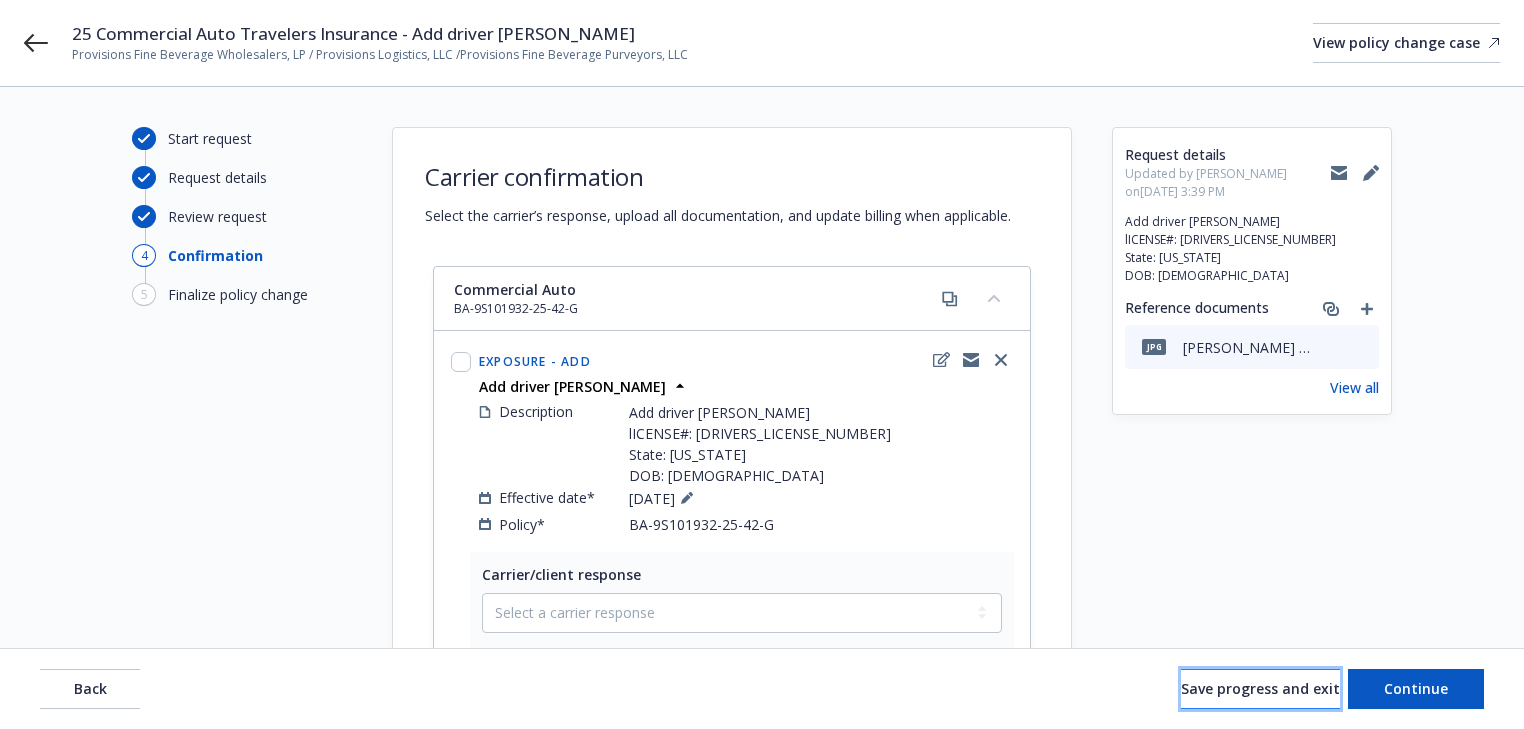 click on "Save progress and exit" at bounding box center [1260, 688] 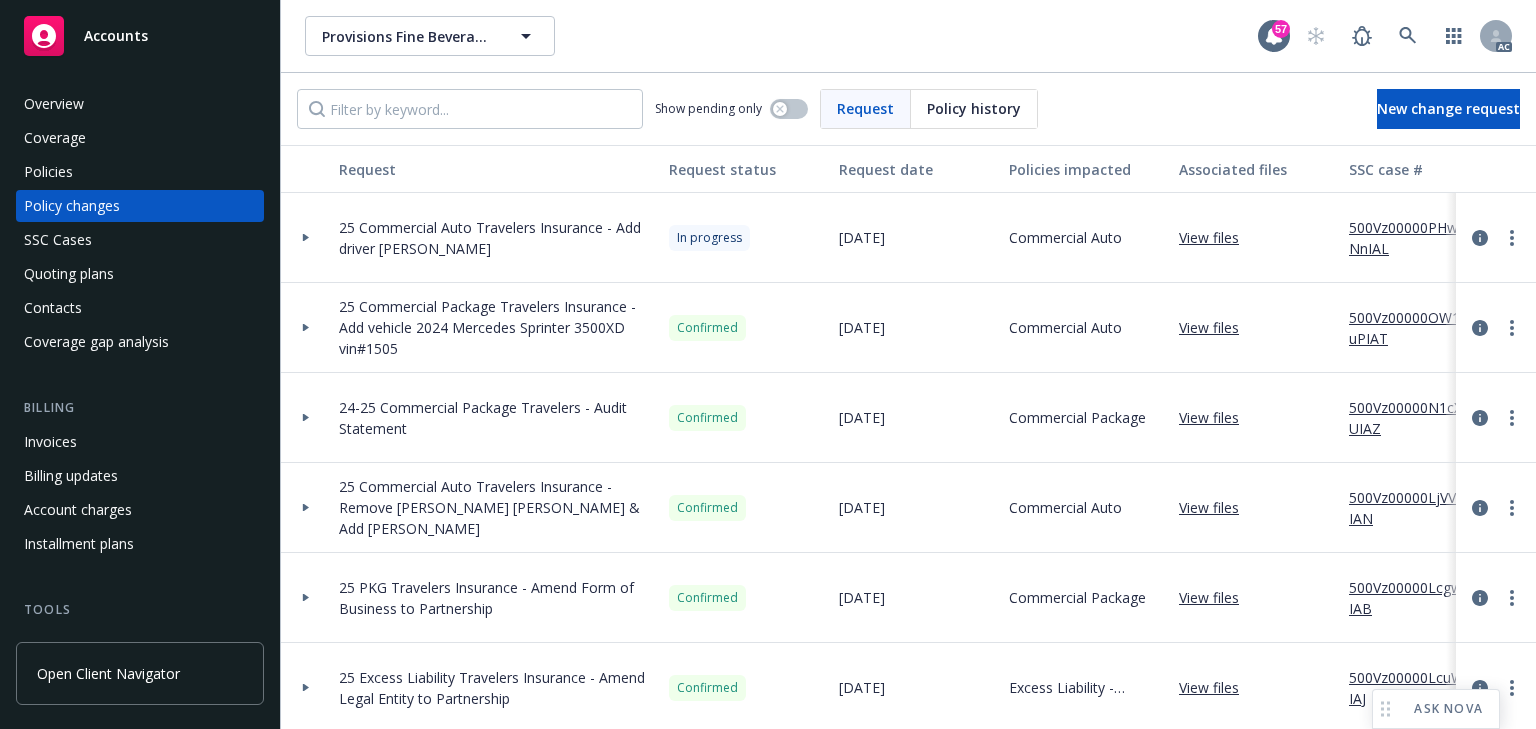 click on "500Vz00000PHwNnIAL" at bounding box center [1416, 238] 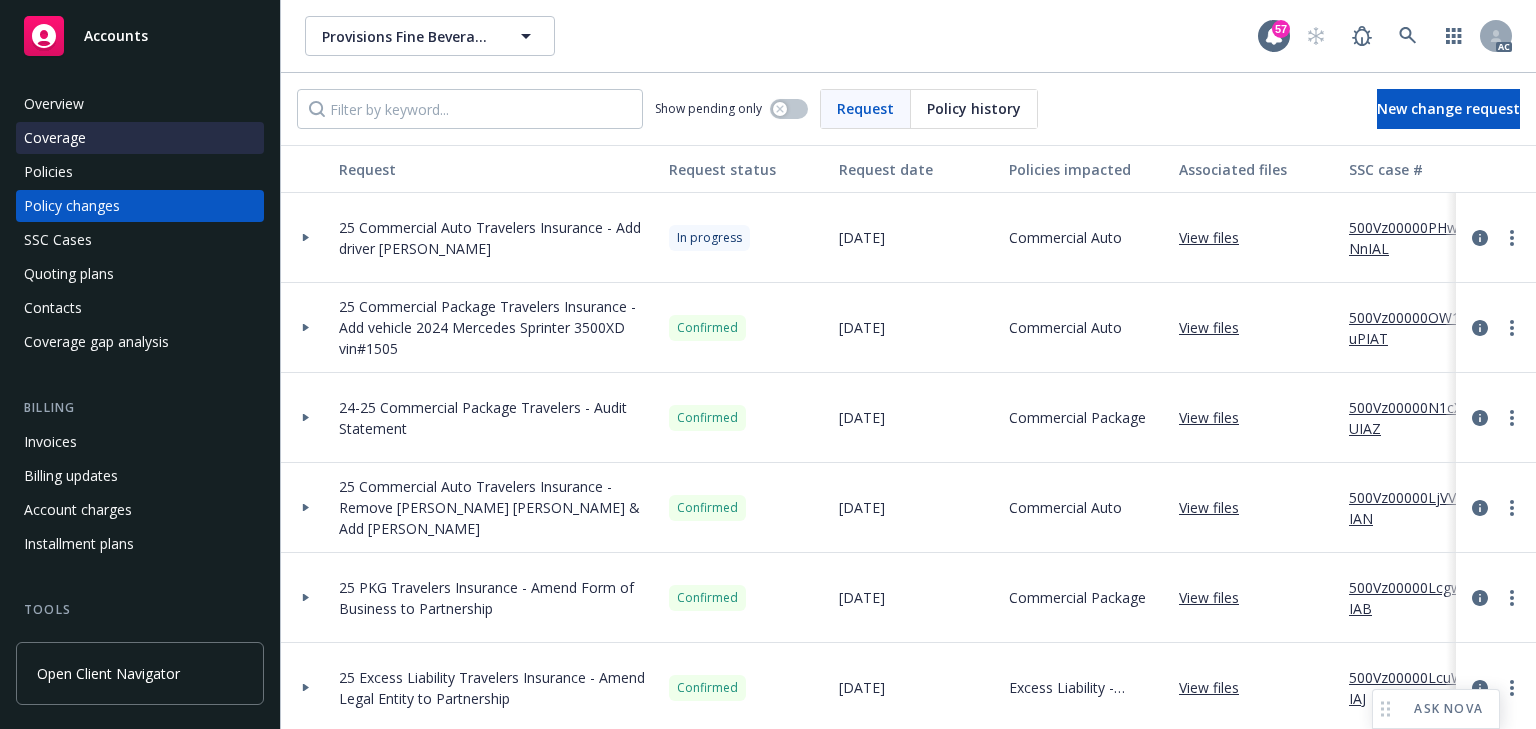 click on "Coverage" at bounding box center (55, 138) 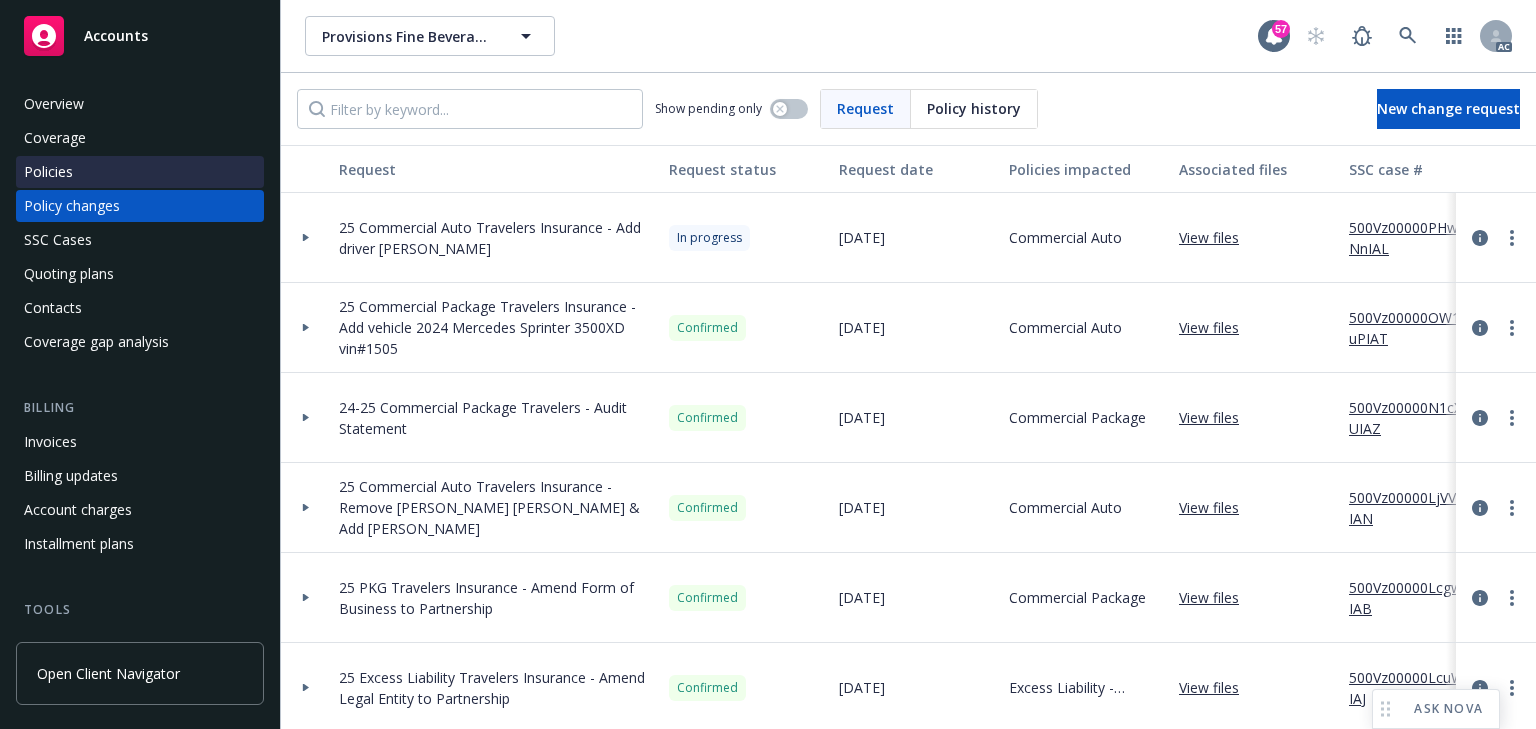 click on "Policies" at bounding box center (140, 172) 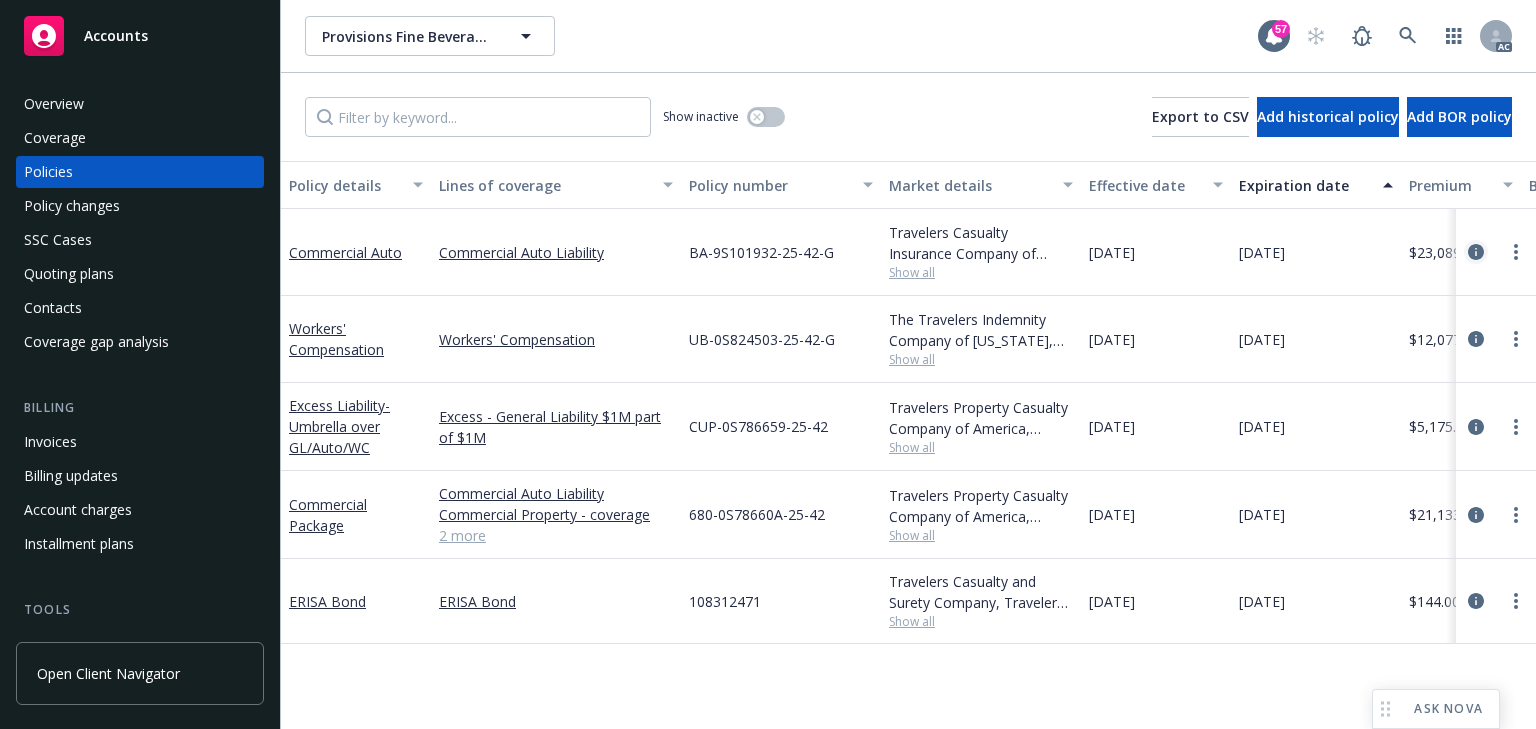 click 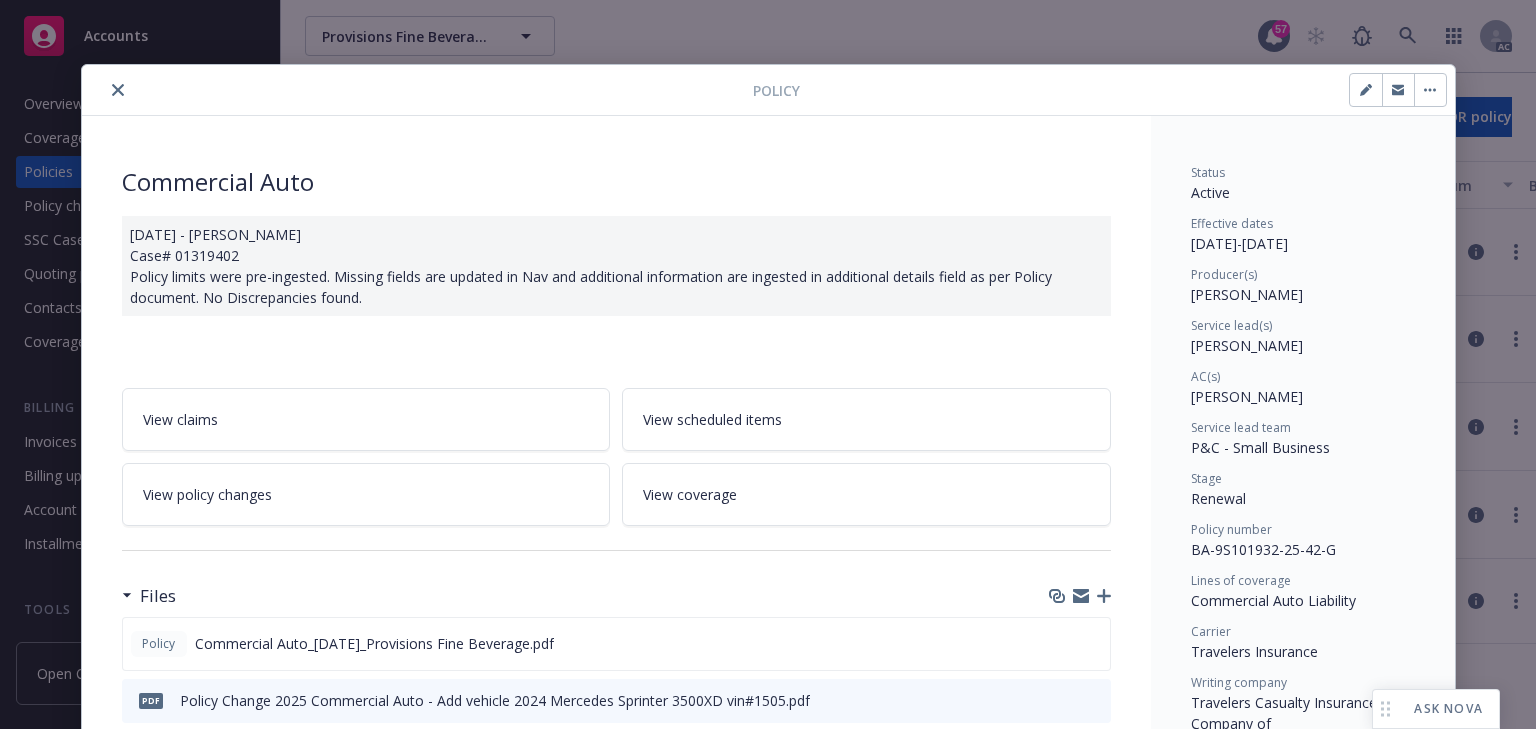 scroll, scrollTop: 60, scrollLeft: 0, axis: vertical 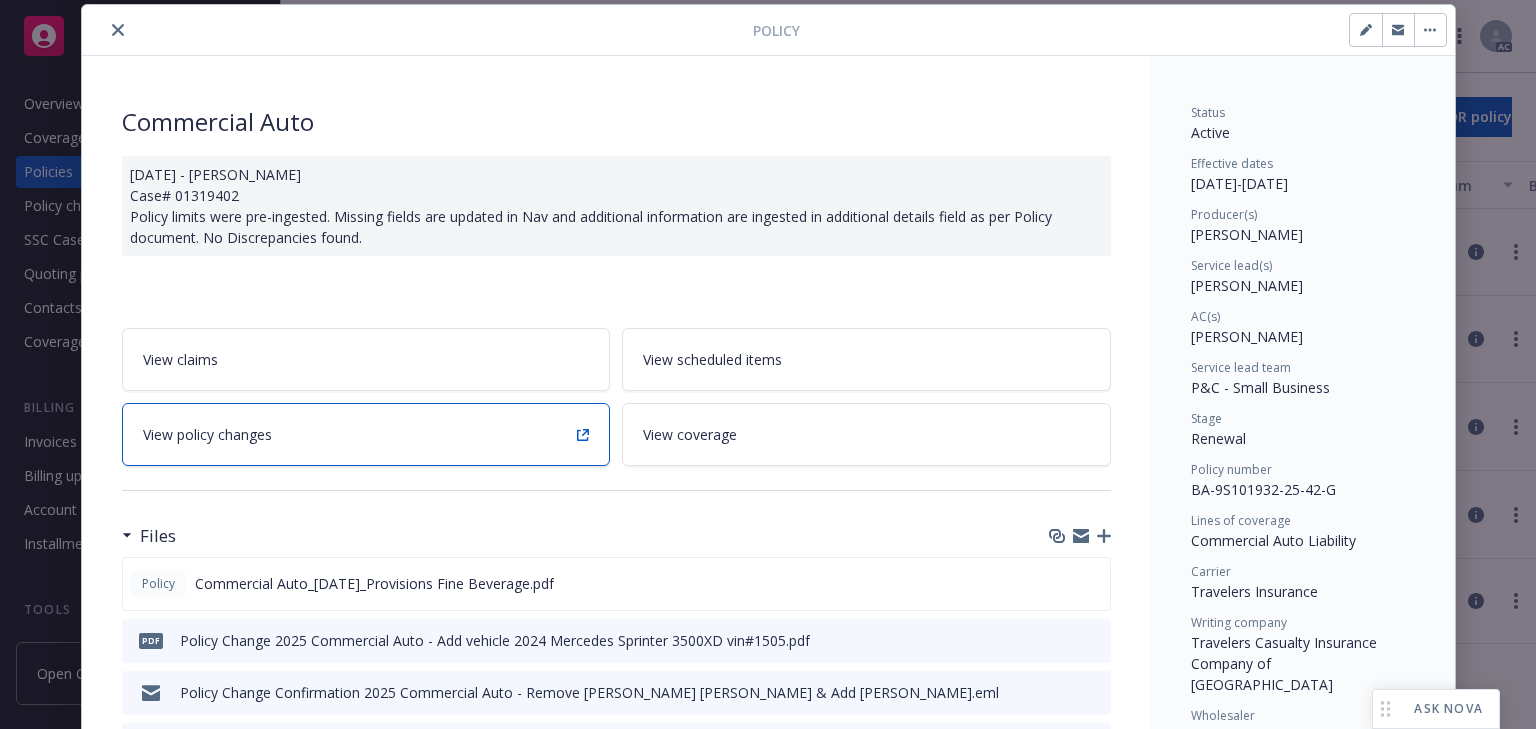 click on "View policy changes" at bounding box center [366, 434] 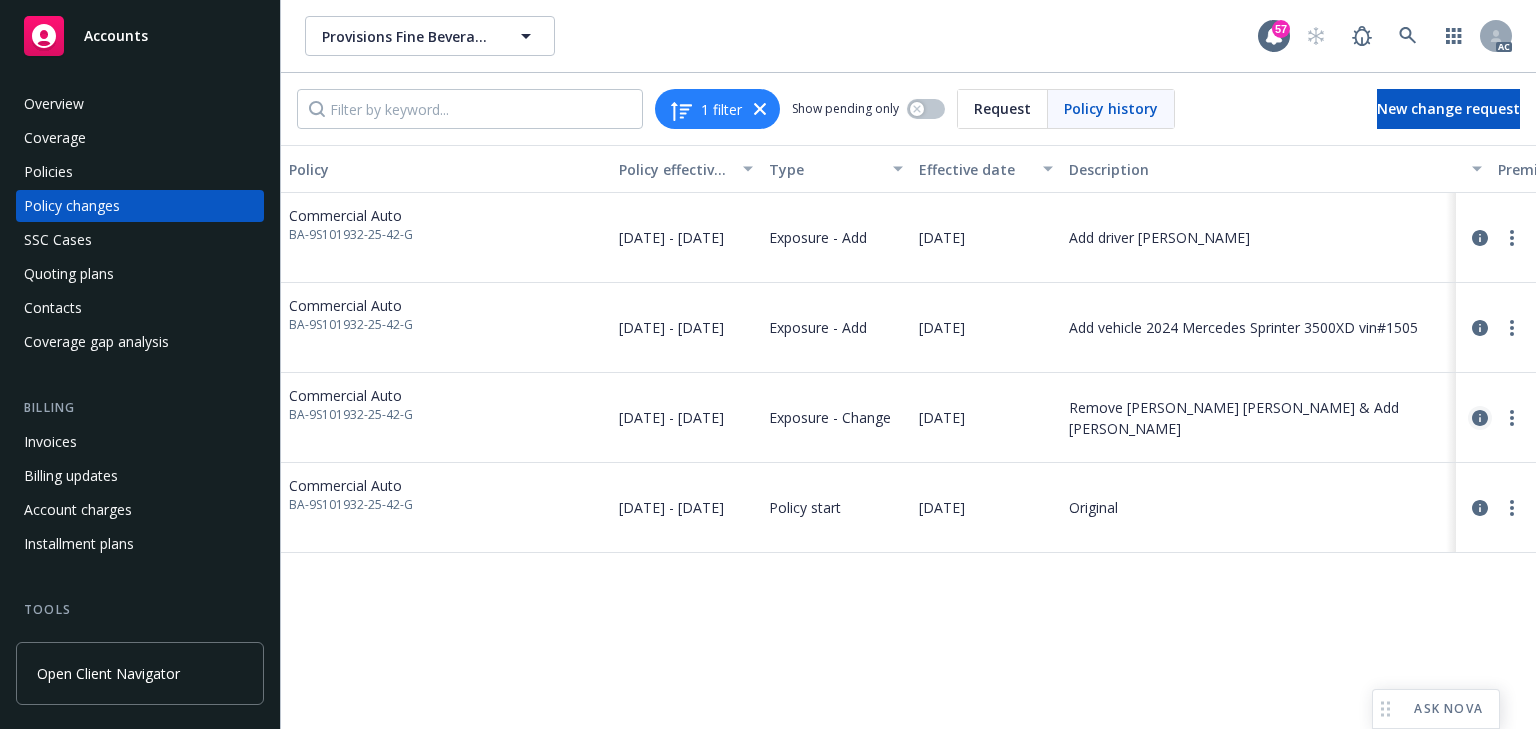 click 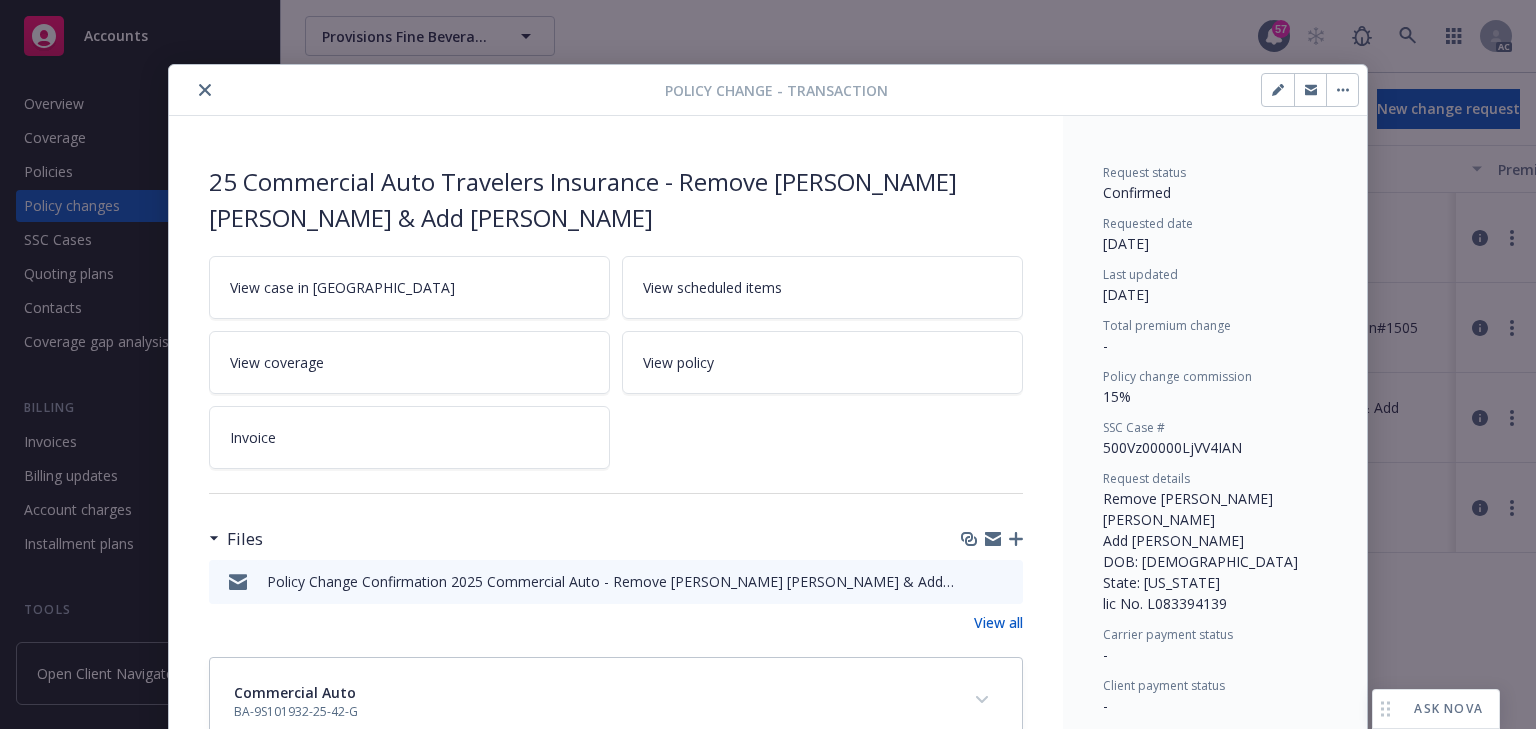 scroll, scrollTop: 56, scrollLeft: 0, axis: vertical 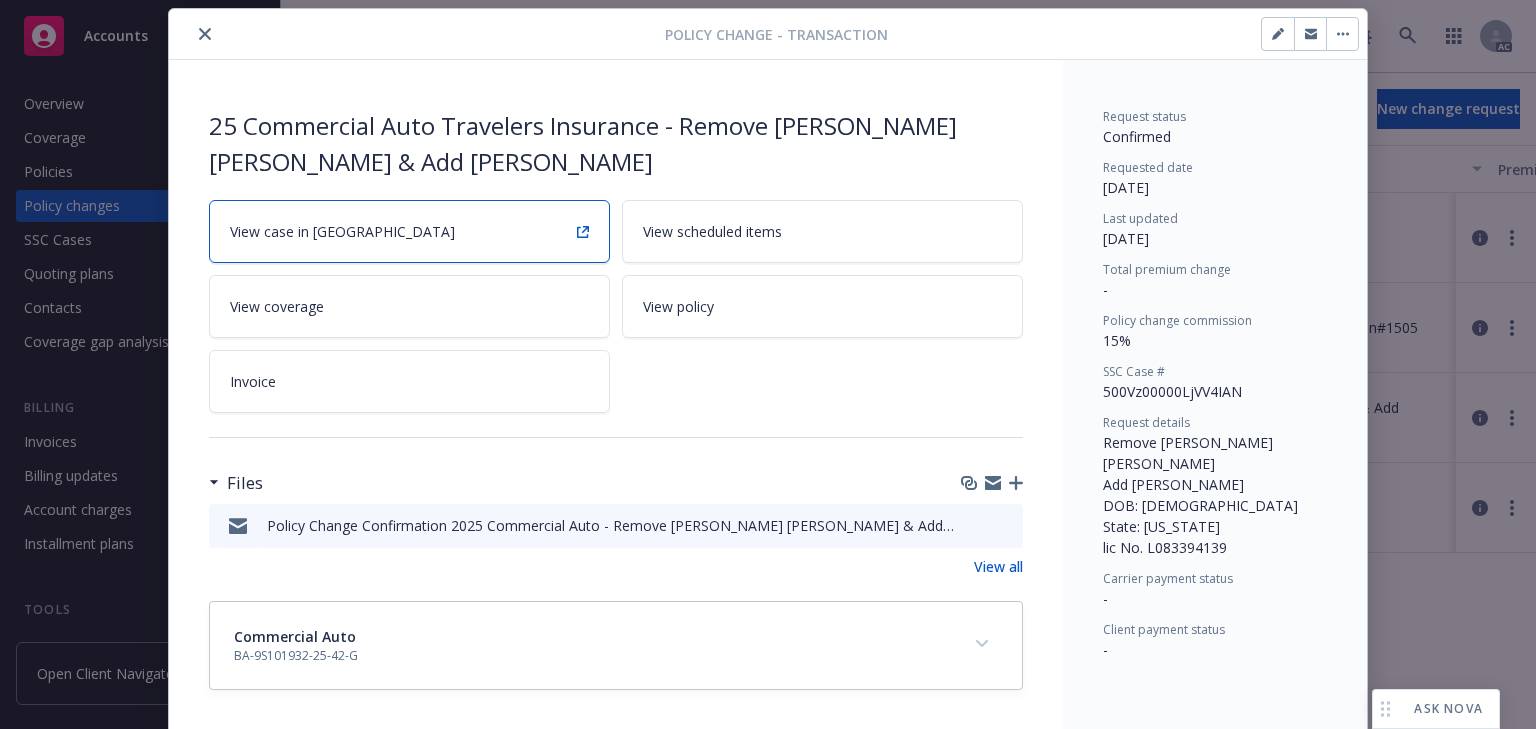 click on "View case in [GEOGRAPHIC_DATA]" at bounding box center [409, 231] 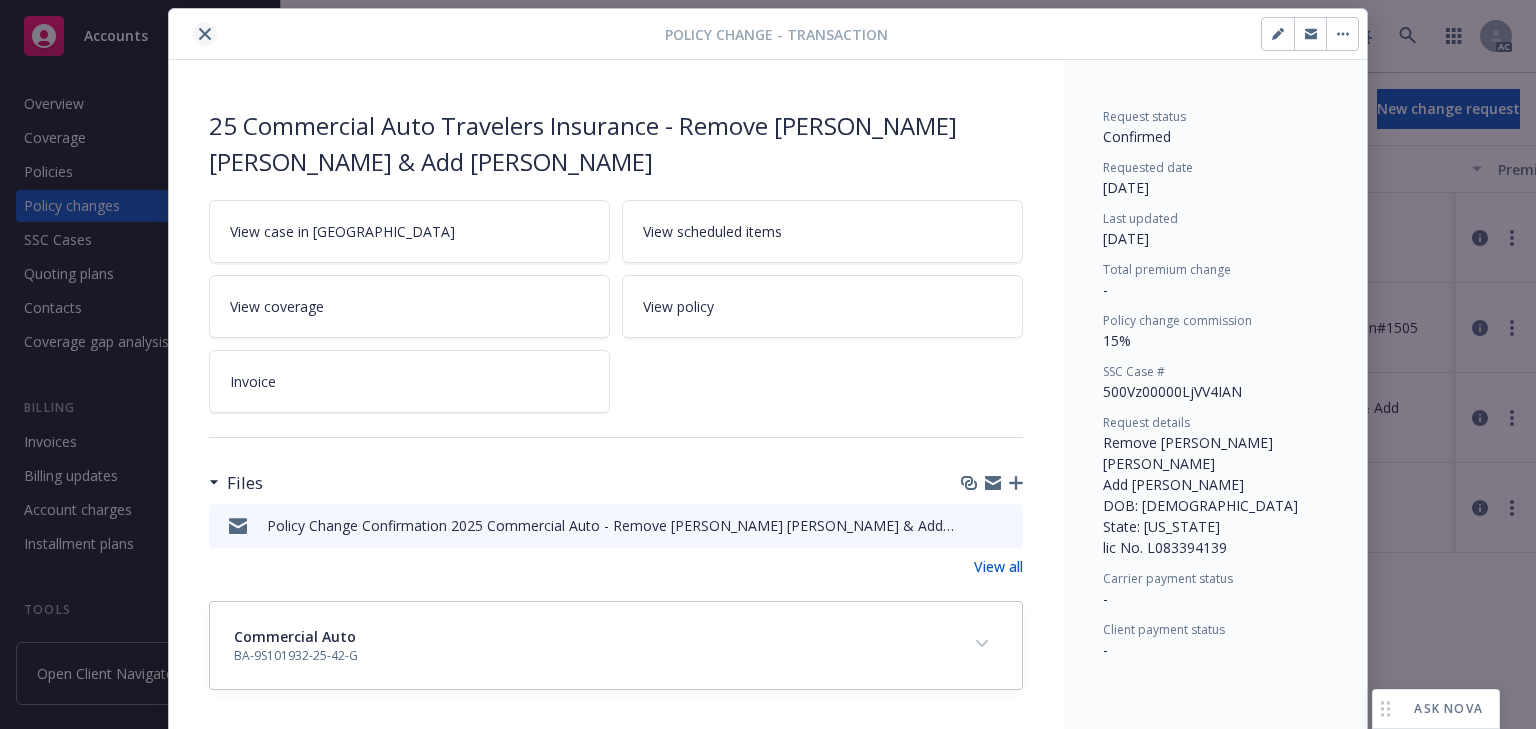 click 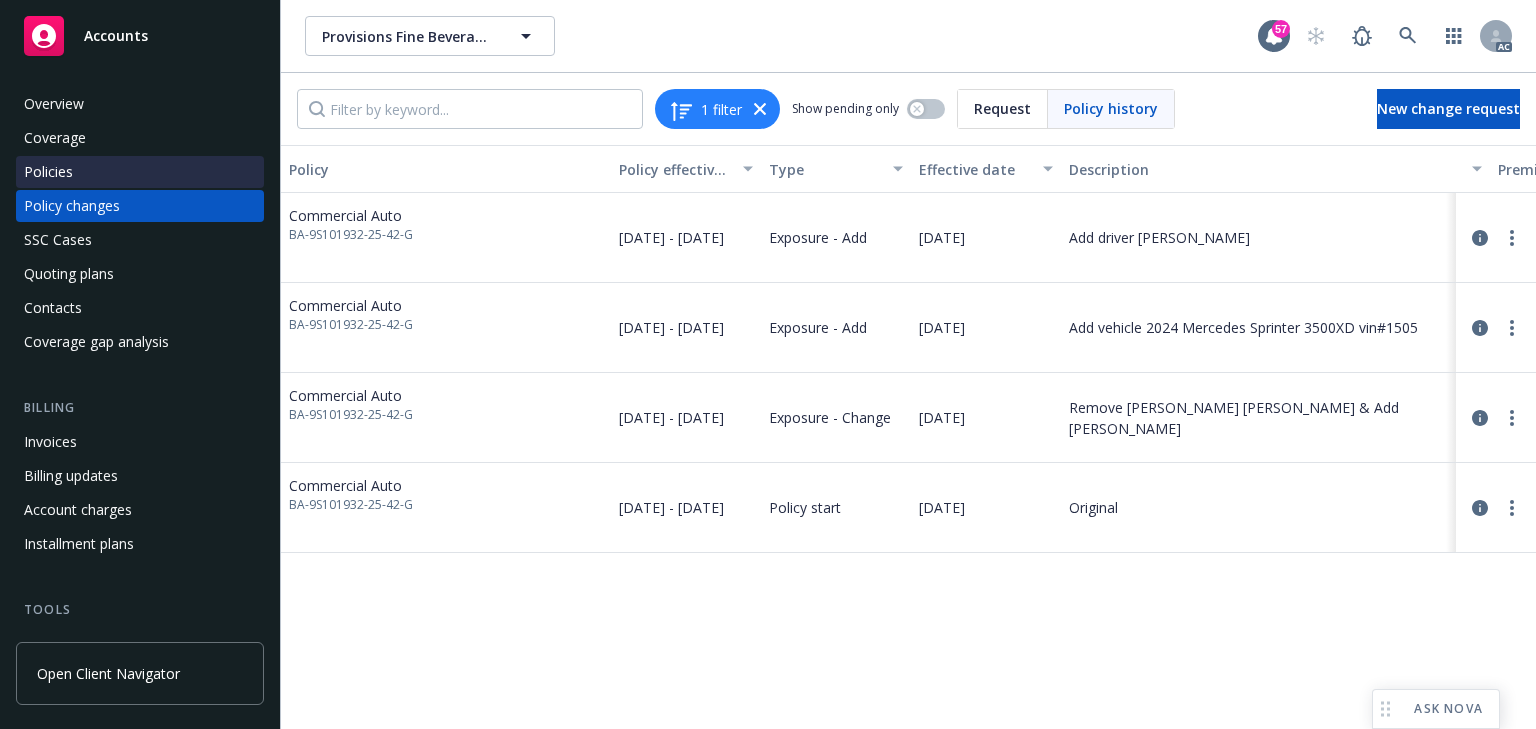 click on "Policies" at bounding box center [48, 172] 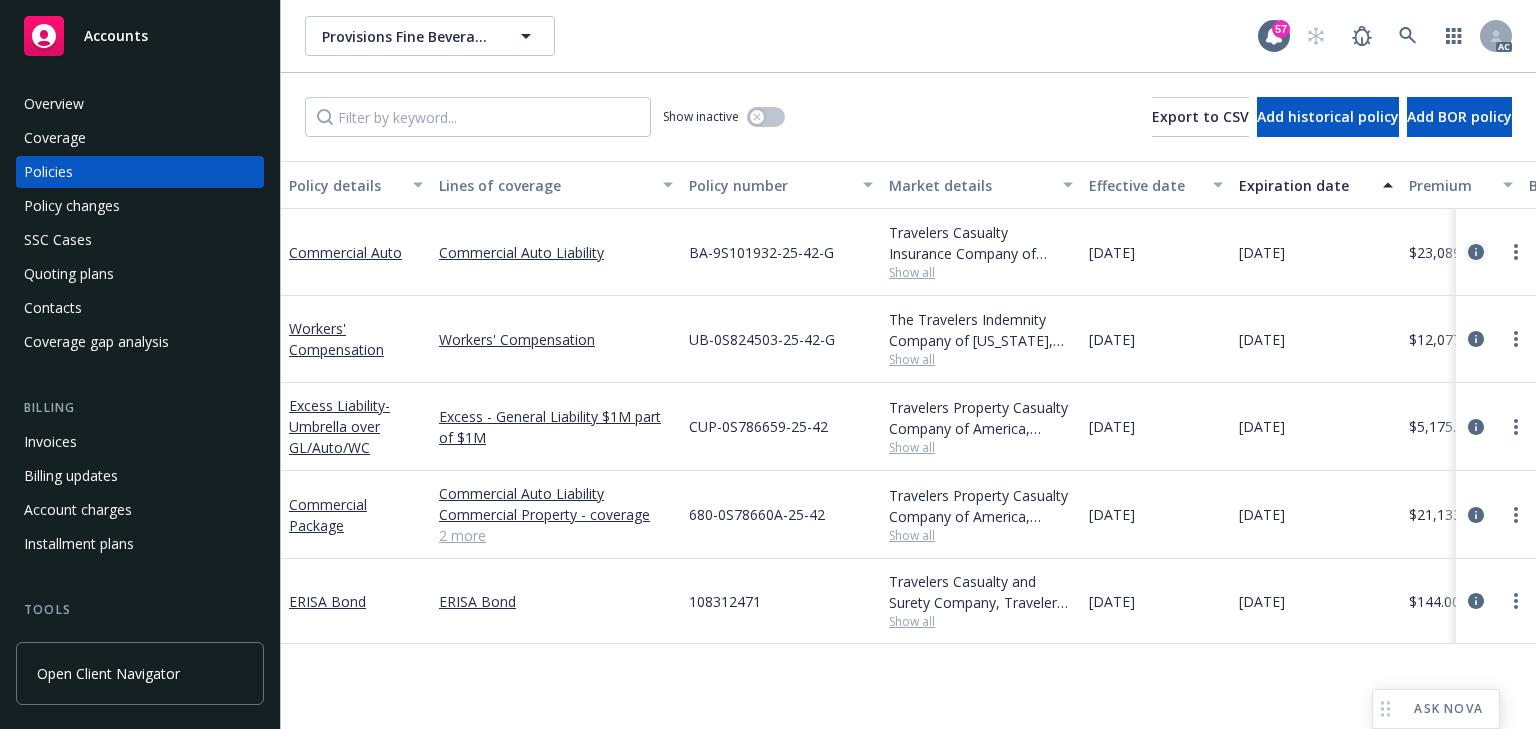 click 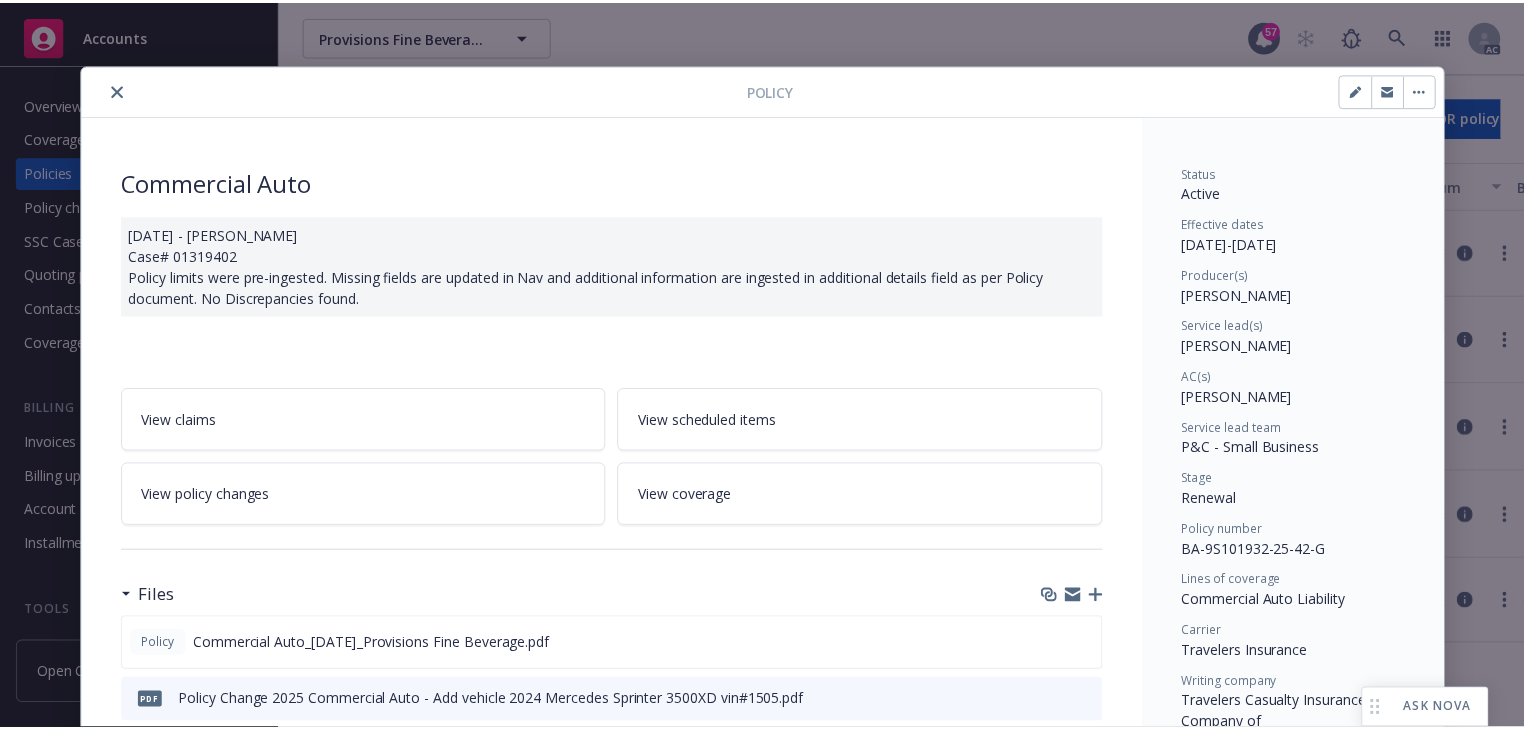 scroll, scrollTop: 60, scrollLeft: 0, axis: vertical 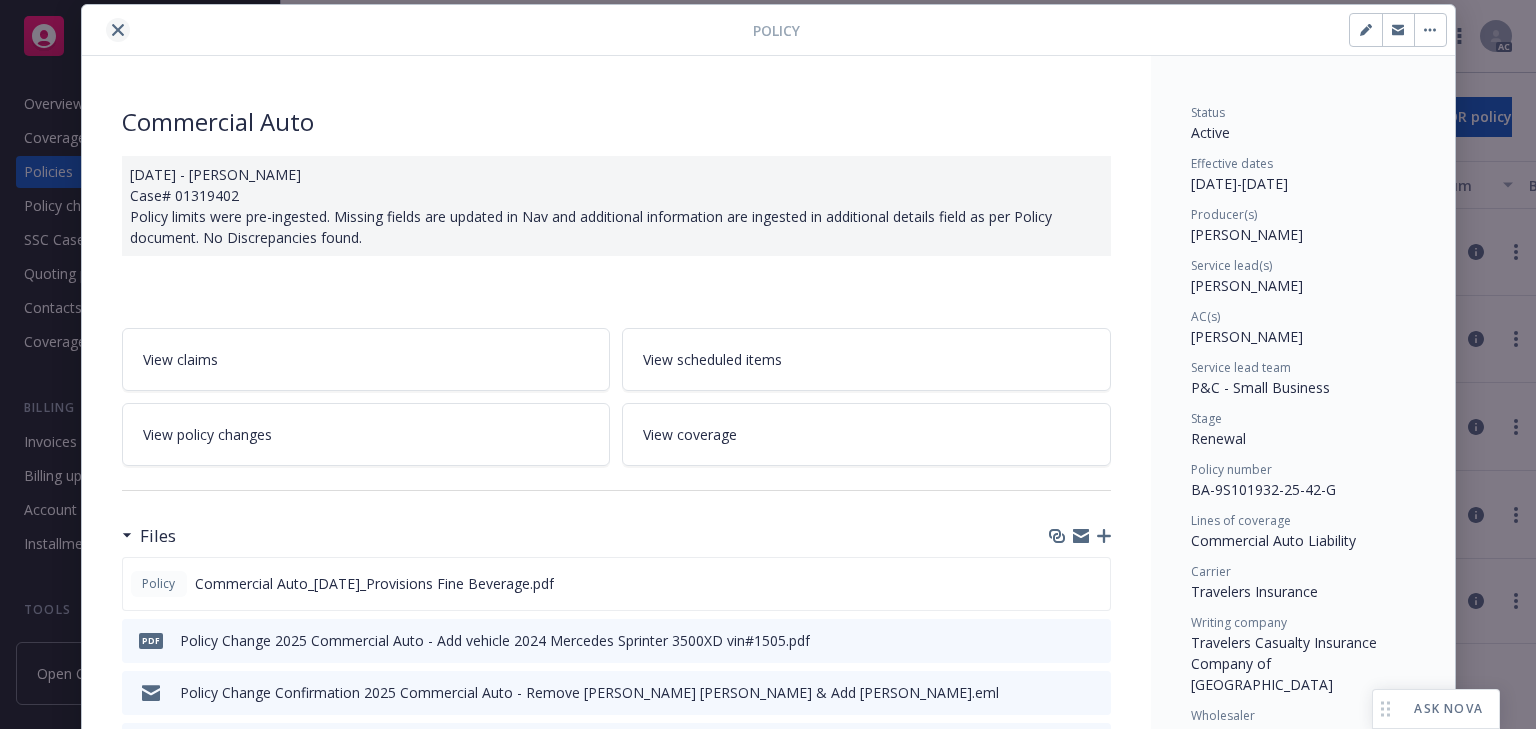 click at bounding box center [118, 30] 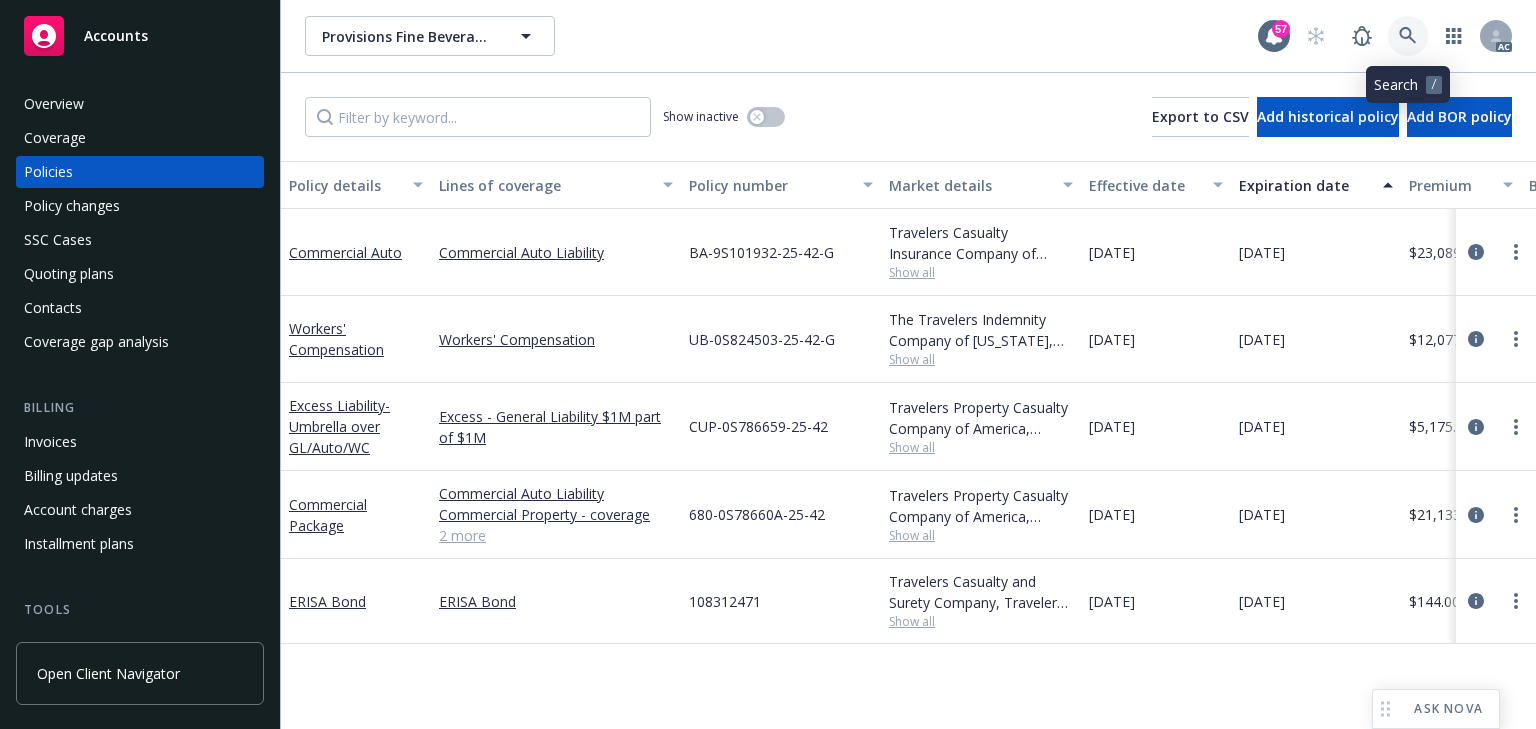 click 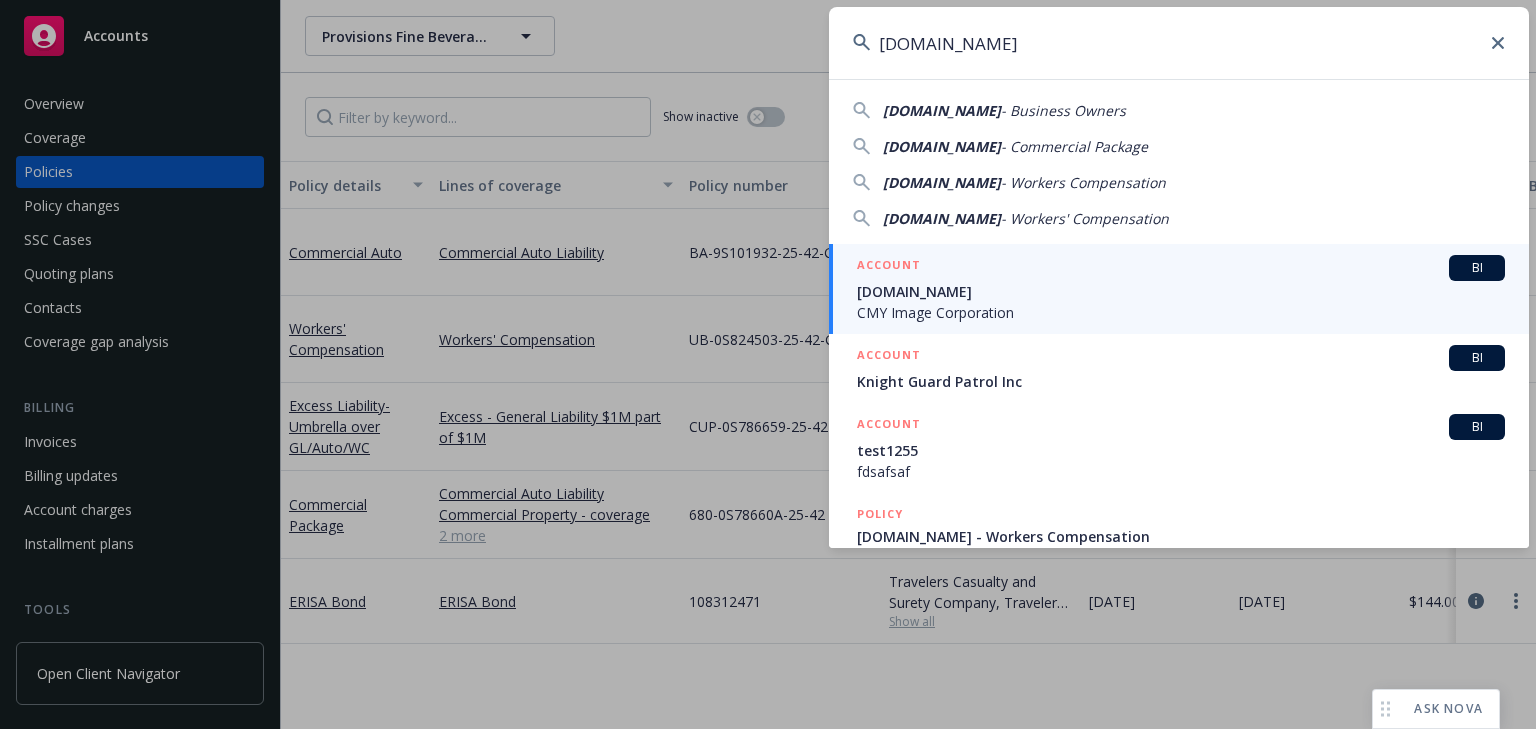 click on "CMY Image Corporation" at bounding box center [1181, 312] 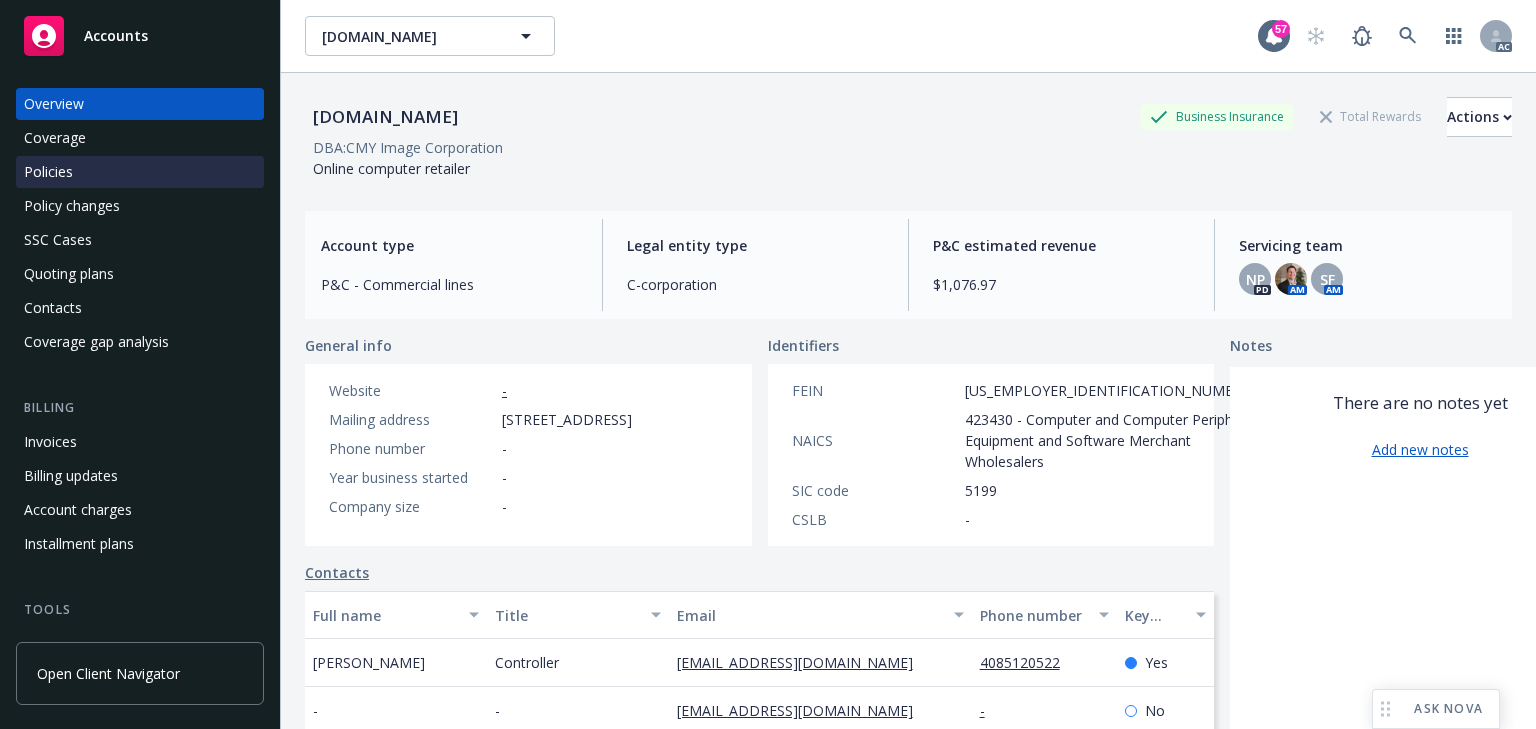click on "Policies" at bounding box center (140, 172) 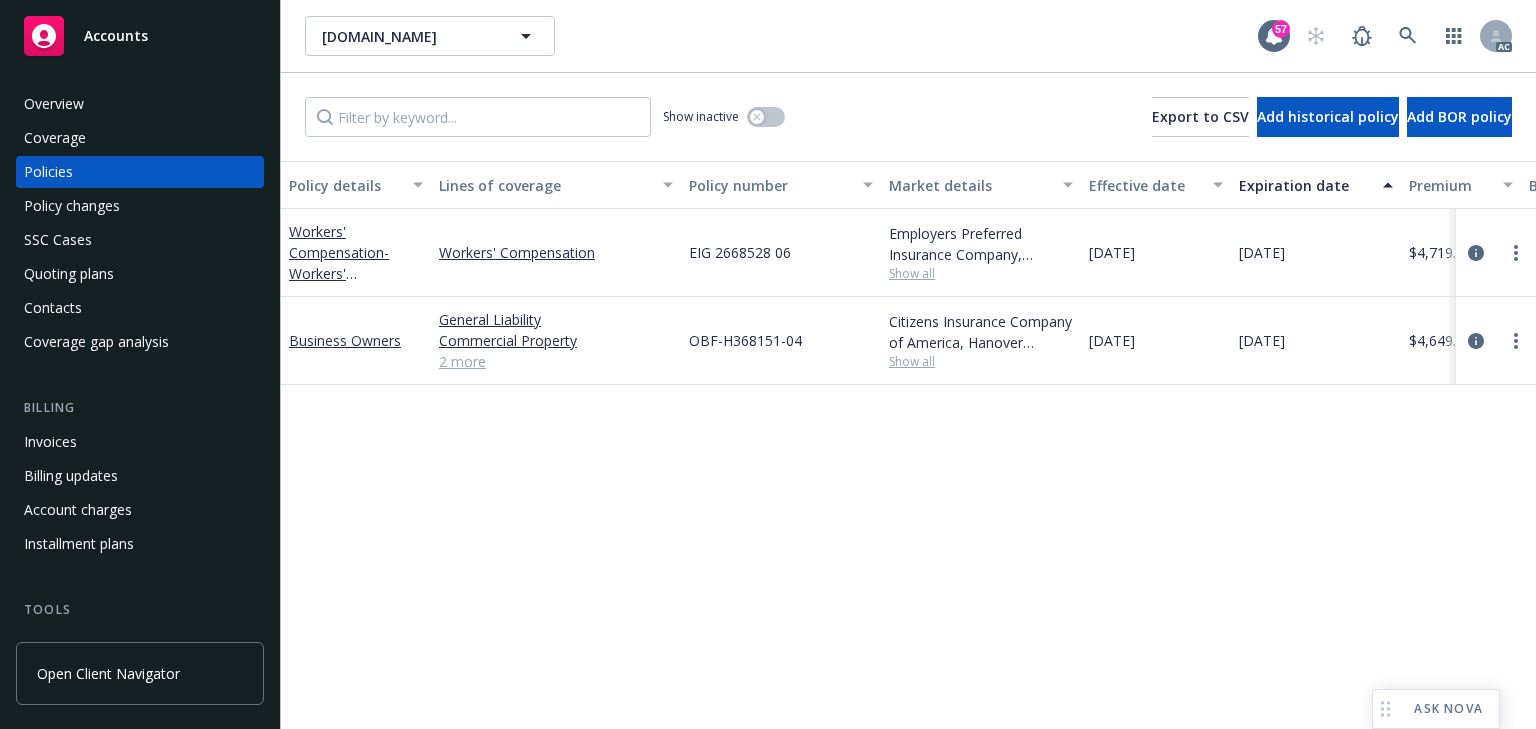 click on "Policy details Lines of coverage Policy number Market details Effective date Expiration date Premium Billing method Stage Status Service team leaders Workers' Compensation  -  Workers' Compensation Workers' Compensation EIG 2668528 06 Employers Preferred Insurance Company, Employers Insurance Group Show all [DATE] [DATE] $4,719.00 Direct Renewal Active Nic [PERSON_NAME] [PERSON_NAME] AM 1 more Business Owners General [PERSON_NAME] Commercial Property Cyber Liability Employment Practices Liability 2 more OBF-H368151-04 Citizens Insurance Company of America, Hanover Insurance Group Show all [DATE] [DATE] $4,649.00 Direct Renewal Active Nic [PERSON_NAME] [PERSON_NAME] AM 1 more" at bounding box center (908, 445) 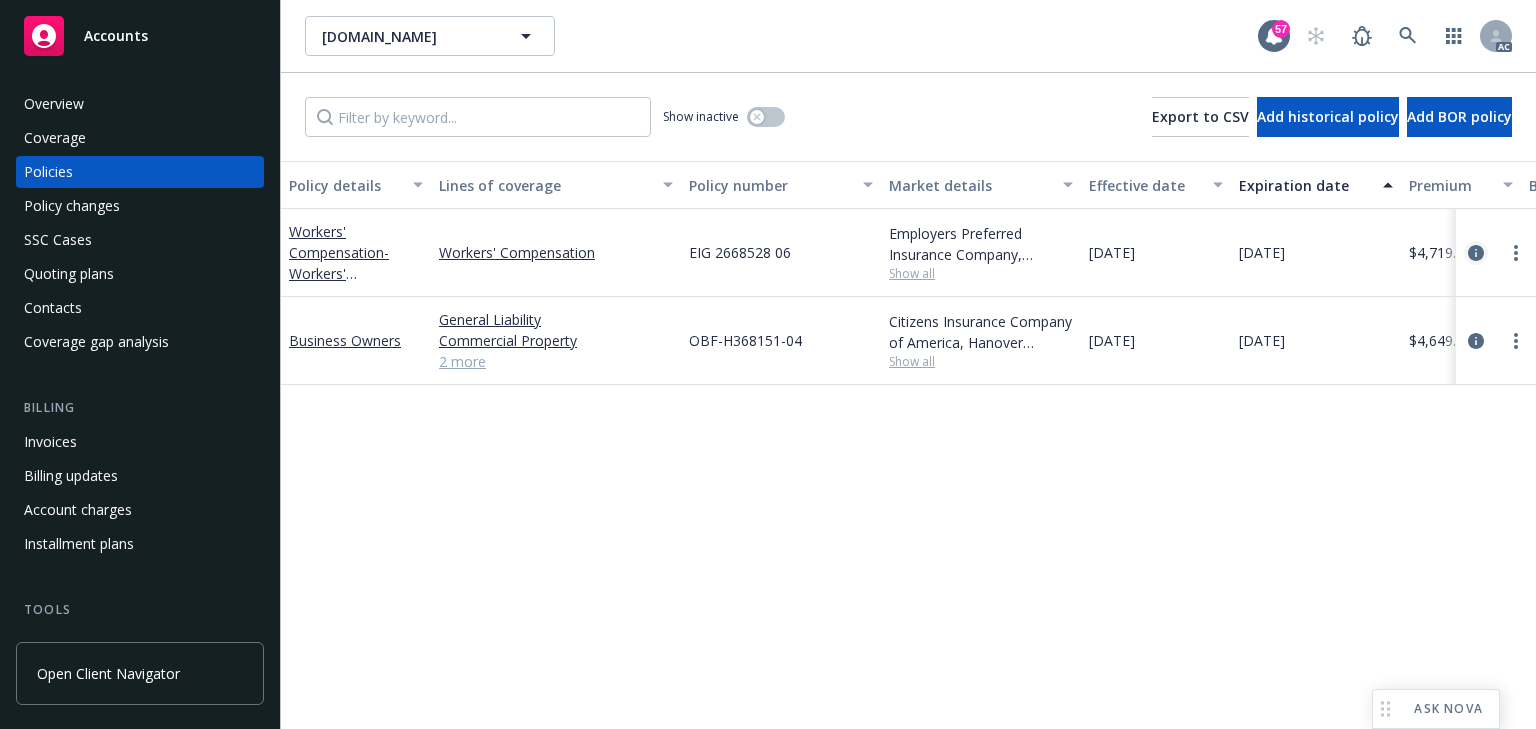 click 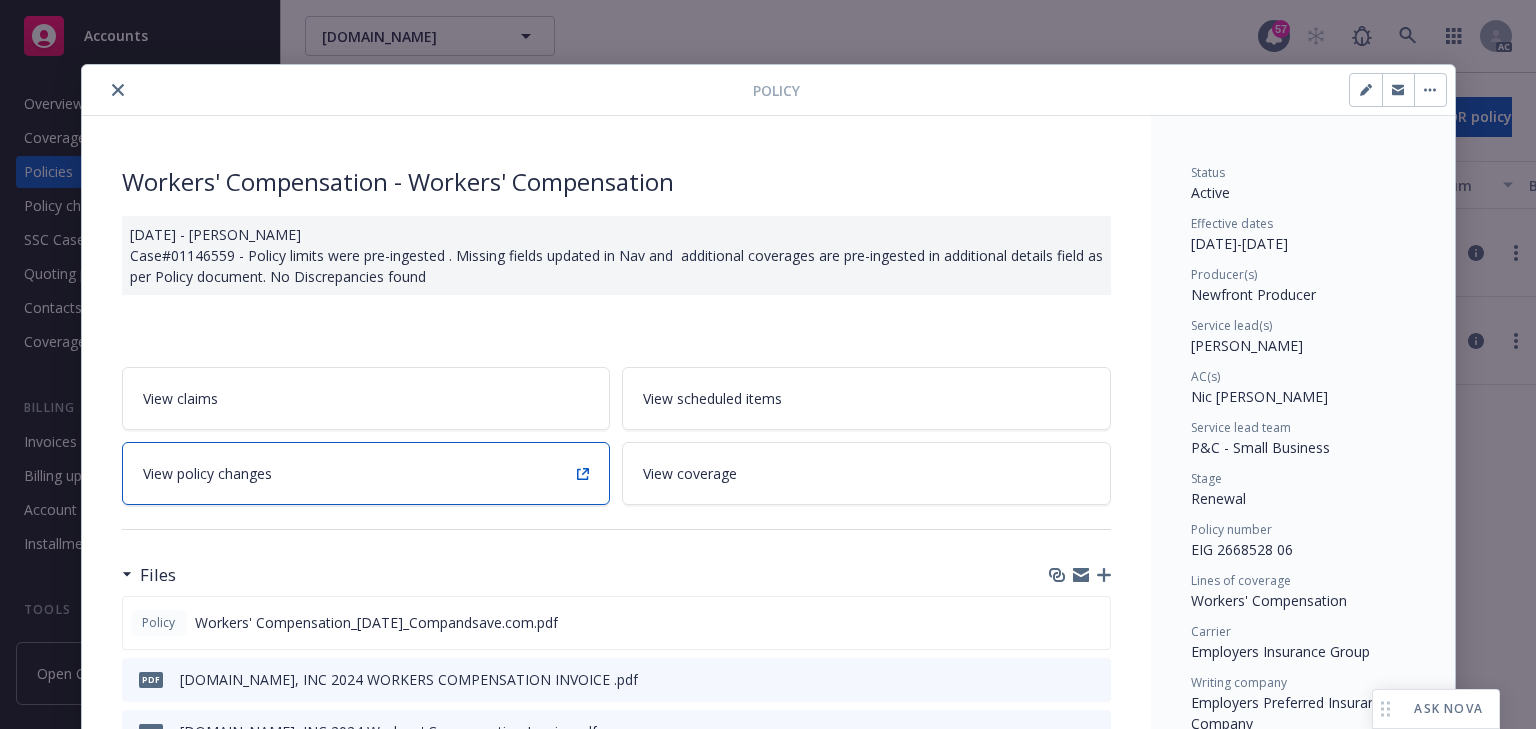 click on "View policy changes" at bounding box center [366, 473] 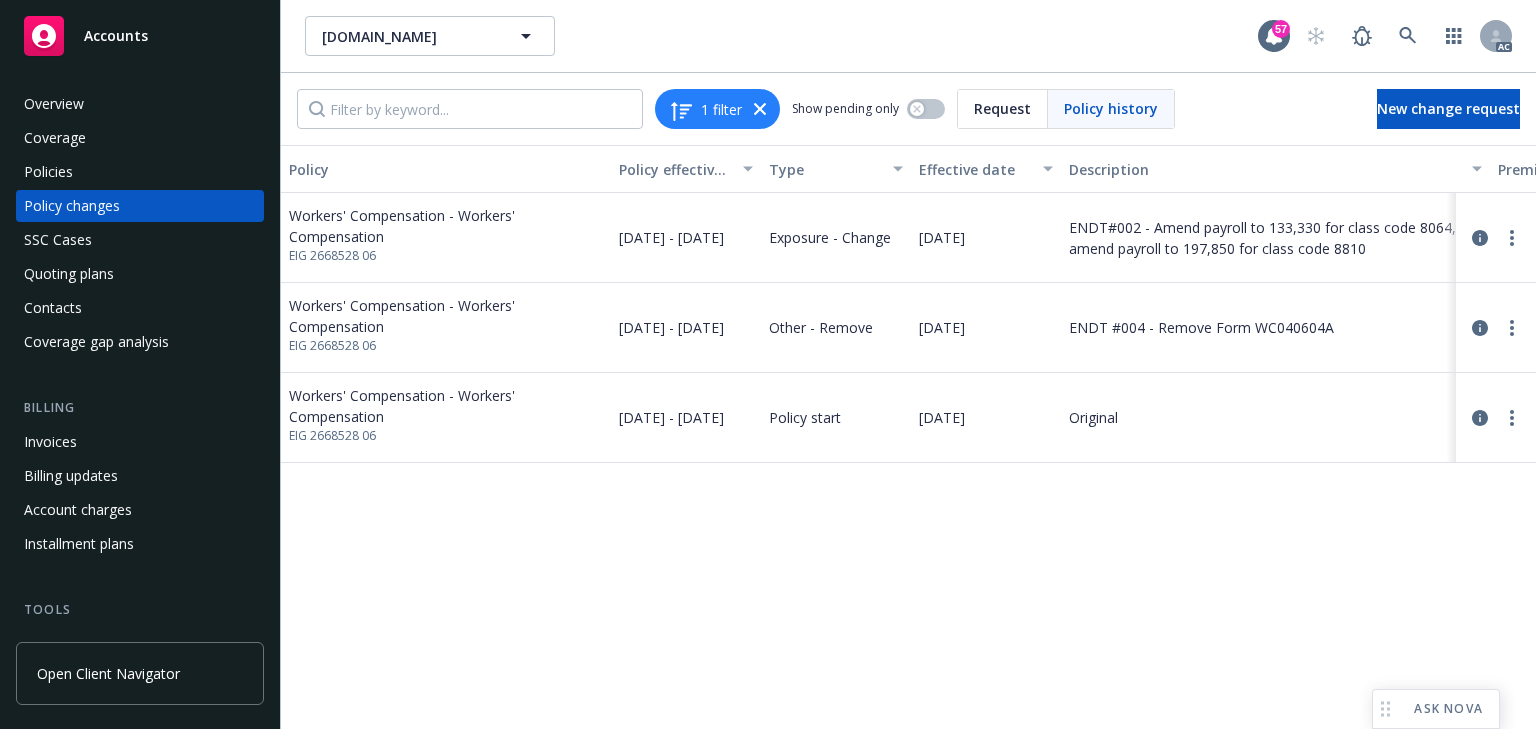 click on "Policy Policy effective dates Type Effective date Description Premium change Annualized total premium change Total premium Status Workers' Compensation - Workers' Compensation EIG 2668528 06 [DATE]   -   [DATE] Exposure - Change [DATE] ENDT#002 - Amend payroll to 133,330 for class code 8064, amend payroll to 197,850 for class code 8810 $864.00 $864.00 $4,719.00 Endorsed Workers' Compensation - Workers' Compensation EIG 2668528 06 [DATE]   -   [DATE] Other - Remove [DATE] ENDT #004 - Remove Form WC040604A - - $4,719.00 Endorsed Workers' Compensation - Workers' Compensation EIG 2668528 06 [DATE]   -   [DATE] Policy start [DATE] Original $3,855.00 $3,855.00 $3,855.00 Confirmed" at bounding box center [908, 437] 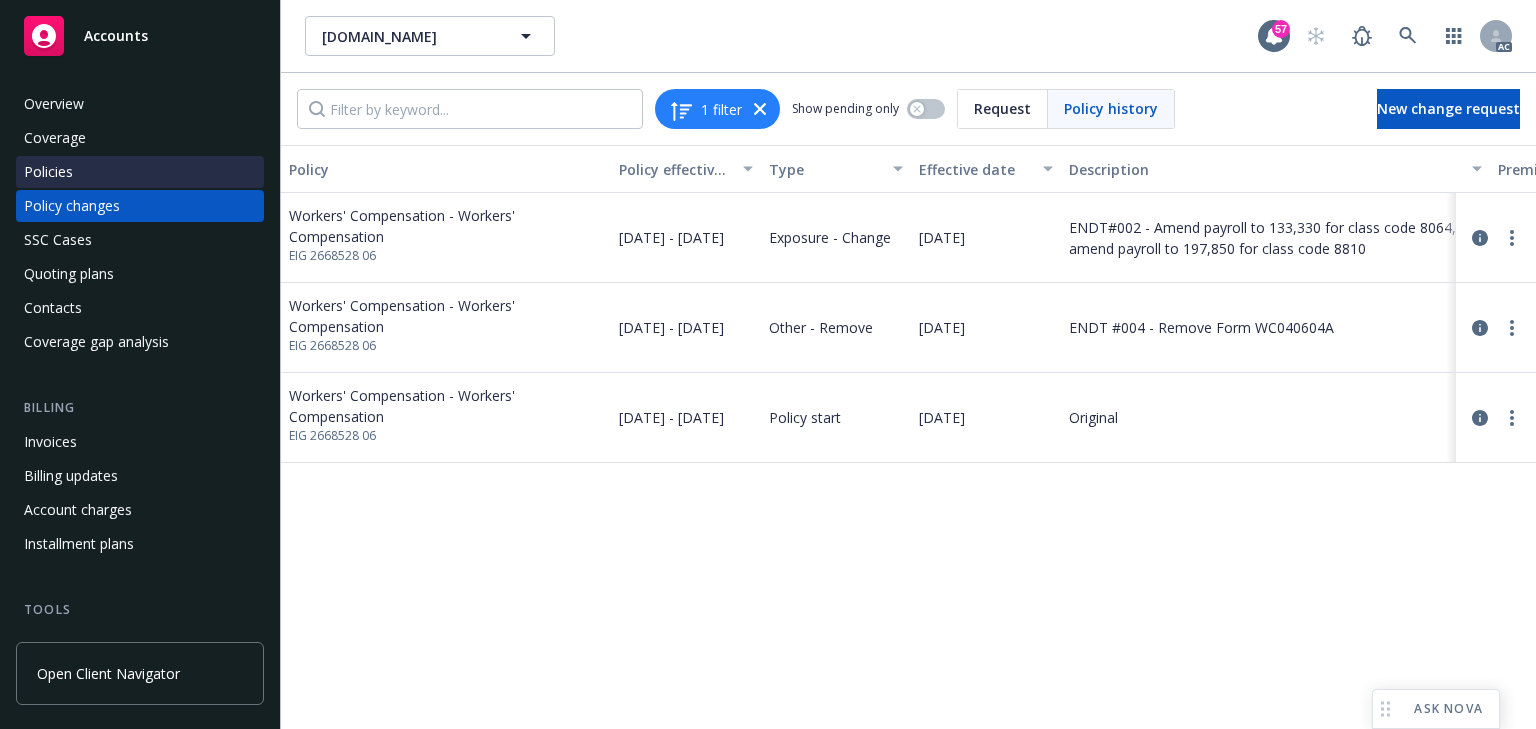 click on "Policies" at bounding box center (140, 172) 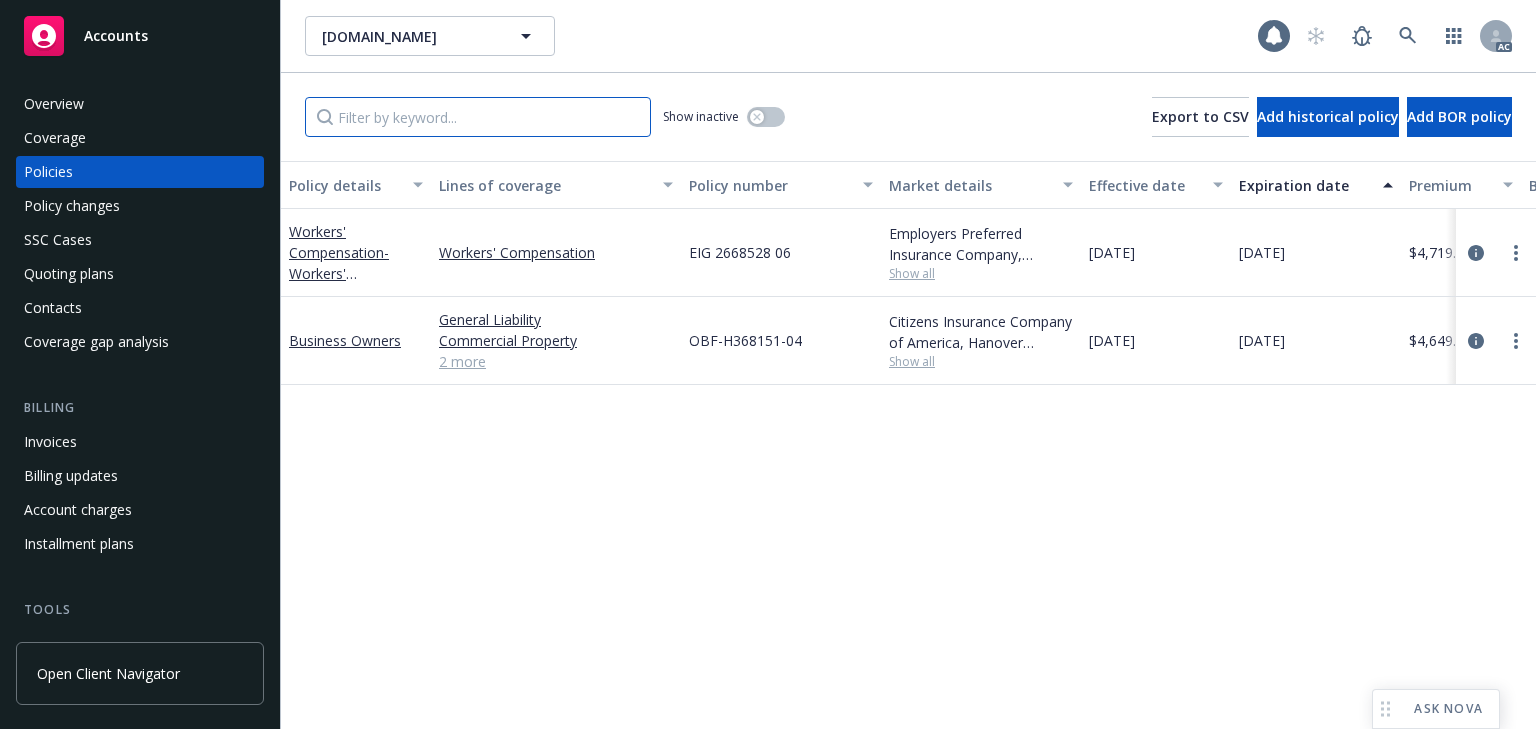 click at bounding box center (478, 117) 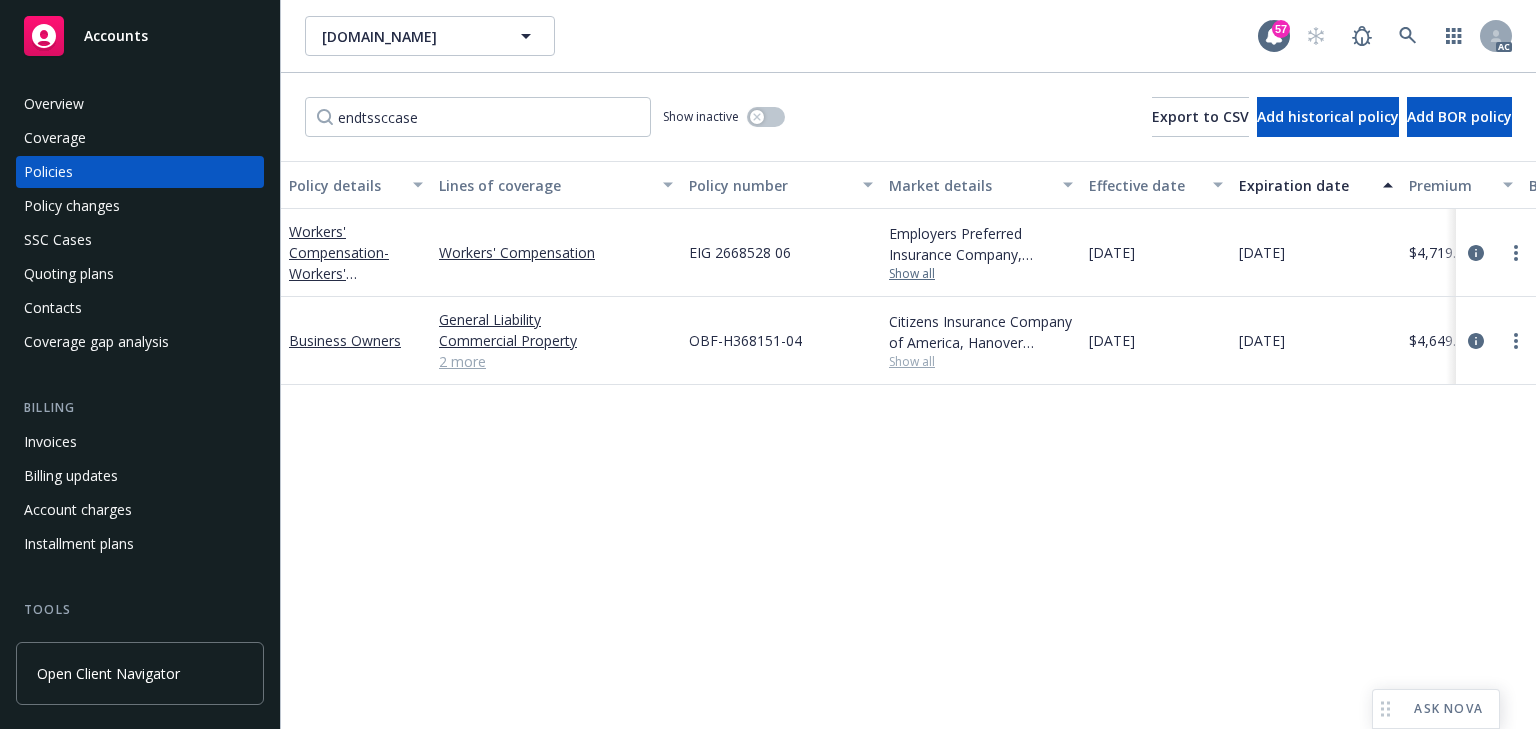 click on "Show all" at bounding box center (981, 274) 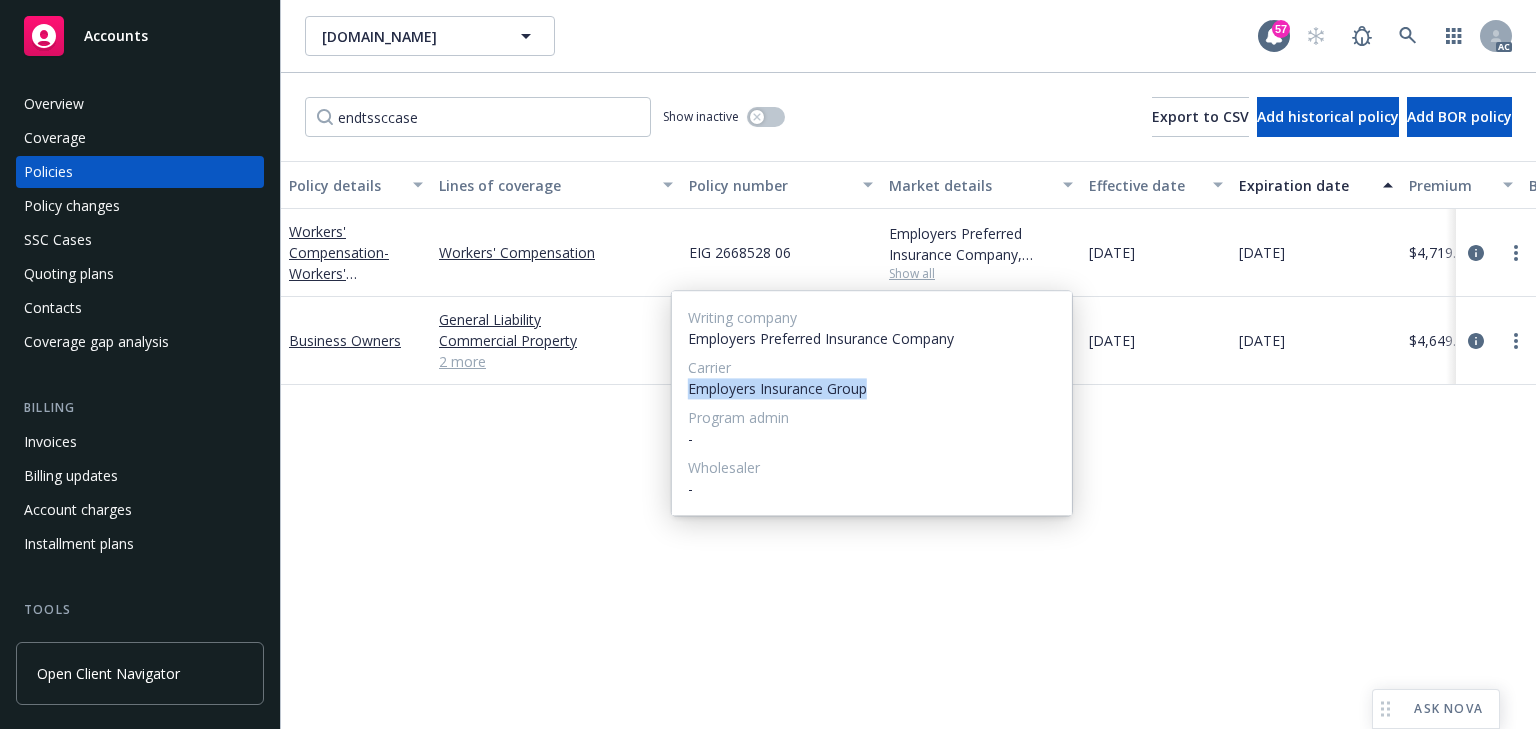 drag, startPoint x: 689, startPoint y: 392, endPoint x: 912, endPoint y: 381, distance: 223.27113 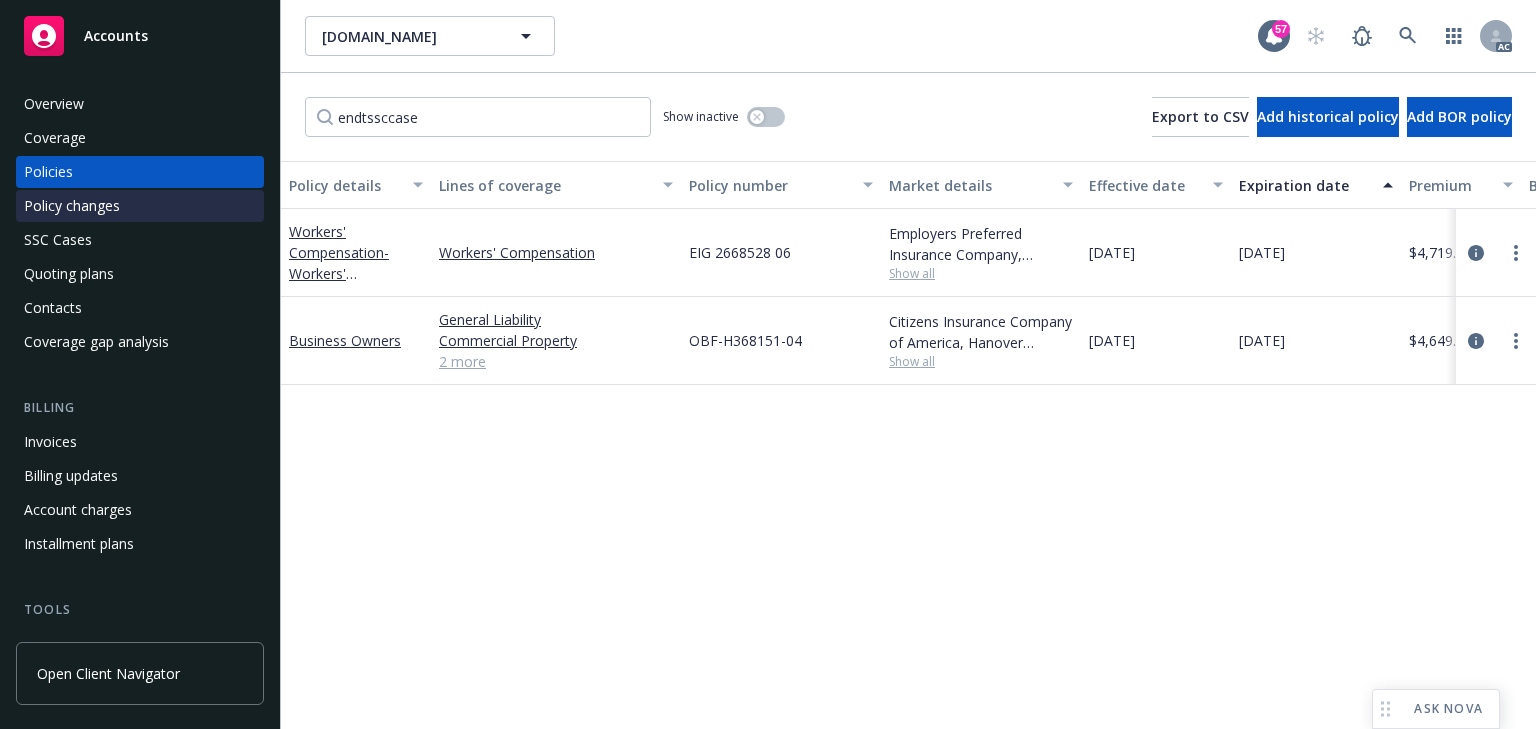 click on "Policy changes" at bounding box center (72, 206) 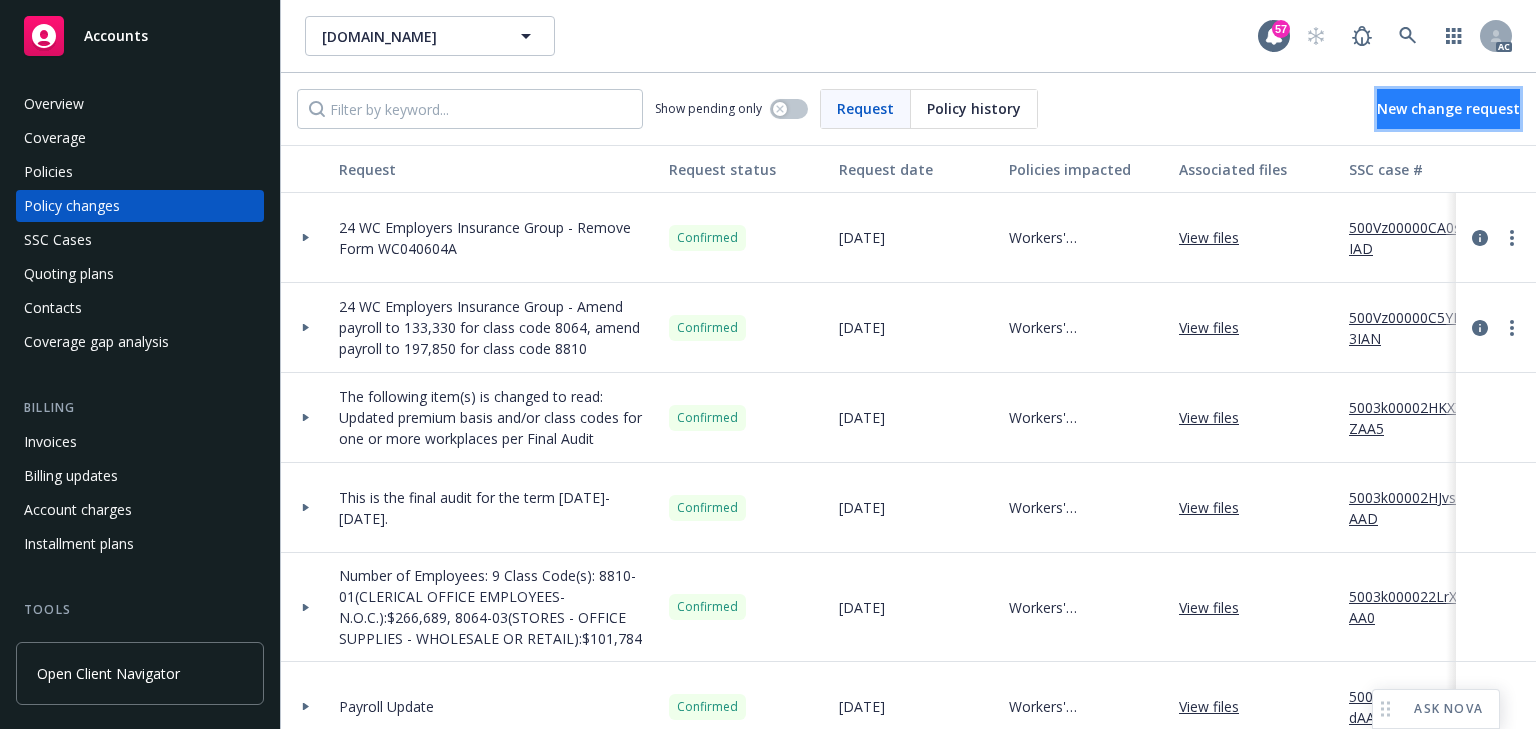 click on "New change request" at bounding box center [1448, 108] 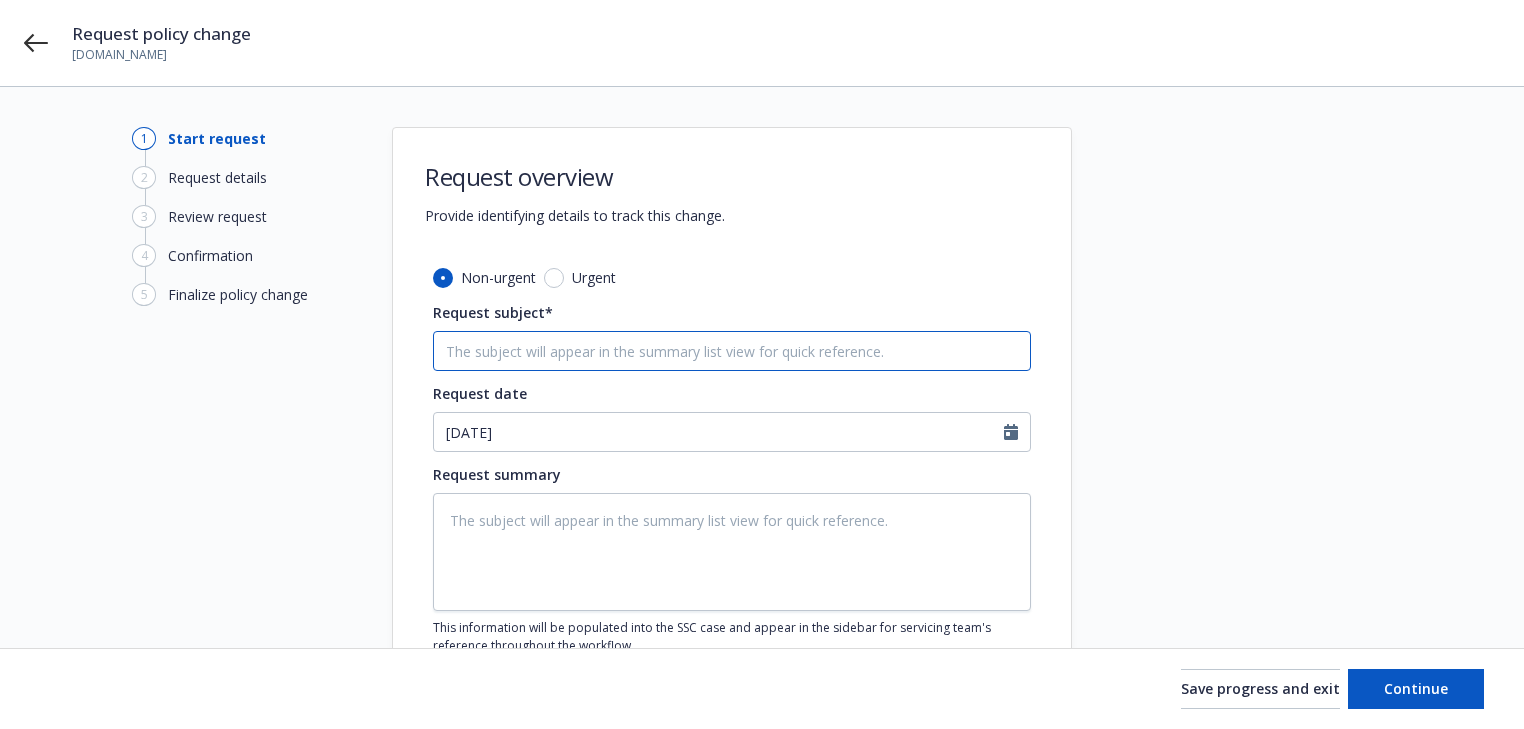drag, startPoint x: 544, startPoint y: 344, endPoint x: 523, endPoint y: 348, distance: 21.377558 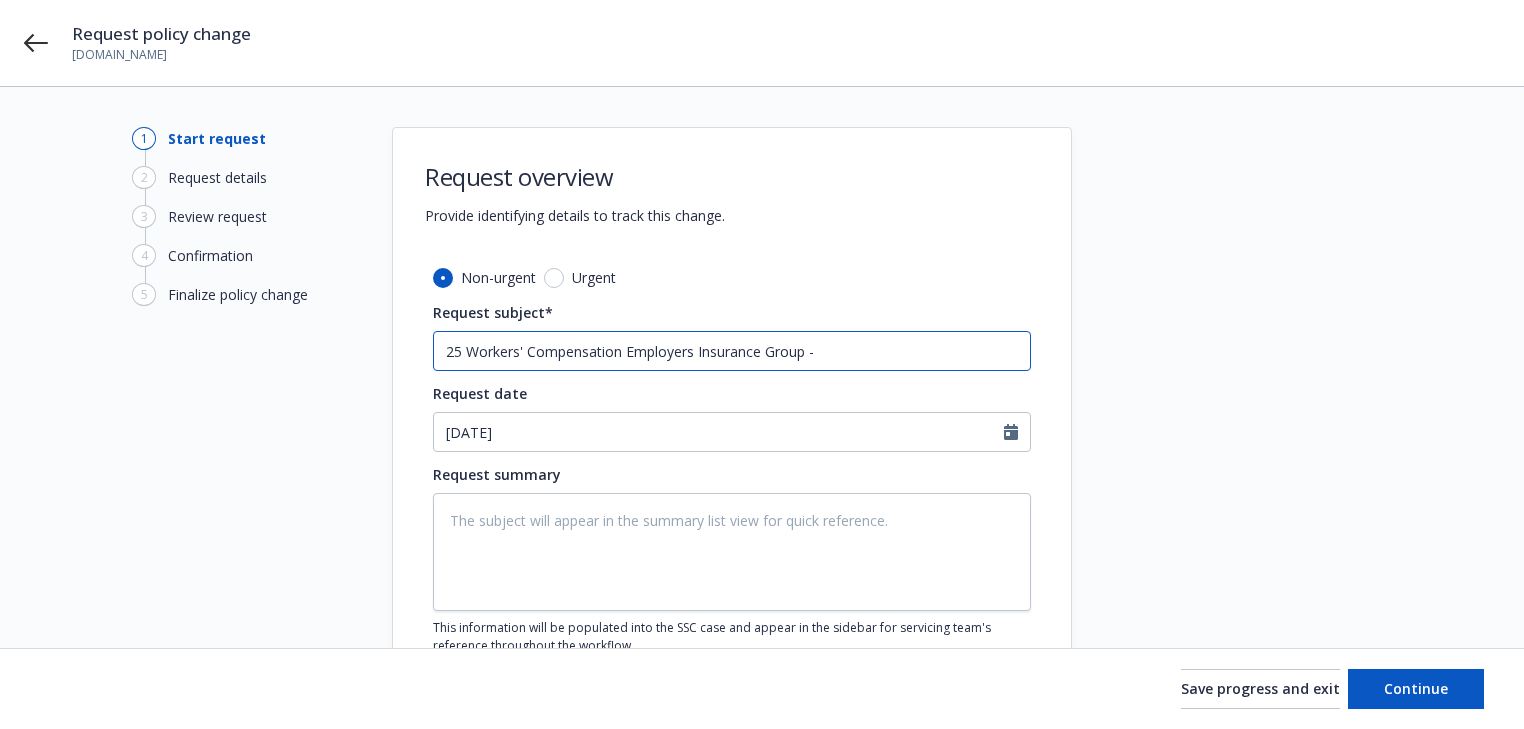 click on "25 Workers' Compensation Employers Insurance Group -" at bounding box center [732, 351] 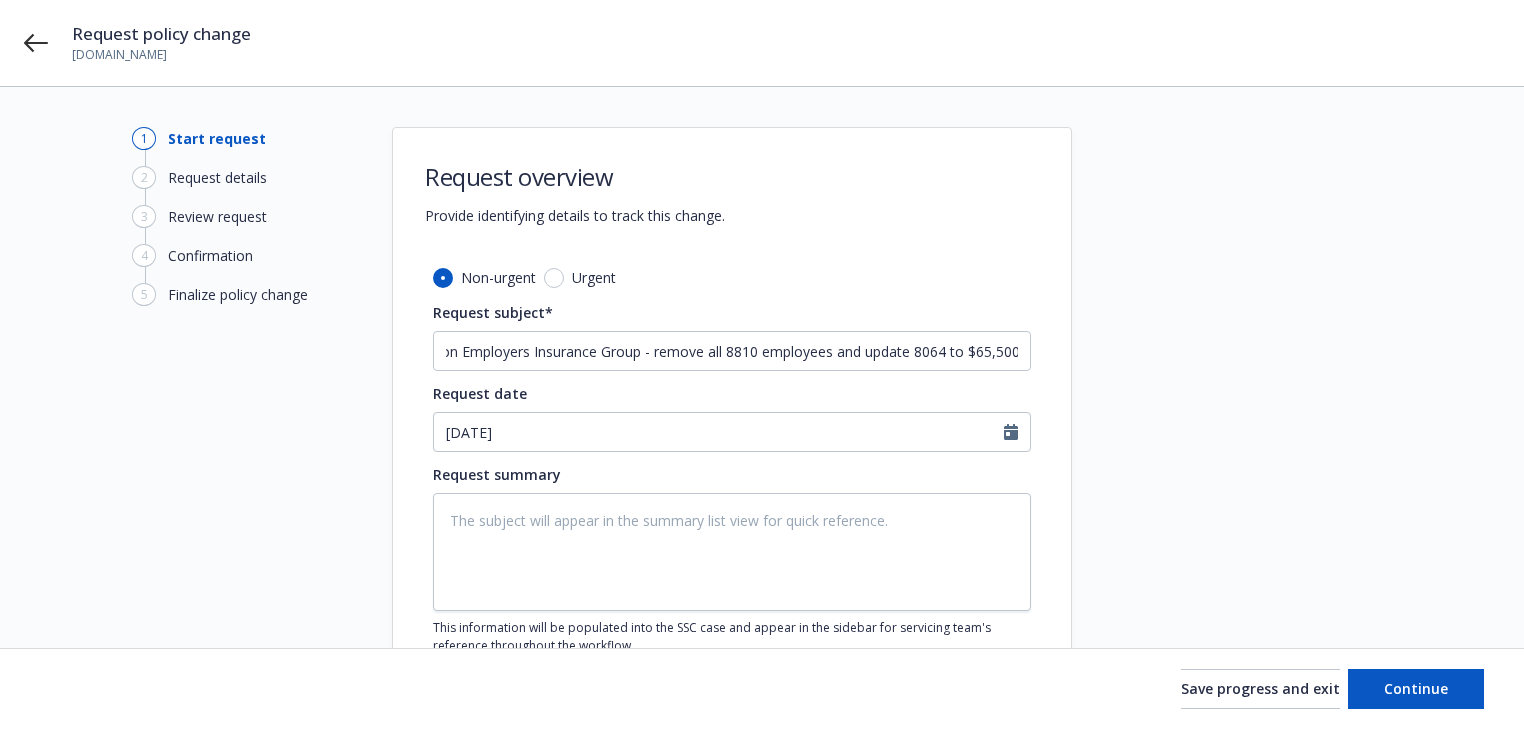 scroll, scrollTop: 0, scrollLeft: 0, axis: both 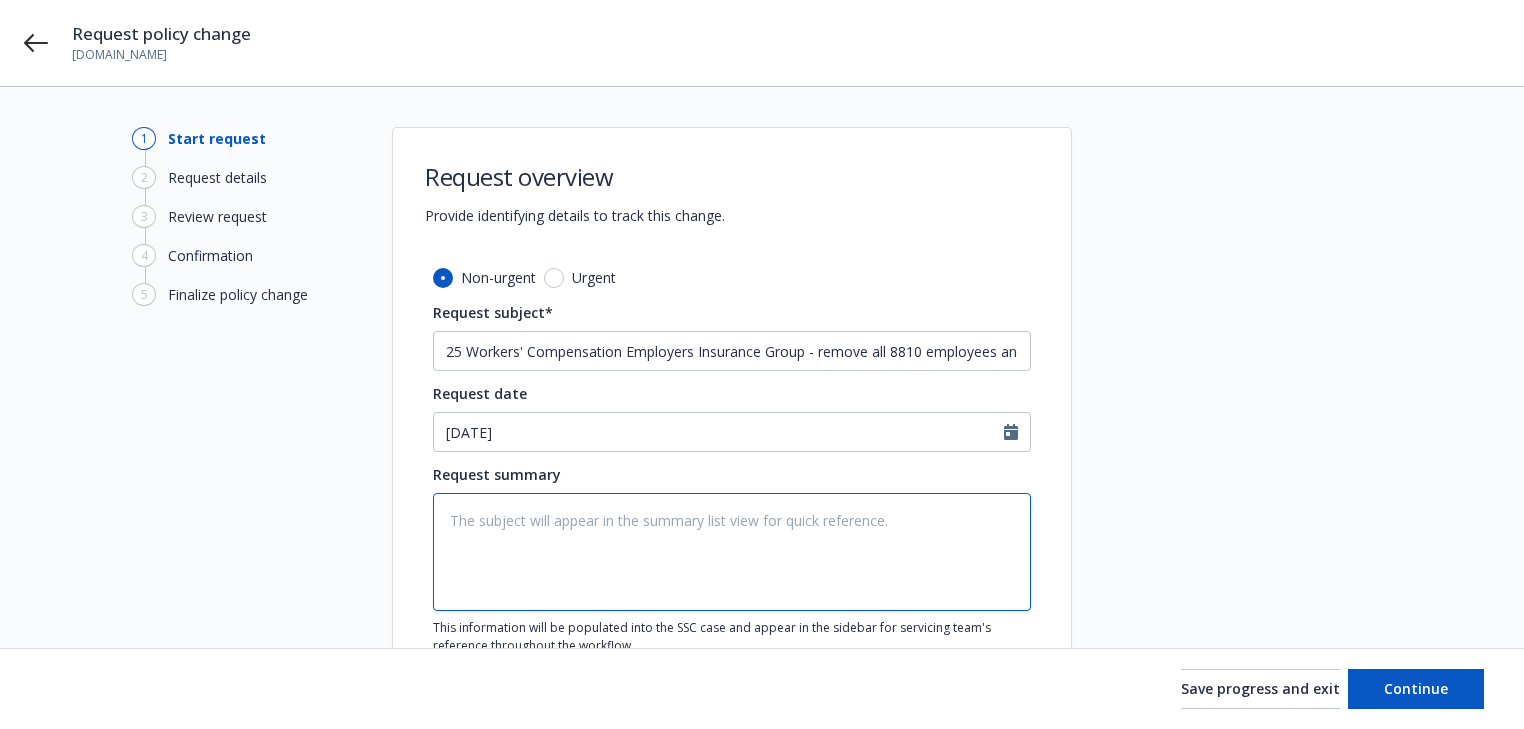 click at bounding box center [732, 552] 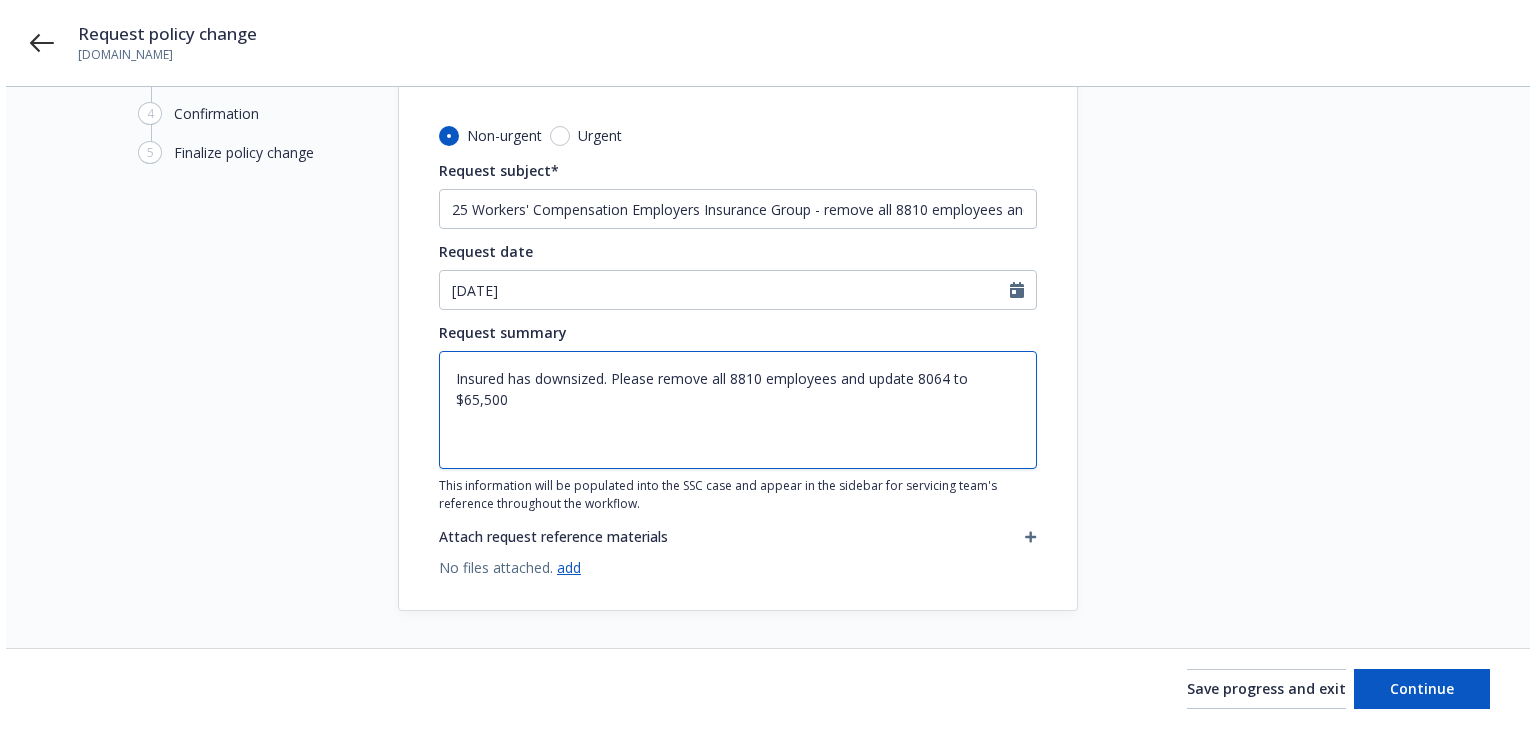 scroll, scrollTop: 144, scrollLeft: 0, axis: vertical 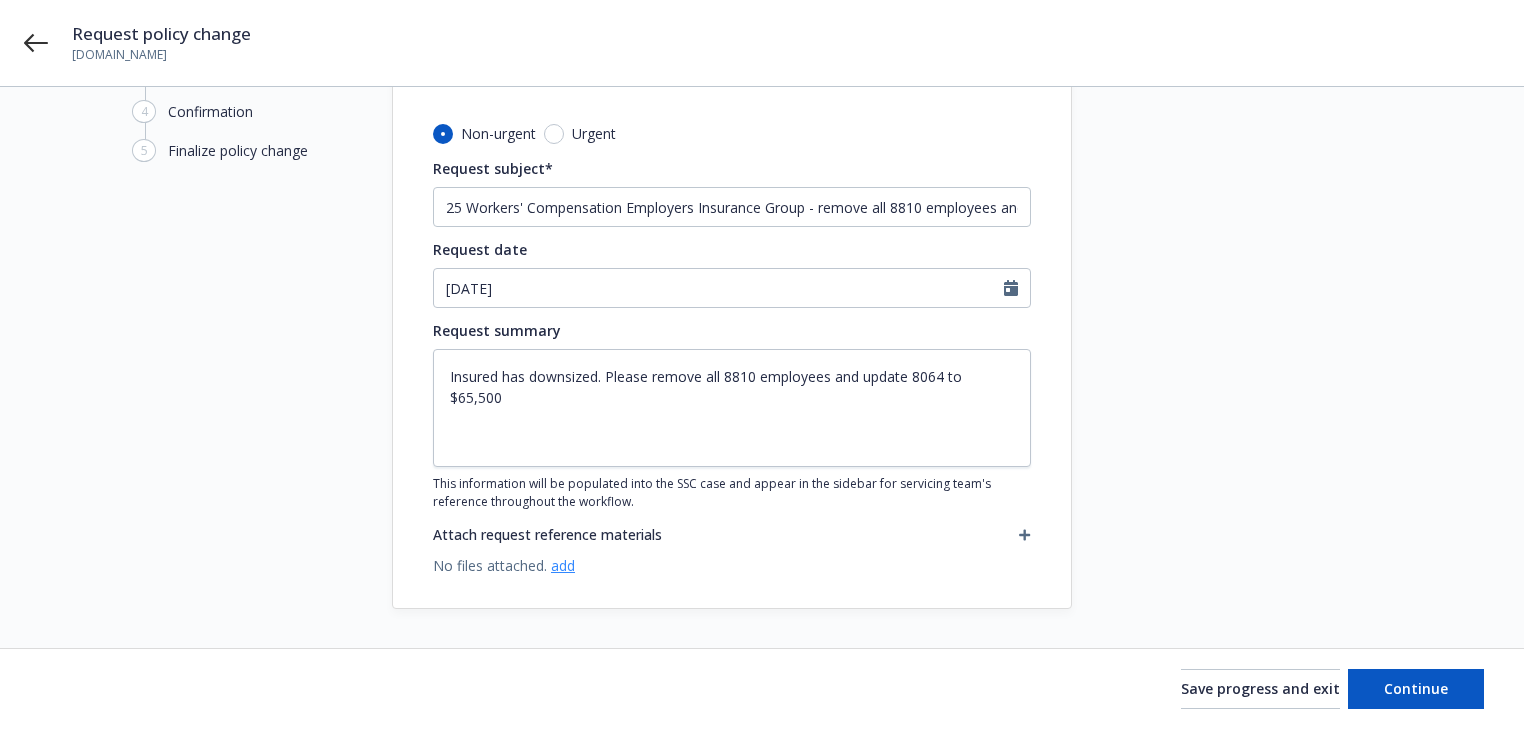 click on "add" at bounding box center (563, 565) 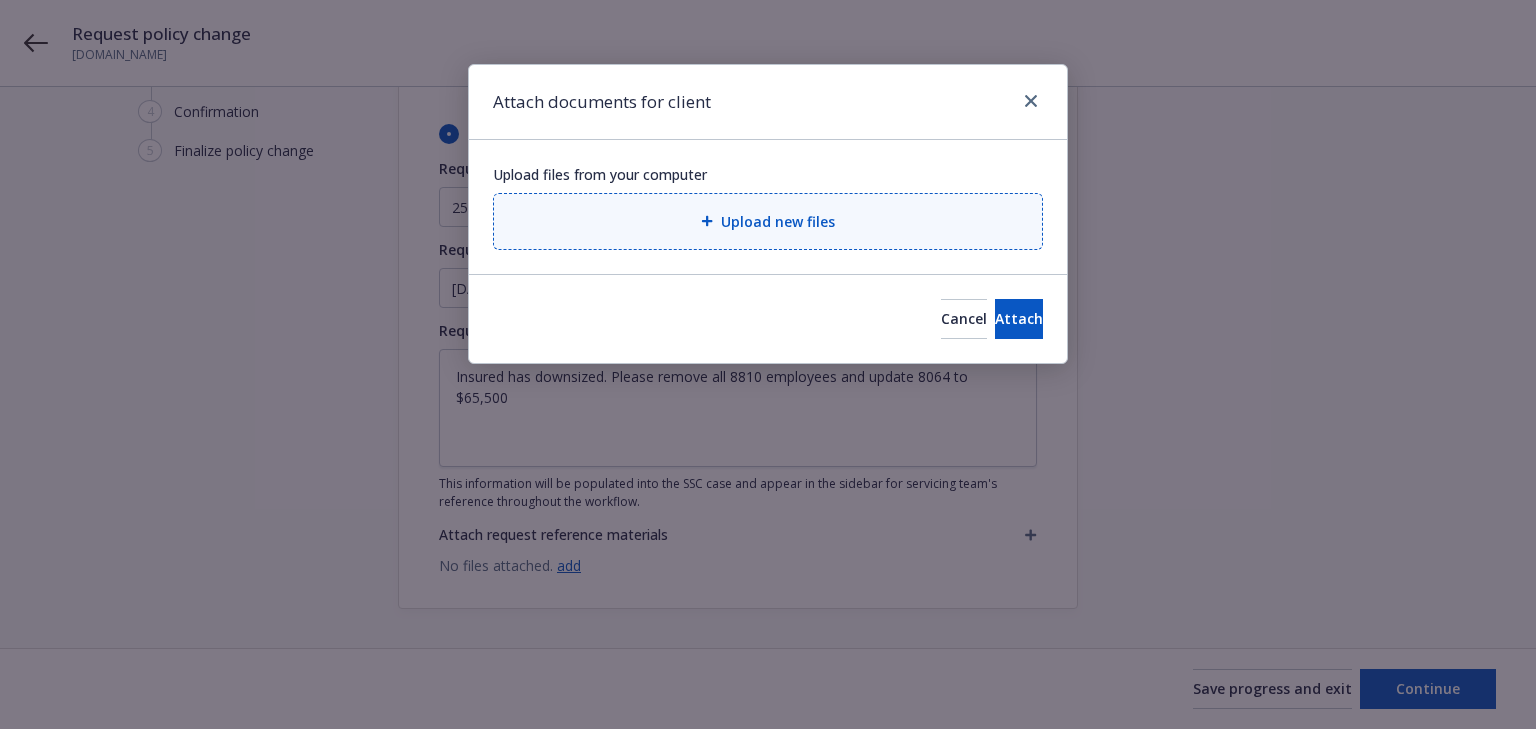 click on "Upload new files" at bounding box center [778, 221] 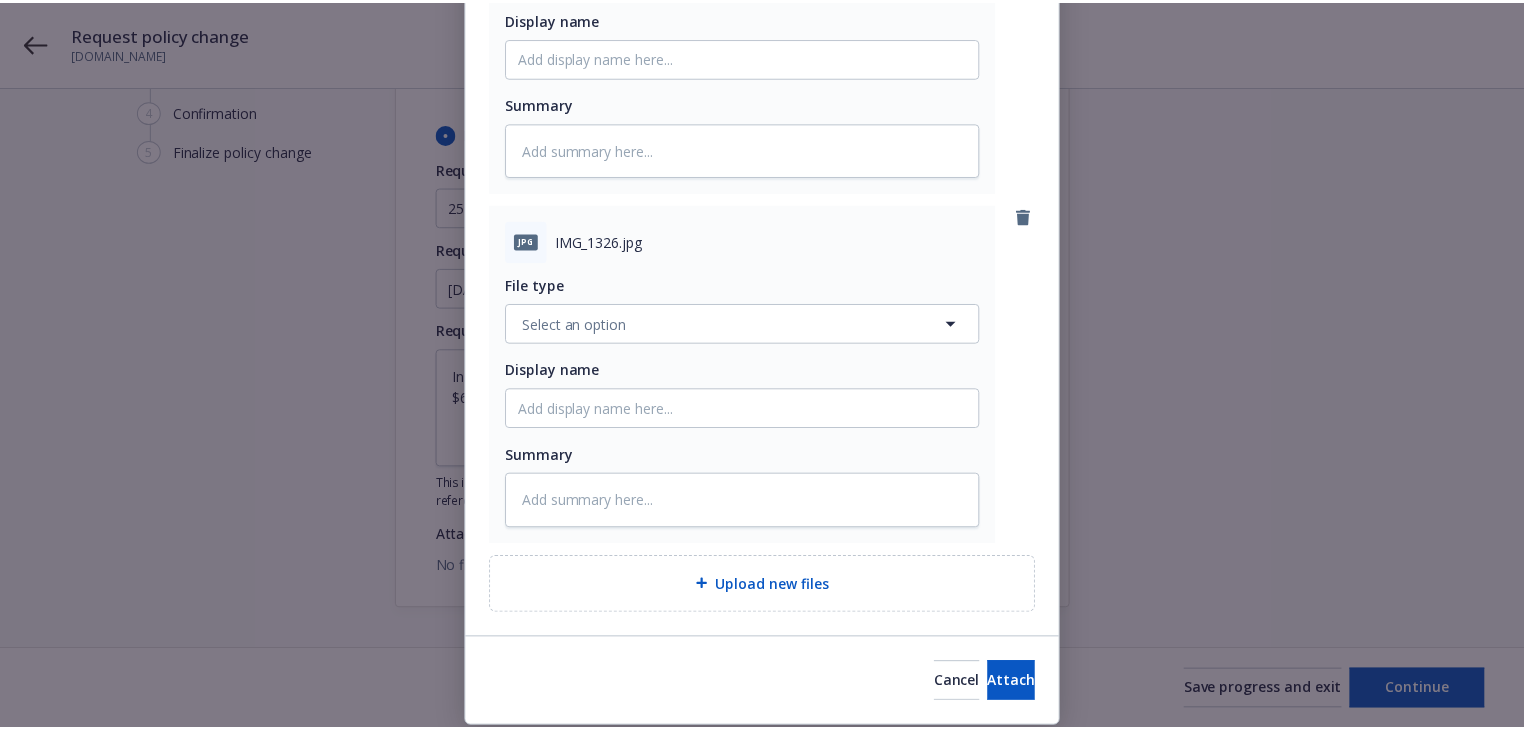scroll, scrollTop: 400, scrollLeft: 0, axis: vertical 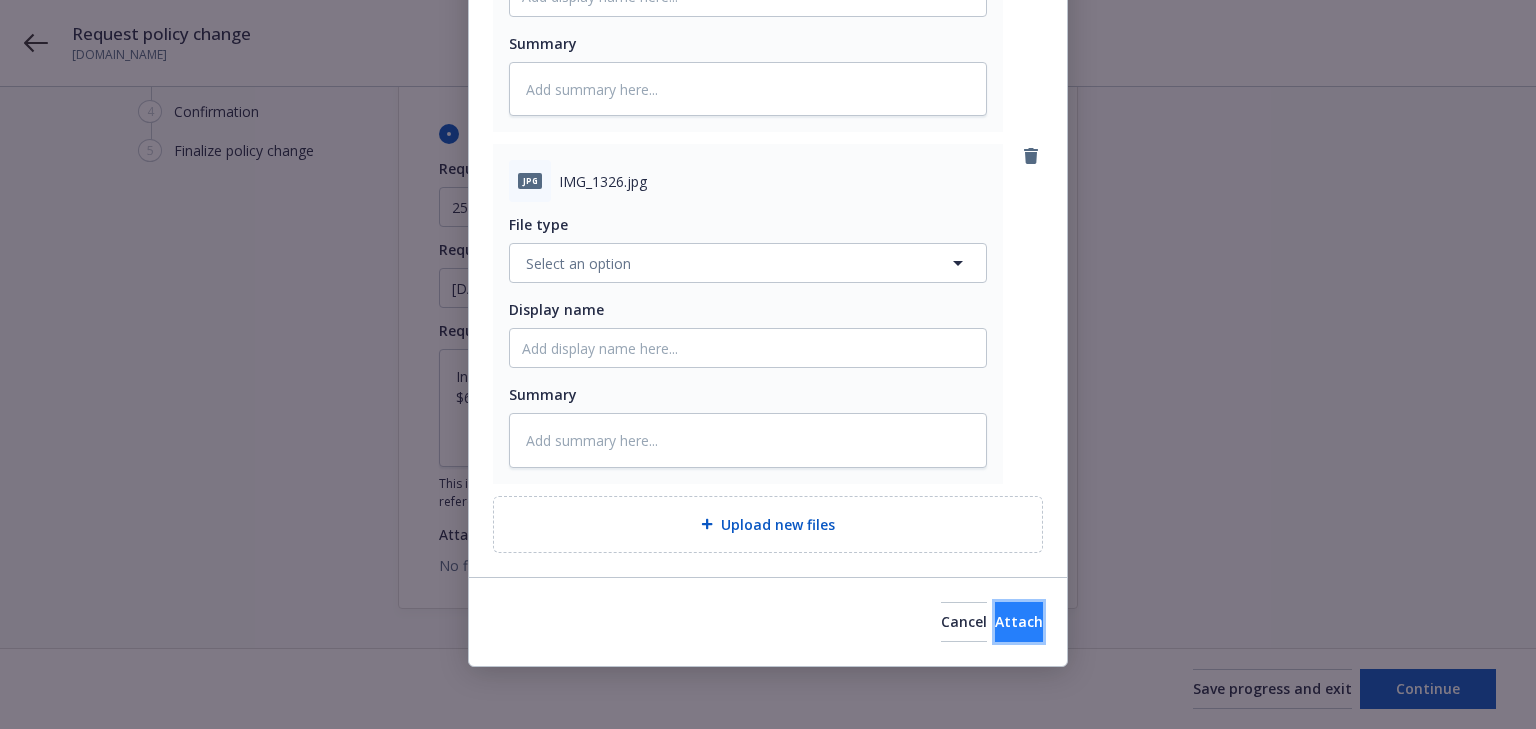 click on "Attach" at bounding box center [1019, 621] 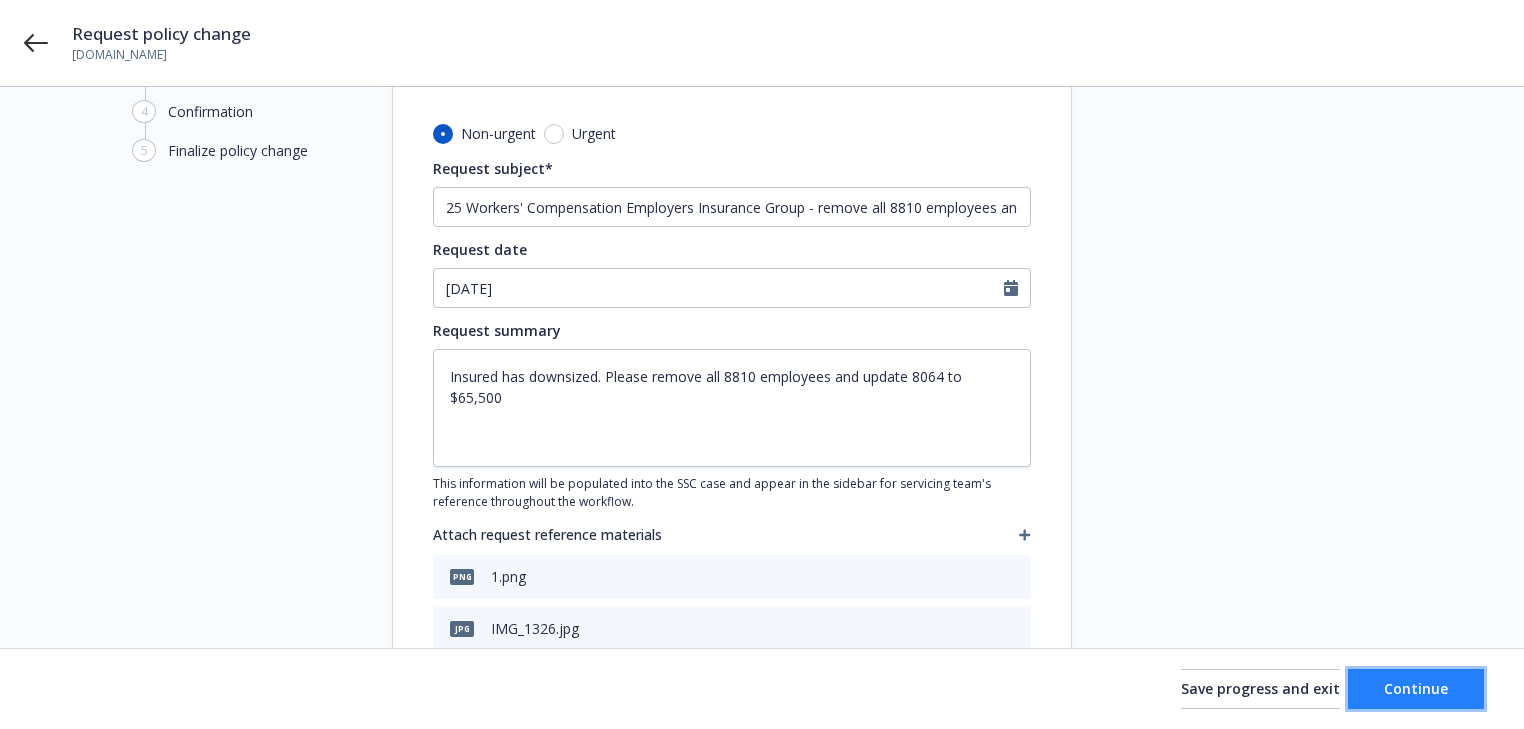 click on "Continue" at bounding box center (1416, 688) 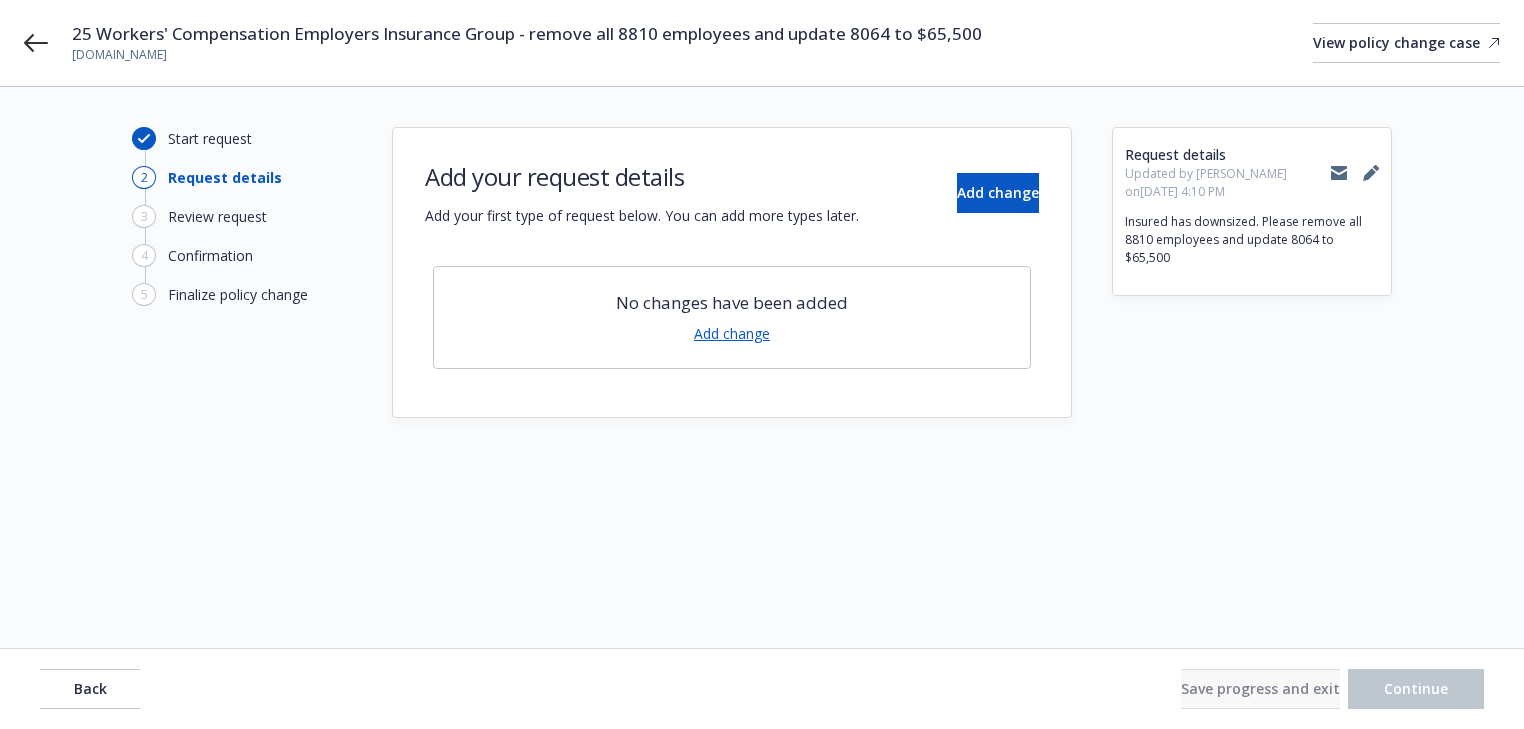 scroll, scrollTop: 0, scrollLeft: 0, axis: both 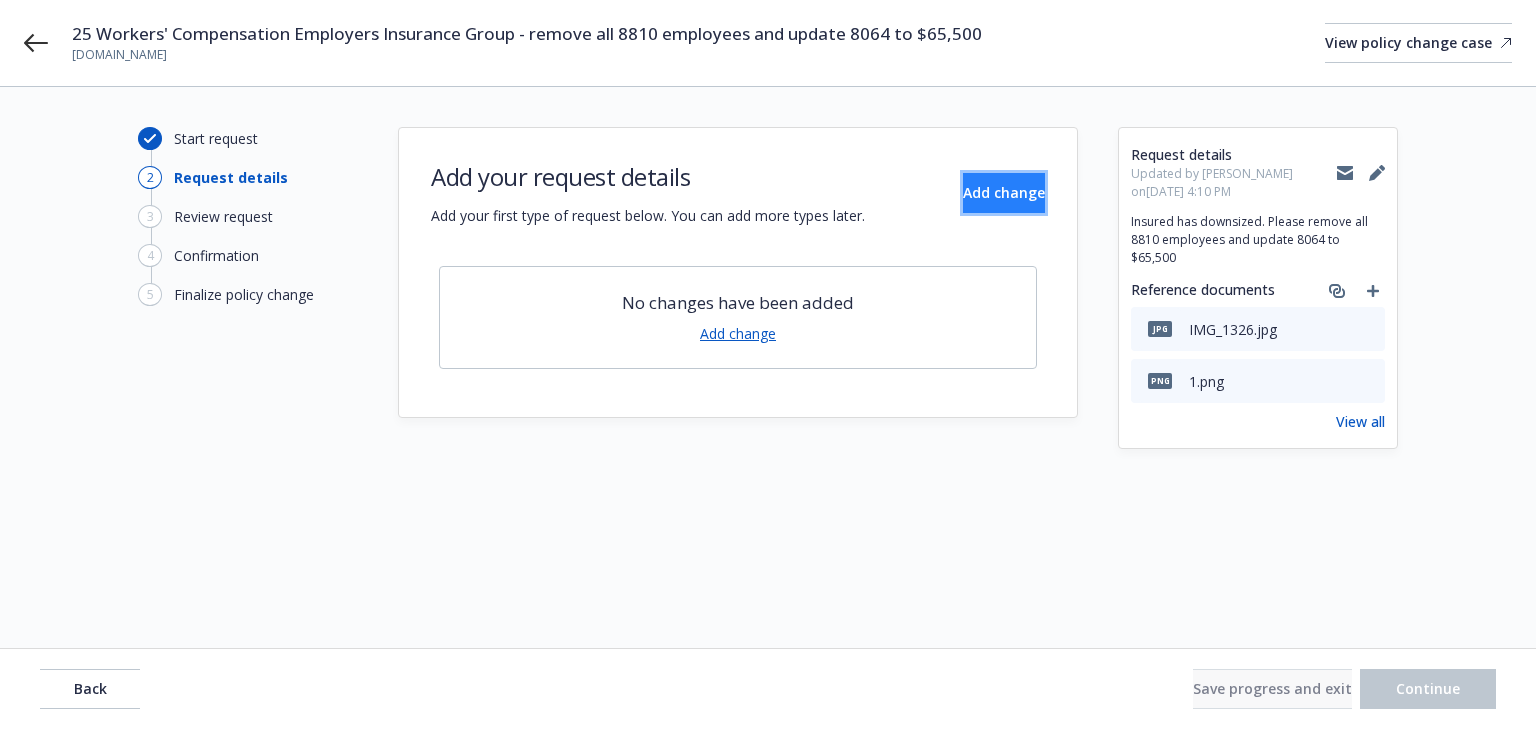 click on "Add change" at bounding box center (1004, 193) 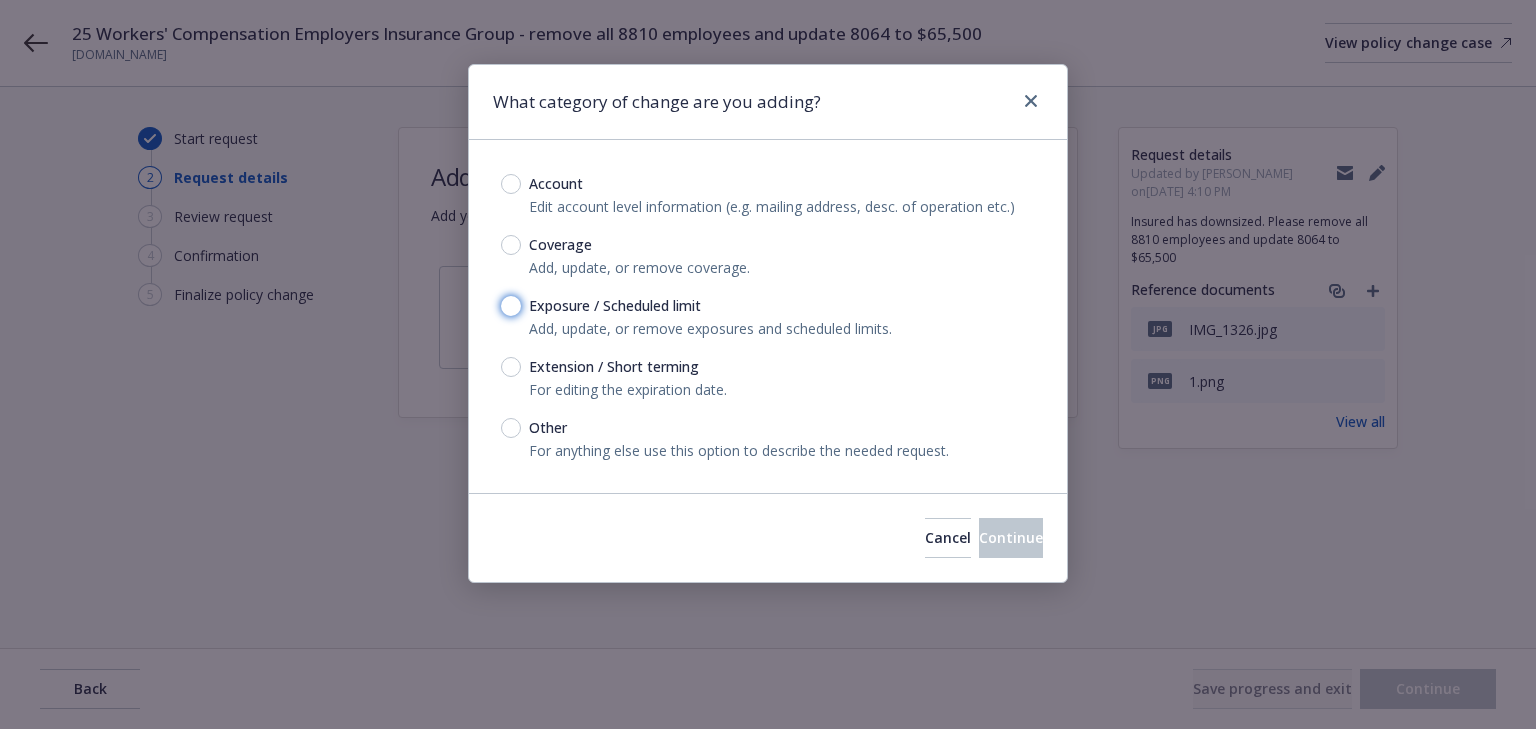 click on "Exposure / Scheduled limit" at bounding box center [511, 306] 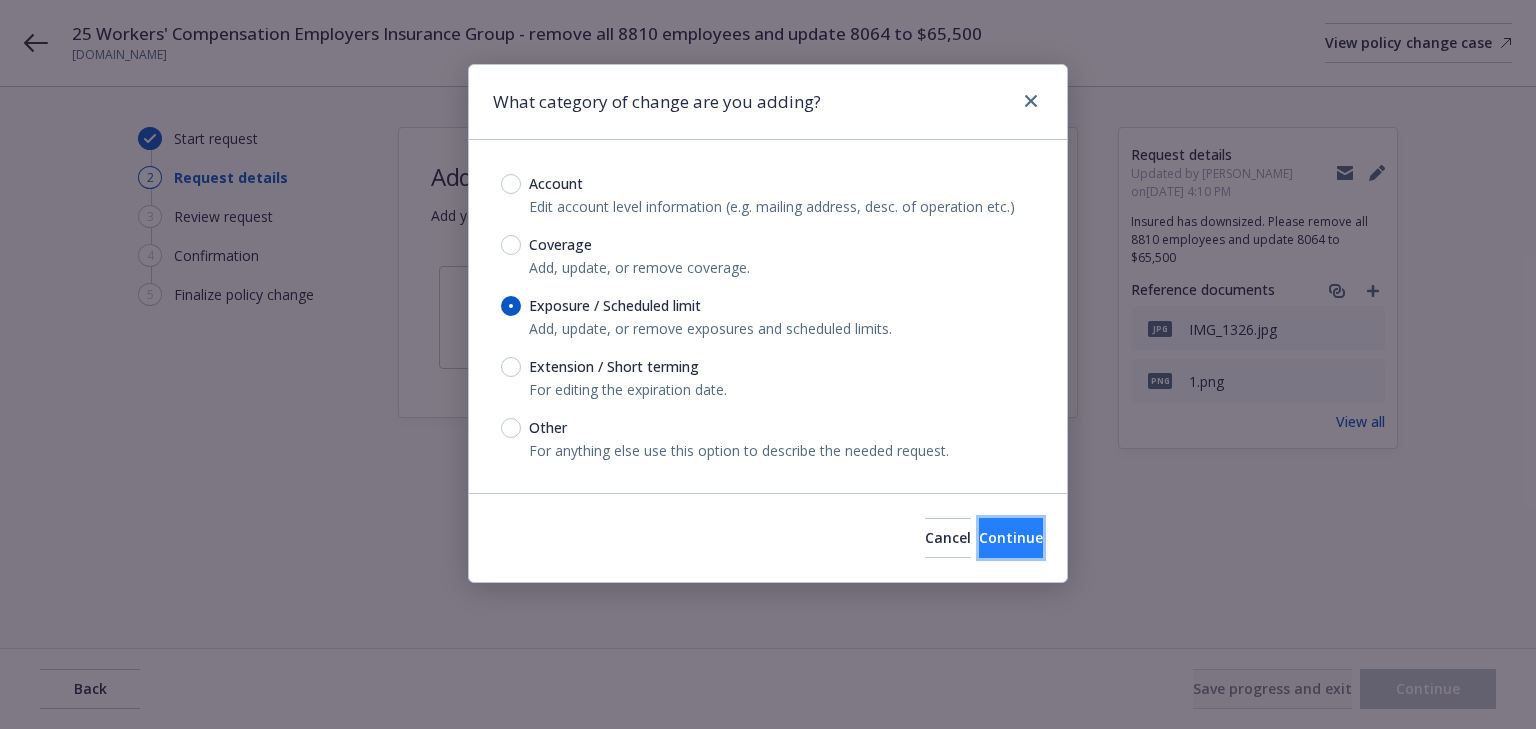 click on "Continue" at bounding box center (1011, 537) 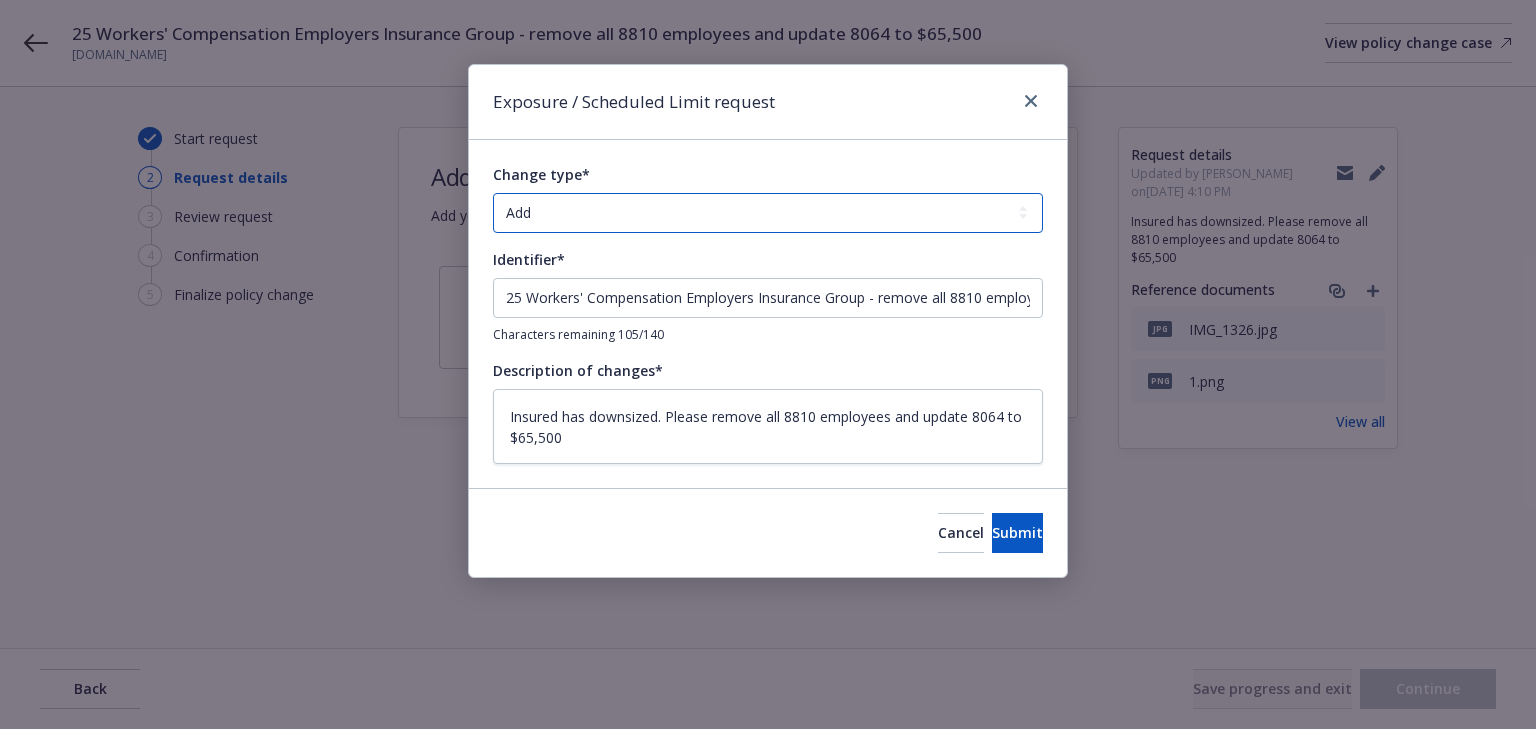 click on "Add Audit Change Remove" at bounding box center (768, 213) 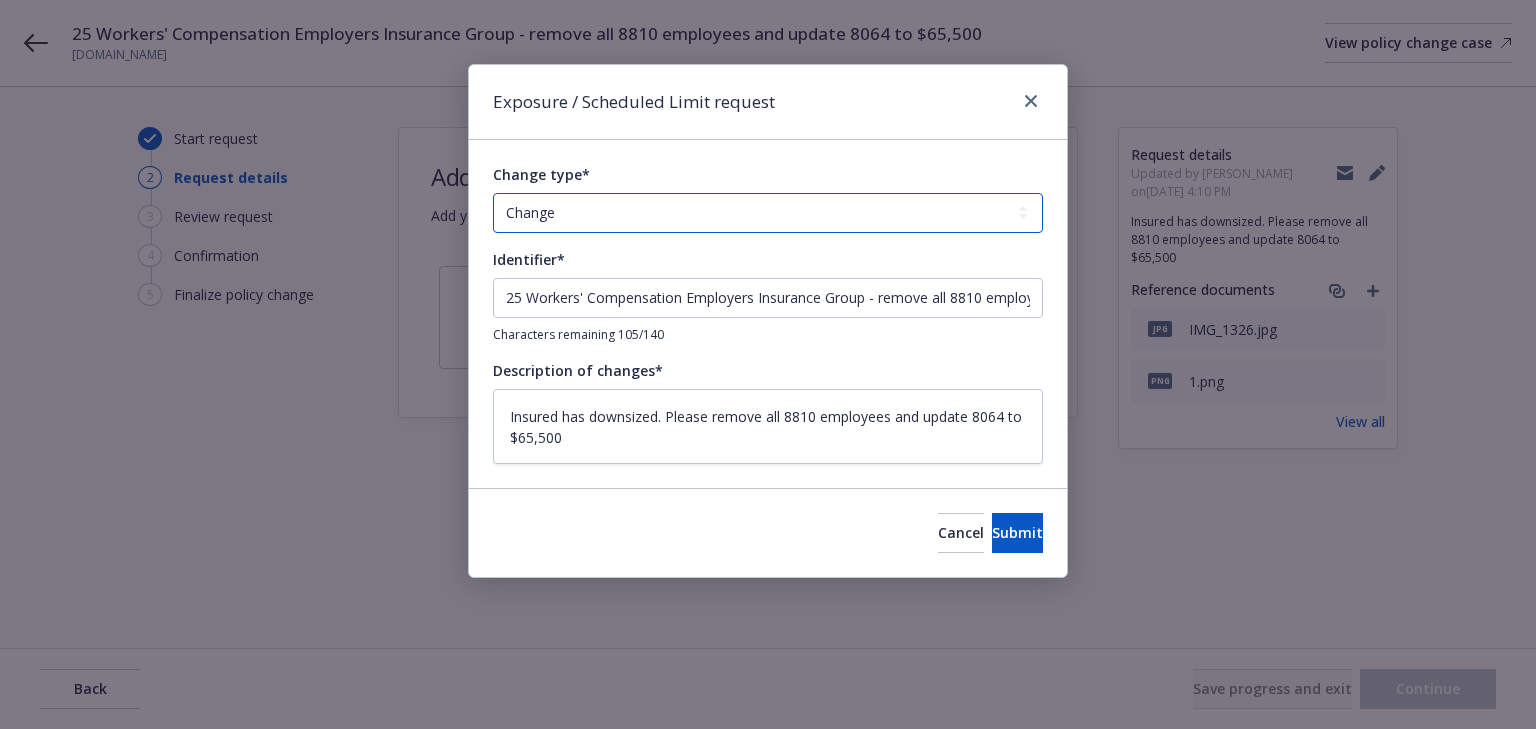 click on "Add Audit Change Remove" at bounding box center (768, 213) 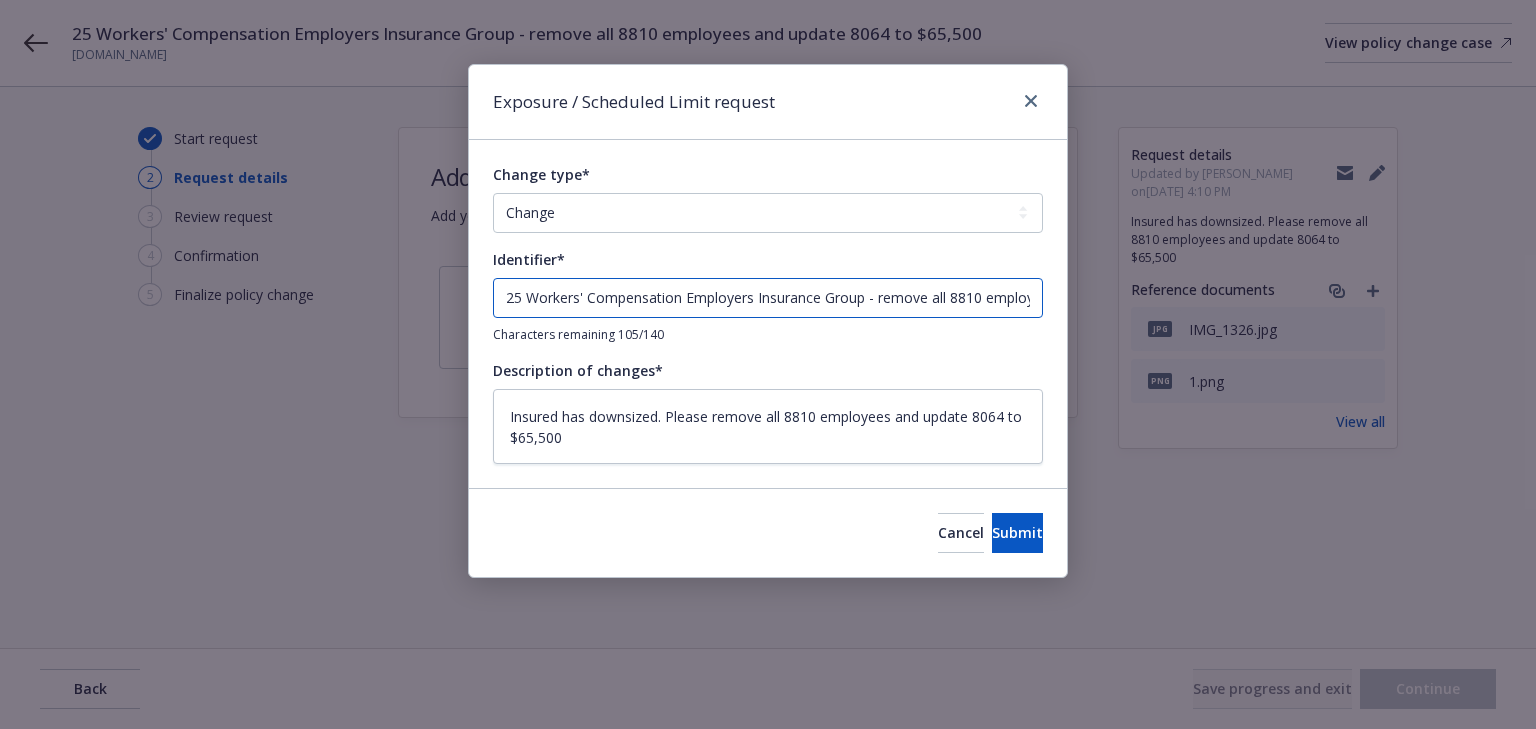 drag, startPoint x: 886, startPoint y: 301, endPoint x: -509, endPoint y: 208, distance: 1398.0966 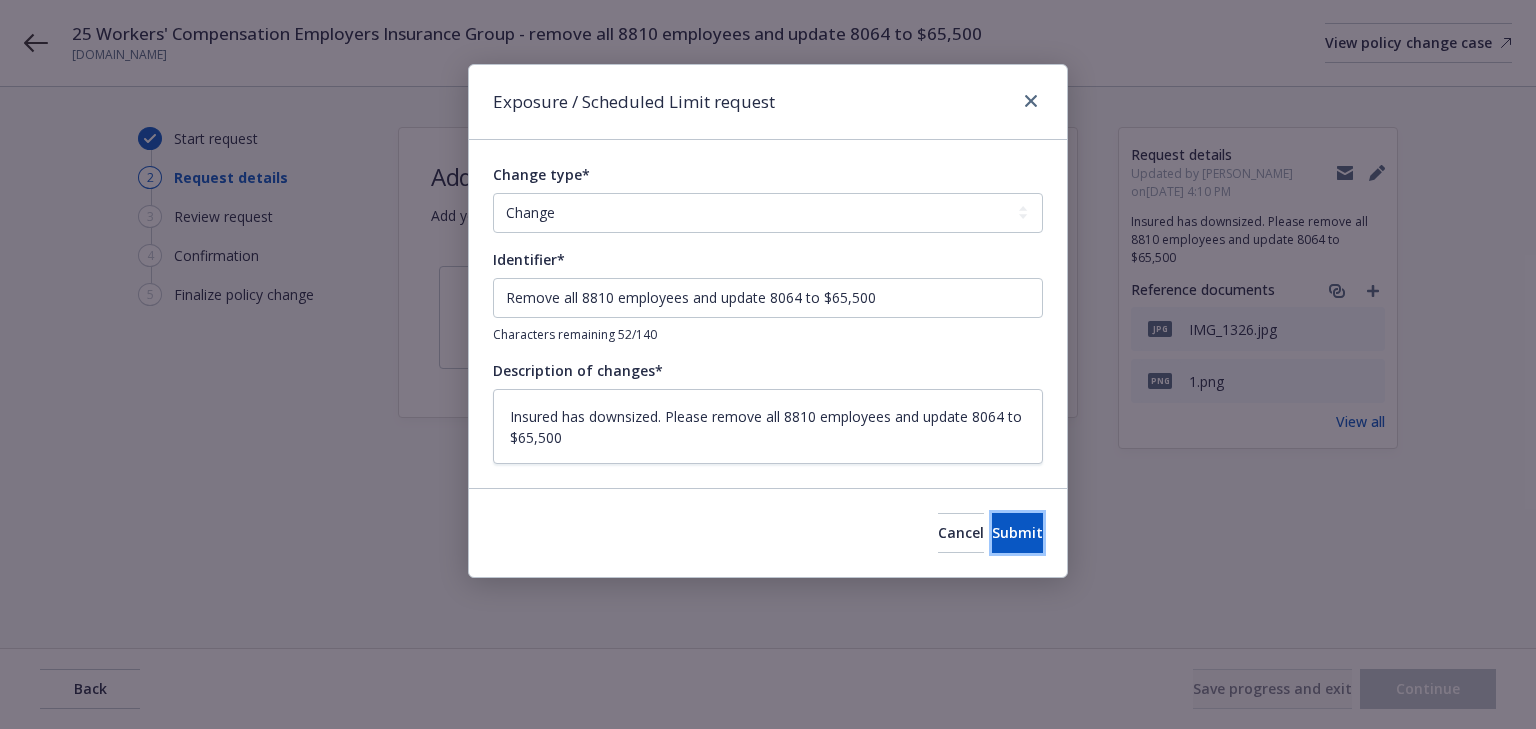 click on "Submit" at bounding box center (1017, 532) 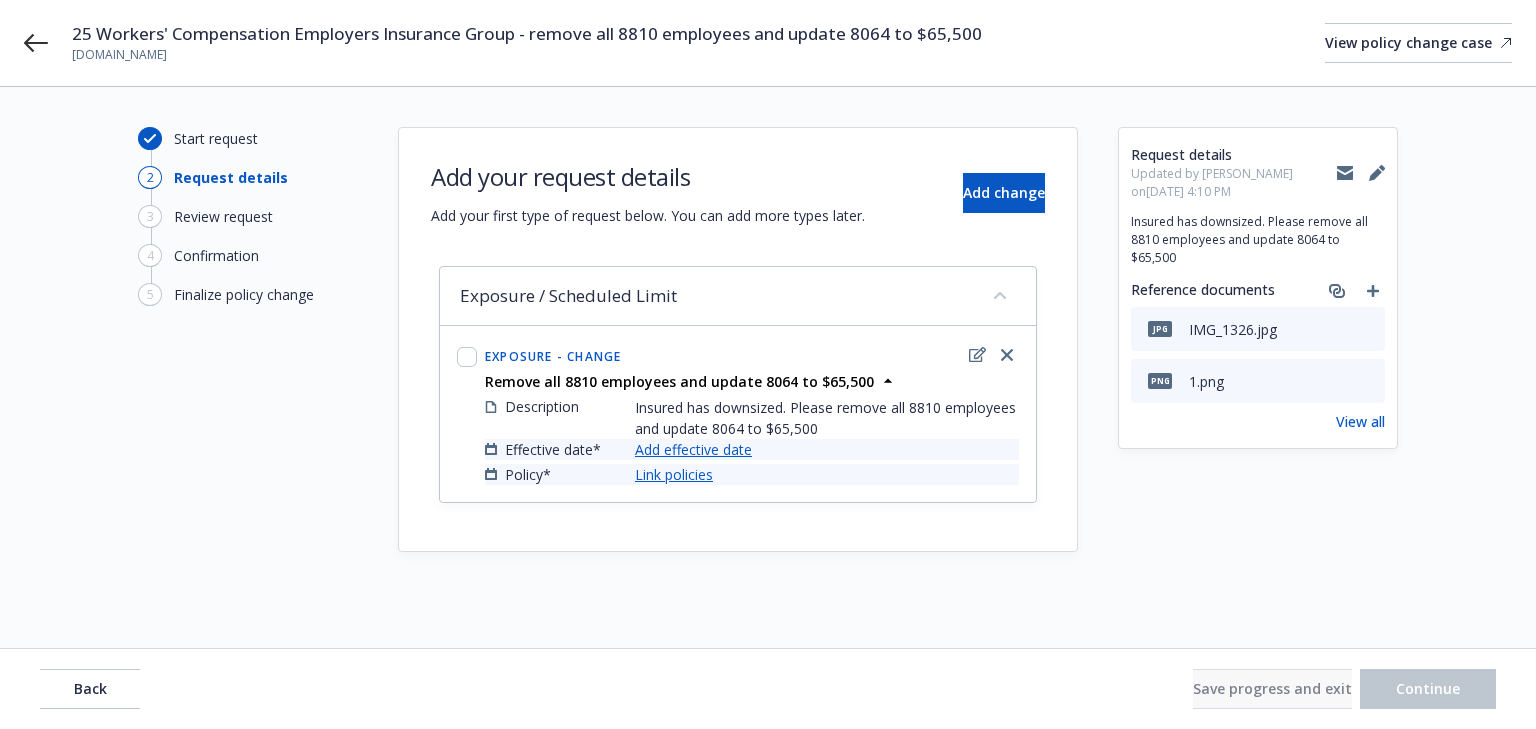 click on "Add effective date" at bounding box center [693, 449] 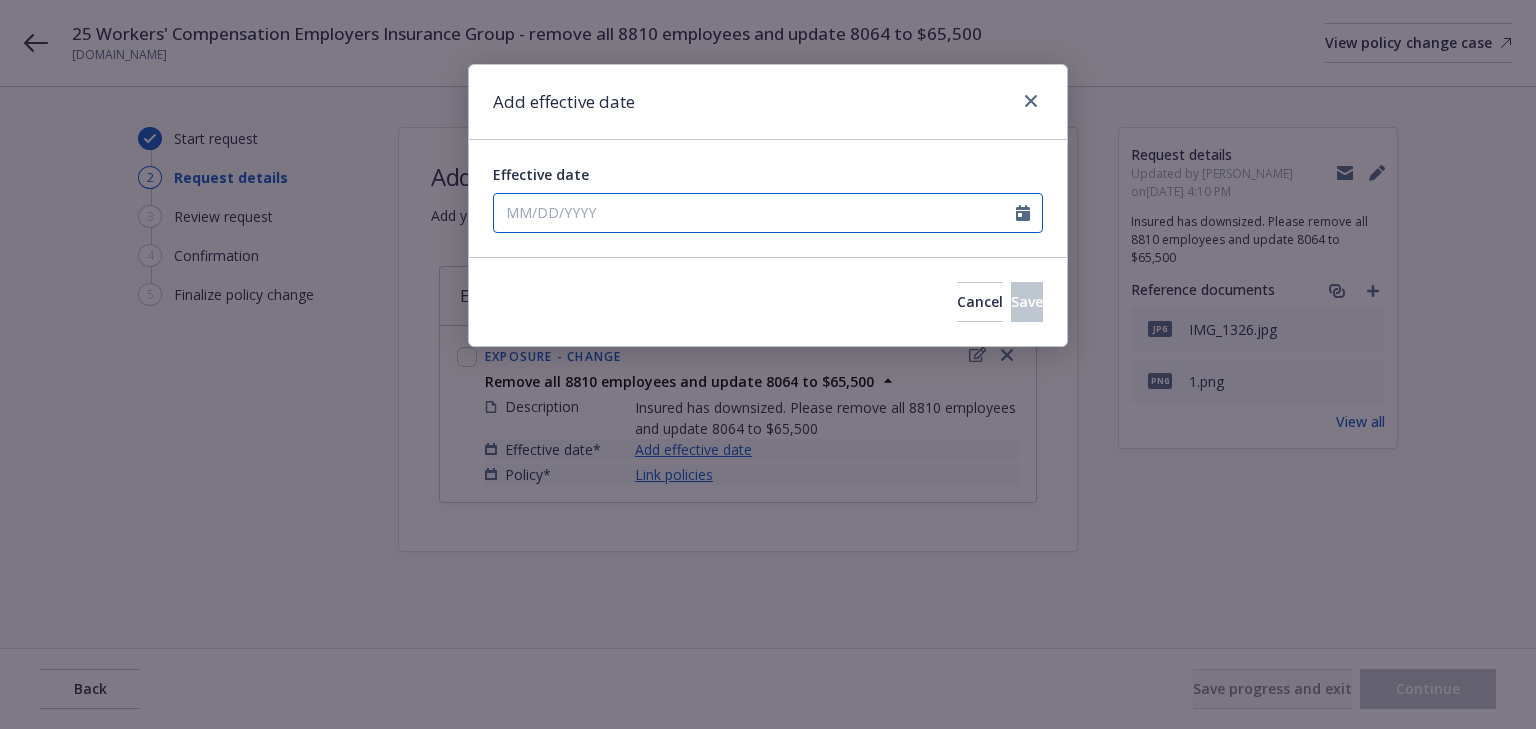 click on "Effective date" at bounding box center (755, 213) 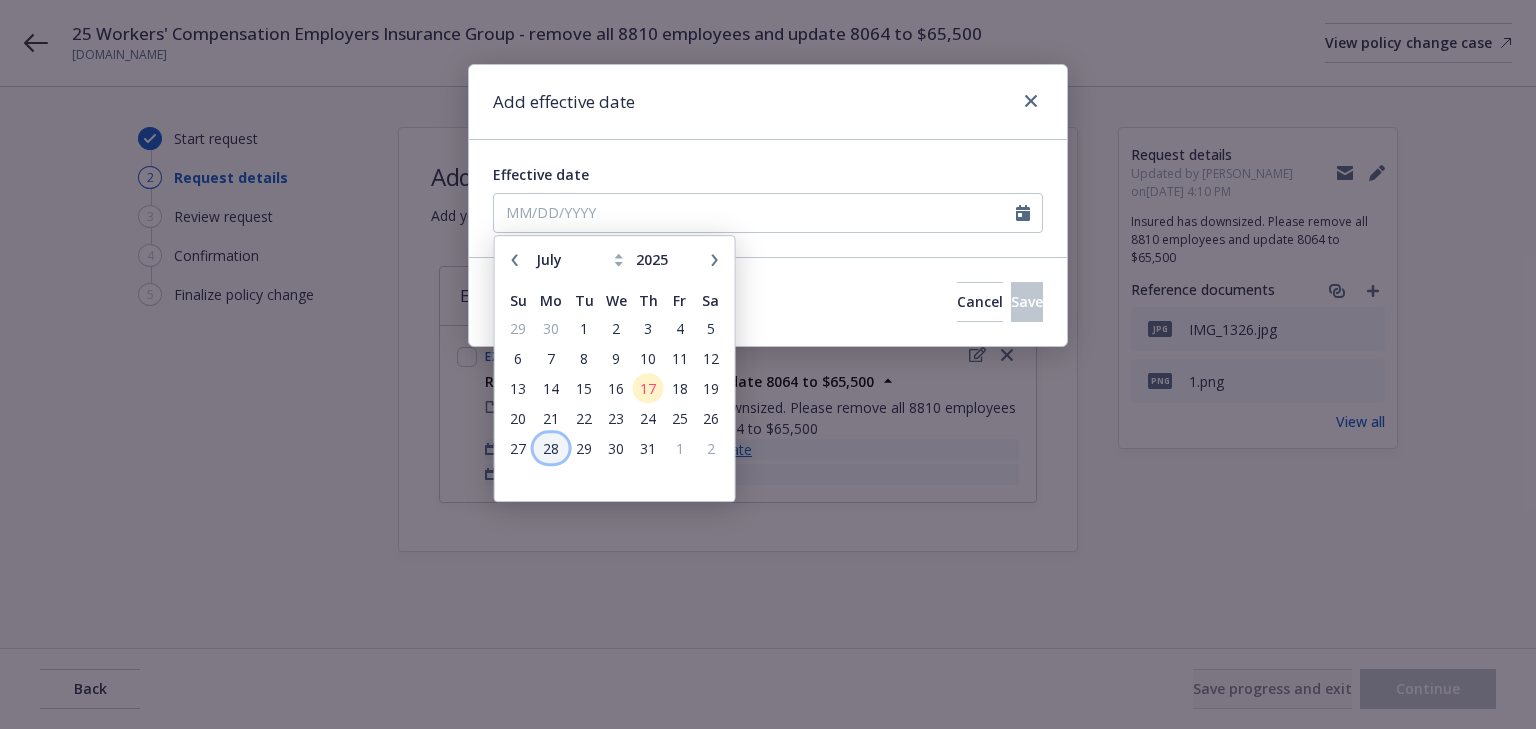 click on "28" at bounding box center [551, 448] 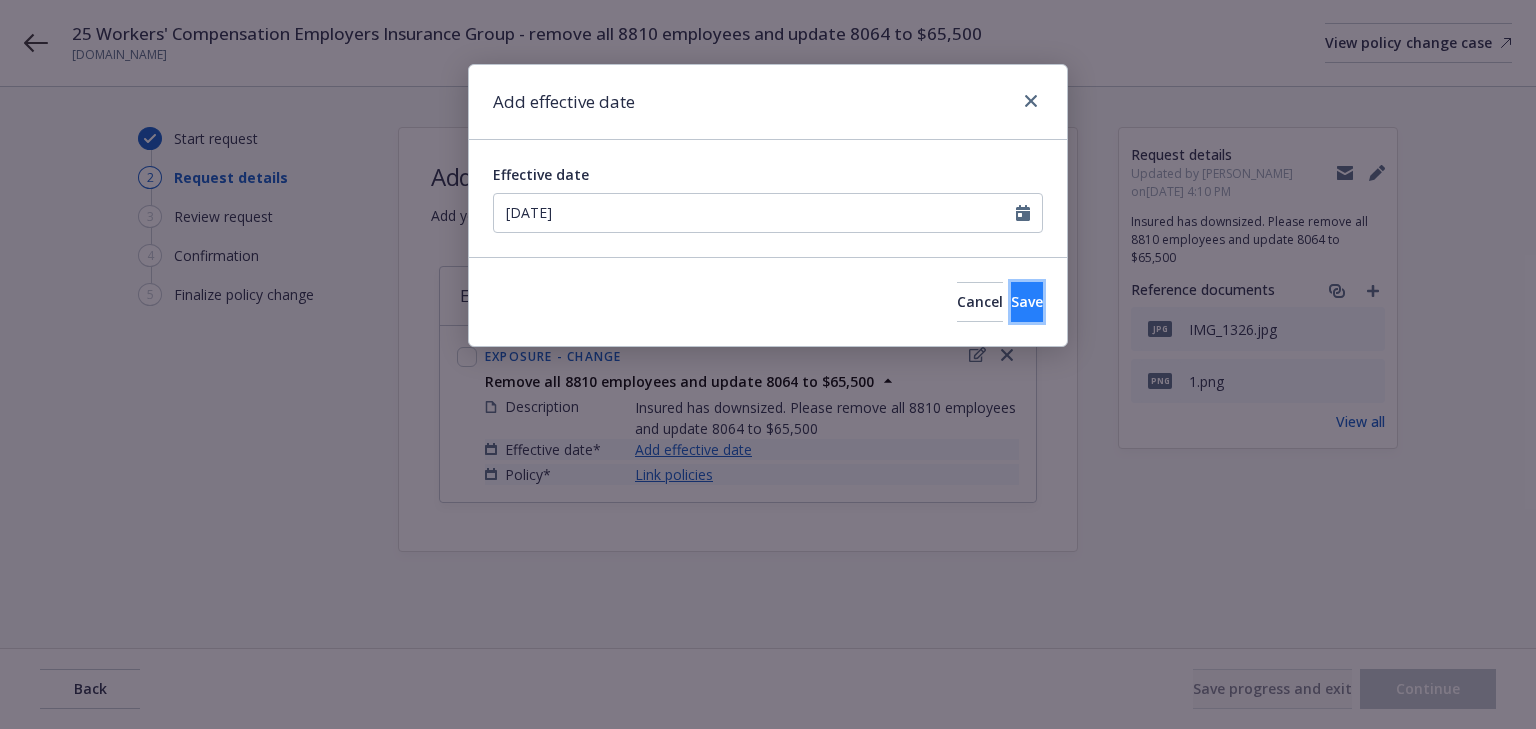 click on "Save" at bounding box center [1027, 301] 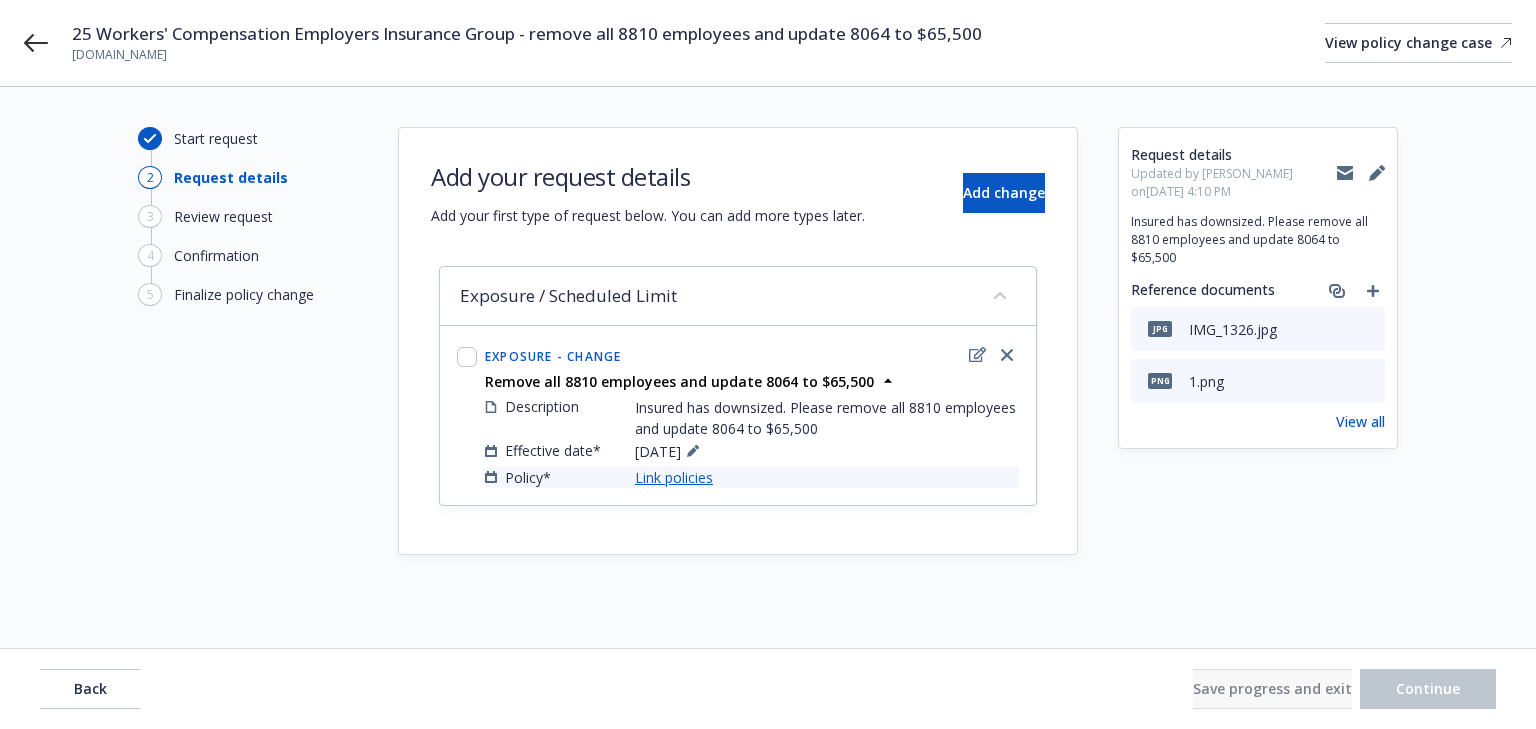 click on "Link policies" at bounding box center (674, 477) 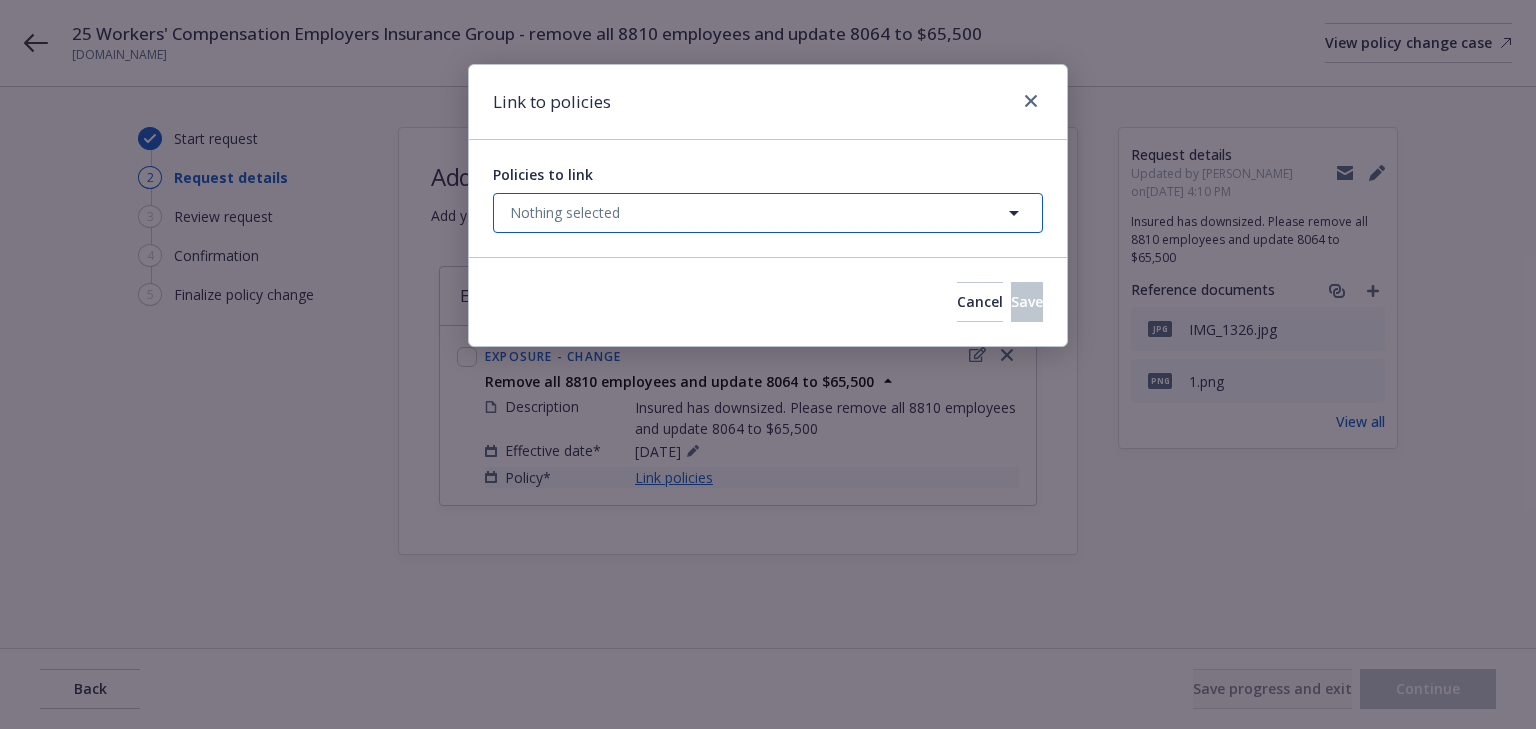 click on "Nothing selected" at bounding box center [768, 213] 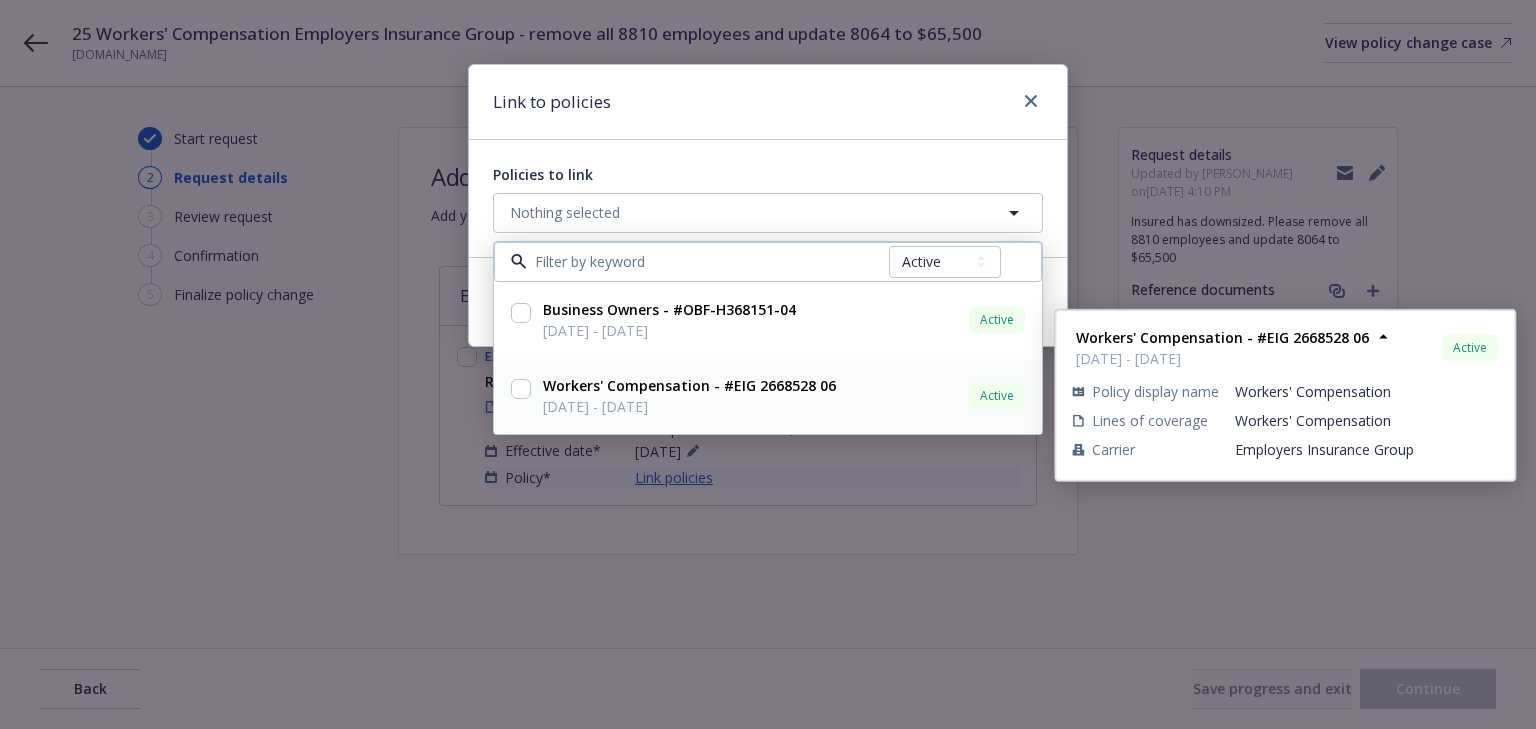 click at bounding box center (521, 389) 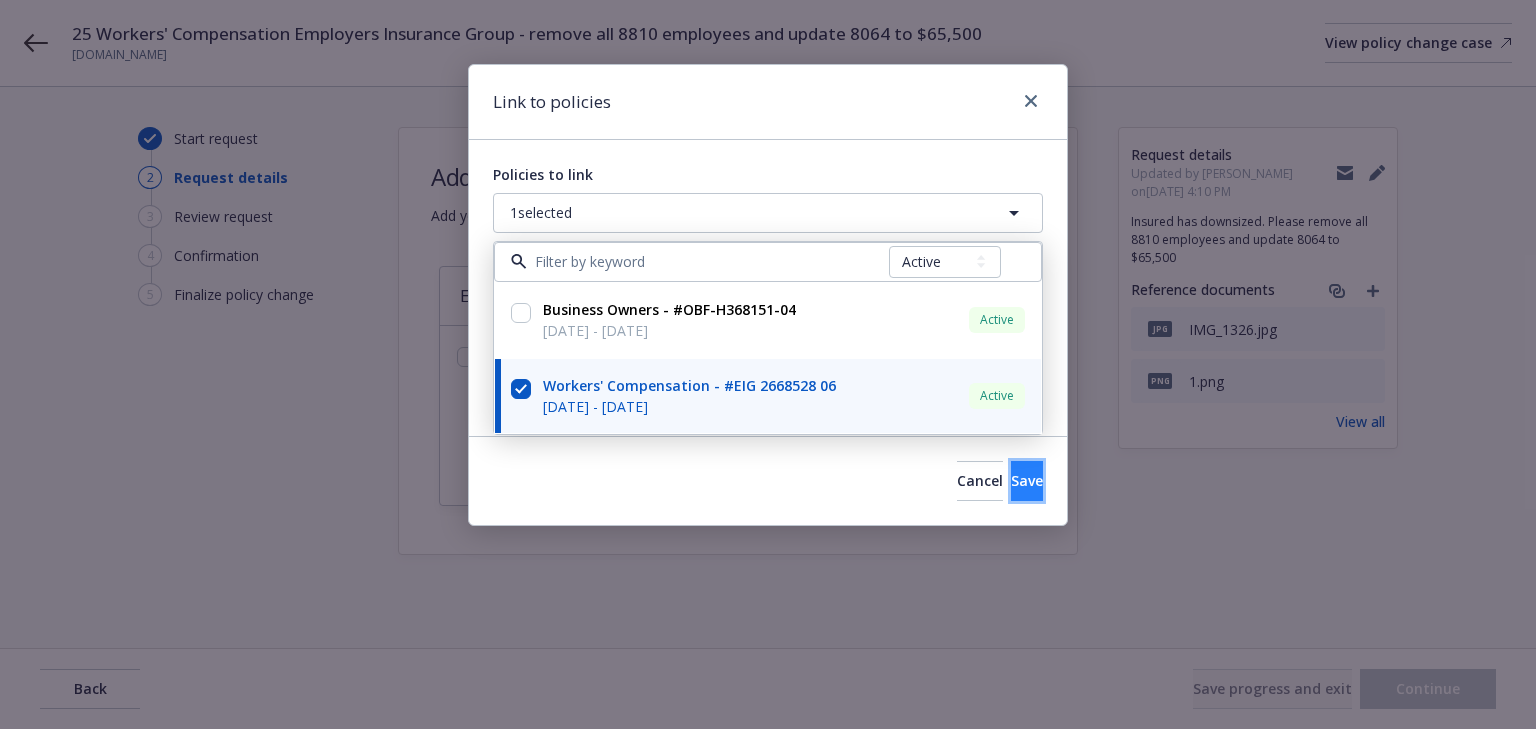 click on "Save" at bounding box center [1027, 480] 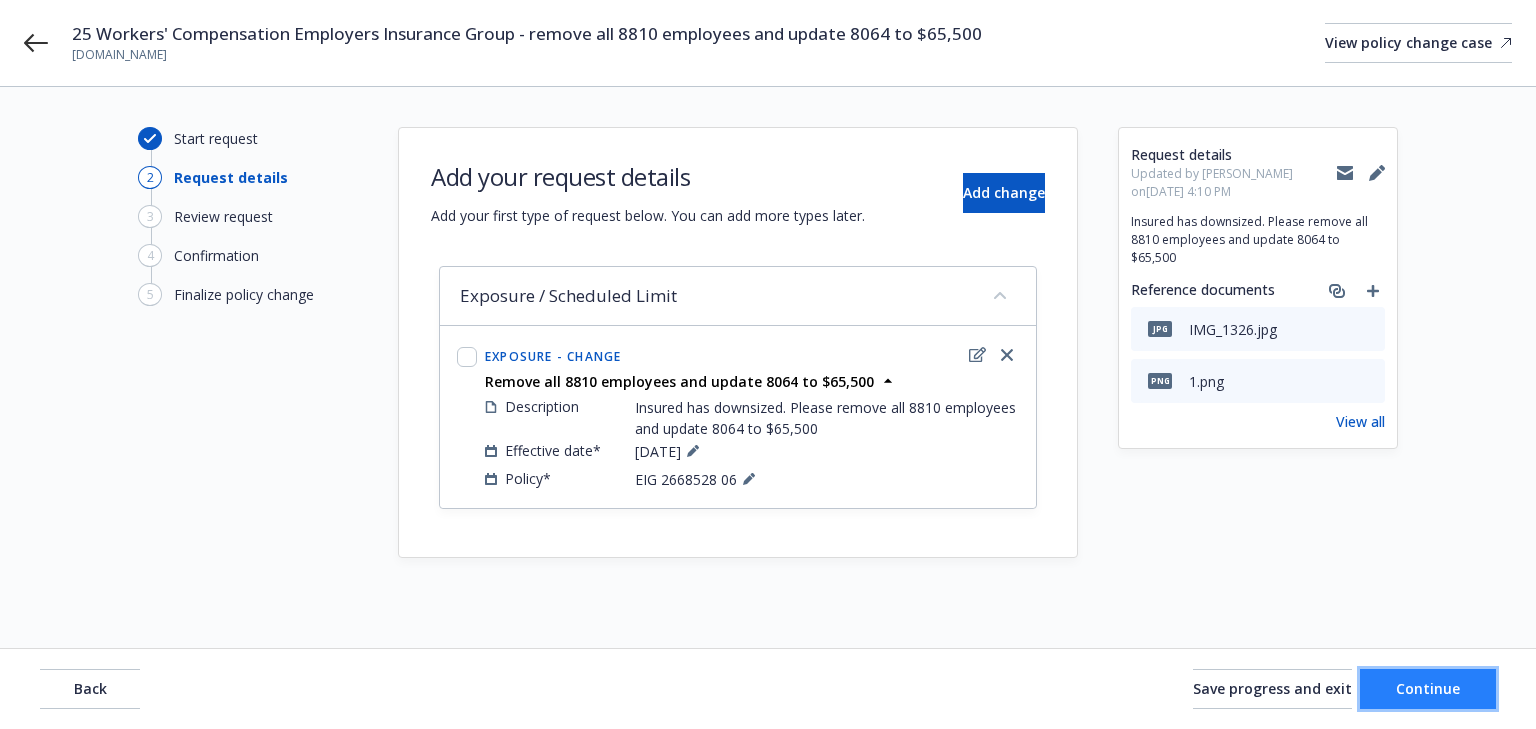 click on "Continue" at bounding box center (1428, 688) 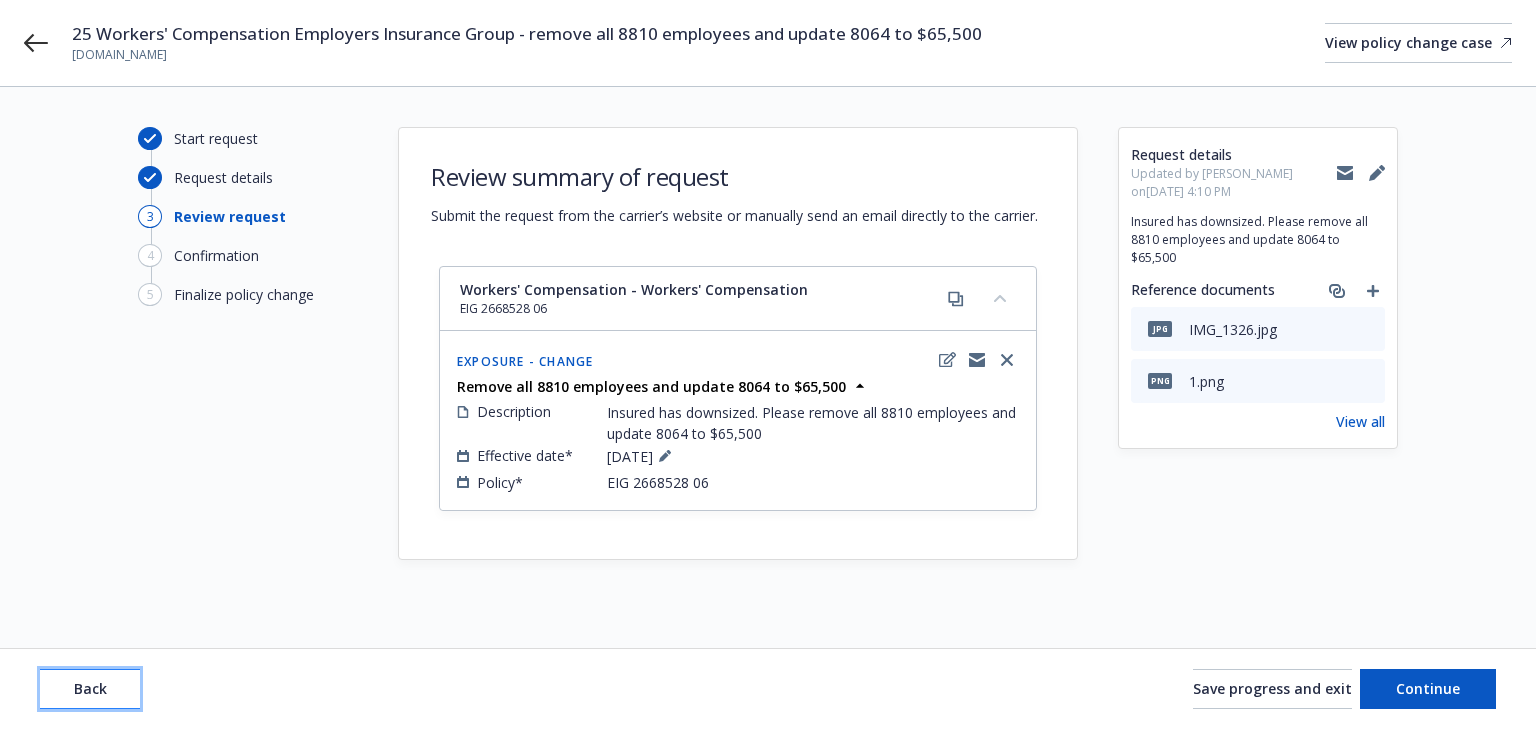 click on "Back" at bounding box center [90, 689] 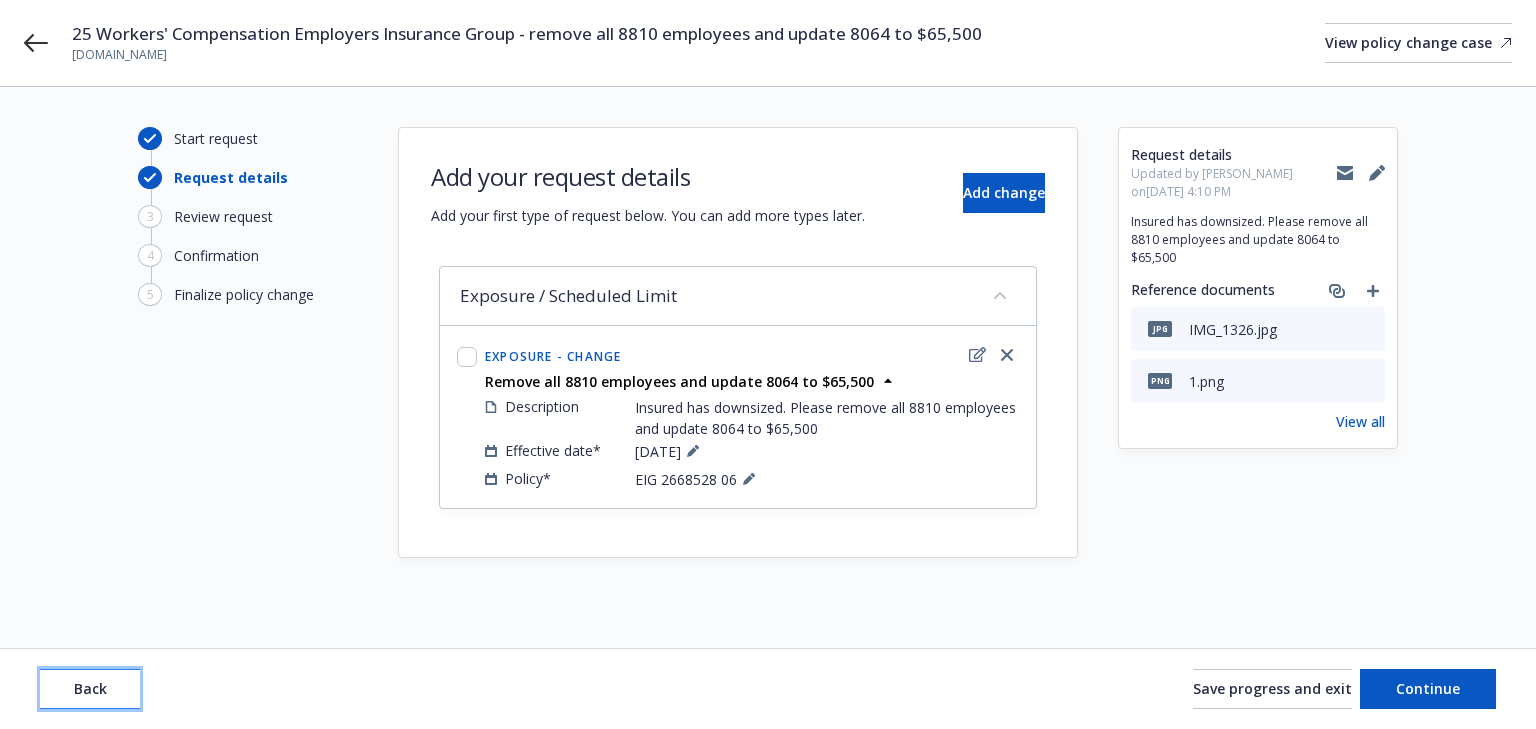 click on "Back" at bounding box center [90, 689] 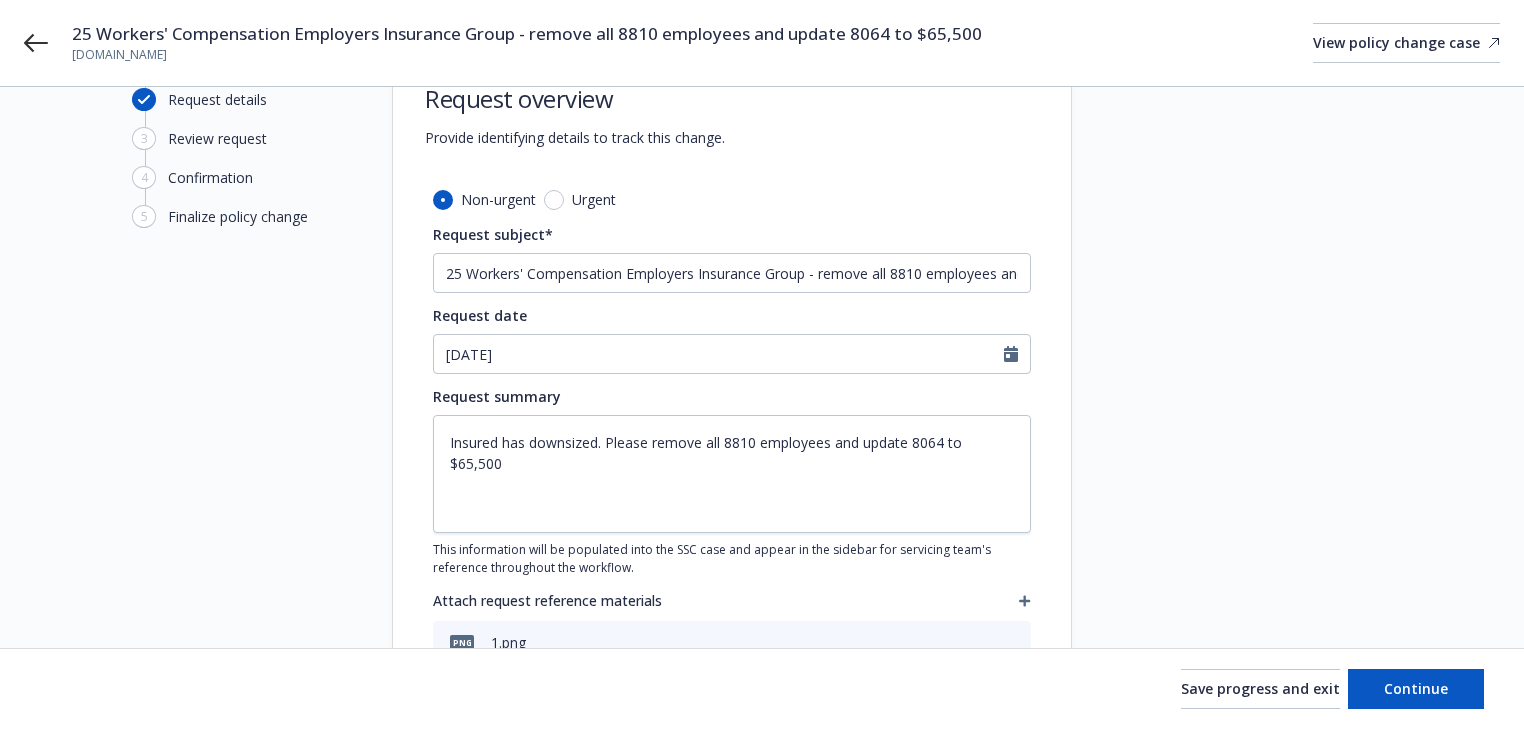 scroll, scrollTop: 219, scrollLeft: 0, axis: vertical 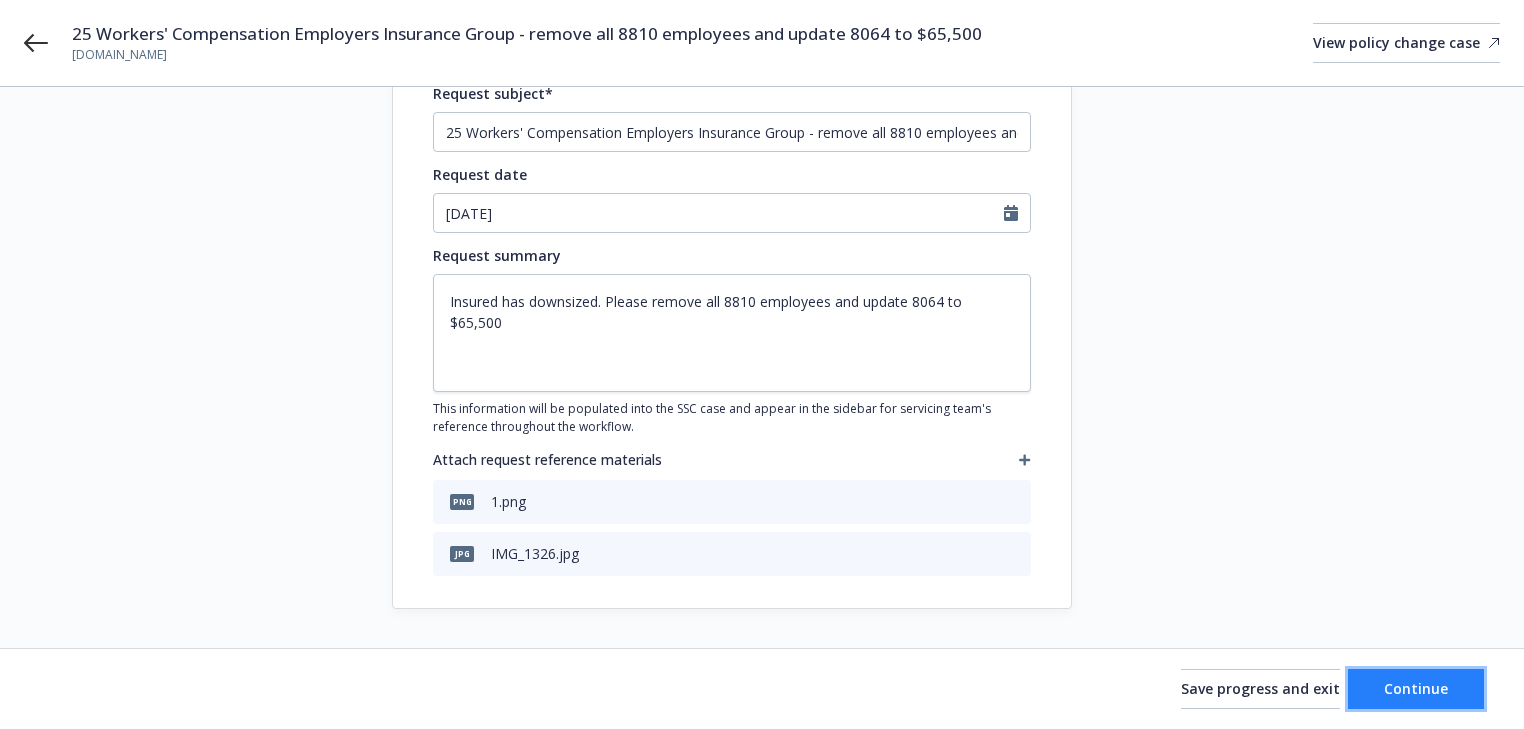 click on "Continue" at bounding box center [1416, 689] 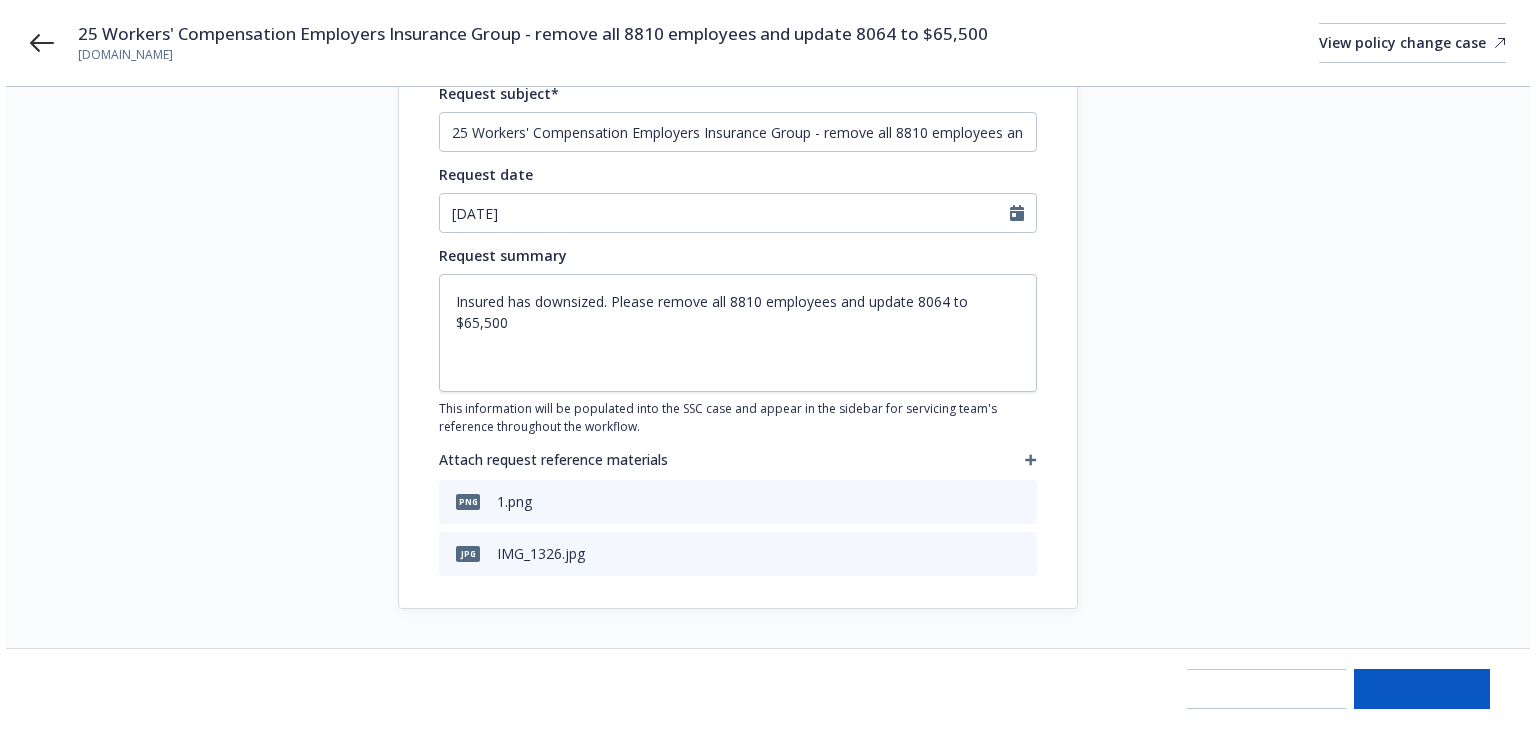 scroll, scrollTop: 0, scrollLeft: 0, axis: both 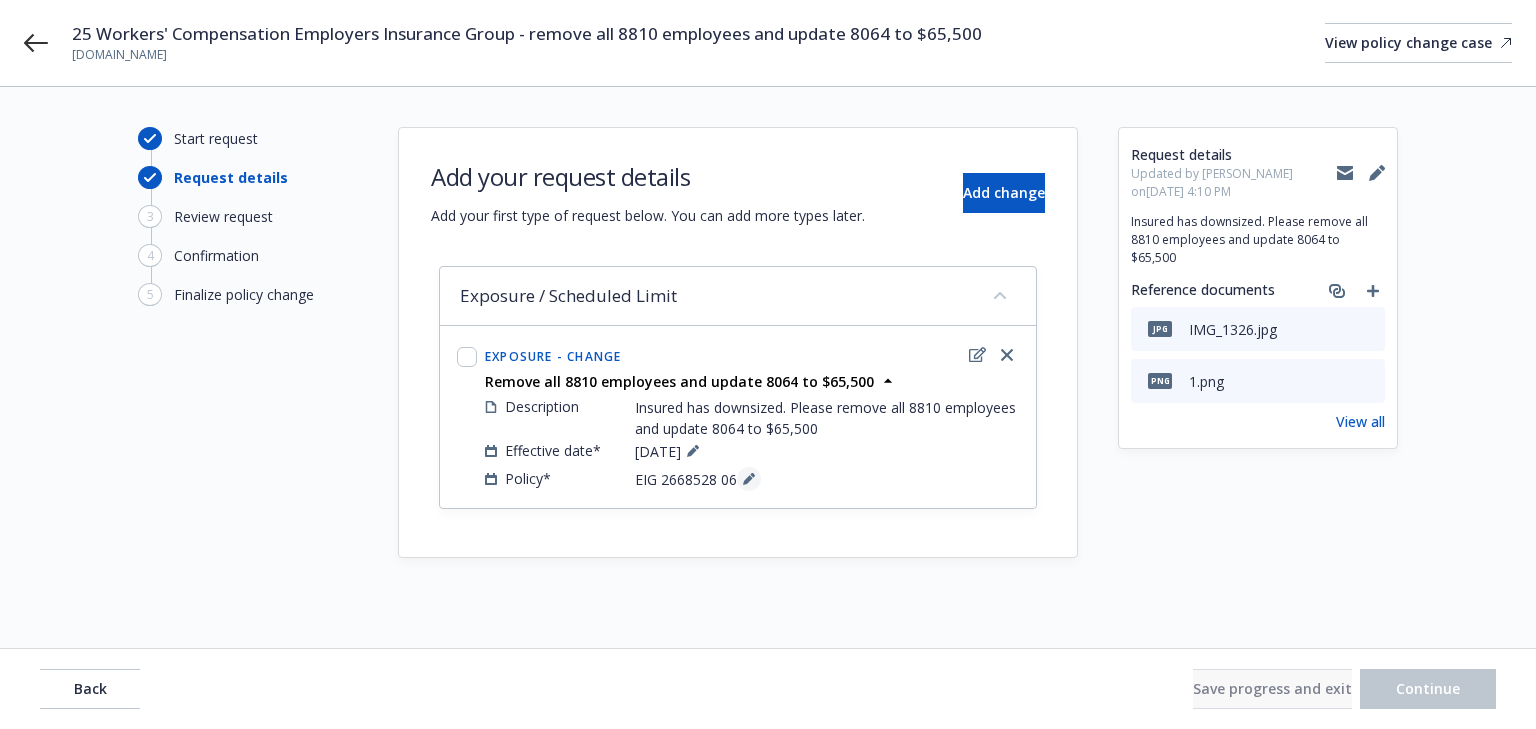 click 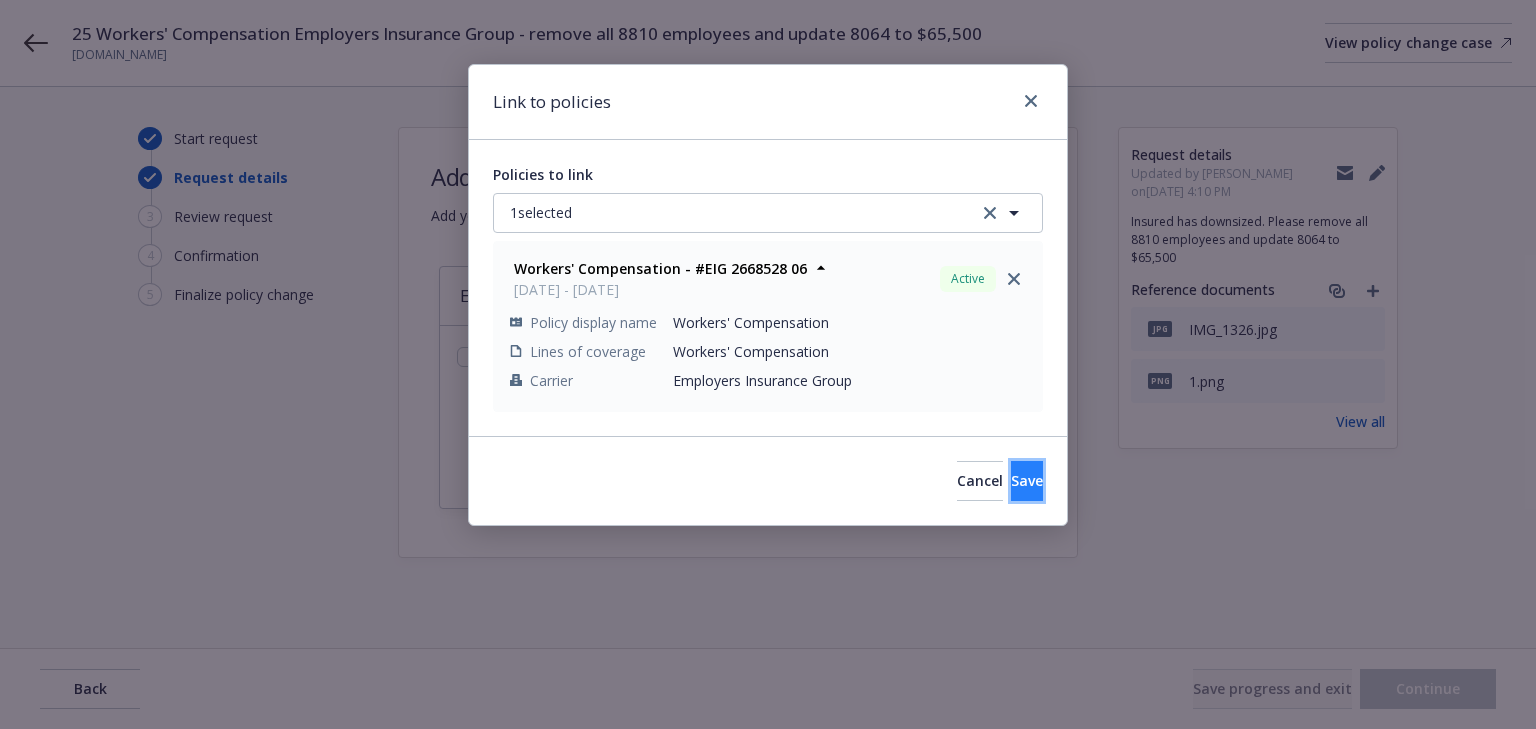 click on "Save" at bounding box center (1027, 480) 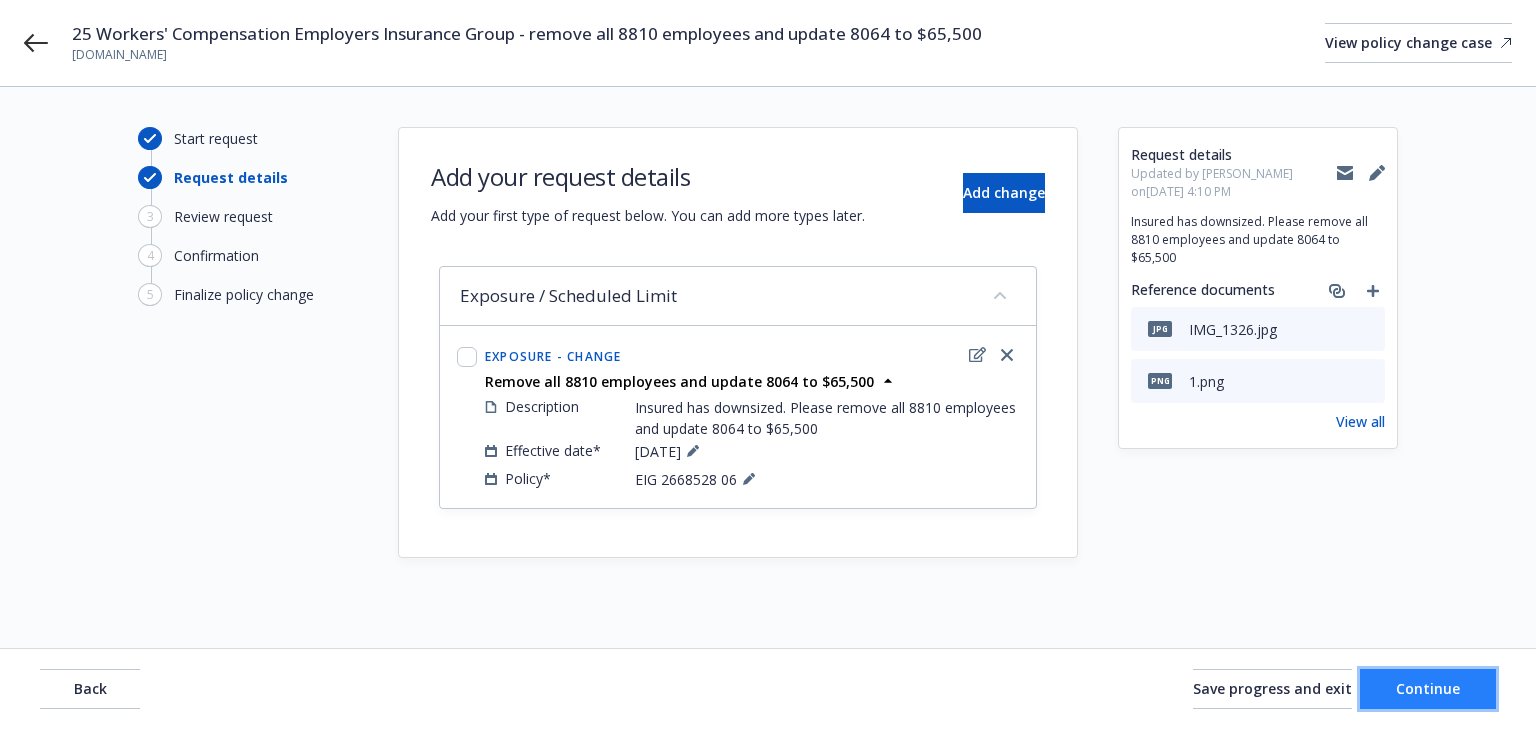 click on "Continue" at bounding box center (1428, 688) 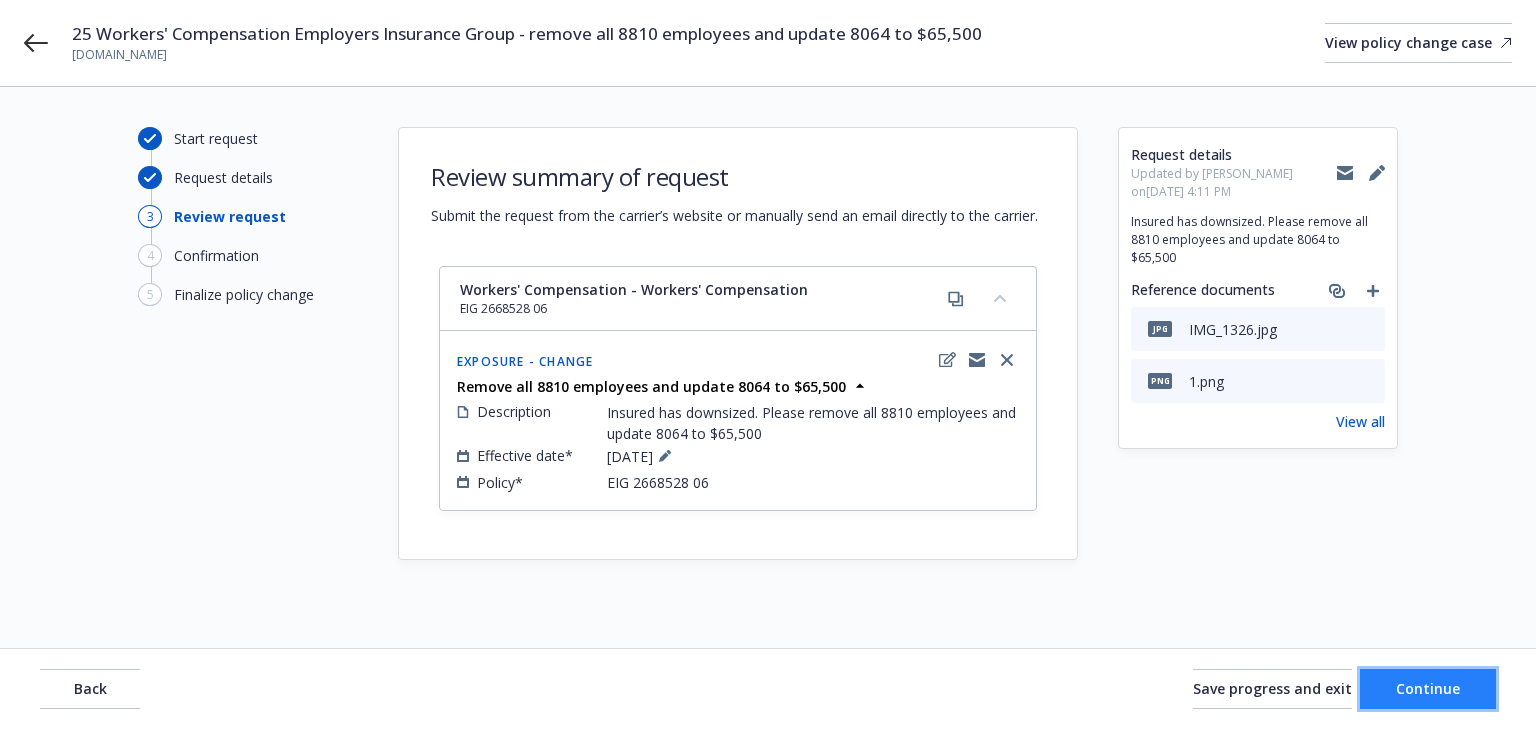 click on "Continue" at bounding box center [1428, 688] 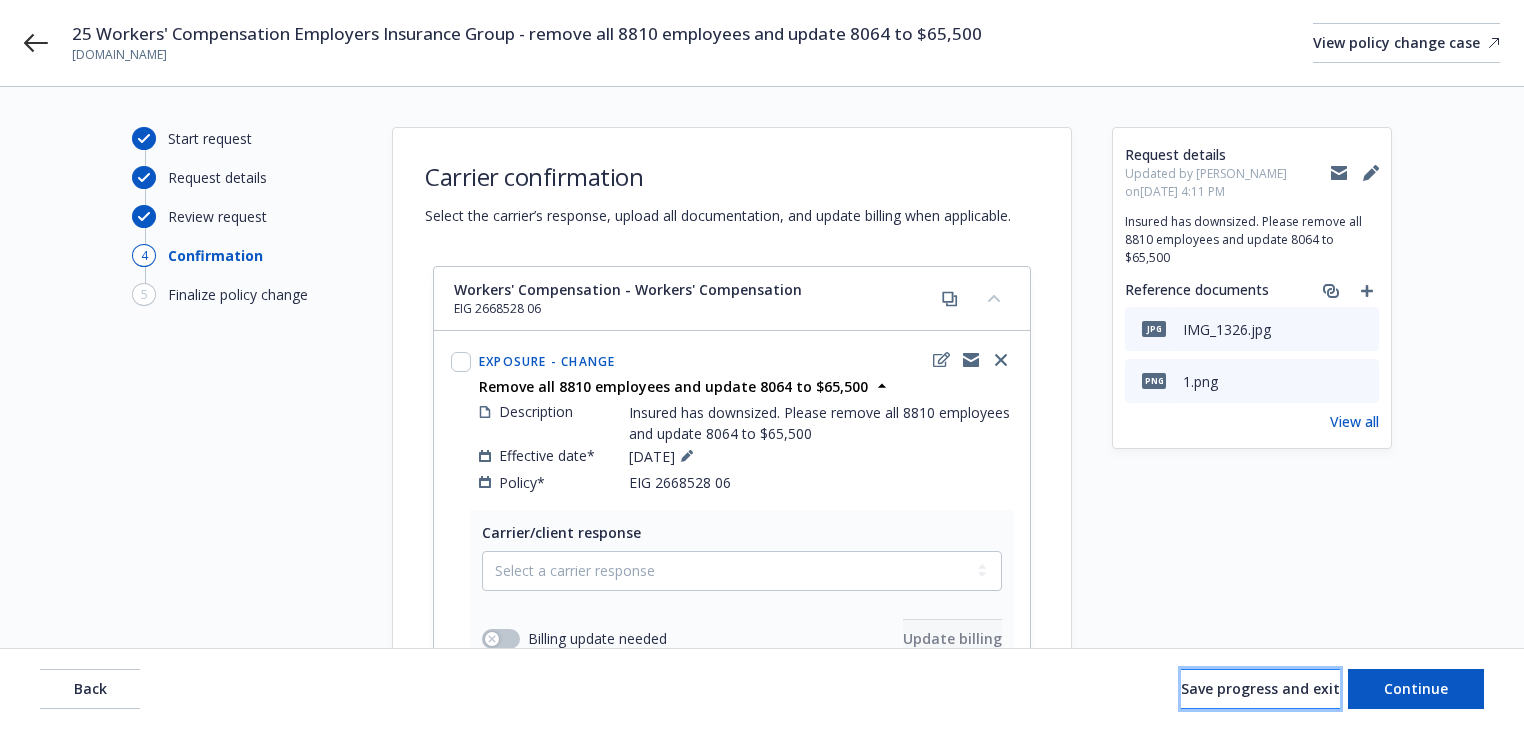 click on "Save progress and exit" at bounding box center [1260, 688] 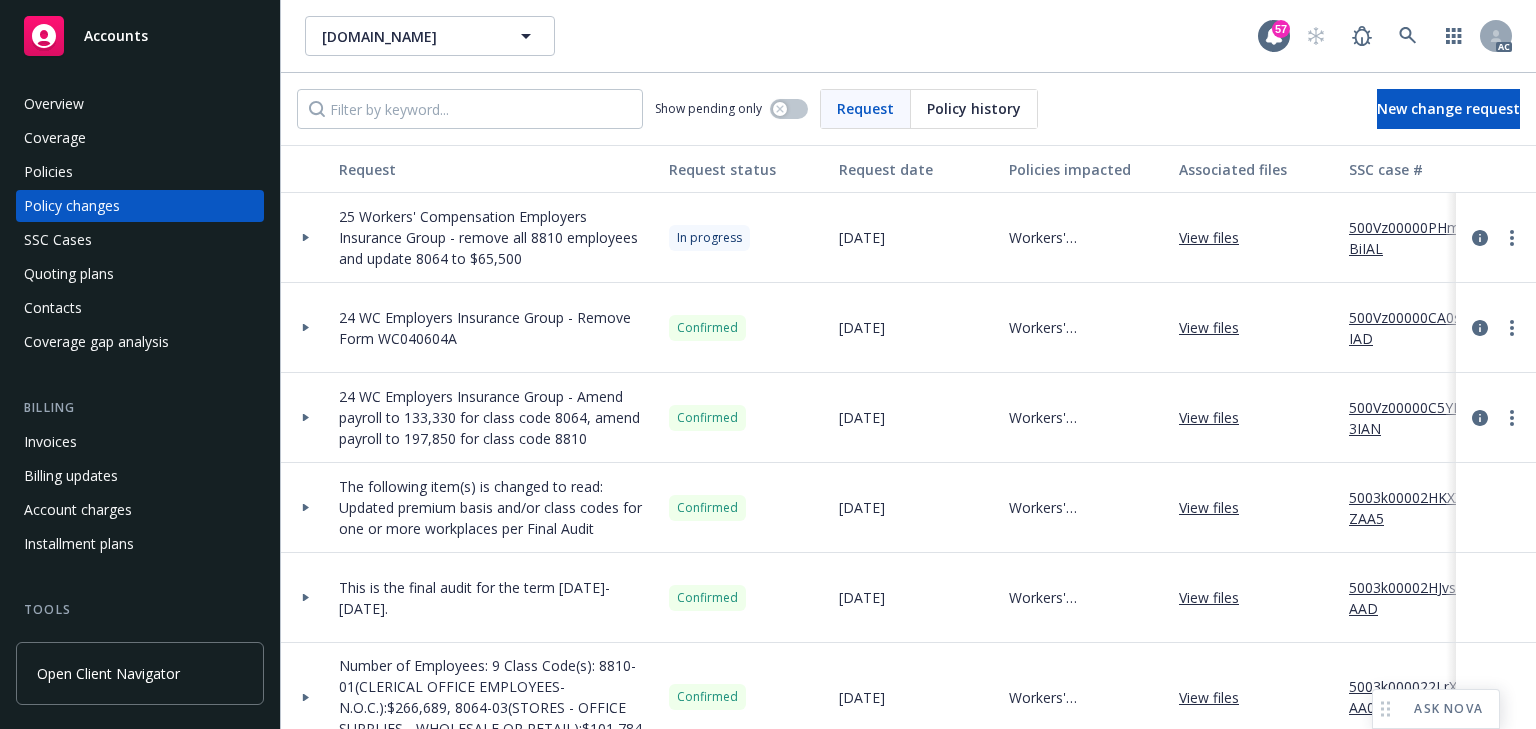 click on "500Vz00000PHmBiIAL" at bounding box center [1416, 238] 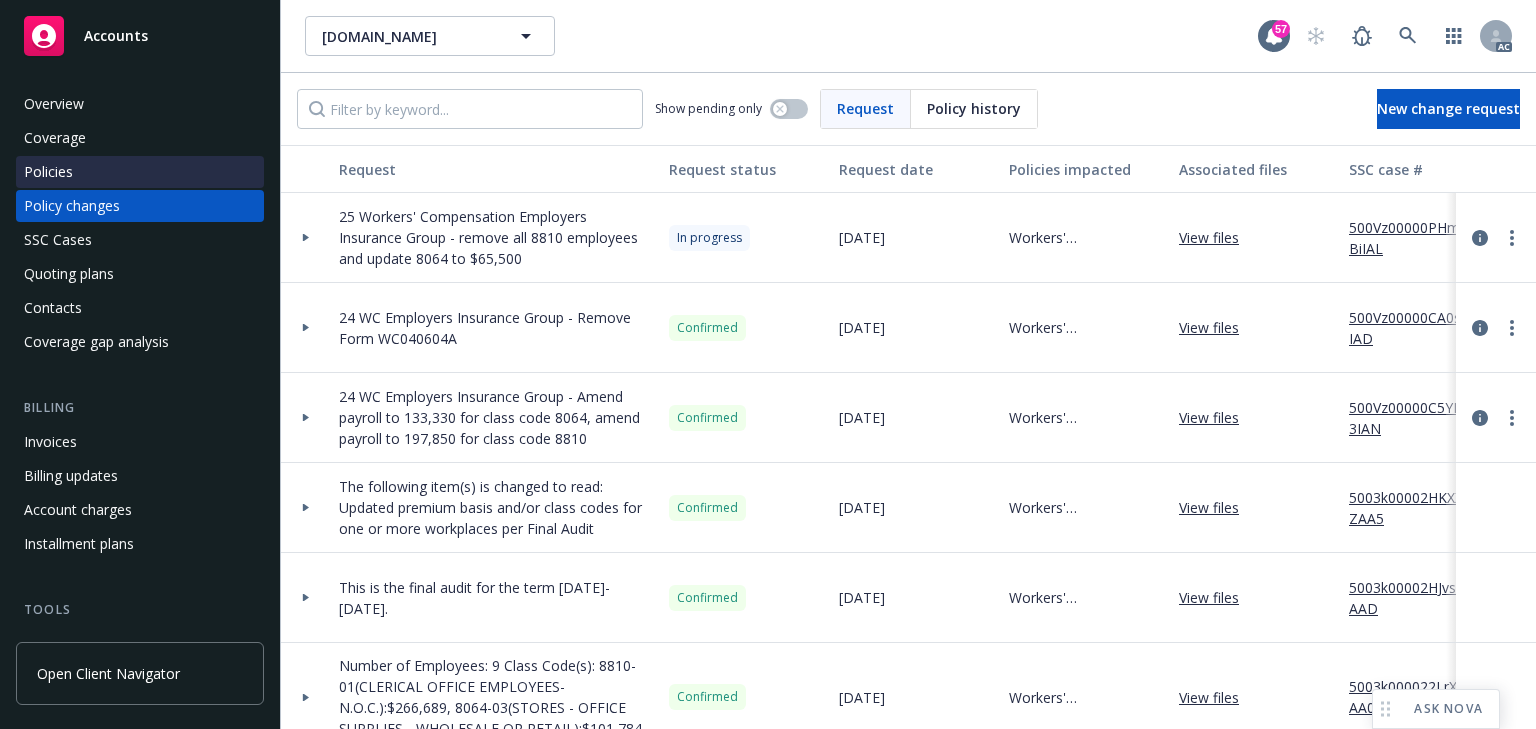 click on "Policies" at bounding box center [48, 172] 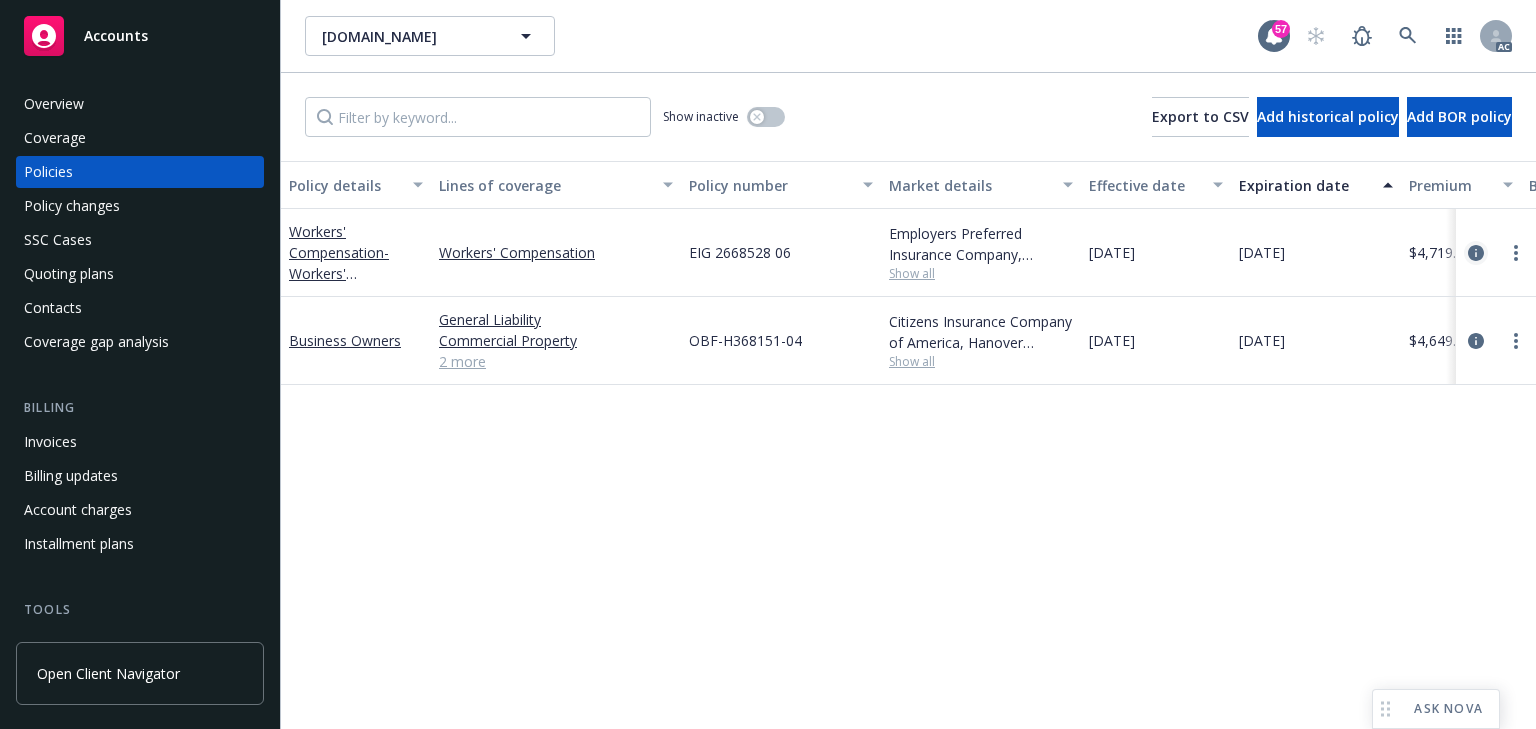 click 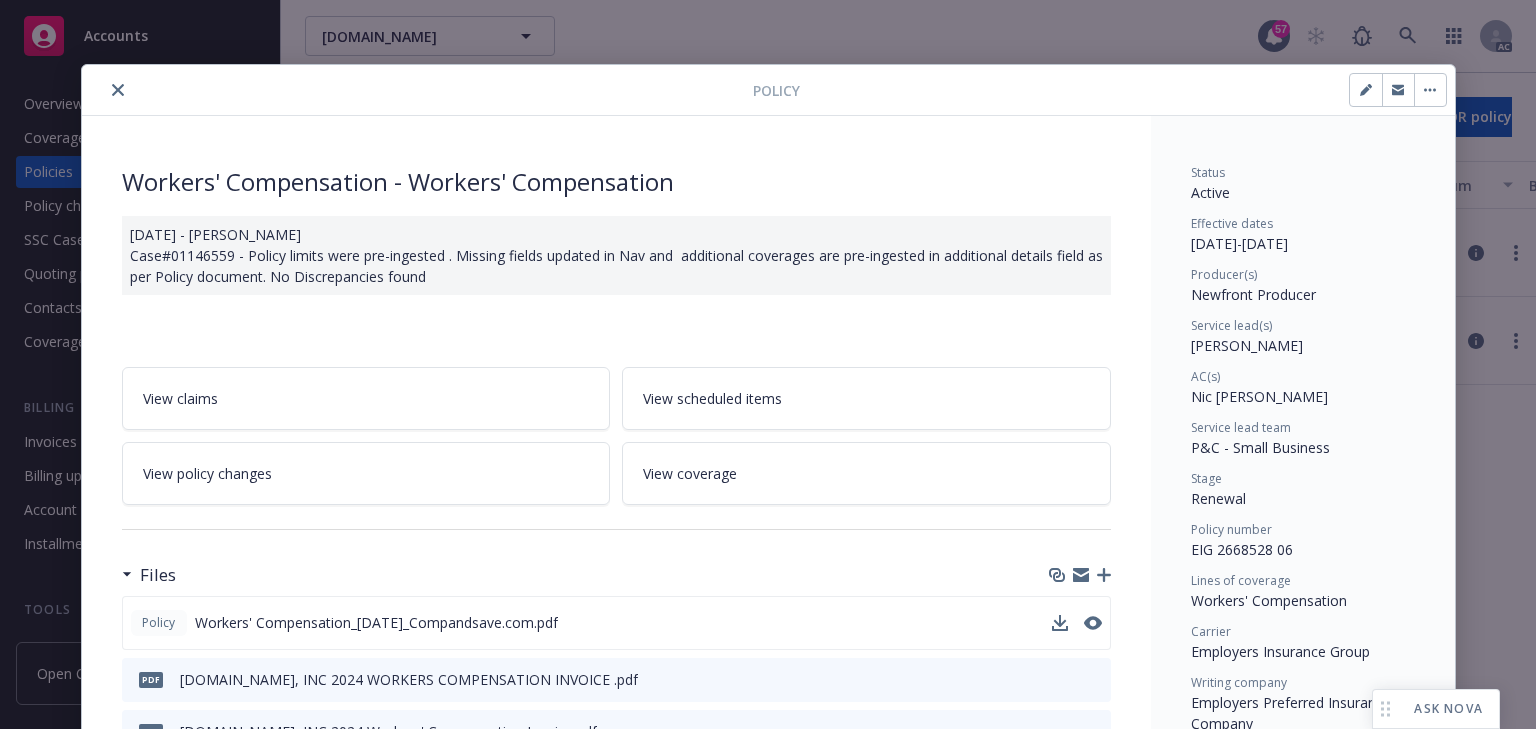 scroll, scrollTop: 60, scrollLeft: 0, axis: vertical 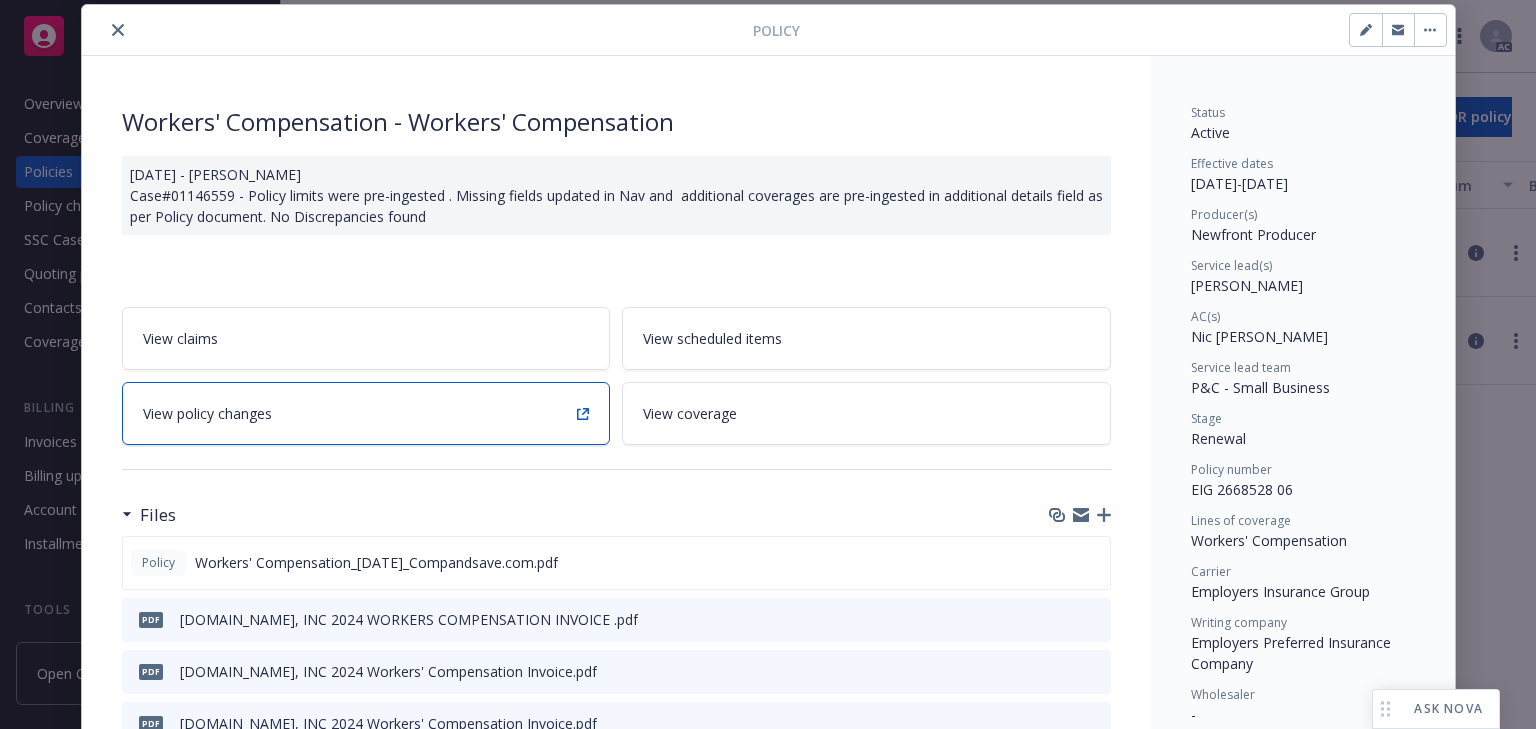 click on "View policy changes" at bounding box center [366, 413] 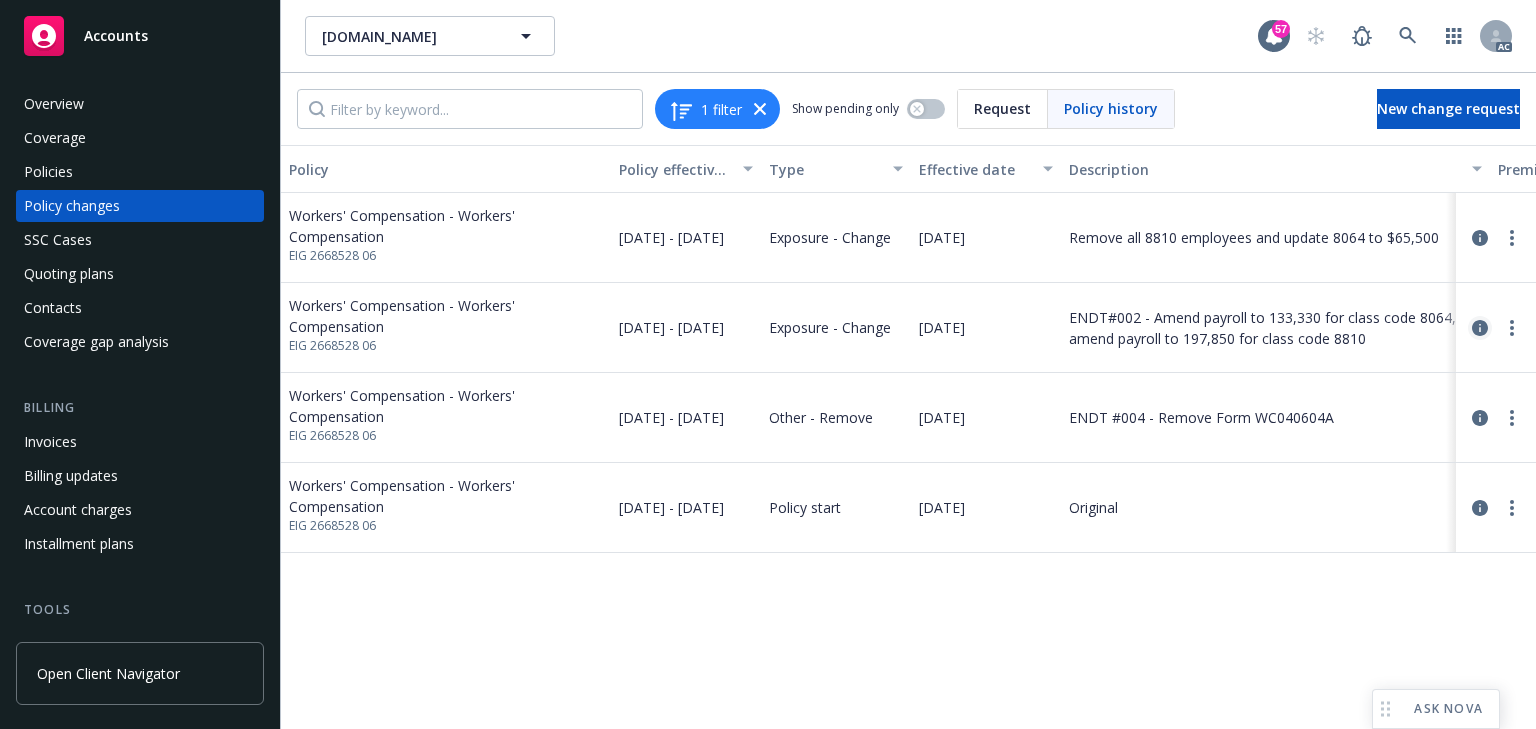 click 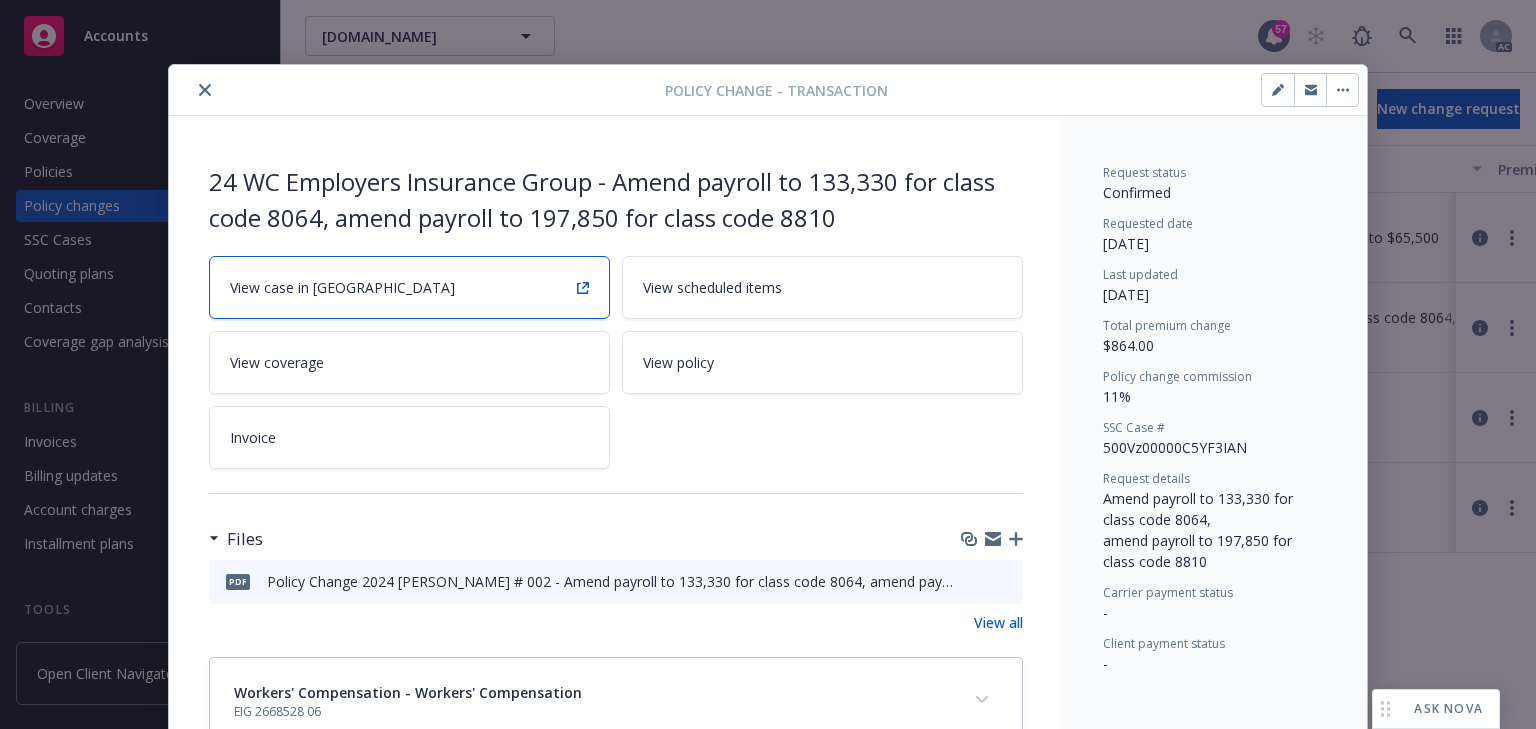 click on "View case in [GEOGRAPHIC_DATA]" at bounding box center [409, 287] 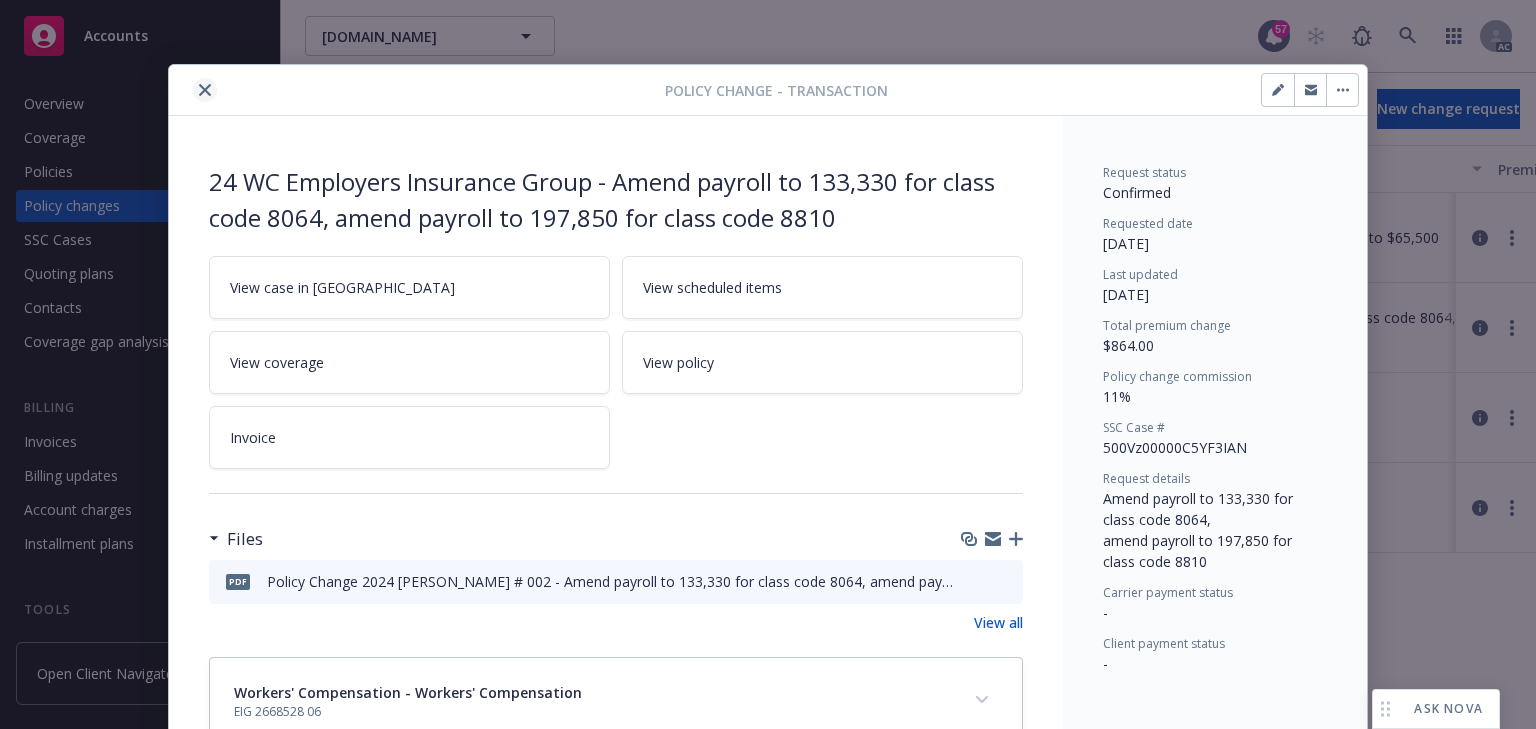 click 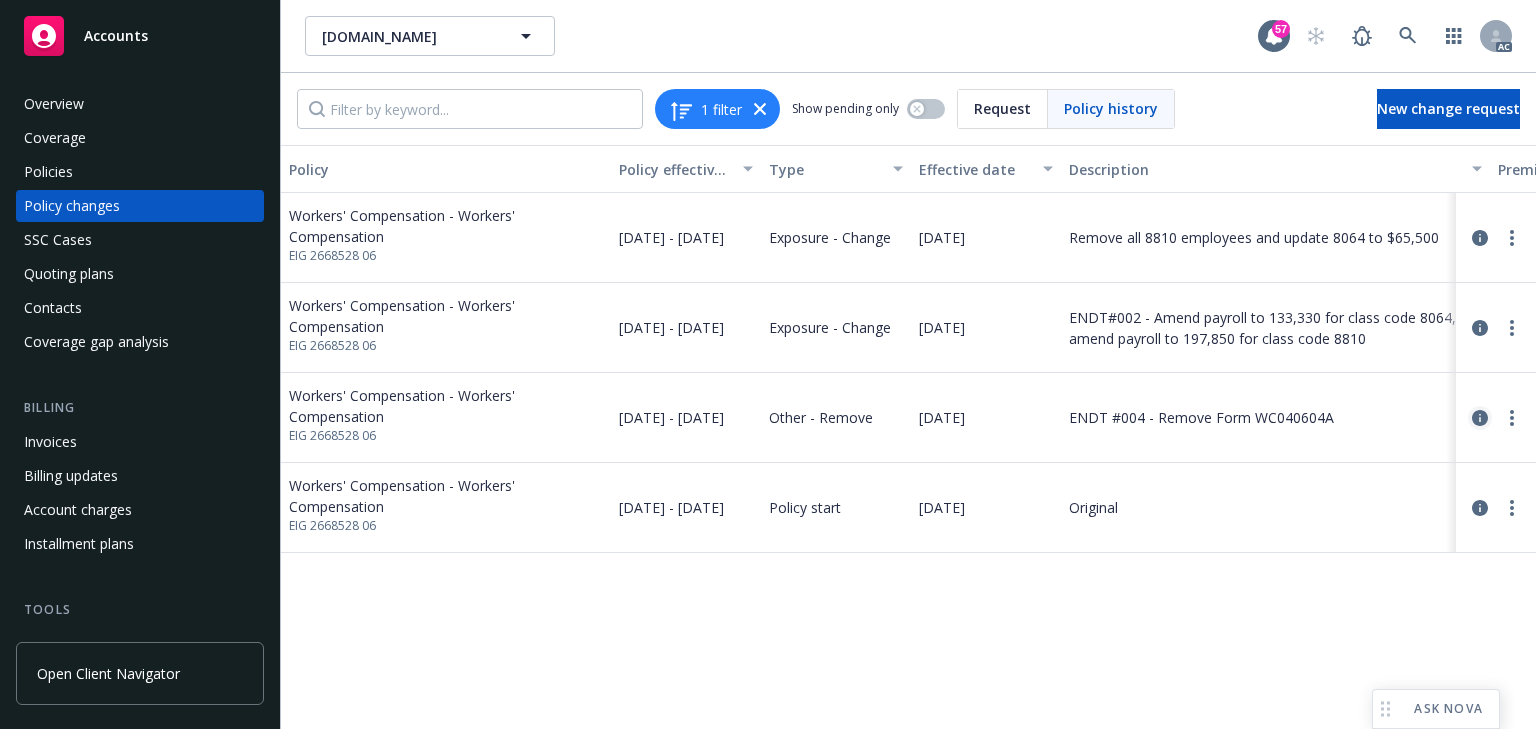 click 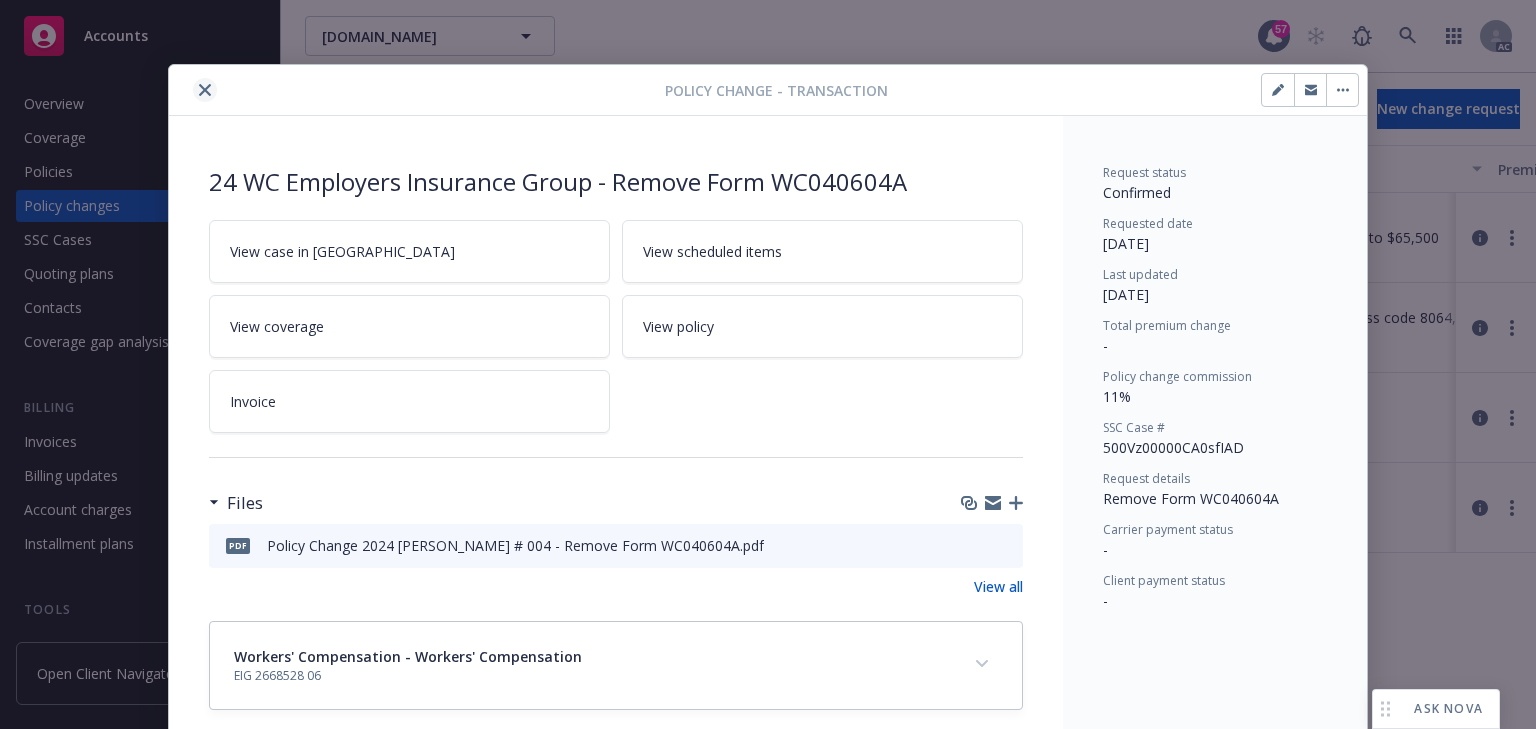click 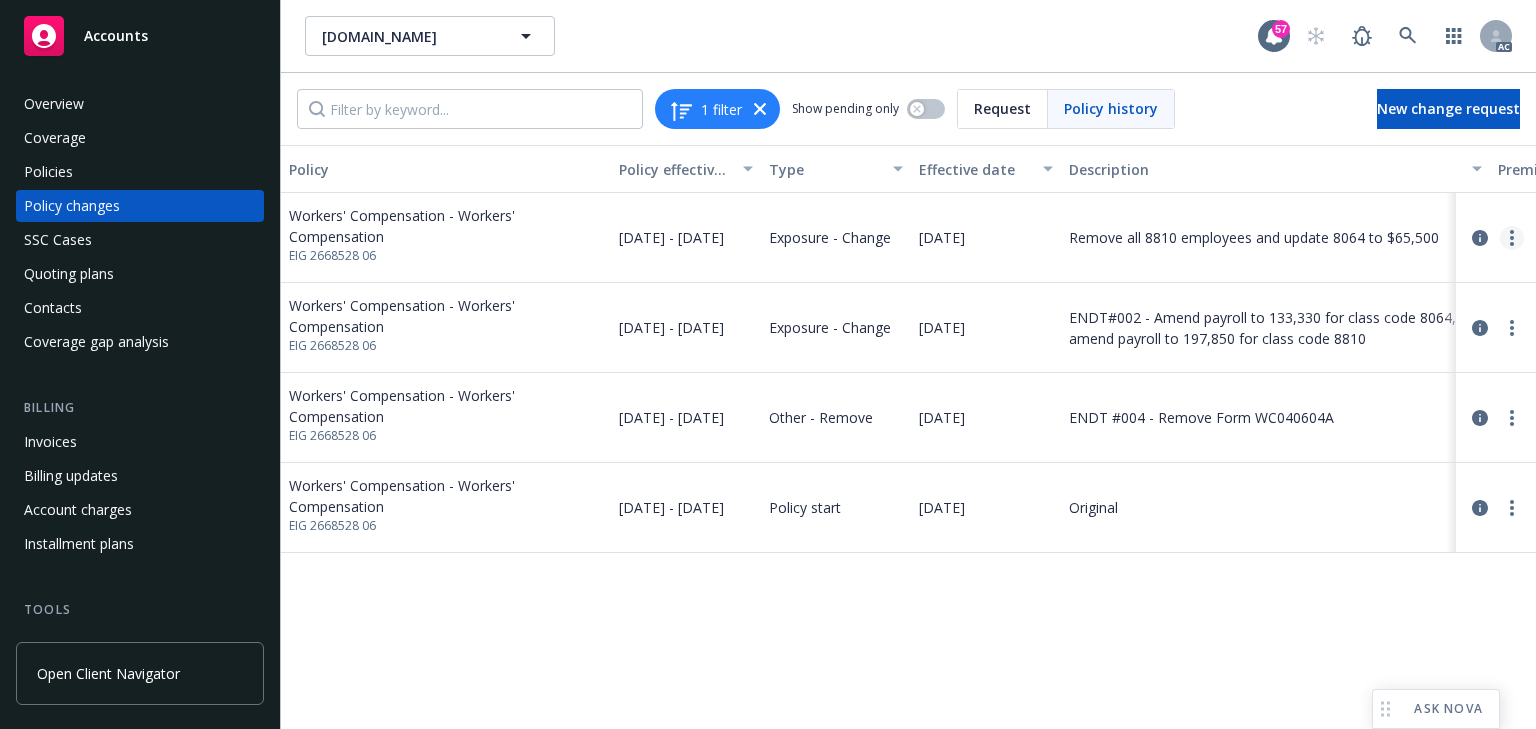 click at bounding box center (1512, 238) 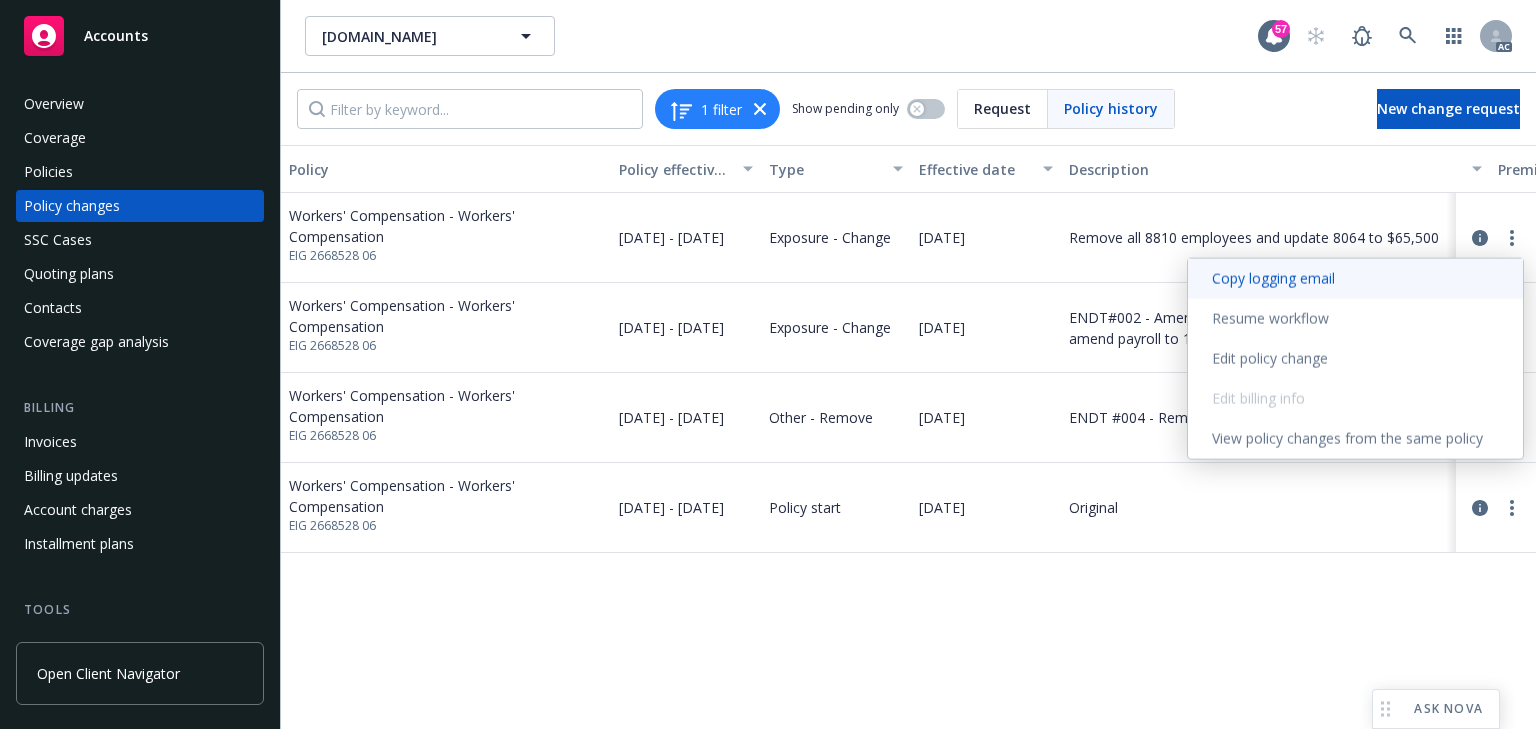 click on "Copy logging email" at bounding box center [1355, 279] 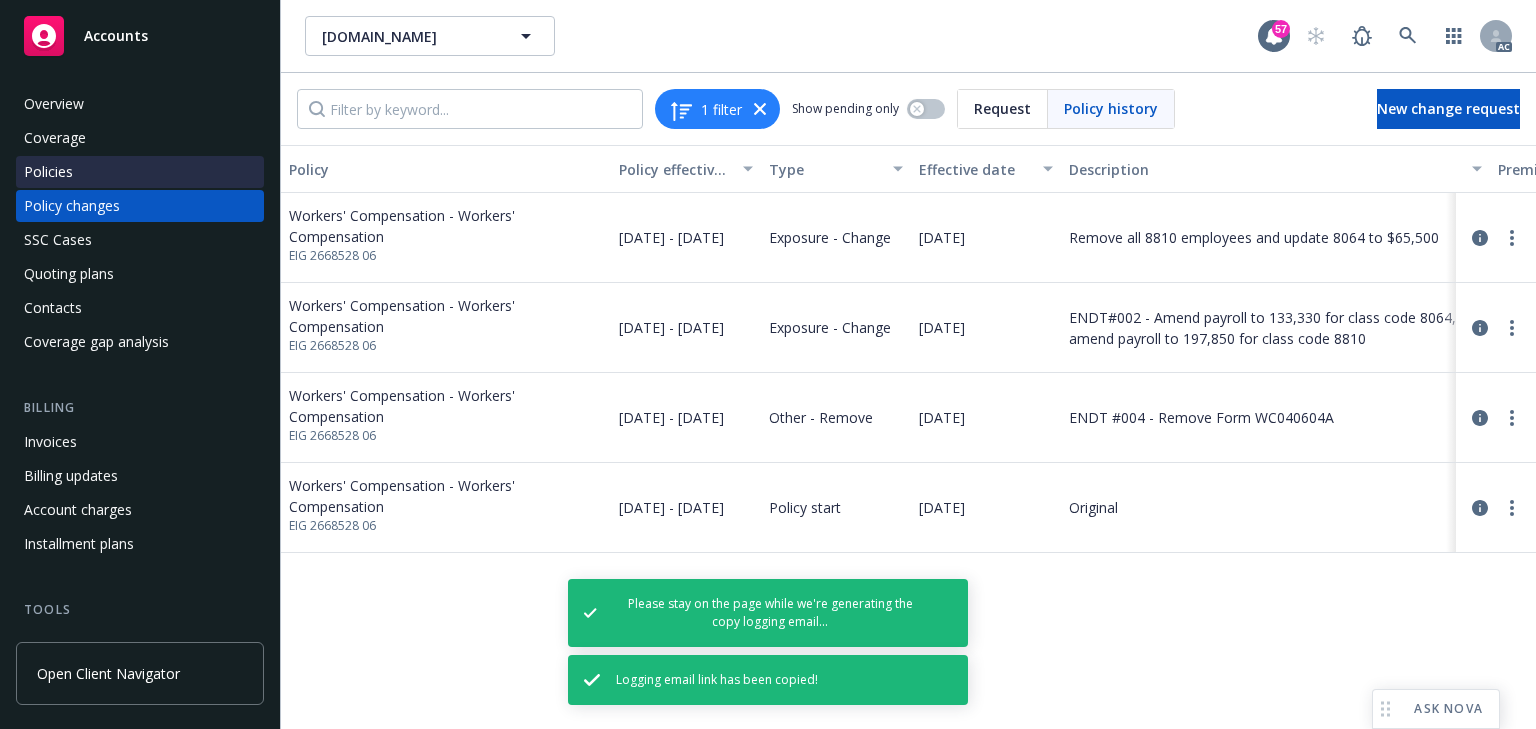 click on "Policies" at bounding box center [140, 172] 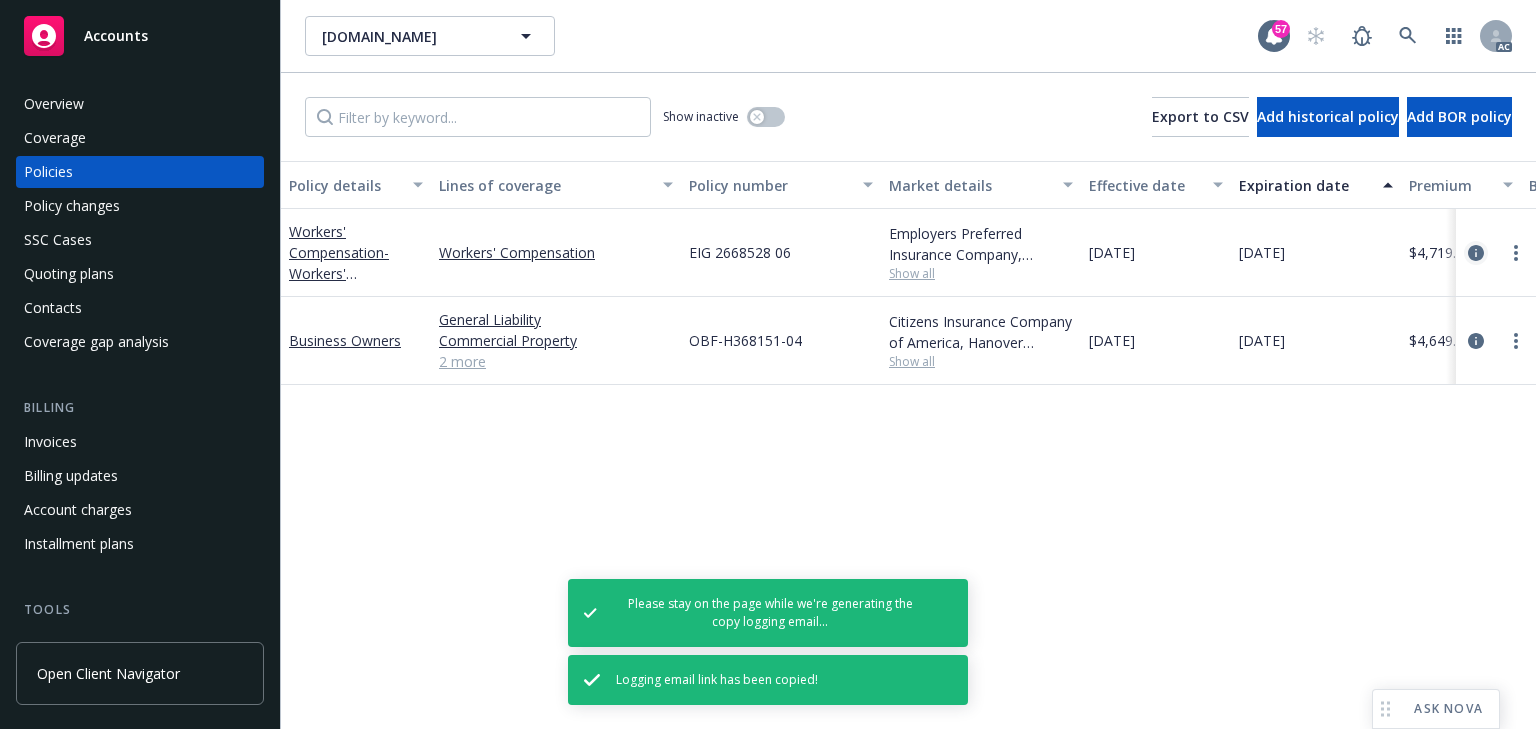 click 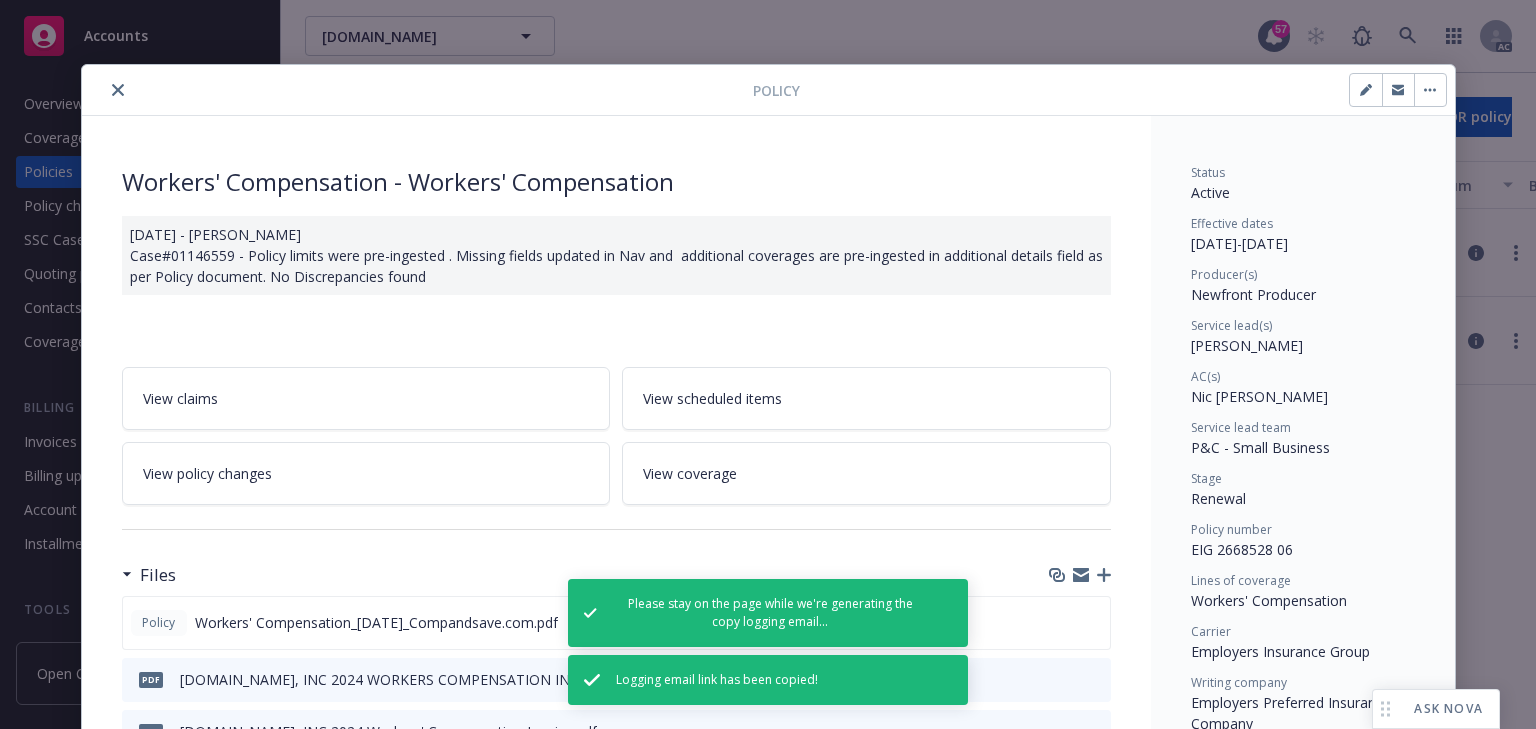 scroll, scrollTop: 60, scrollLeft: 0, axis: vertical 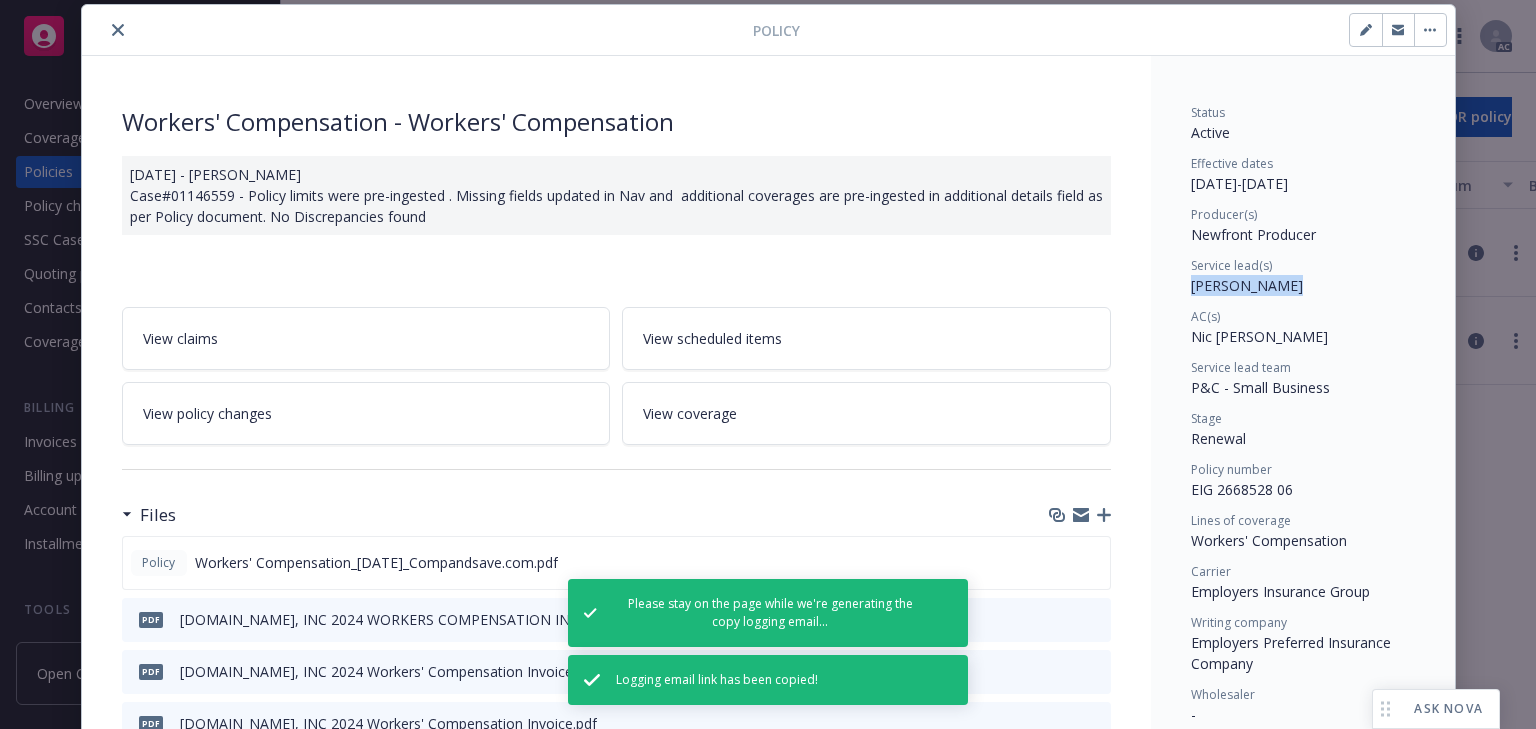drag, startPoint x: 1215, startPoint y: 282, endPoint x: 1276, endPoint y: 285, distance: 61.073727 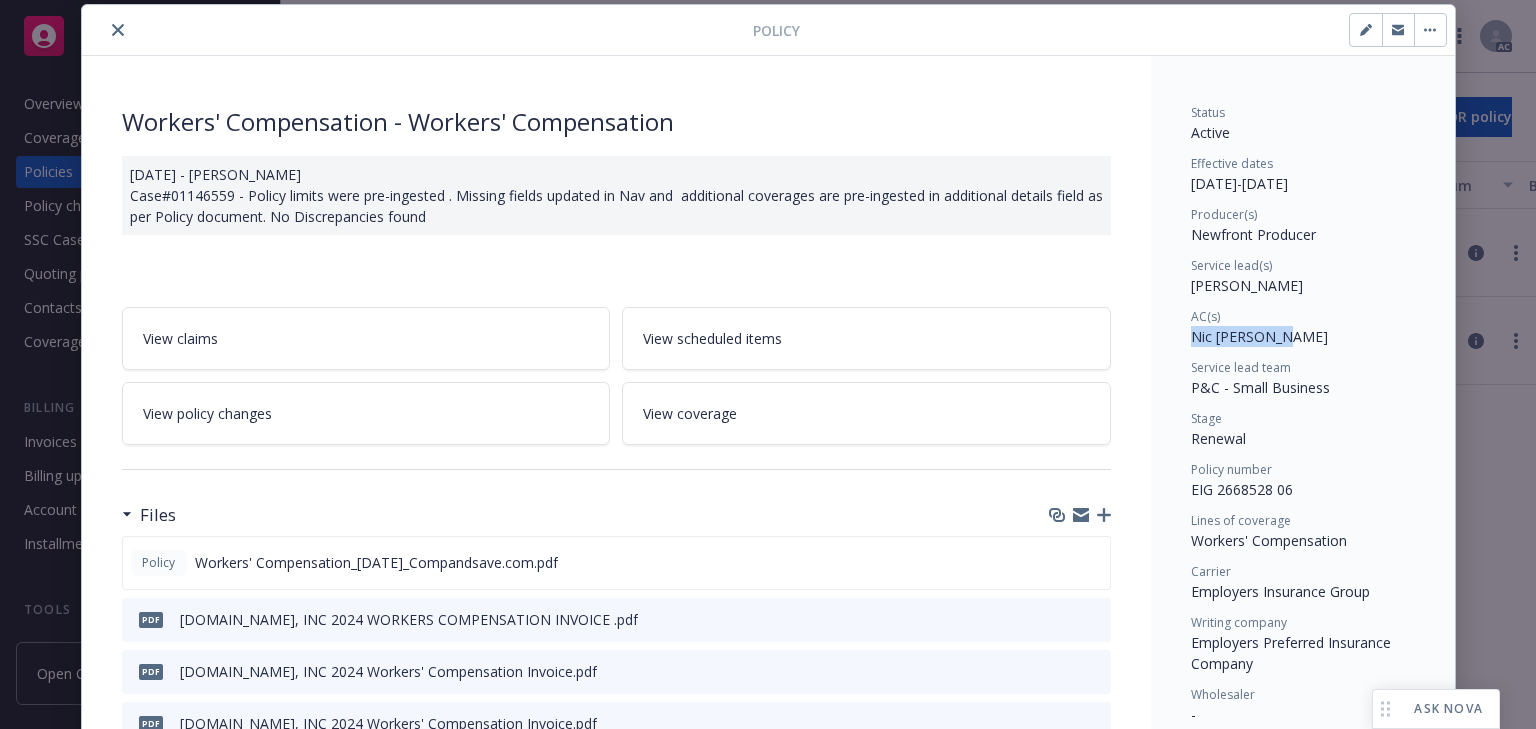 drag, startPoint x: 1178, startPoint y: 336, endPoint x: 1263, endPoint y: 340, distance: 85.09406 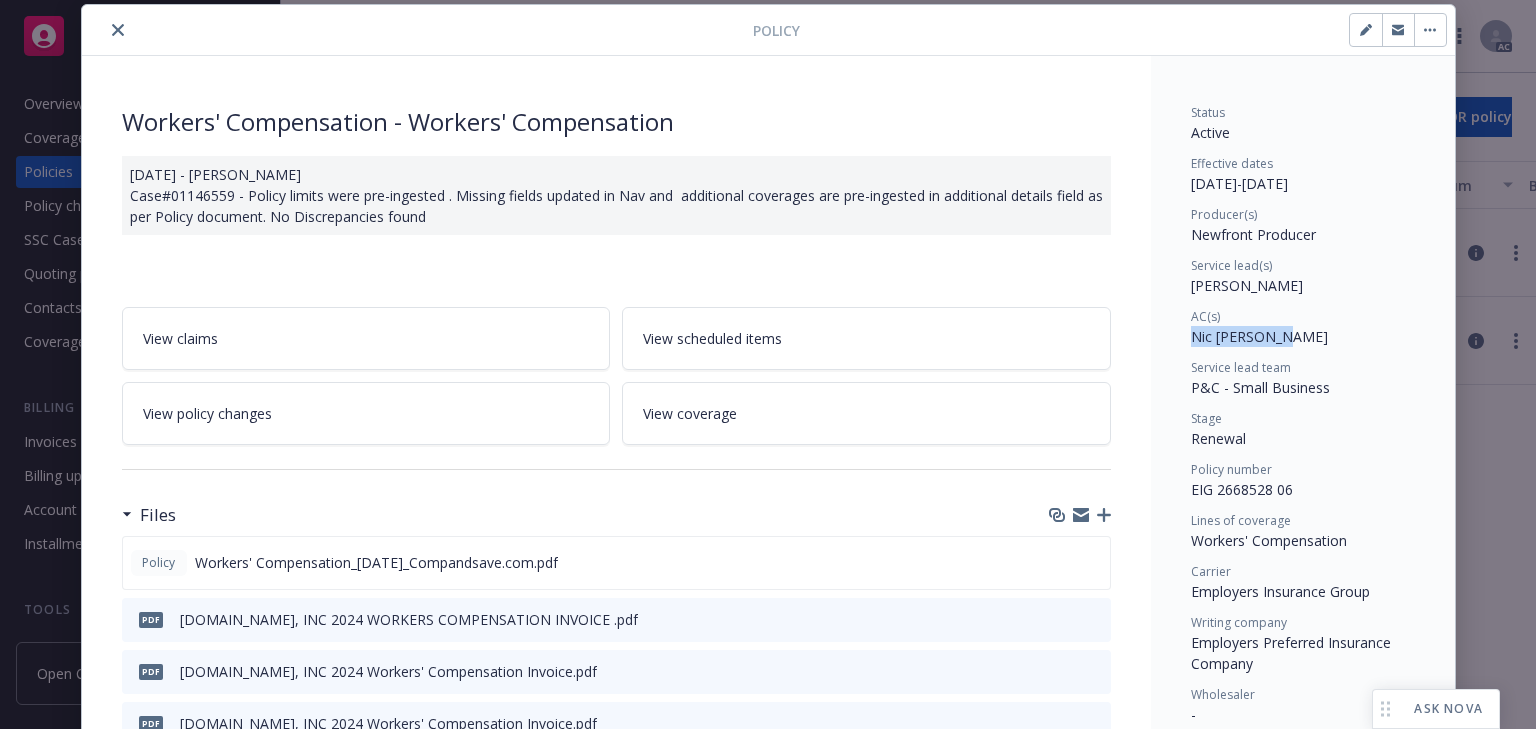 copy on "Nic [PERSON_NAME]" 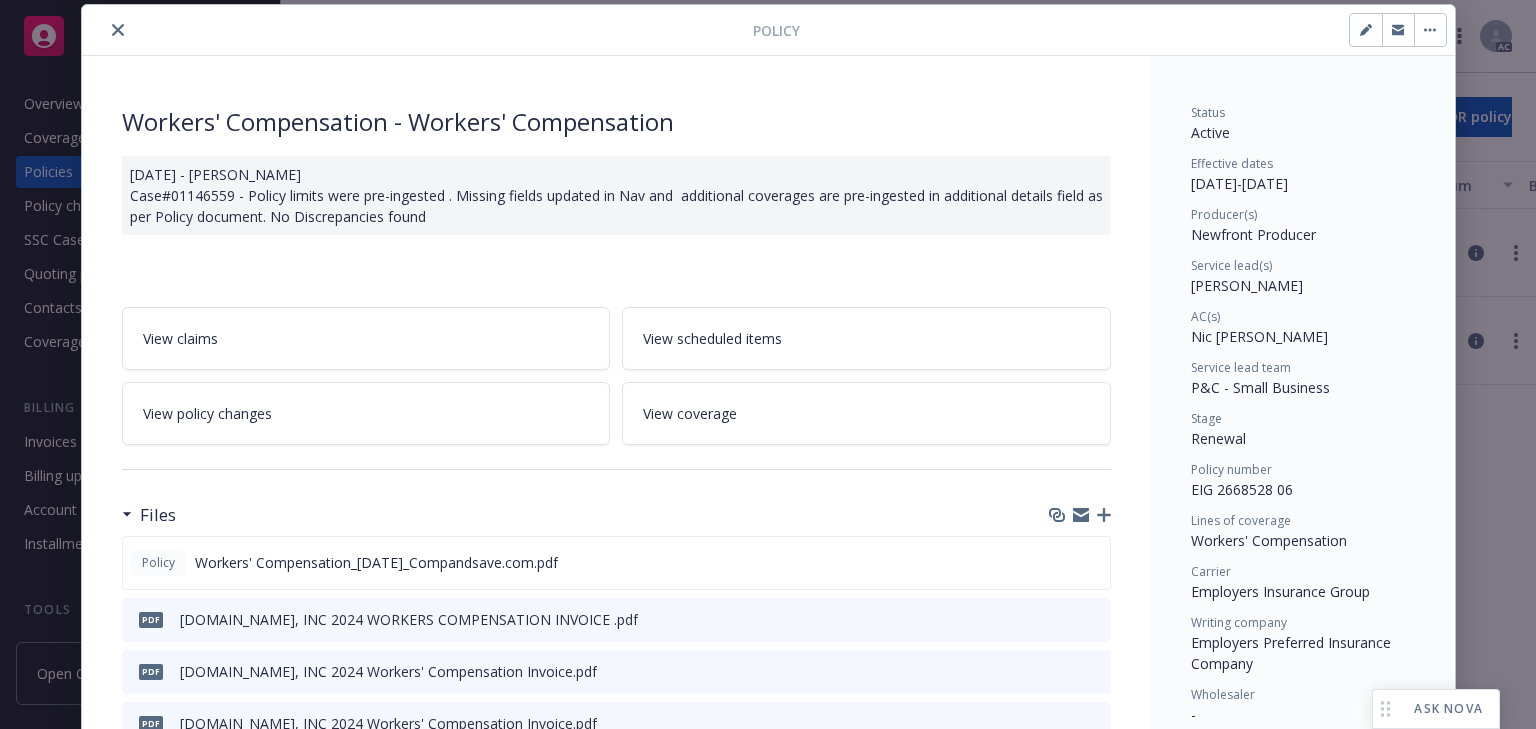 click on "Service lead team" at bounding box center [1241, 368] 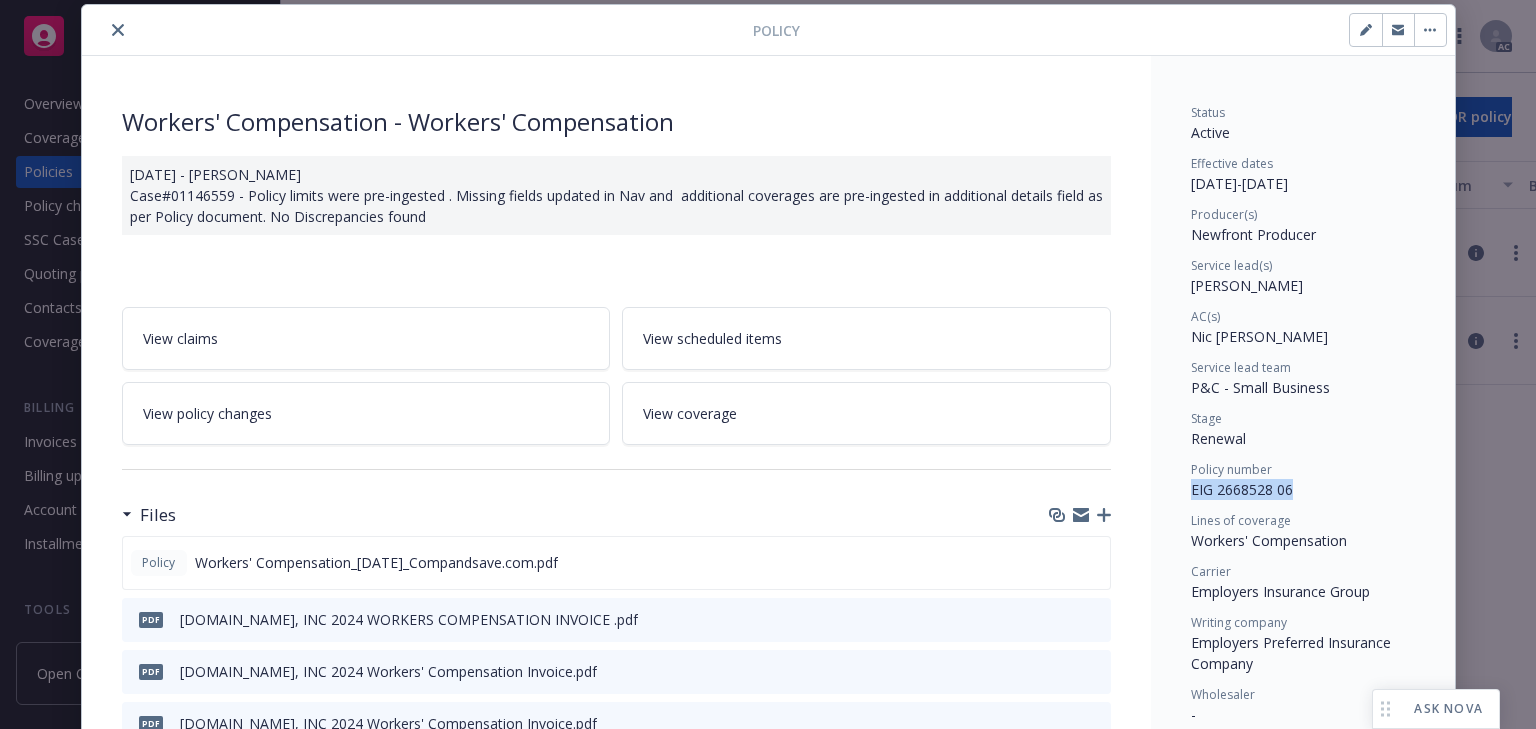 drag, startPoint x: 1183, startPoint y: 484, endPoint x: 1356, endPoint y: 488, distance: 173.04623 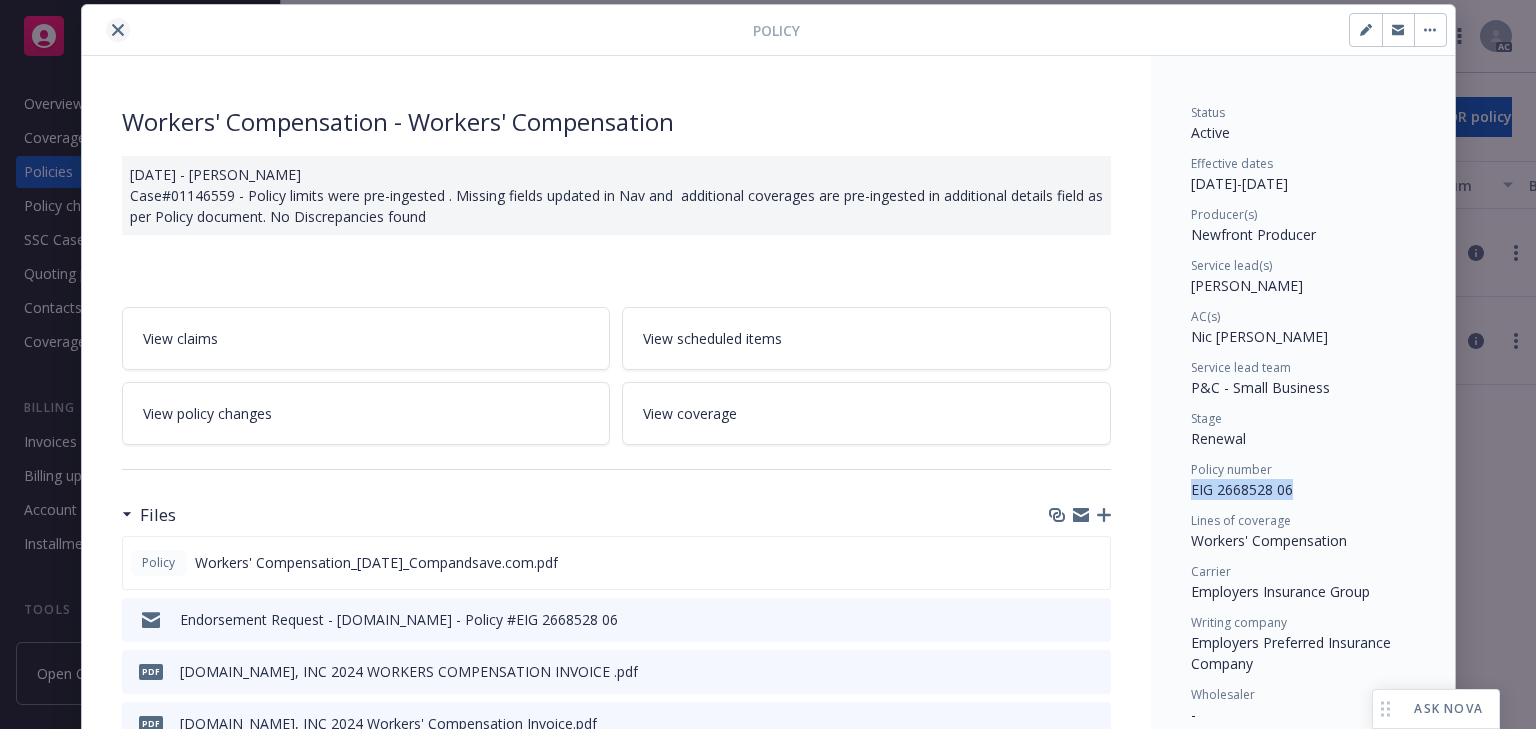 click 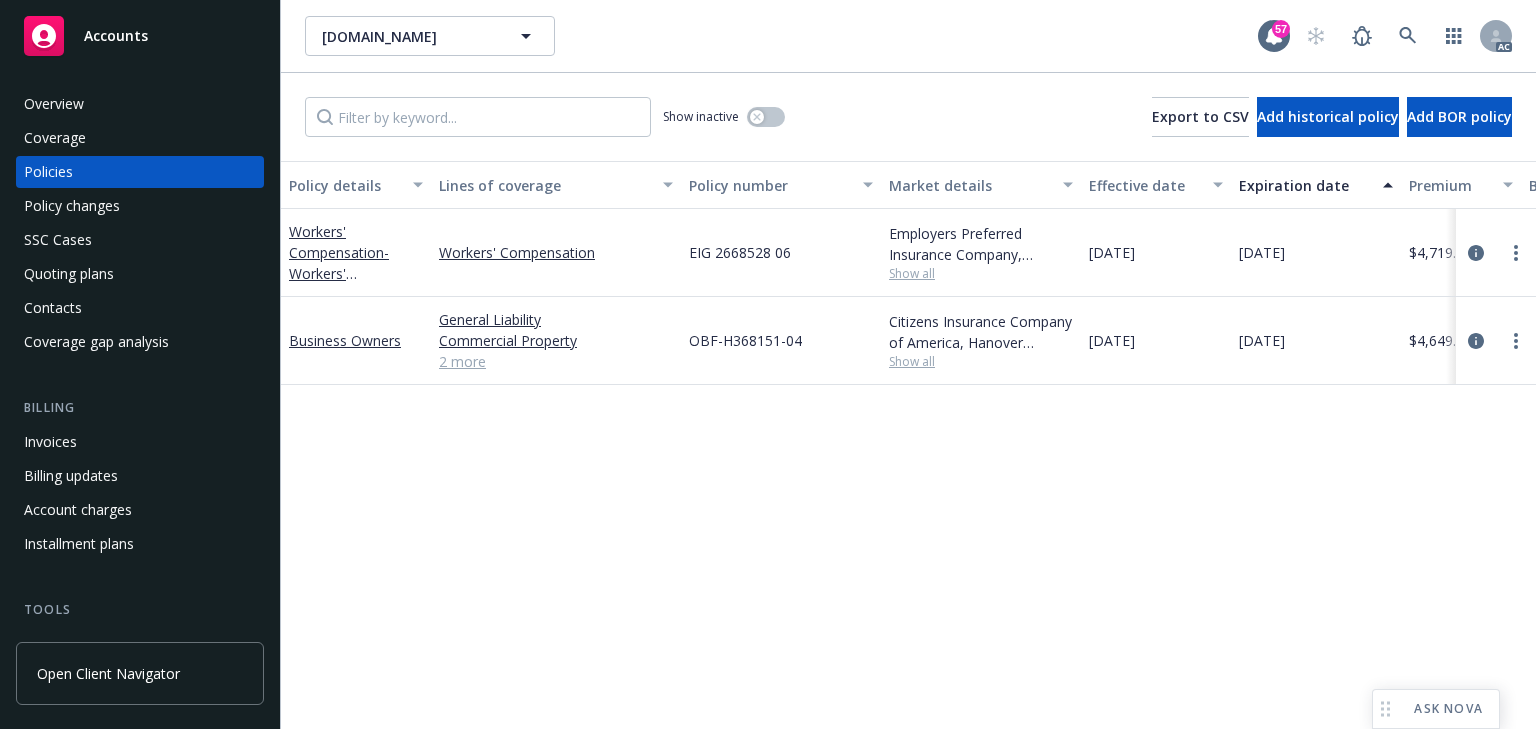click on "Policy details Lines of coverage Policy number Market details Effective date Expiration date Premium Billing method Stage Status Service team leaders Workers' Compensation  -  Workers' Compensation Workers' Compensation EIG 2668528 06 Employers Preferred Insurance Company, Employers Insurance Group Show all [DATE] [DATE] $4,719.00 Direct Renewal Active Nic [PERSON_NAME] [PERSON_NAME] AM 1 more Business Owners General [PERSON_NAME] Commercial Property Cyber Liability Employment Practices Liability 2 more OBF-H368151-04 Citizens Insurance Company of America, Hanover Insurance Group Show all [DATE] [DATE] $4,649.00 Direct Renewal Active Nic [PERSON_NAME] [PERSON_NAME] AM 1 more" at bounding box center [908, 445] 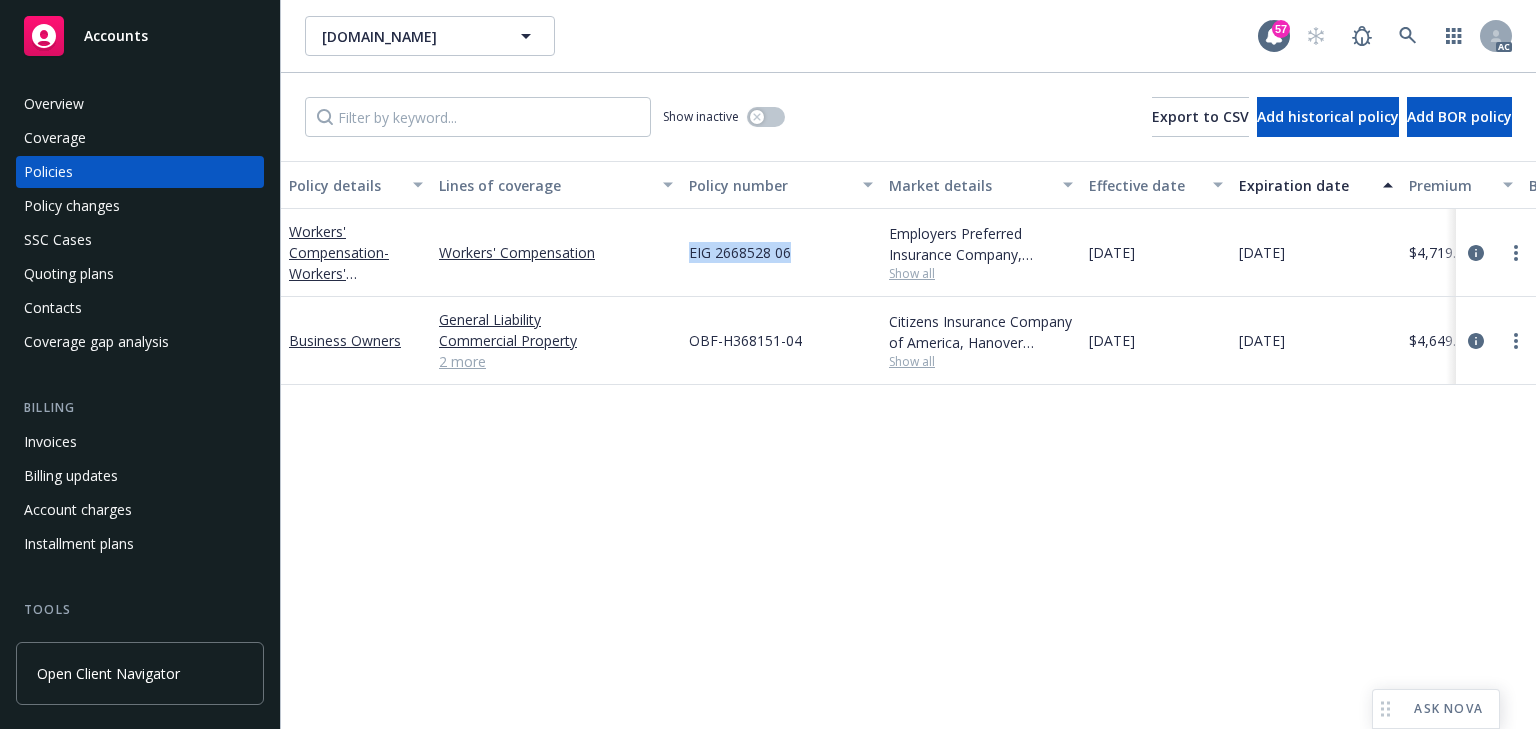 drag, startPoint x: 679, startPoint y: 249, endPoint x: 807, endPoint y: 244, distance: 128.09763 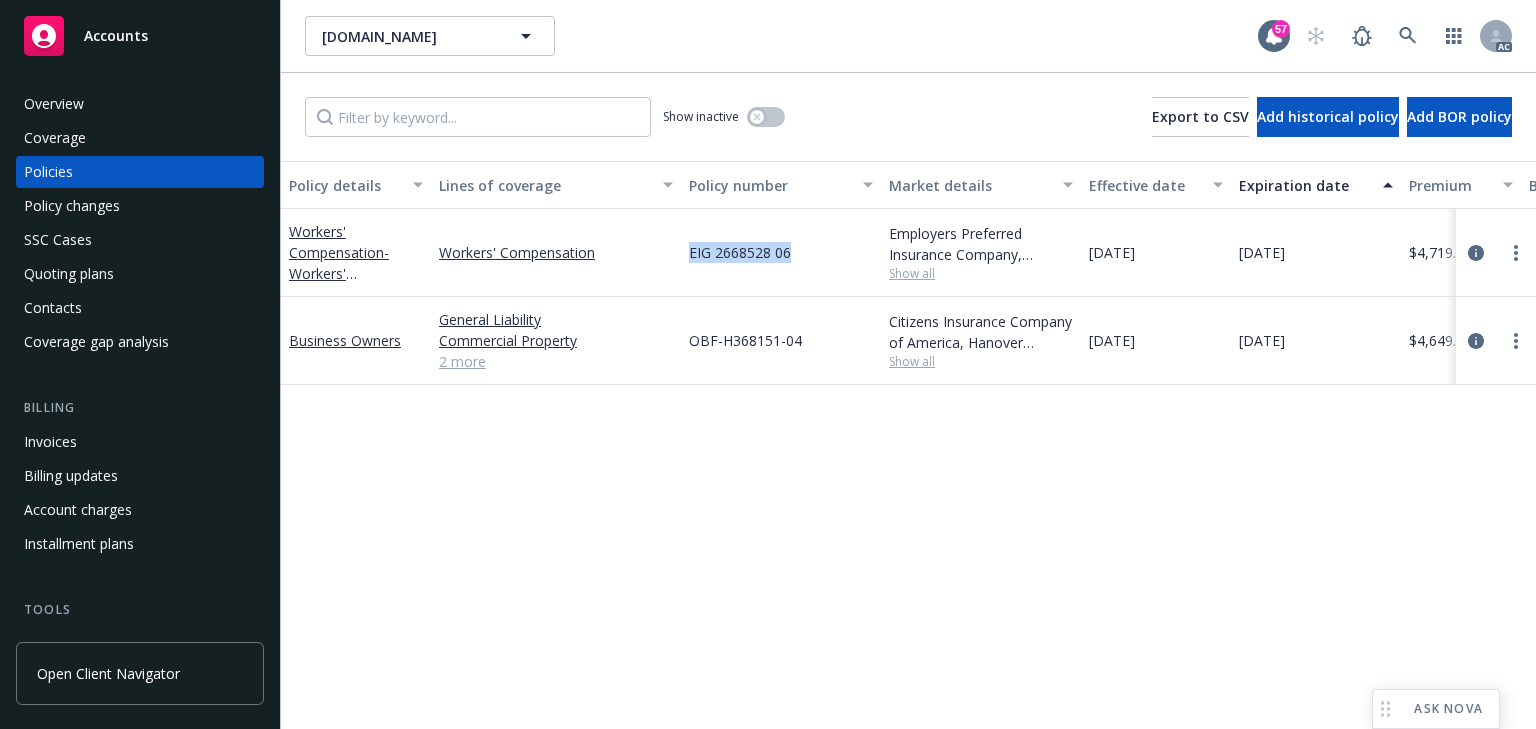 drag, startPoint x: 676, startPoint y: 245, endPoint x: 824, endPoint y: 246, distance: 148.00337 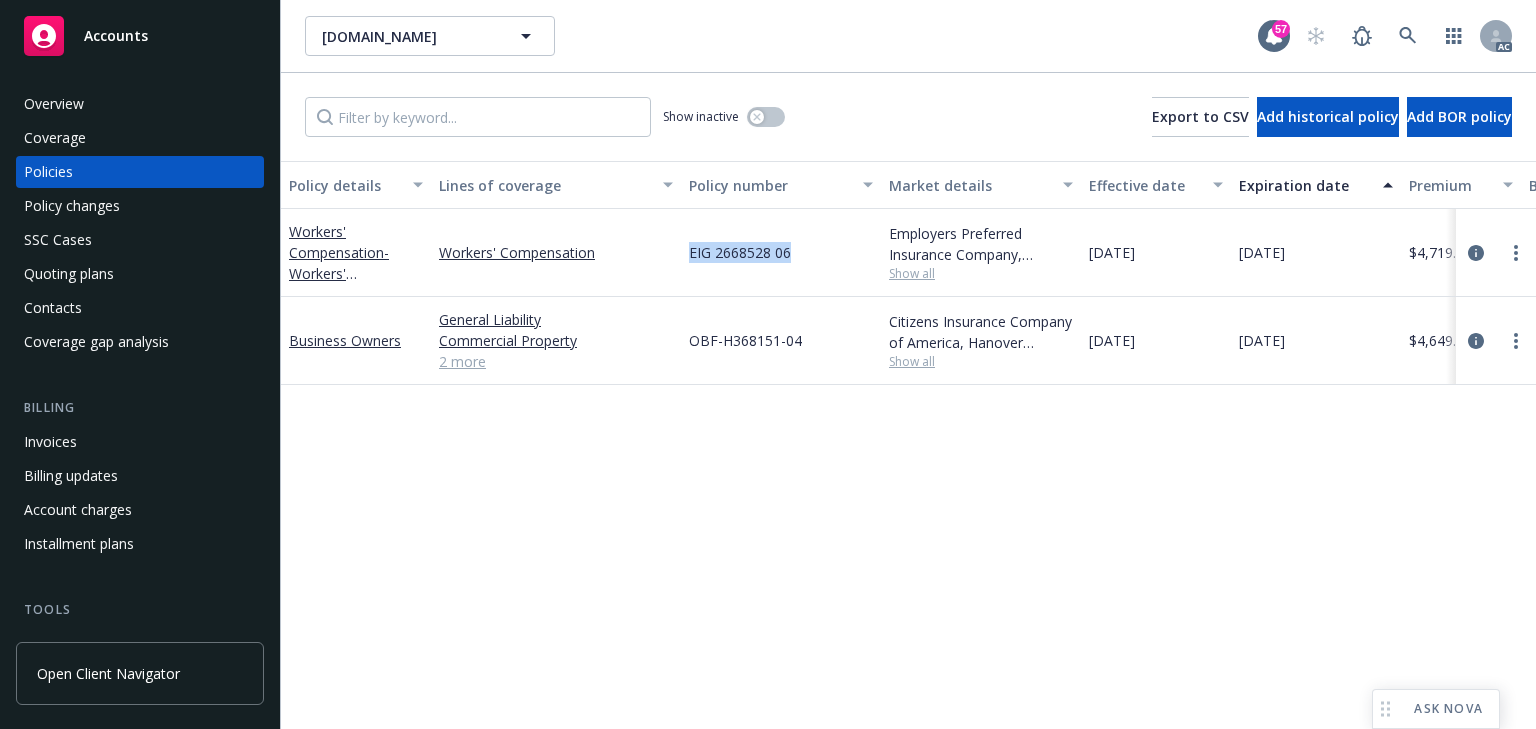 click on "Workers' Compensation  -  Workers' Compensation Workers' Compensation EIG 2668528 06 Employers Preferred Insurance Company, Employers Insurance Group Show all [DATE] [DATE] $4,719.00 Direct Renewal Active Nic [PERSON_NAME] [PERSON_NAME] AM 1 more" at bounding box center (1246, 253) 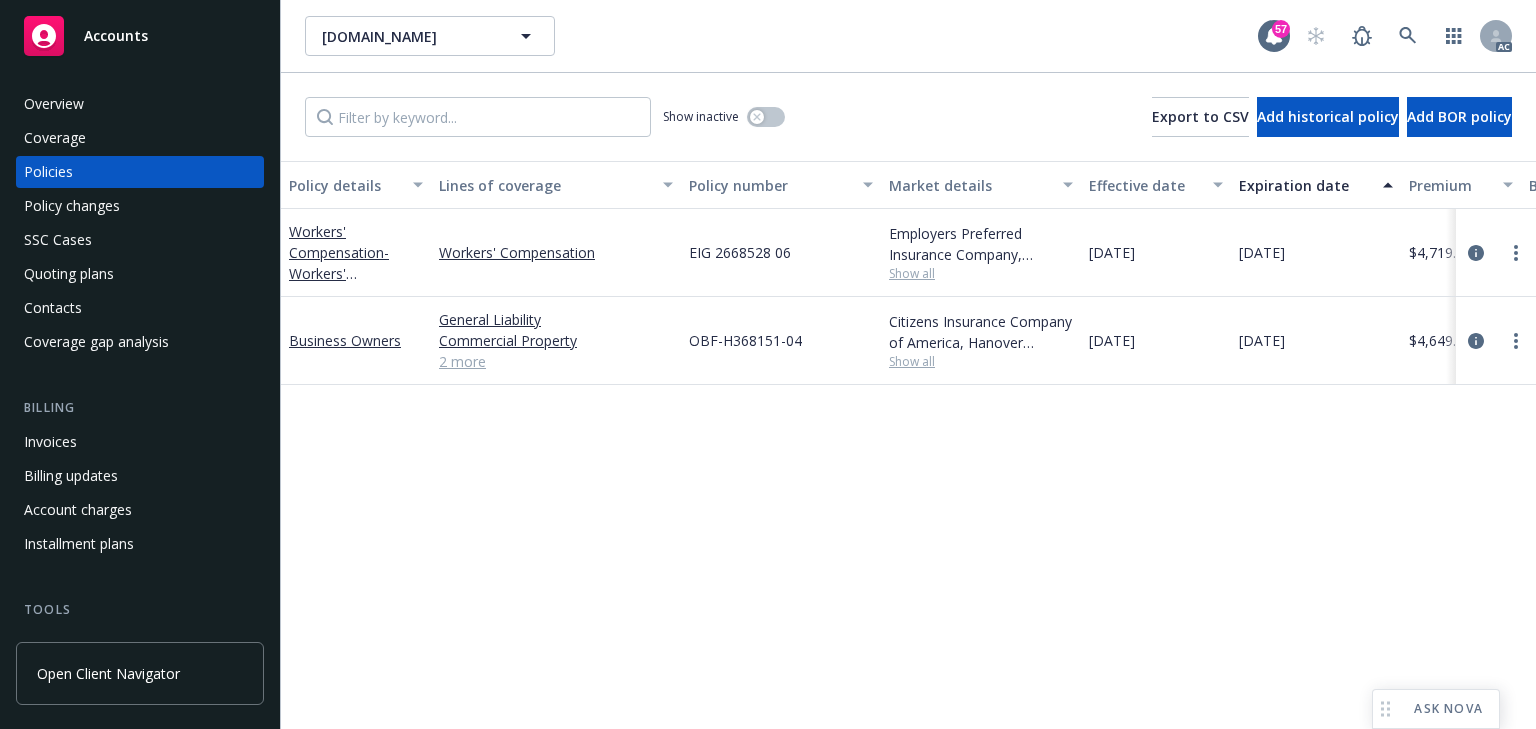 click on "Policy details Lines of coverage Policy number Market details Effective date Expiration date Premium Billing method Stage Status Service team leaders Workers' Compensation  -  Workers' Compensation Workers' Compensation EIG 2668528 06 Employers Preferred Insurance Company, Employers Insurance Group Show all [DATE] [DATE] $4,719.00 Direct Renewal Active Nic [PERSON_NAME] [PERSON_NAME] AM 1 more Business Owners General [PERSON_NAME] Commercial Property Cyber Liability Employment Practices Liability 2 more OBF-H368151-04 Citizens Insurance Company of America, Hanover Insurance Group Show all [DATE] [DATE] $4,649.00 Direct Renewal Active Nic [PERSON_NAME] [PERSON_NAME] AM 1 more" at bounding box center [908, 445] 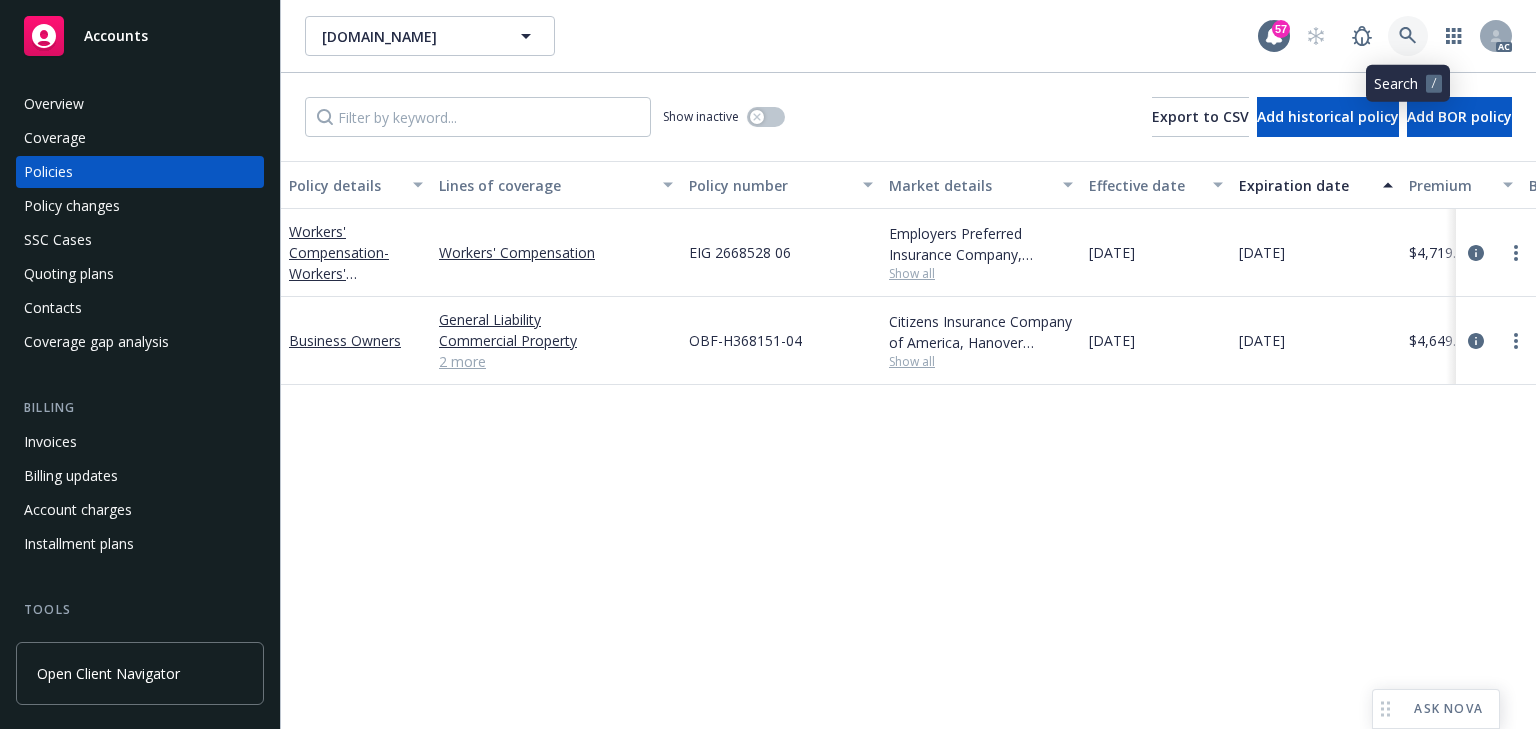 click at bounding box center [1408, 36] 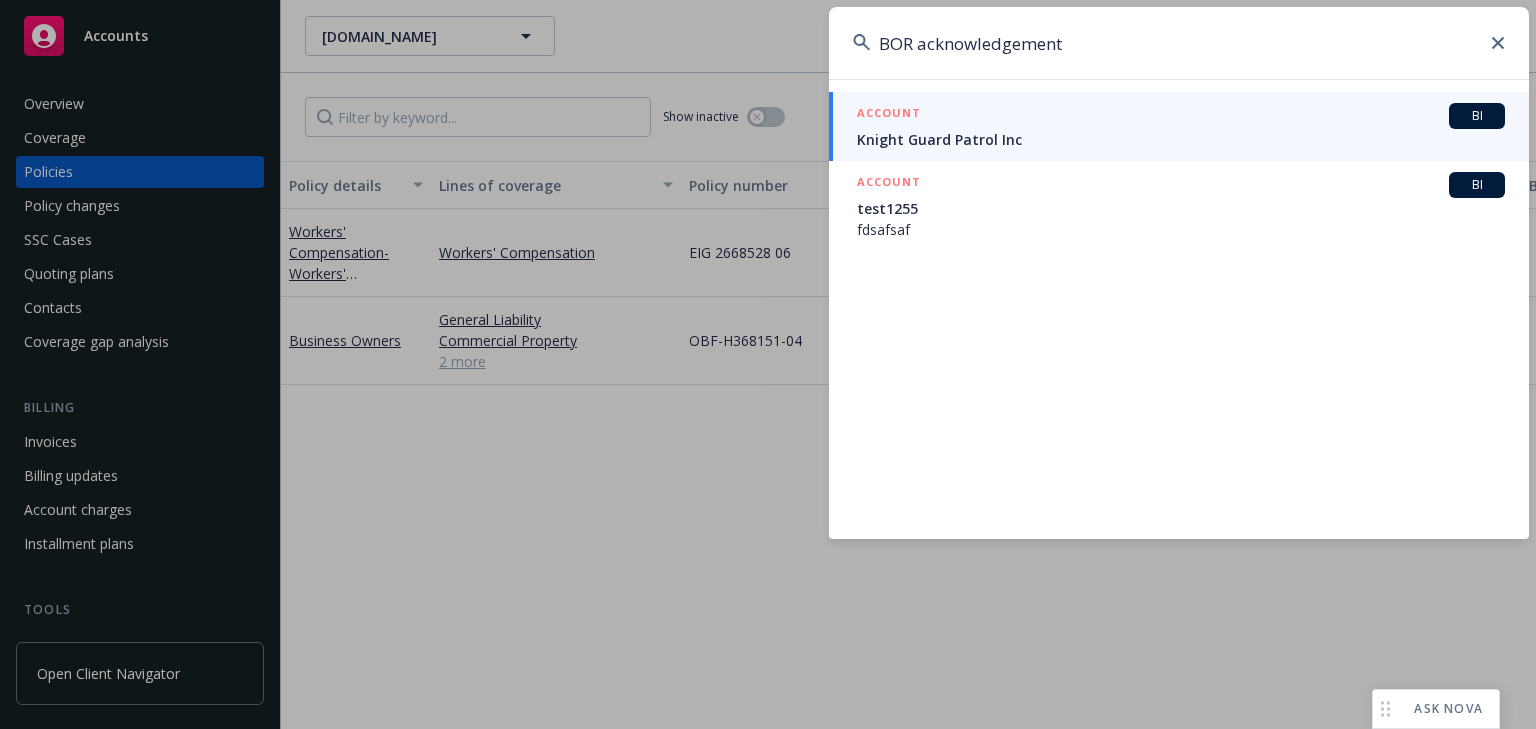 click on "BOR acknowledgement" at bounding box center [1179, 43] 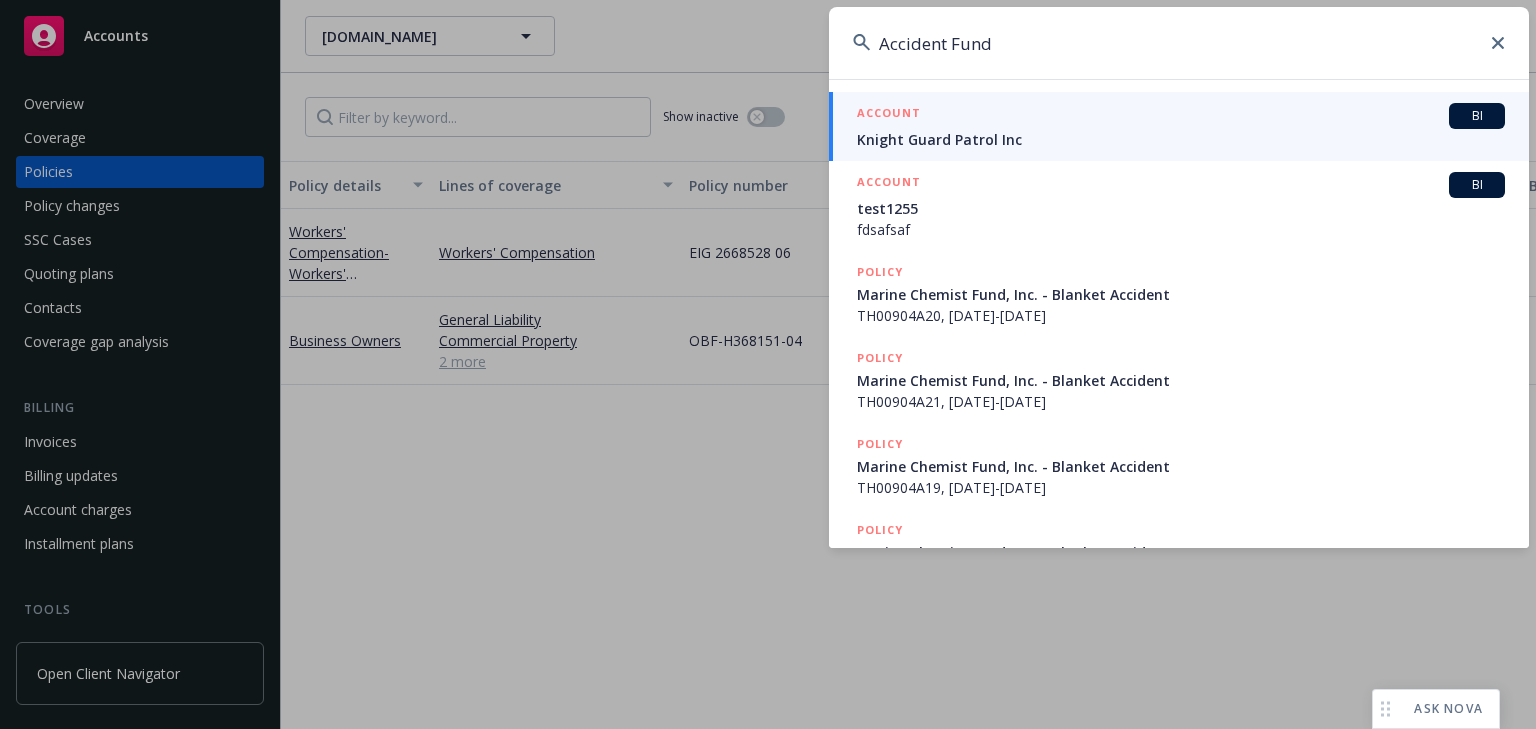 click on "Accident Fund" at bounding box center [1179, 43] 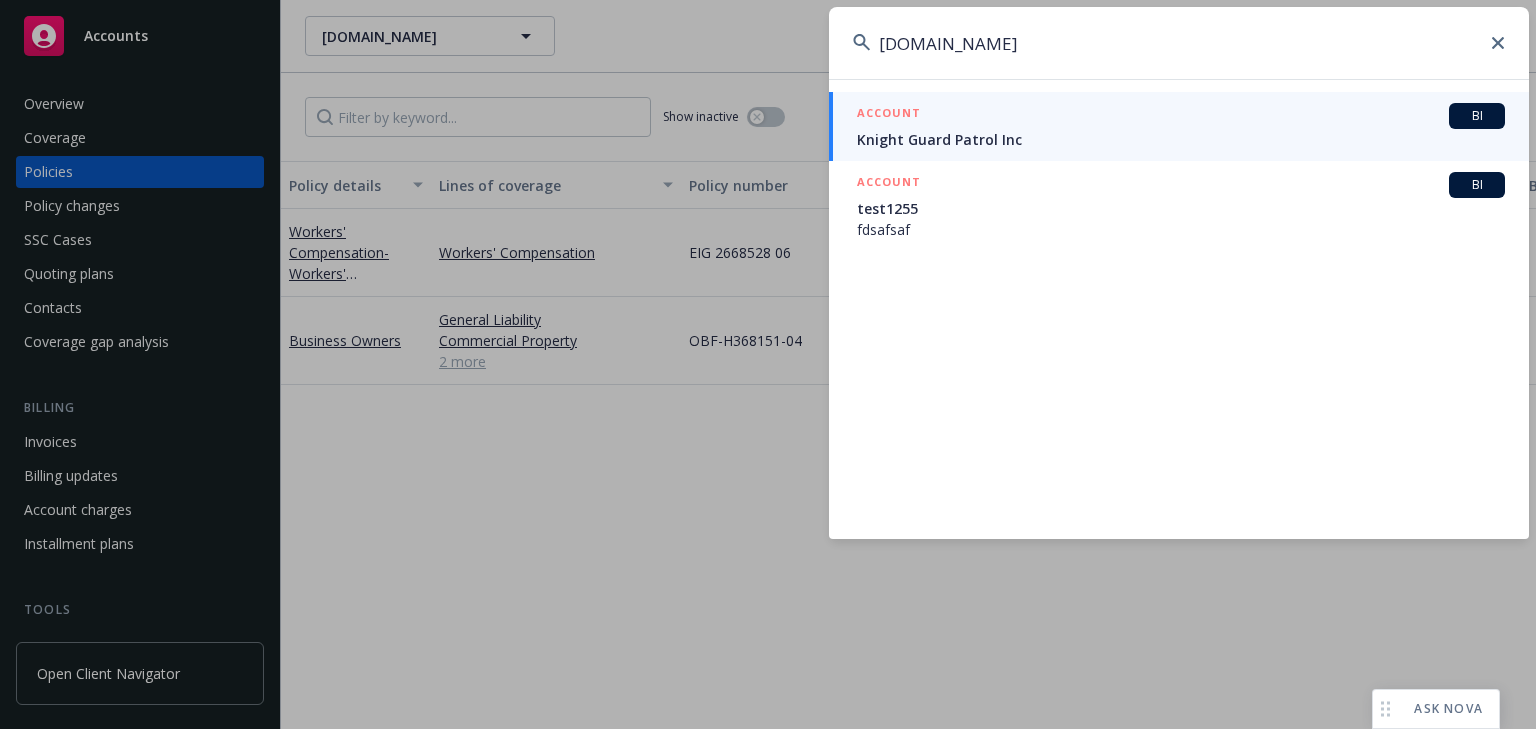 click on "Knight Guard Patrol Inc" at bounding box center (1181, 139) 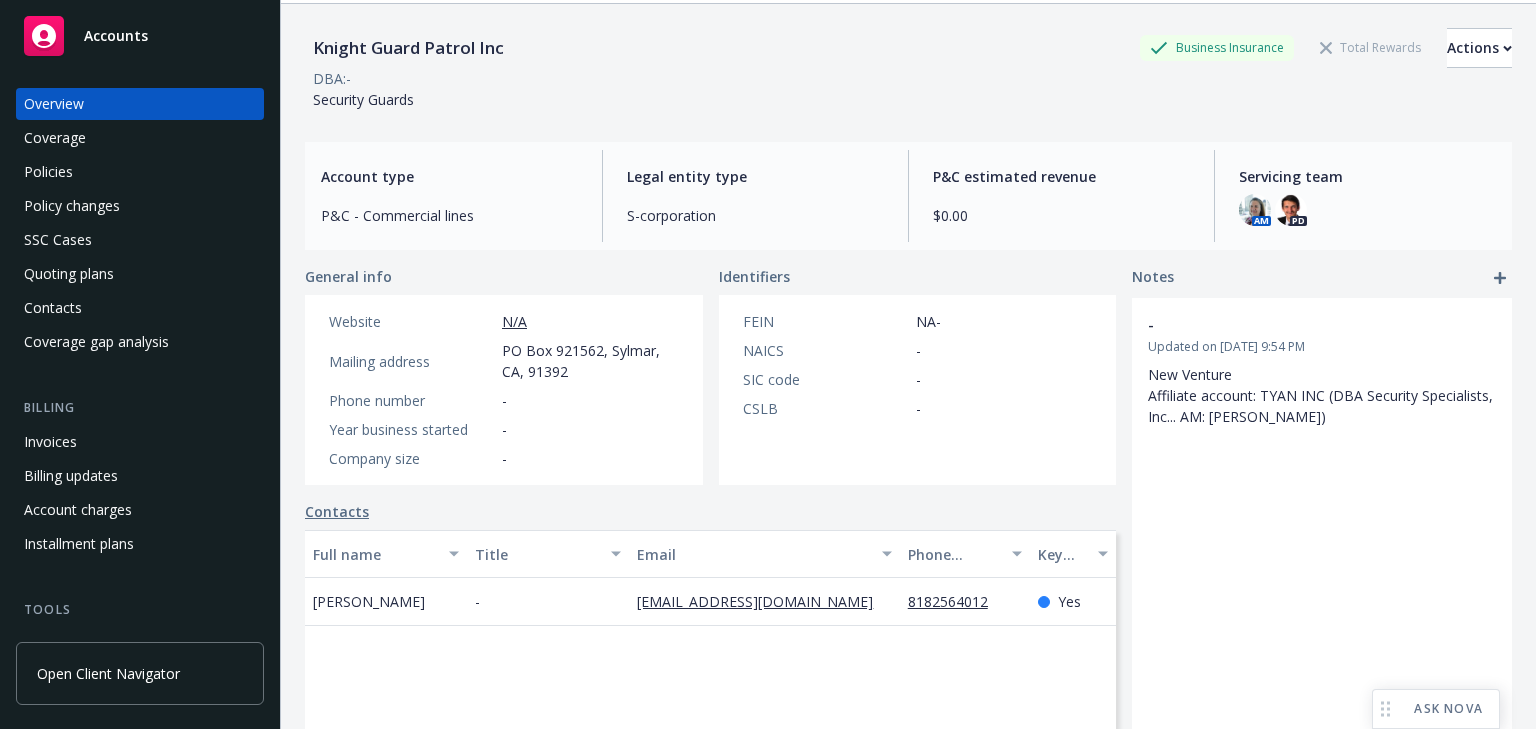 scroll, scrollTop: 0, scrollLeft: 0, axis: both 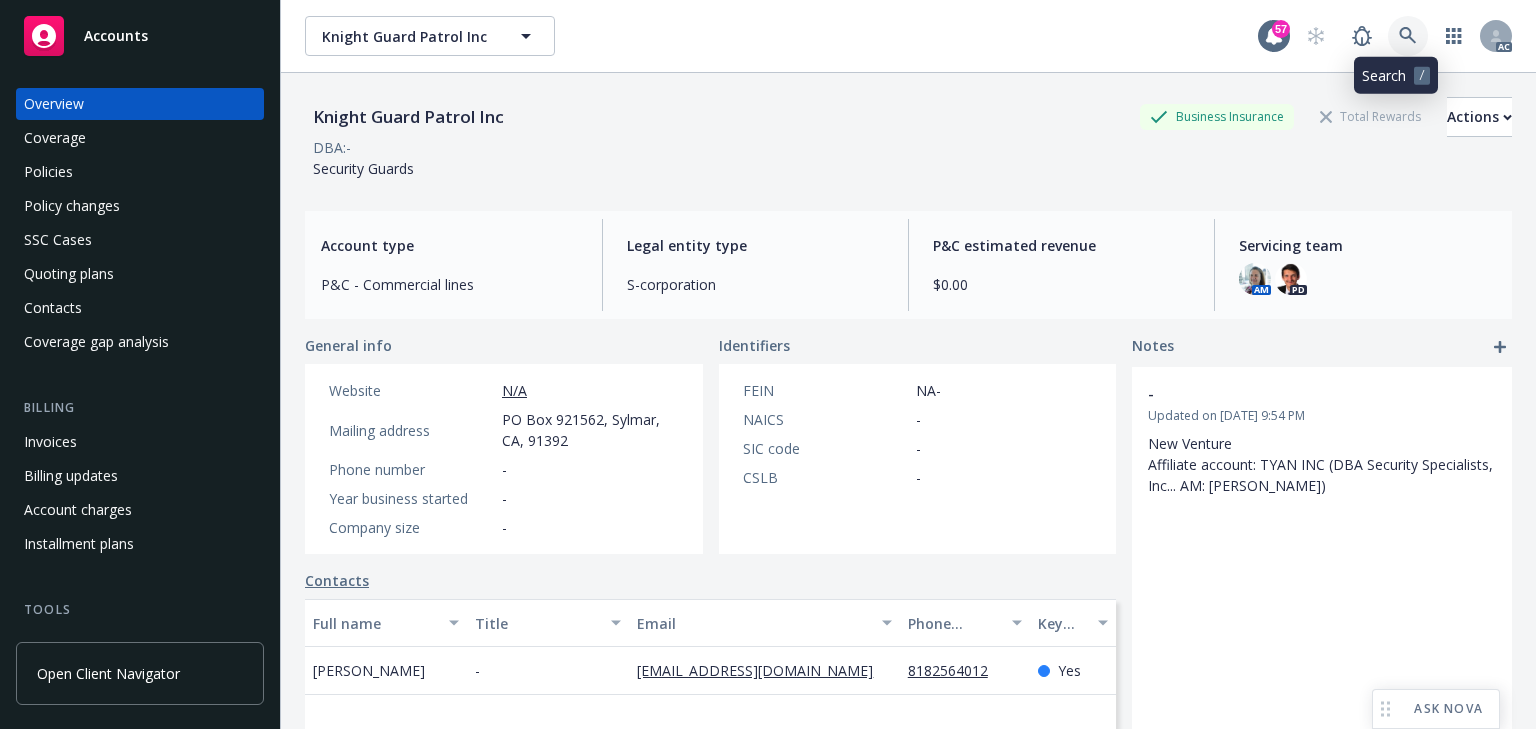 click at bounding box center [1408, 36] 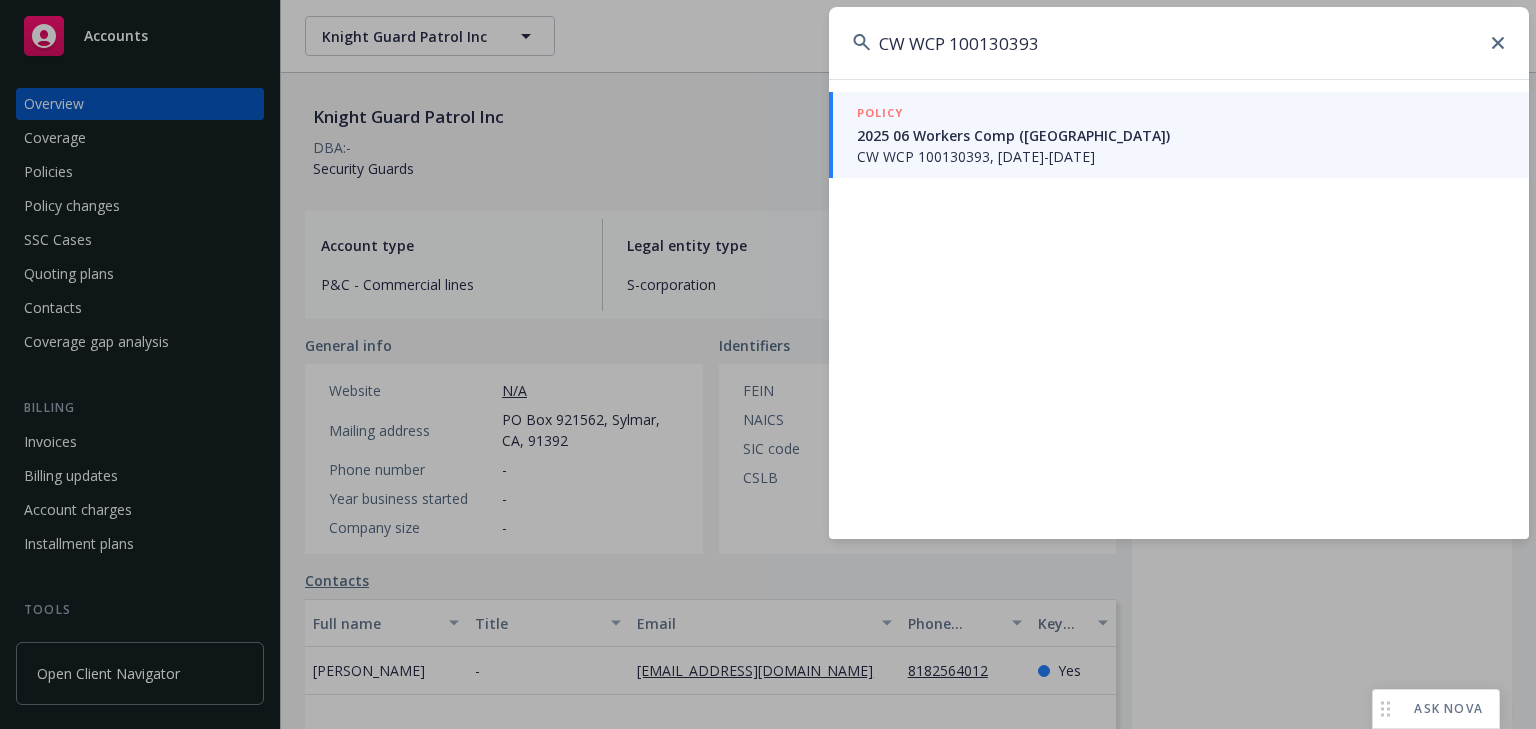 click on "2025 06 Workers Comp ([GEOGRAPHIC_DATA])" at bounding box center (1181, 135) 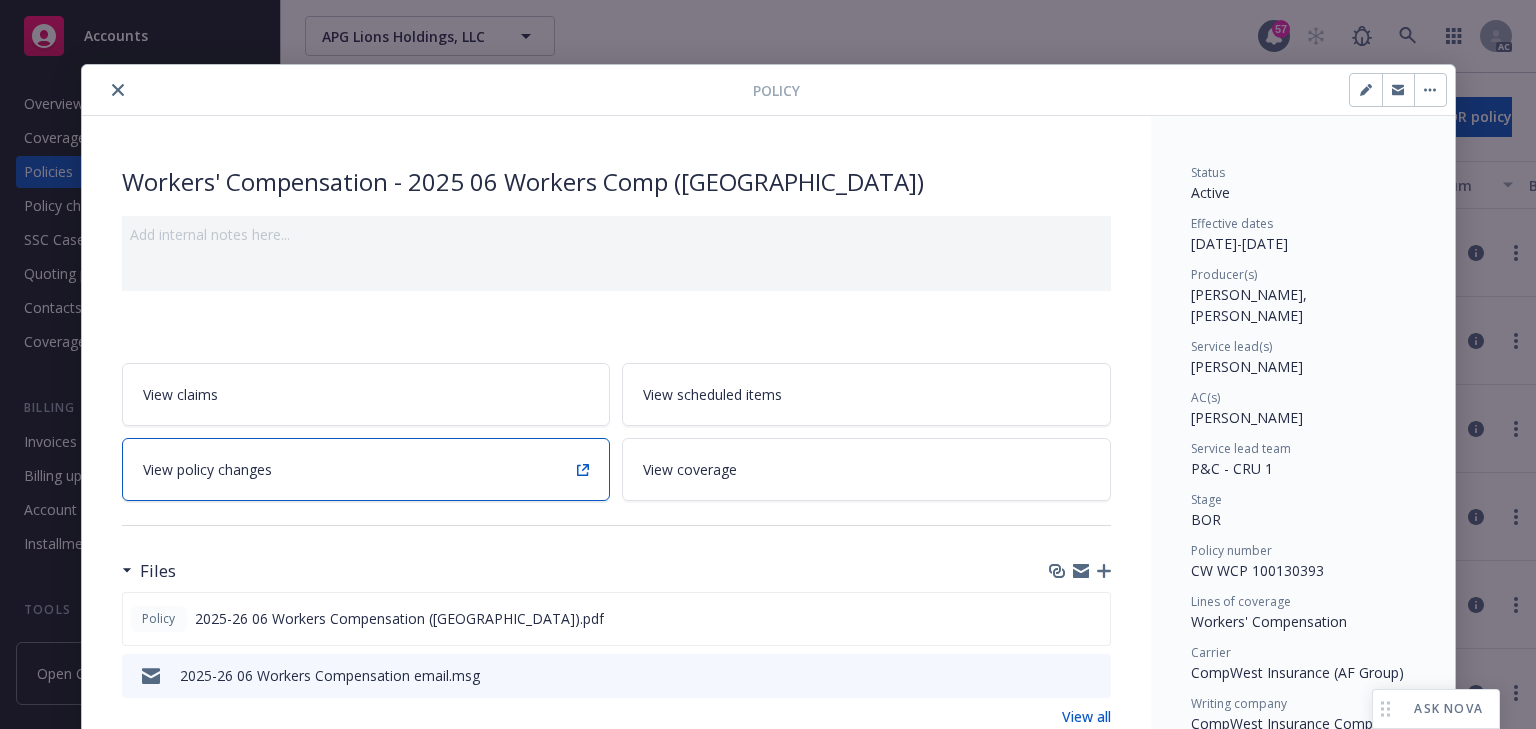 click on "View policy changes" at bounding box center (366, 469) 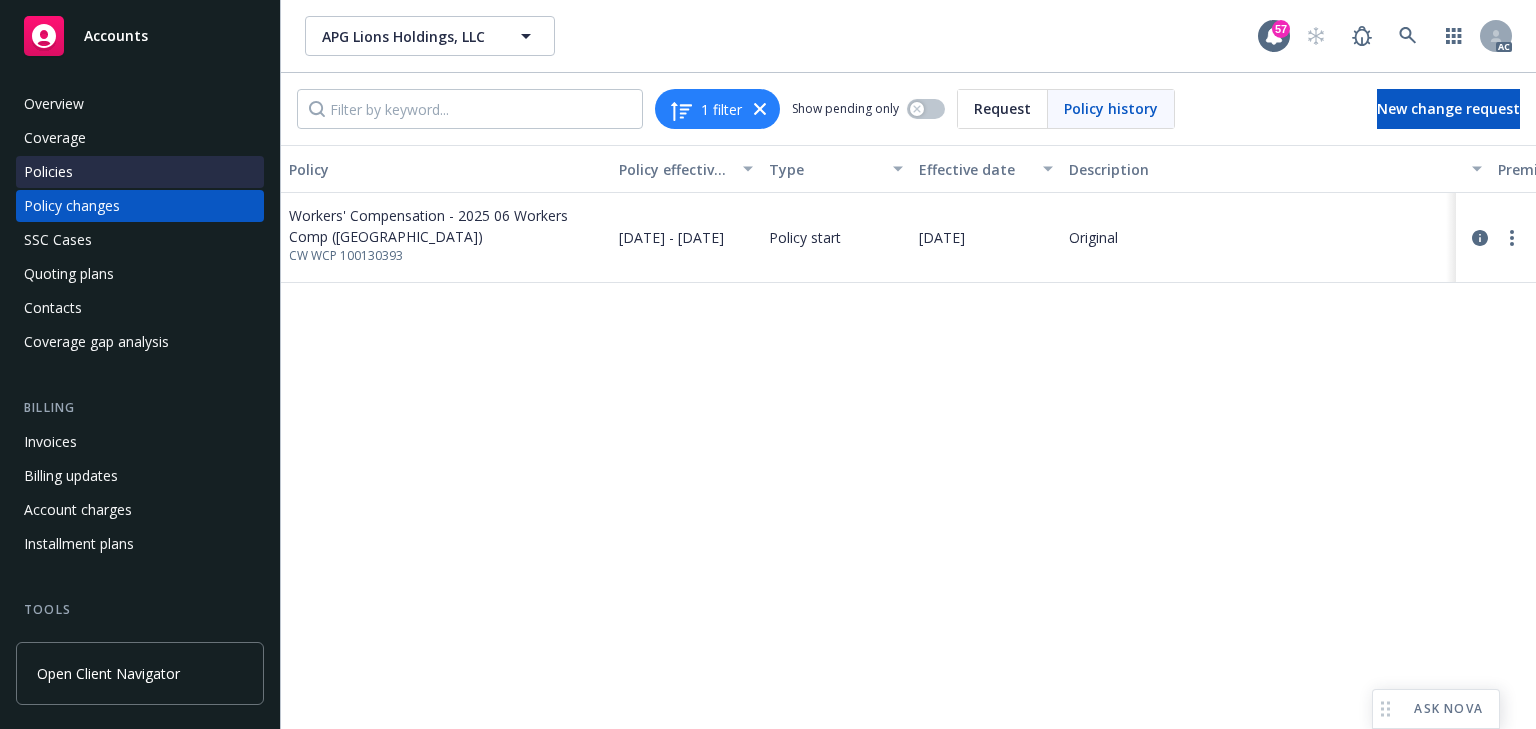 click on "Policies" at bounding box center (140, 172) 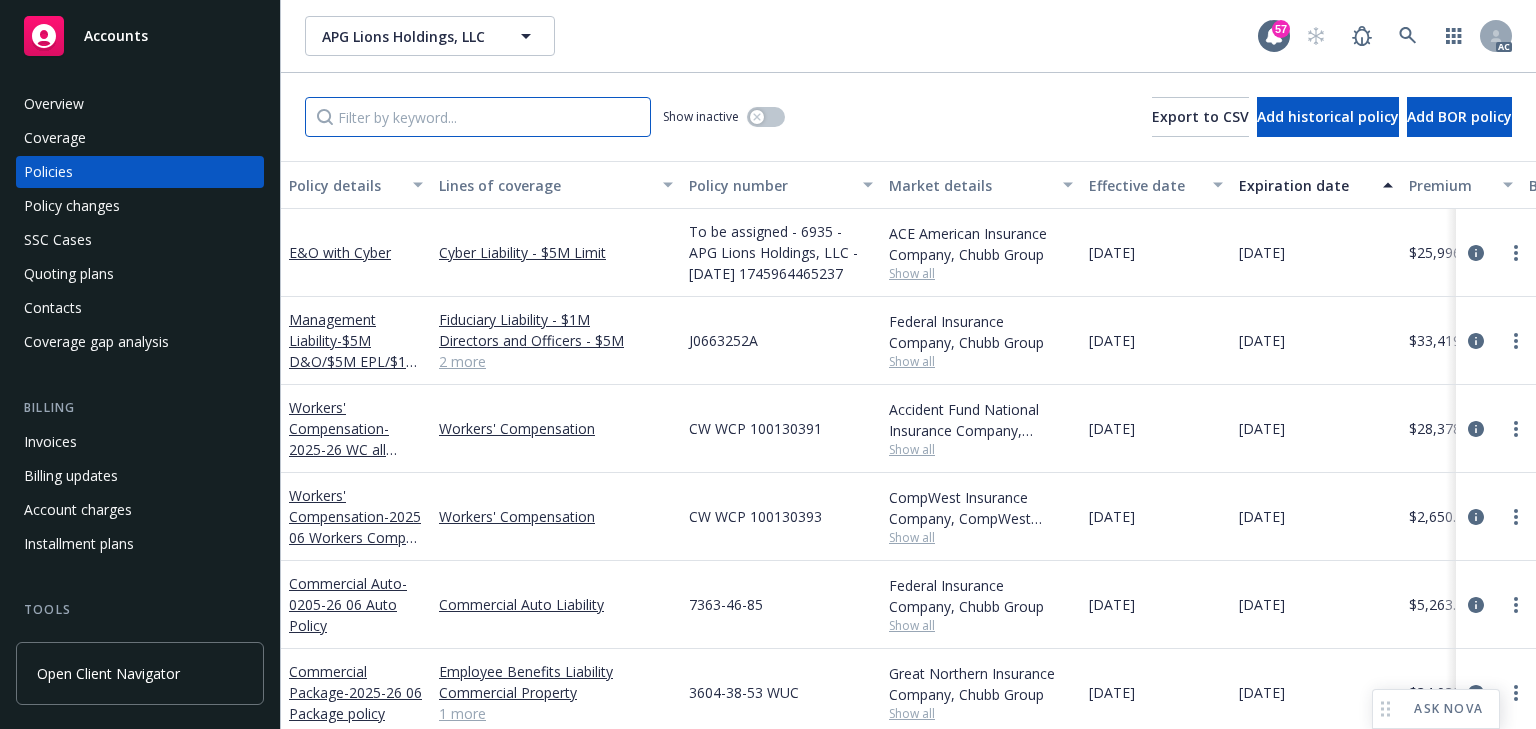 click at bounding box center (478, 117) 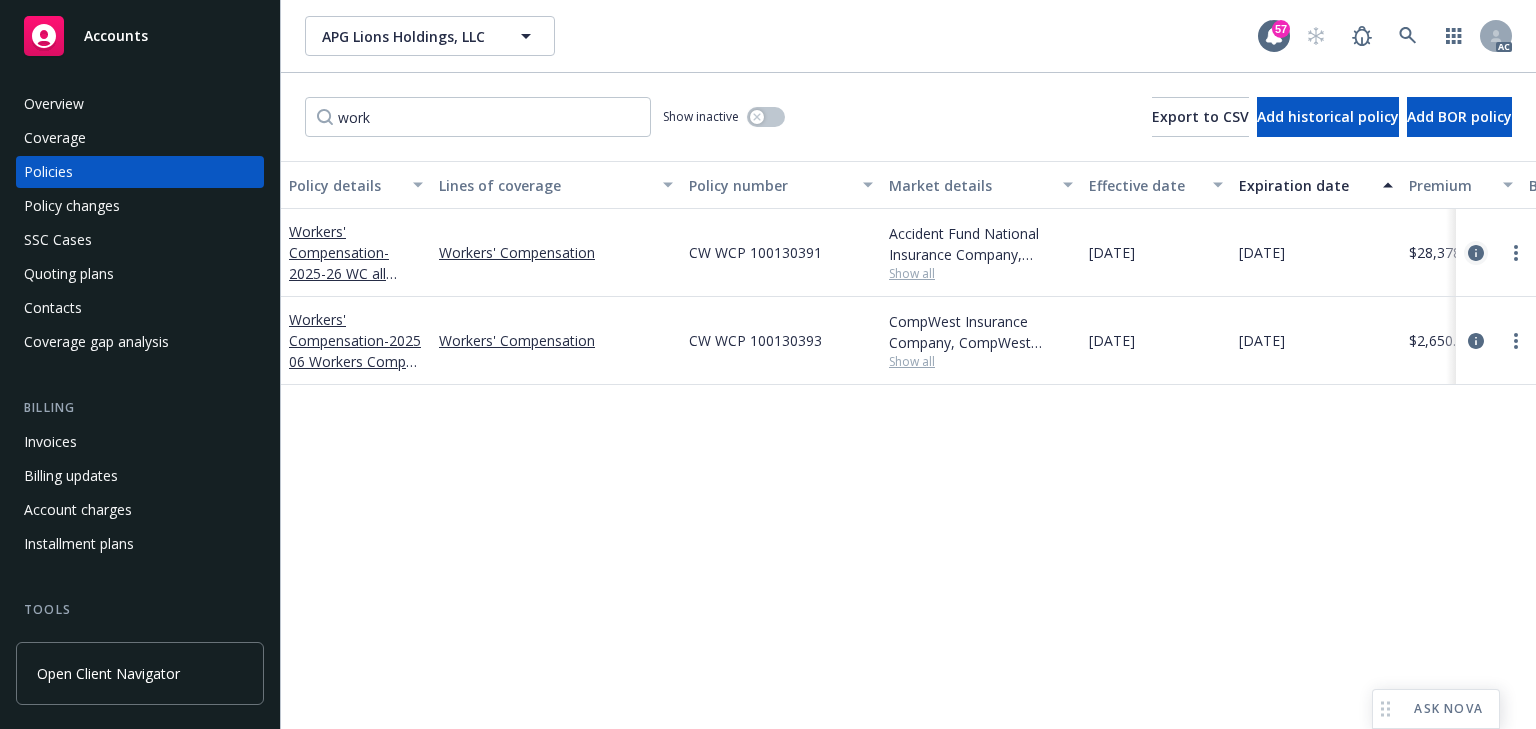 click 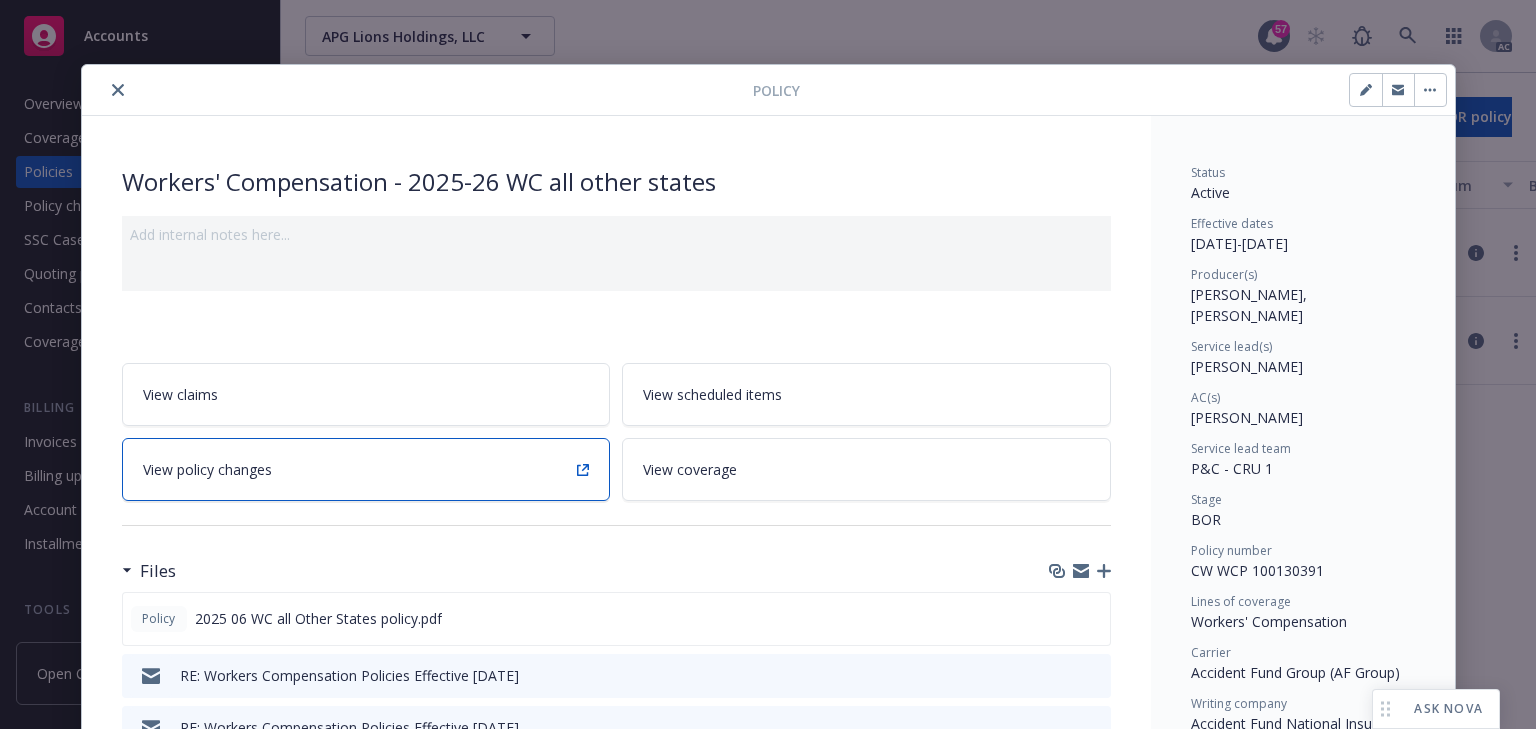 click on "View policy changes" at bounding box center (366, 469) 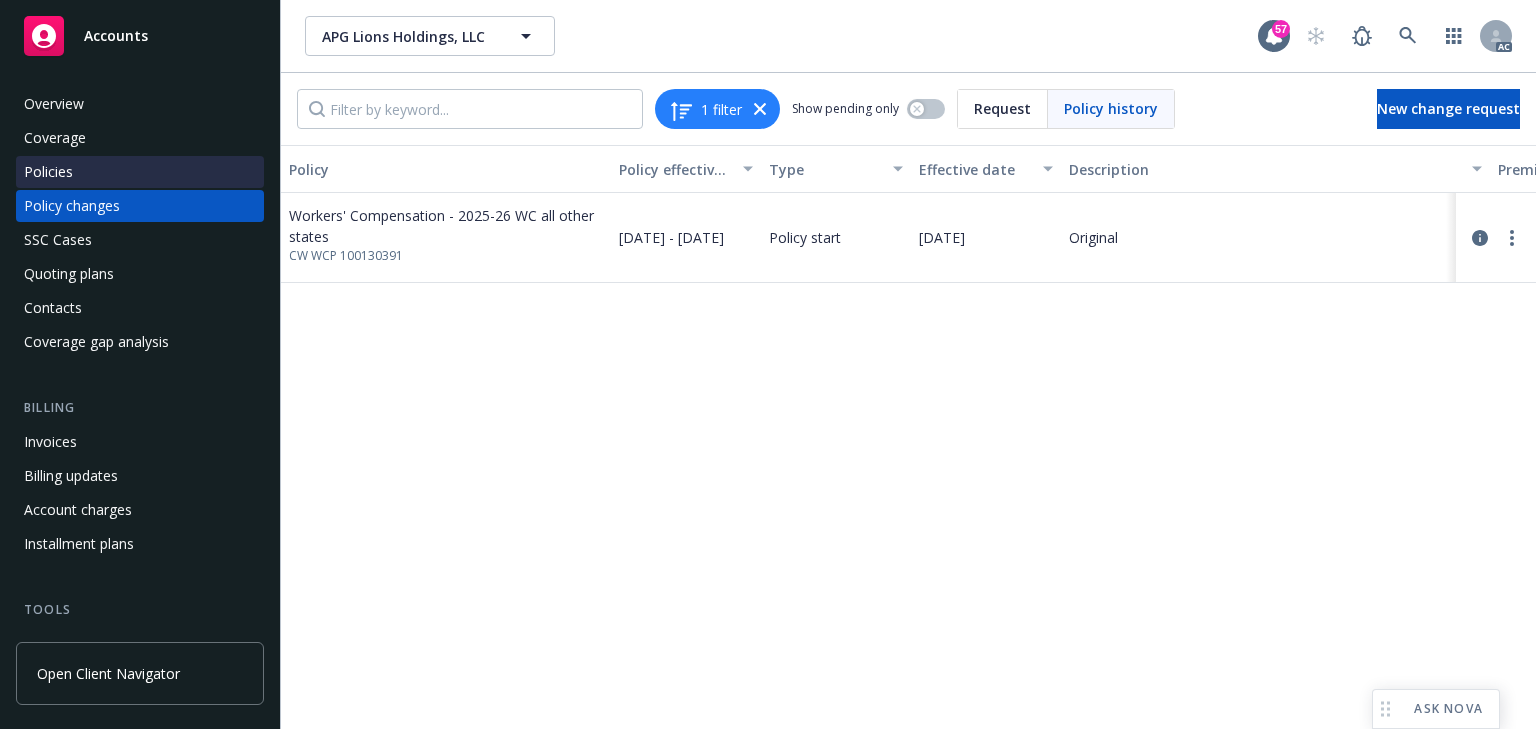 click on "Policies" at bounding box center [48, 172] 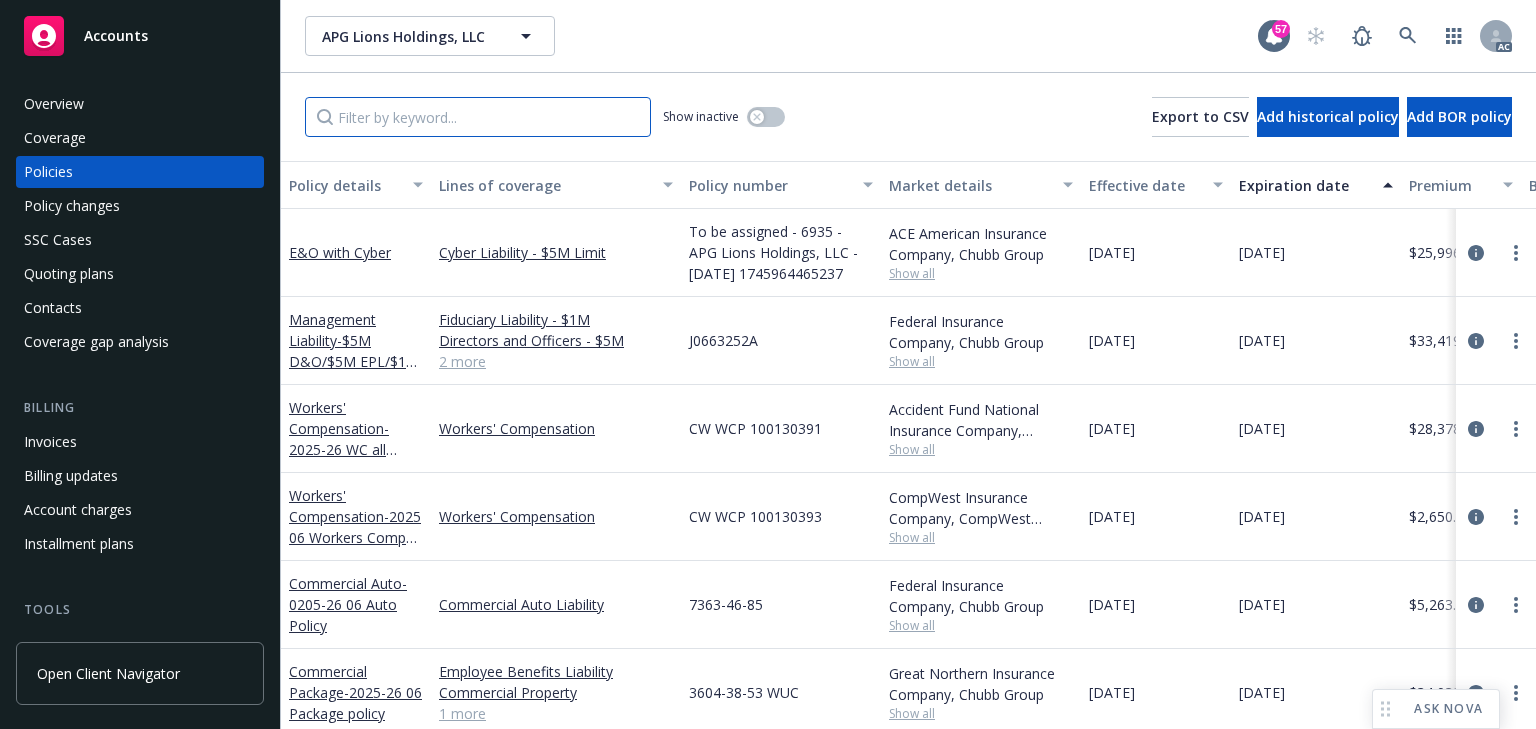 click at bounding box center [478, 117] 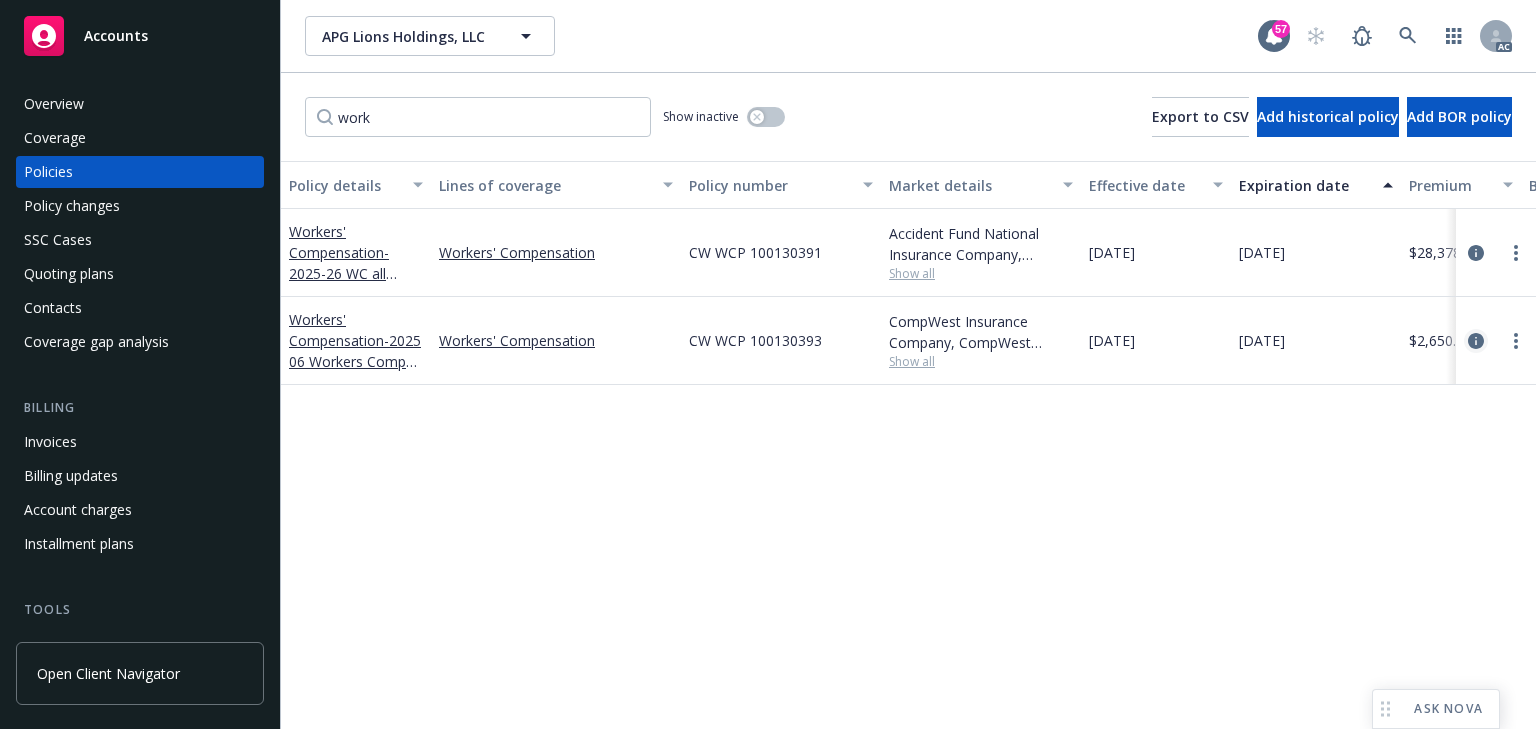 click 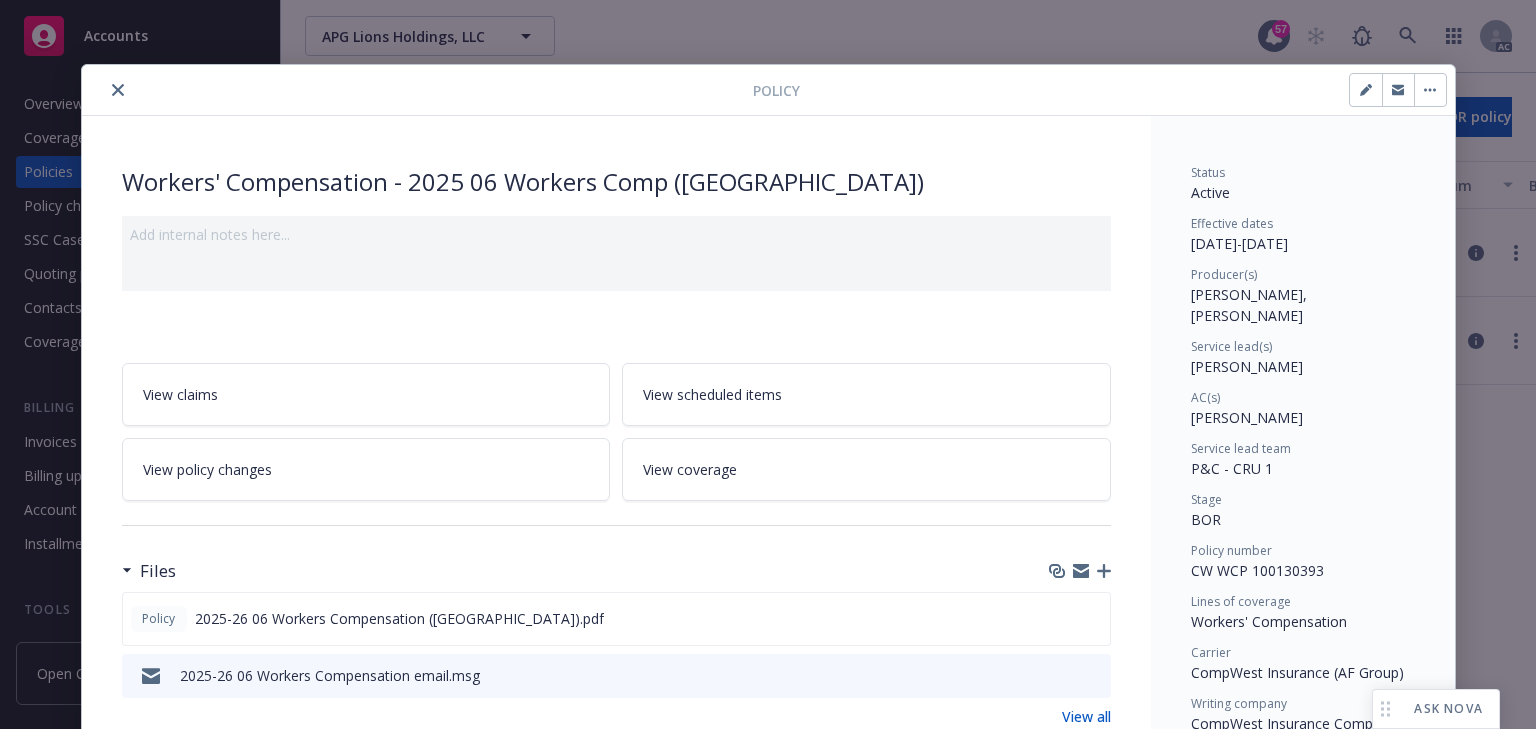 scroll, scrollTop: 60, scrollLeft: 0, axis: vertical 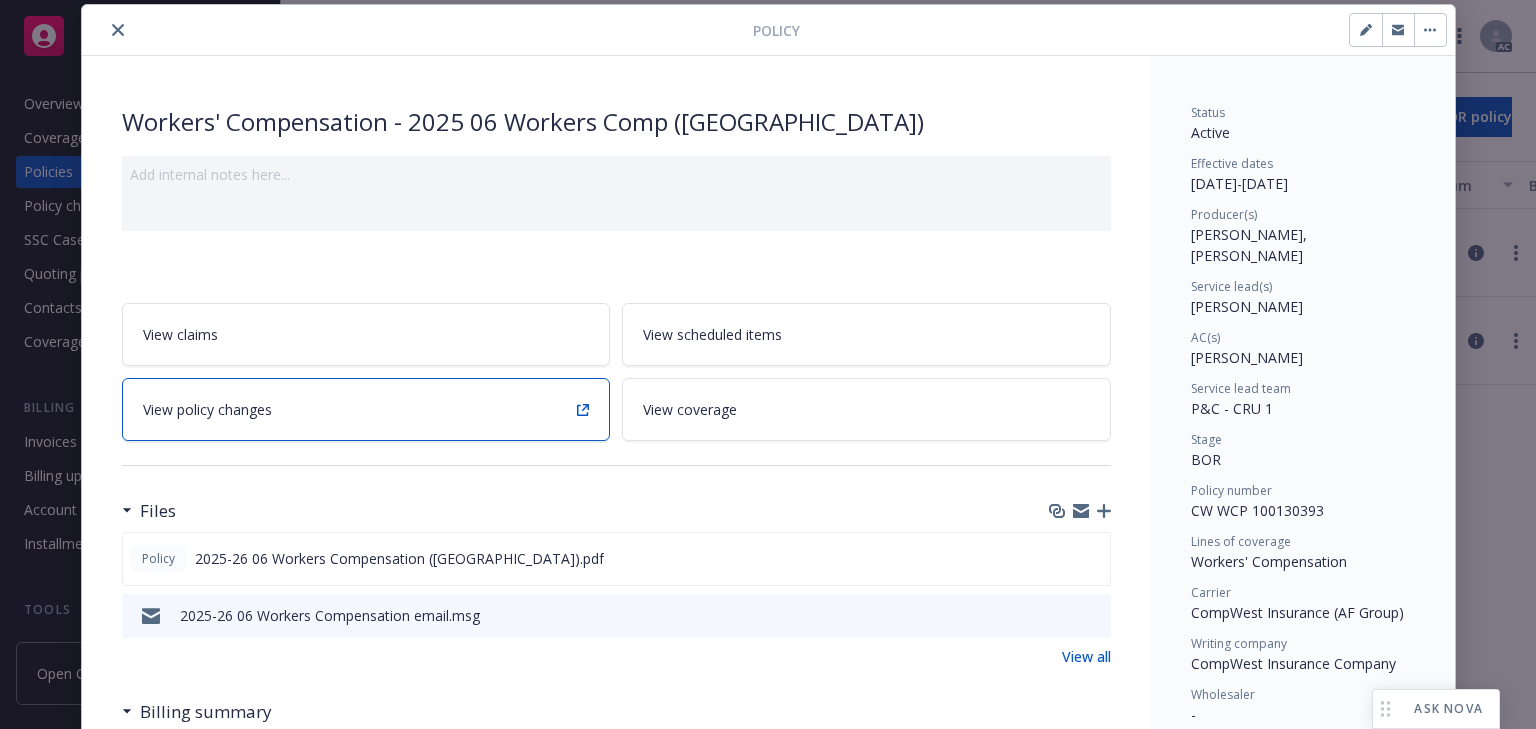 click on "View policy changes" at bounding box center (366, 409) 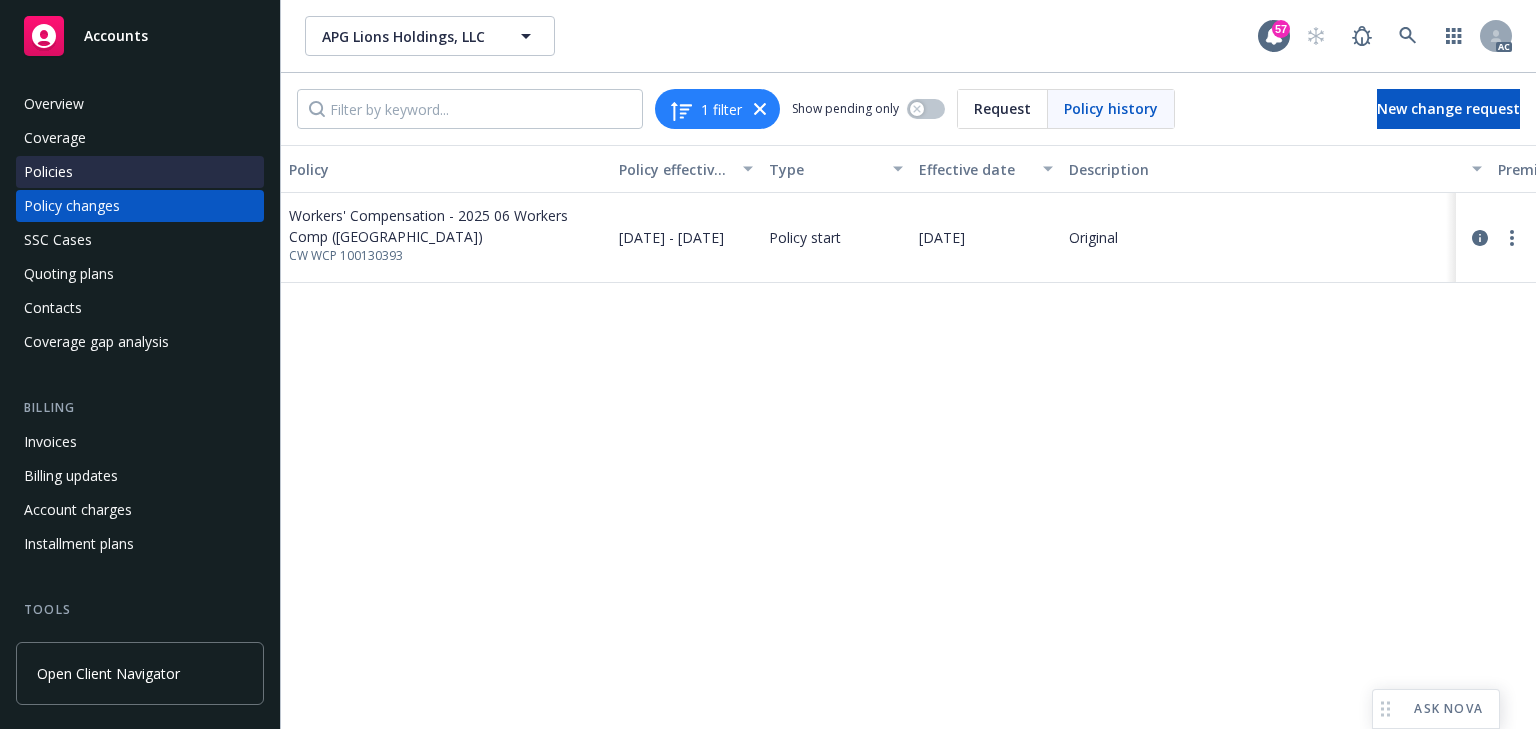 click on "Policies" at bounding box center [140, 172] 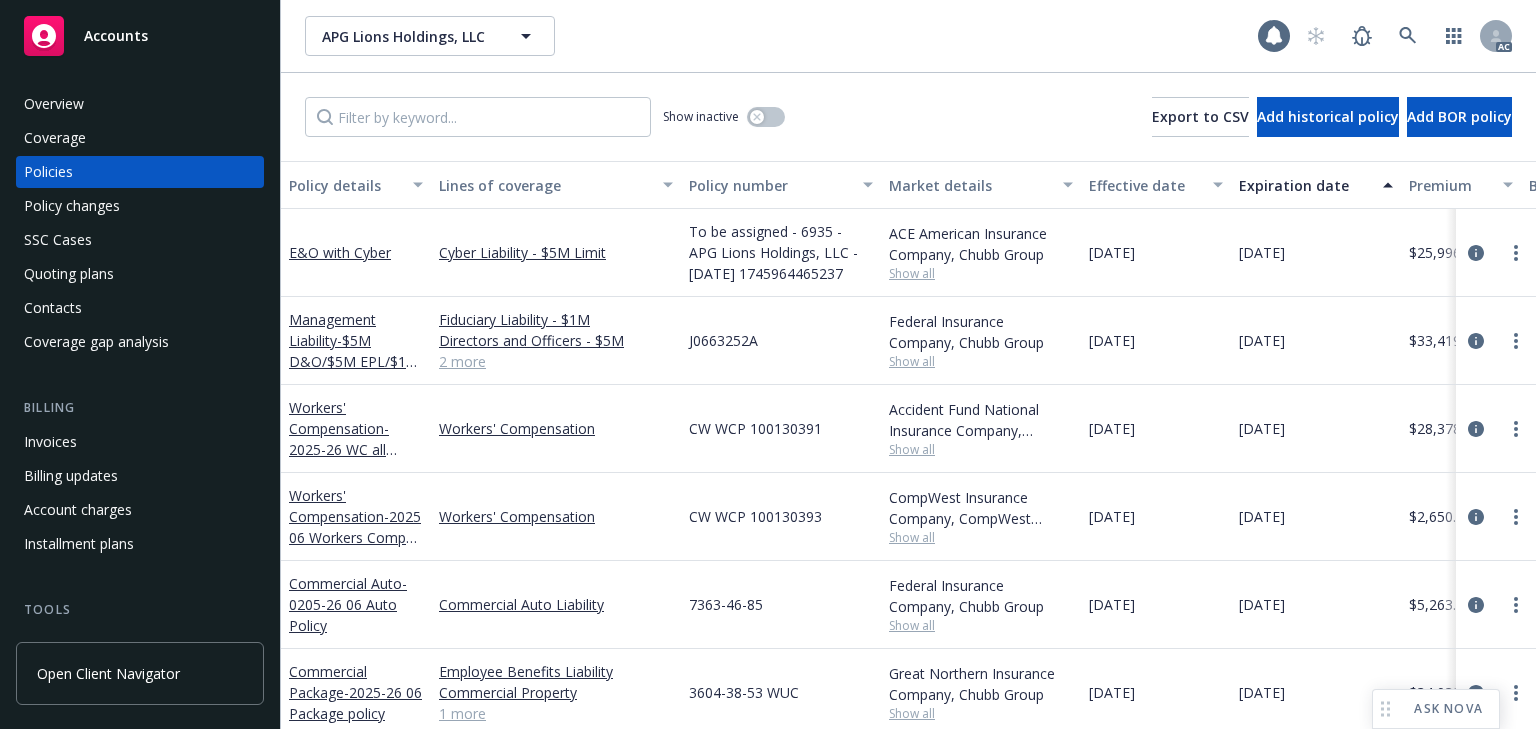 click at bounding box center (478, 117) 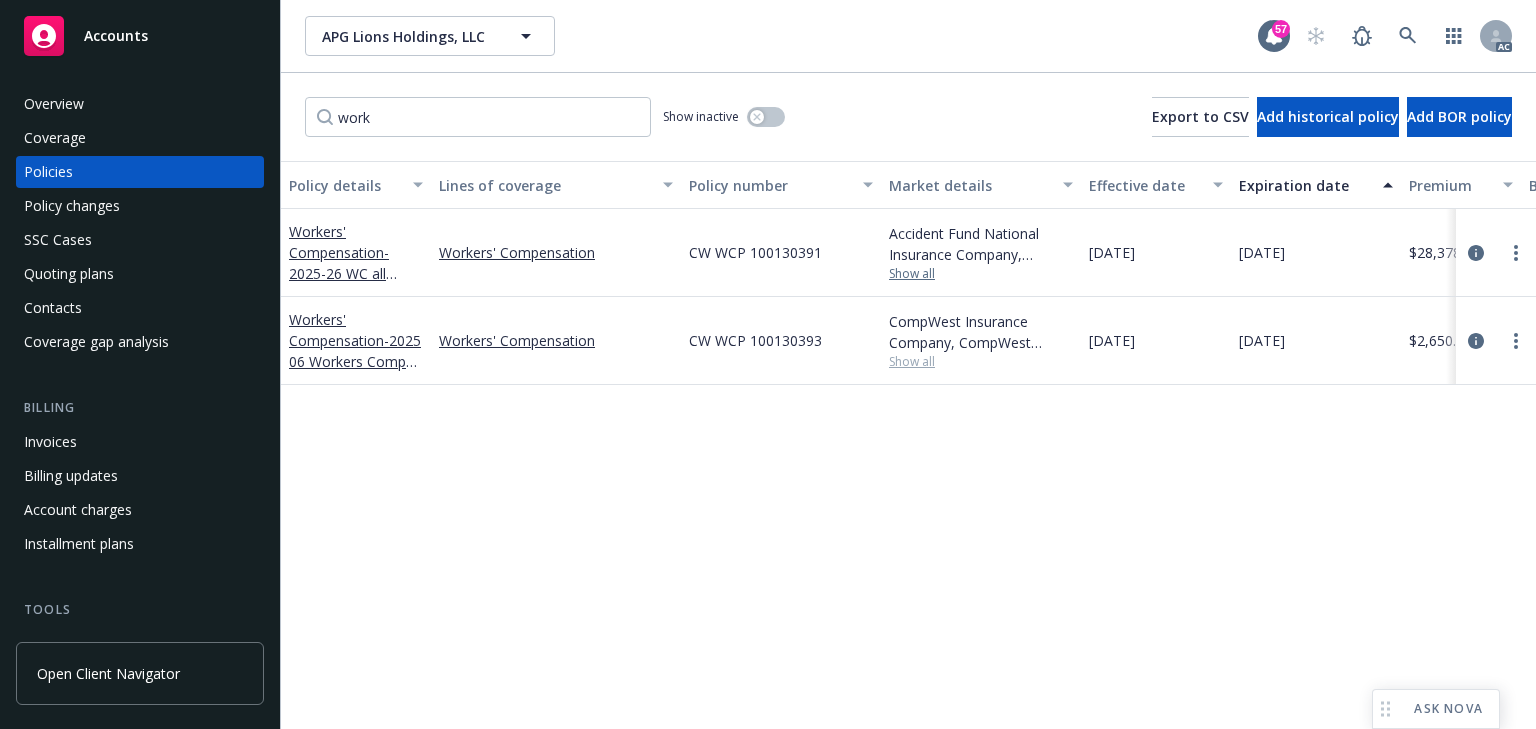 click on "Show all" at bounding box center [981, 274] 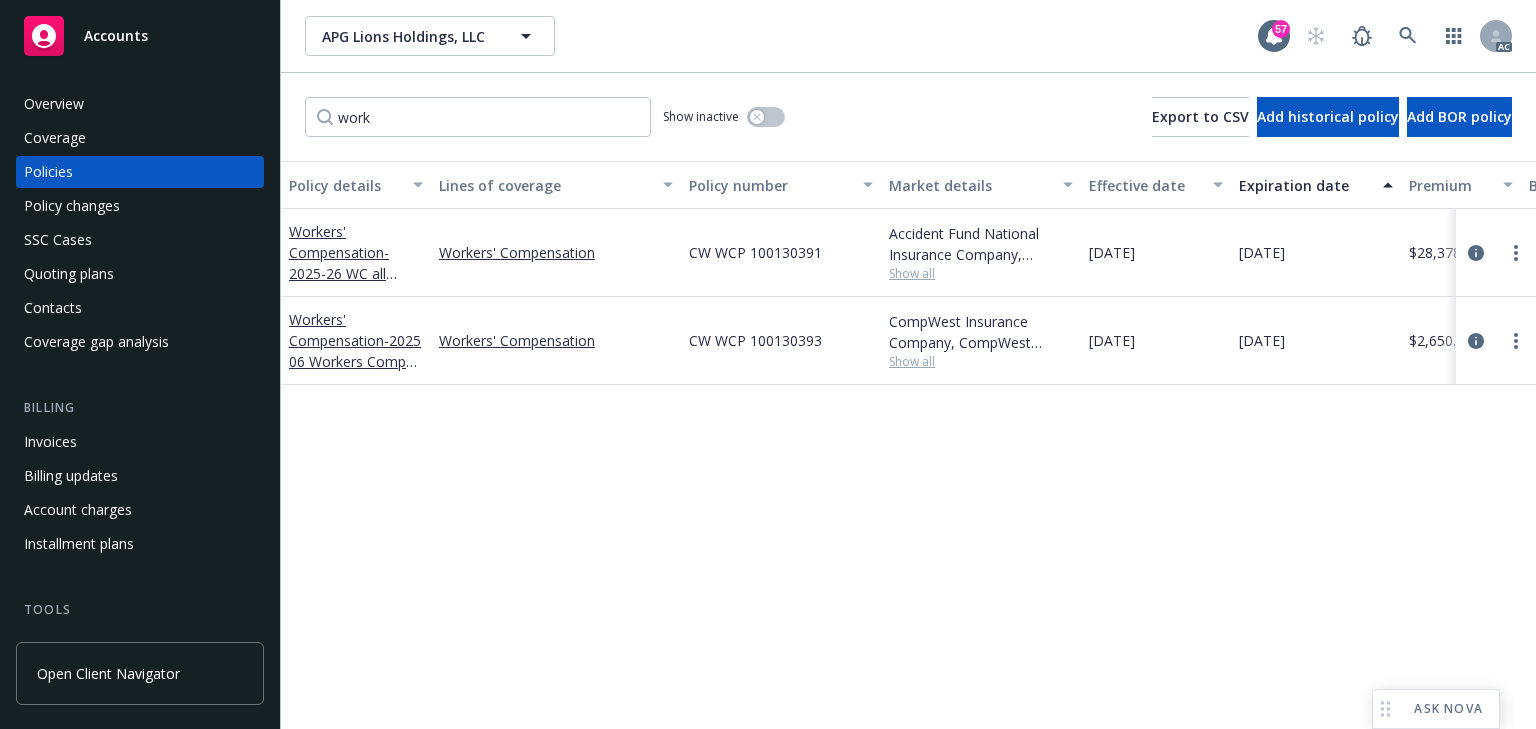 click on "Policy details Lines of coverage Policy number Market details Effective date Expiration date Premium Billing method Stage Status Service team leaders Workers' Compensation  -  2025-26 WC all other states Workers' Compensation CW WCP 100130391 Accident Fund National Insurance Company, Accident Fund Group (AF Group) Show all [DATE] [DATE] $28,378.00 Direct BOR Active [PERSON_NAME] AC [PERSON_NAME] AM 2 more Workers' Compensation  -  2025 06 Workers Comp (CA) Workers' Compensation CW WCP 100130393 CompWest Insurance Company, CompWest Insurance (AF Group) Show all [DATE] [DATE] $2,650.00 Direct BOR Active [PERSON_NAME] AC [PERSON_NAME] AM 2 more" at bounding box center [908, 445] 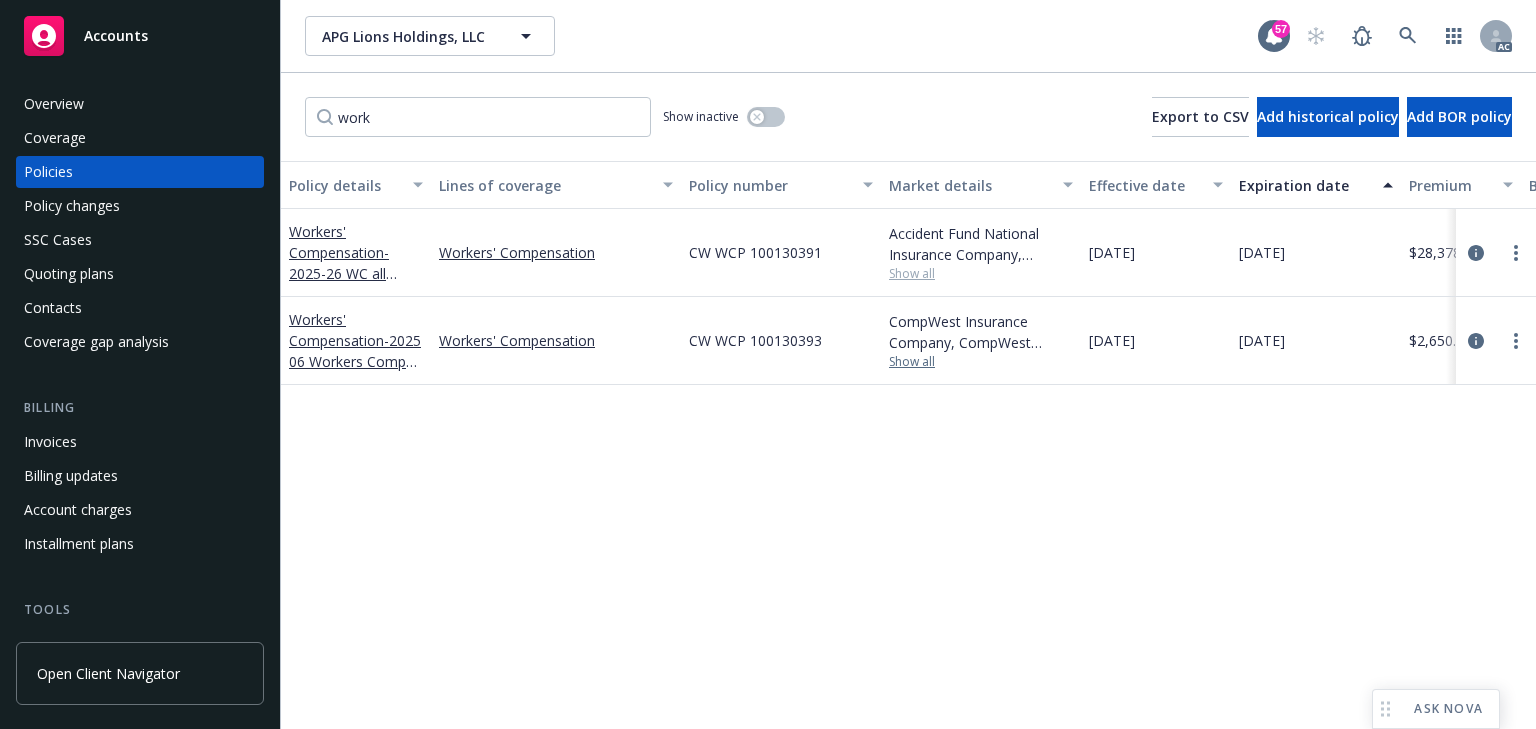 click on "Show all" at bounding box center [981, 362] 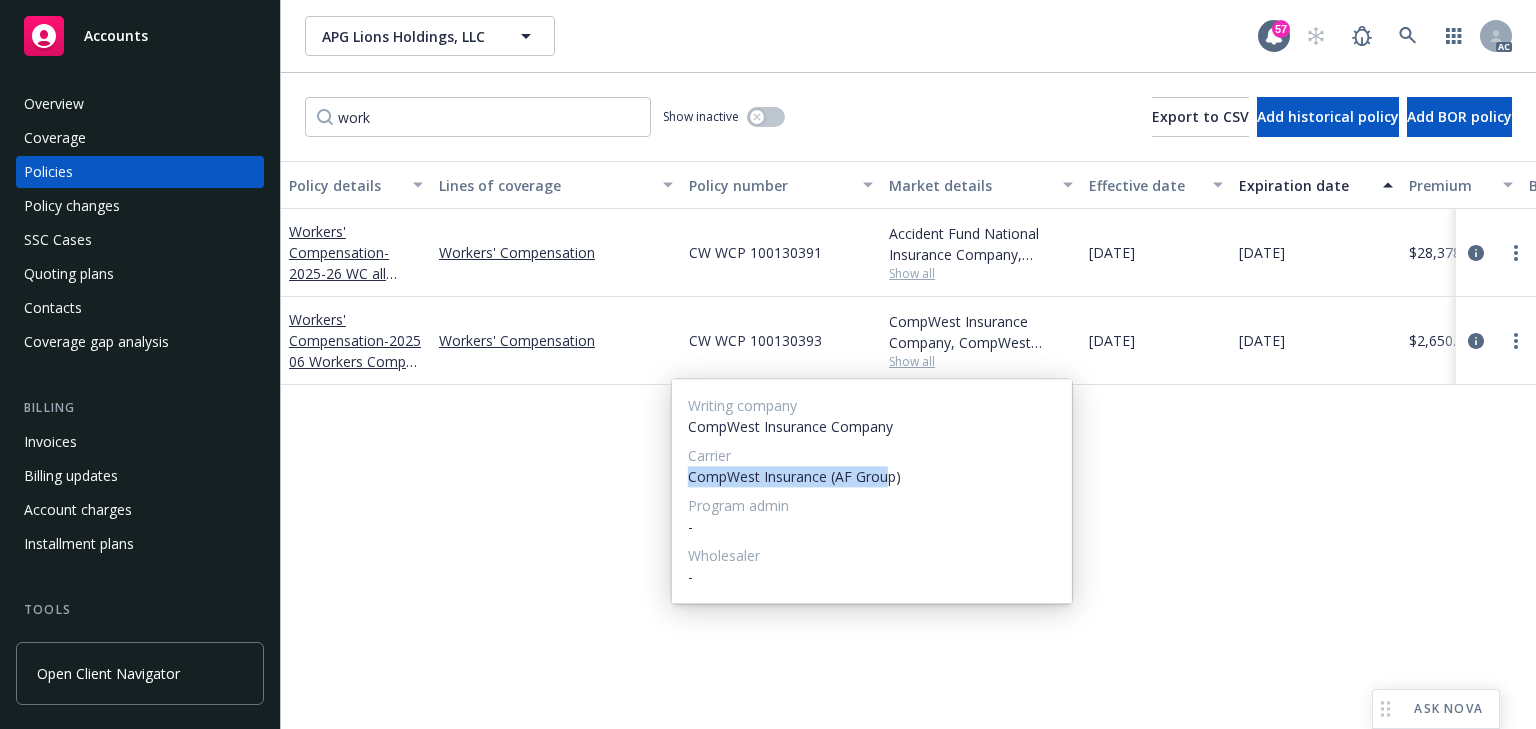 drag, startPoint x: 687, startPoint y: 474, endPoint x: 673, endPoint y: 476, distance: 14.142136 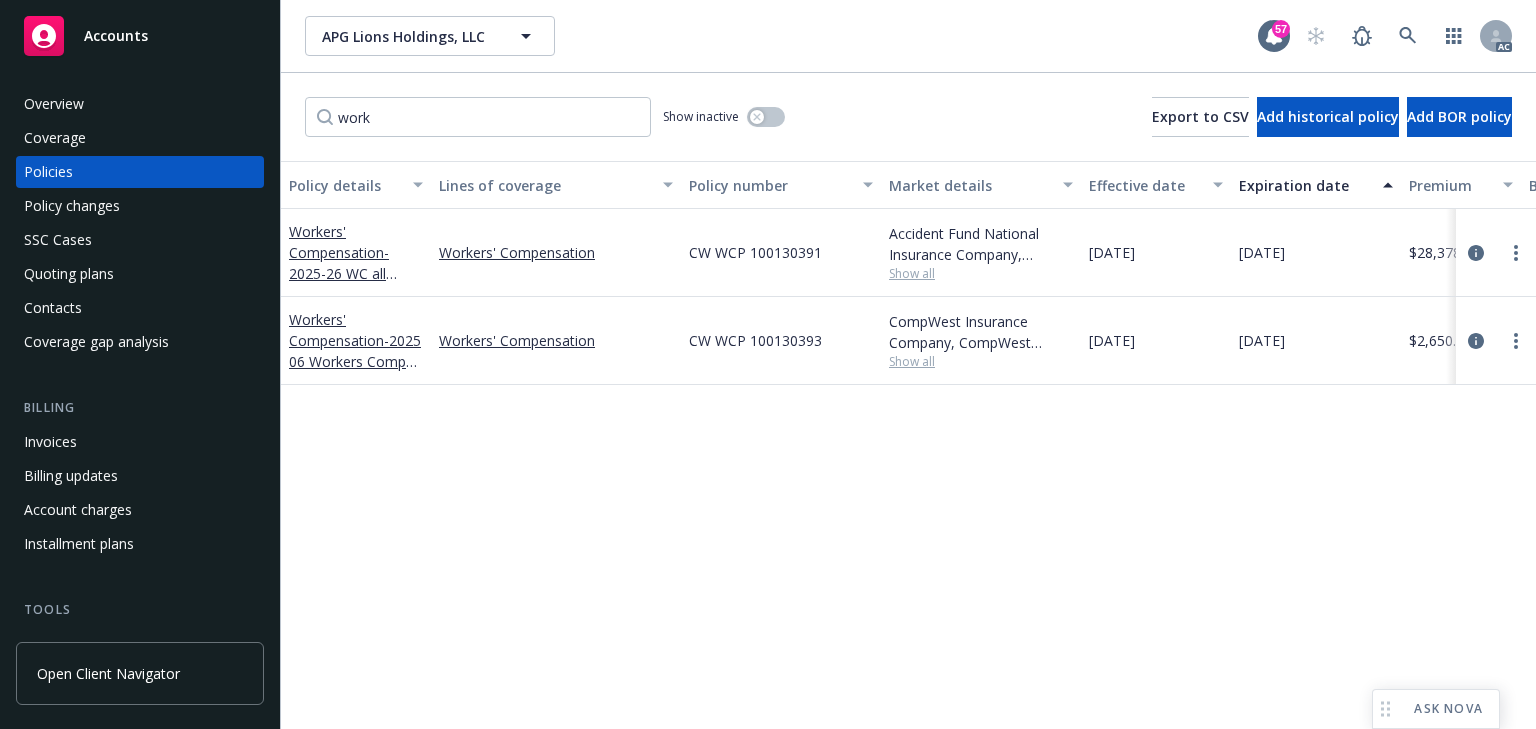 click on "Policy details Lines of coverage Policy number Market details Effective date Expiration date Premium Billing method Stage Status Service team leaders Workers' Compensation  -  2025-26 WC all other states Workers' Compensation CW WCP 100130391 Accident Fund National Insurance Company, Accident Fund Group (AF Group) Show all [DATE] [DATE] $28,378.00 Direct BOR Active [PERSON_NAME] AC [PERSON_NAME] AM 2 more Workers' Compensation  -  2025 06 Workers Comp (CA) Workers' Compensation CW WCP 100130393 CompWest Insurance Company, CompWest Insurance (AF Group) Show all [DATE] [DATE] $2,650.00 Direct BOR Active [PERSON_NAME] AC [PERSON_NAME] AM 2 more" at bounding box center [908, 445] 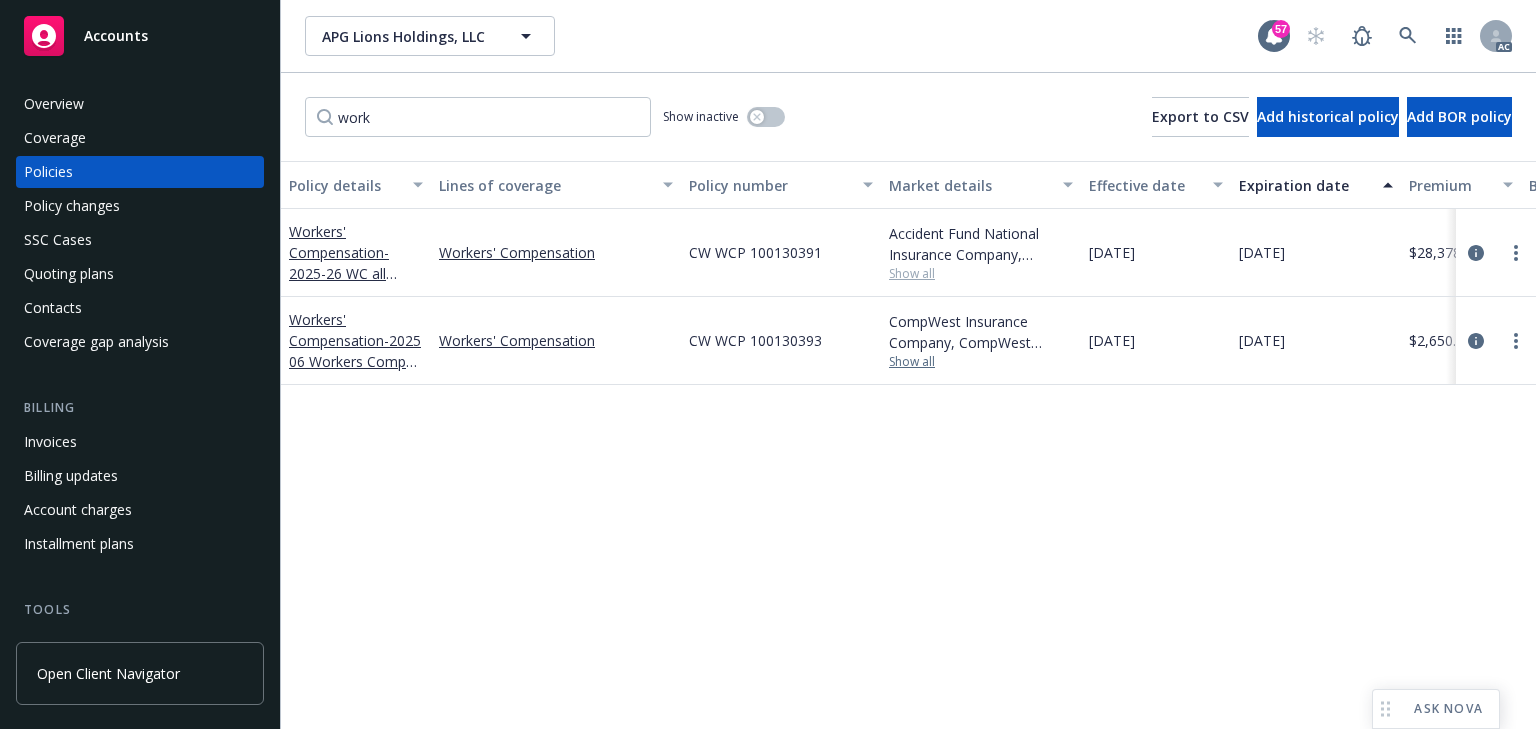 click on "Show all" at bounding box center [981, 362] 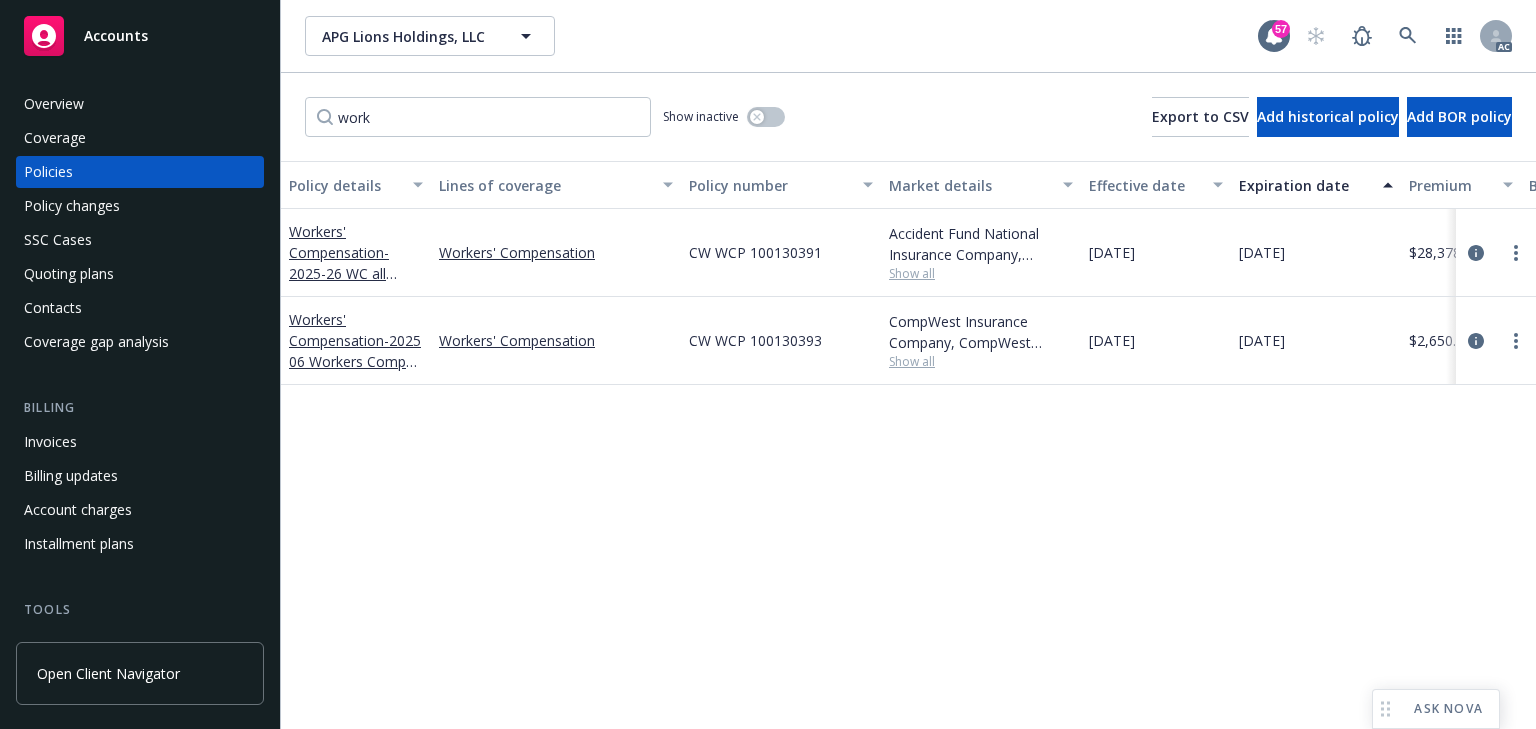 click on "Policy details Lines of coverage Policy number Market details Effective date Expiration date Premium Billing method Stage Status Service team leaders Workers' Compensation  -  2025-26 WC all other states Workers' Compensation CW WCP 100130391 Accident Fund National Insurance Company, Accident Fund Group (AF Group) Show all [DATE] [DATE] $28,378.00 Direct BOR Active [PERSON_NAME] AC [PERSON_NAME] AM 2 more Workers' Compensation  -  2025 06 Workers Comp (CA) Workers' Compensation CW WCP 100130393 CompWest Insurance Company, CompWest Insurance (AF Group) Show all [DATE] [DATE] $2,650.00 Direct BOR Active [PERSON_NAME] AC [PERSON_NAME] AM 2 more" at bounding box center (908, 445) 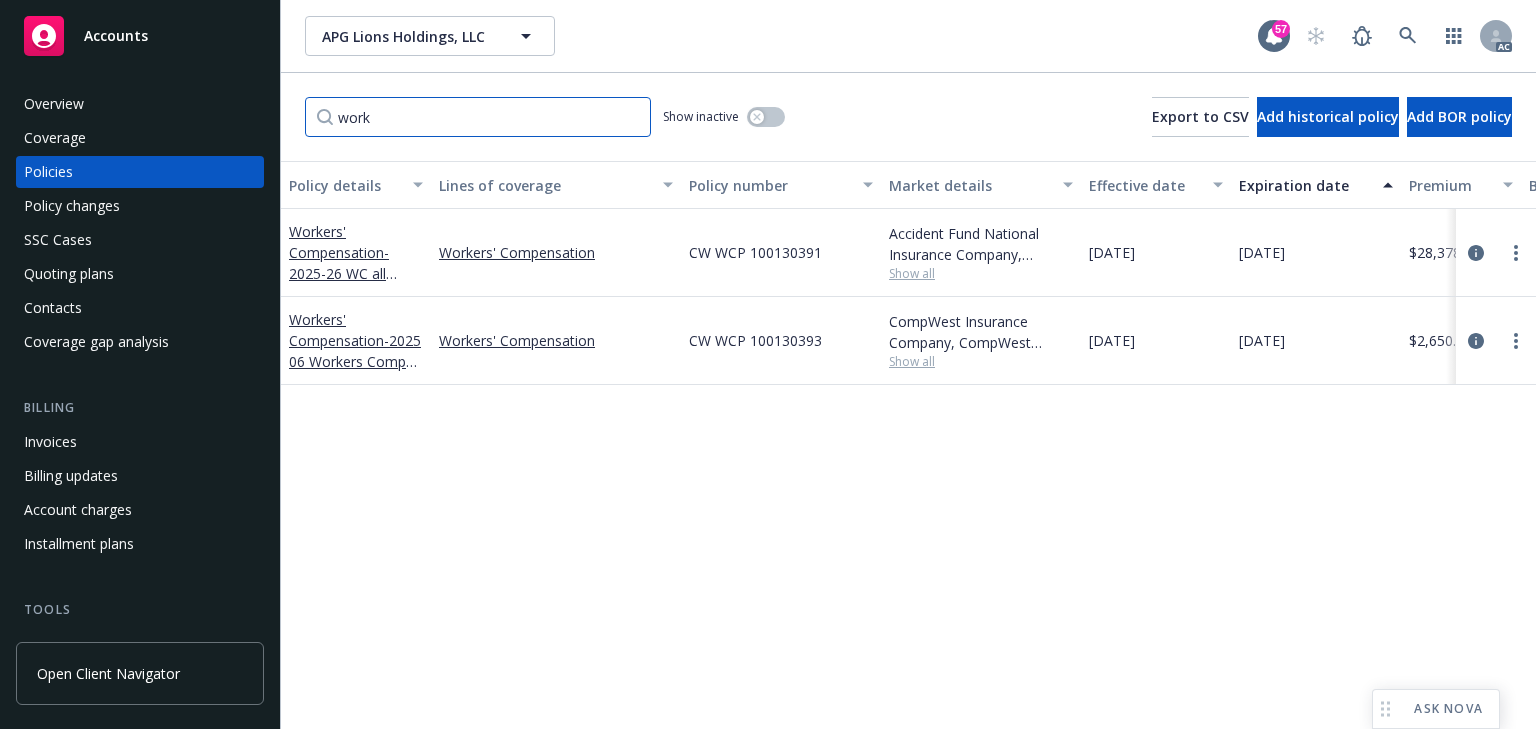 click on "work" at bounding box center [478, 117] 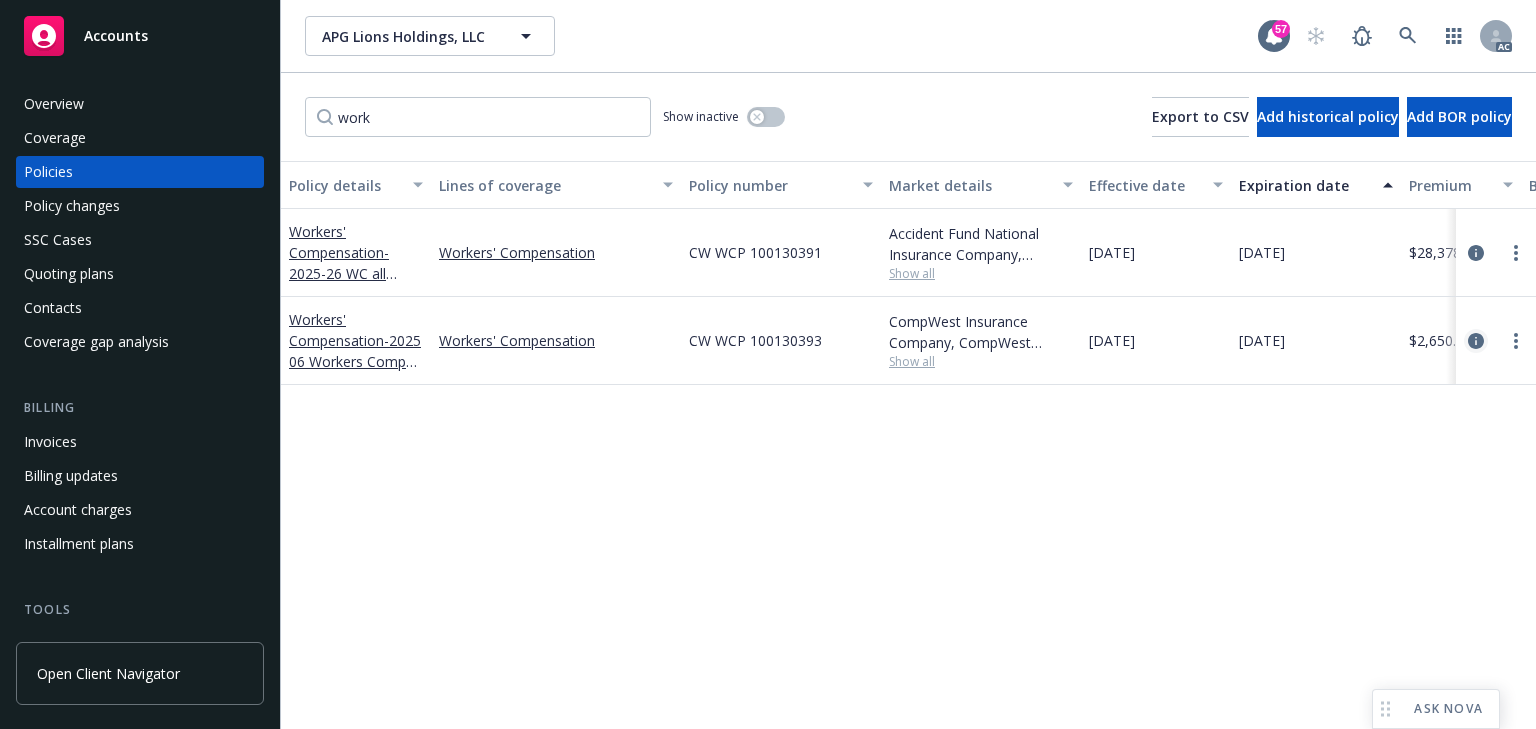 click 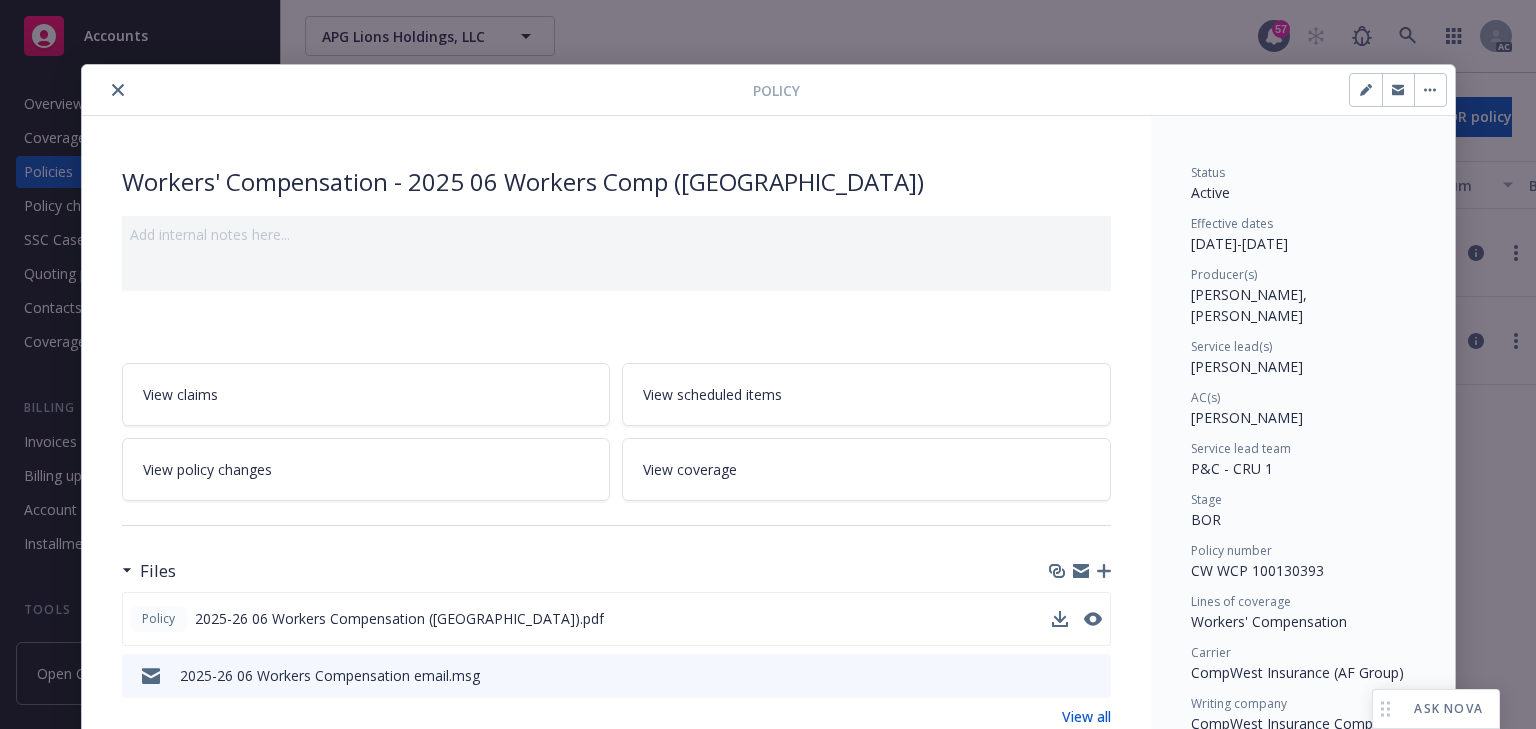 scroll, scrollTop: 60, scrollLeft: 0, axis: vertical 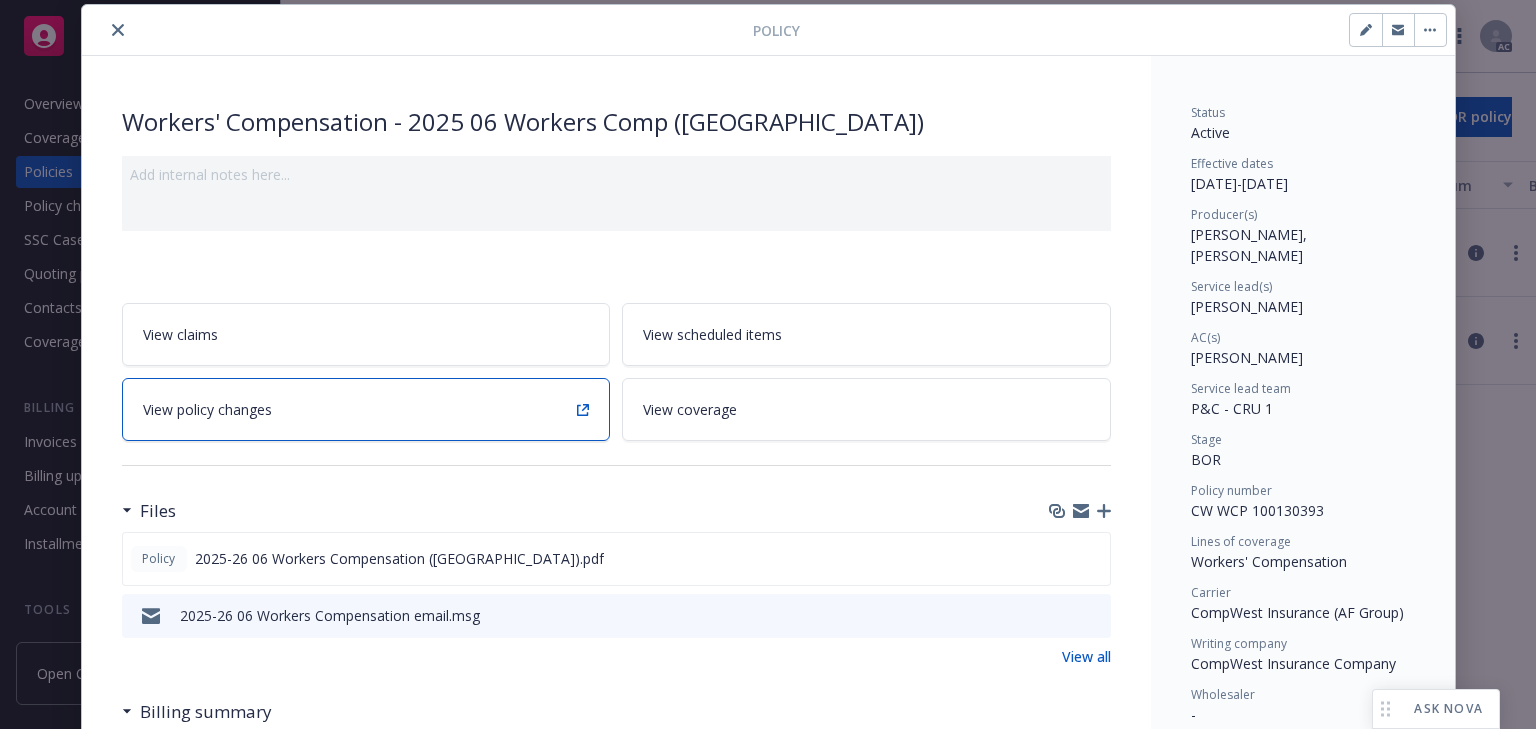 click on "View policy changes" at bounding box center (366, 409) 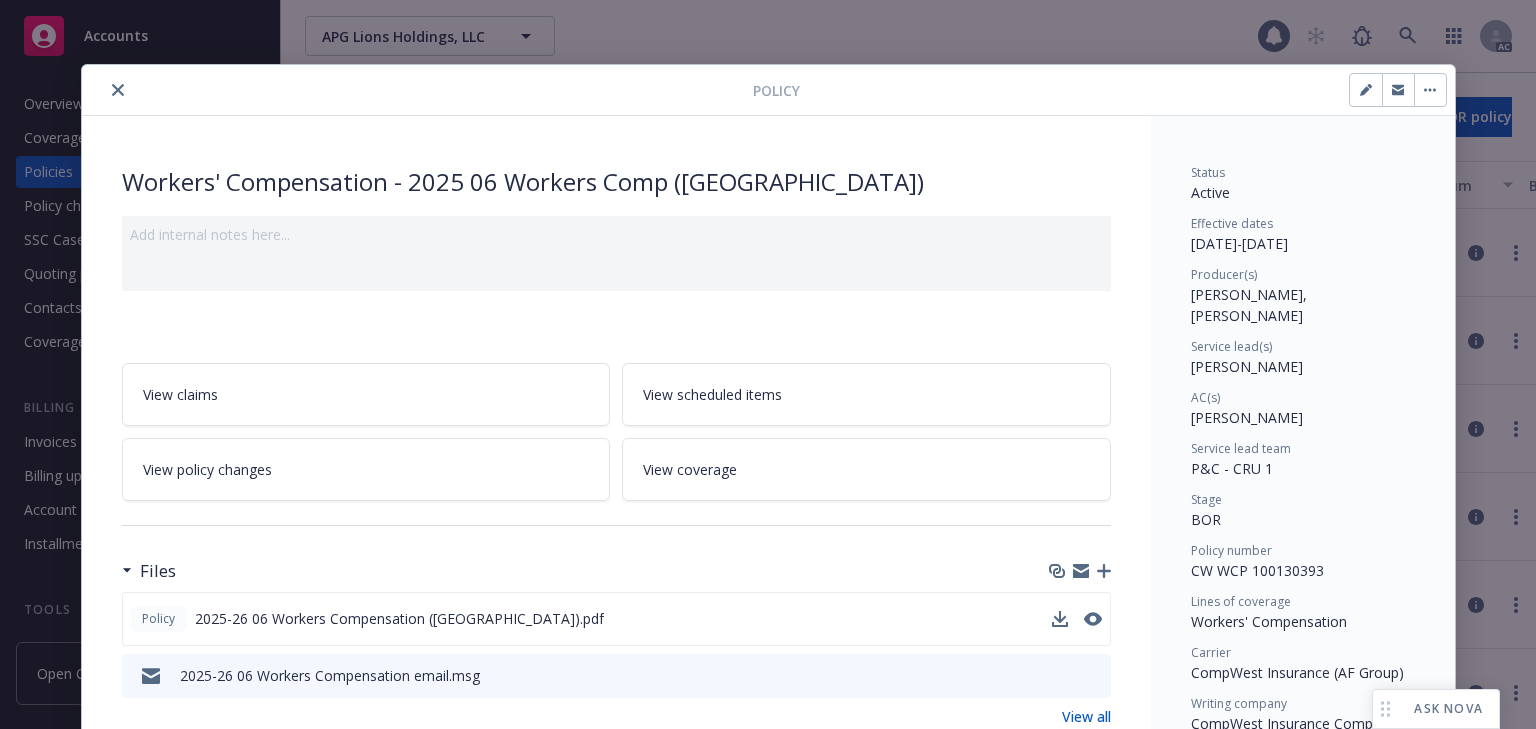 scroll, scrollTop: 60, scrollLeft: 0, axis: vertical 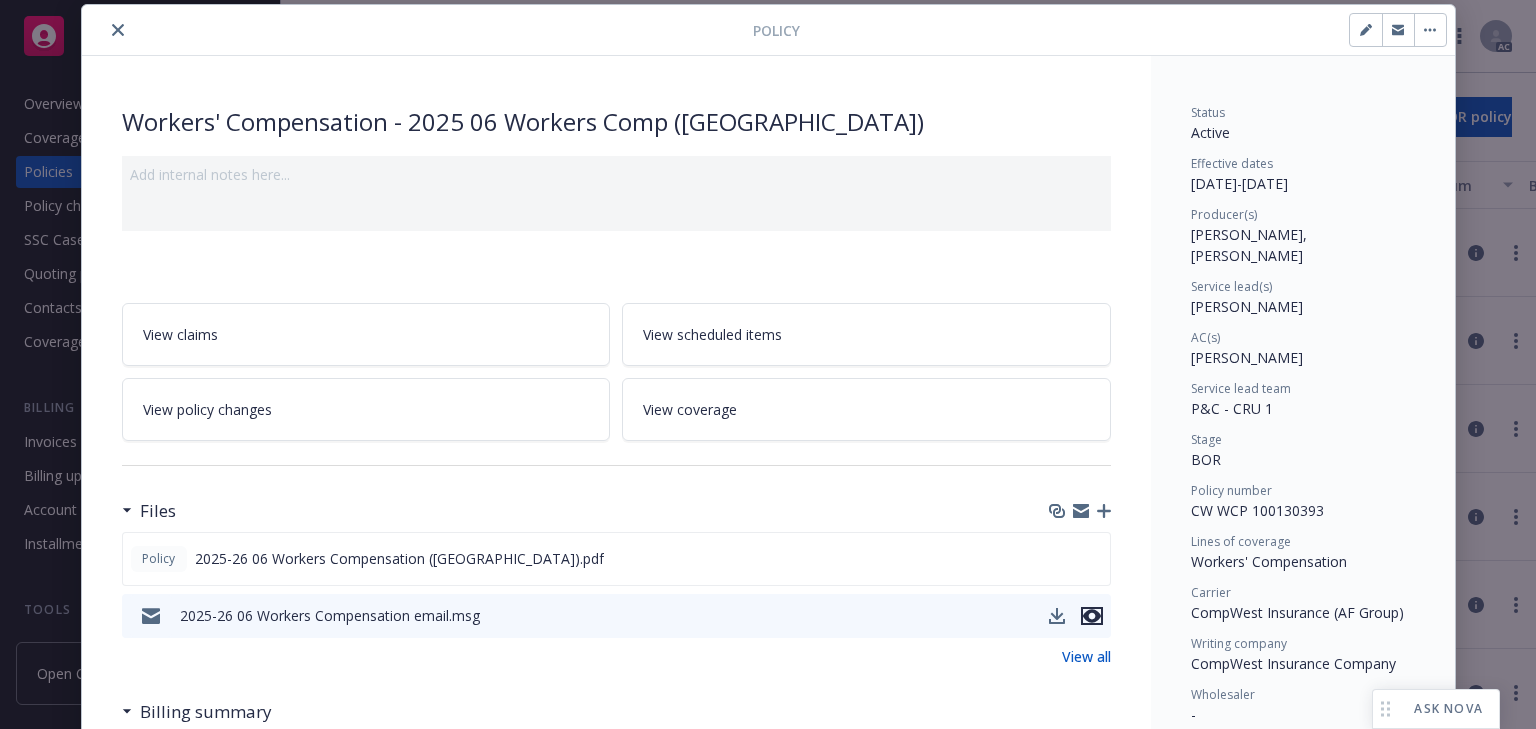 click 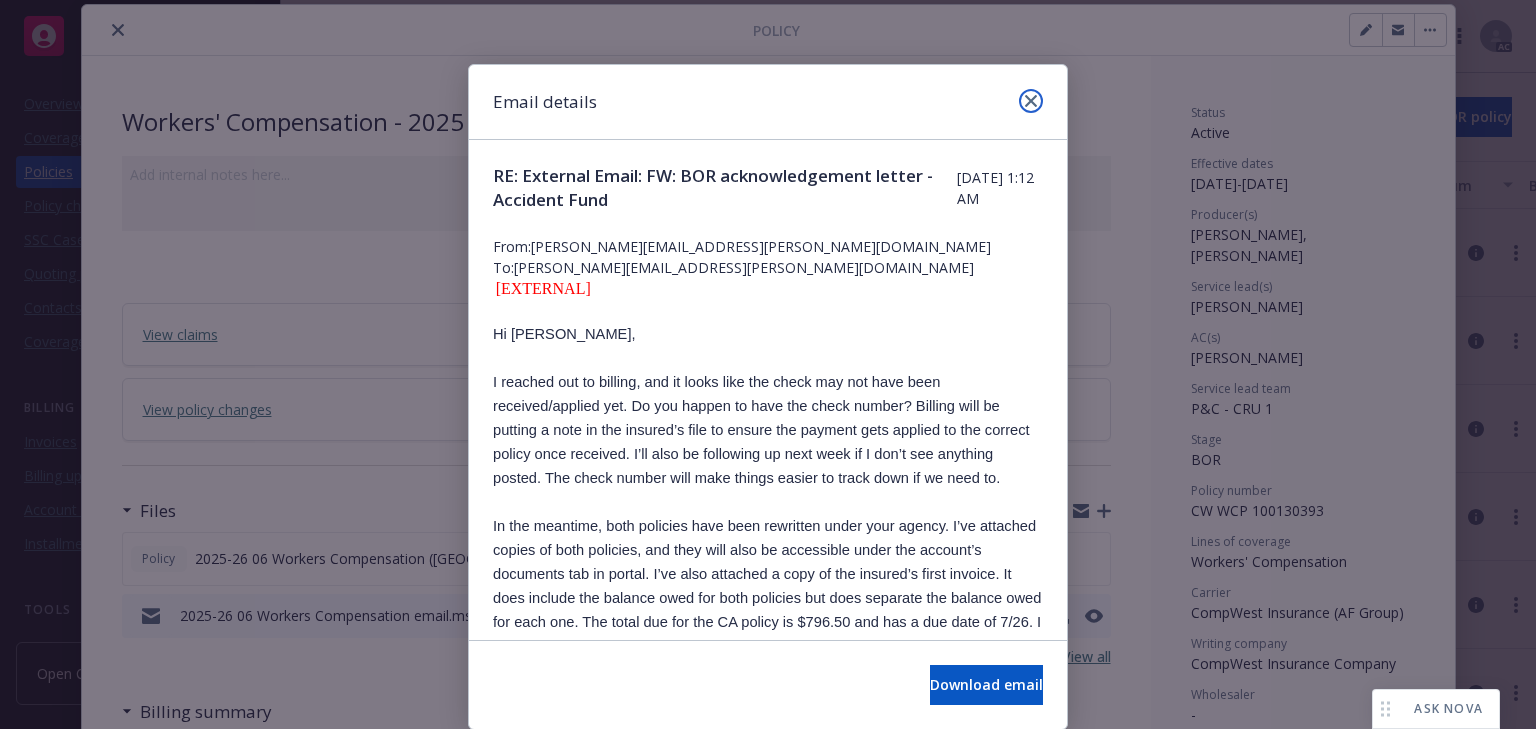 click 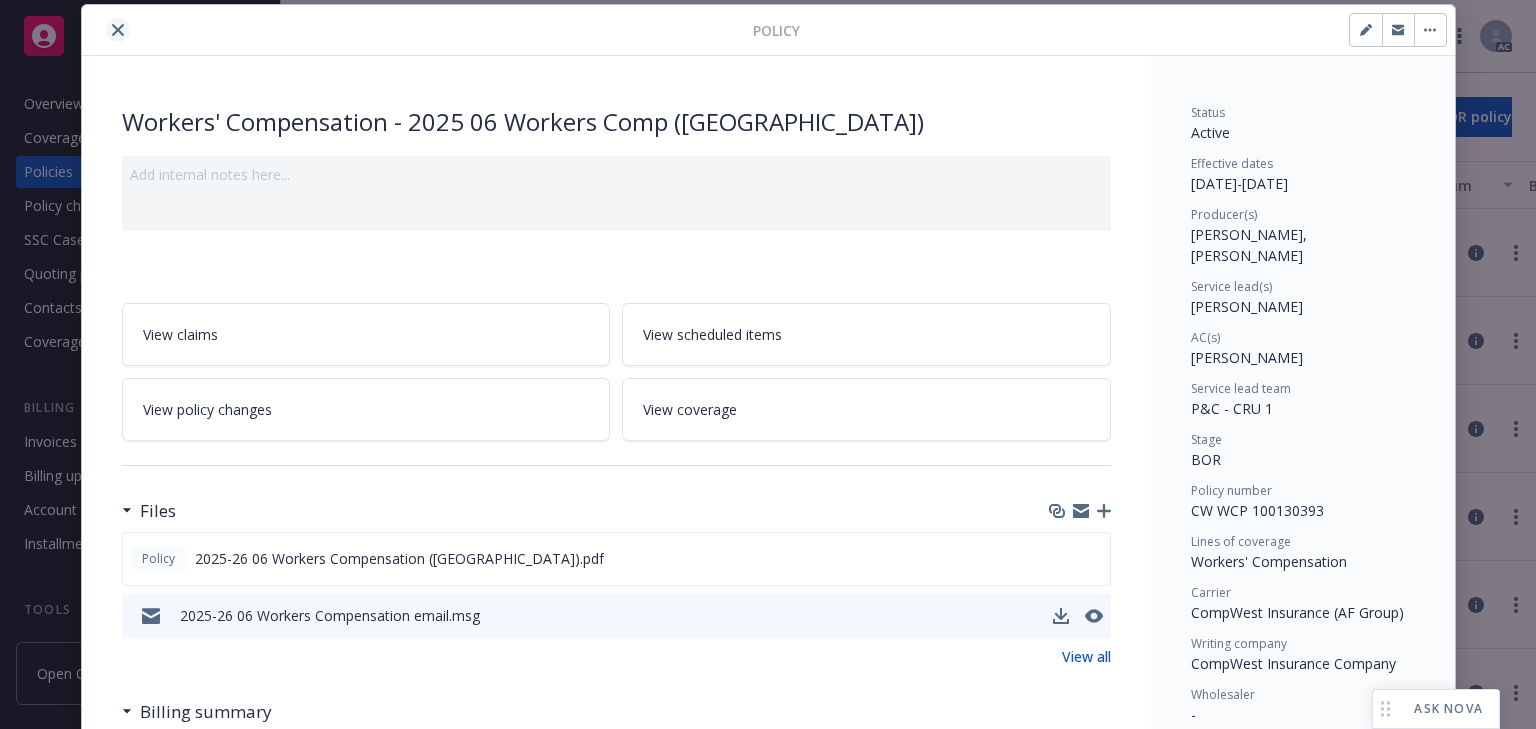 click 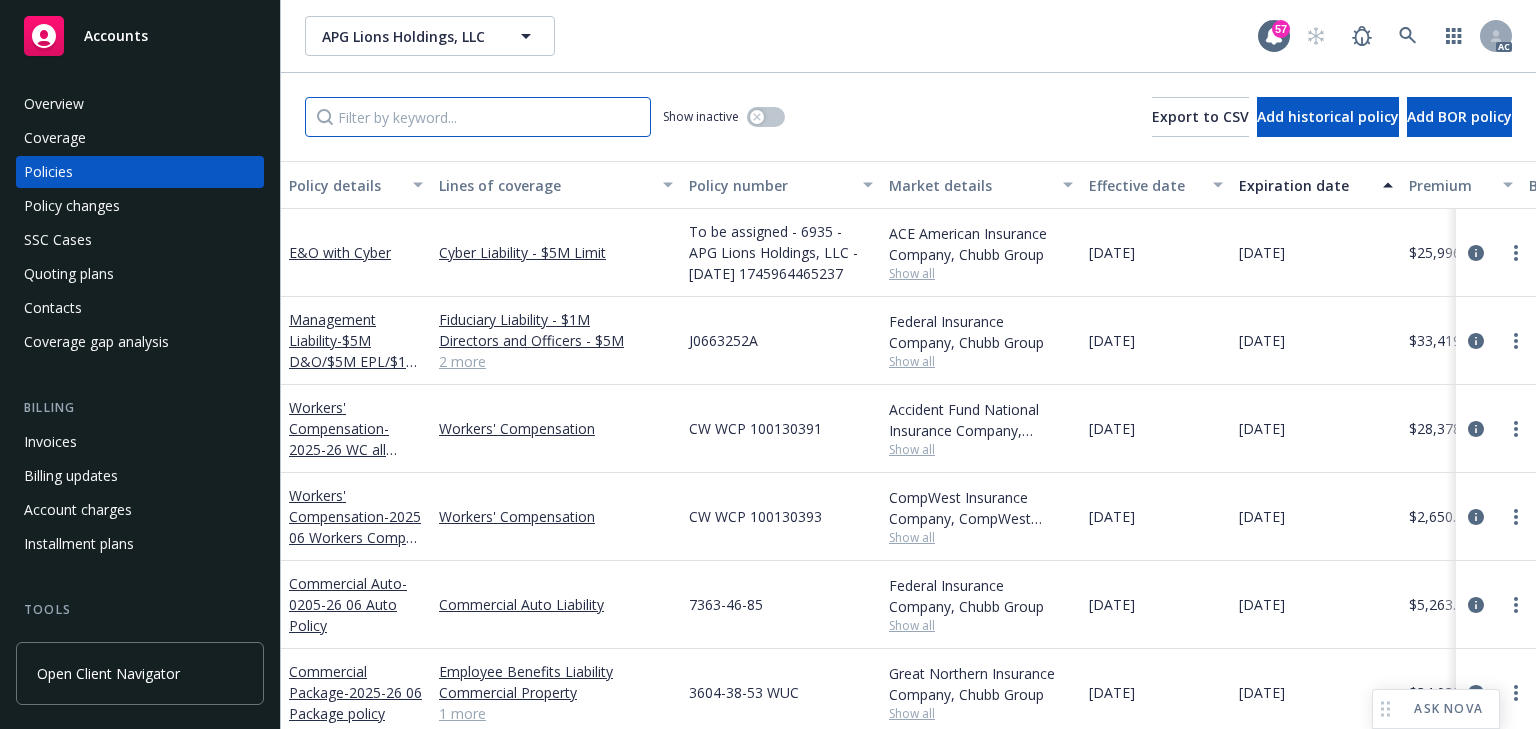 click at bounding box center [478, 117] 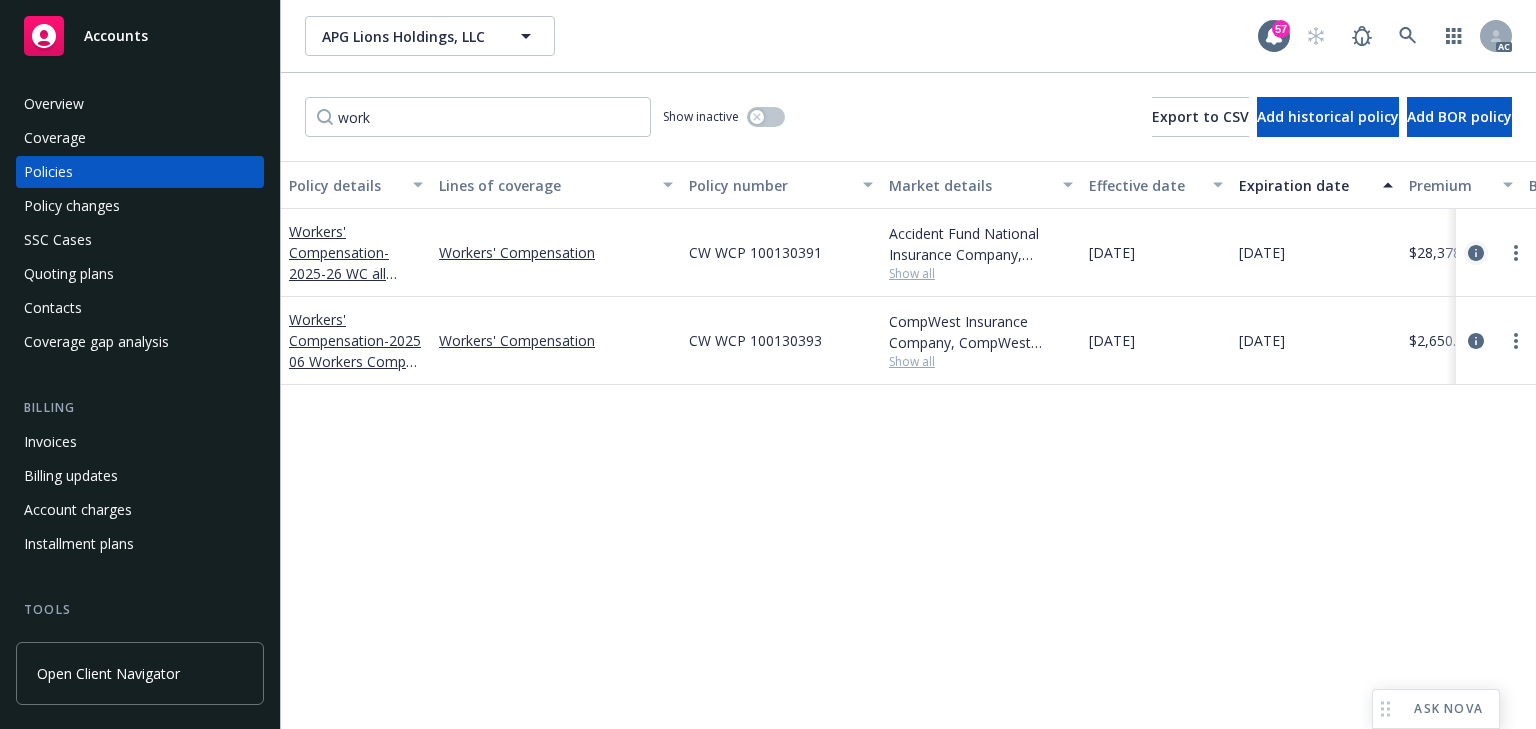 click 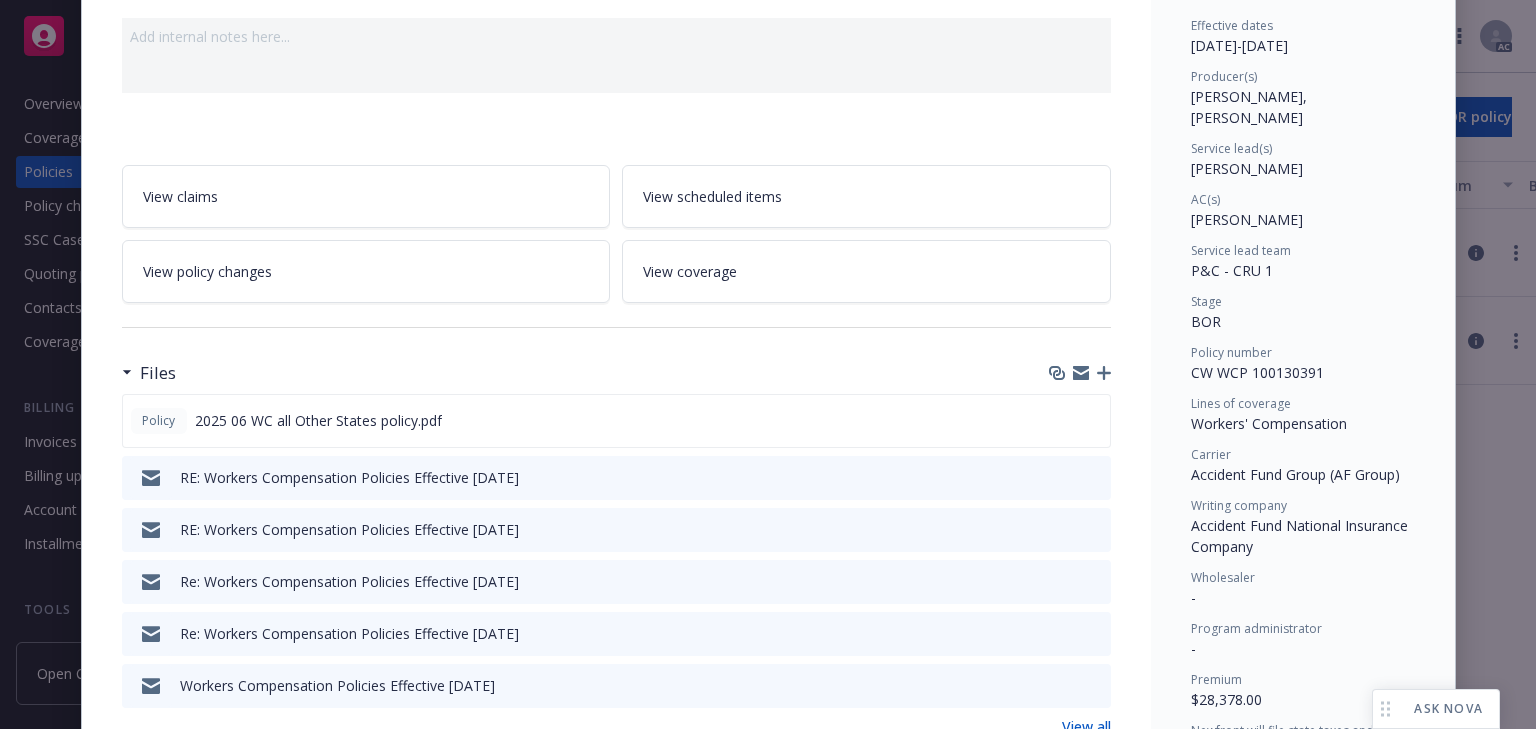 scroll, scrollTop: 220, scrollLeft: 0, axis: vertical 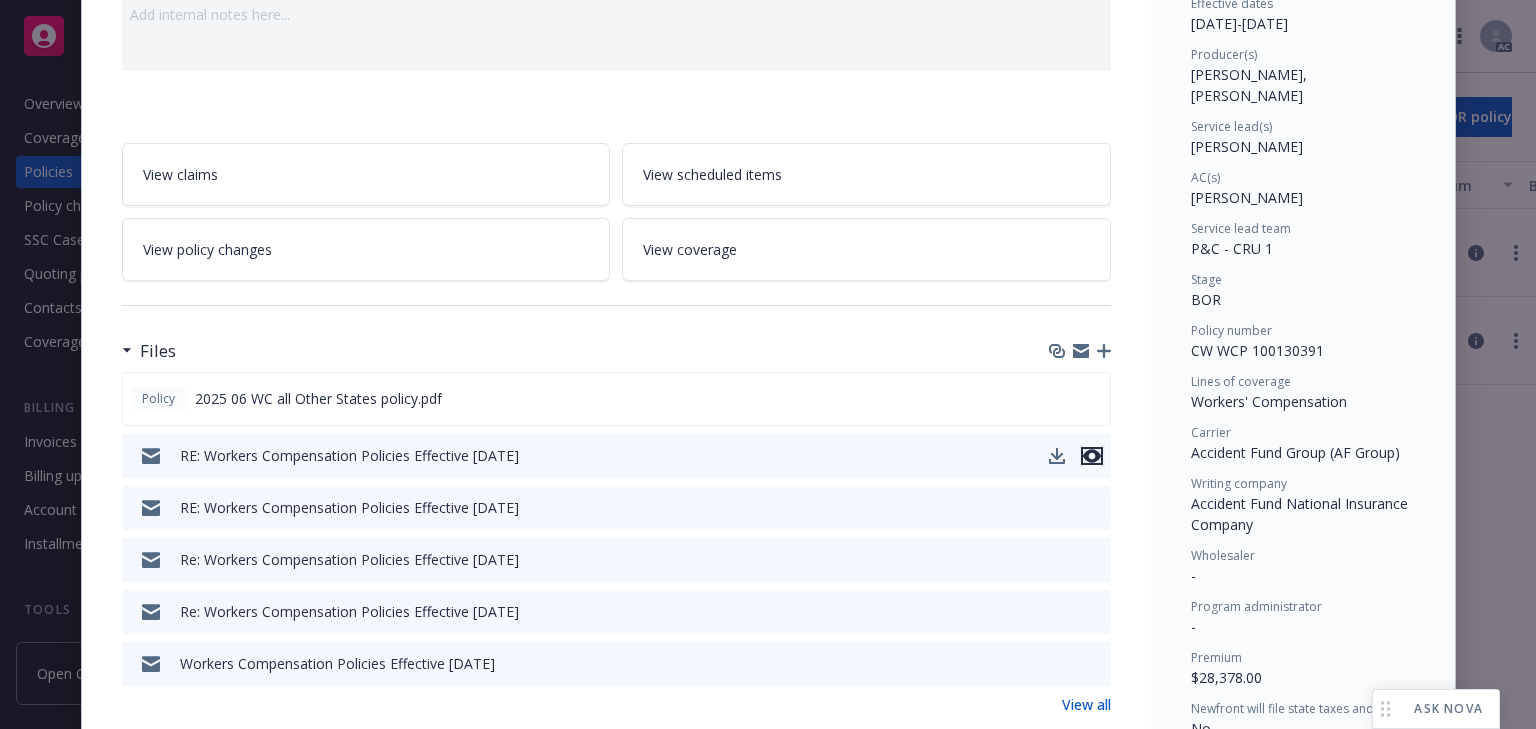 click 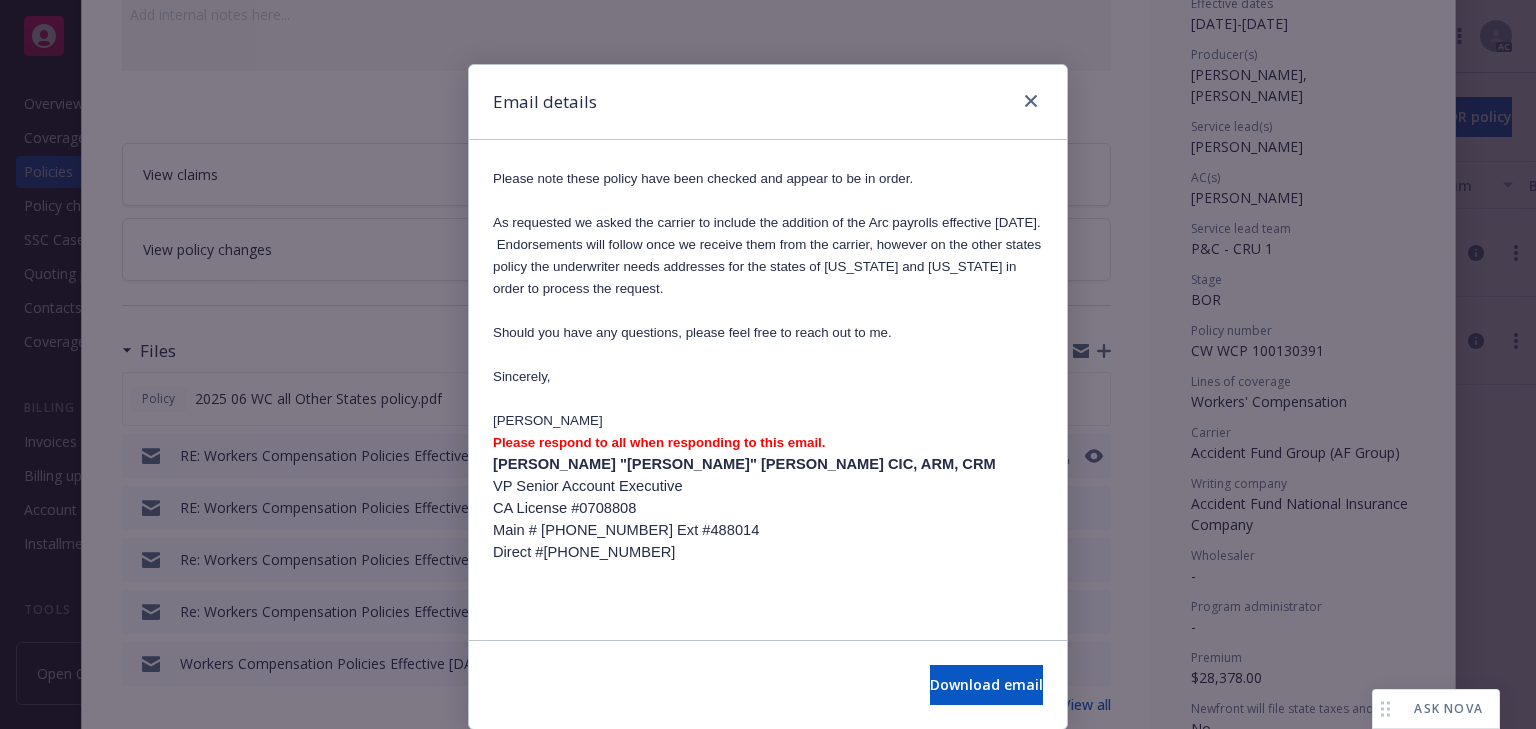 scroll, scrollTop: 3046, scrollLeft: 0, axis: vertical 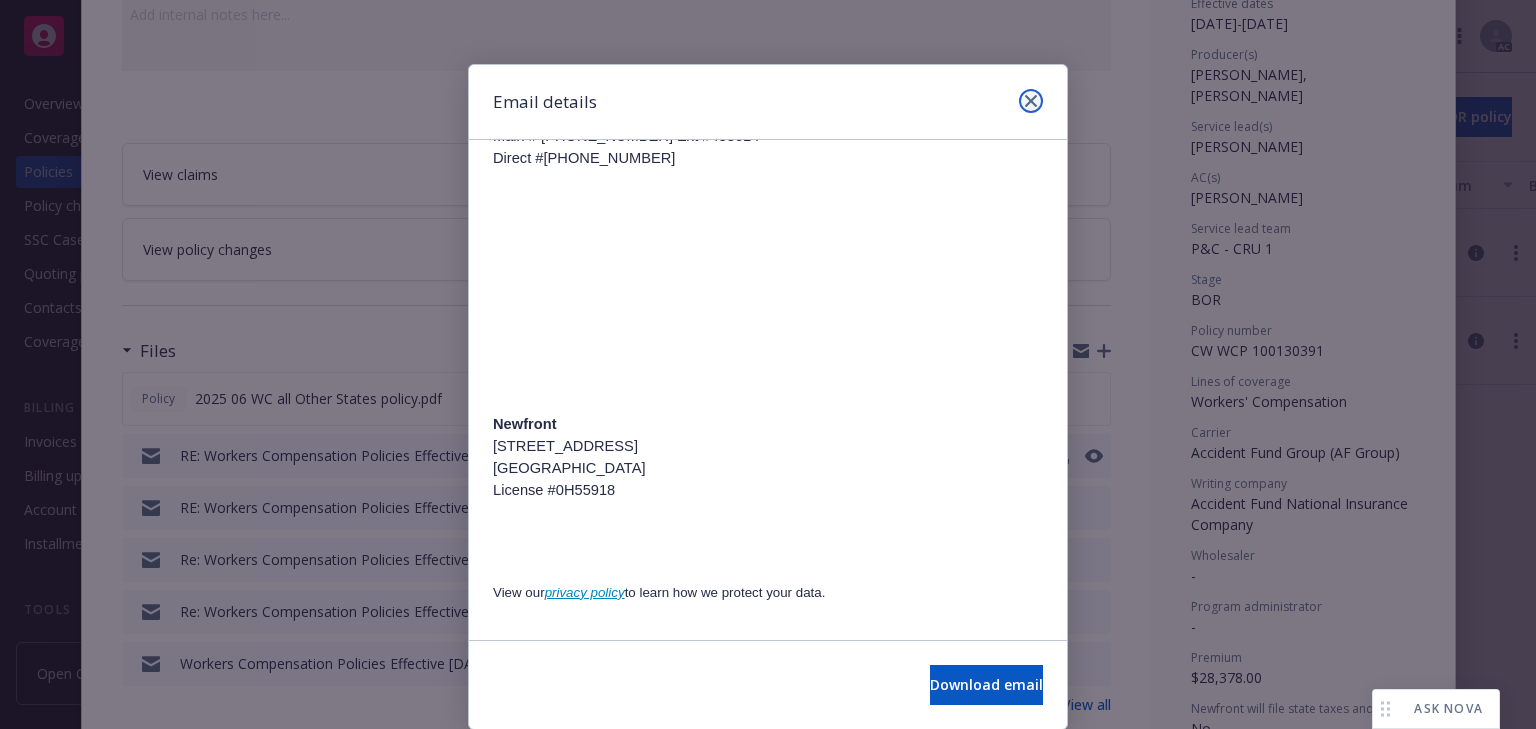 click 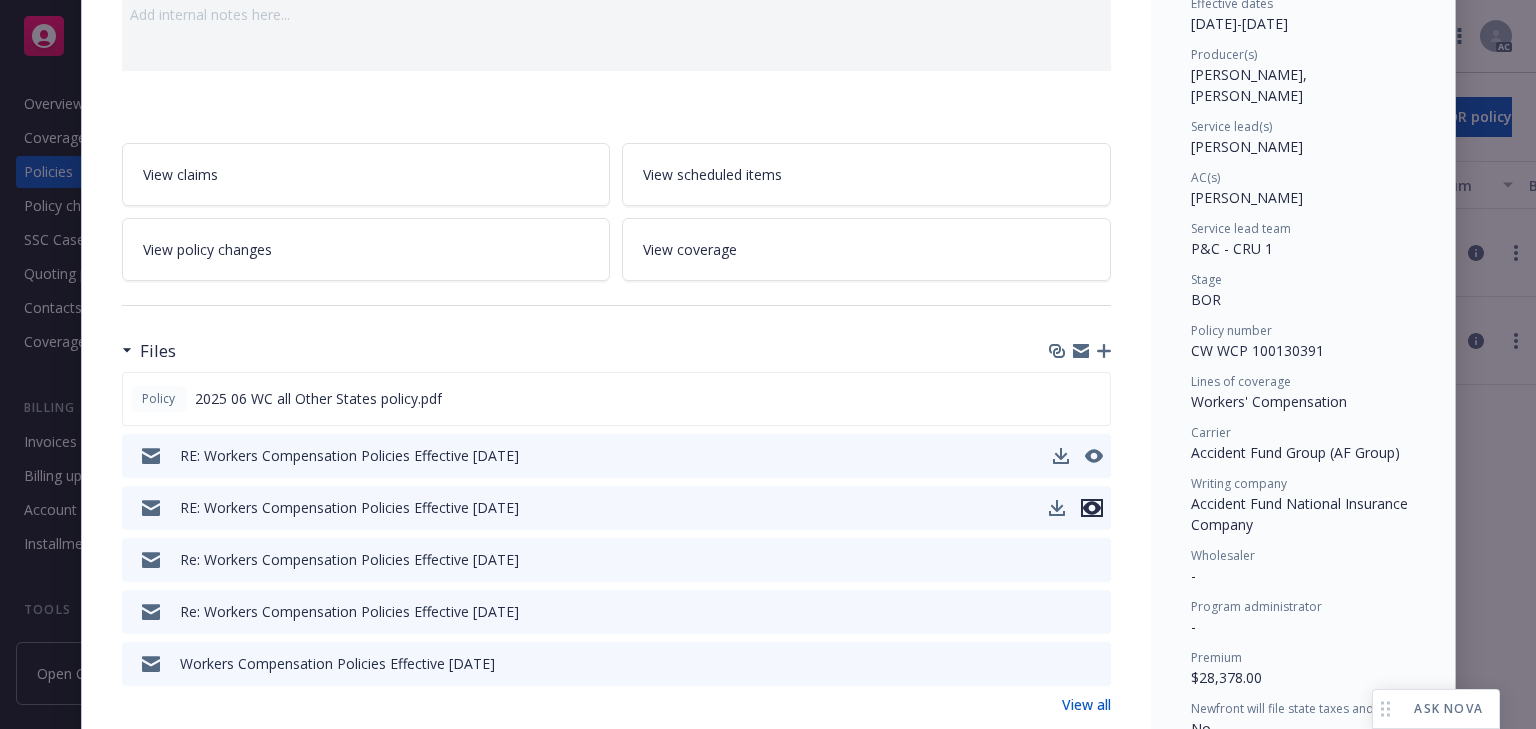 click 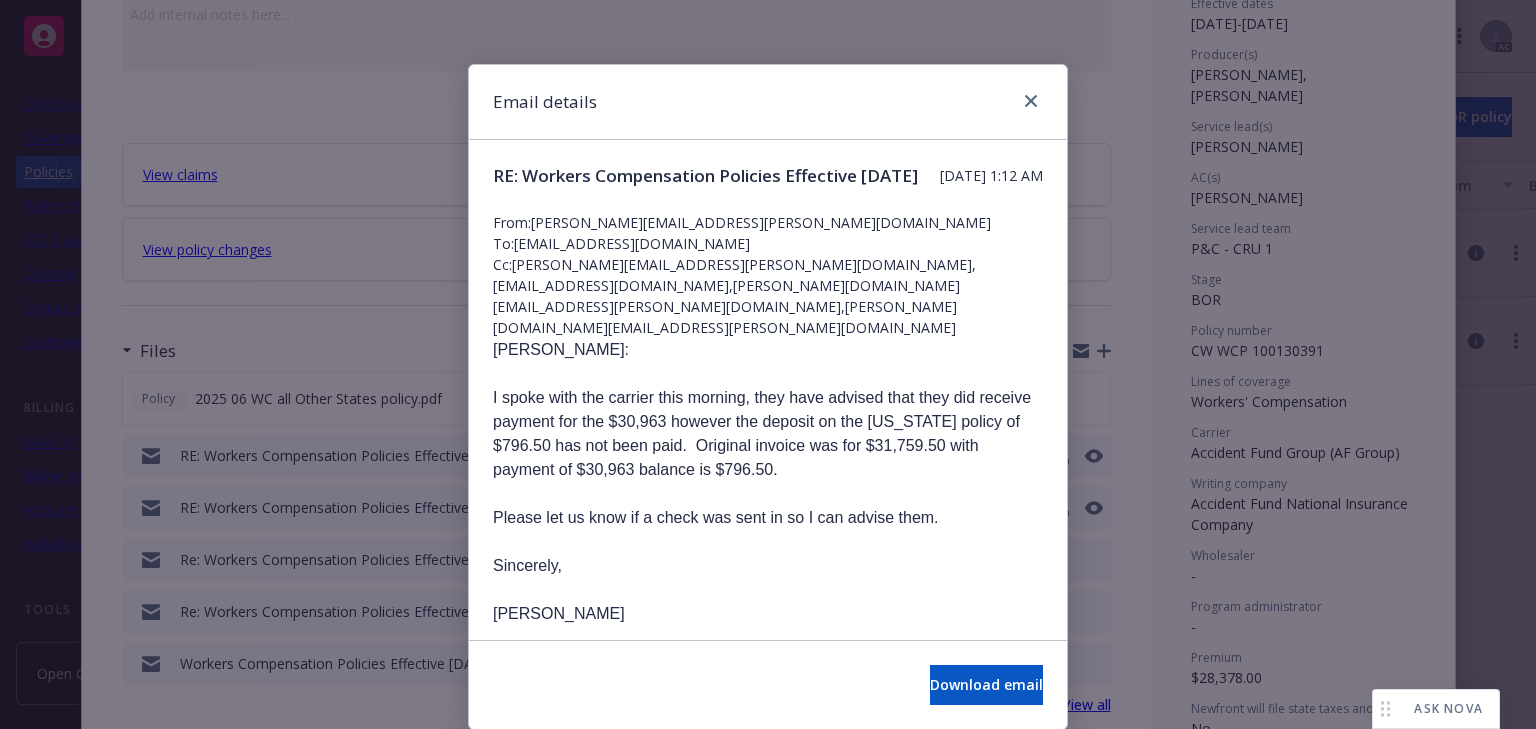 click on "Please let us know if a check was sent in so I can advise them." at bounding box center [768, 518] 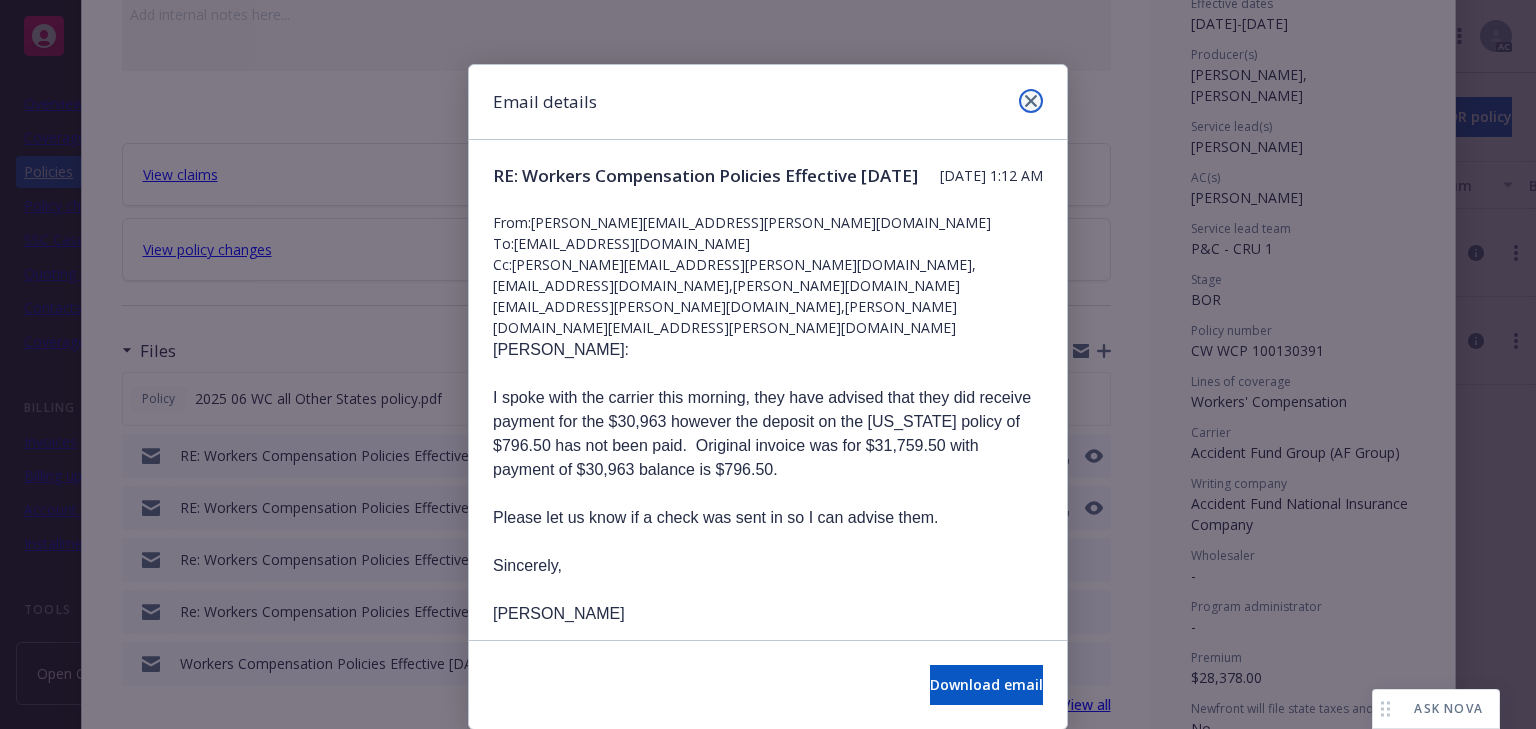 click 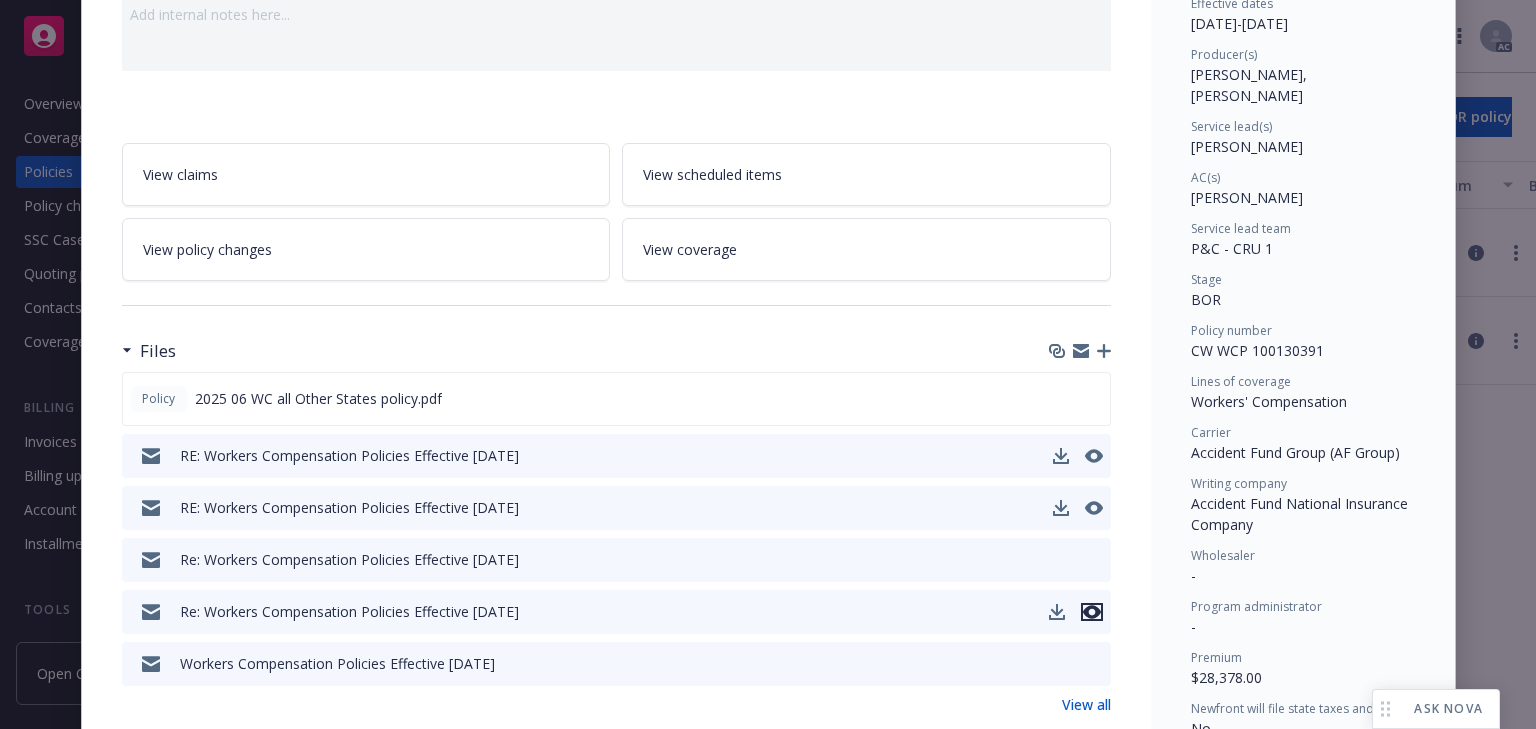click 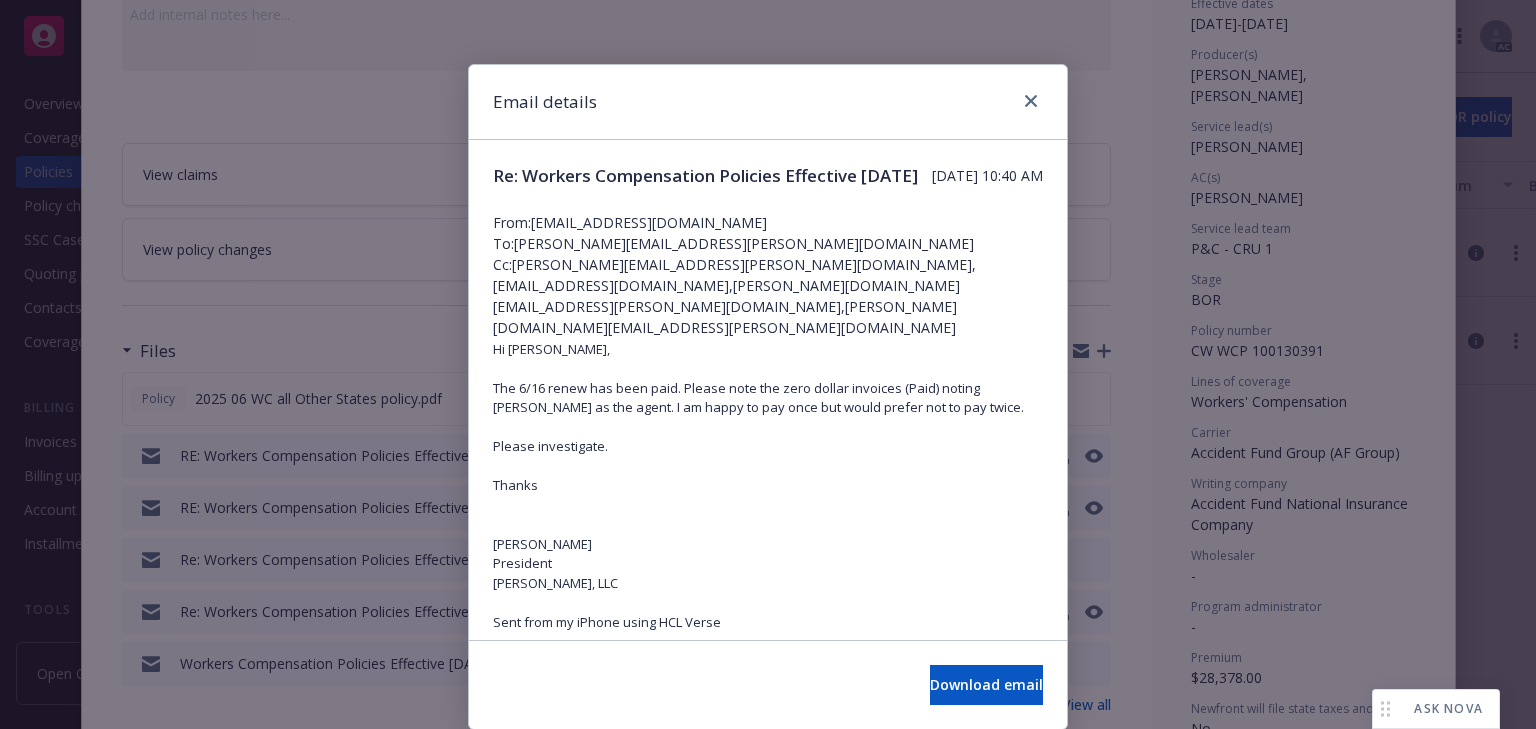 click on "Thanks  [PERSON_NAME] President  [PERSON_NAME], LLC Sent from my iPhone using HCL Verse On [DATE] 9:04:59 PM, [PERSON_NAME][EMAIL_ADDRESS][PERSON_NAME][DOMAIN_NAME] wrote: From: [PERSON_NAME][EMAIL_ADDRESS][PERSON_NAME][DOMAIN_NAME] To: [EMAIL_ADDRESS][DOMAIN_NAME] Cc: [PERSON_NAME][DOMAIN_NAME][EMAIL_ADDRESS][PERSON_NAME][DOMAIN_NAME], [EMAIL_ADDRESS][DOMAIN_NAME], [PERSON_NAME][DOMAIN_NAME][EMAIL_ADDRESS][PERSON_NAME][DOMAIN_NAME], [PERSON_NAME][DOMAIN_NAME][EMAIL_ADDRESS][PERSON_NAME][DOMAIN_NAME] Date: [DATE] 9:04:59 PM Subject: Workers Compensation Policies Effective [DATE]" at bounding box center (768, 682) 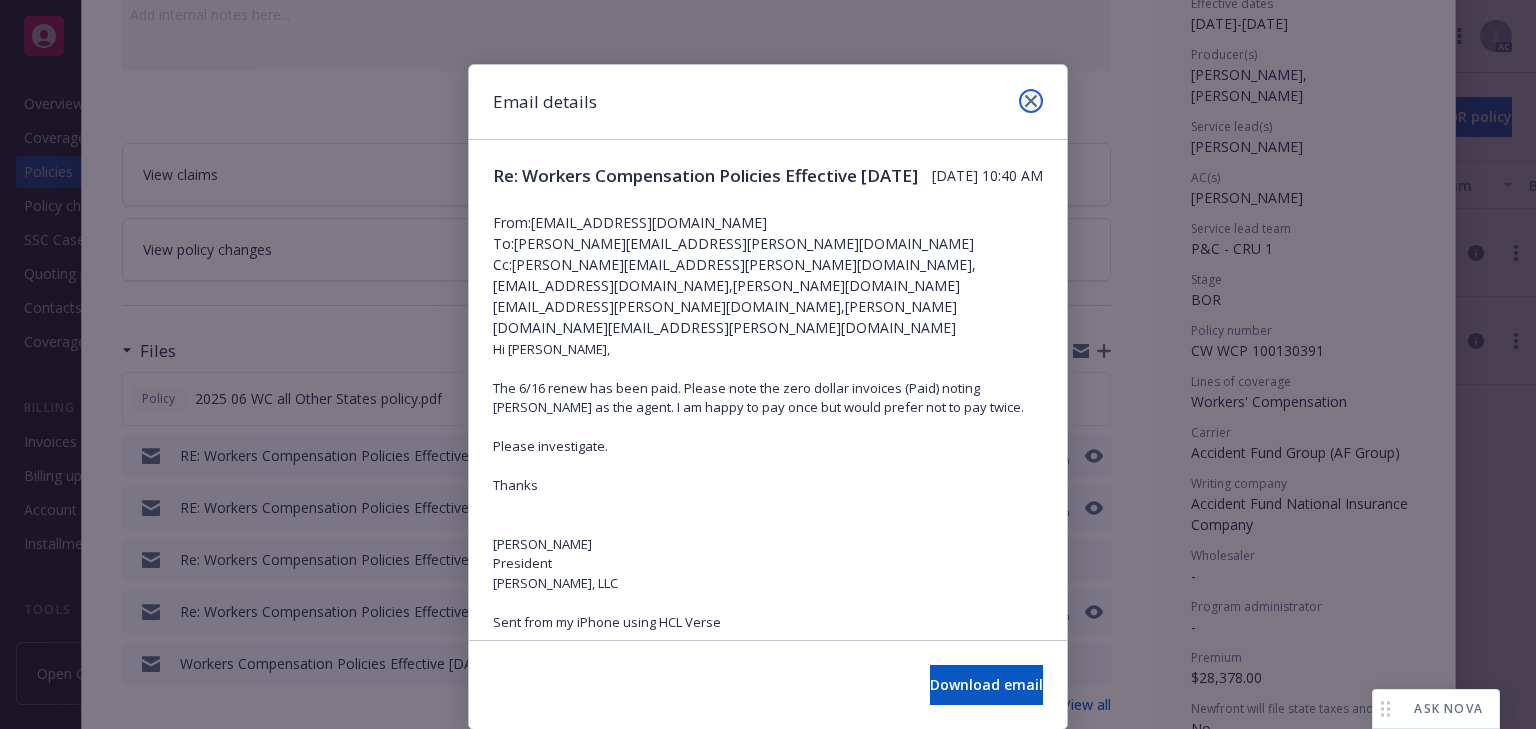 click 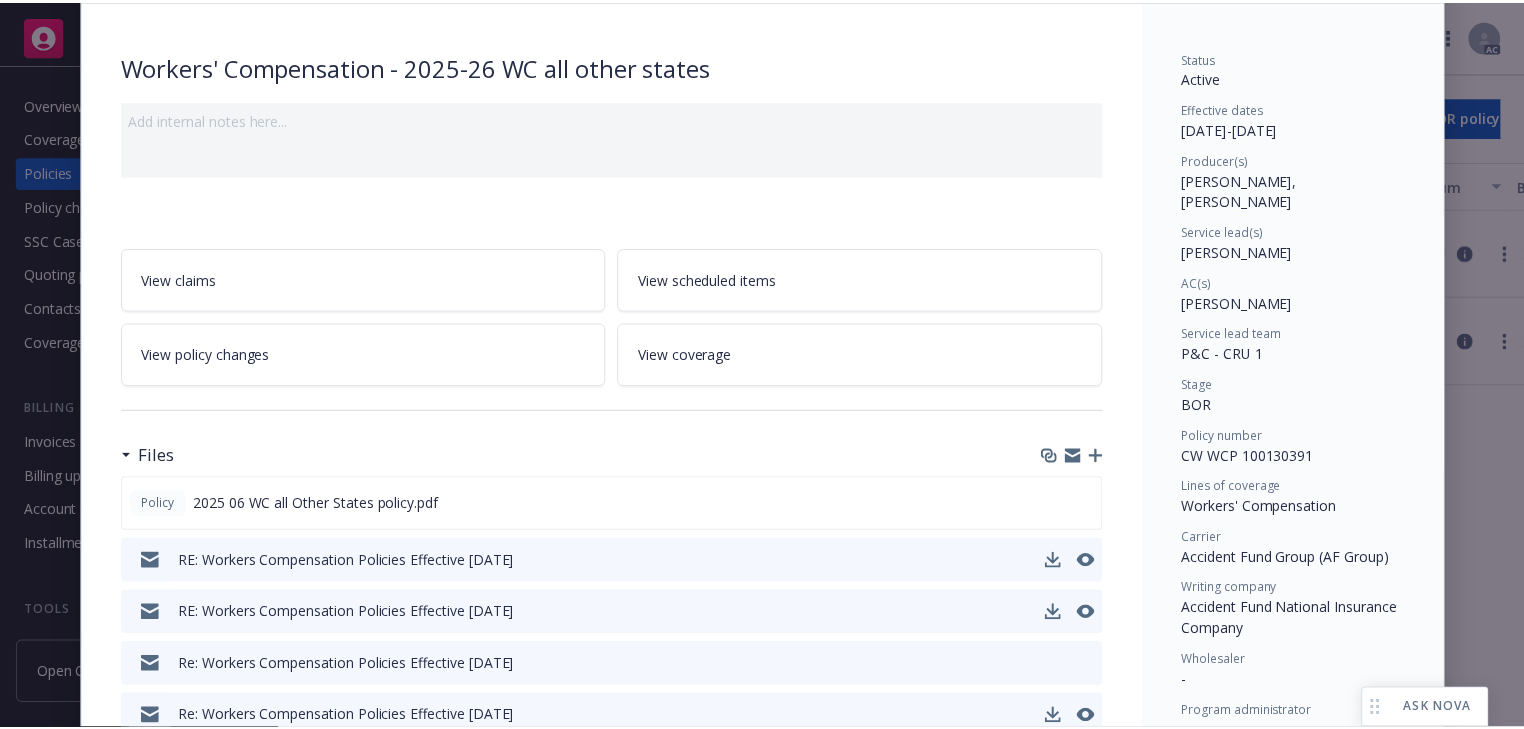 scroll, scrollTop: 0, scrollLeft: 0, axis: both 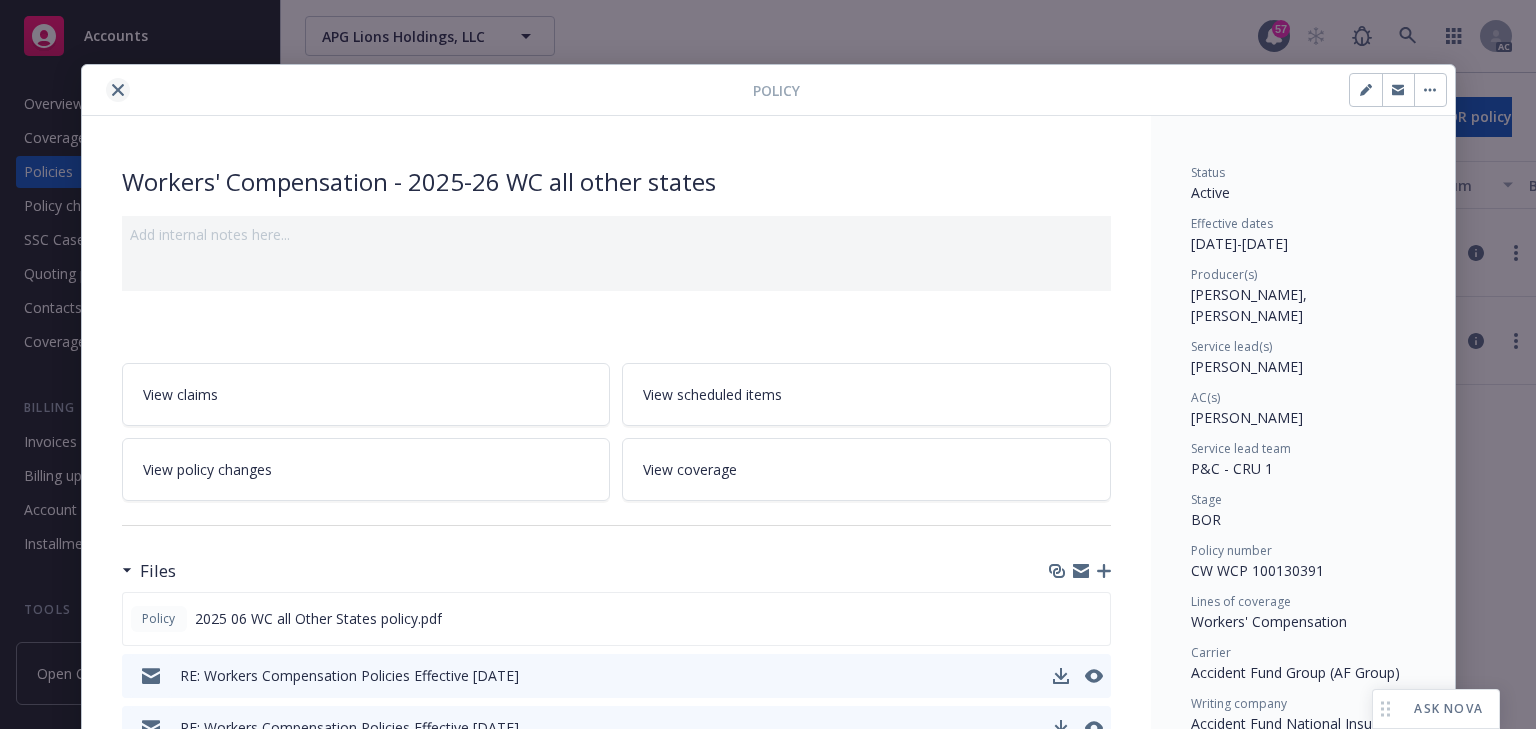 click at bounding box center (118, 90) 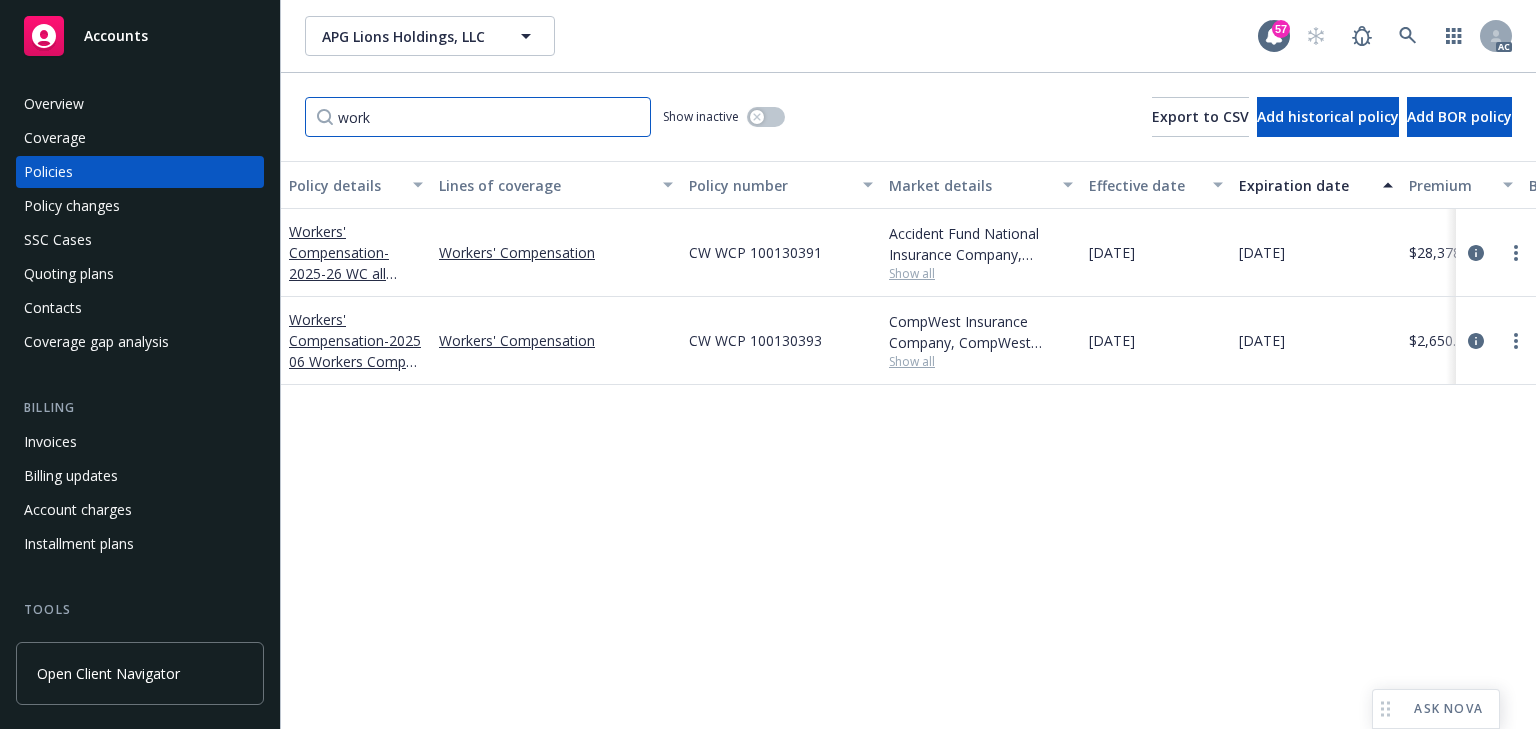 click on "work" at bounding box center [478, 117] 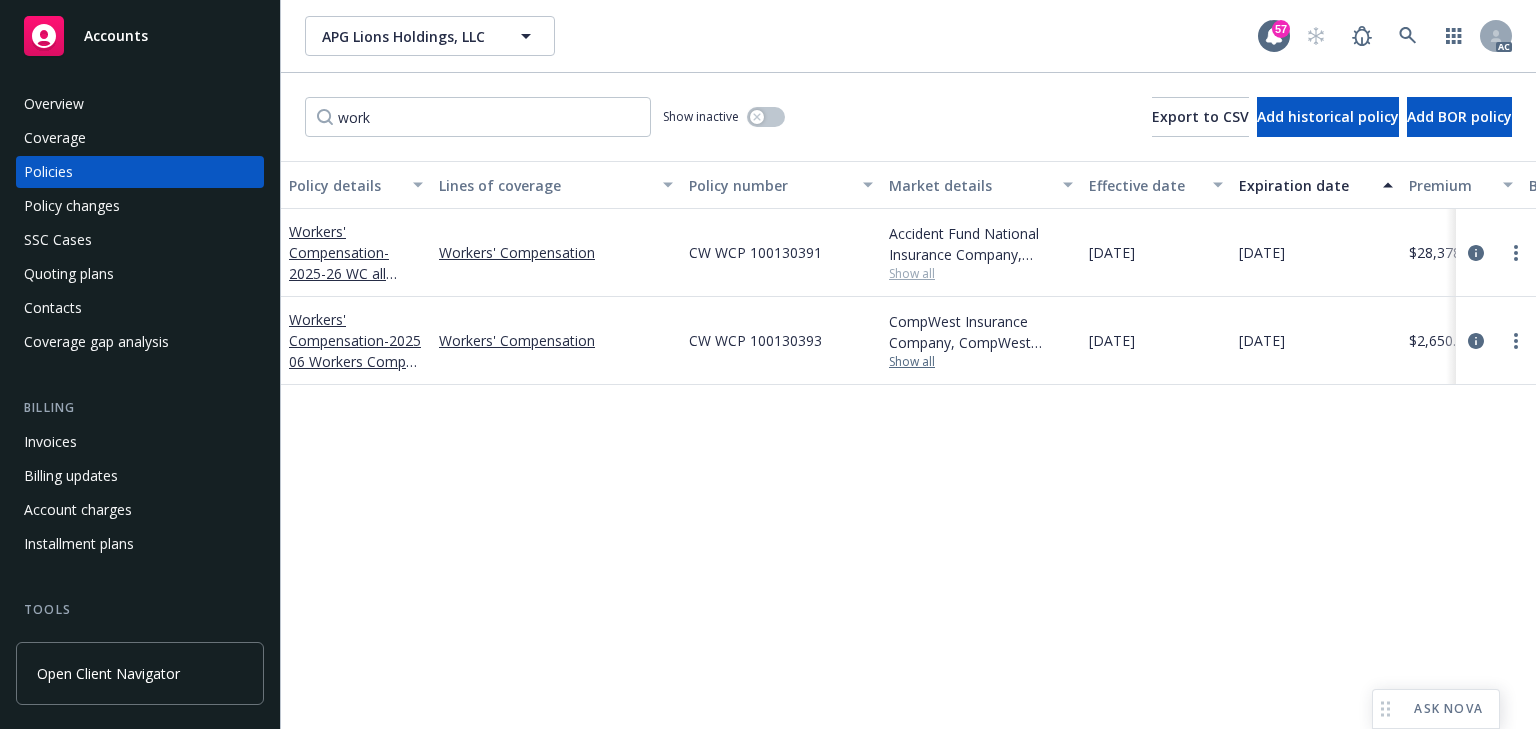 click on "Show all" at bounding box center (981, 362) 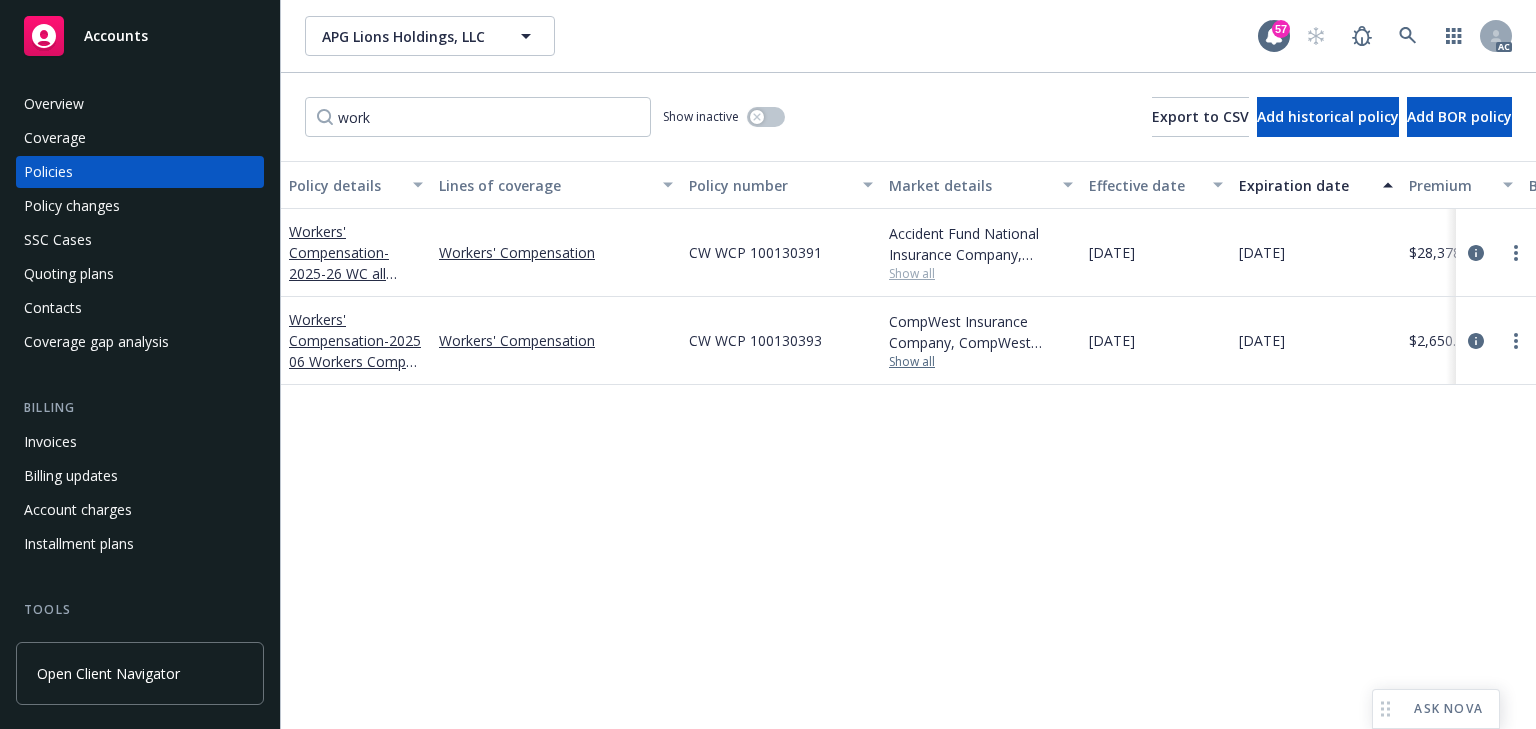 click on "Show all" at bounding box center (981, 362) 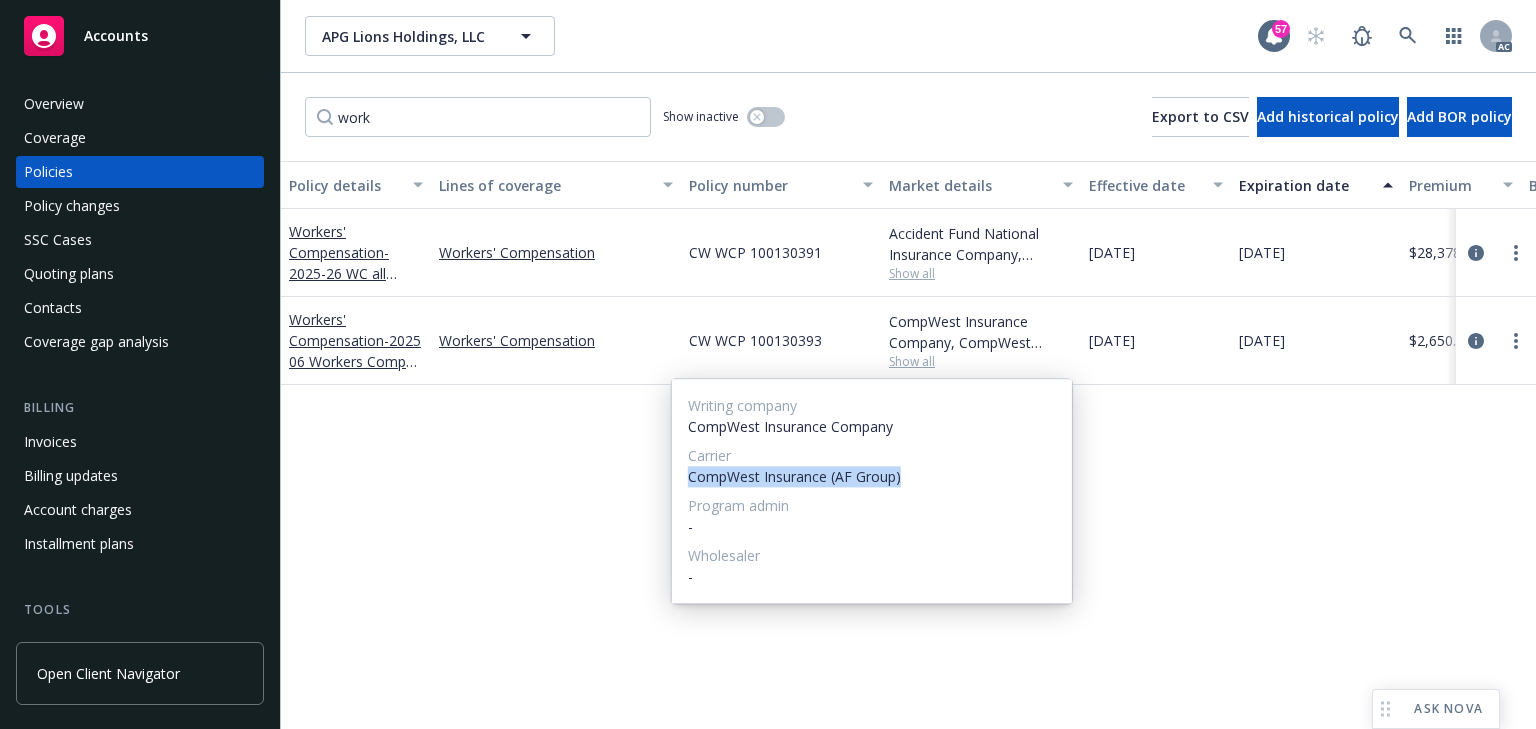 drag, startPoint x: 689, startPoint y: 476, endPoint x: 993, endPoint y: 472, distance: 304.0263 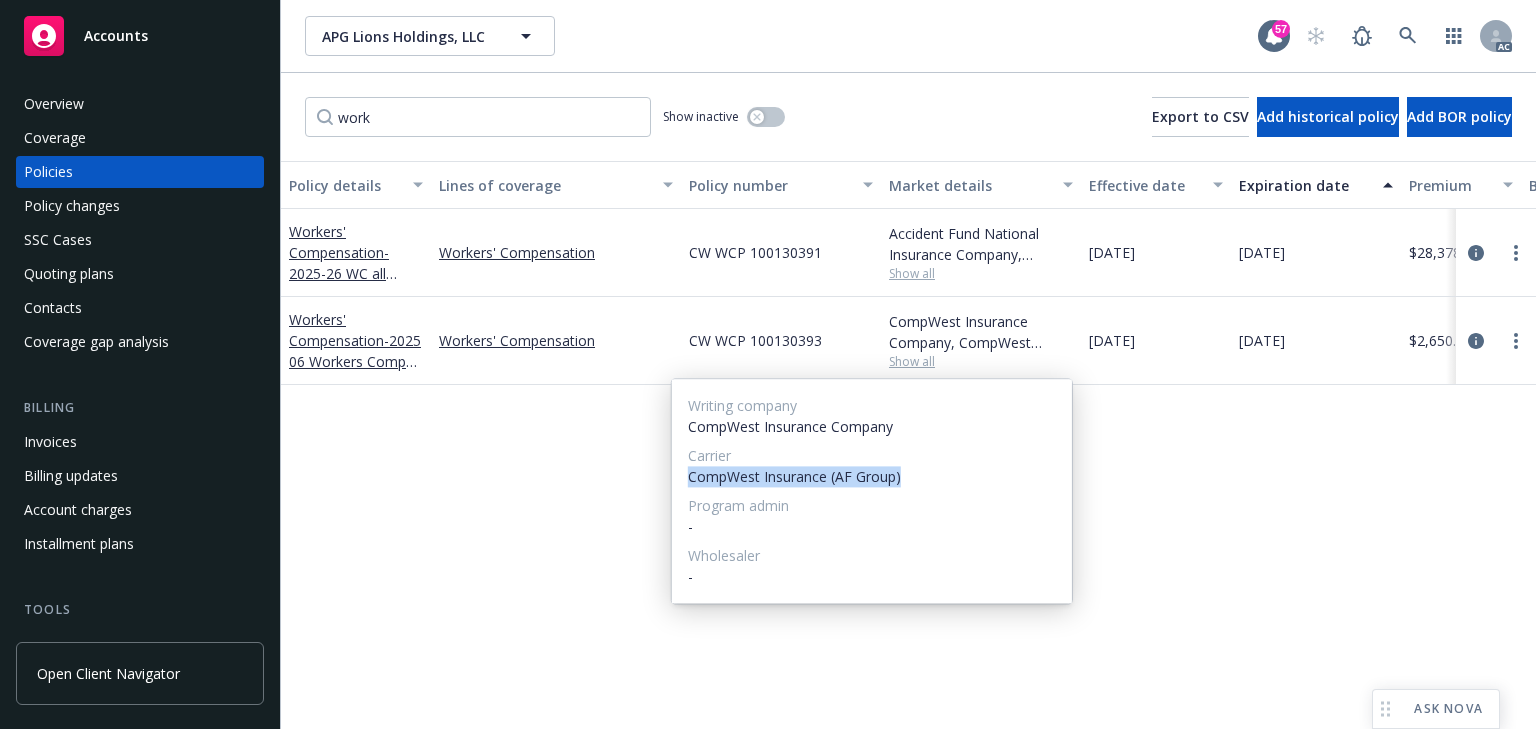 click on "CompWest Insurance (AF Group)" at bounding box center (872, 476) 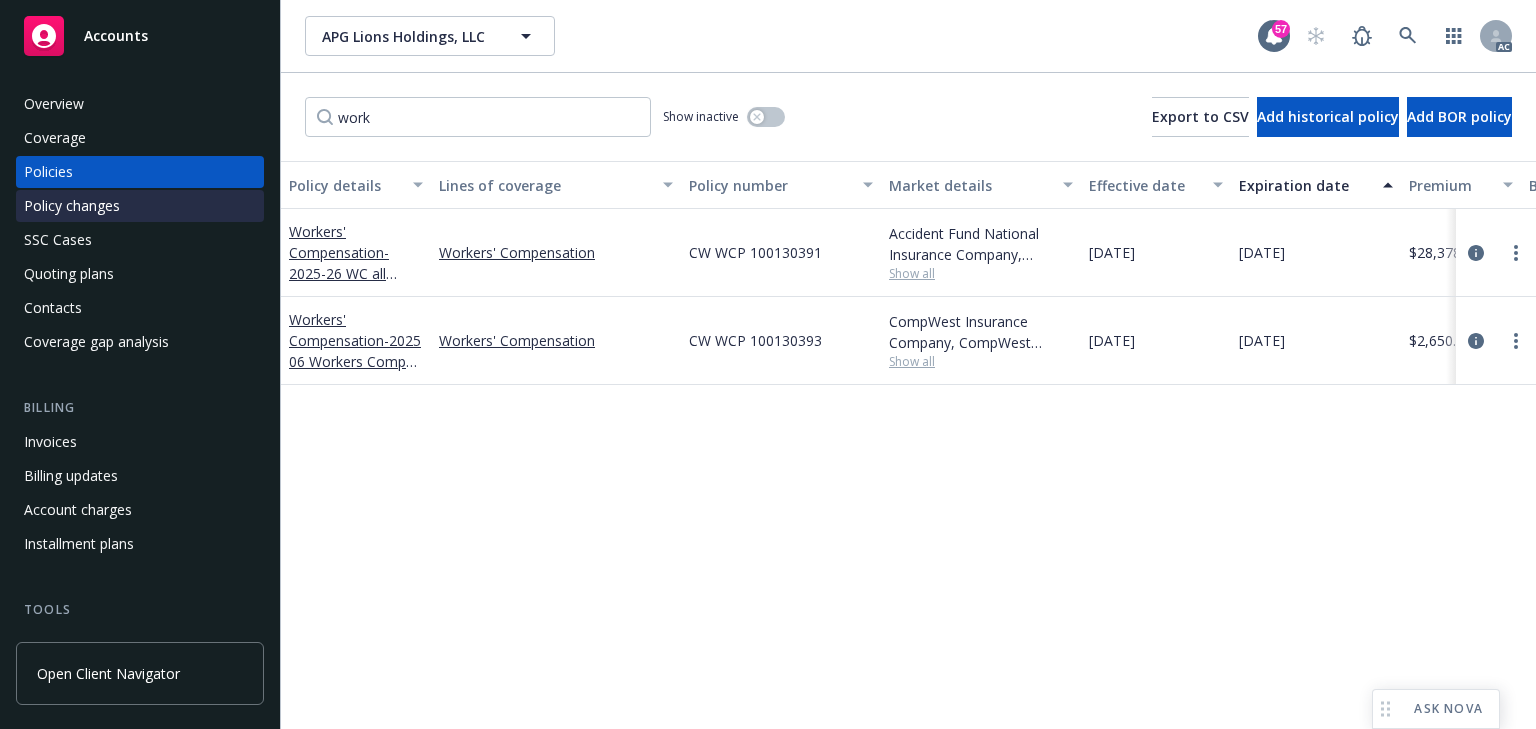 click on "Policy changes" at bounding box center [72, 206] 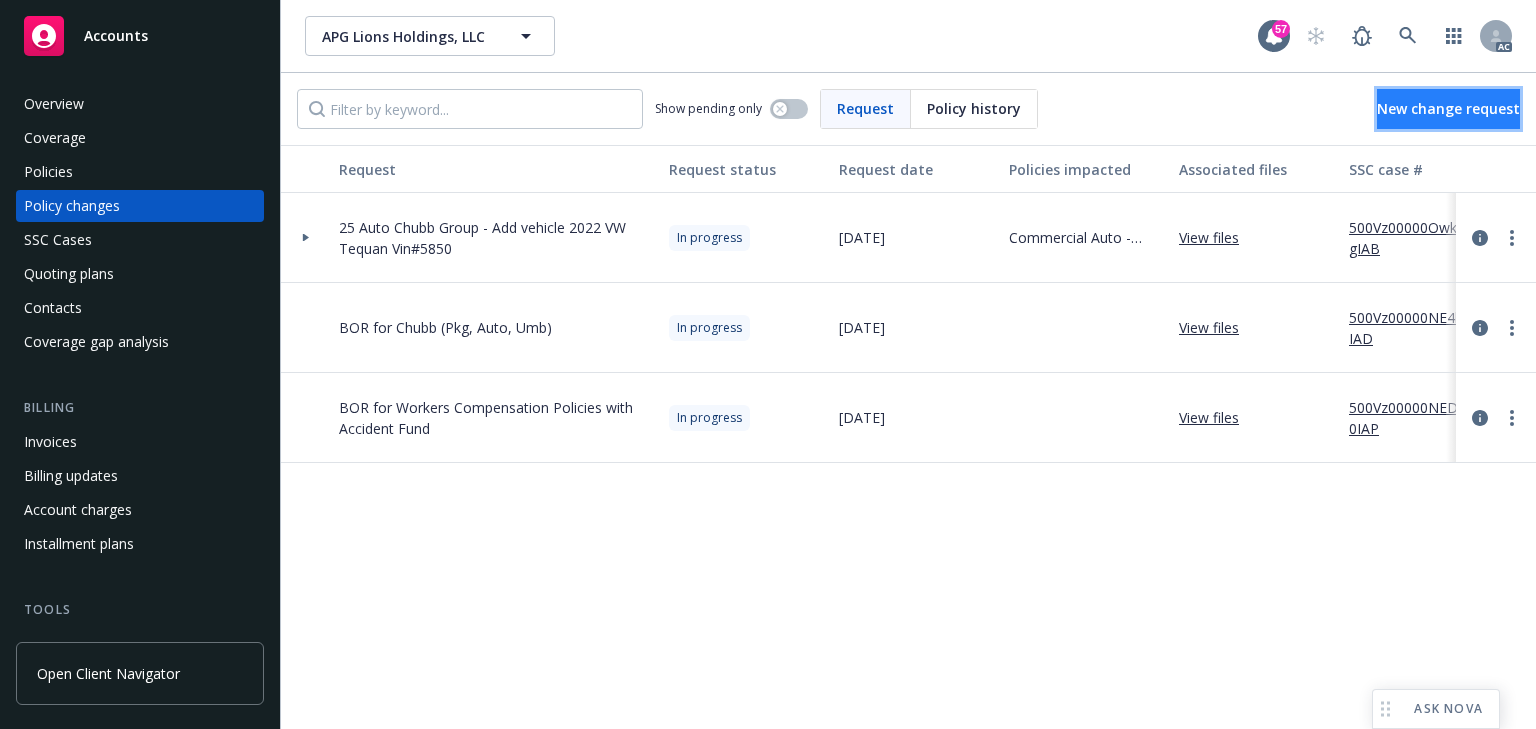 click on "New change request" at bounding box center (1448, 108) 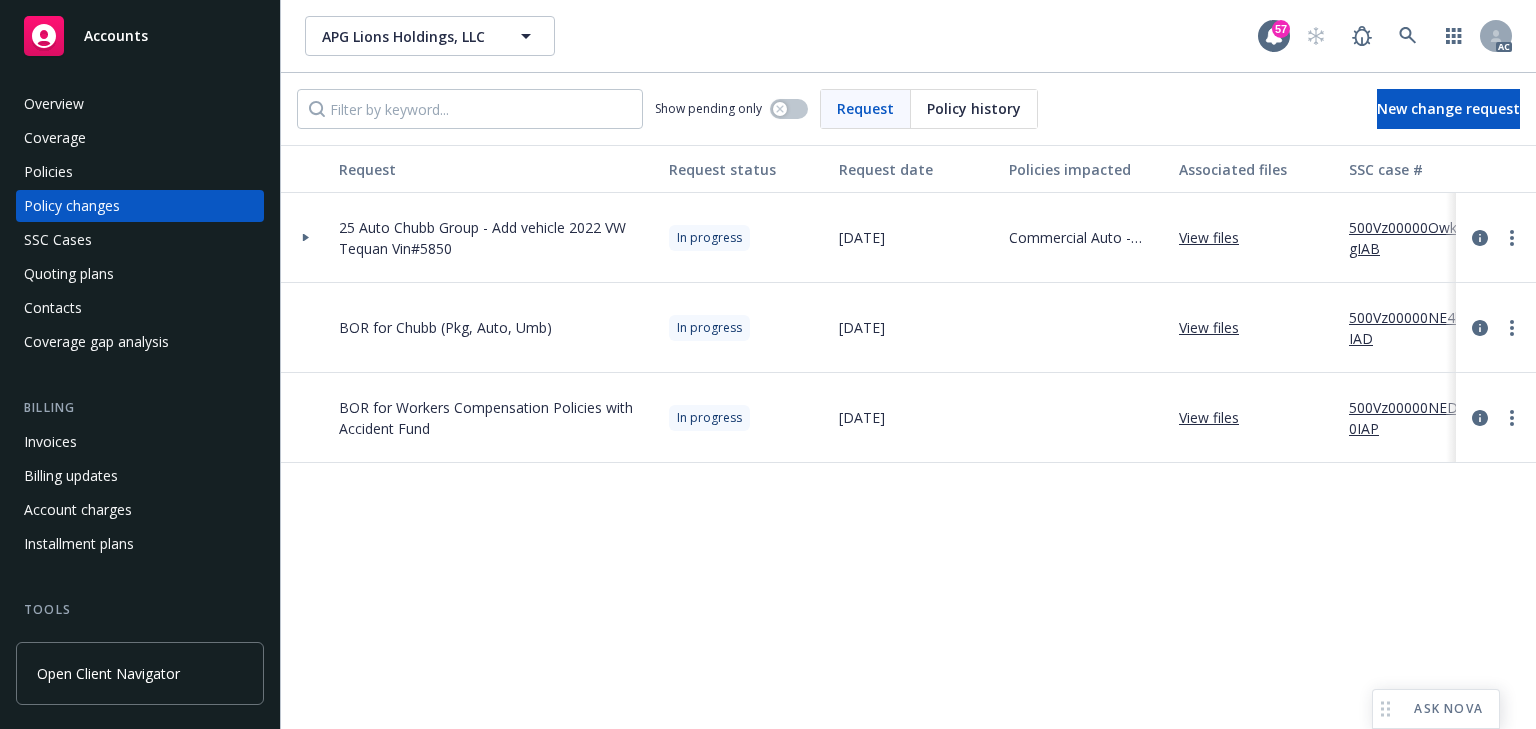click on "500Vz00000NEDI0IAP" at bounding box center [1416, 418] 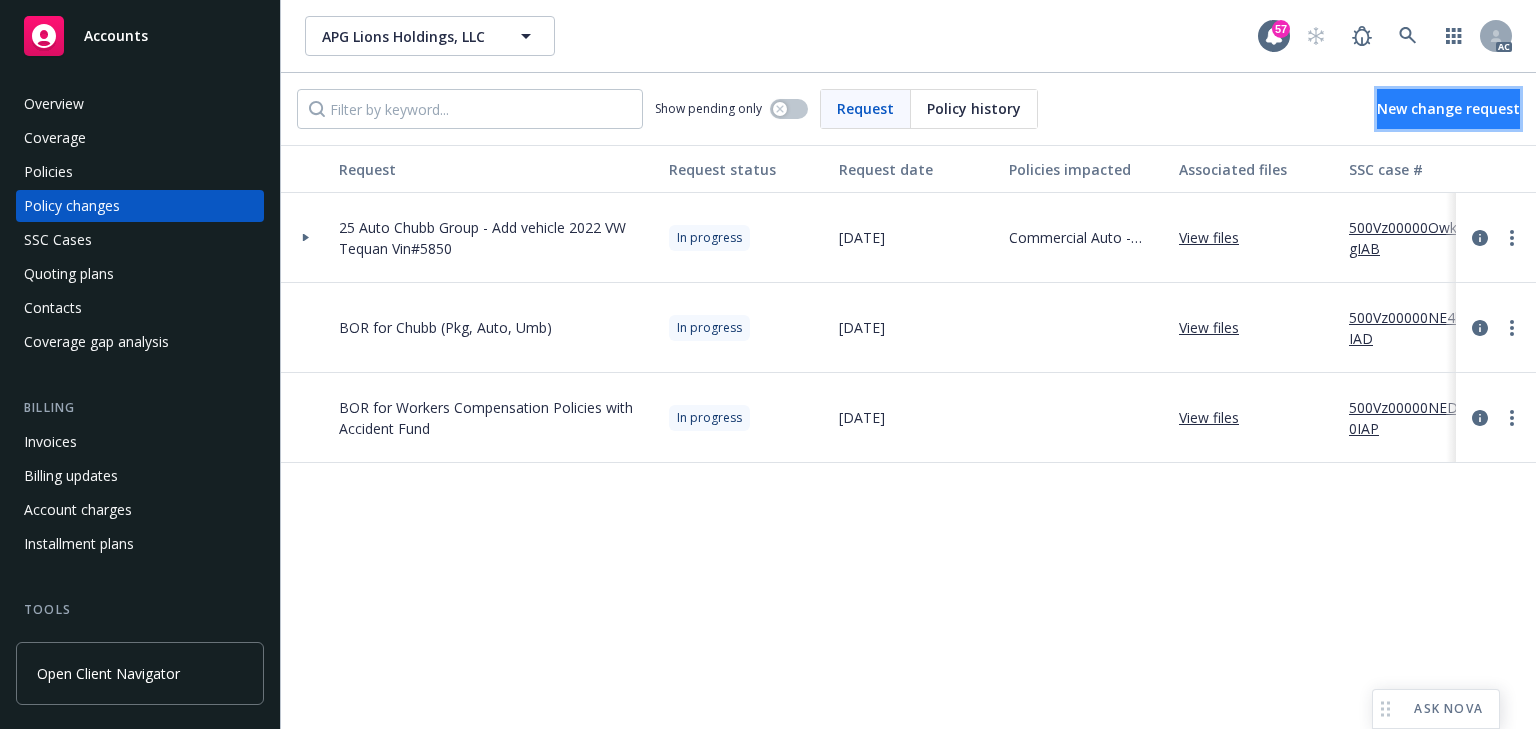 click on "New change request" at bounding box center [1448, 109] 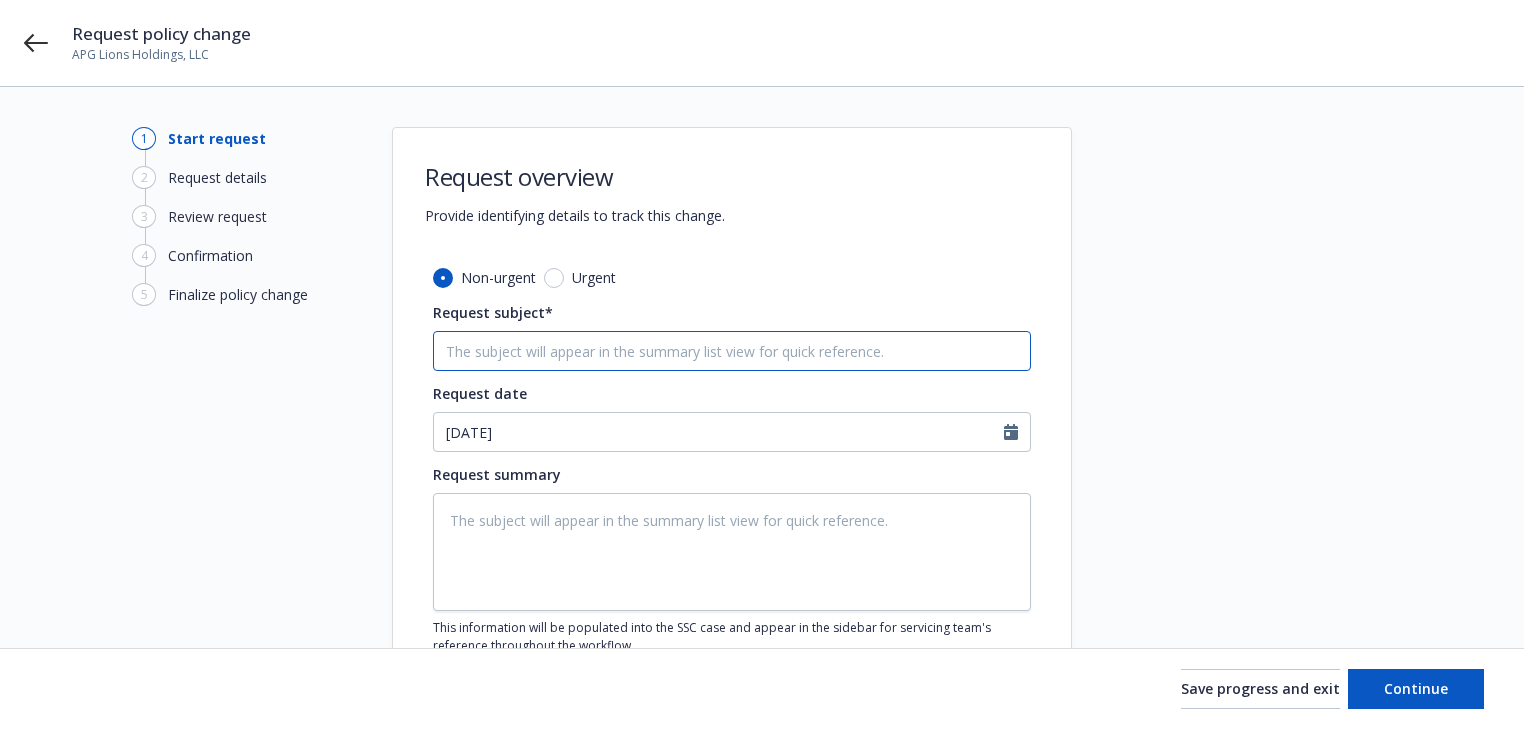click on "Request subject*" at bounding box center [732, 351] 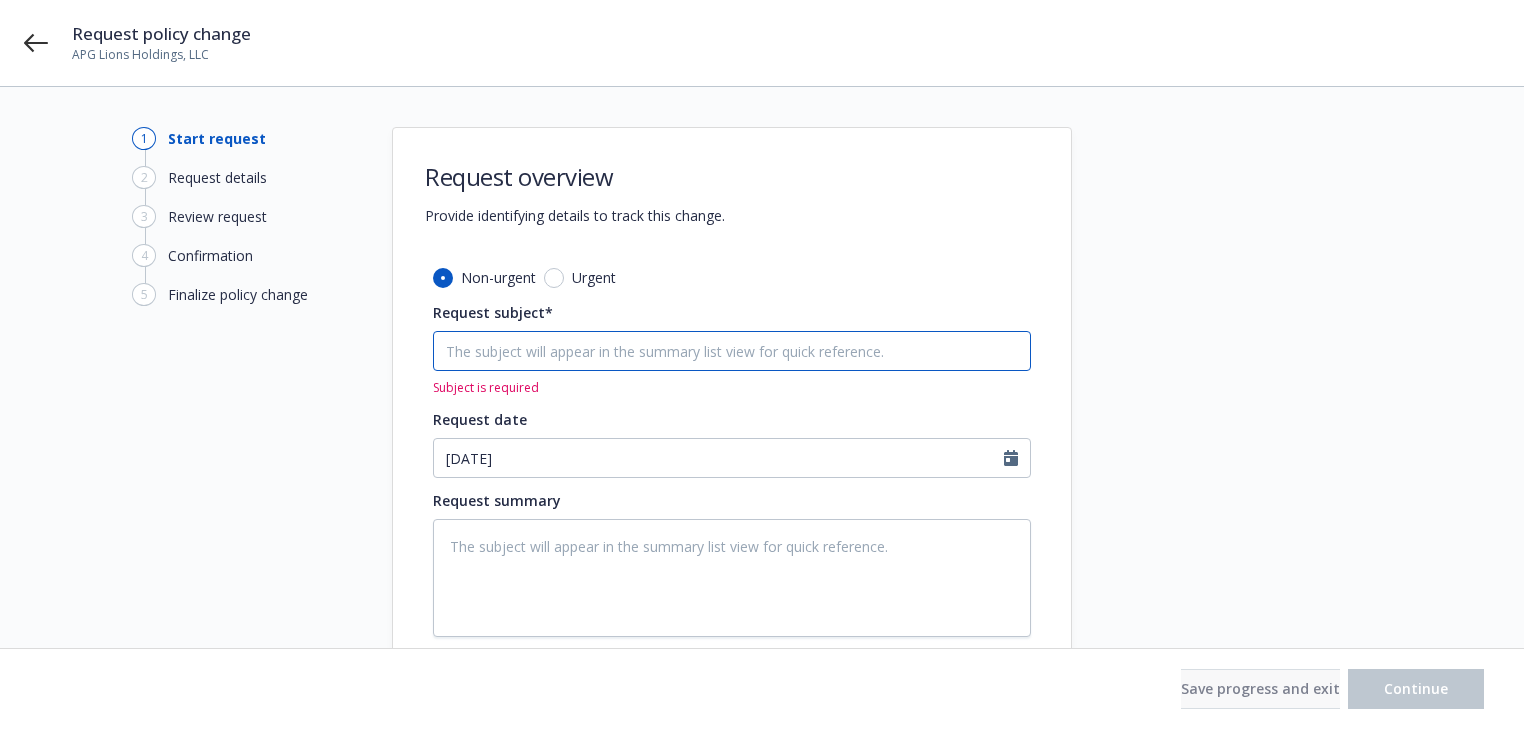 paste on "25 Workers' Compensation CompWest Insurance (AF Group) -" 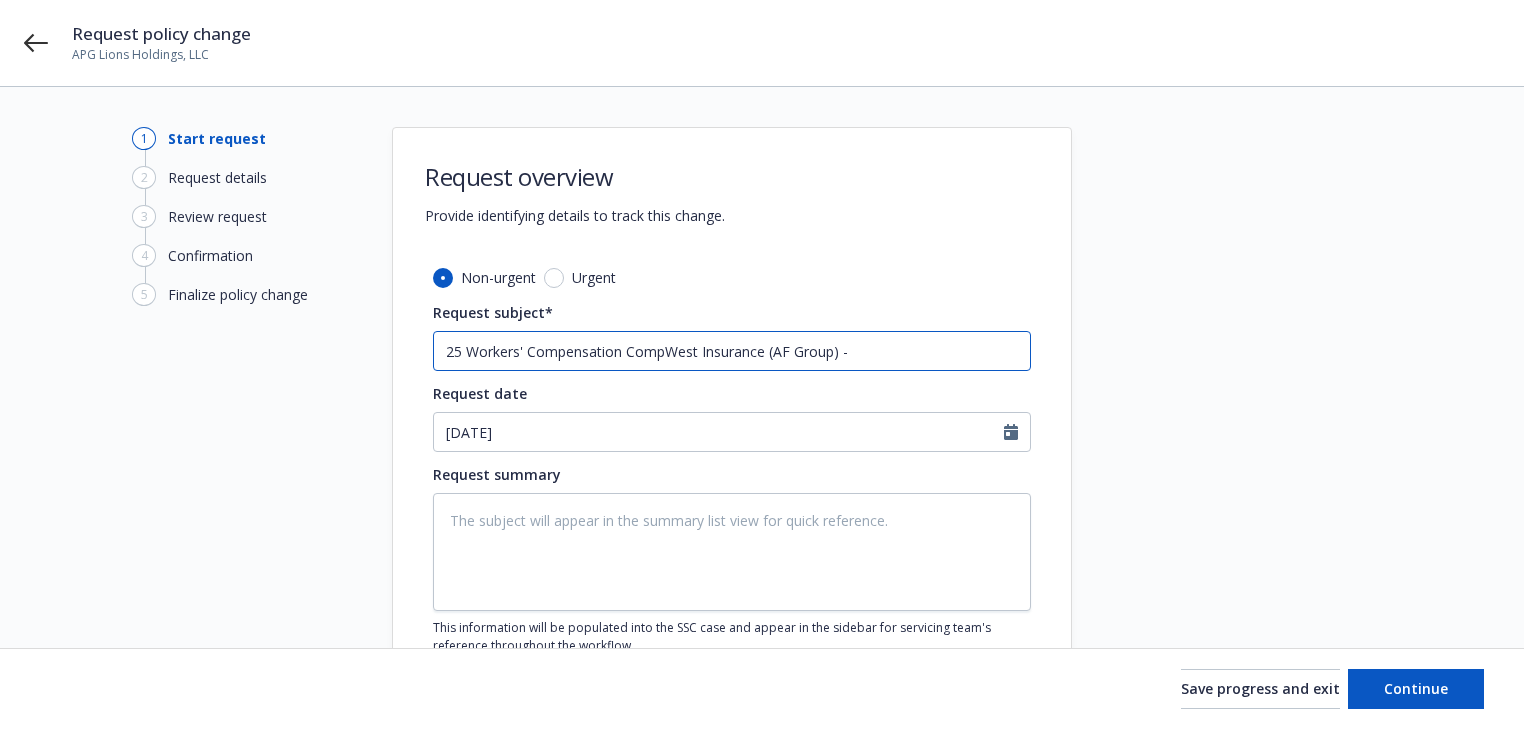 click on "25 Workers' Compensation CompWest Insurance (AF Group) -" at bounding box center (732, 351) 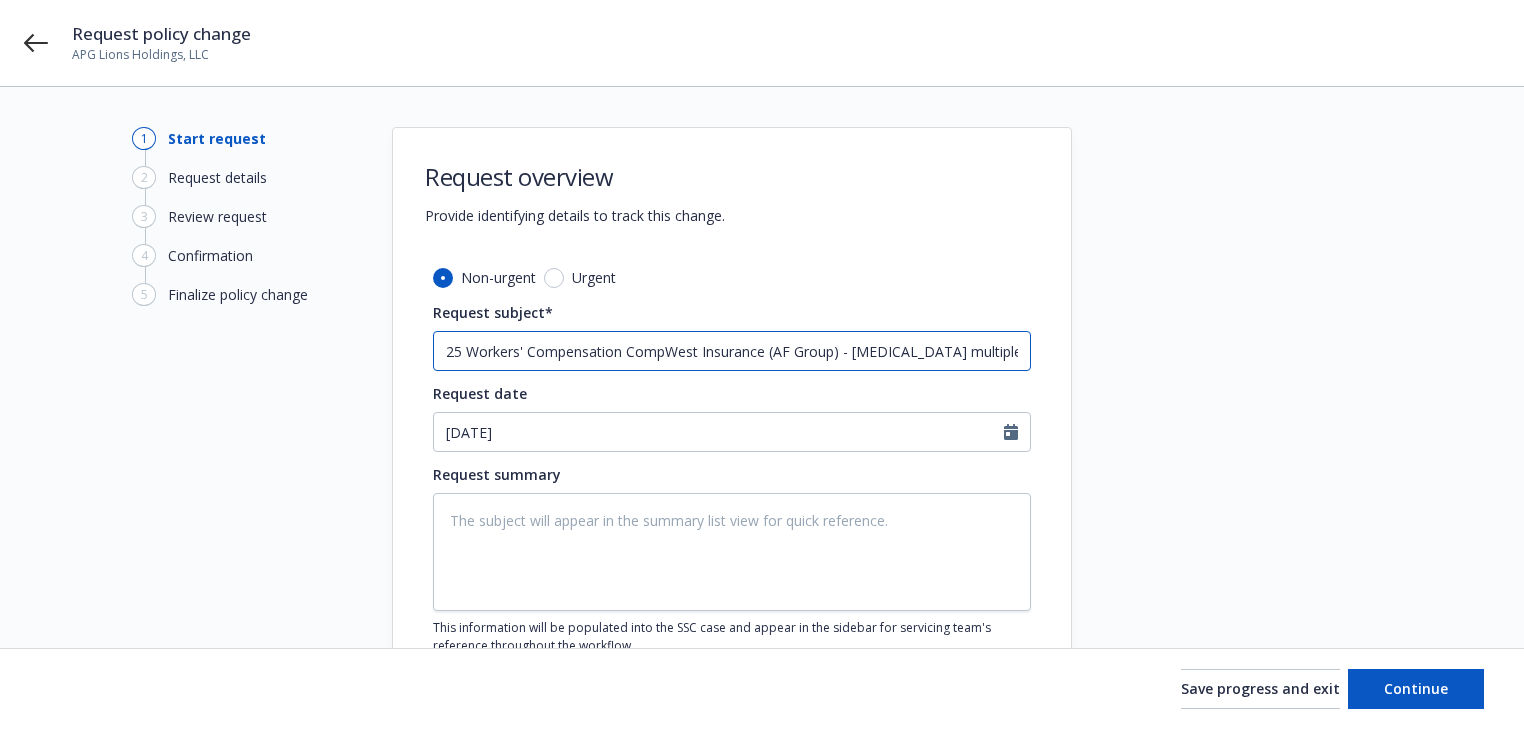 scroll, scrollTop: 0, scrollLeft: 3, axis: horizontal 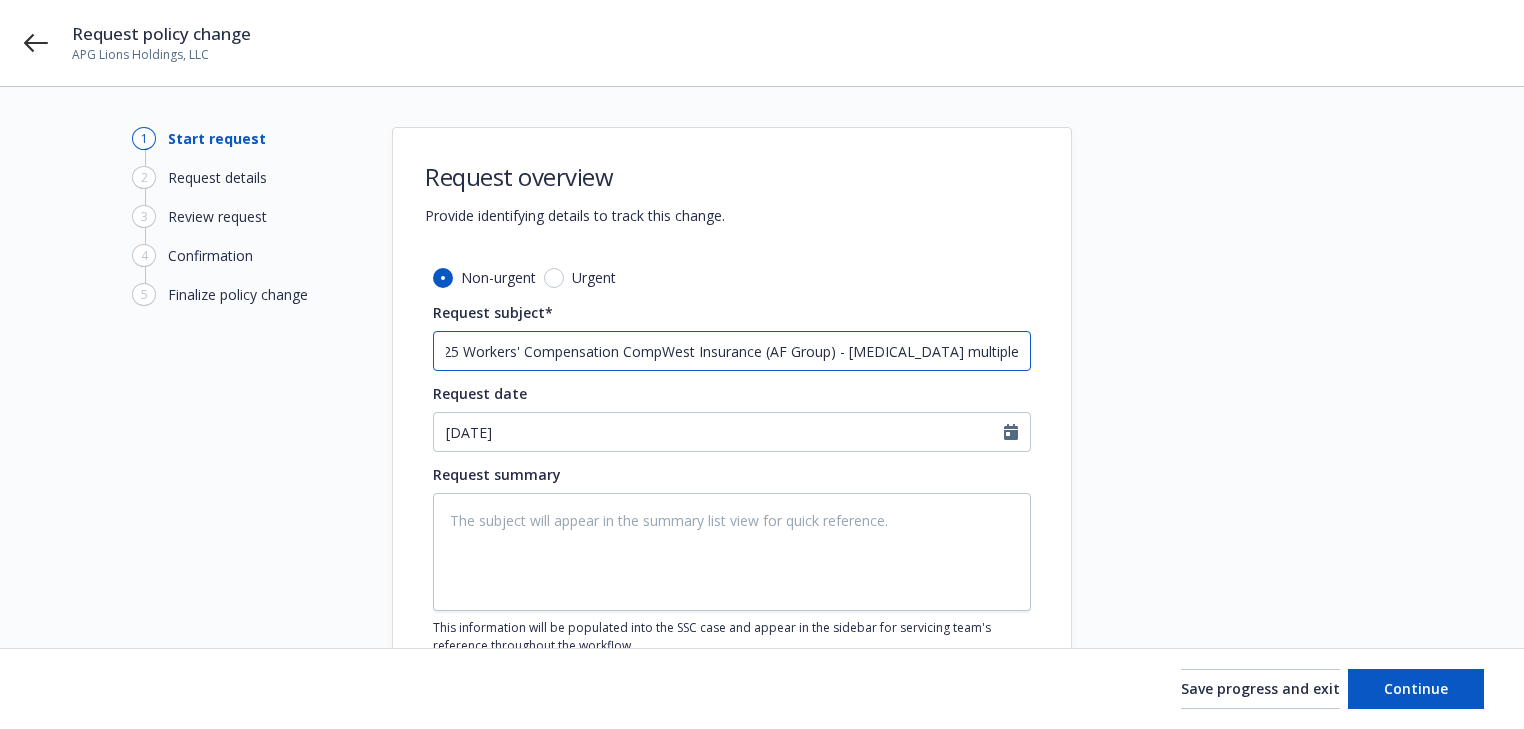 click on "25 Workers' Compensation CompWest Insurance (AF Group) - [MEDICAL_DATA] multiple class codes" at bounding box center [732, 351] 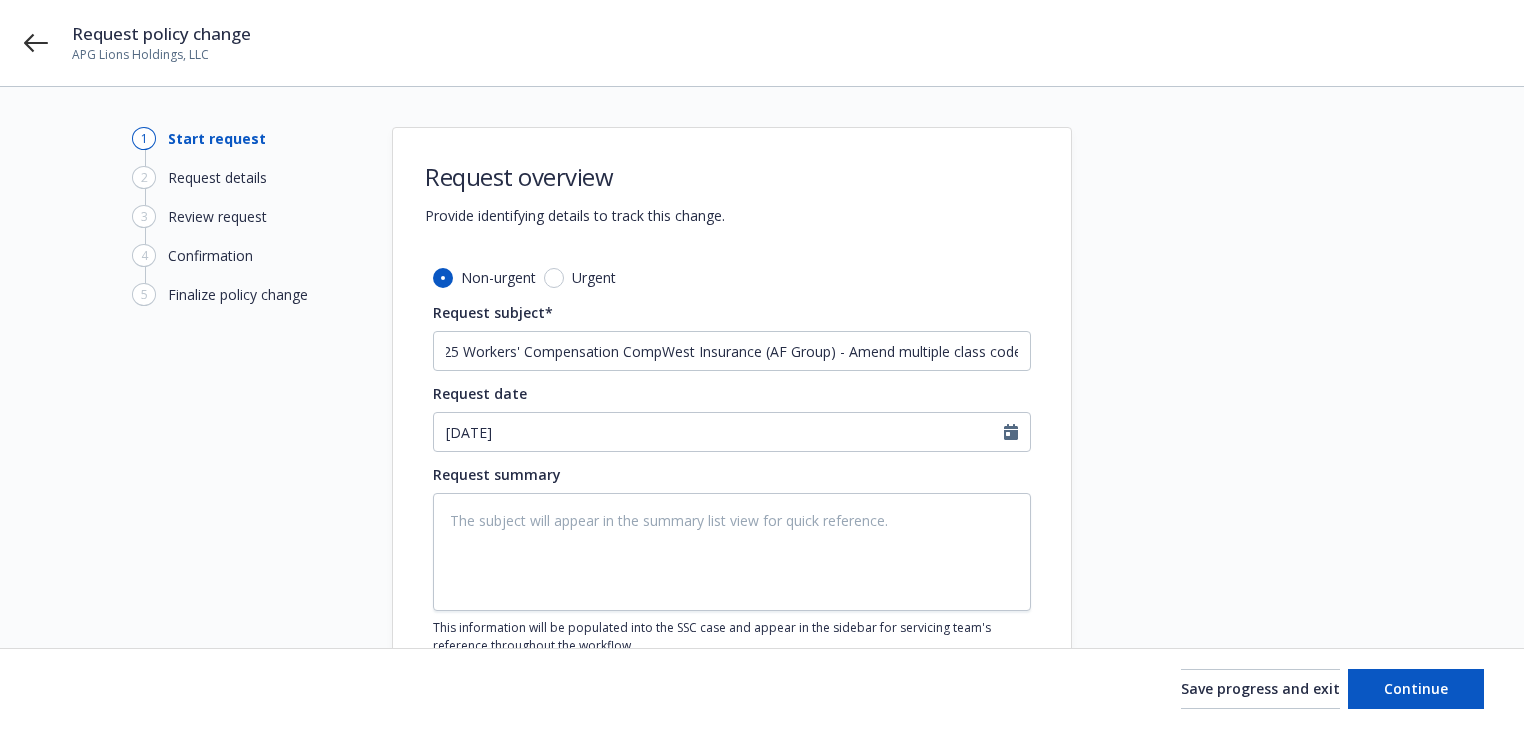 scroll, scrollTop: 0, scrollLeft: 0, axis: both 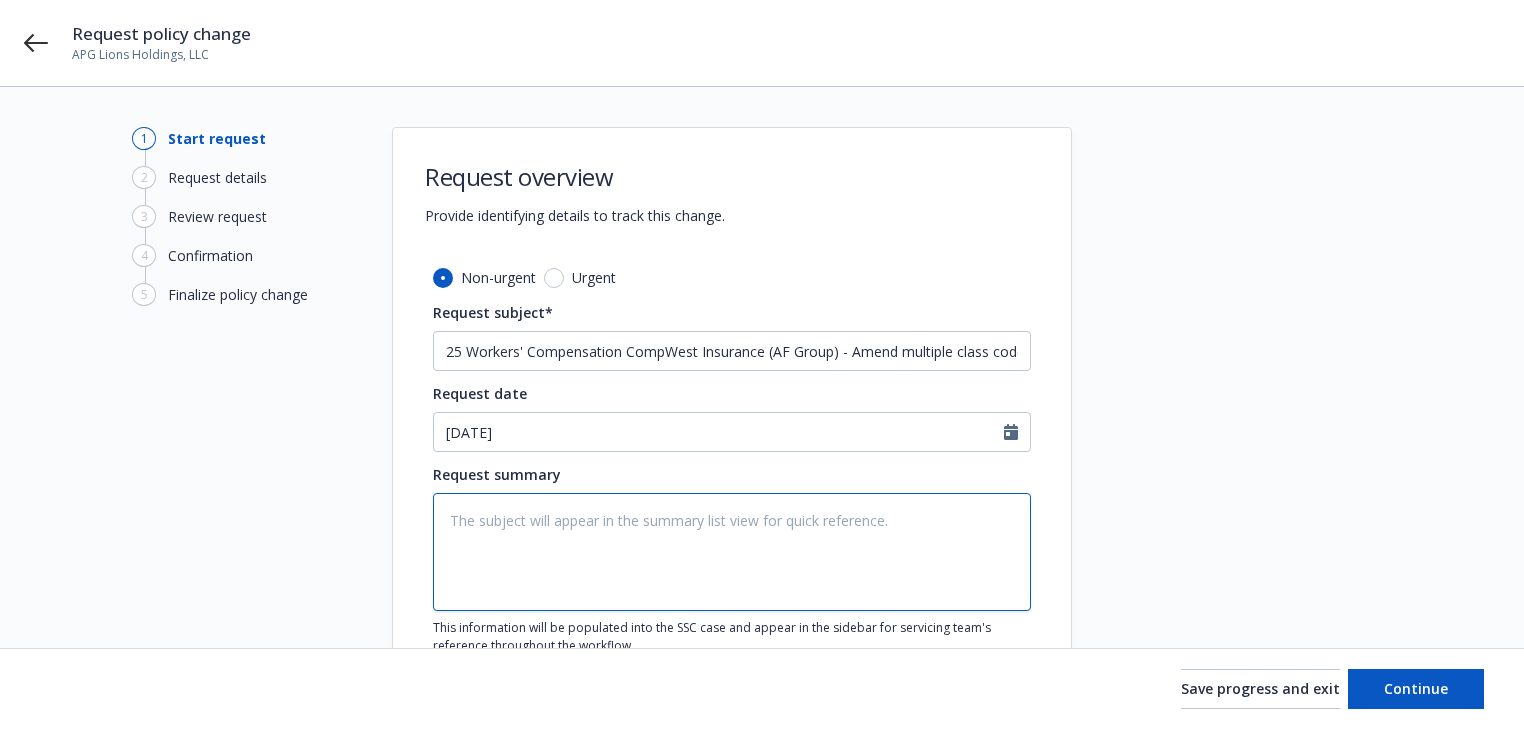 click at bounding box center (732, 552) 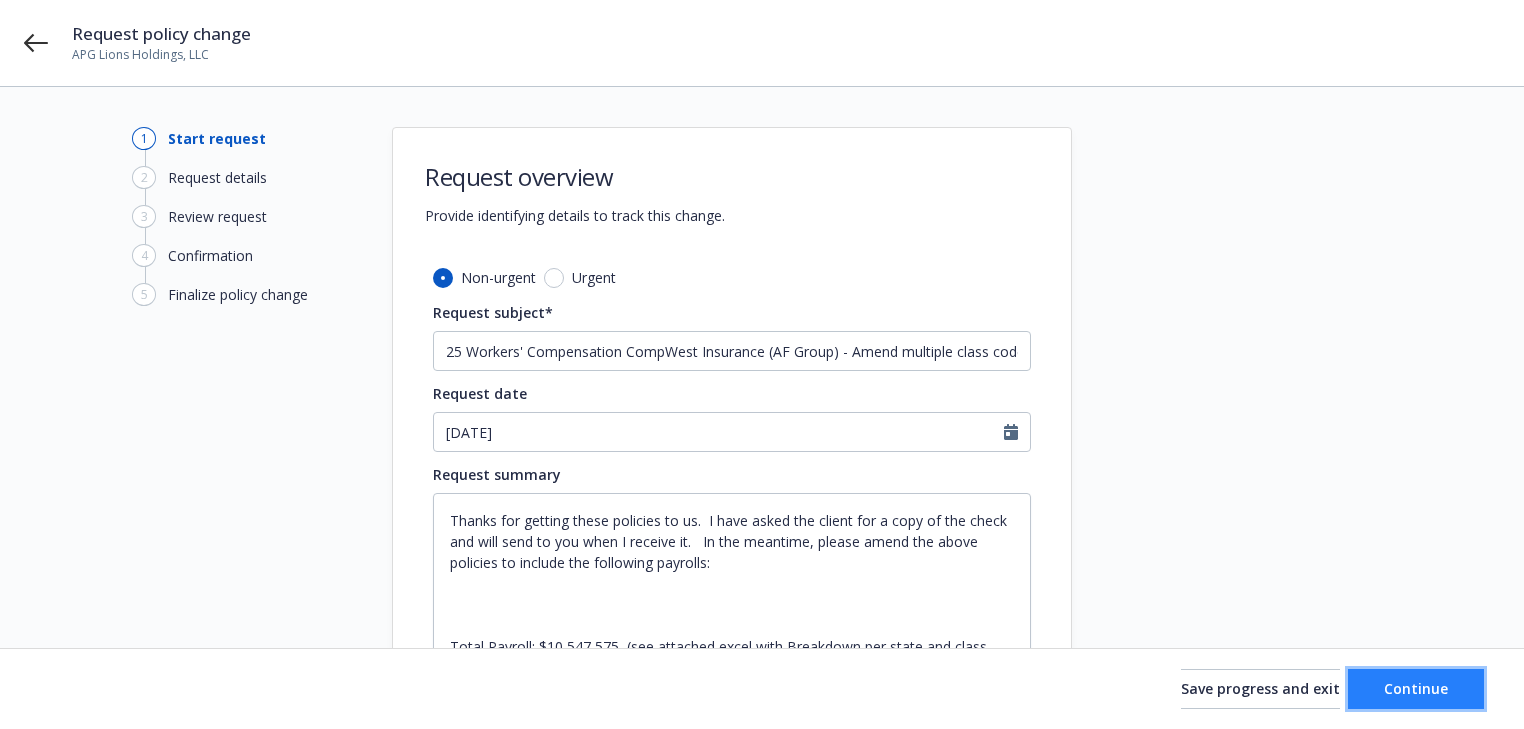 click on "Continue" at bounding box center [1416, 688] 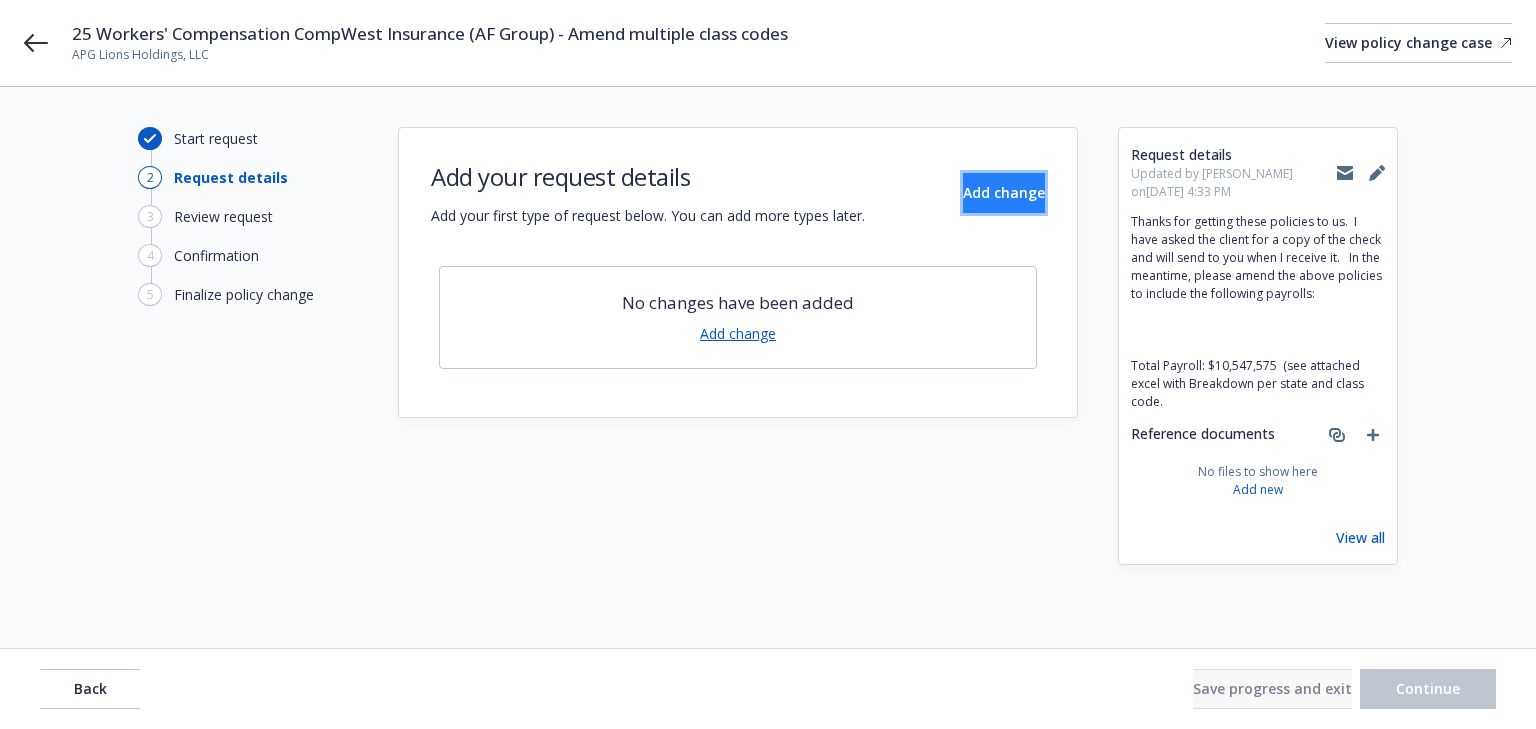 click on "Add change" at bounding box center (1004, 192) 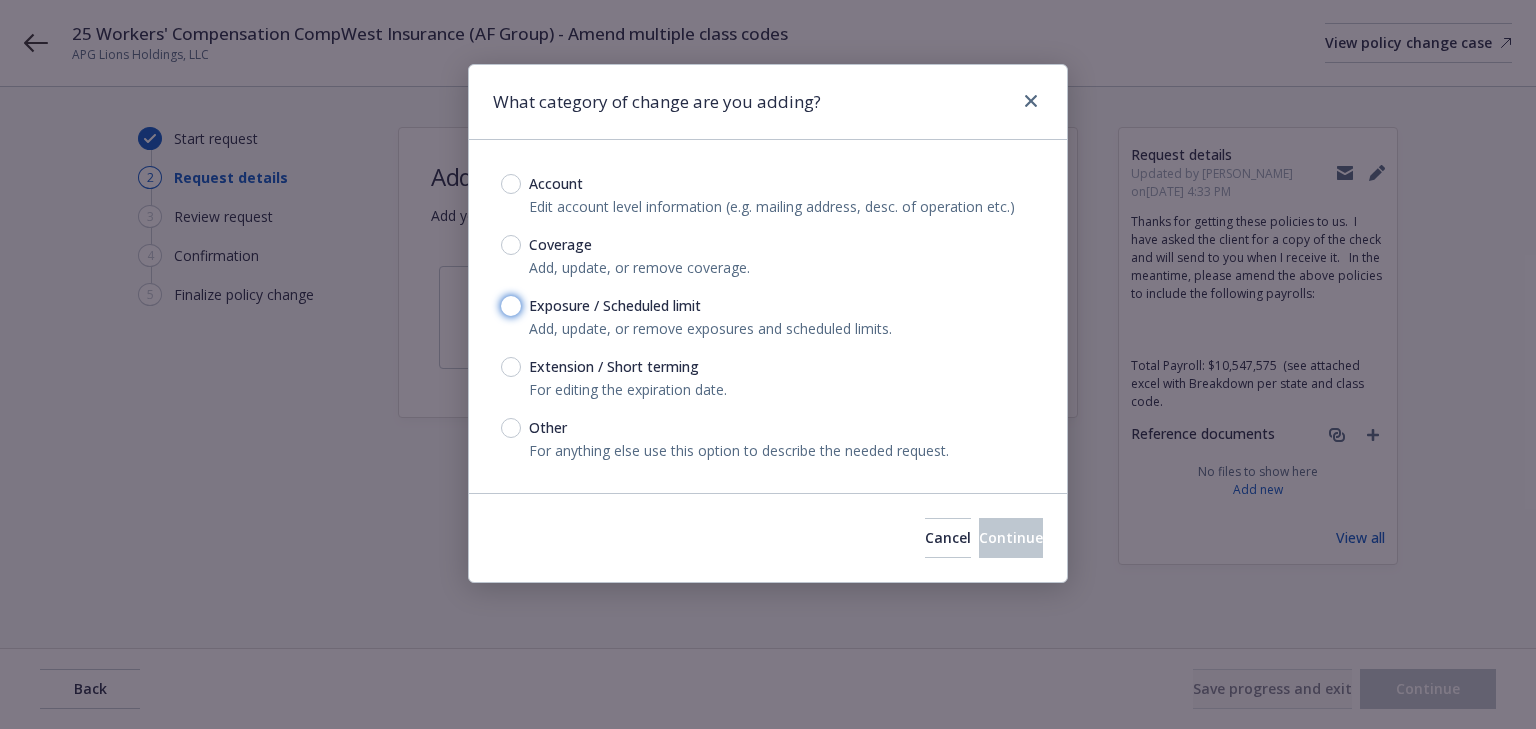 click on "Exposure / Scheduled limit" at bounding box center (511, 306) 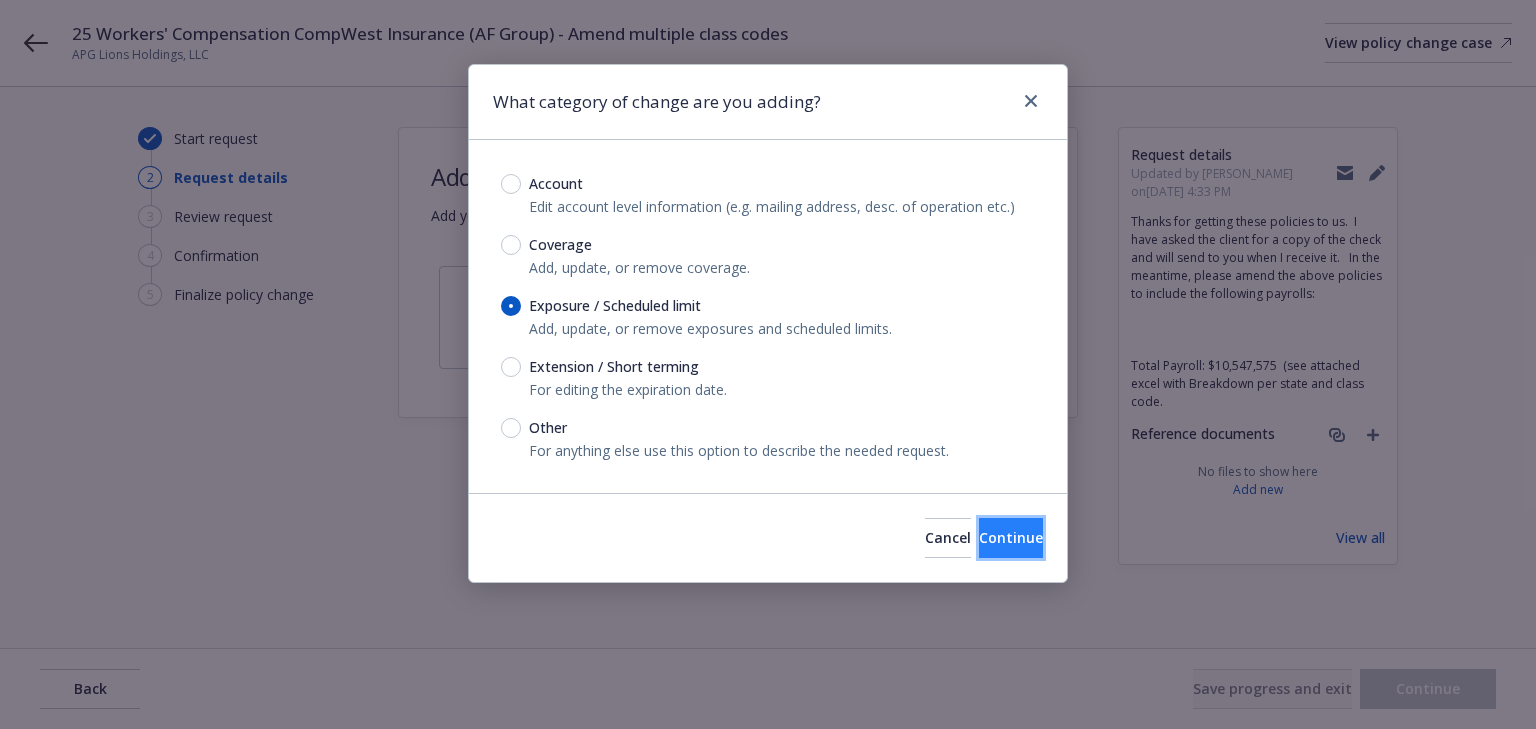 click on "Continue" at bounding box center [1011, 537] 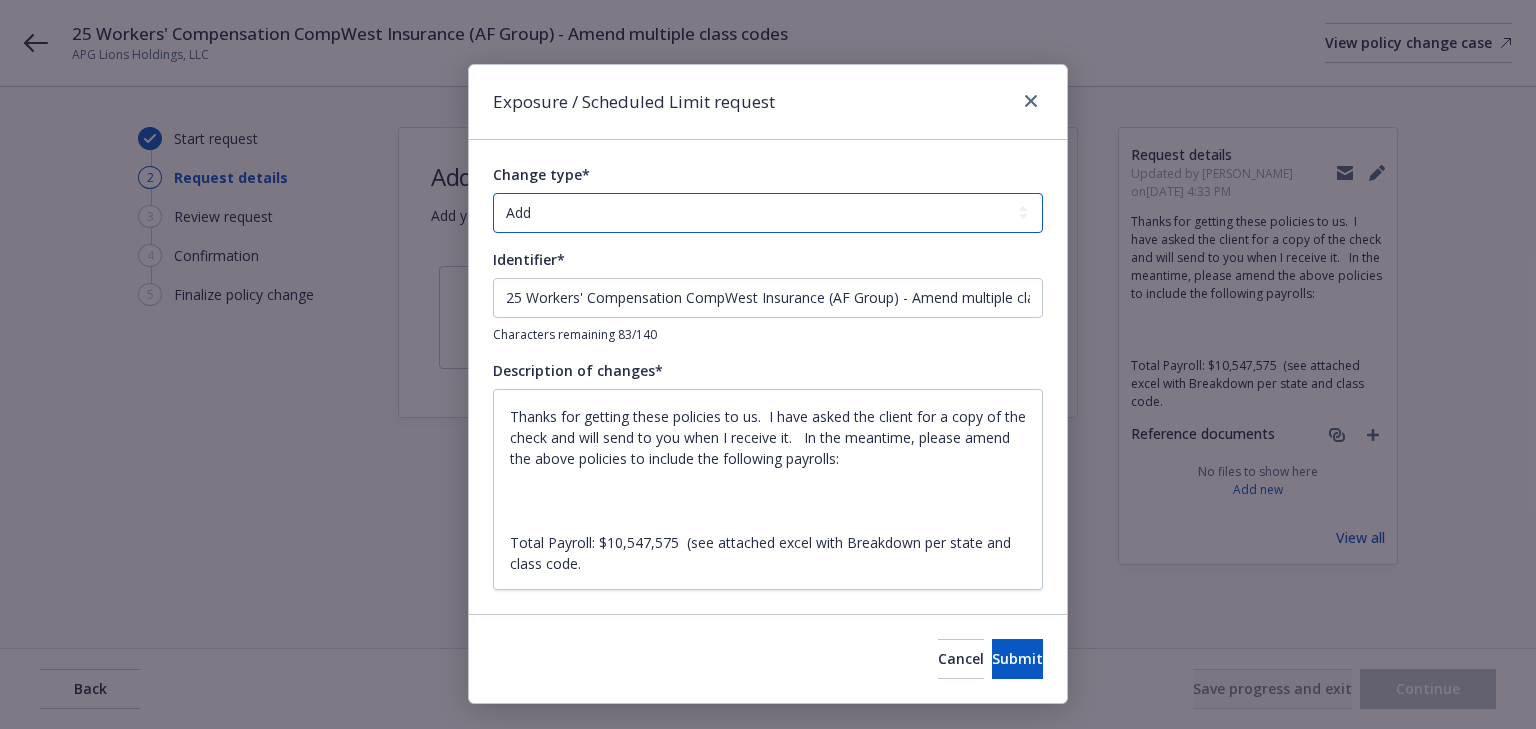 click on "Add Audit Change Remove" at bounding box center [768, 213] 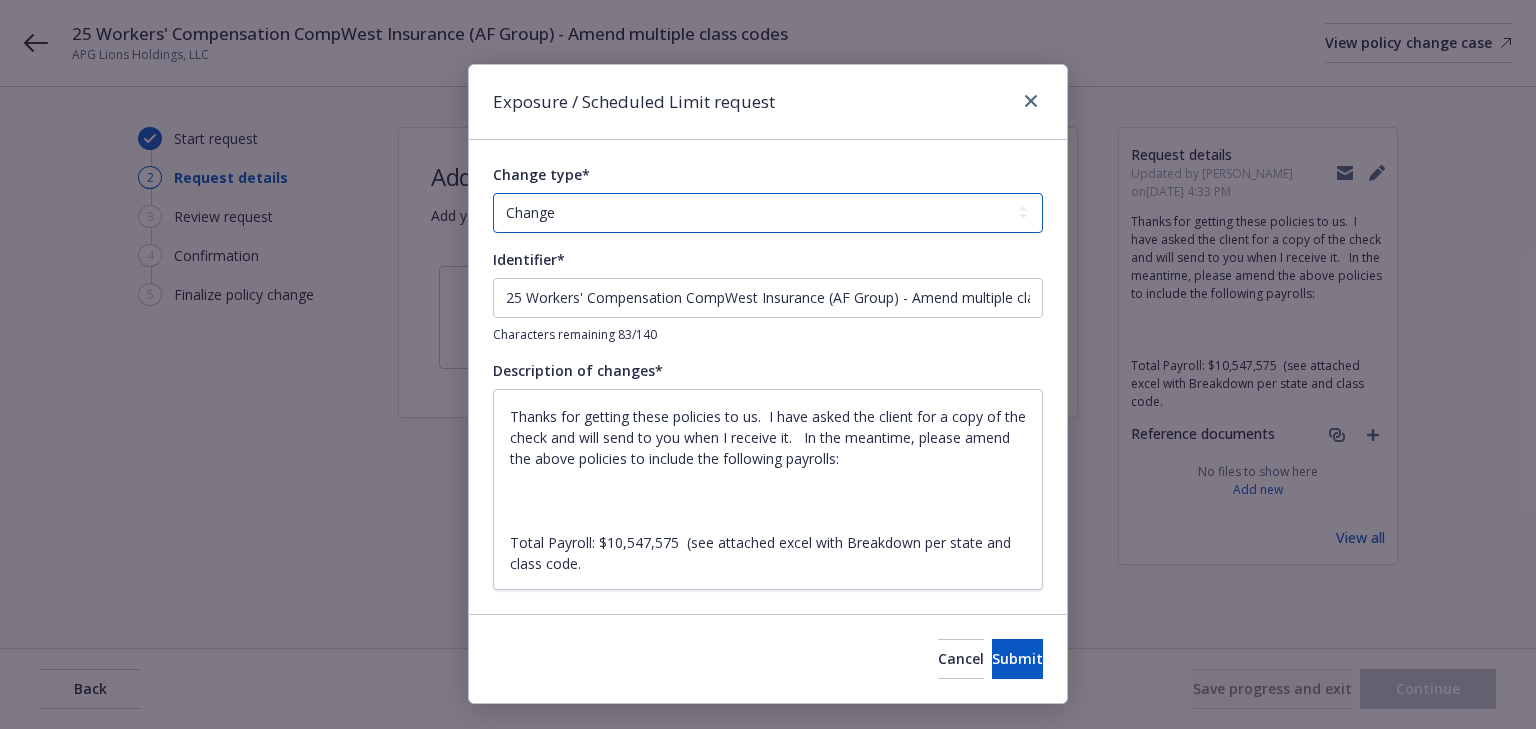 click on "Add Audit Change Remove" at bounding box center [768, 213] 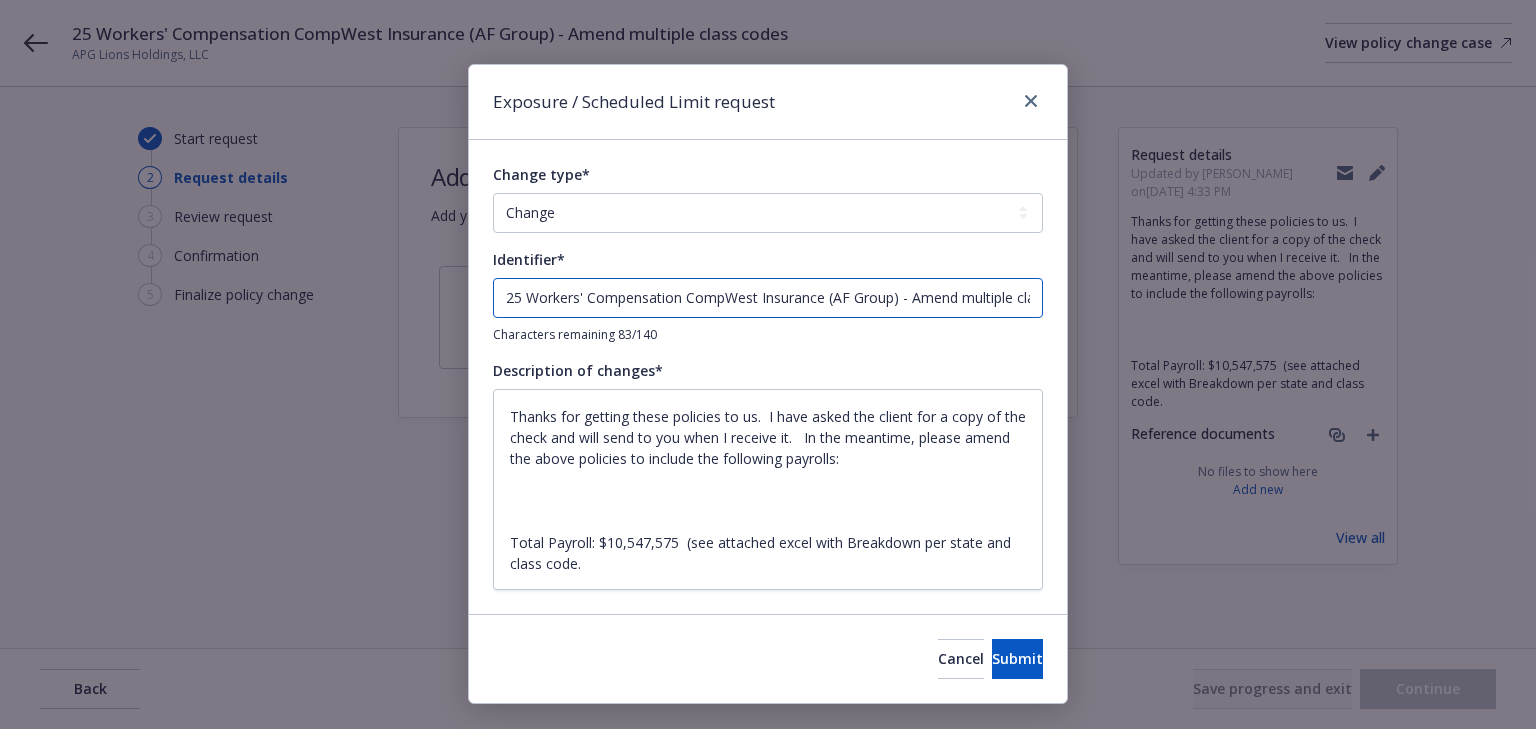 drag, startPoint x: 904, startPoint y: 297, endPoint x: -673, endPoint y: 347, distance: 1577.7925 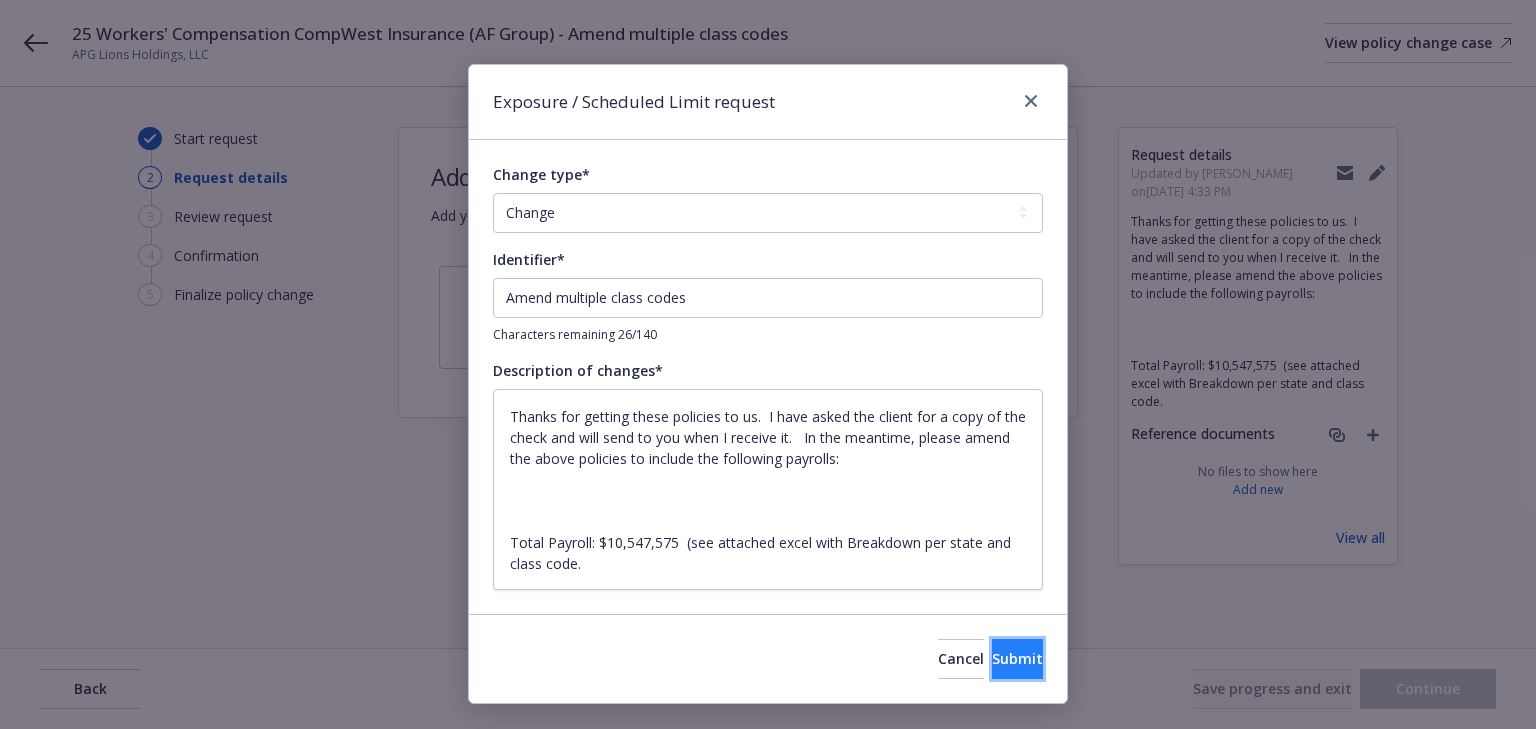 click on "Submit" at bounding box center [1017, 658] 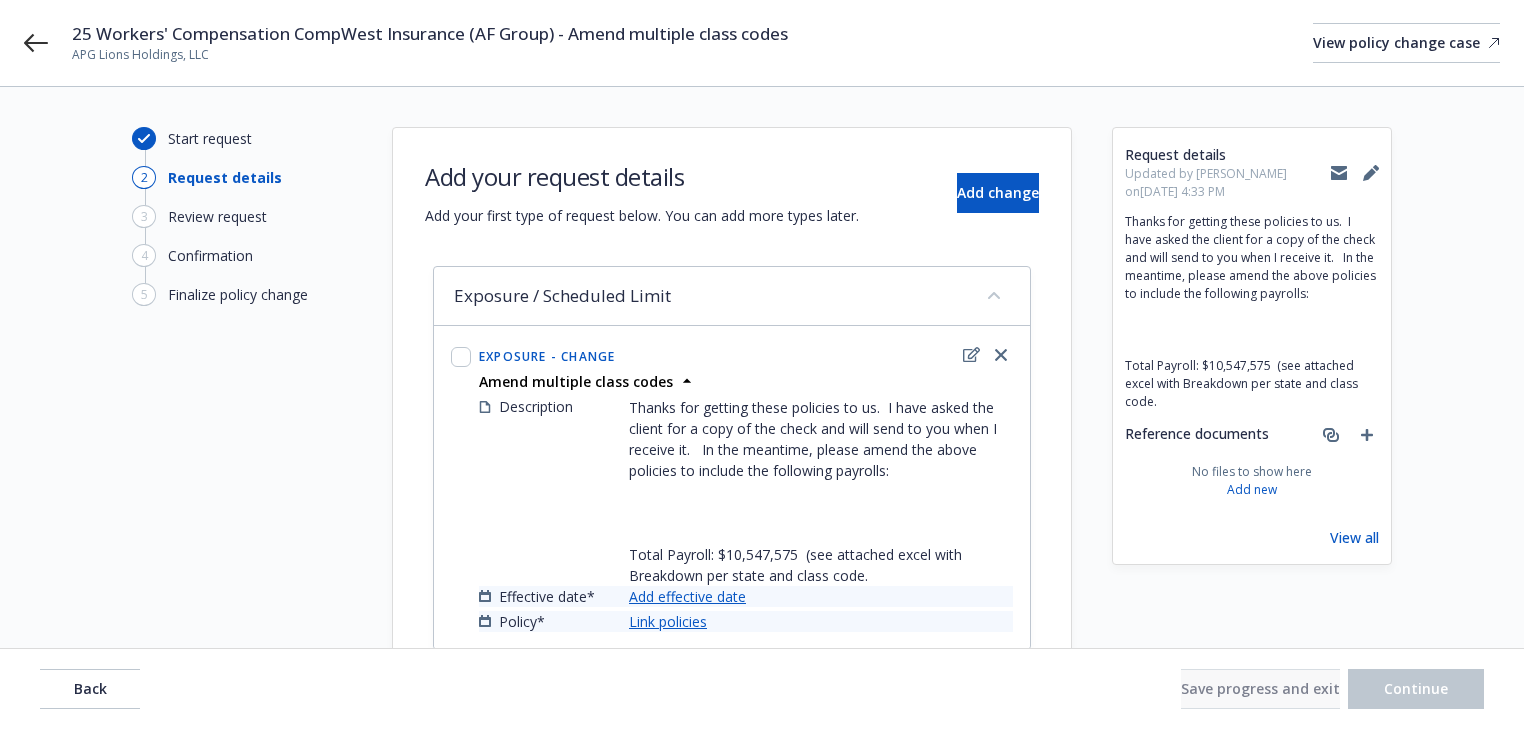 click on "Add effective date" at bounding box center [687, 596] 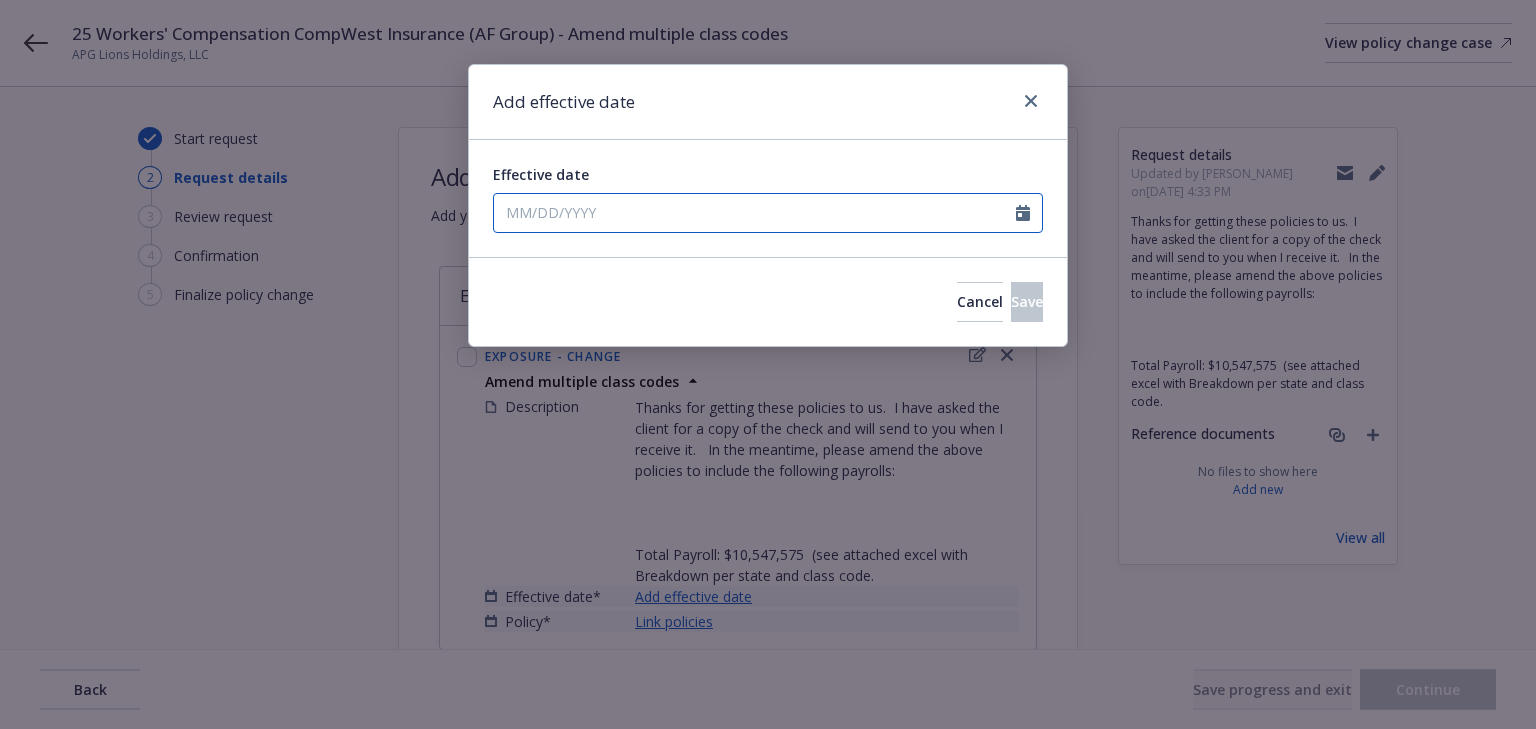 click on "Effective date" at bounding box center [755, 213] 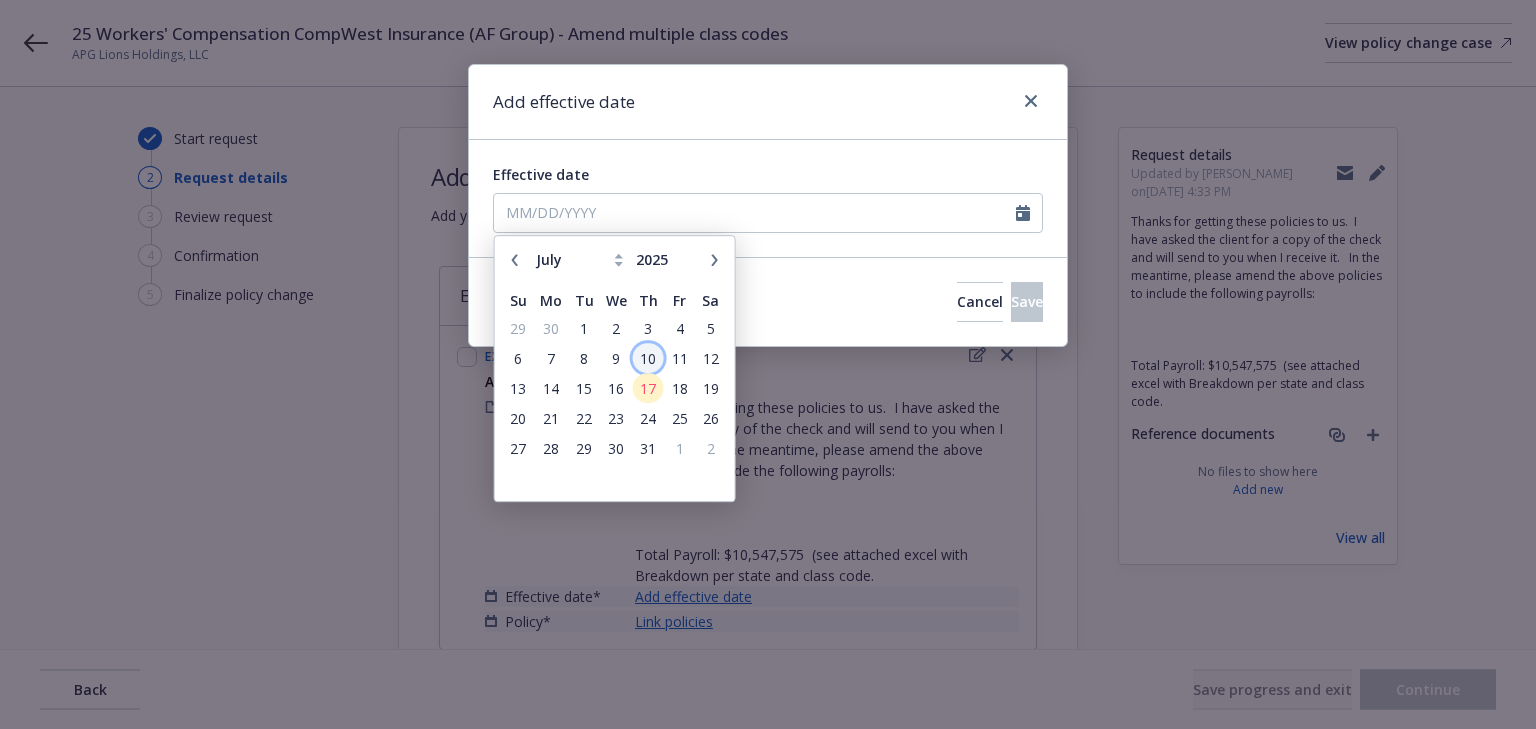click on "10" at bounding box center (648, 358) 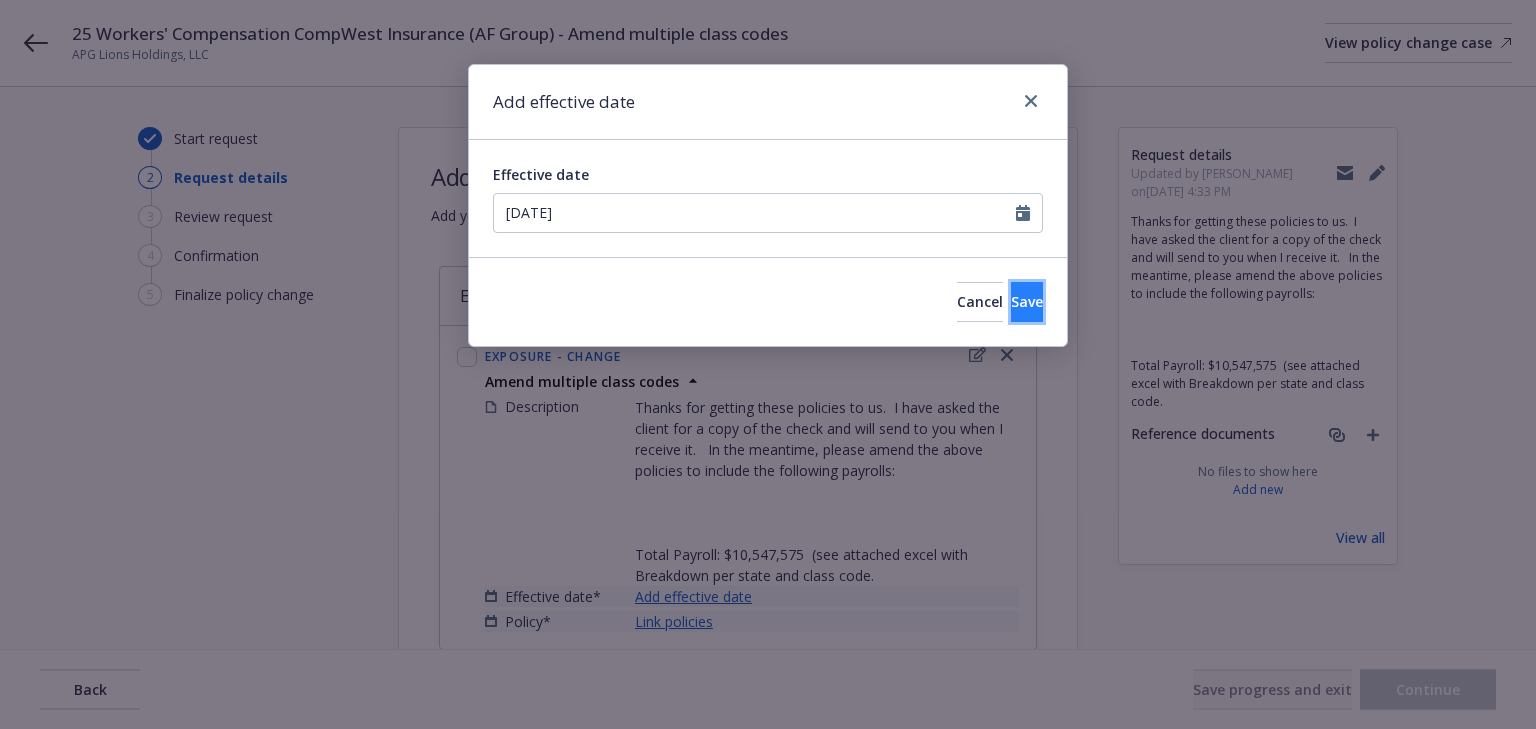 click on "Save" at bounding box center (1027, 302) 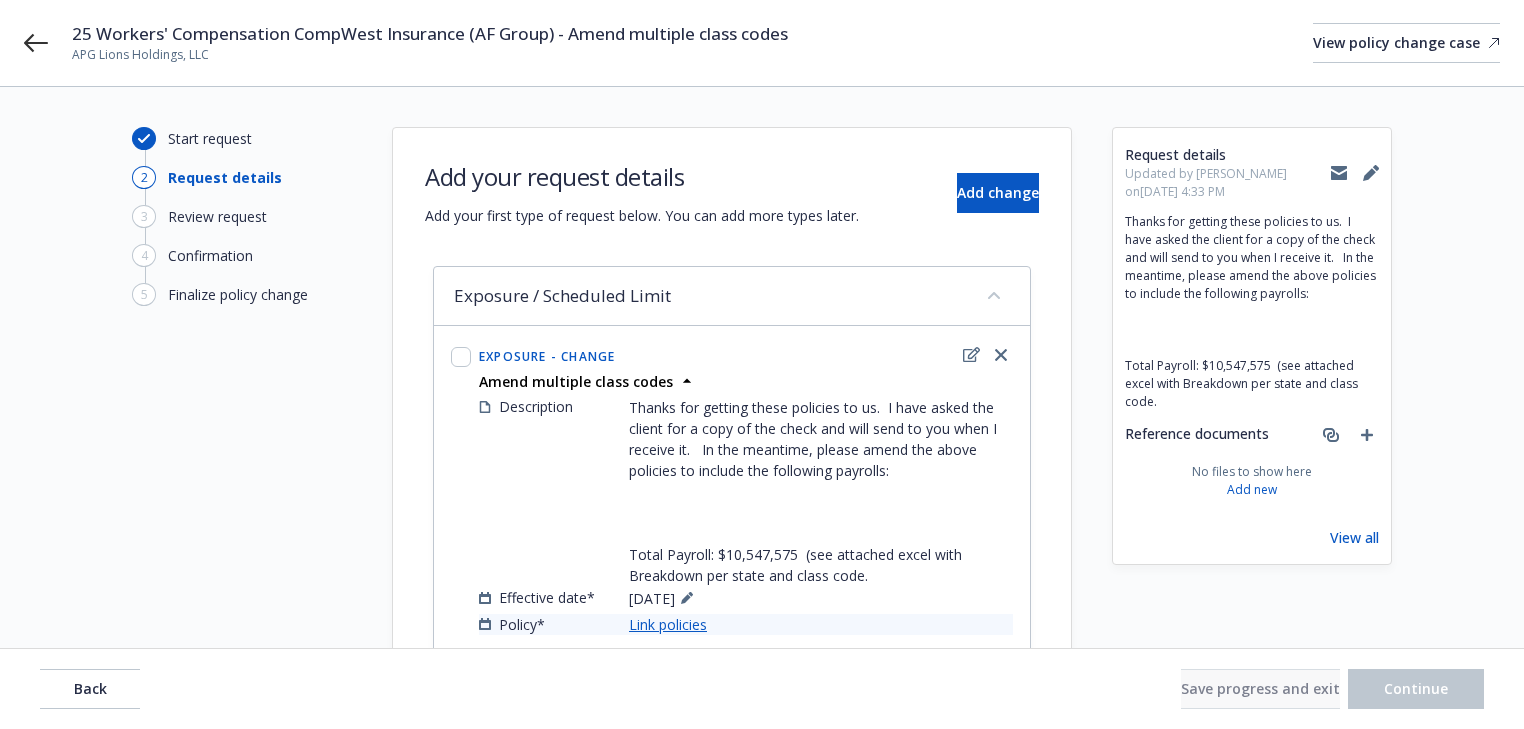 click on "Link policies" at bounding box center [668, 624] 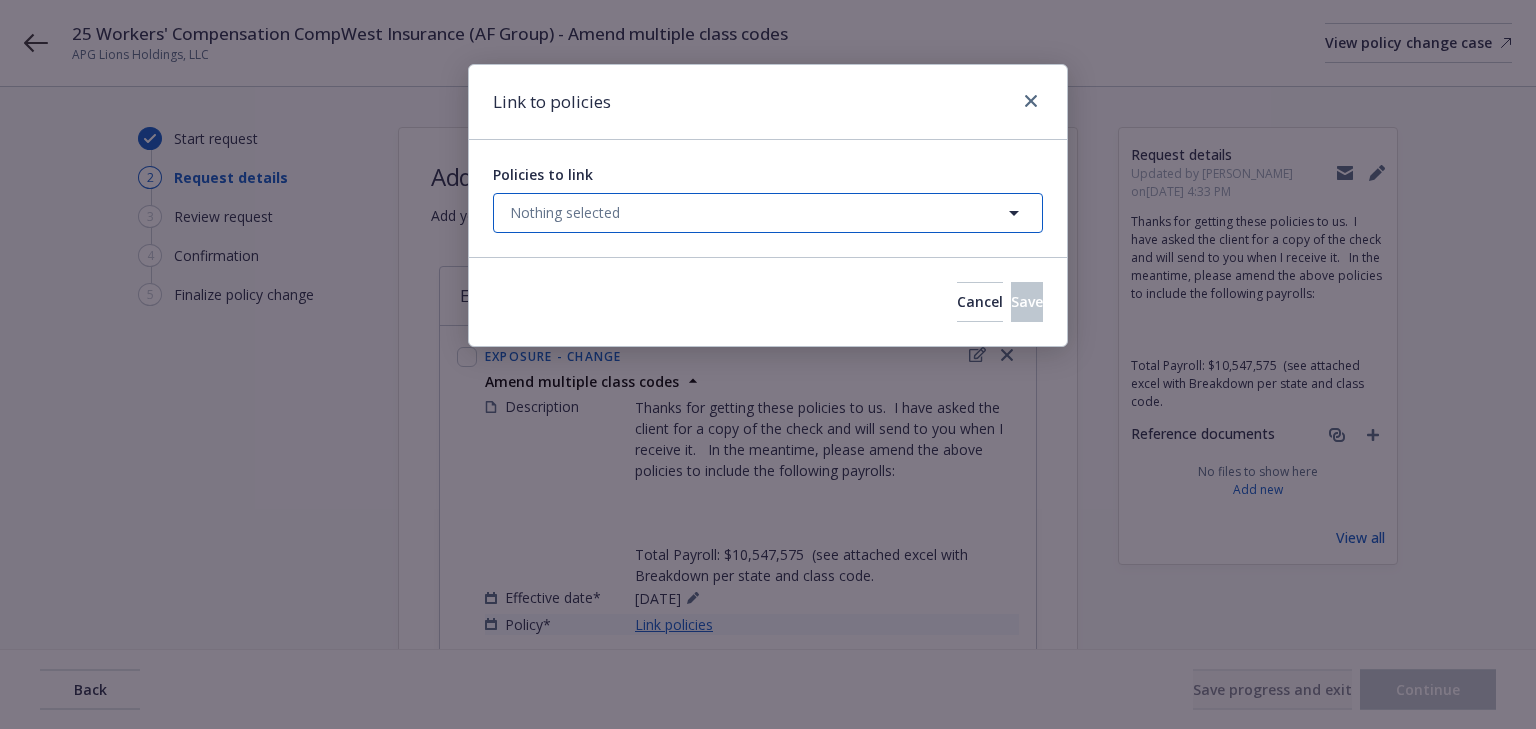 click on "Nothing selected" at bounding box center [565, 212] 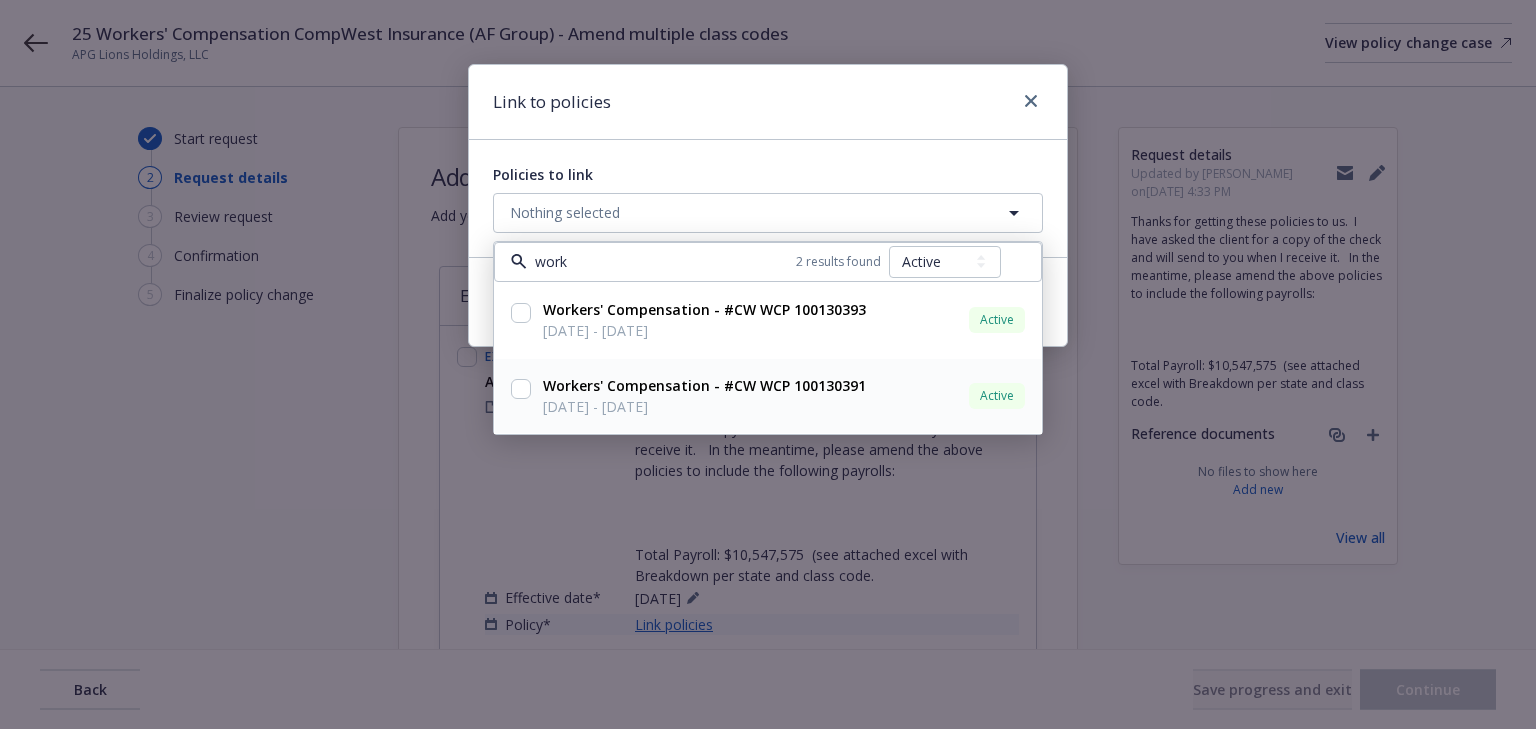 click at bounding box center [521, 389] 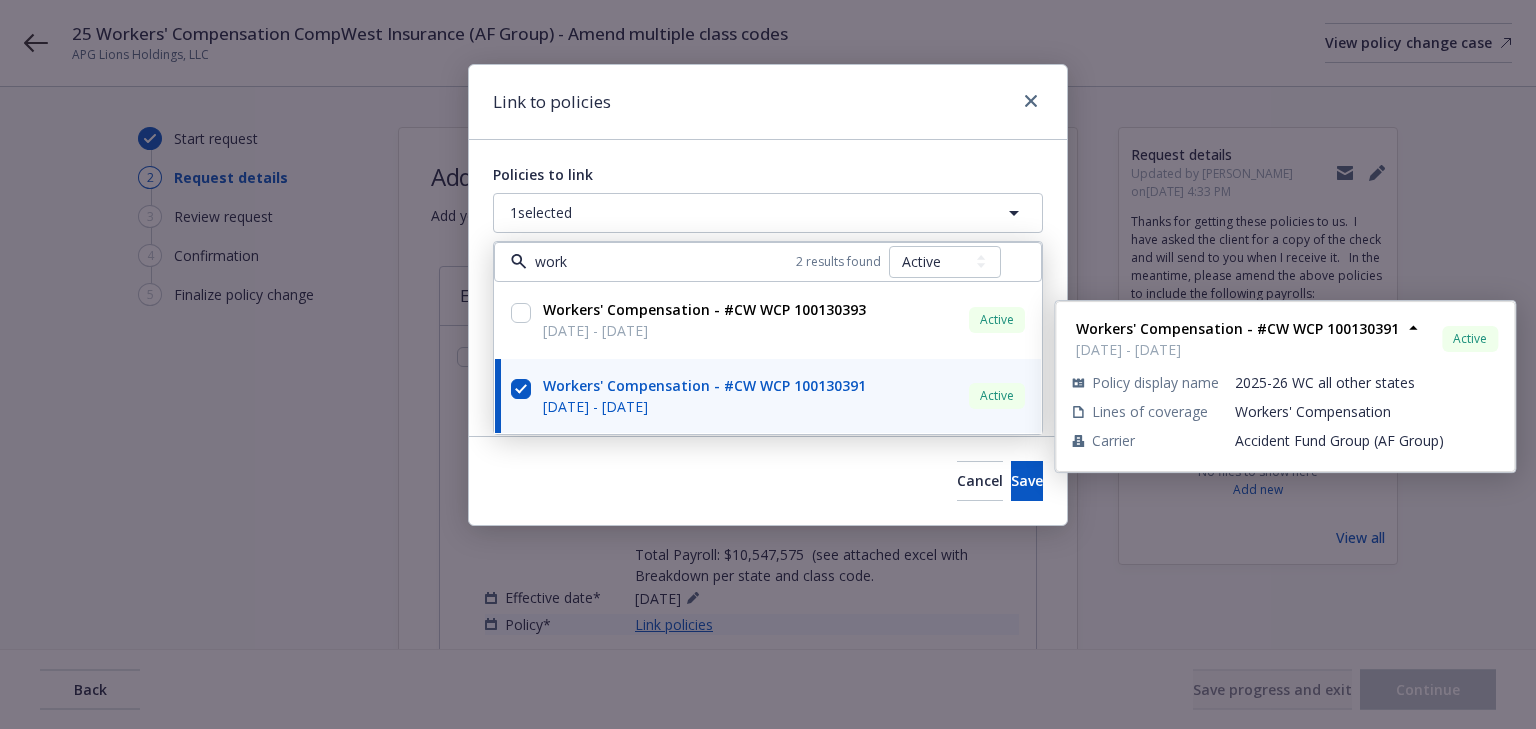 click on "Cancel Save" at bounding box center (768, 480) 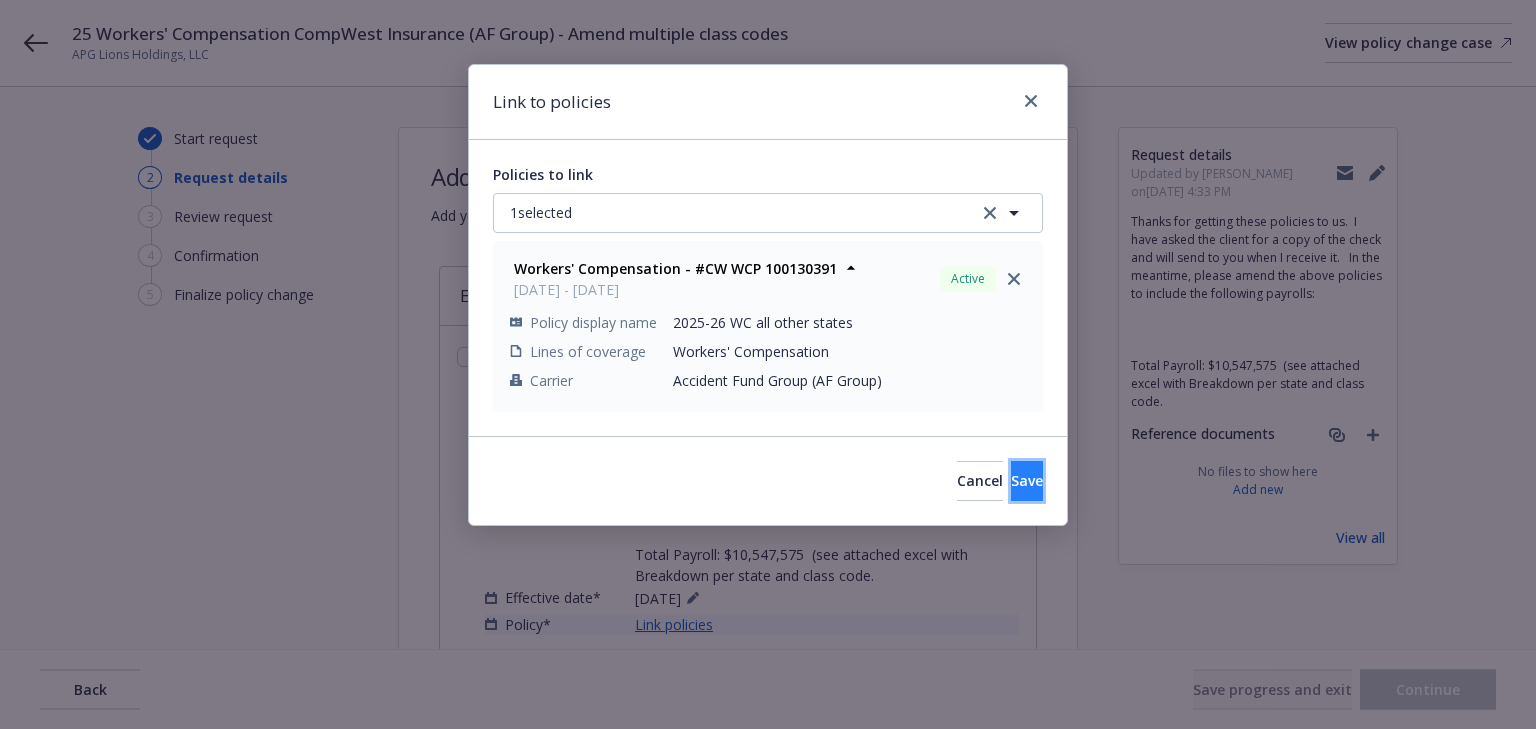 click on "Save" at bounding box center [1027, 481] 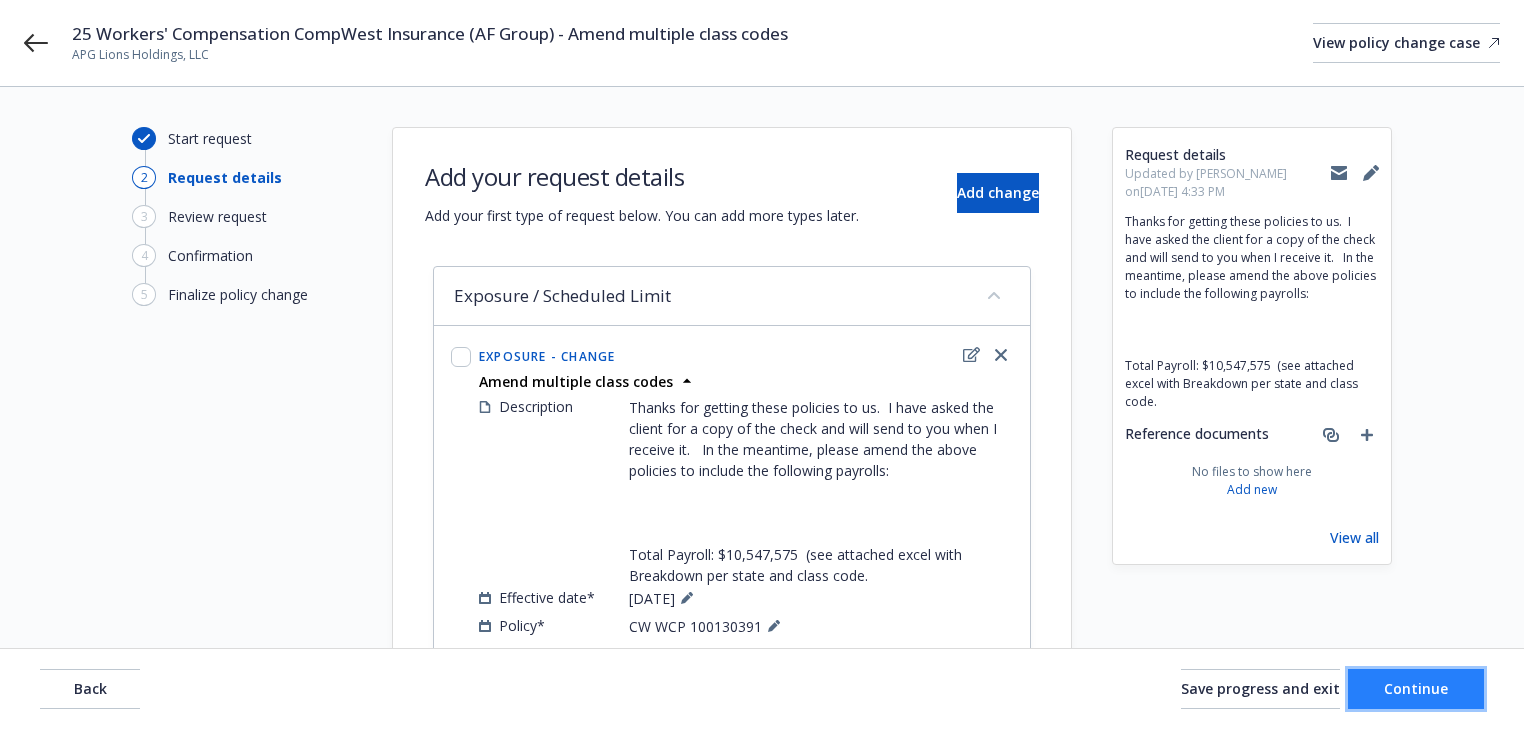 click on "Continue" at bounding box center (1416, 688) 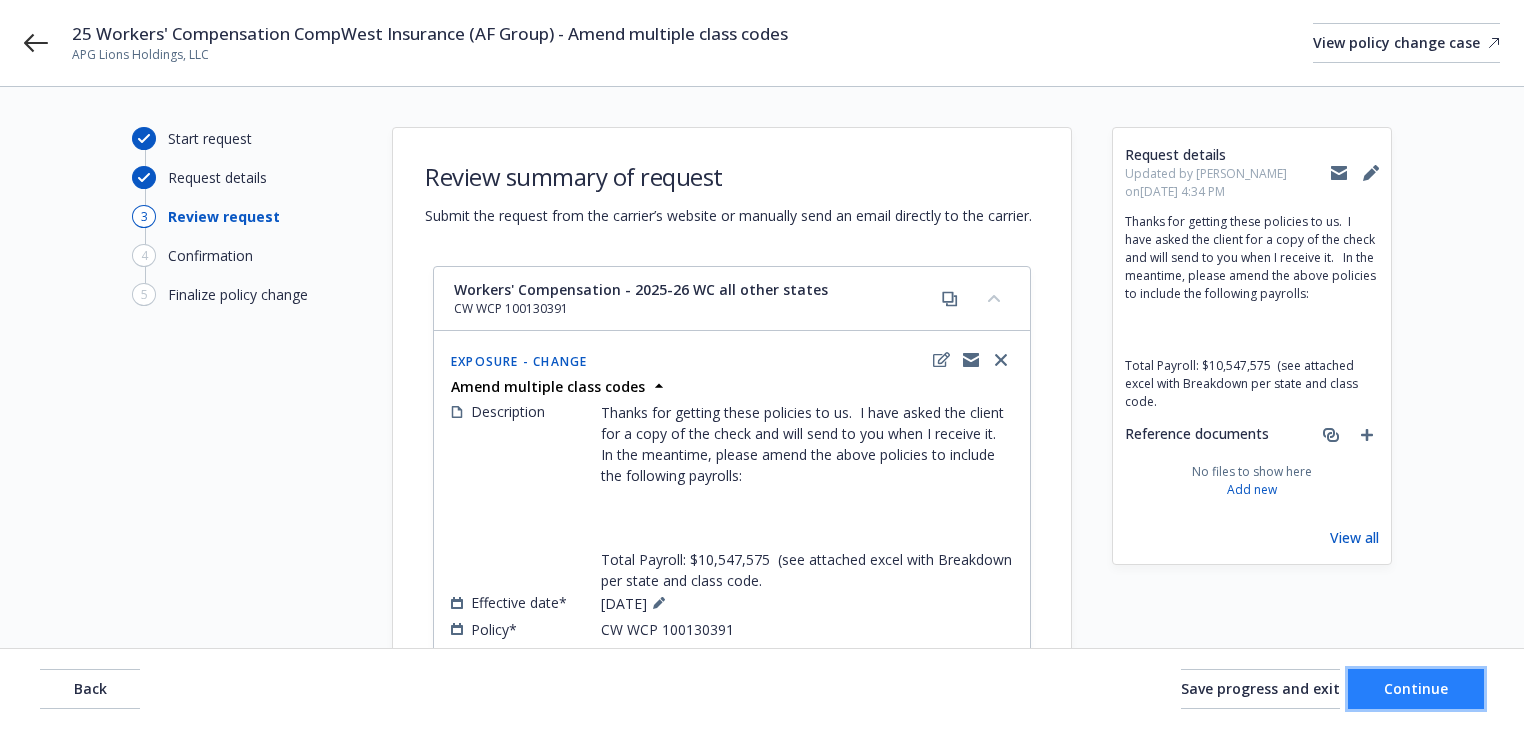 click on "Continue" at bounding box center [1416, 688] 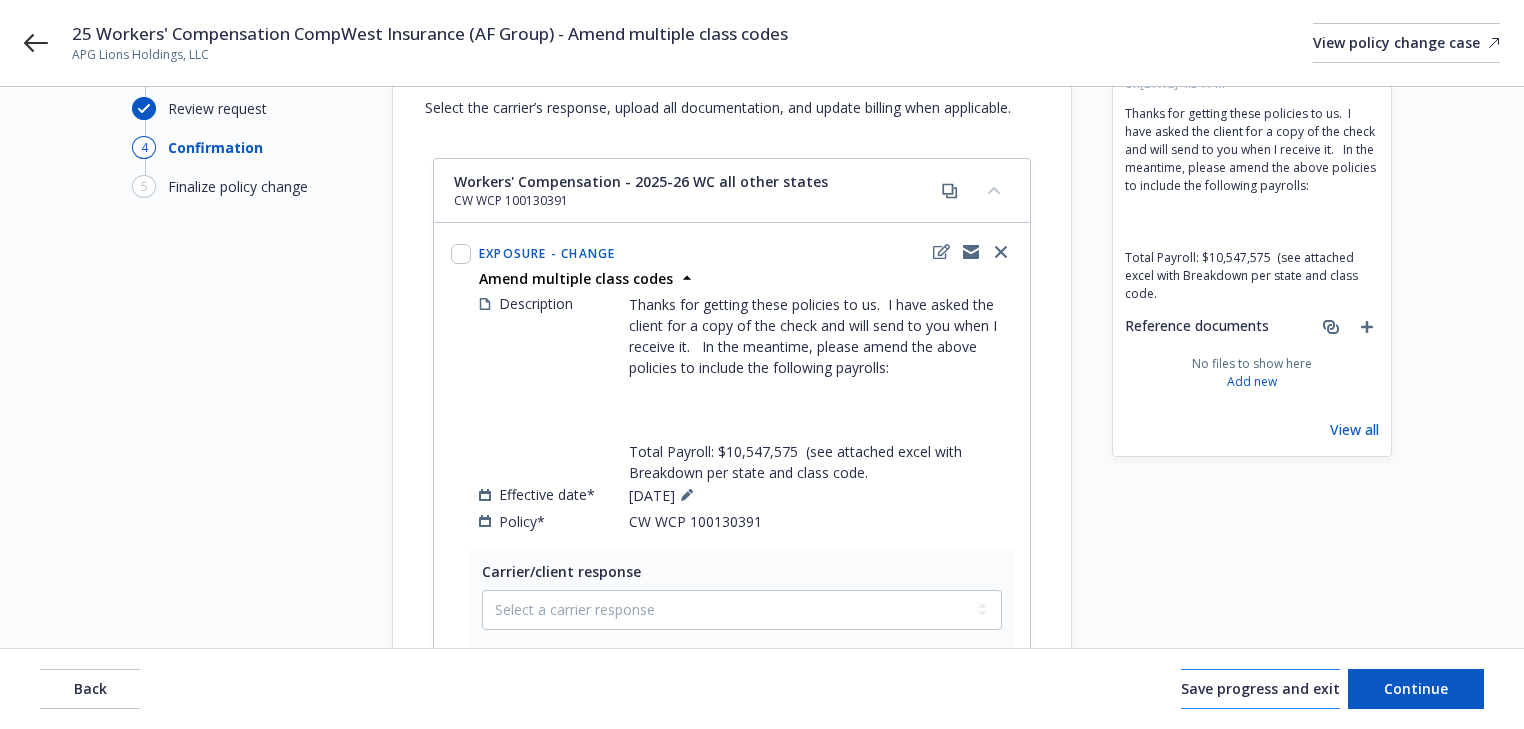 scroll, scrollTop: 117, scrollLeft: 0, axis: vertical 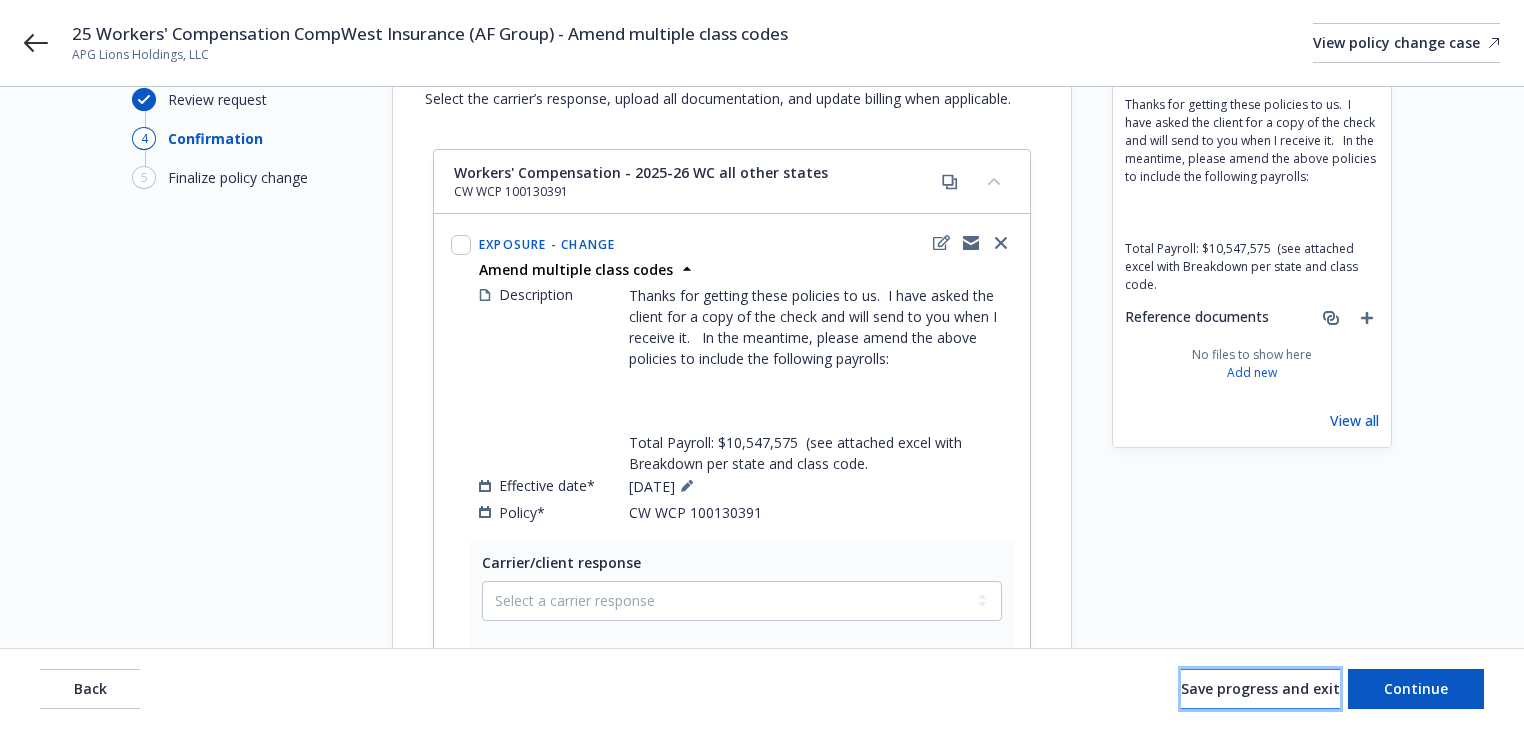click on "Save progress and exit" at bounding box center (1260, 688) 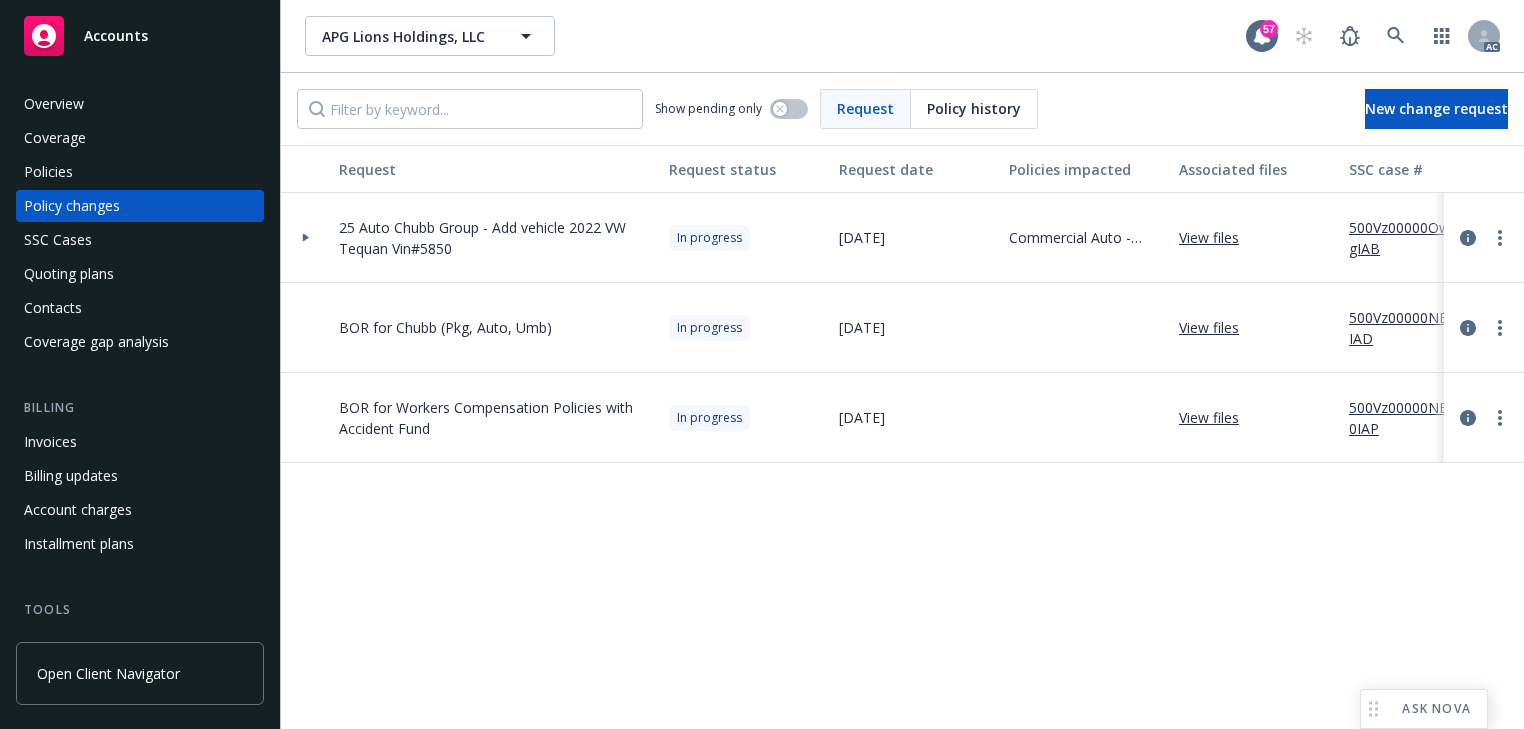 scroll, scrollTop: 0, scrollLeft: 0, axis: both 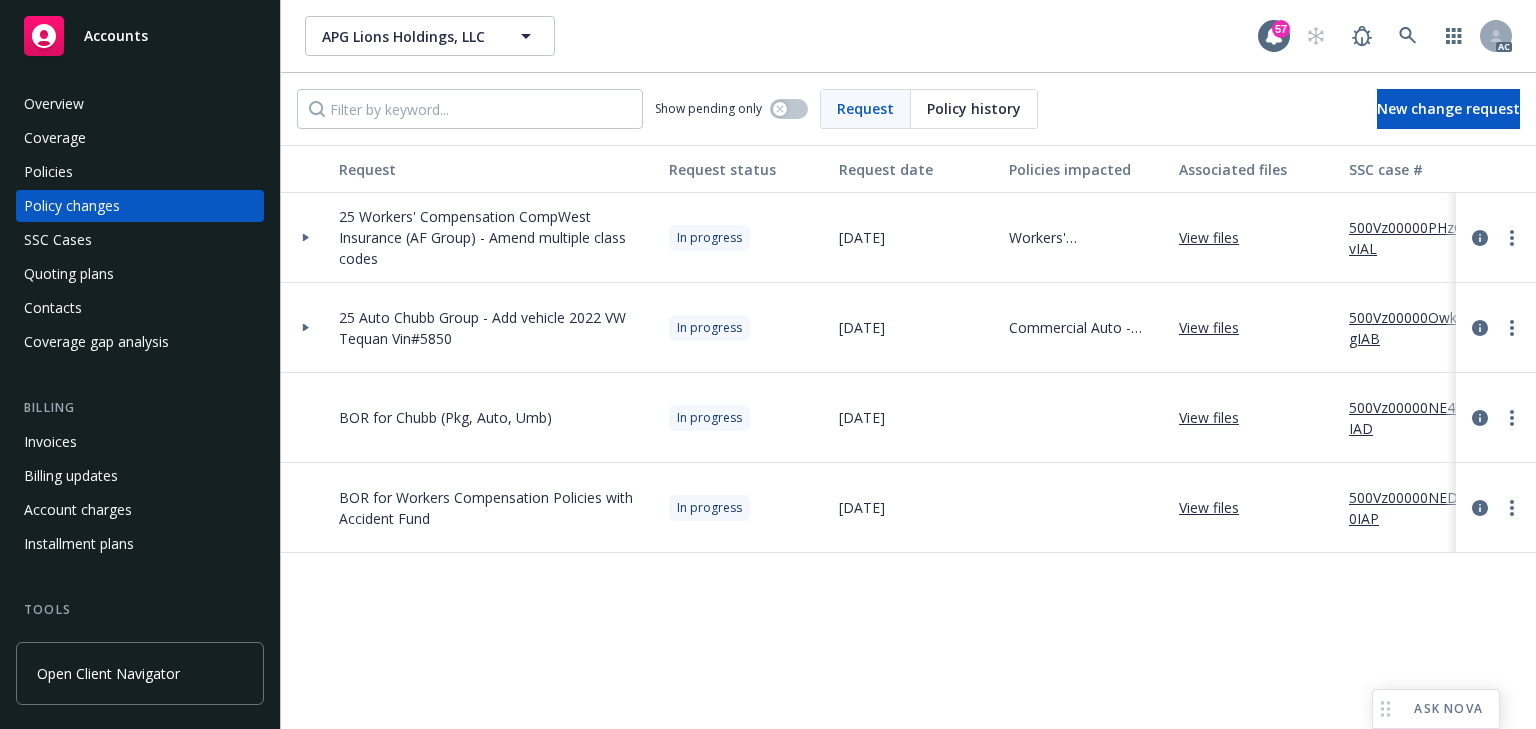 click on "500Vz00000PHzOvIAL" at bounding box center [1416, 238] 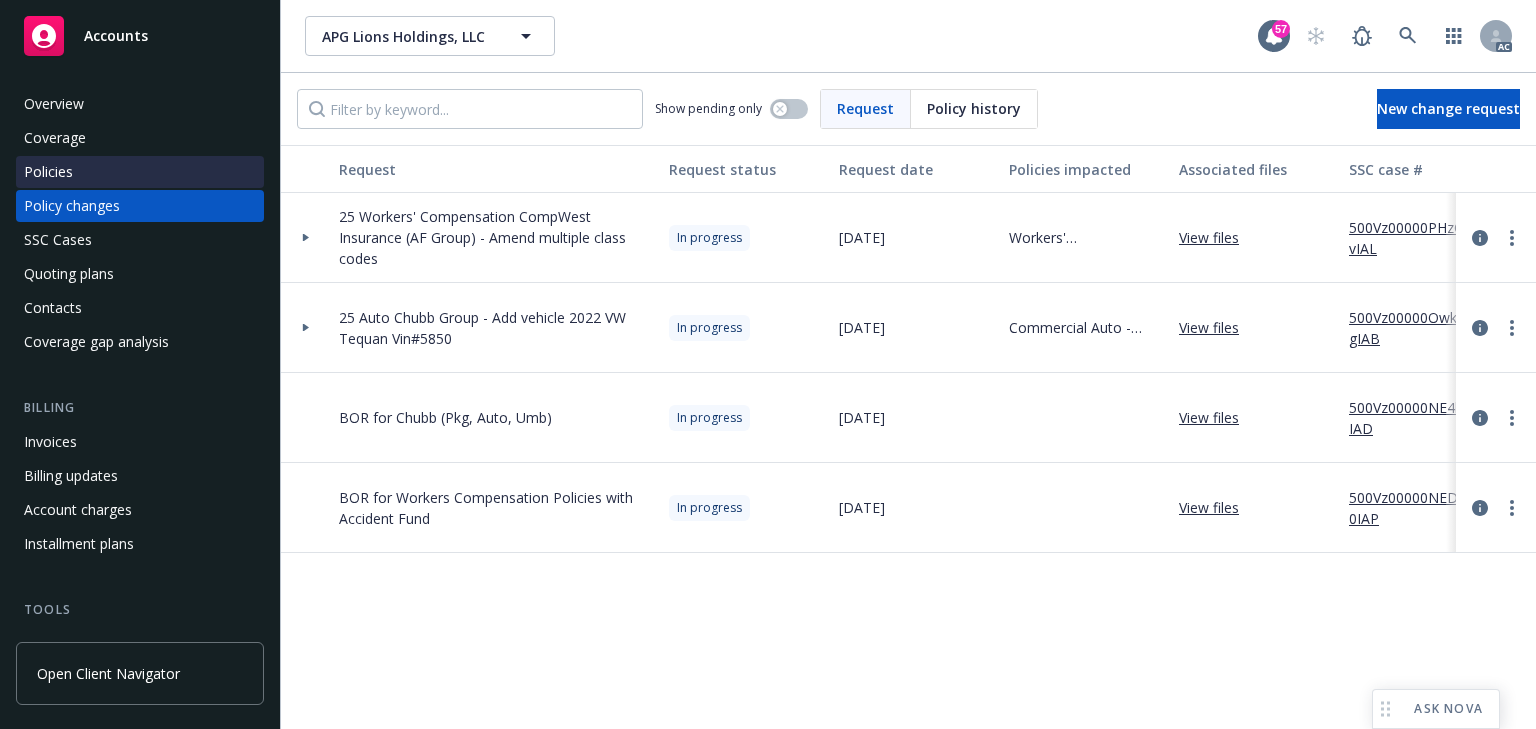 click on "Policies" at bounding box center [140, 172] 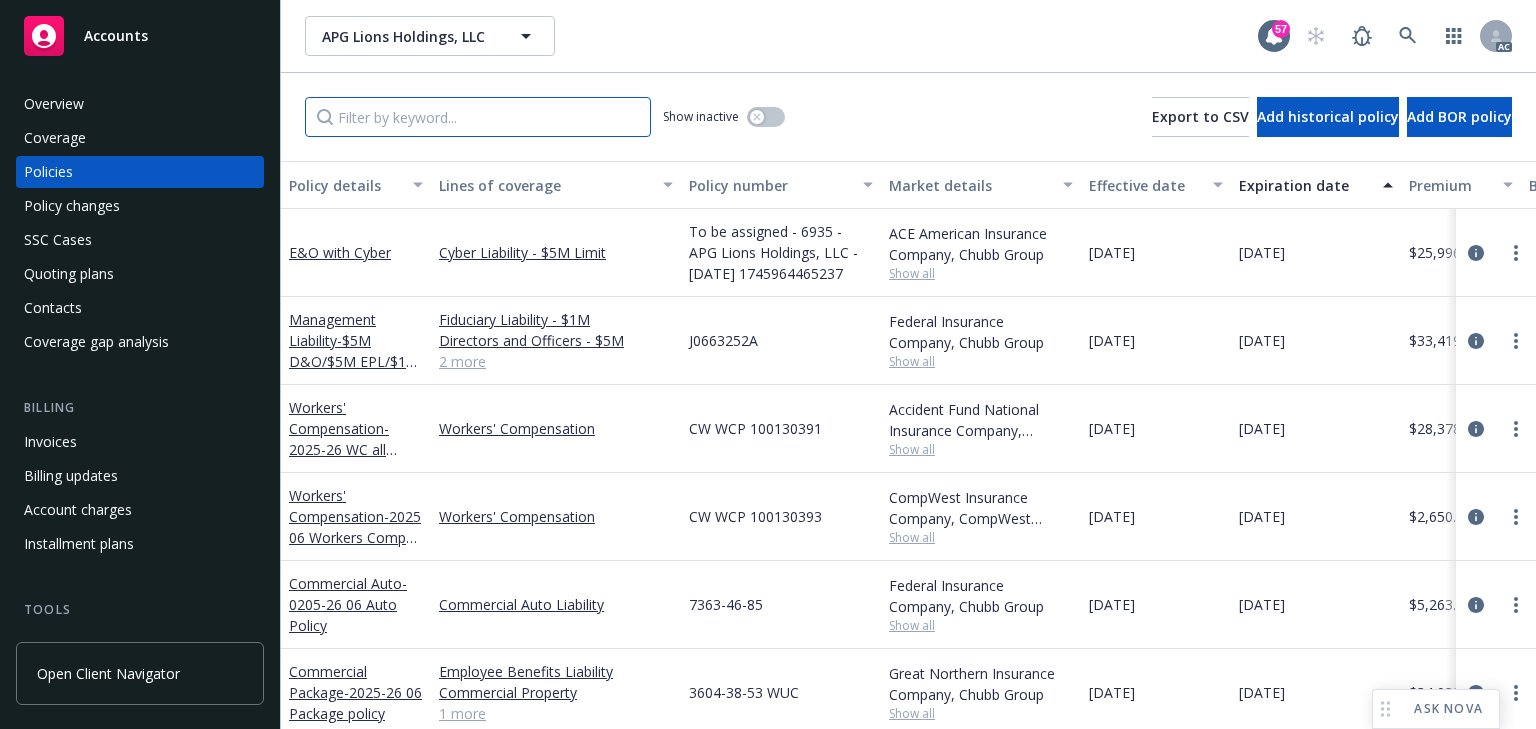 click at bounding box center [478, 117] 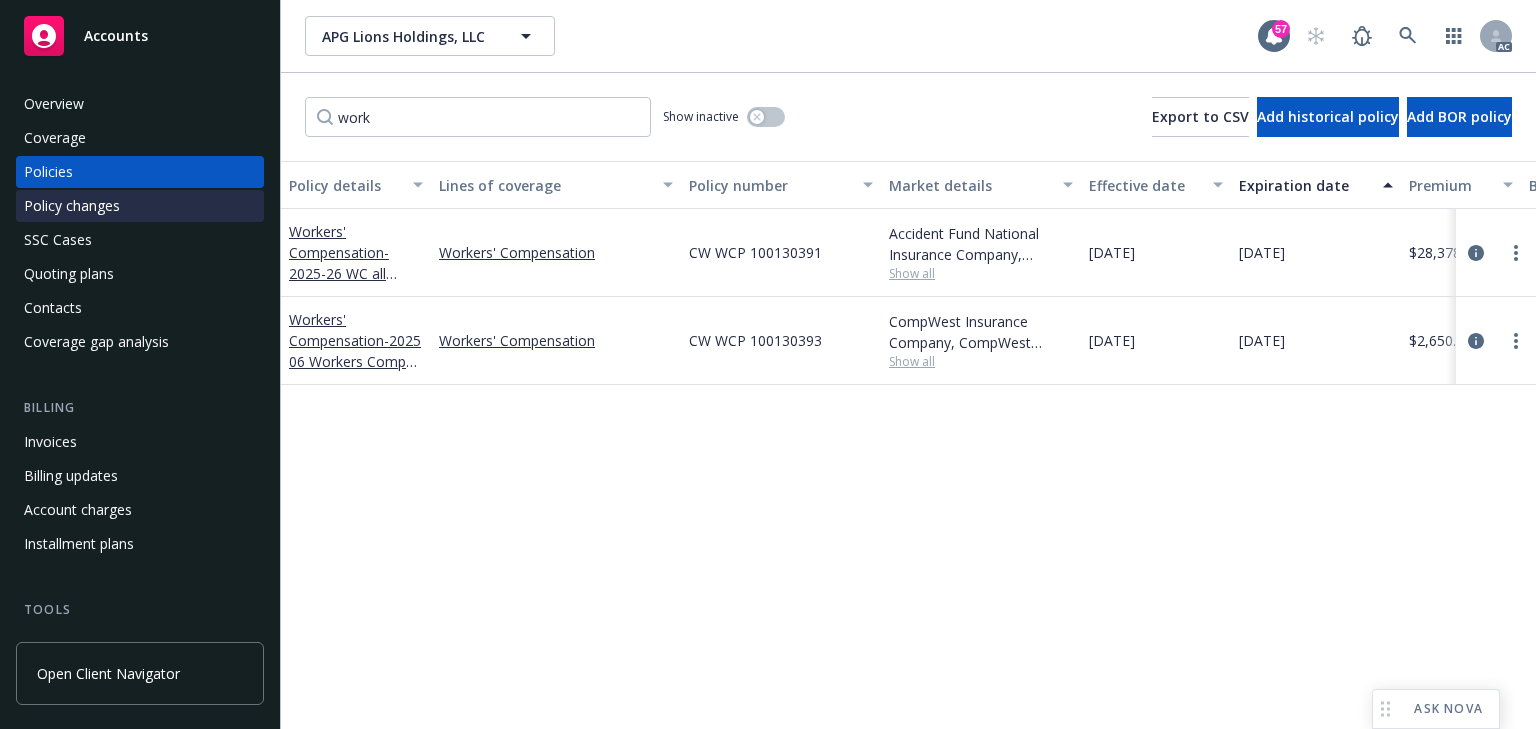 click on "Policy changes" at bounding box center (72, 206) 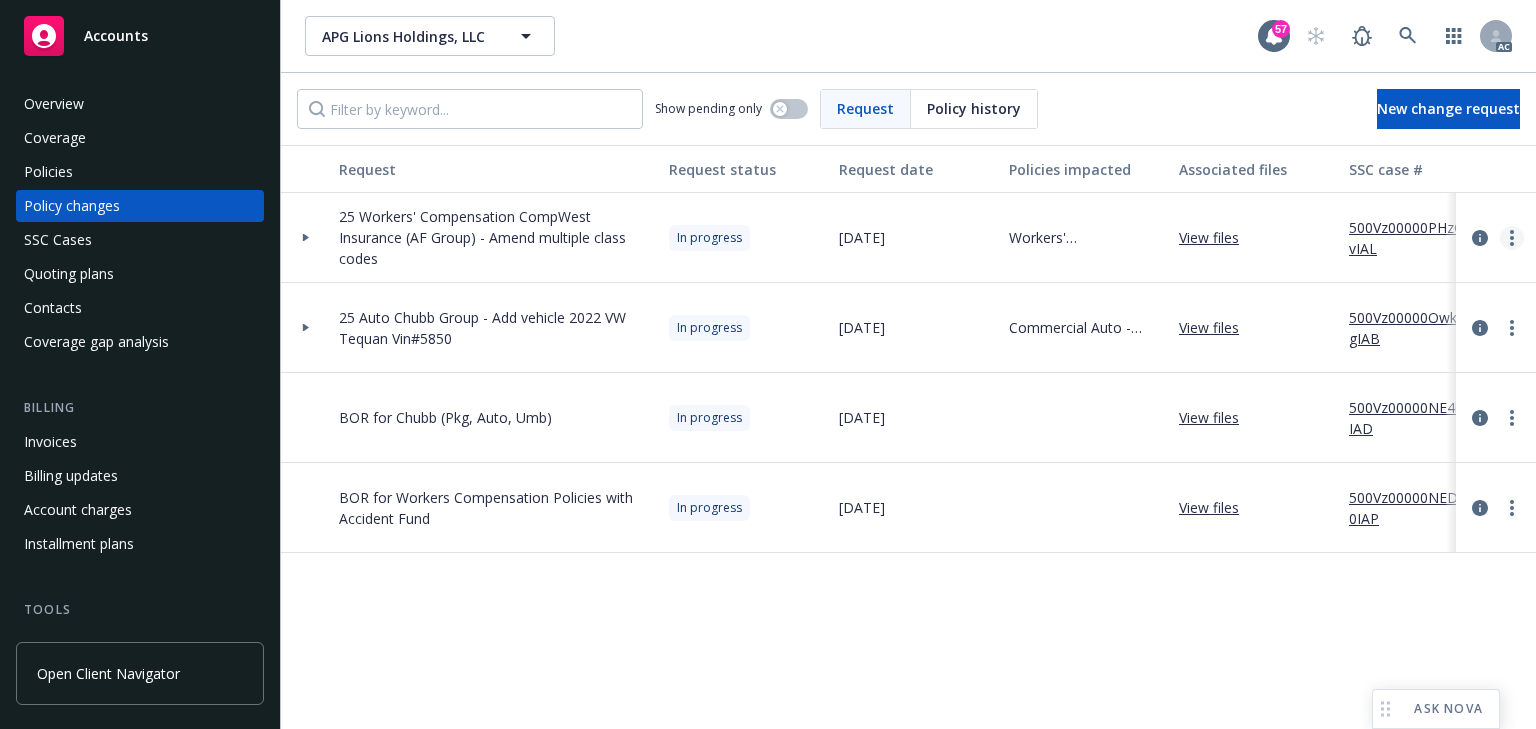click at bounding box center (1512, 238) 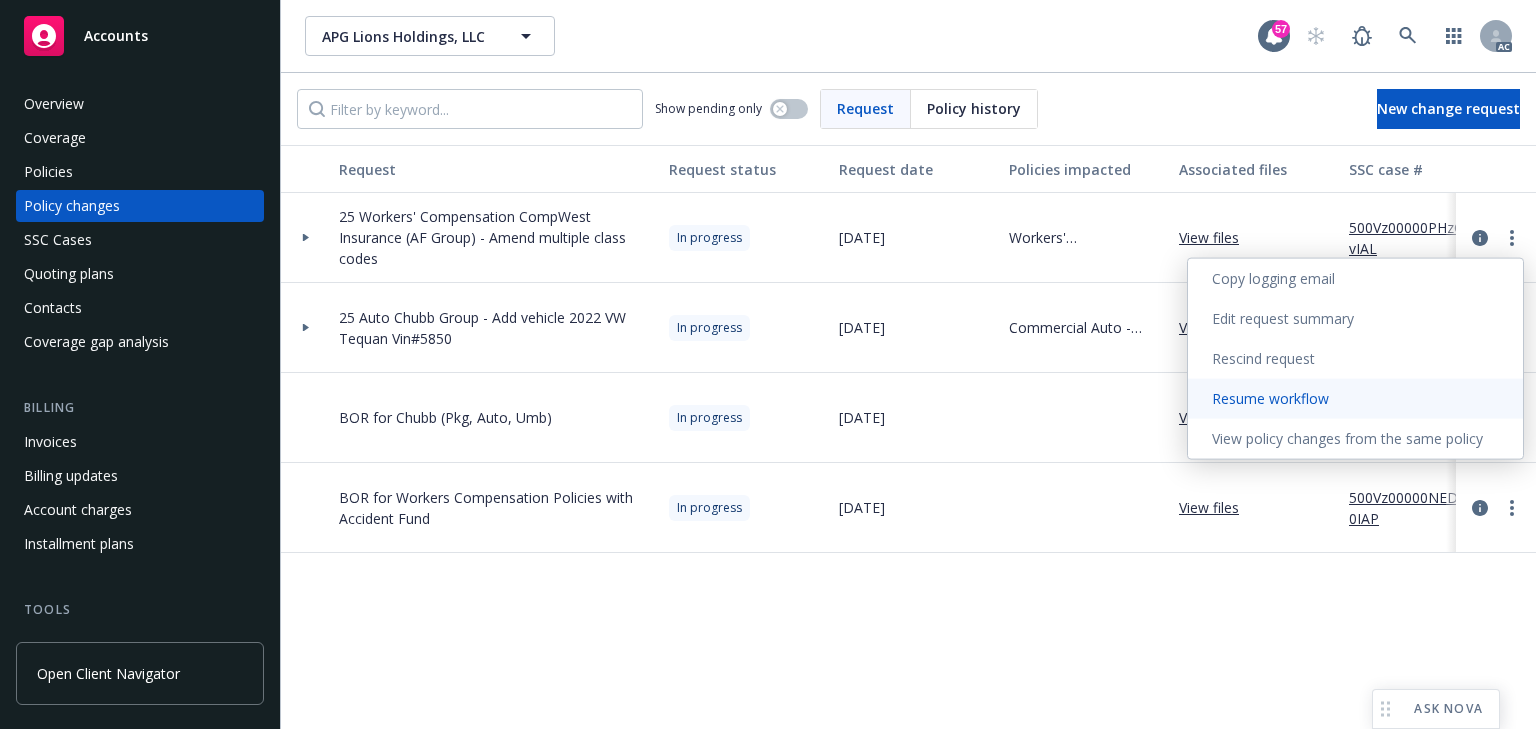 click on "Resume workflow" at bounding box center [1355, 399] 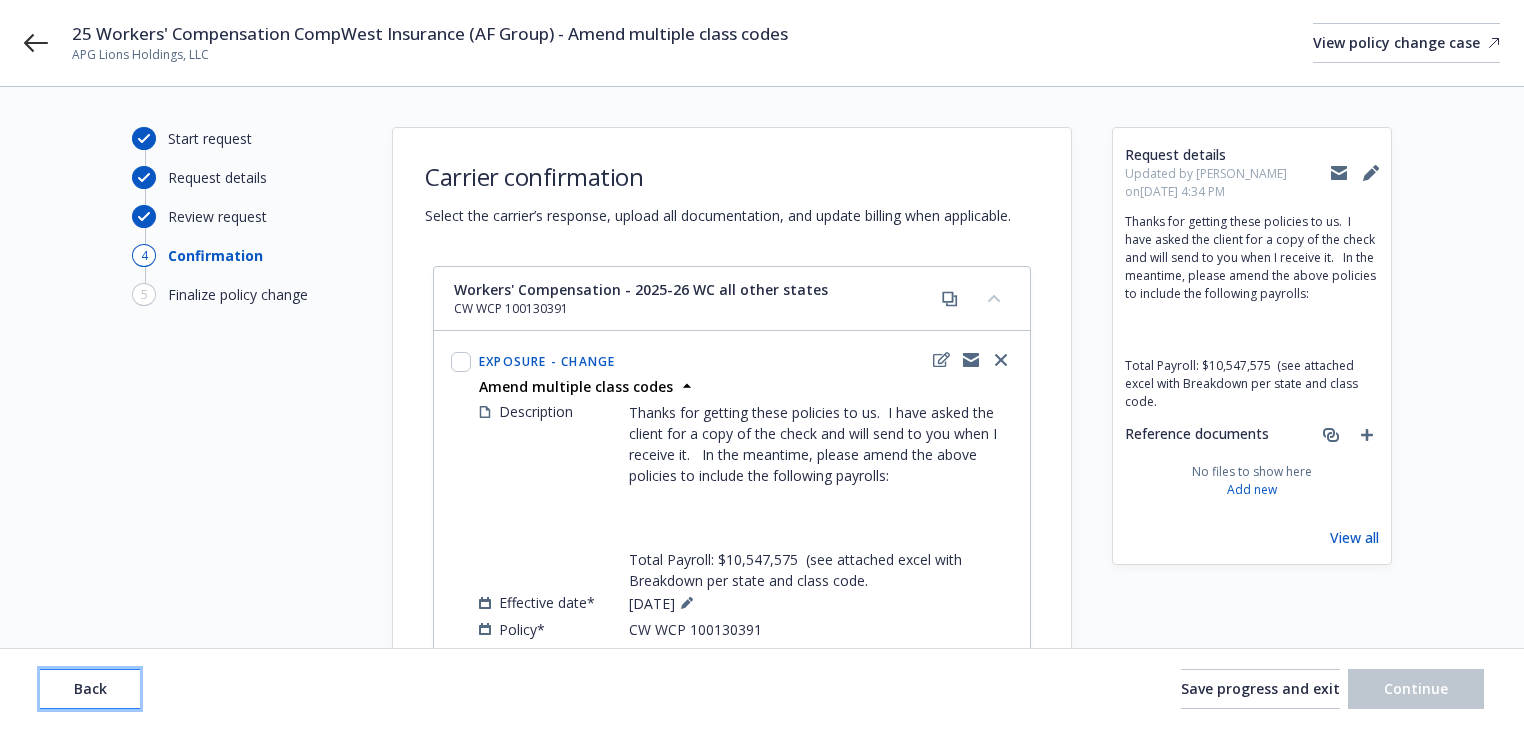 click on "Back" at bounding box center (90, 689) 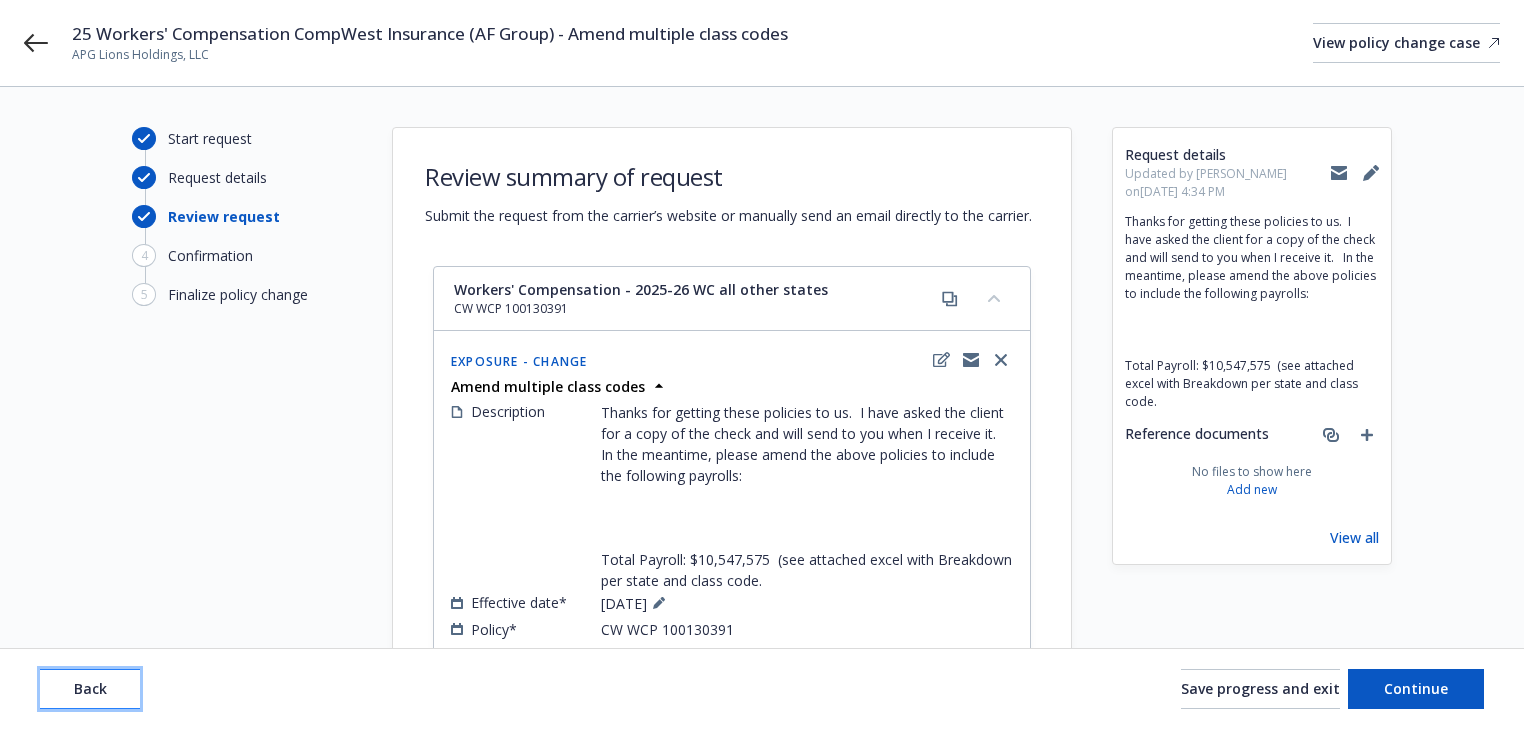 click on "Back" at bounding box center (90, 689) 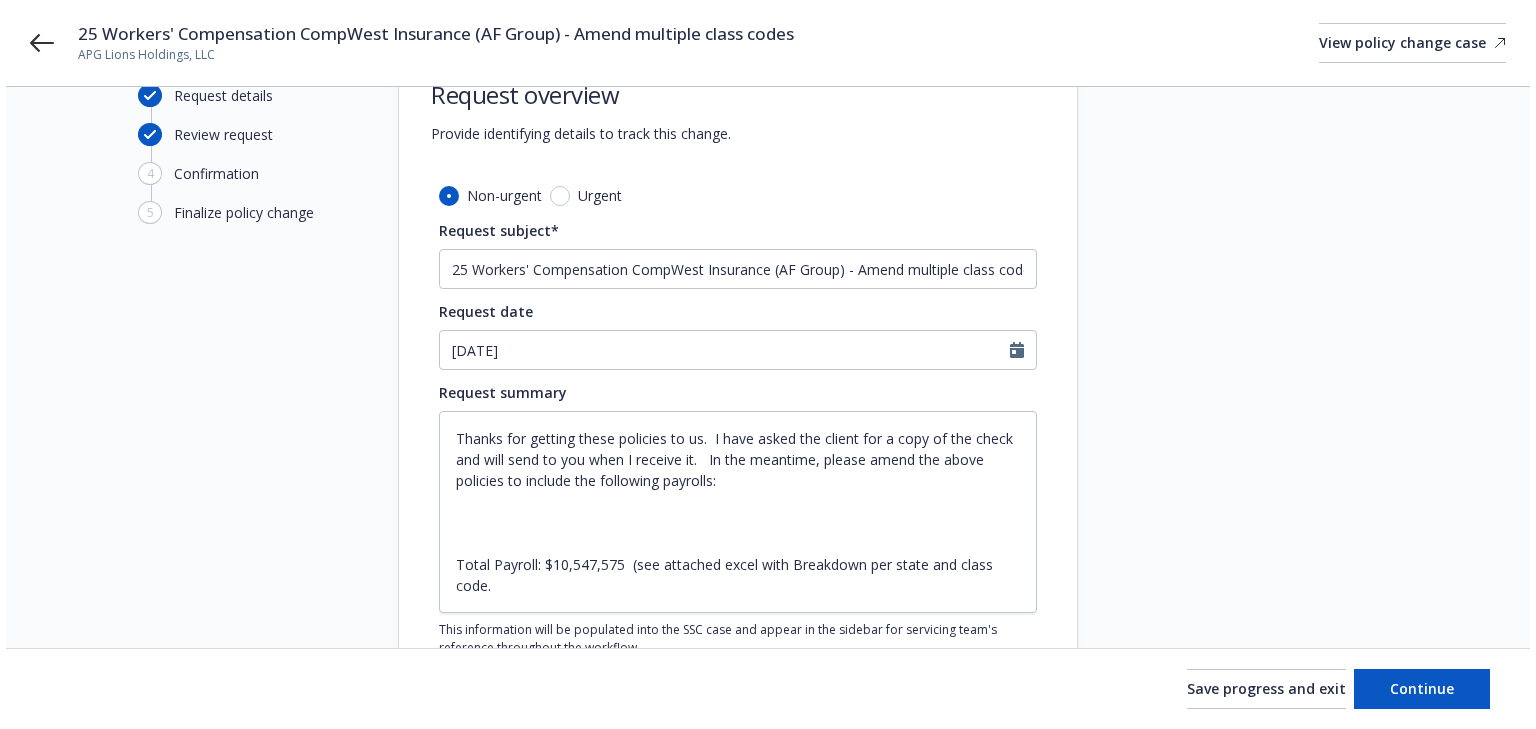 scroll, scrollTop: 228, scrollLeft: 0, axis: vertical 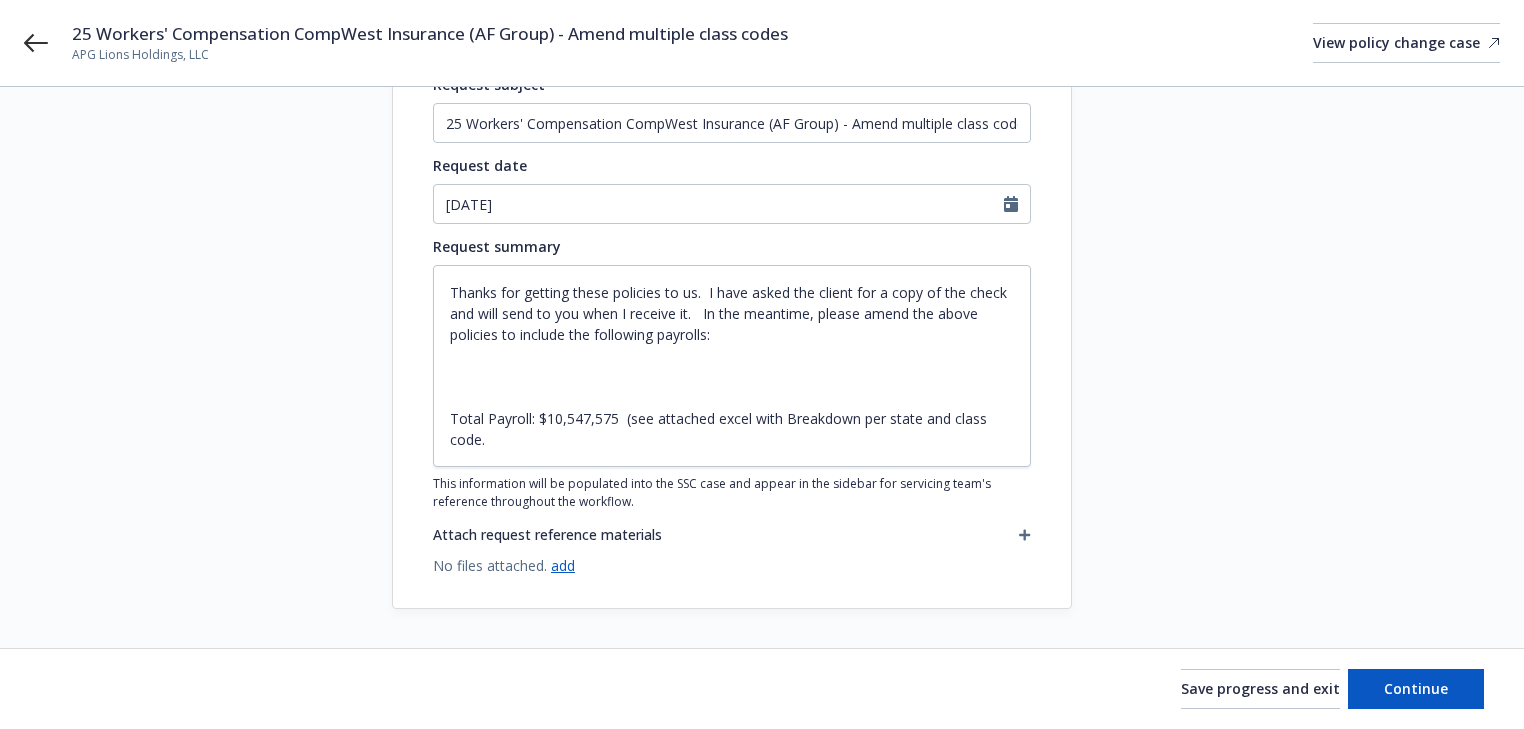 click 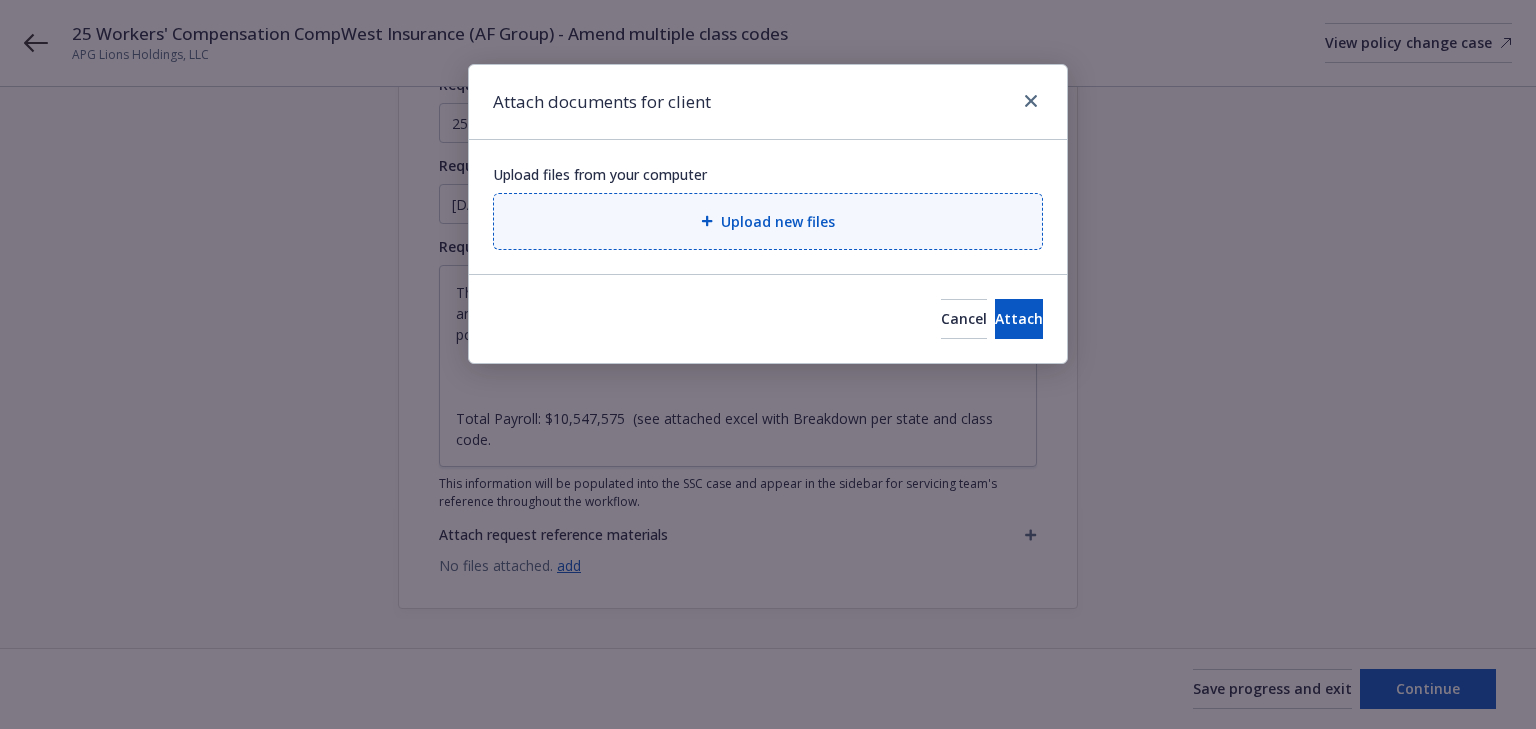 click on "Upload new files" at bounding box center (768, 221) 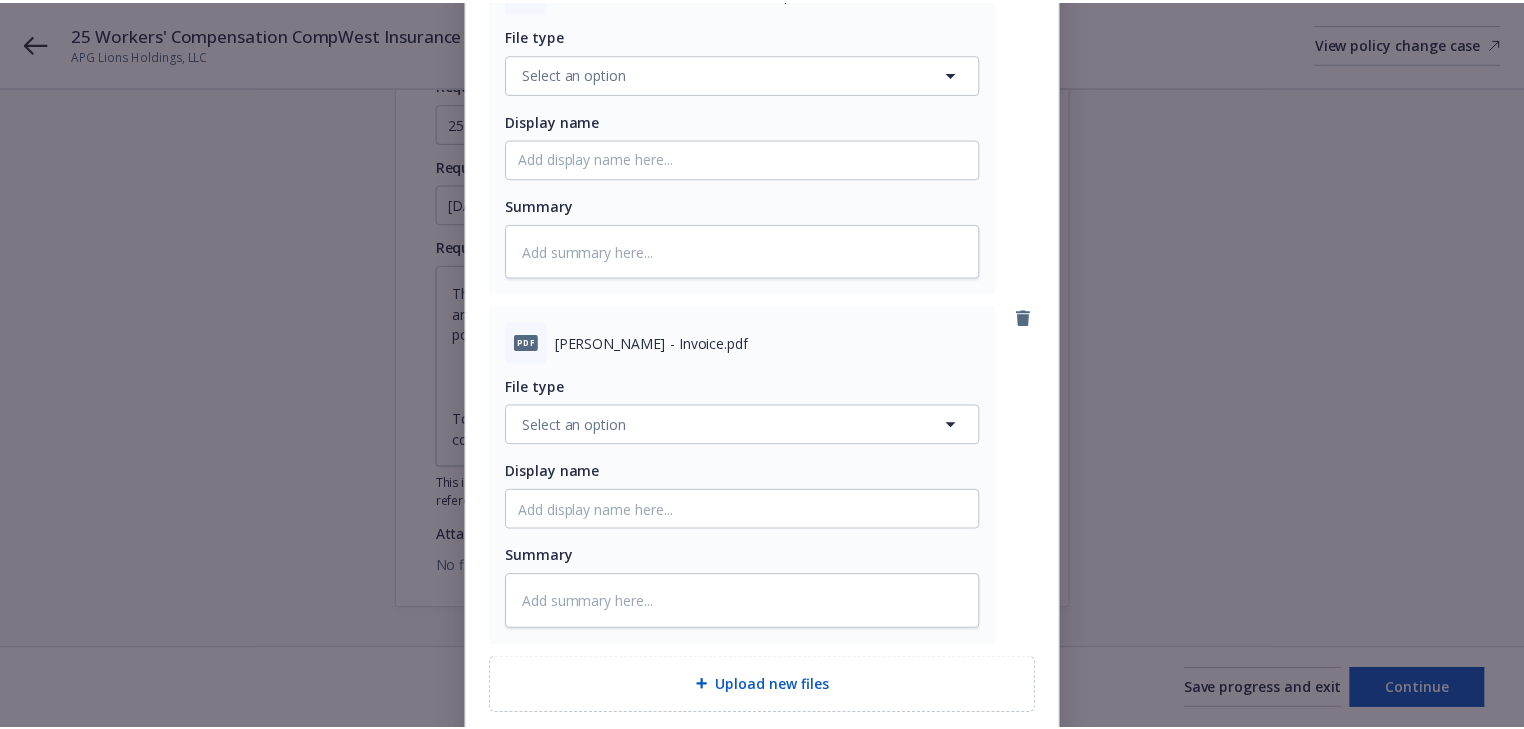 scroll, scrollTop: 1104, scrollLeft: 0, axis: vertical 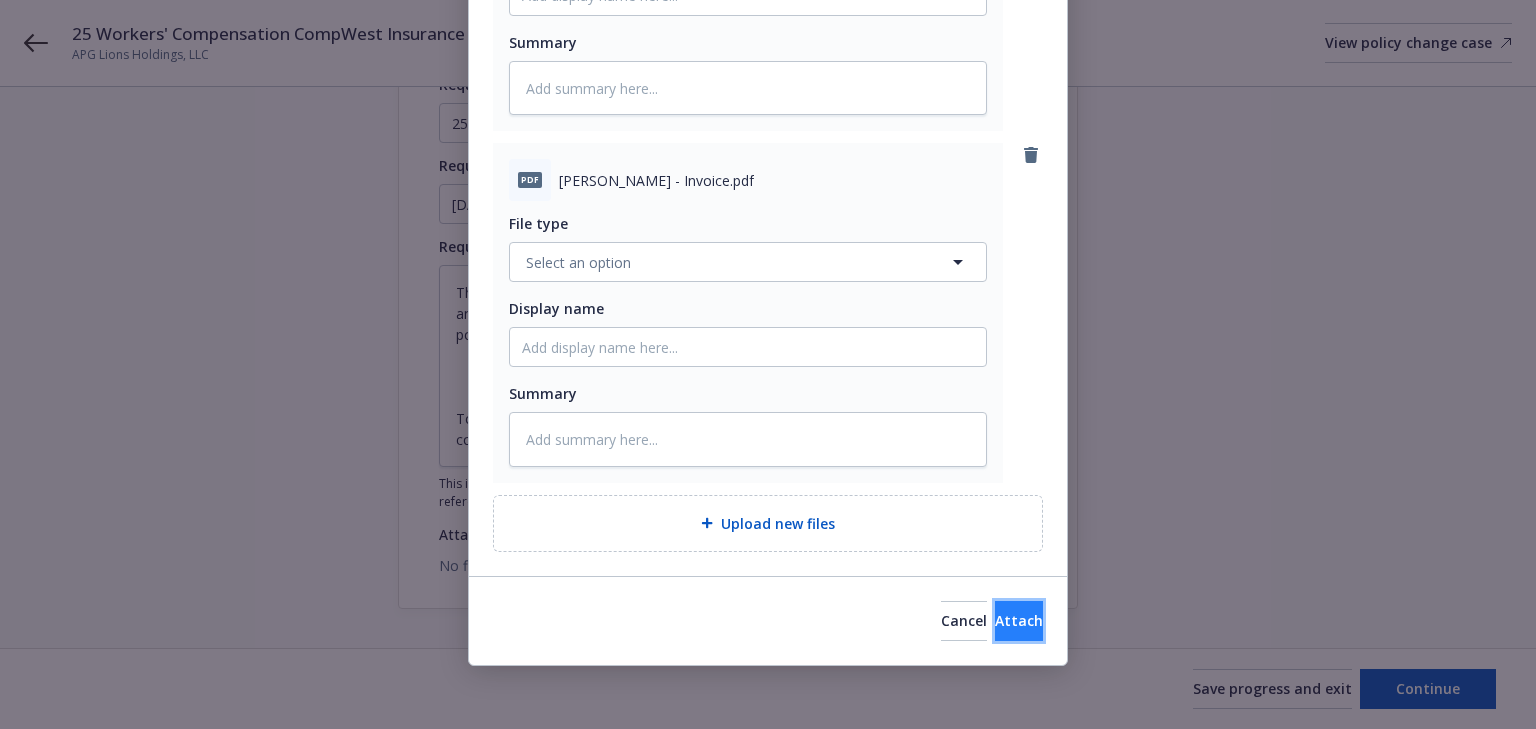 click on "Attach" at bounding box center (1019, 620) 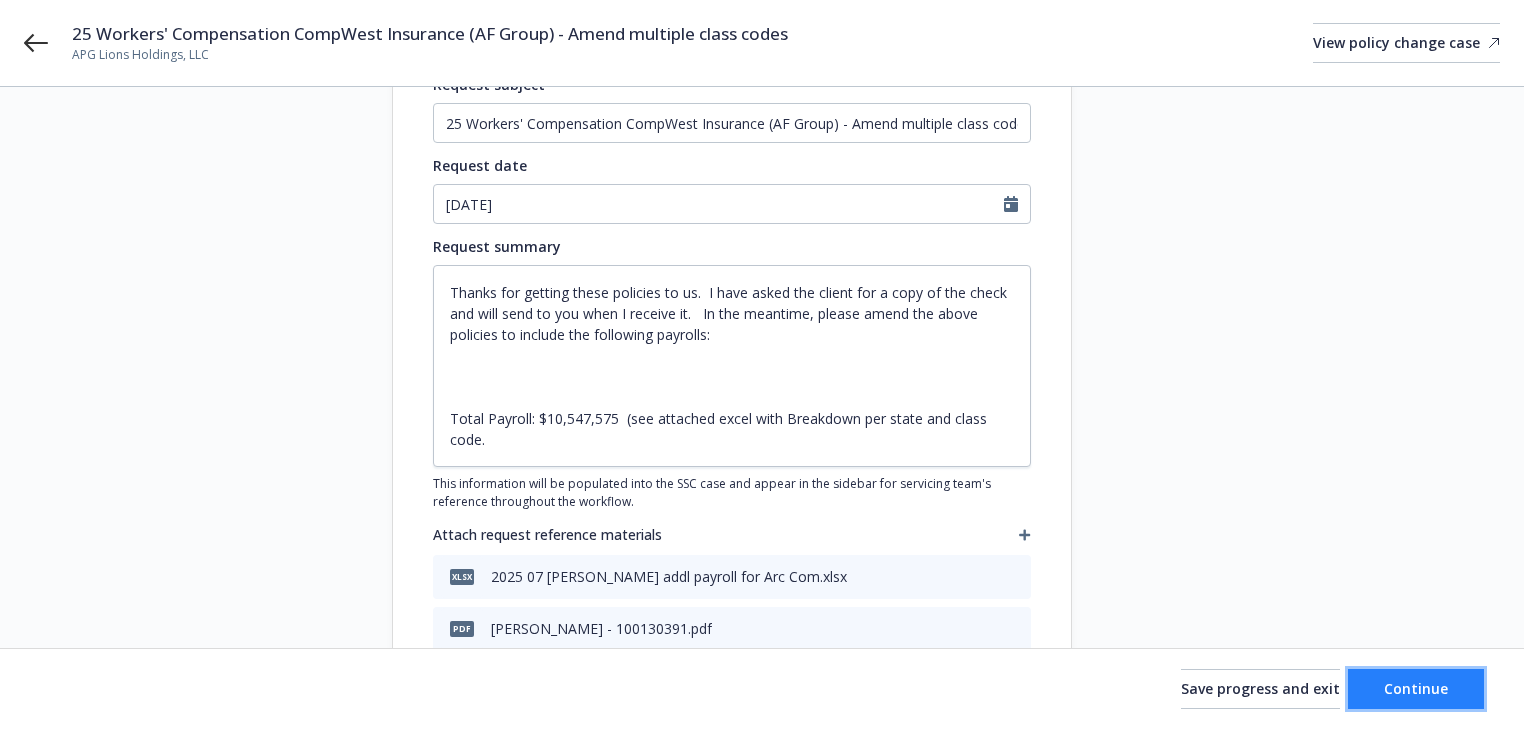 click on "Continue" at bounding box center (1416, 688) 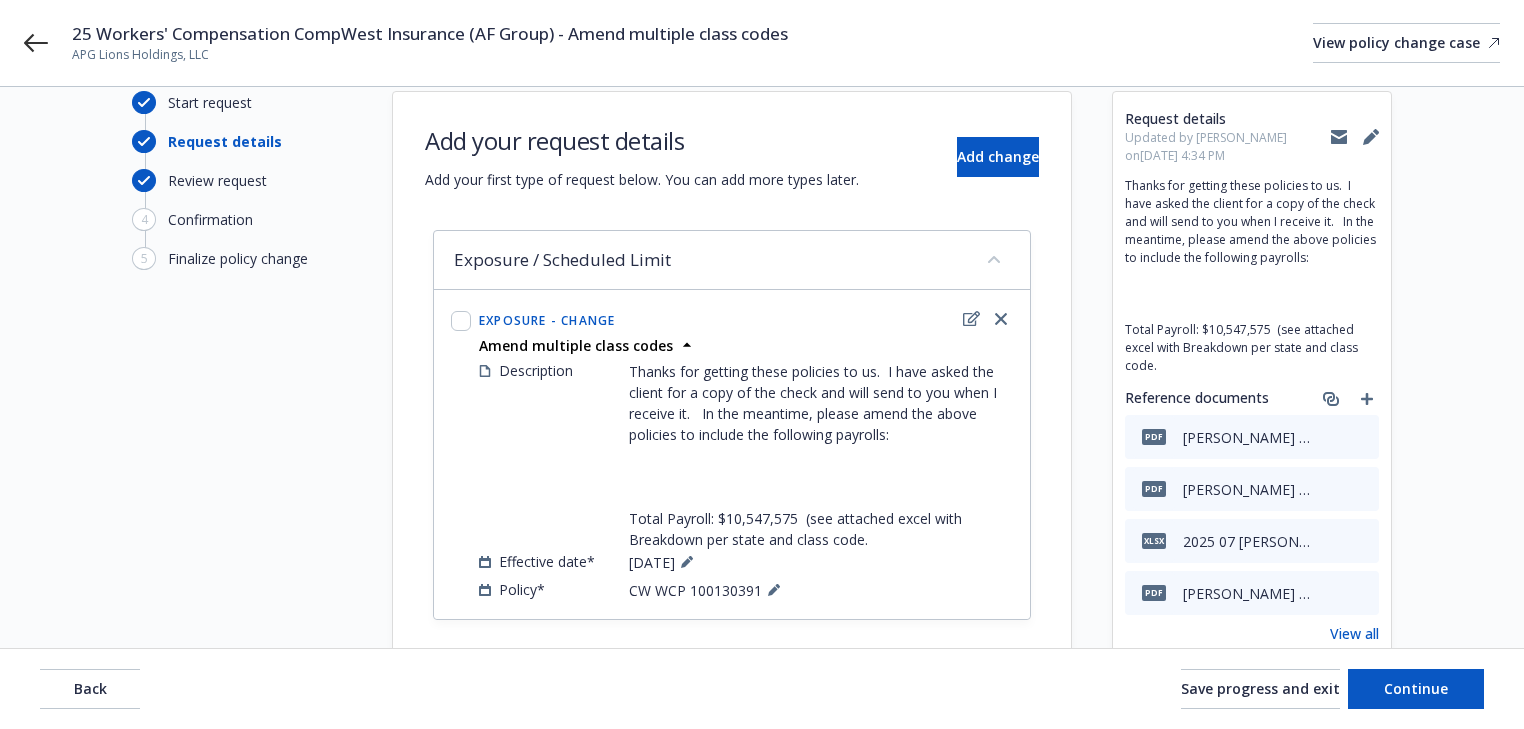 scroll, scrollTop: 95, scrollLeft: 0, axis: vertical 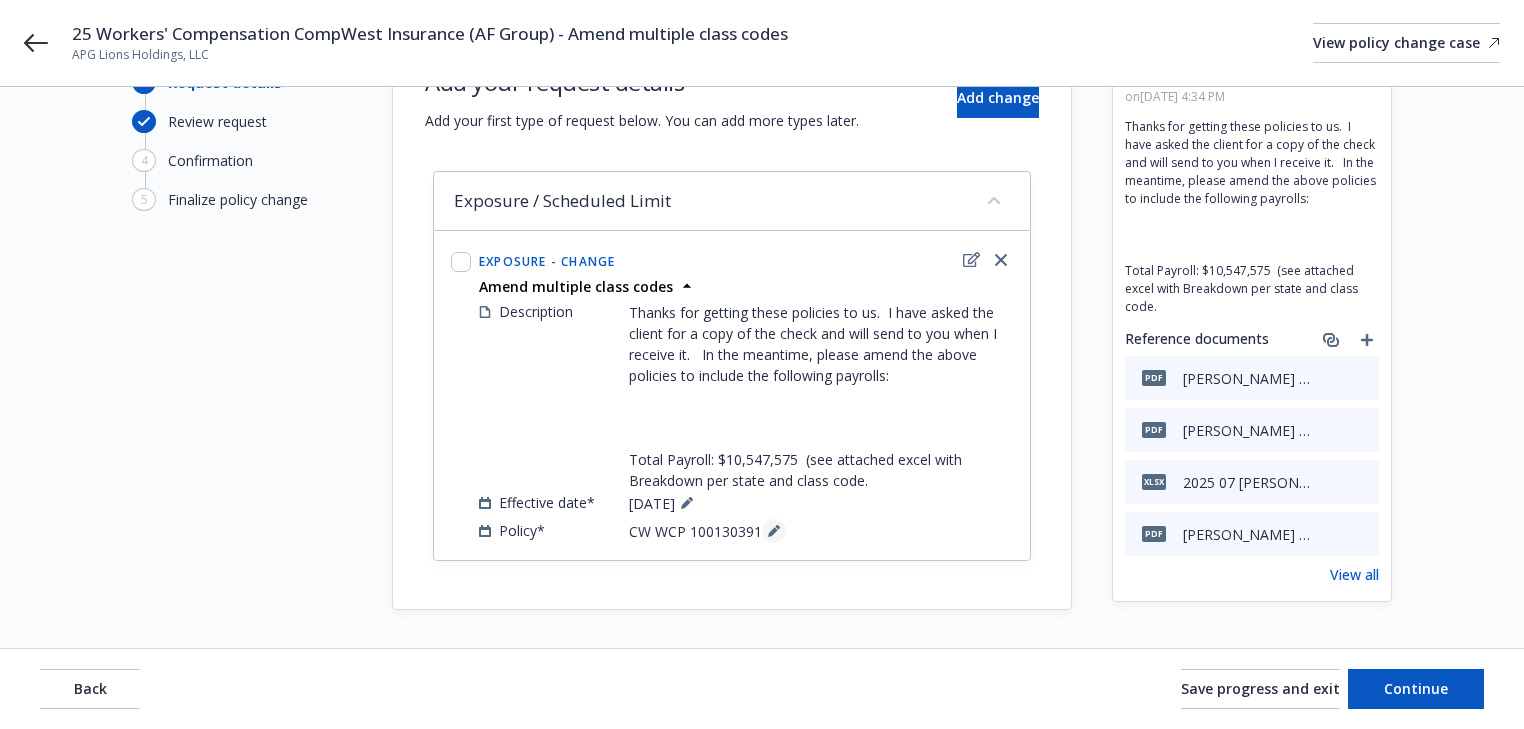 click 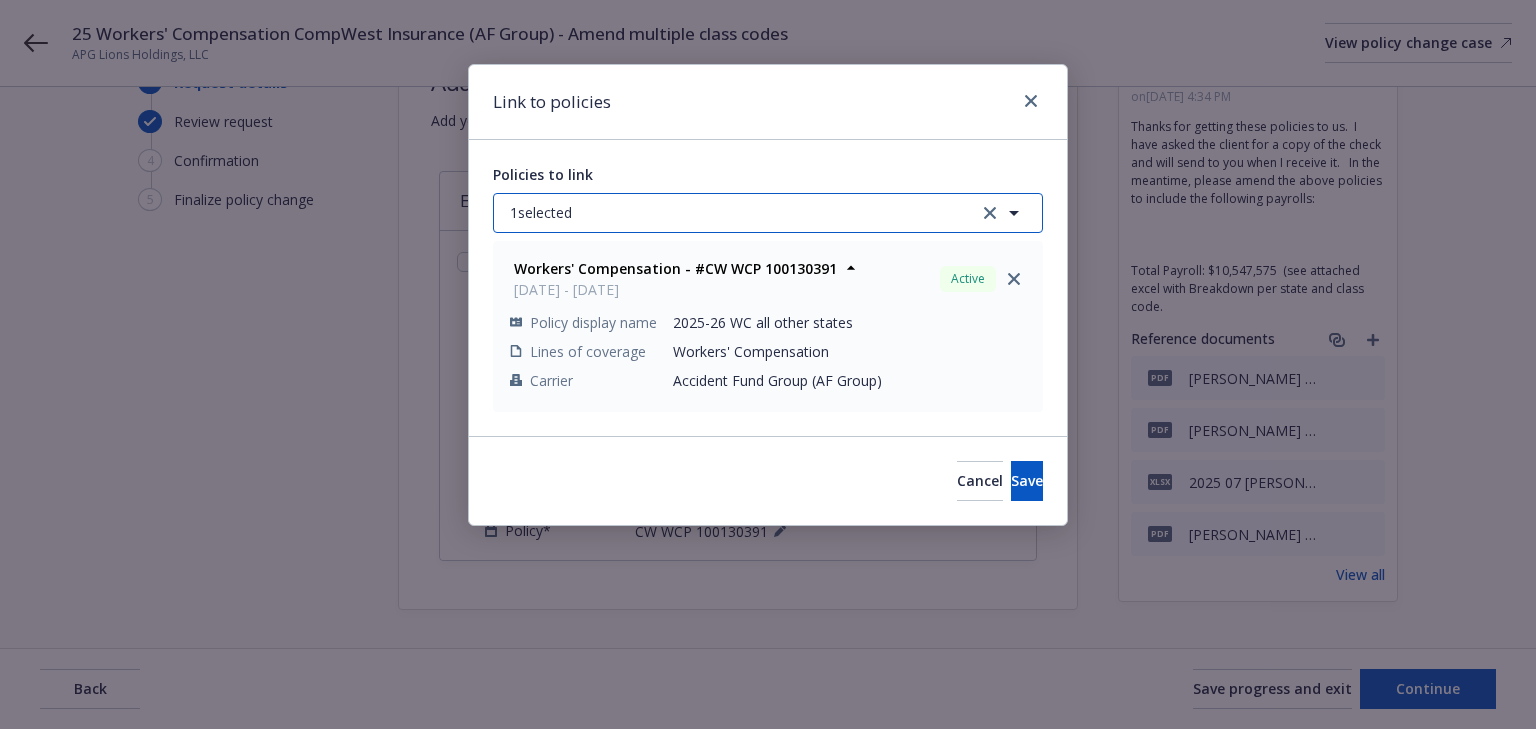 click on "1  selected" at bounding box center [768, 213] 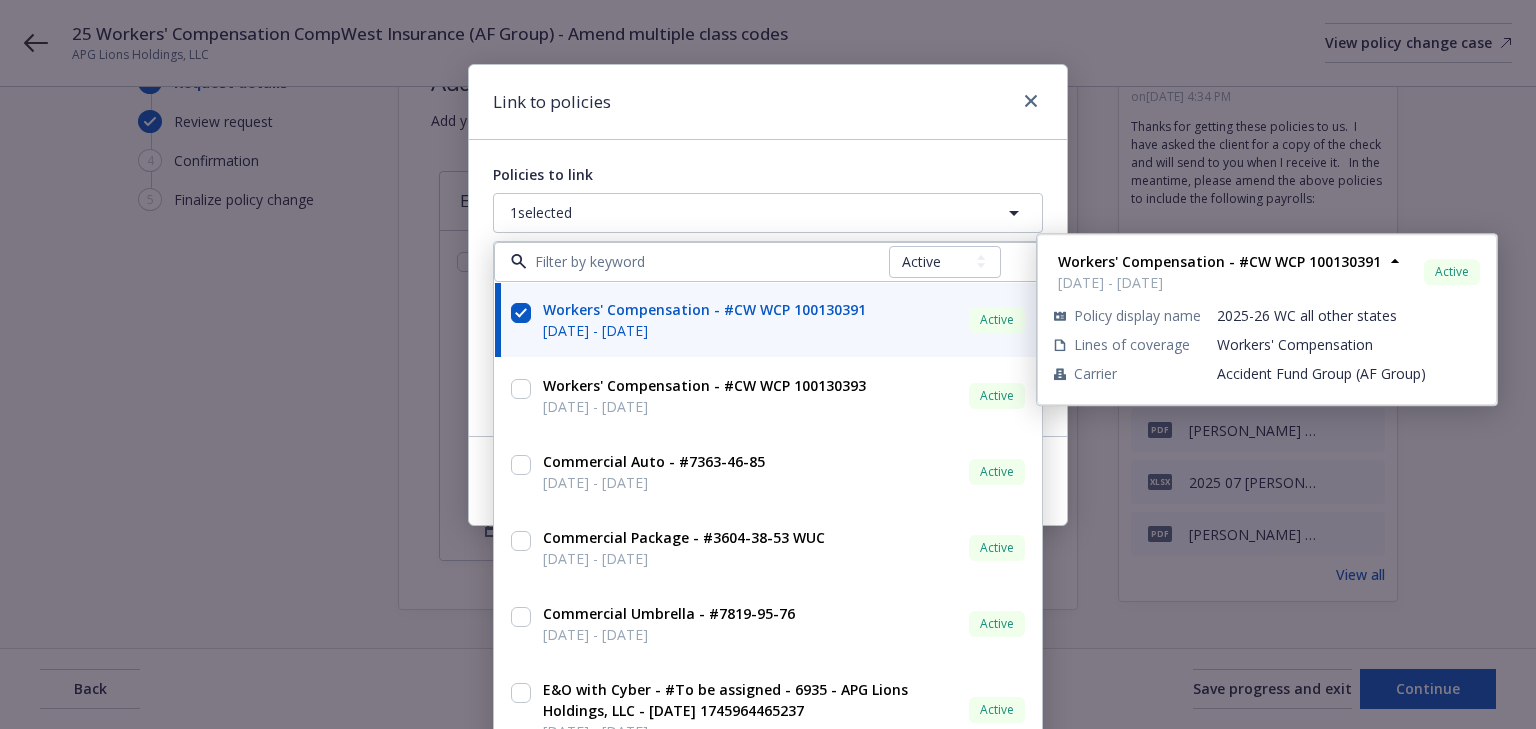 click at bounding box center (521, 313) 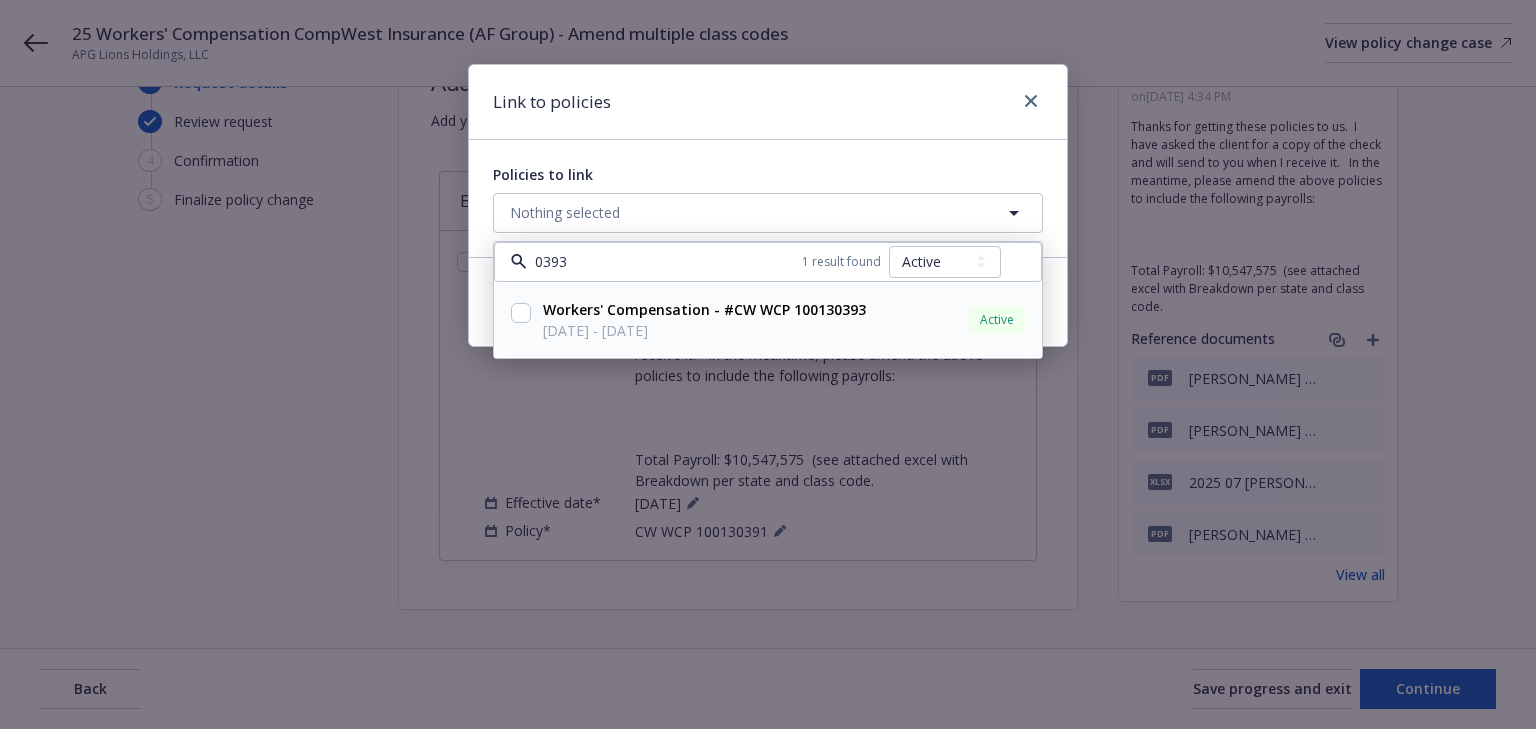click at bounding box center [521, 313] 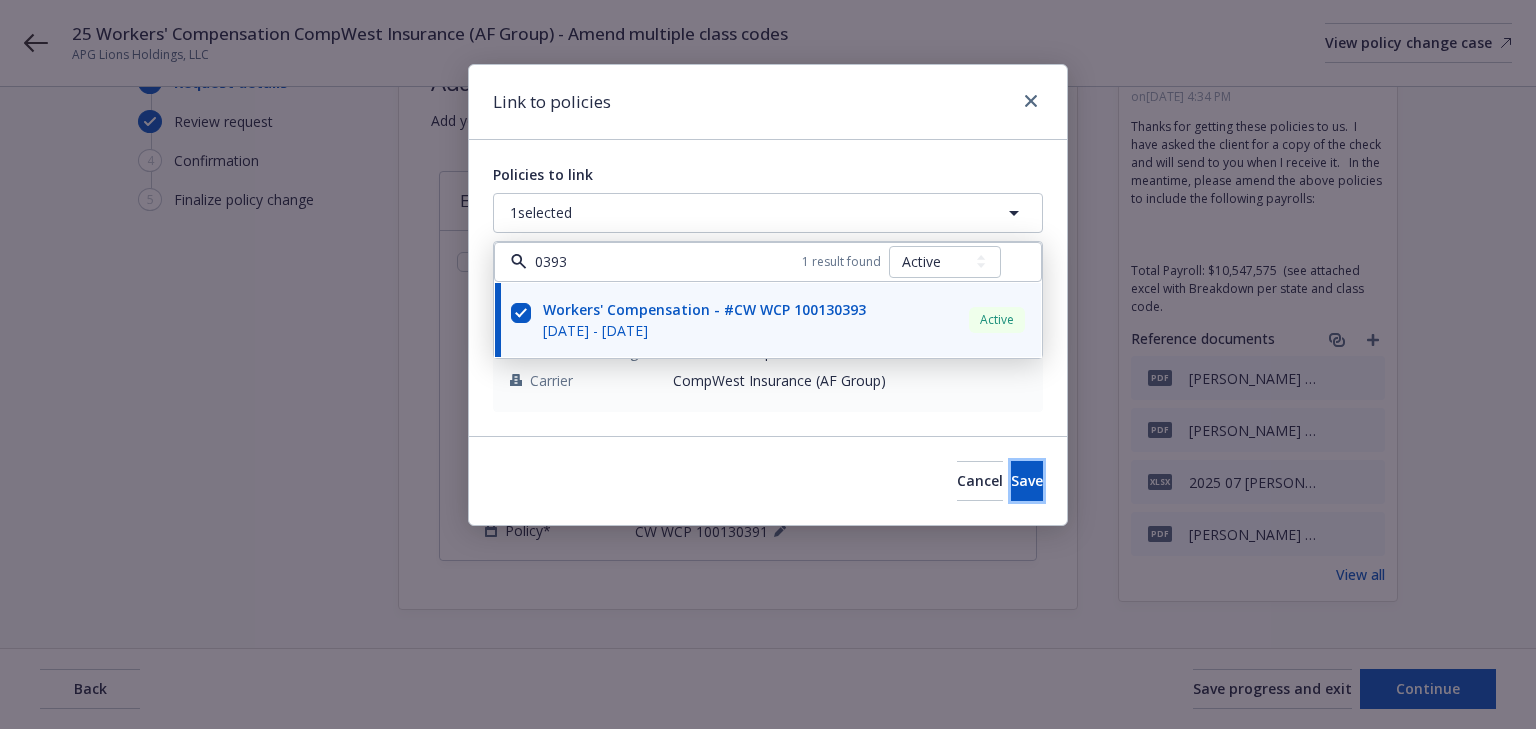 click on "Save" at bounding box center (1027, 481) 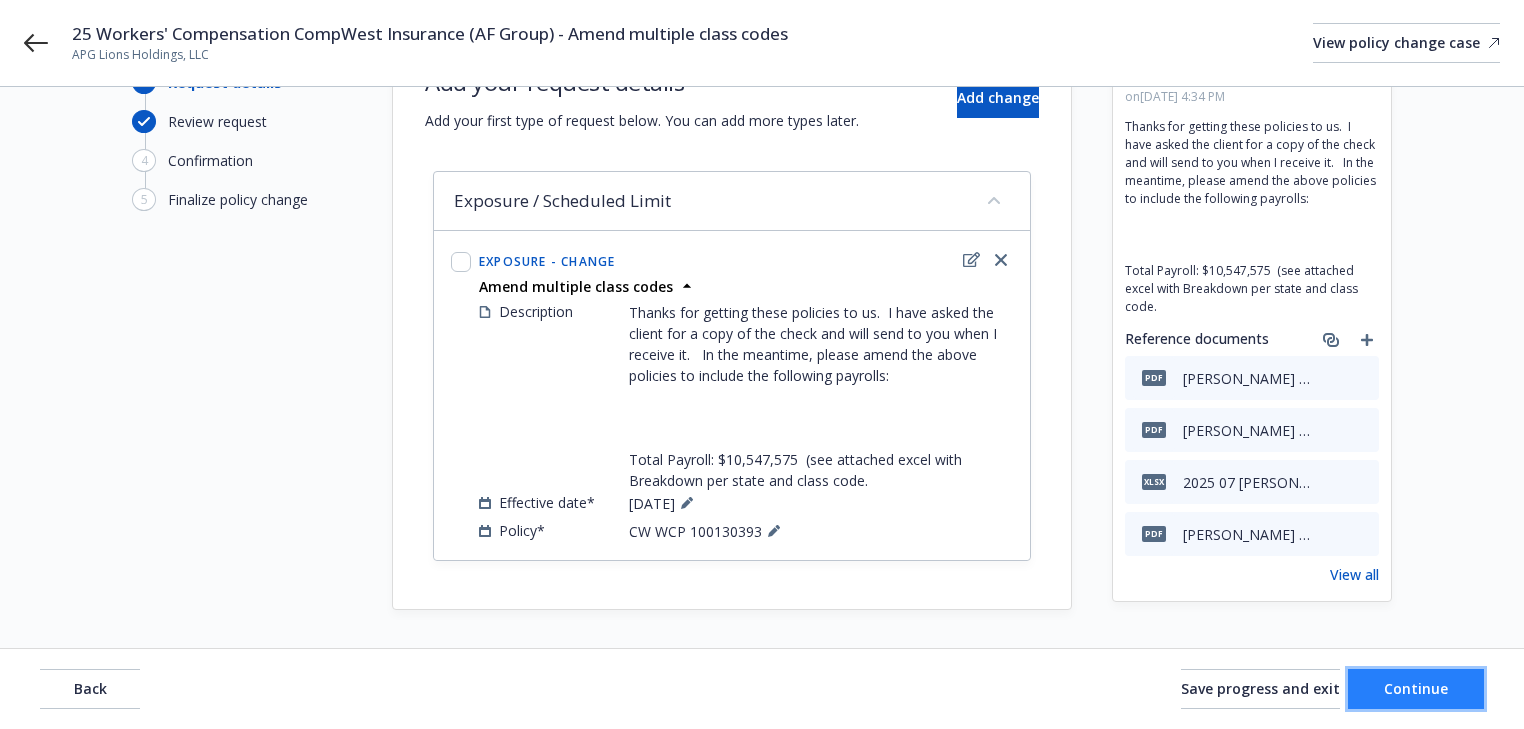 click on "Continue" at bounding box center (1416, 688) 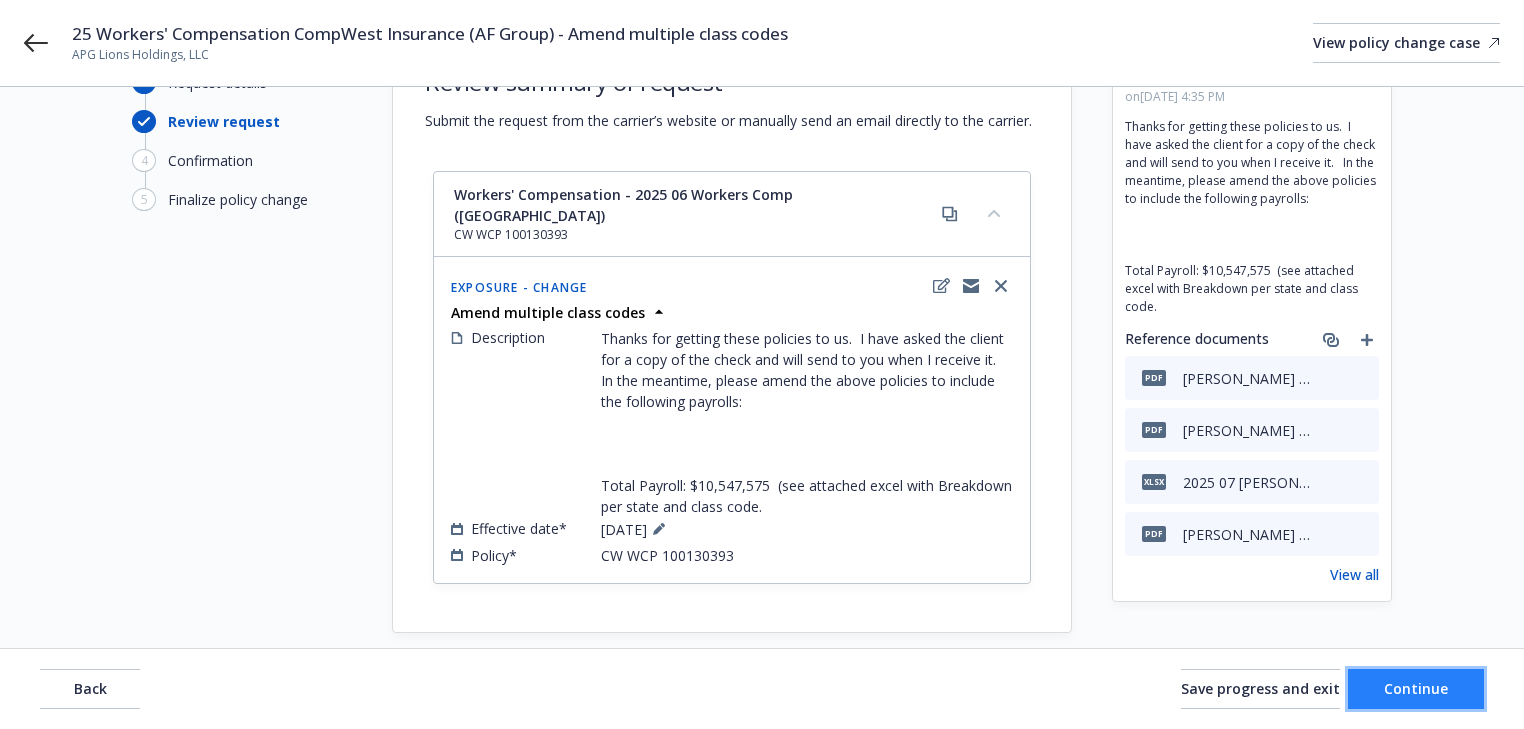 click on "Continue" at bounding box center [1416, 688] 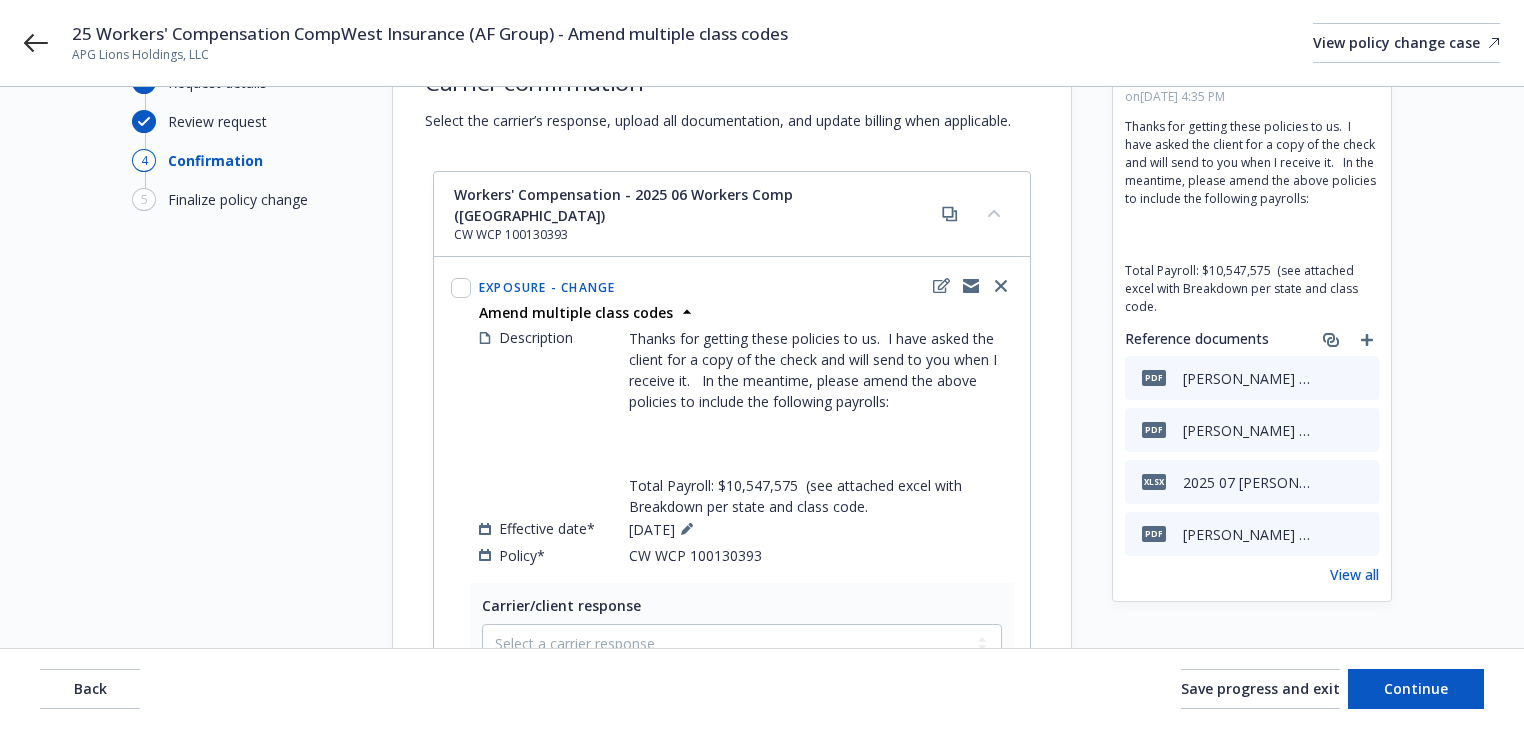 scroll, scrollTop: 481, scrollLeft: 0, axis: vertical 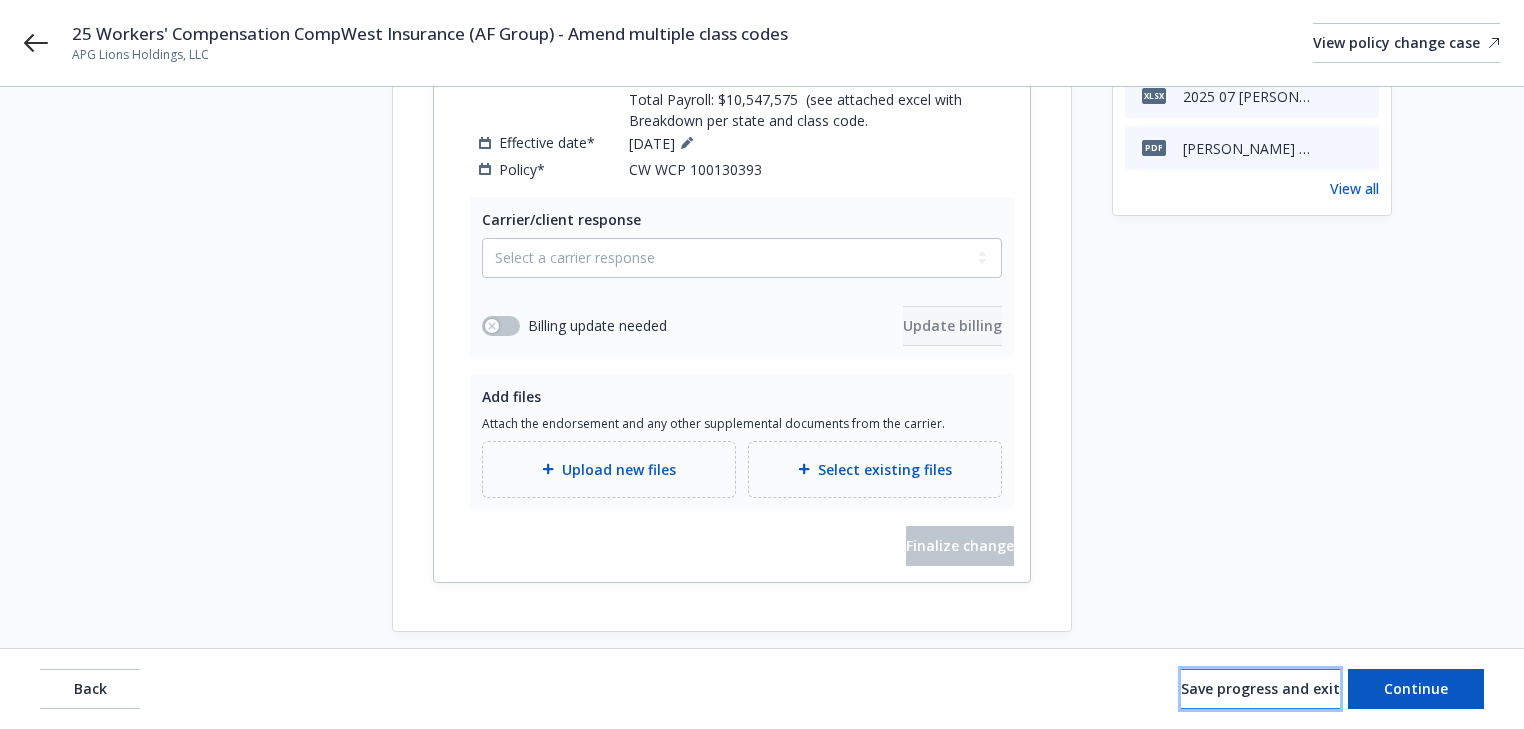 click on "Save progress and exit" at bounding box center [1260, 688] 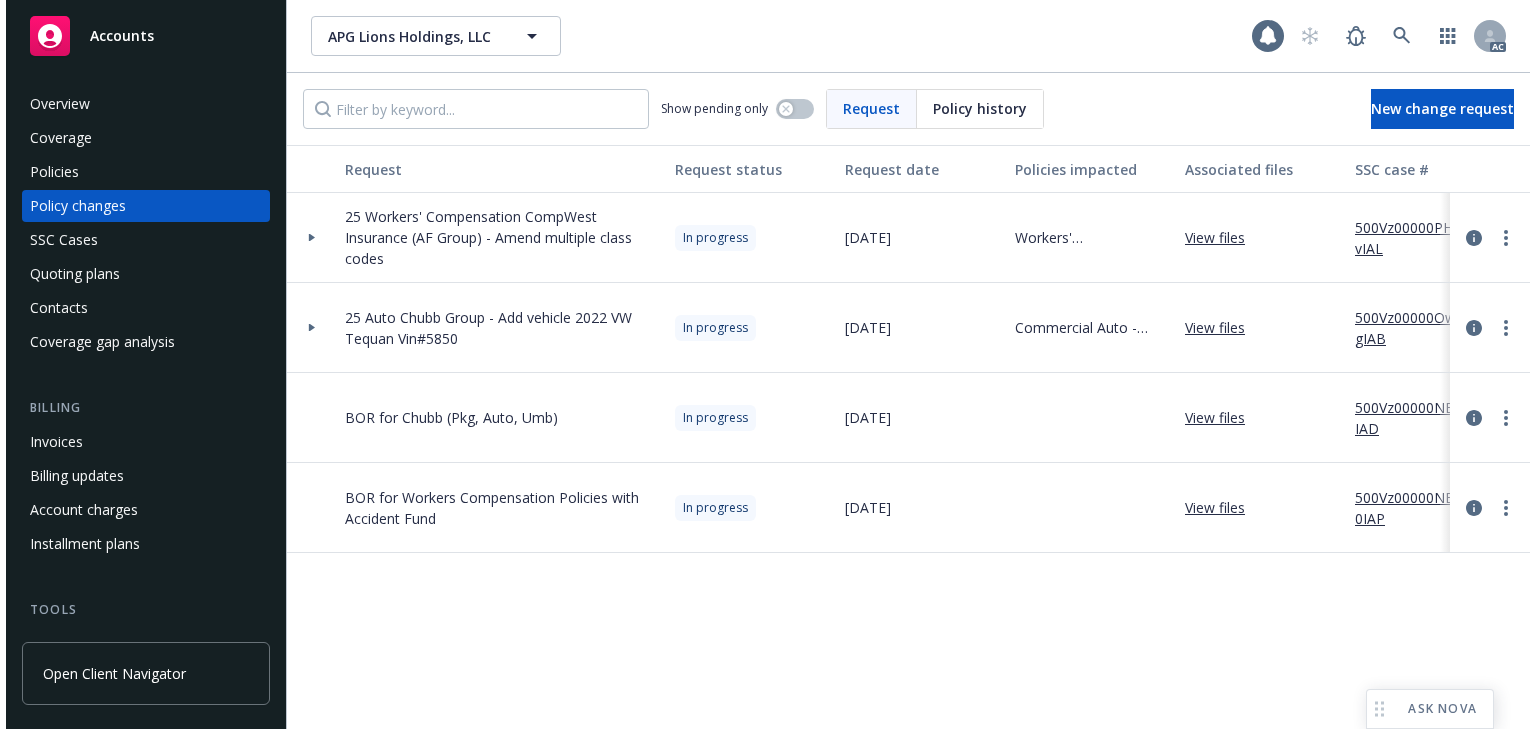 scroll, scrollTop: 0, scrollLeft: 0, axis: both 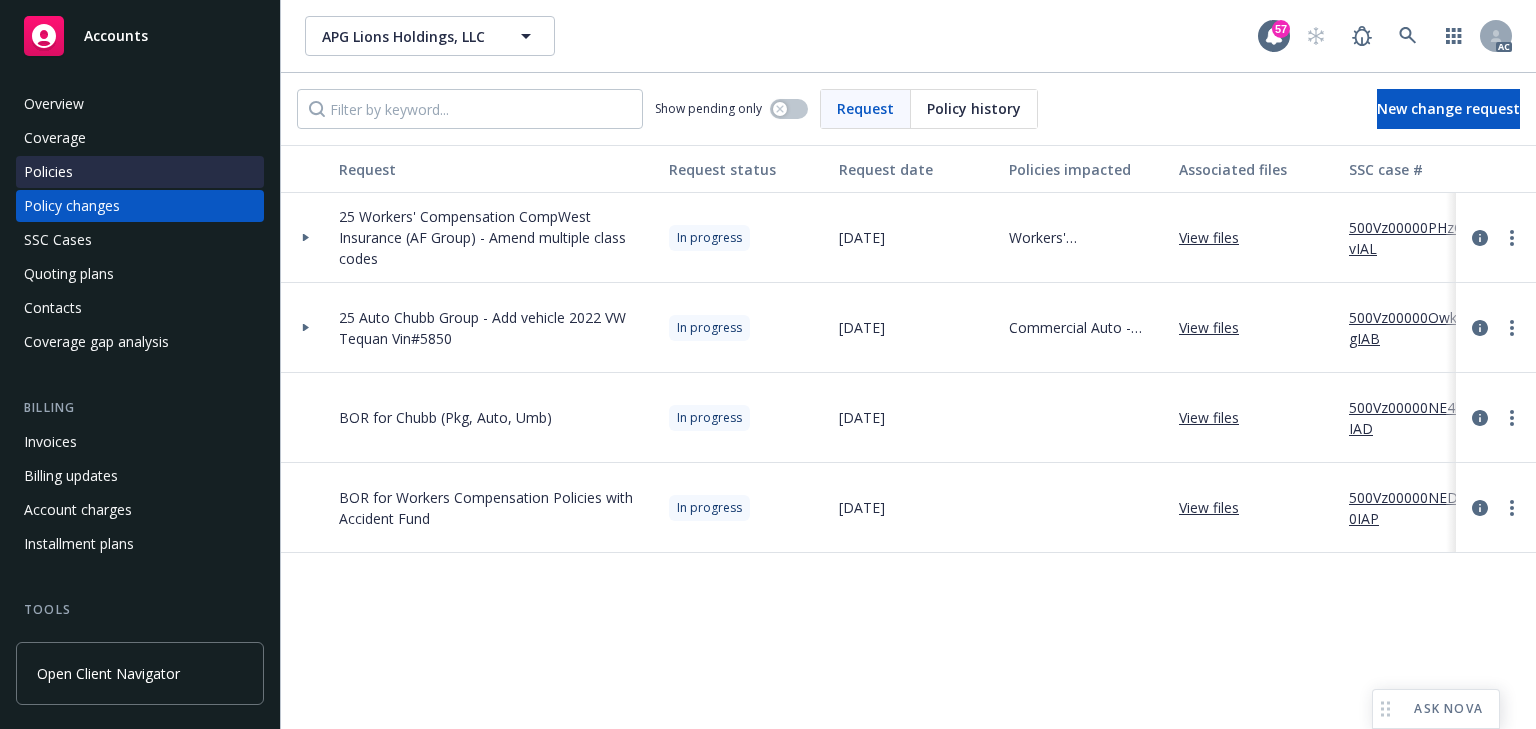 click on "Policies" at bounding box center (48, 172) 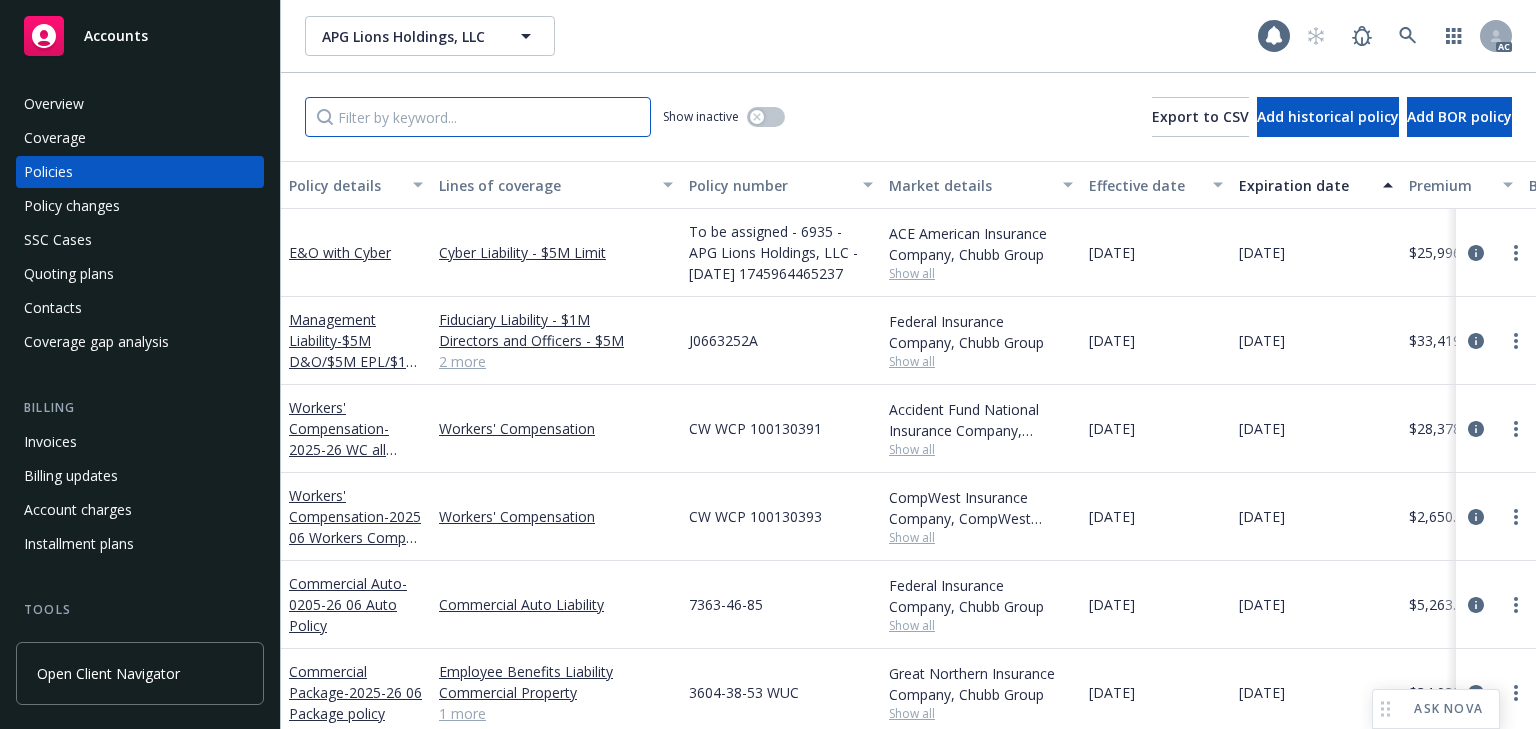 drag, startPoint x: 522, startPoint y: 122, endPoint x: 500, endPoint y: 148, distance: 34.058773 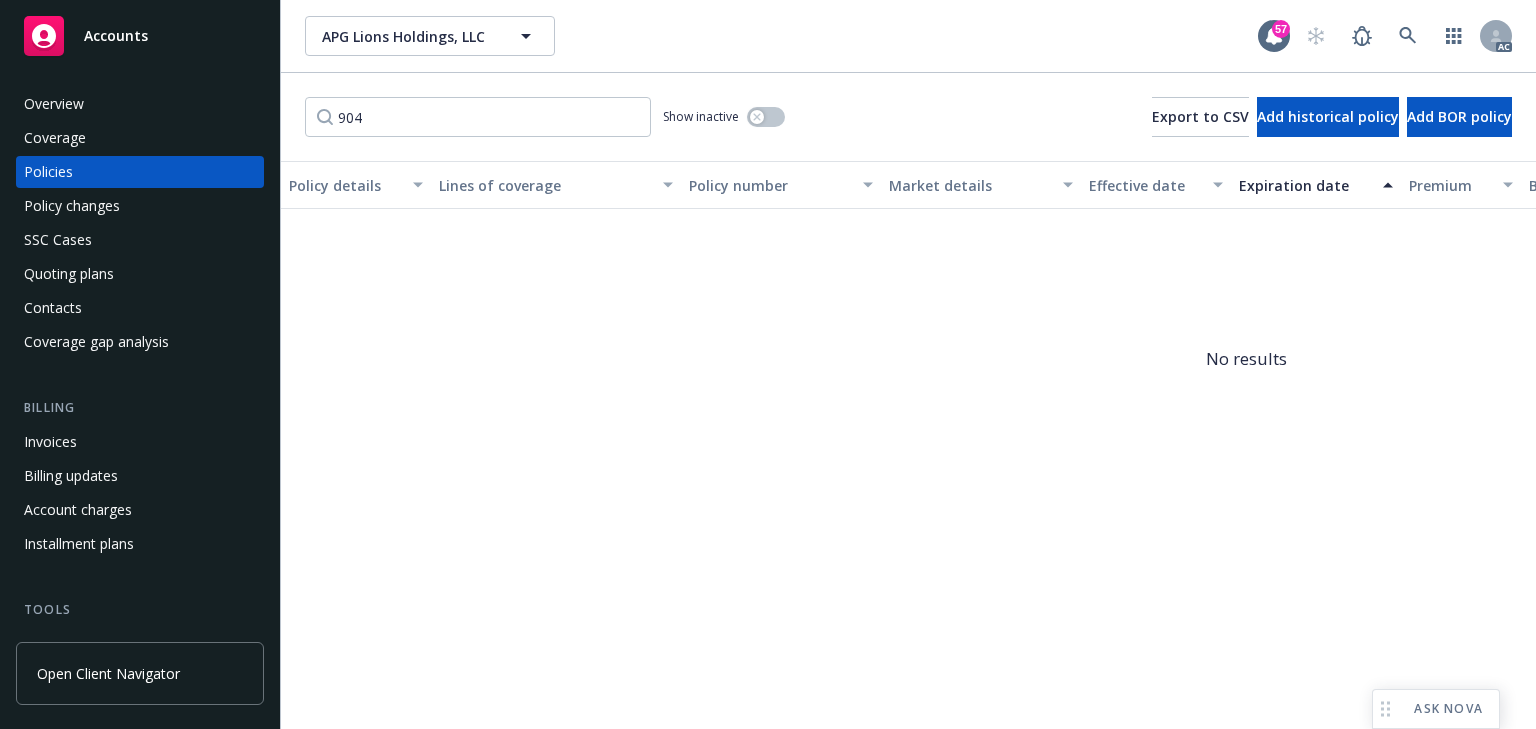 click on "904 Show inactive Export to CSV Add historical policy Add BOR policy" at bounding box center (908, 117) 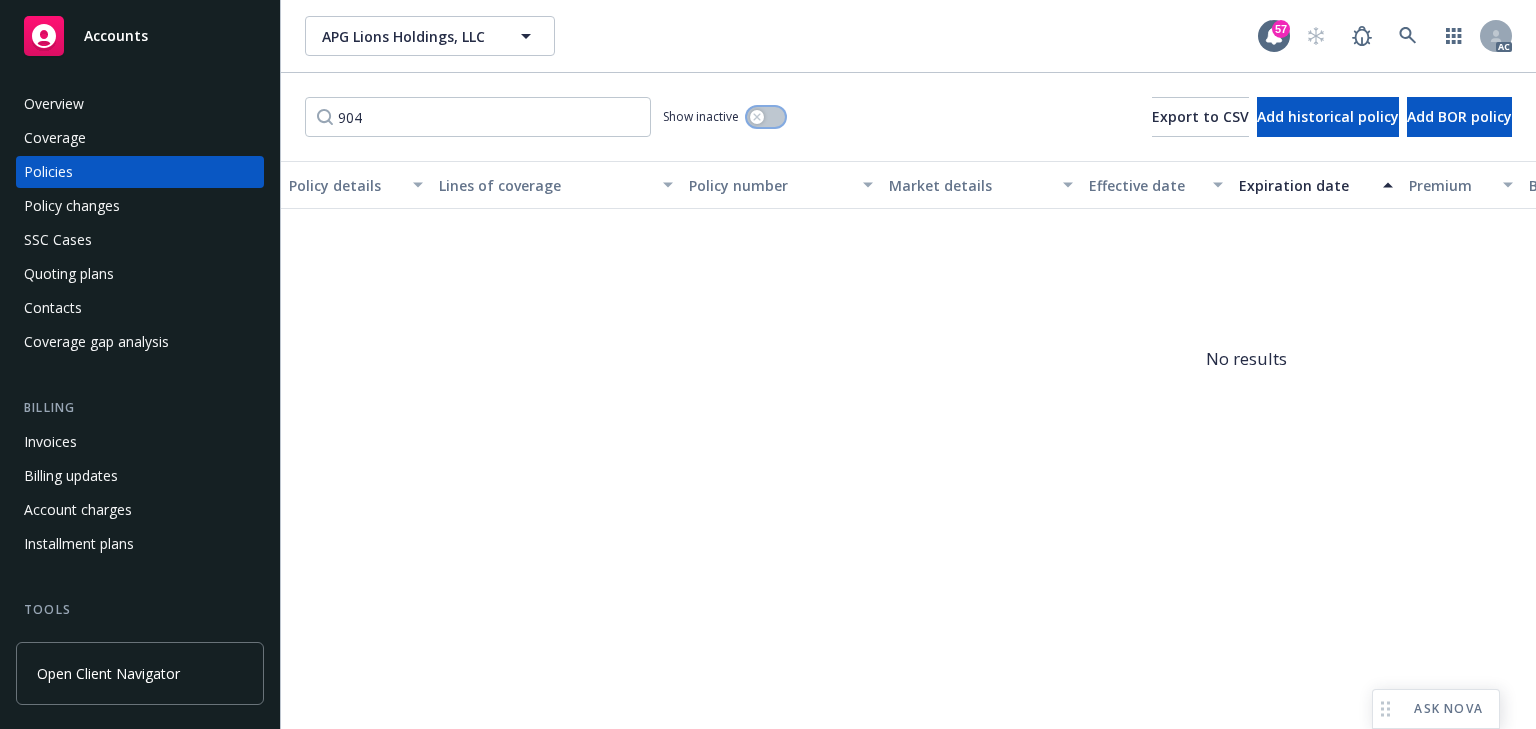 click at bounding box center [766, 117] 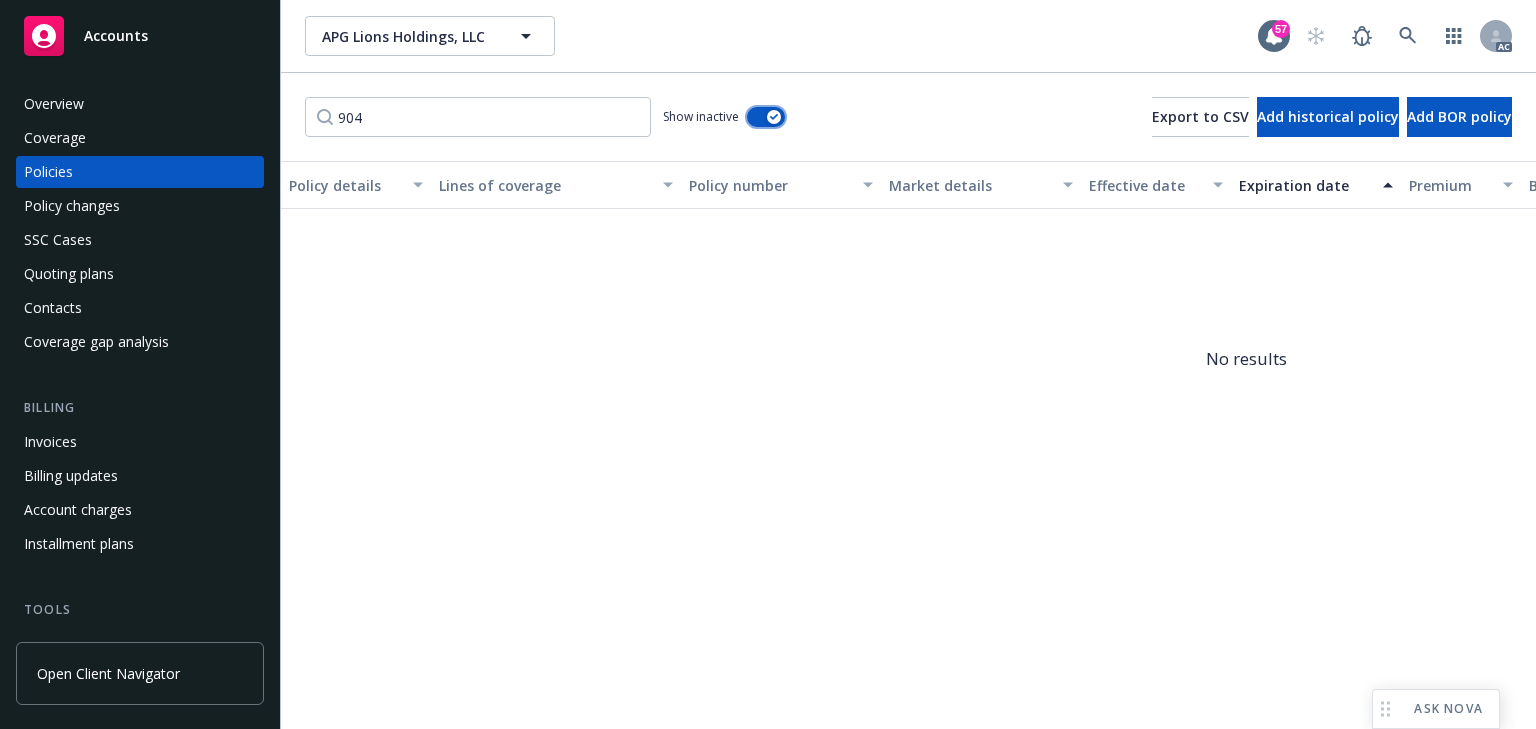 click at bounding box center (766, 117) 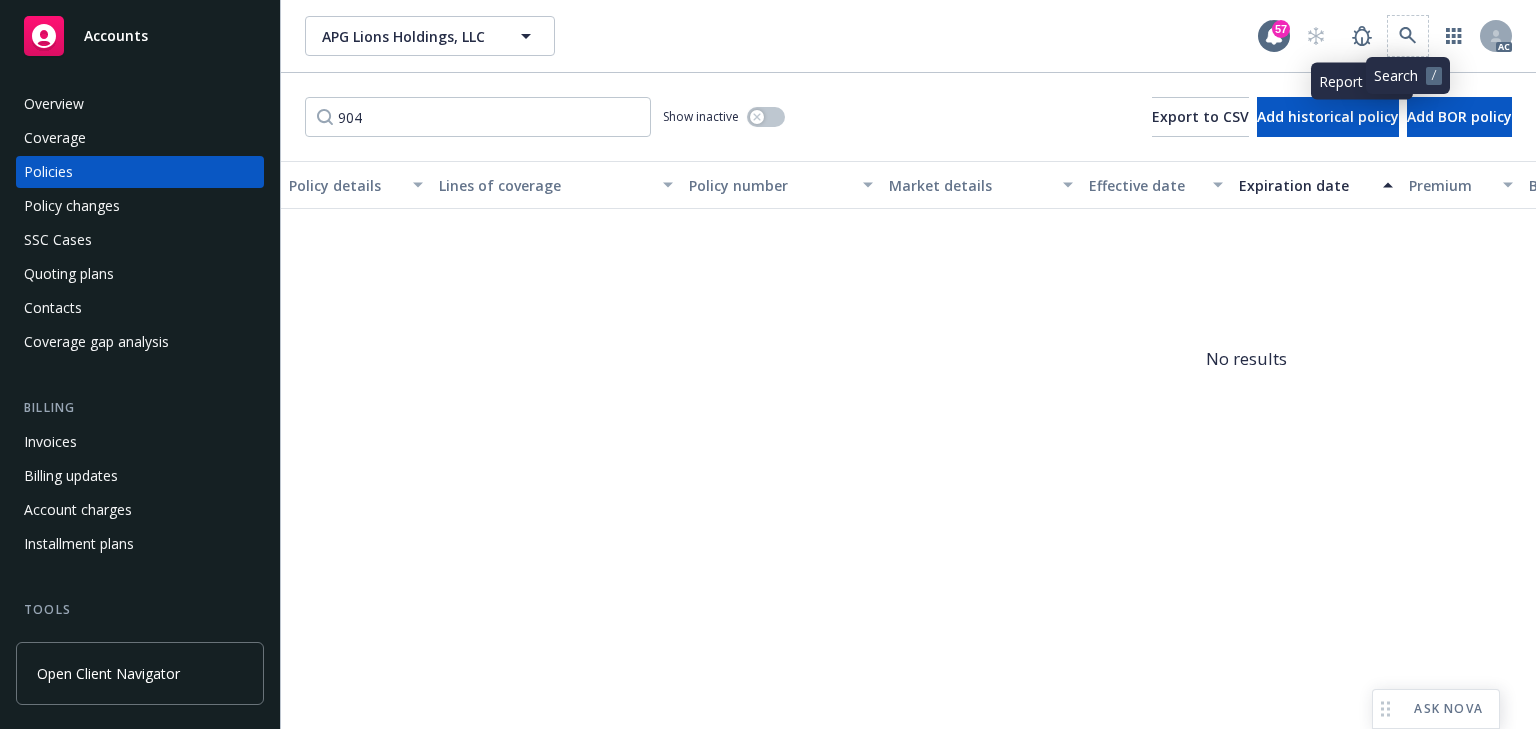 click at bounding box center [1408, 36] 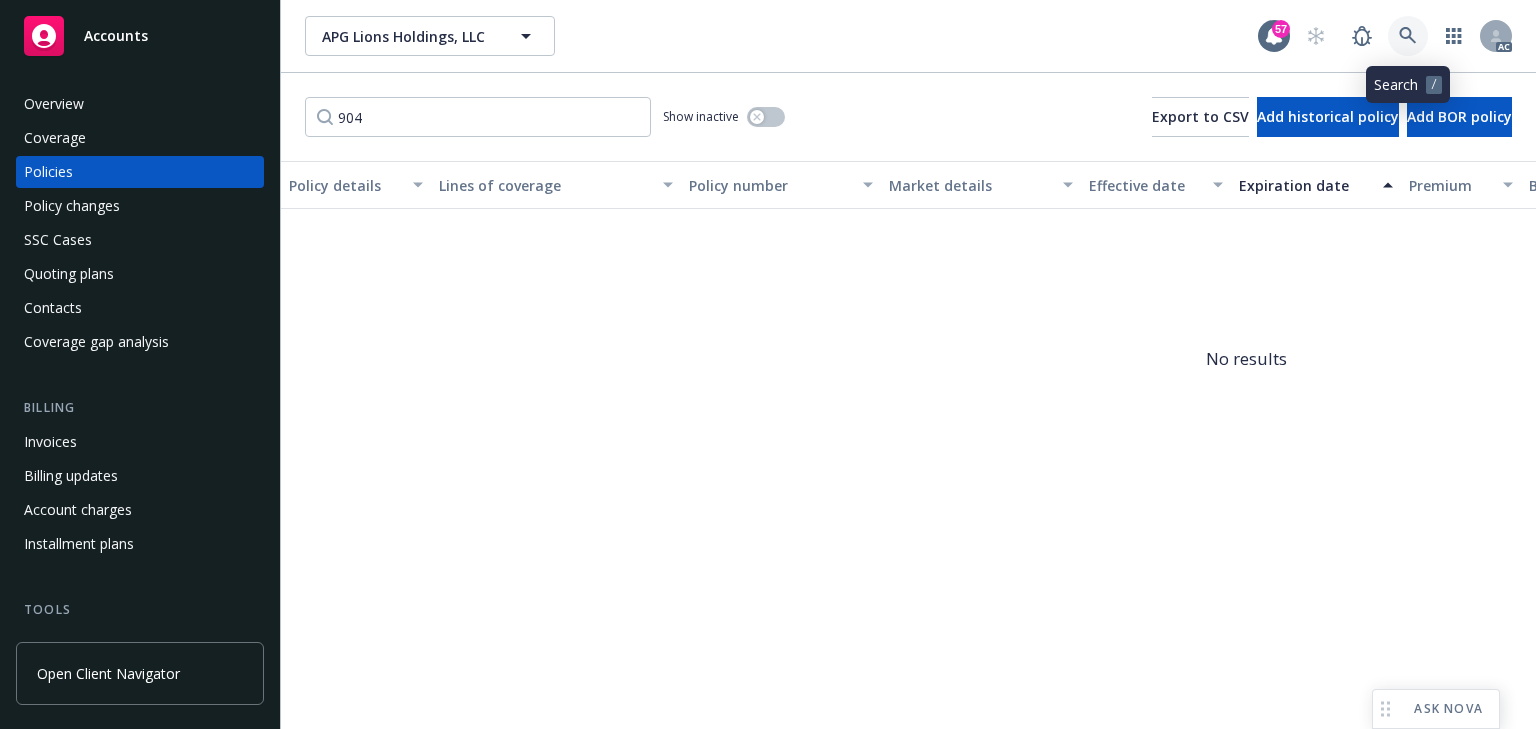 click 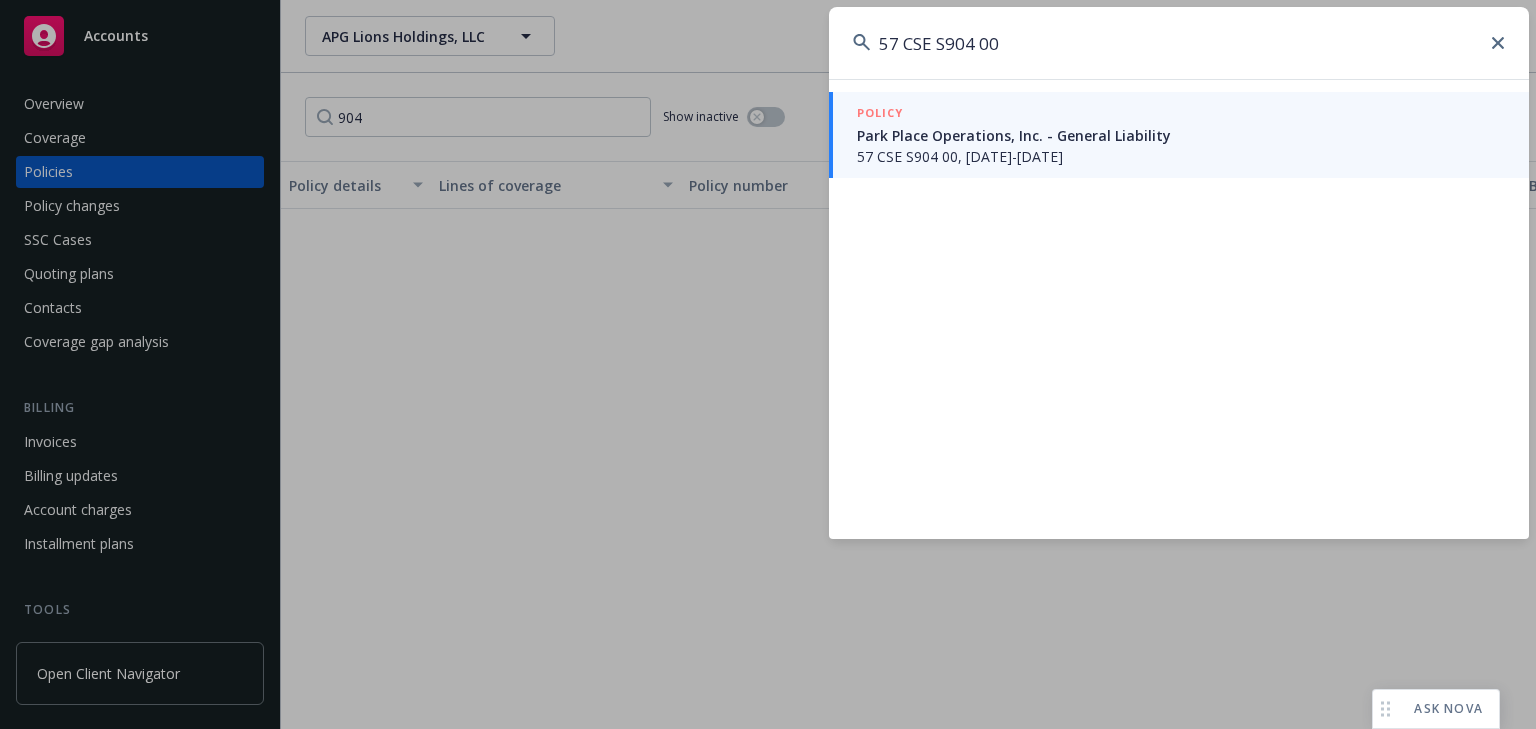 click on "Park Place Operations, Inc. - General Liability" at bounding box center (1181, 135) 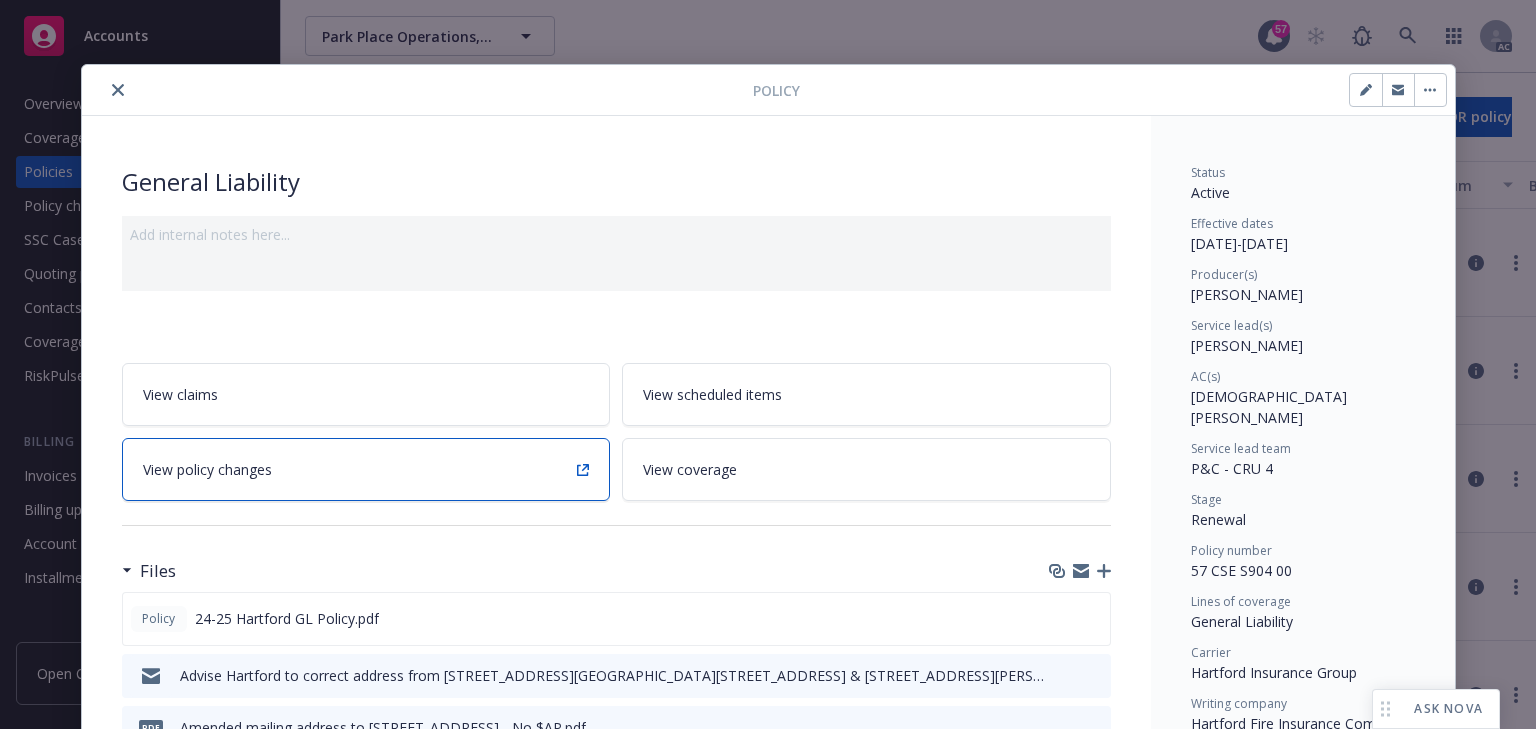 click on "View policy changes" at bounding box center [366, 469] 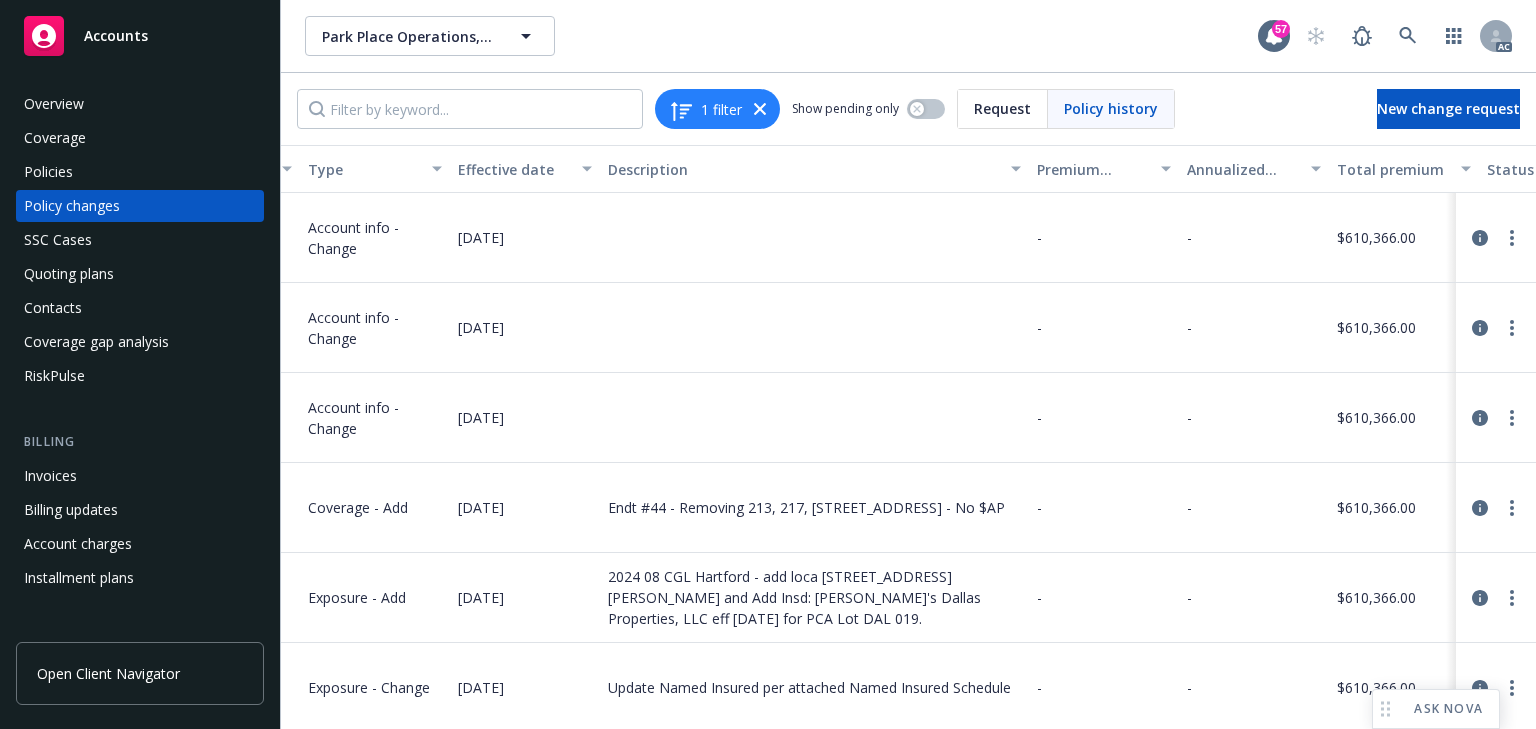 scroll, scrollTop: 0, scrollLeft: 645, axis: horizontal 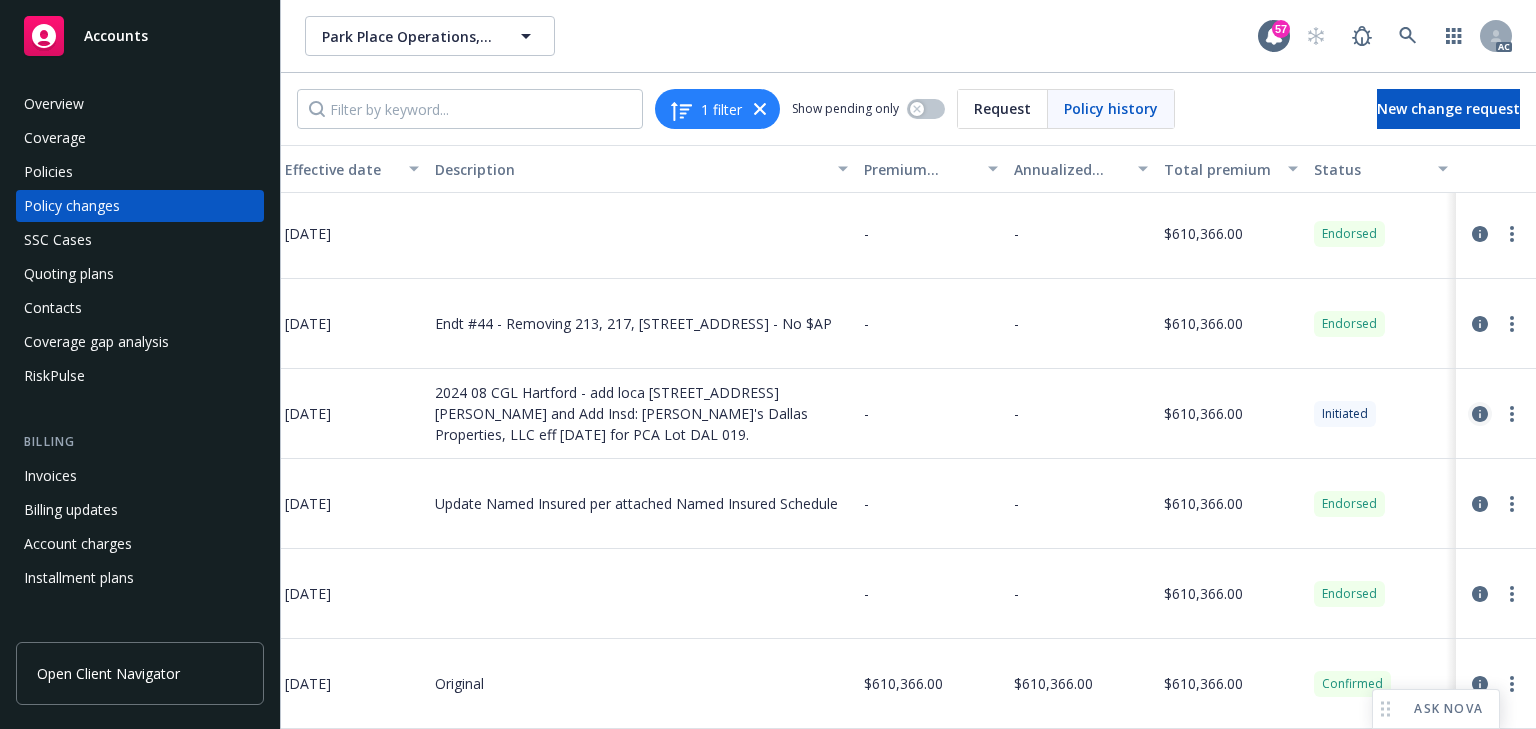 click 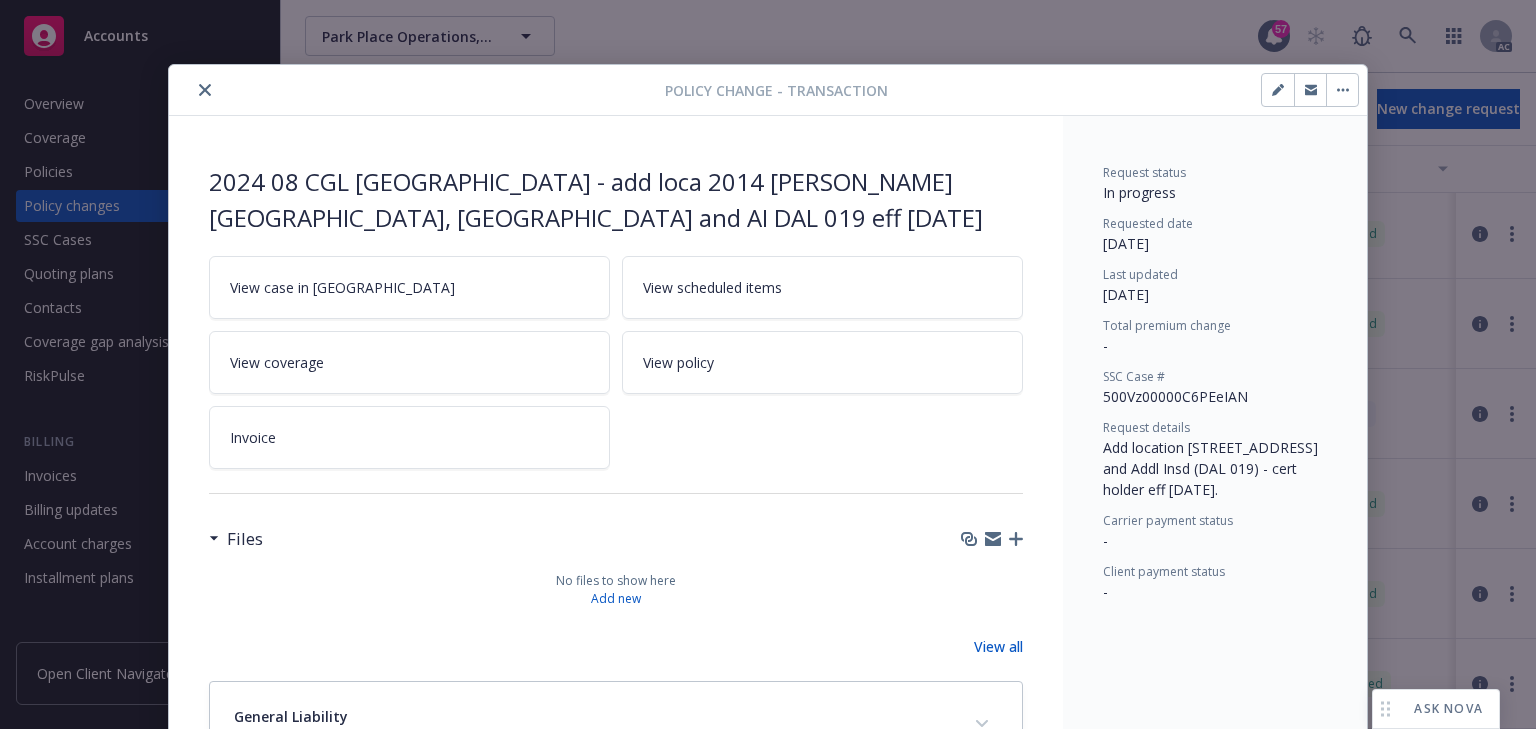 scroll, scrollTop: 60, scrollLeft: 0, axis: vertical 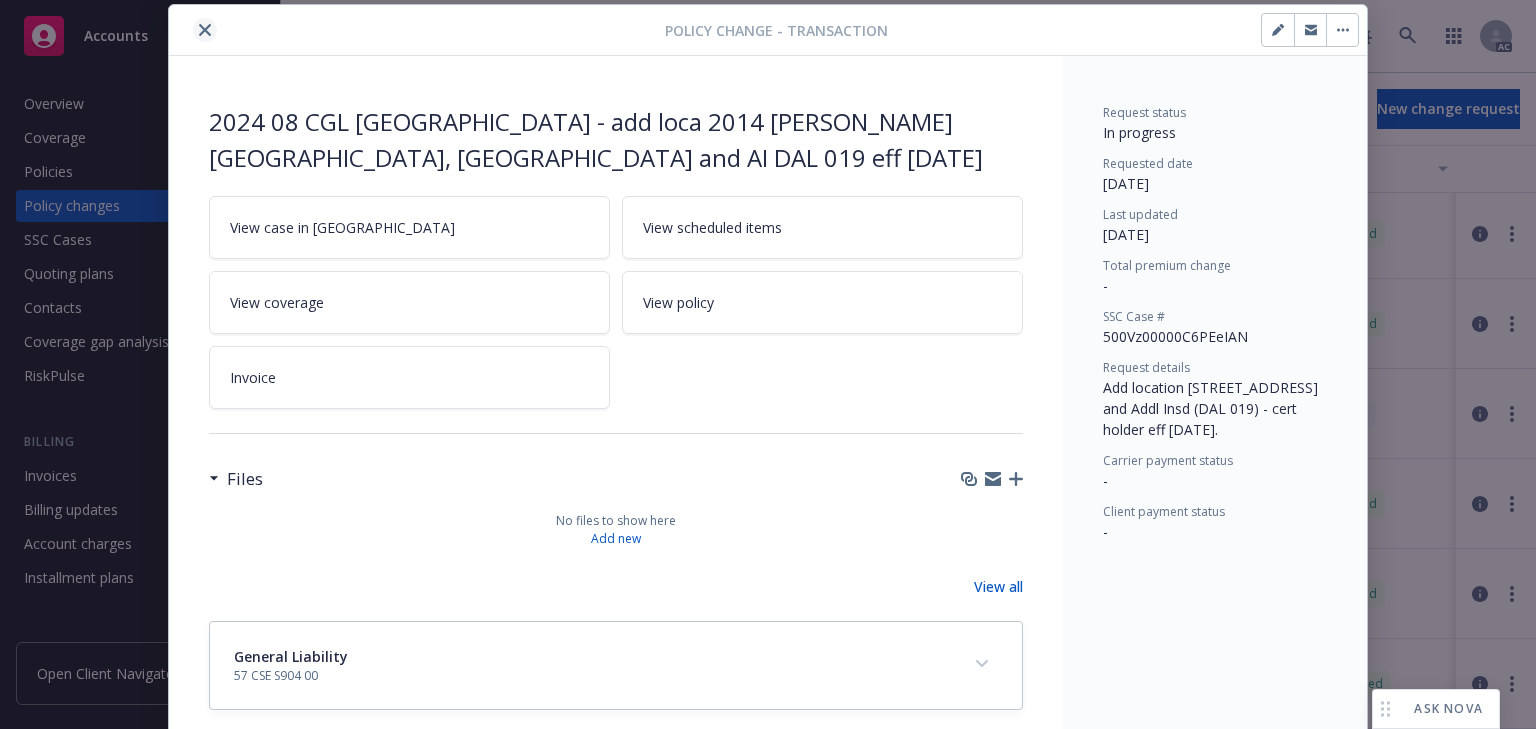 click 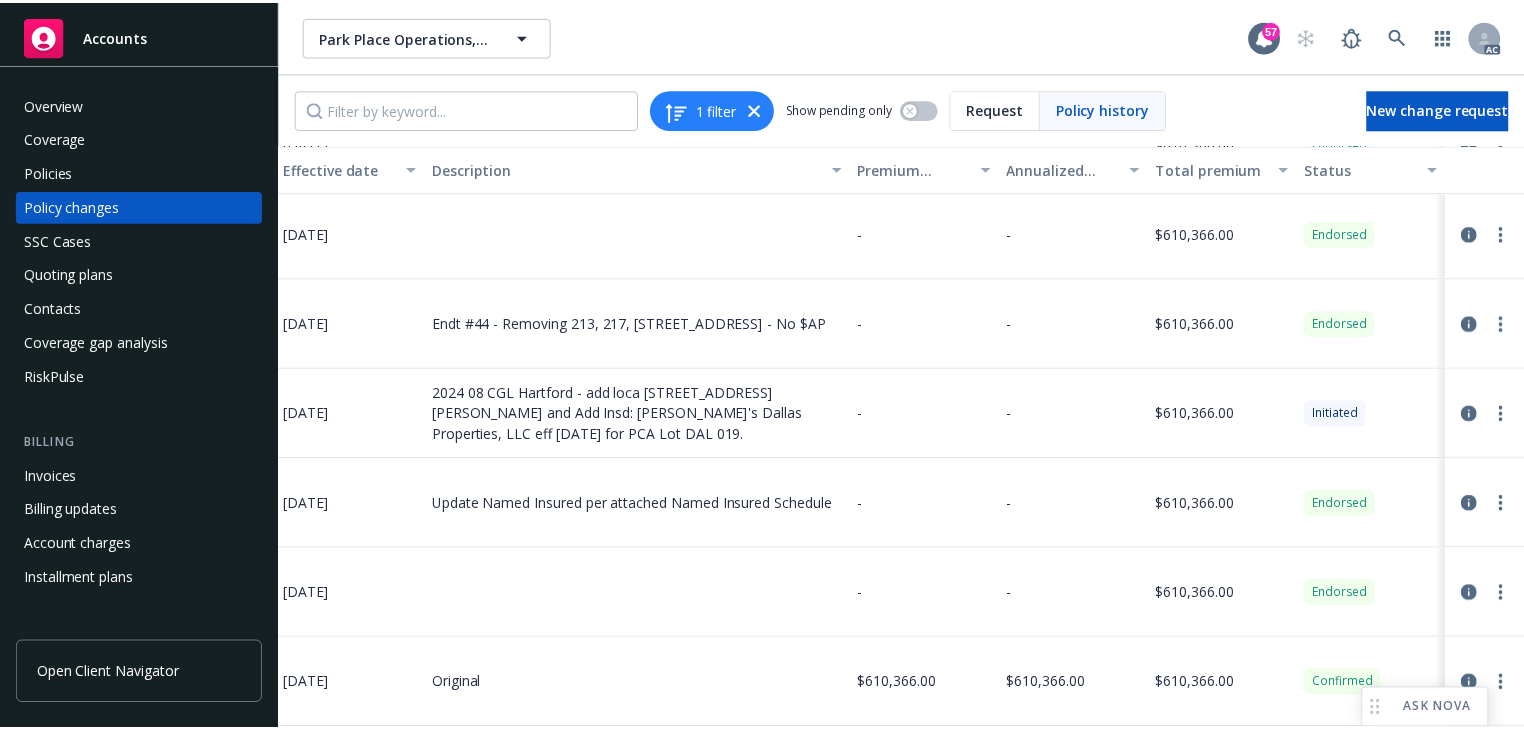 scroll, scrollTop: 0, scrollLeft: 645, axis: horizontal 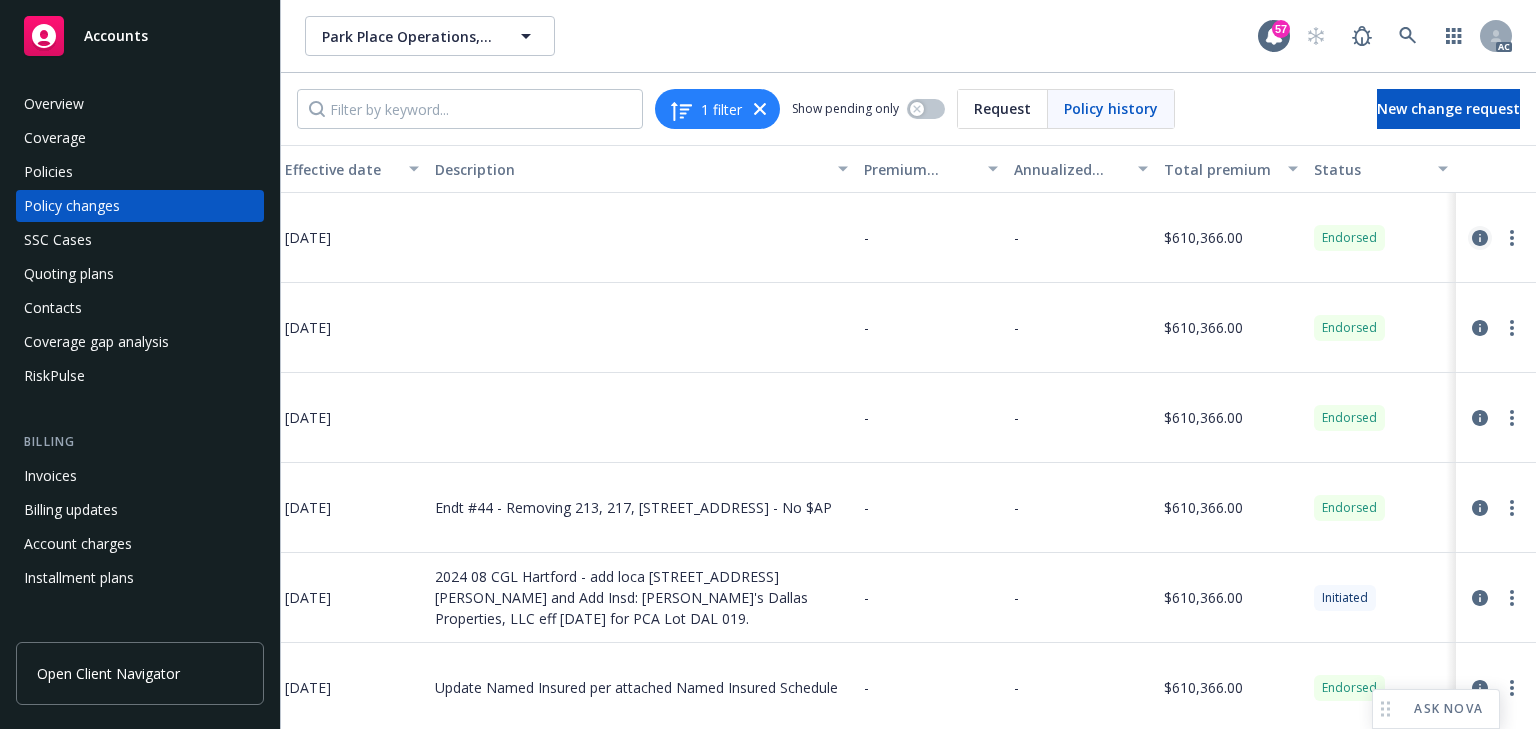 click 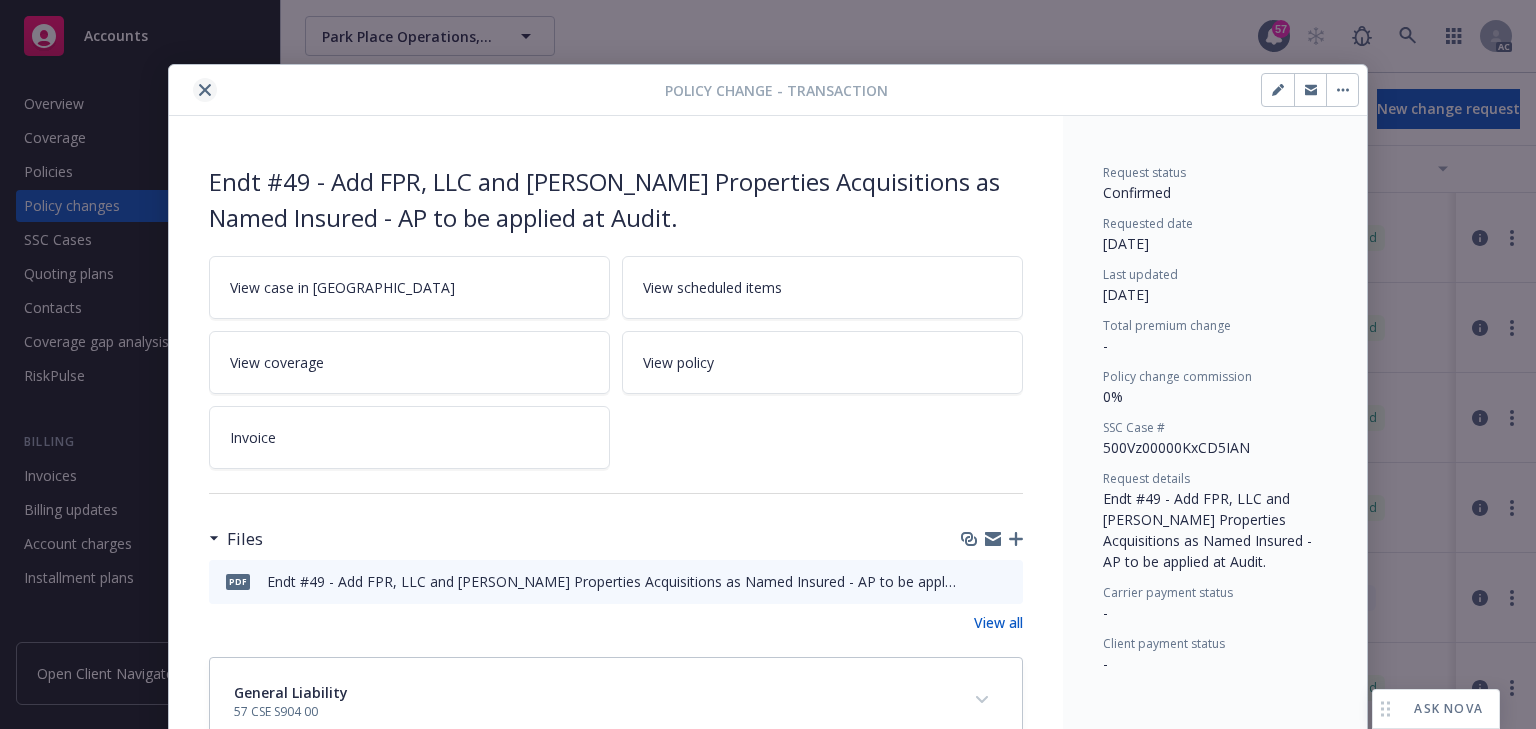 click 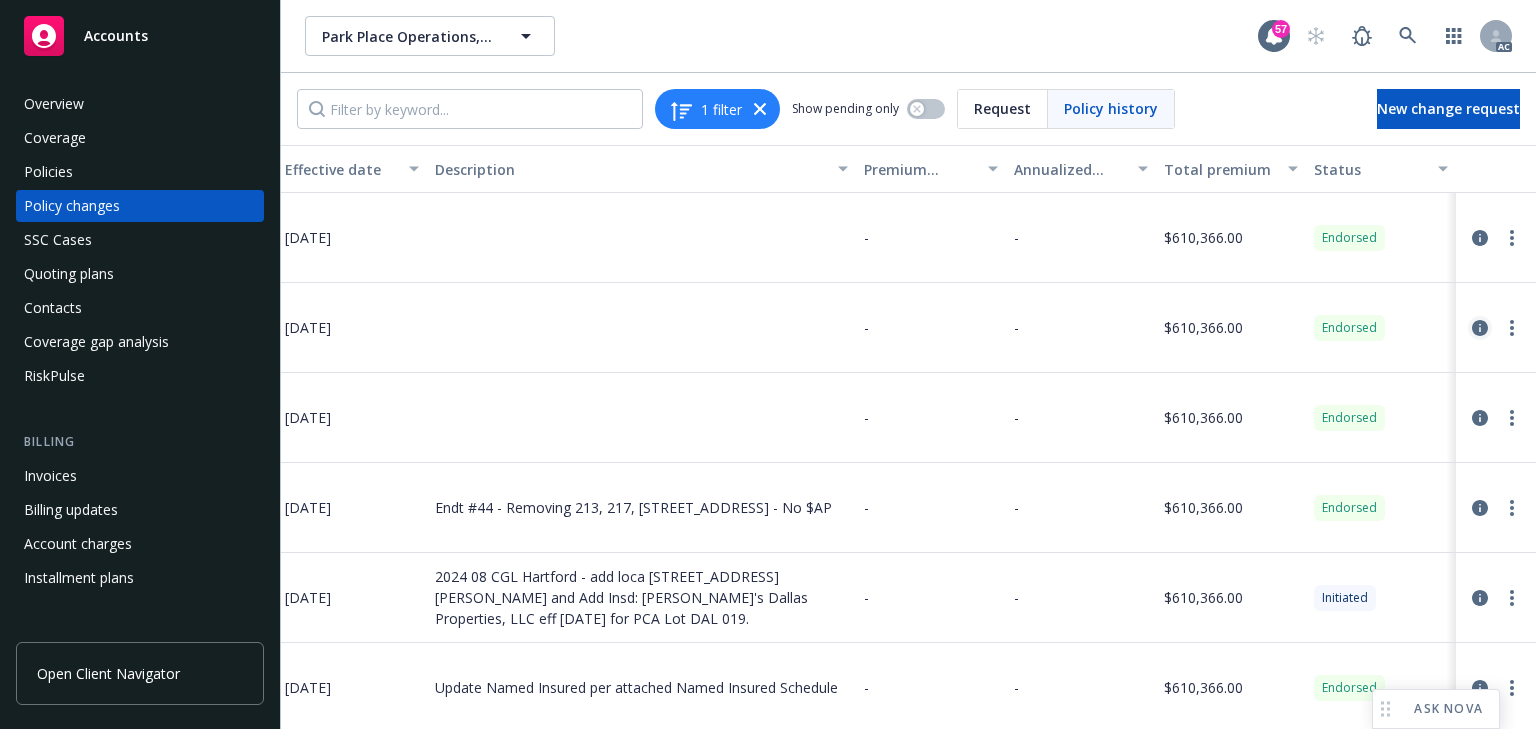 click 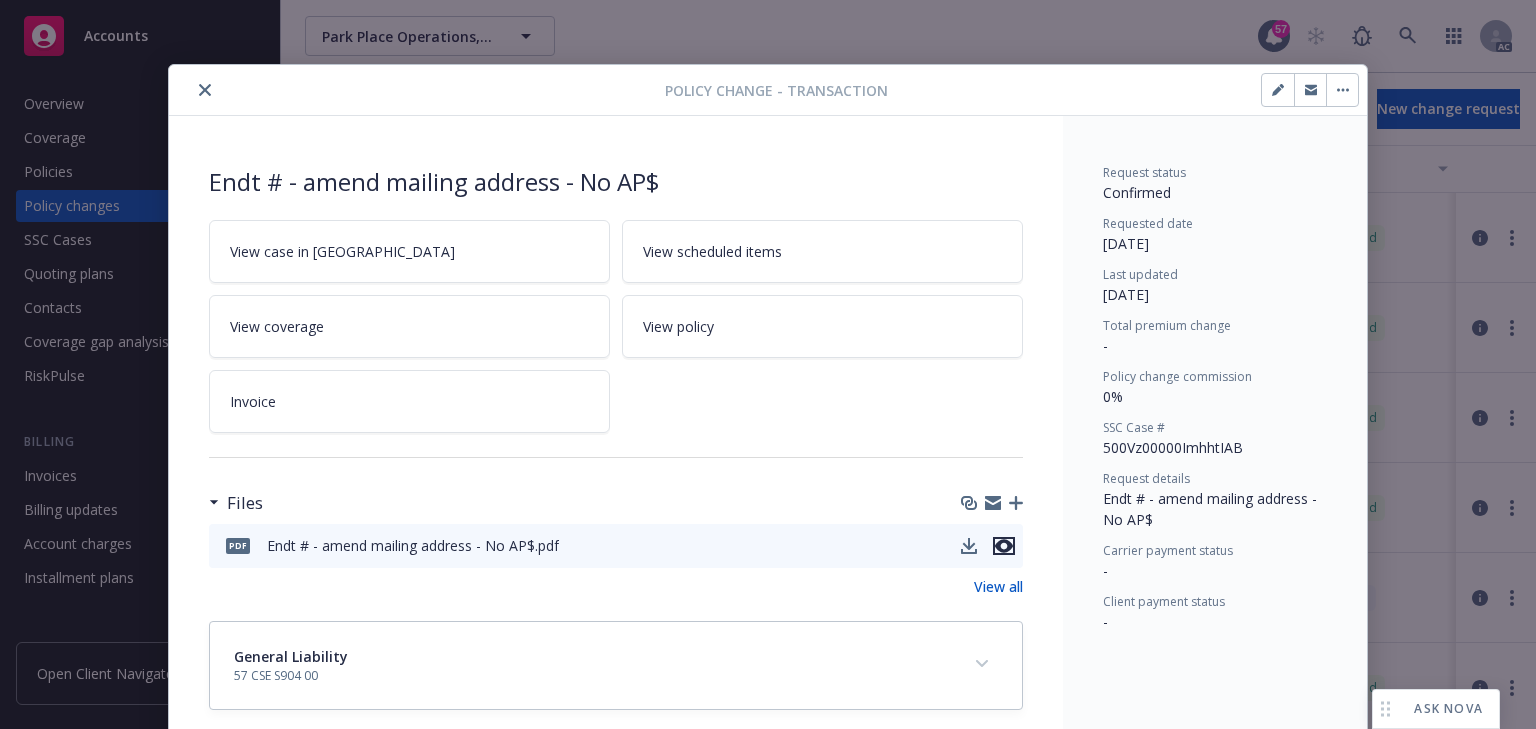 click 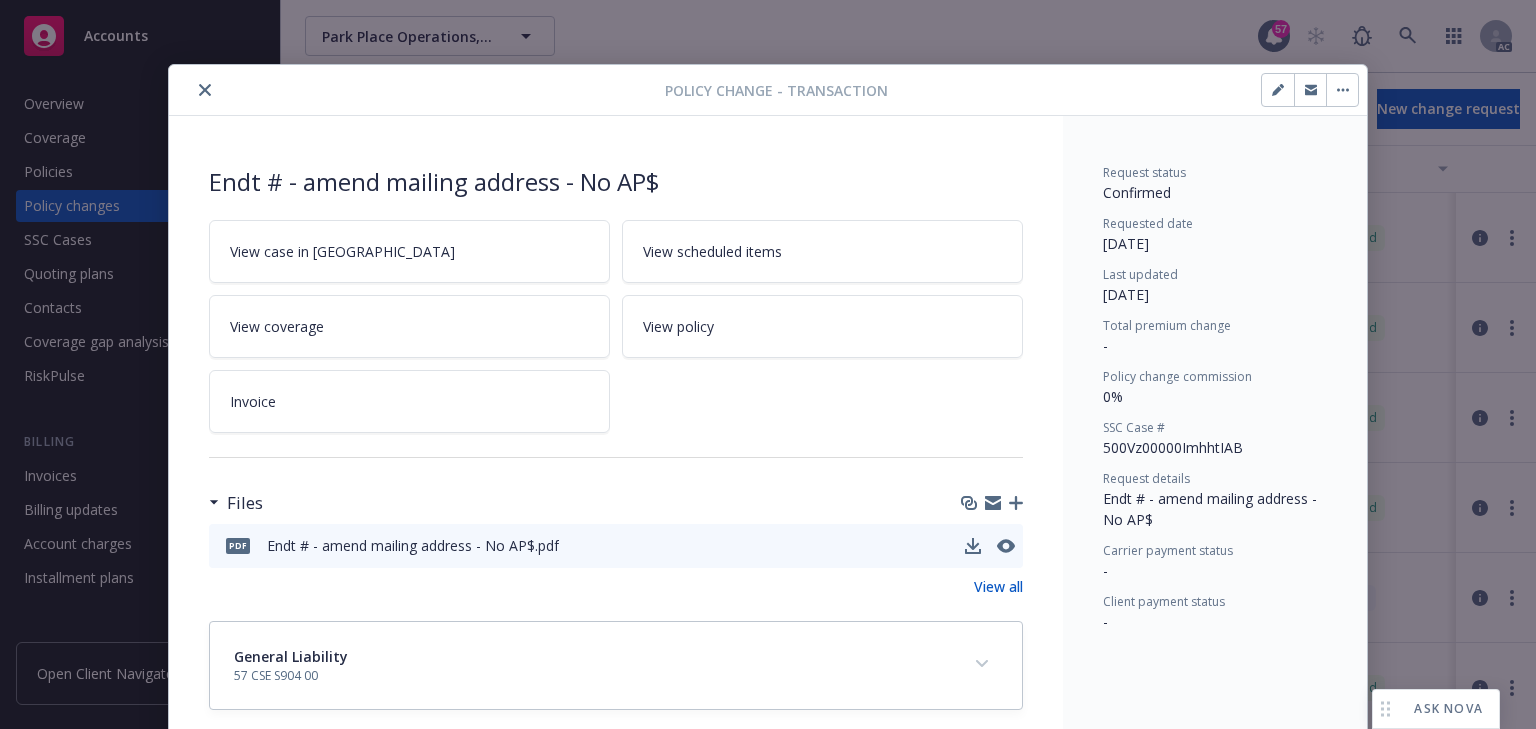 drag, startPoint x: 194, startPoint y: 89, endPoint x: 1197, endPoint y: 382, distance: 1044.92 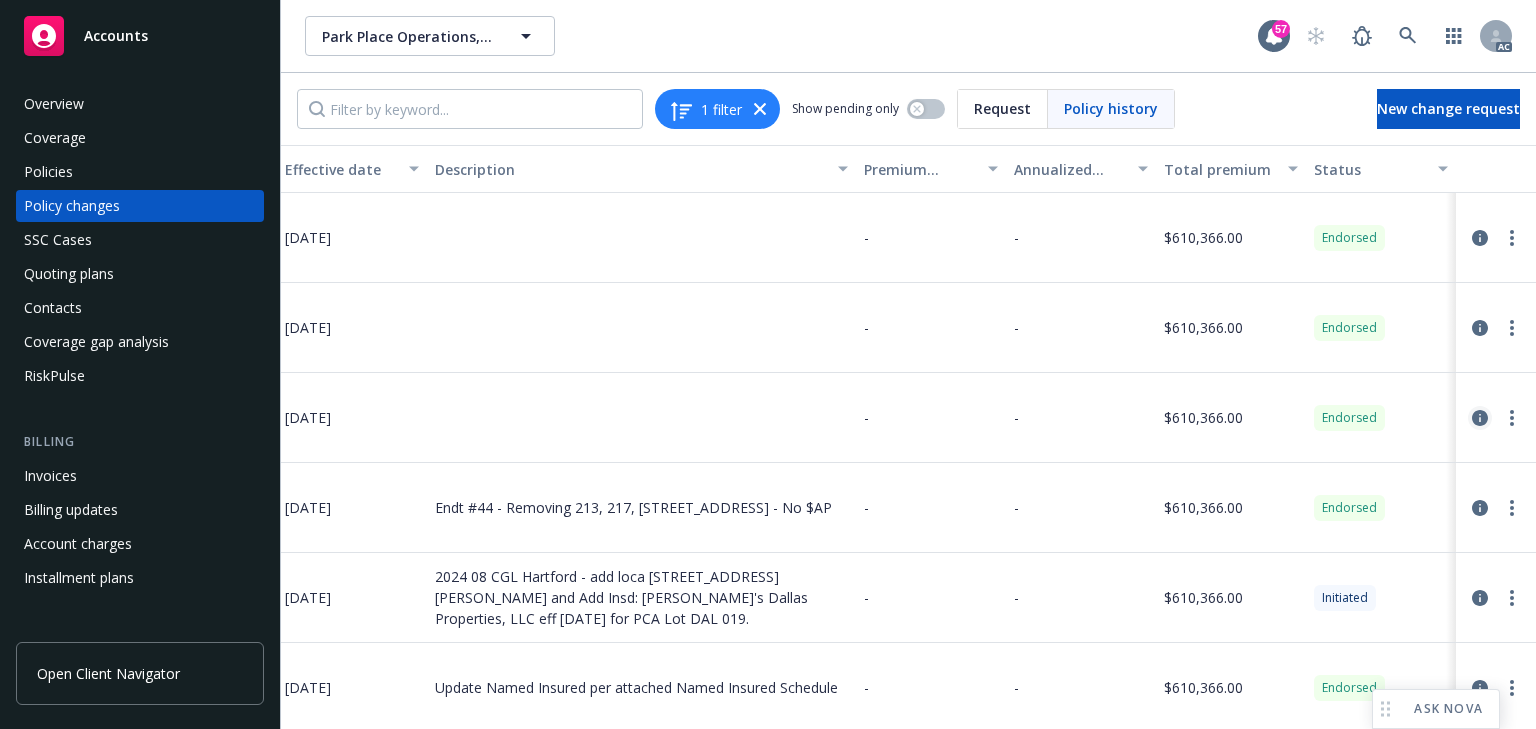 click 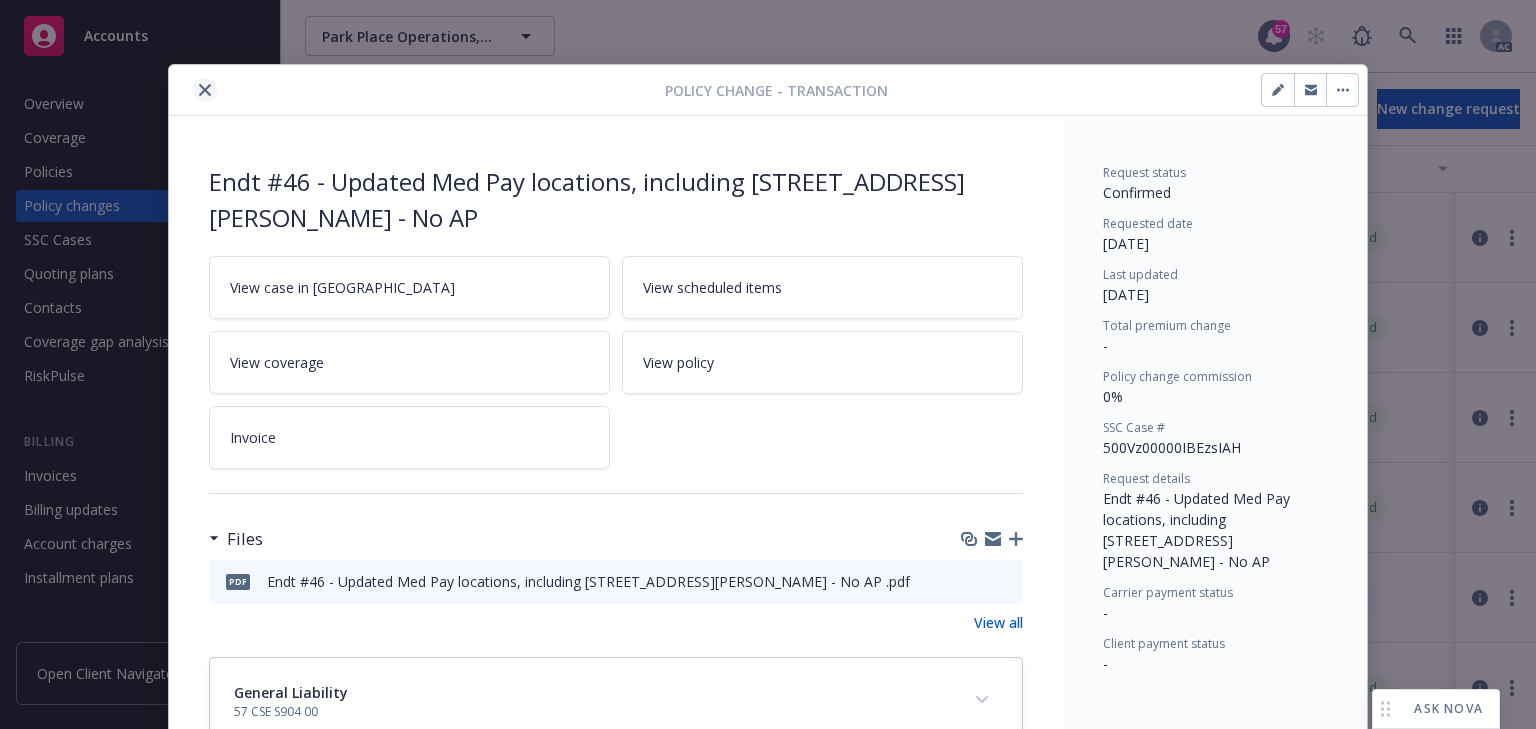 click 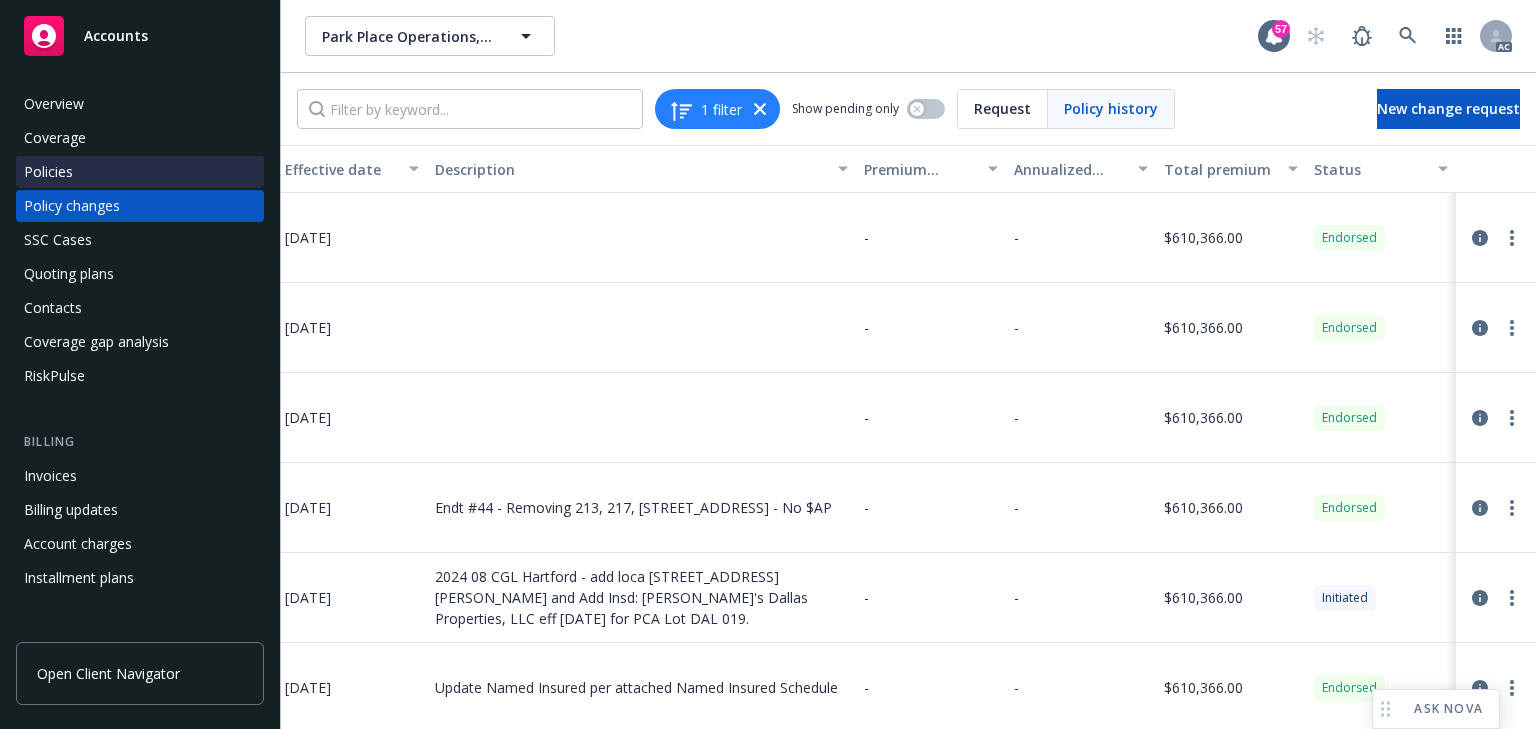 click on "Policies" at bounding box center (140, 172) 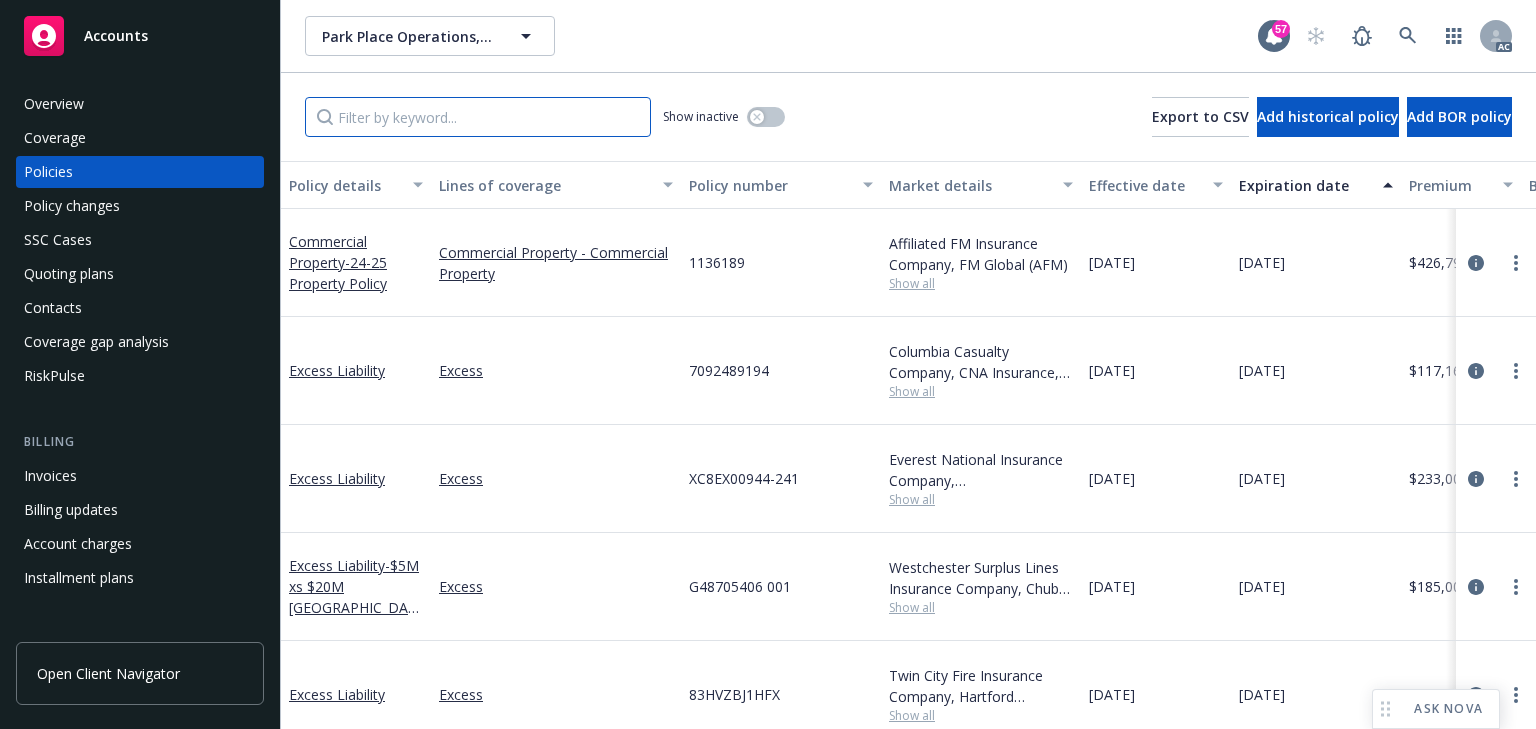 click at bounding box center [478, 117] 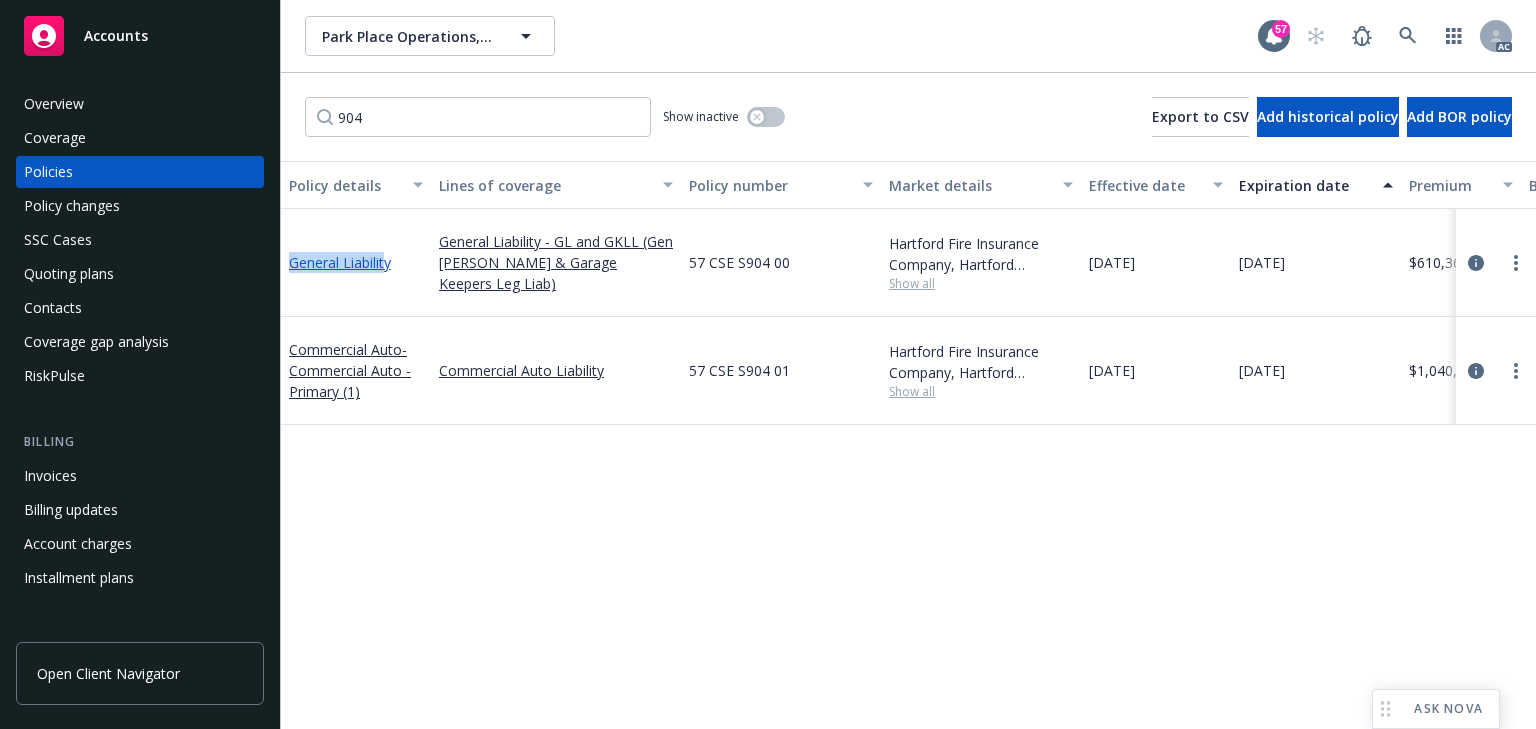 drag, startPoint x: 284, startPoint y: 228, endPoint x: 384, endPoint y: 243, distance: 101.118744 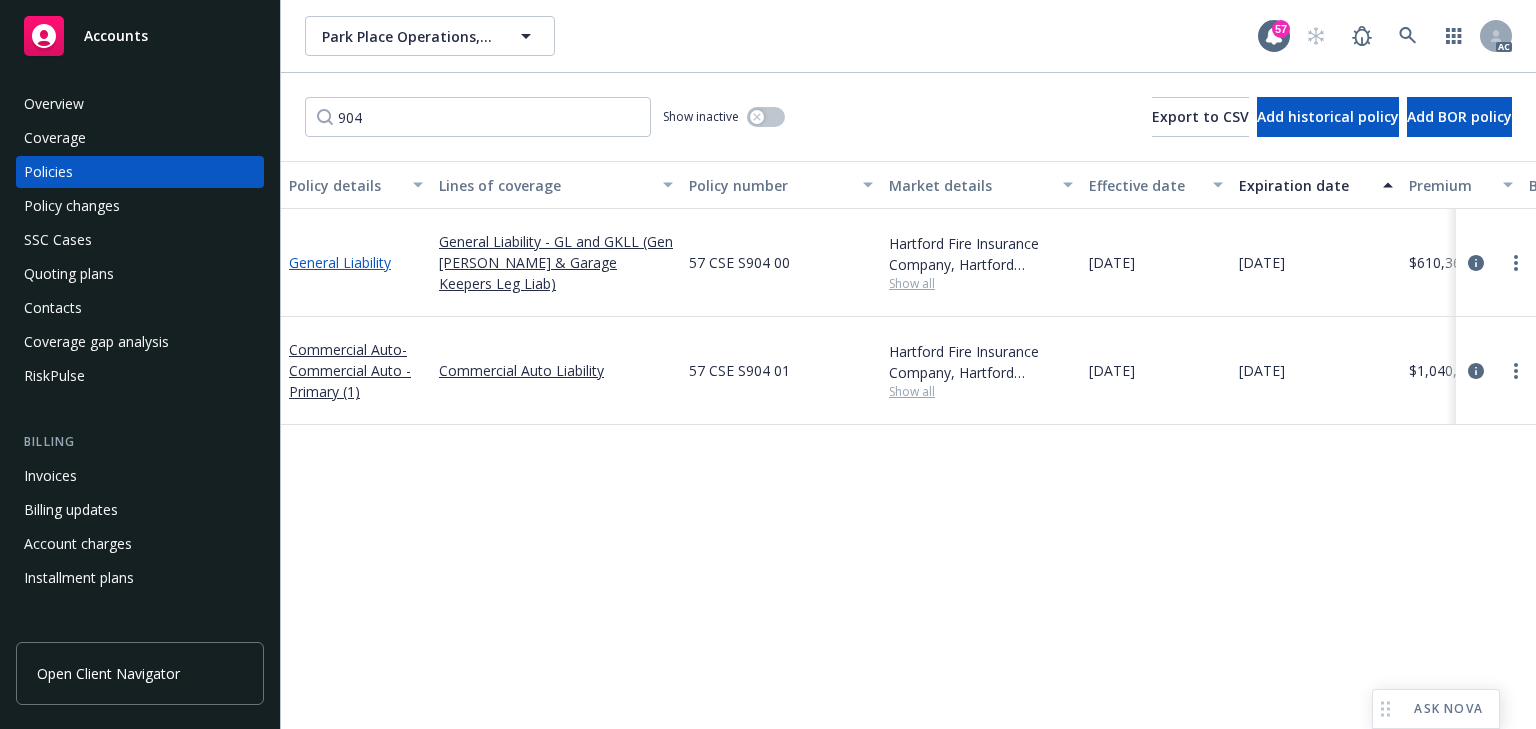 drag, startPoint x: 422, startPoint y: 252, endPoint x: 387, endPoint y: 252, distance: 35 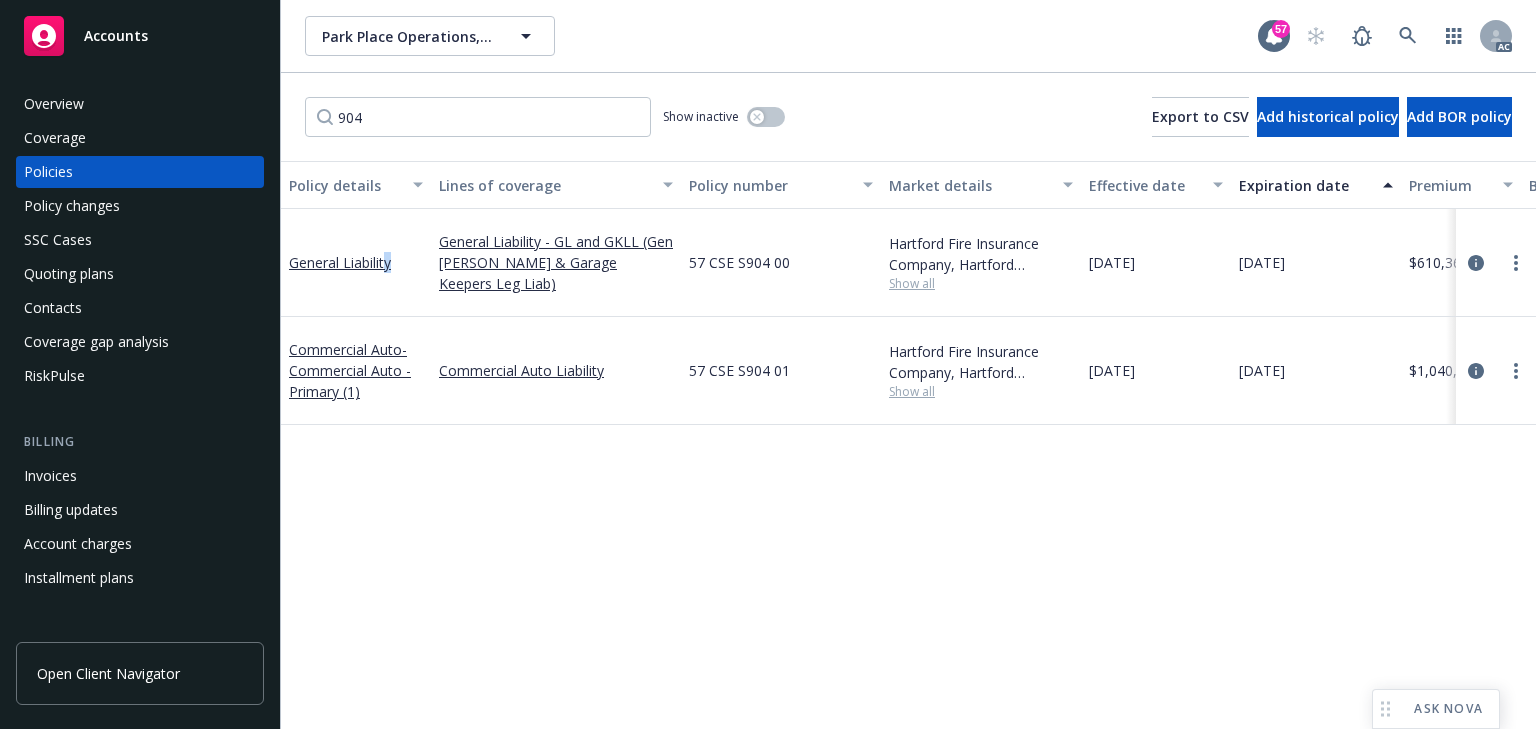 click on "General Liability" at bounding box center (356, 263) 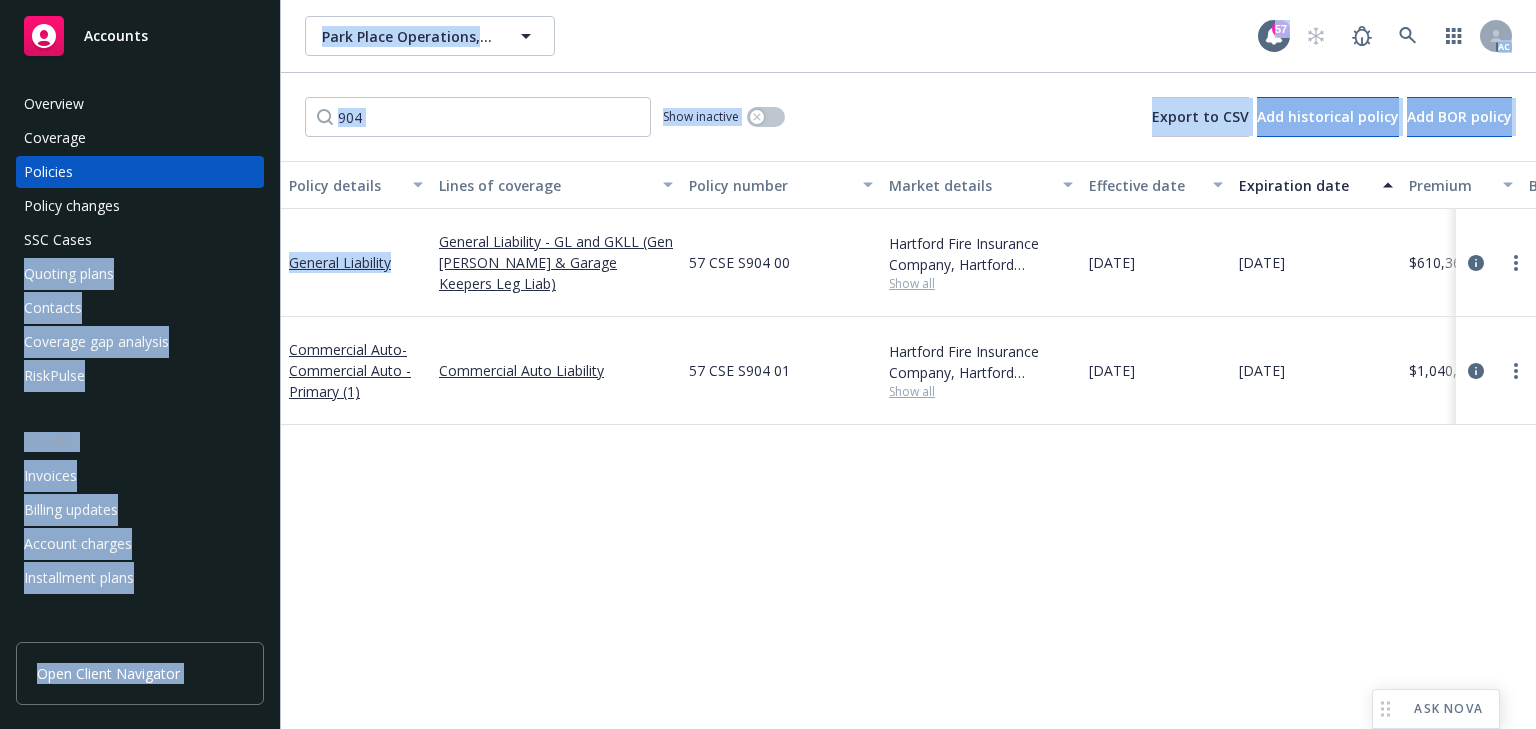 drag, startPoint x: 415, startPoint y: 252, endPoint x: 280, endPoint y: 253, distance: 135.00371 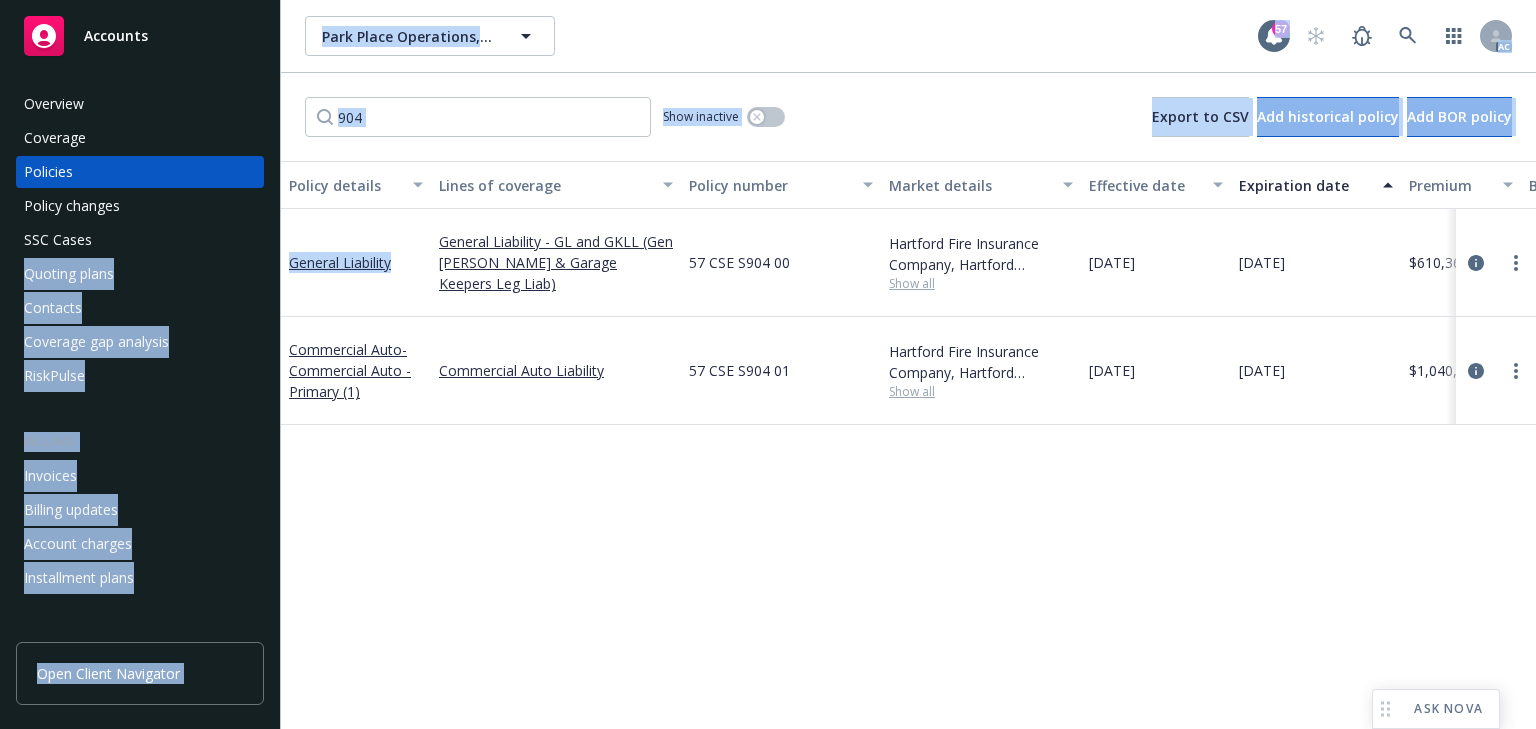 click on "Accounts Overview Coverage Policies Policy changes SSC Cases Quoting plans Contacts Coverage gap analysis RiskPulse Billing Invoices Billing updates Account charges Installment plans Tools Manage files Manage exposures Manage certificates Manage claims Manage BORs Summary of insurance Analytics hub Loss summary generator Account settings Service team Sales relationships Related accounts Client navigator features Client access Open Client Navigator Park Place Operations, Inc. Park Place Operations, Inc.  57 AC 904 Show inactive Export to CSV Add historical policy Add BOR policy Policy details Lines of coverage Policy number Market details Effective date Expiration date Premium Billing method Stage Status Service team leaders General Liability General Liability - GL and GKLL (Gen Liab & Garage Keepers Leg Liab) 57 CSE S904 00 Hartford Fire Insurance Company, Hartford Insurance Group Show all [DATE] [DATE] $610,366.00 Direct Renewal Active [PERSON_NAME] AC [PERSON_NAME] AM 1 more Commercial Auto" at bounding box center [768, 364] 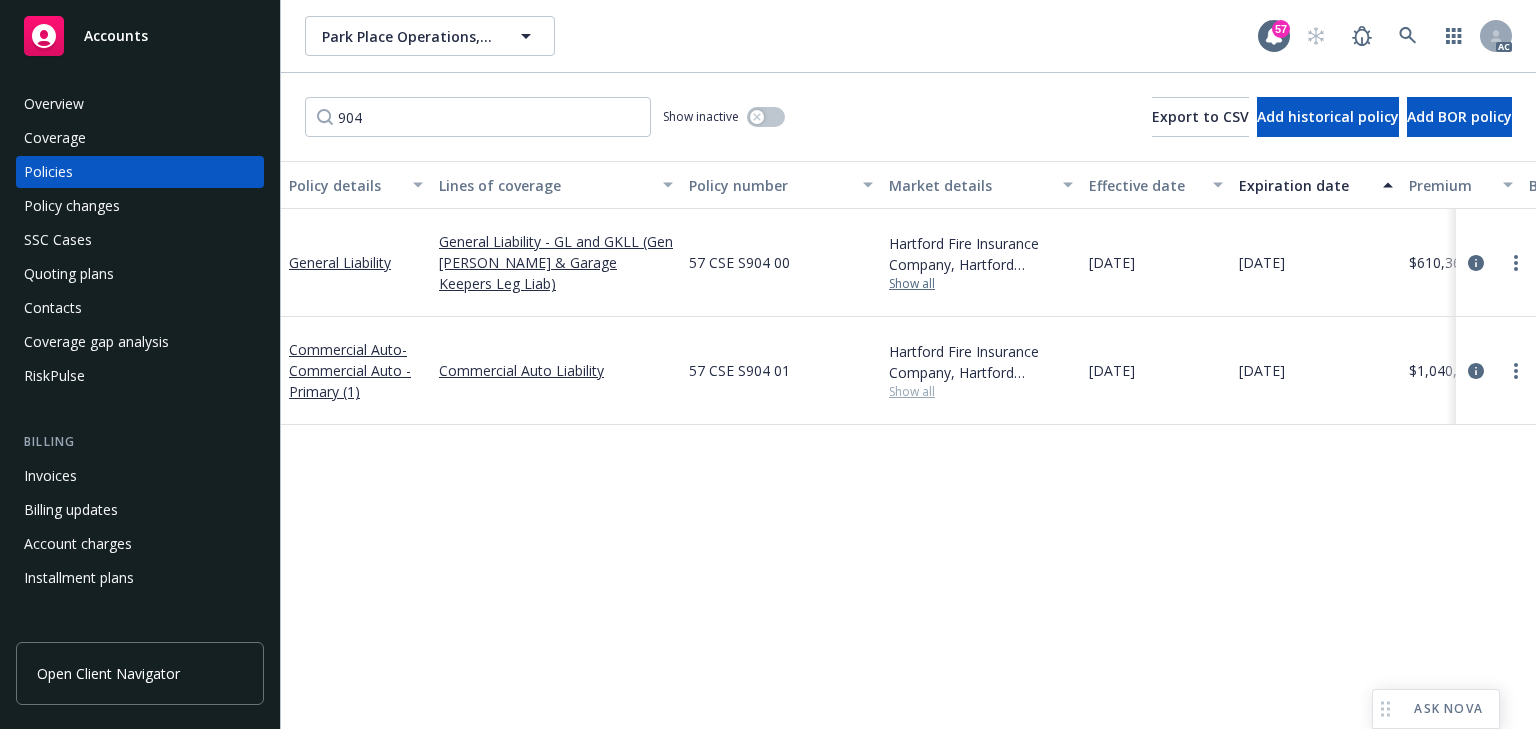click on "Show all" at bounding box center [981, 284] 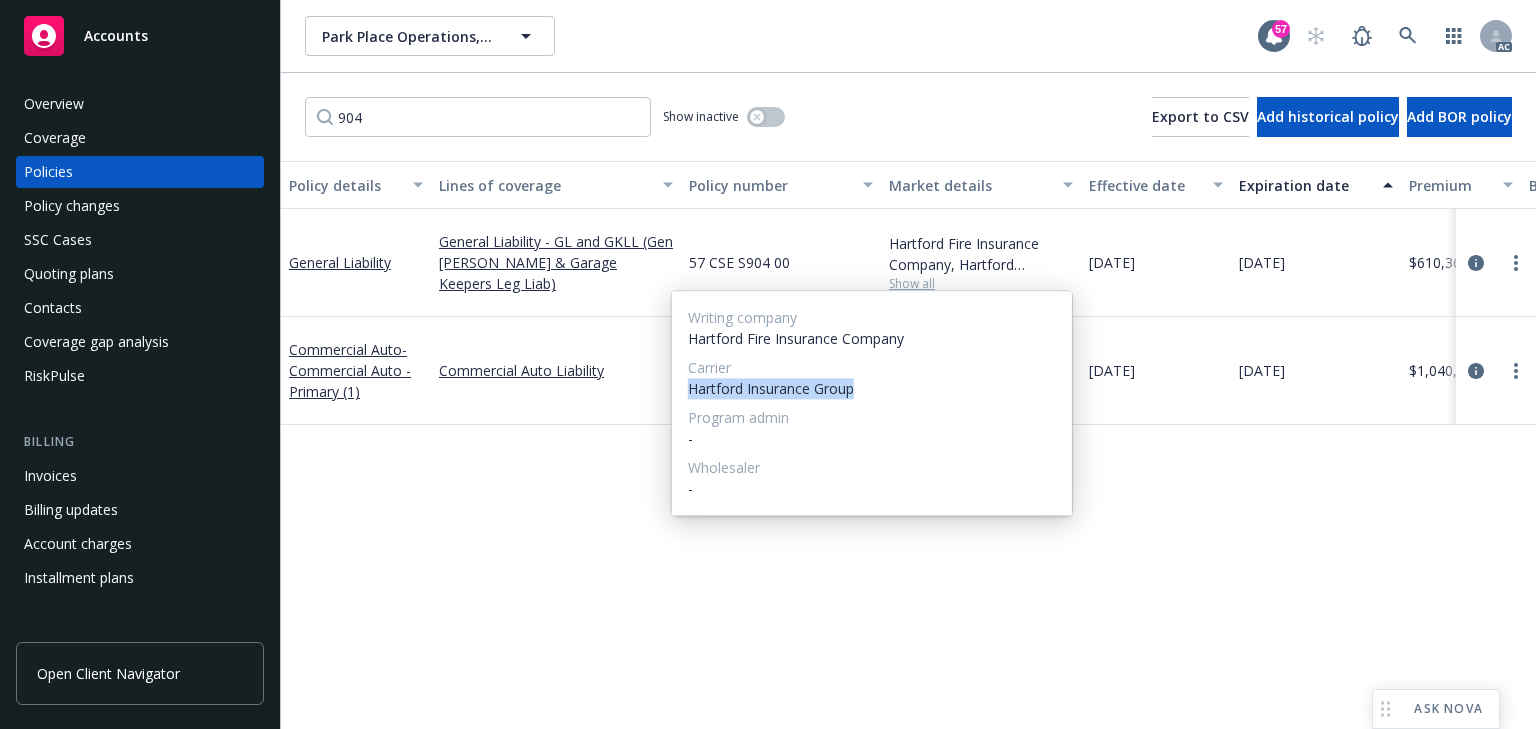 drag, startPoint x: 687, startPoint y: 395, endPoint x: 922, endPoint y: 392, distance: 235.01915 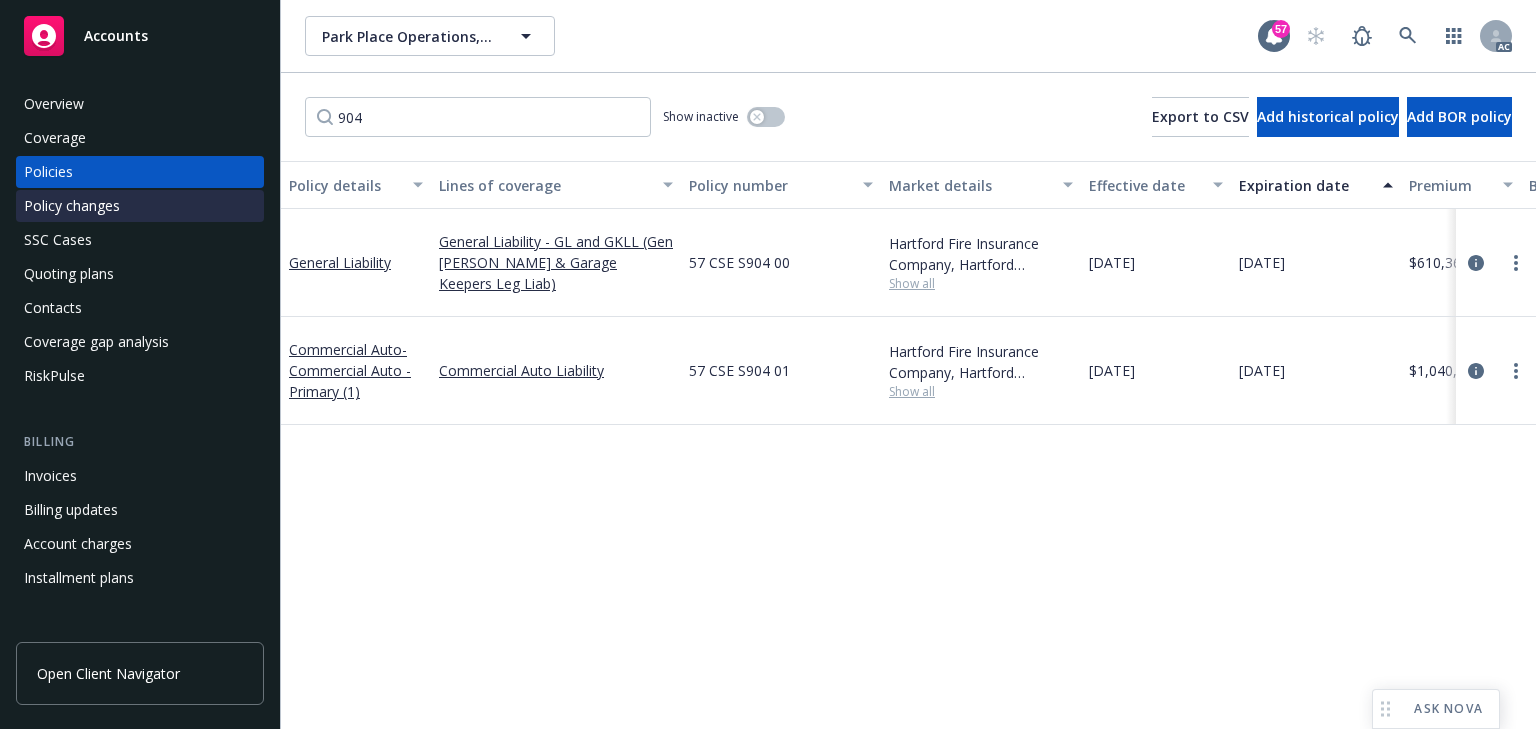 click on "Policy changes" at bounding box center (140, 206) 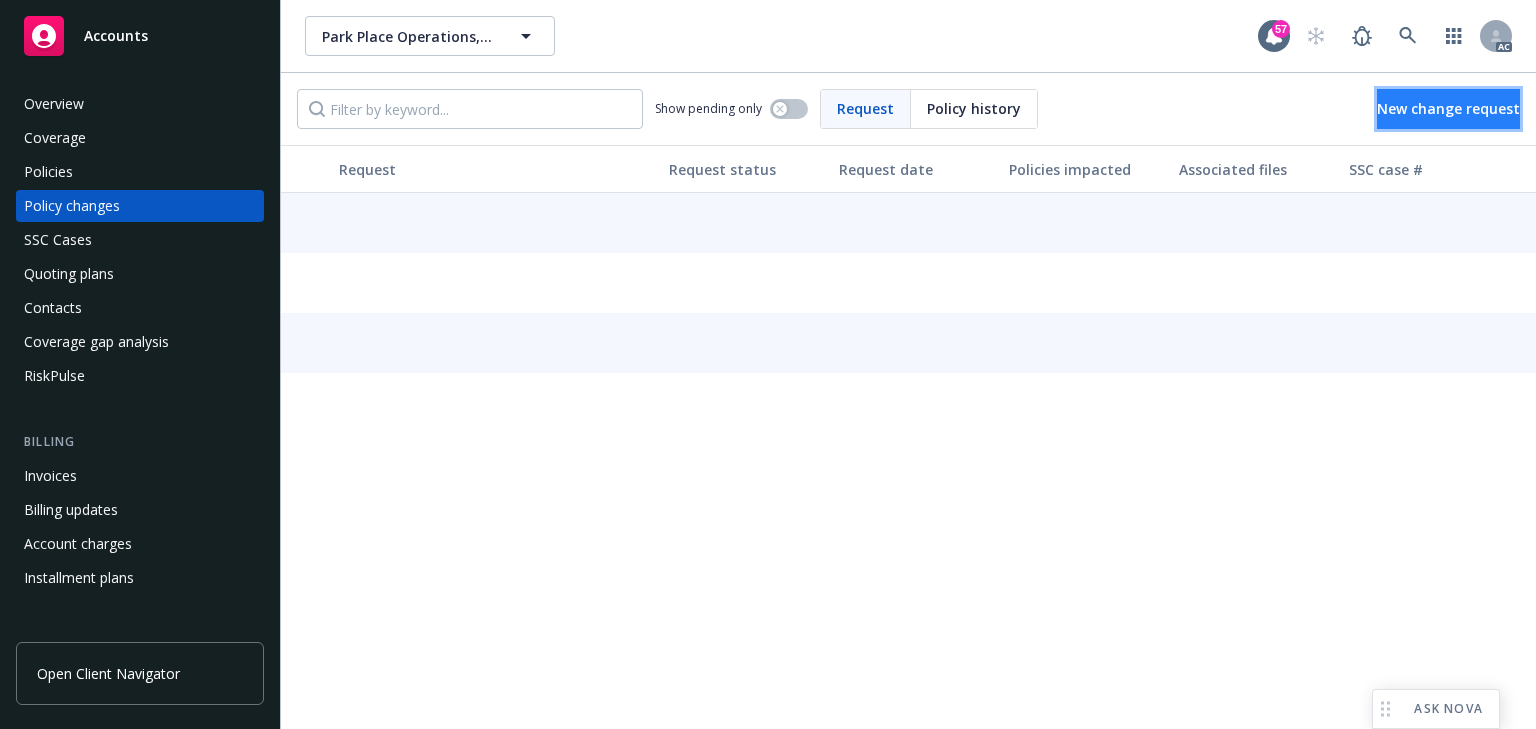 click on "New change request" at bounding box center (1448, 109) 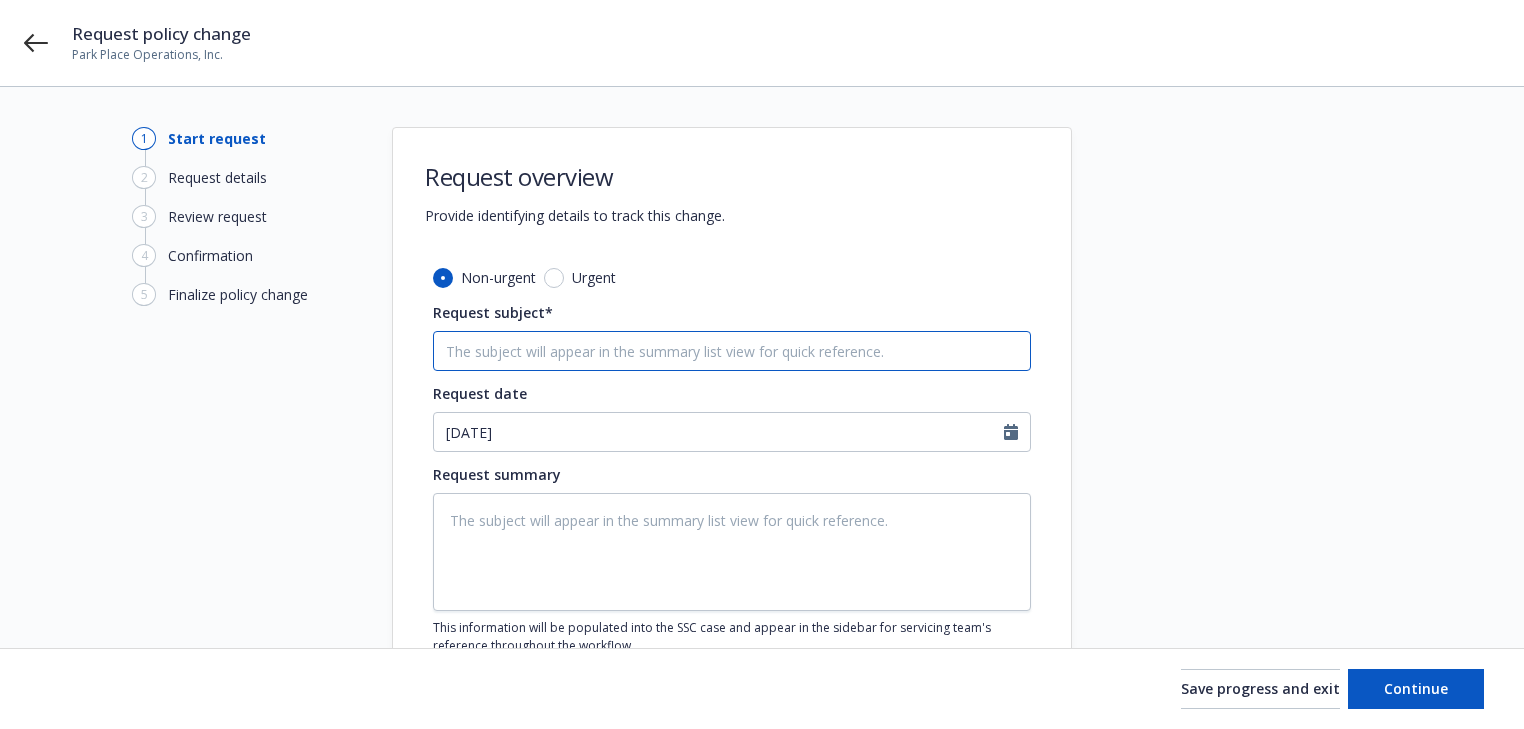 click on "Request subject*" at bounding box center [732, 351] 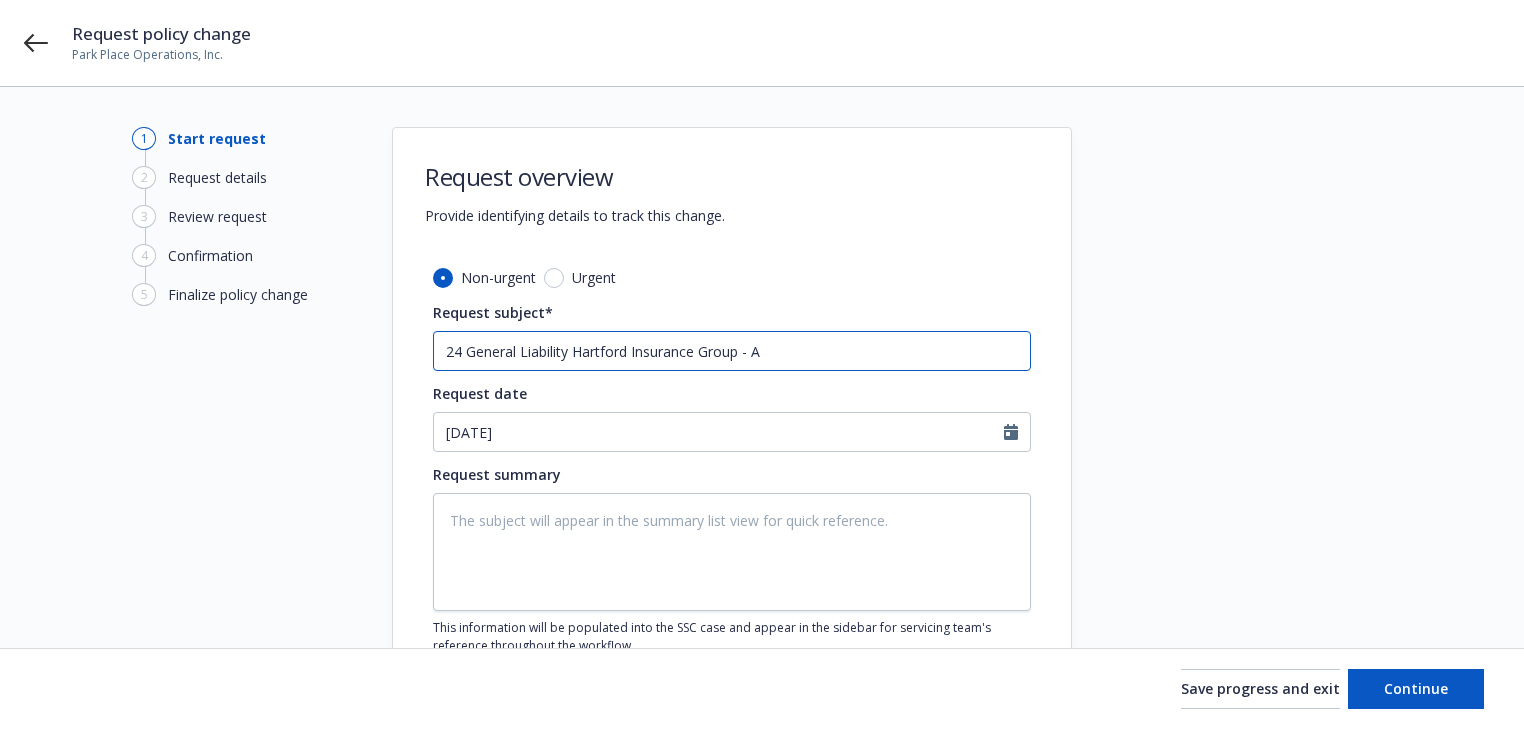 scroll, scrollTop: 144, scrollLeft: 0, axis: vertical 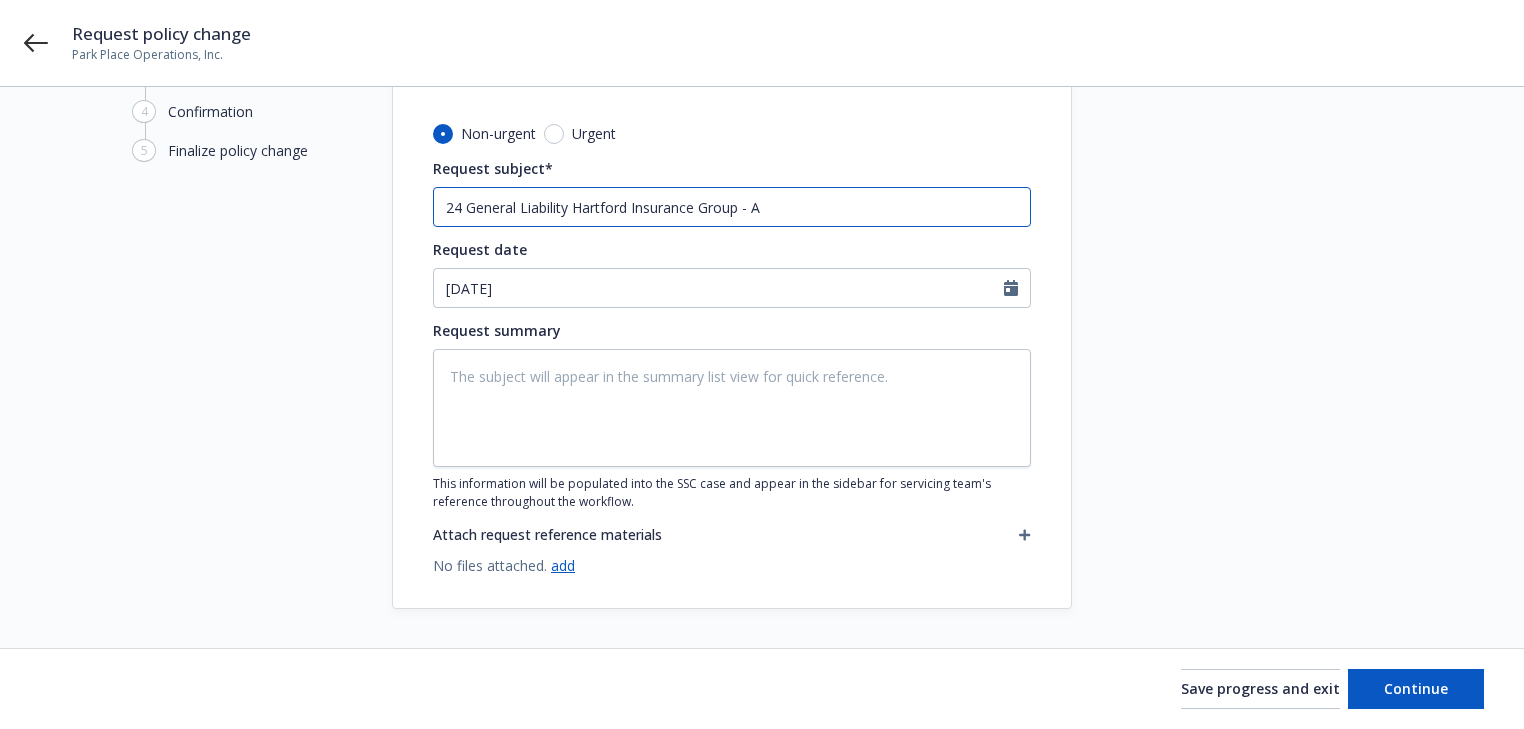 click on "24 General Liability Hartford Insurance Group - A" at bounding box center (732, 207) 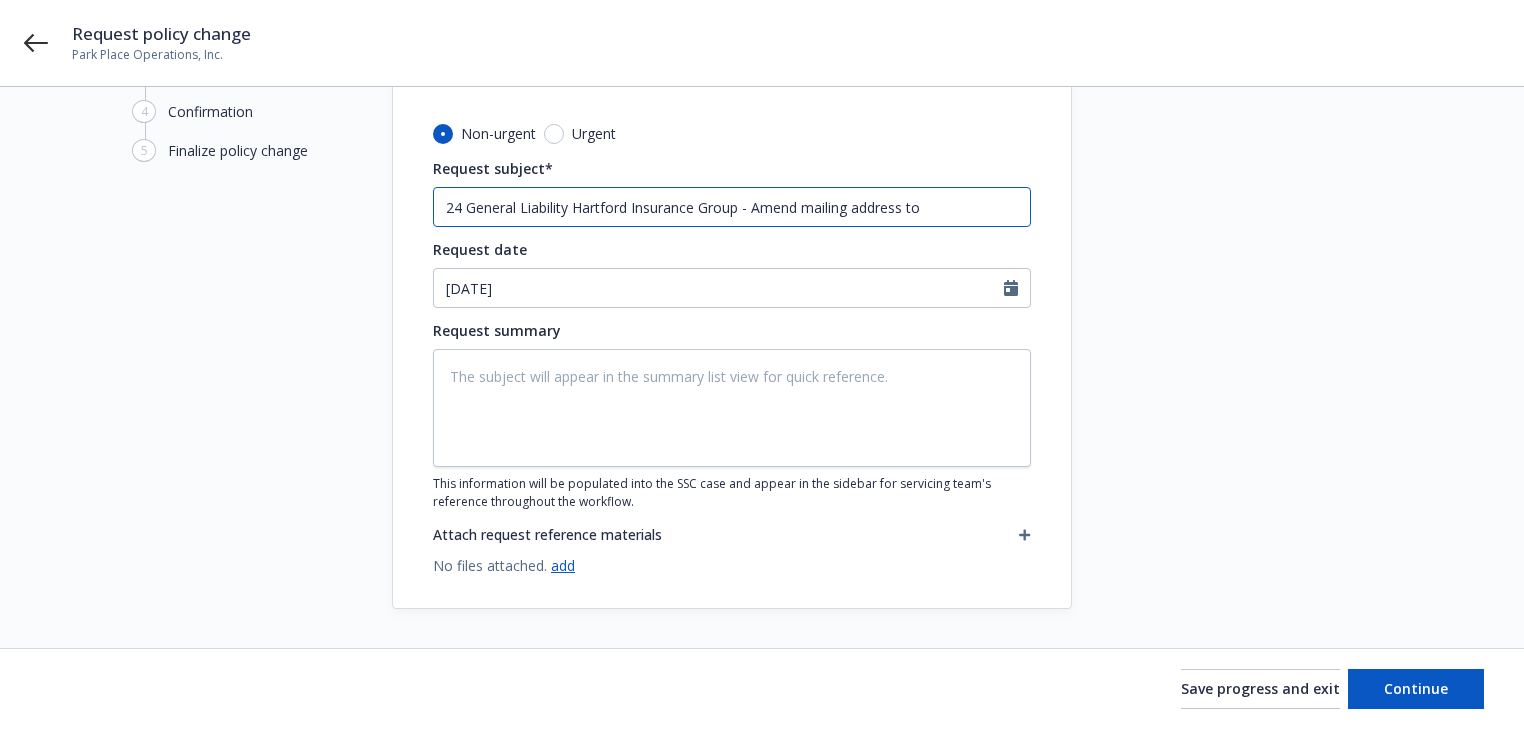 click on "24 General Liability Hartford Insurance Group - Amend mailing address to" at bounding box center (732, 207) 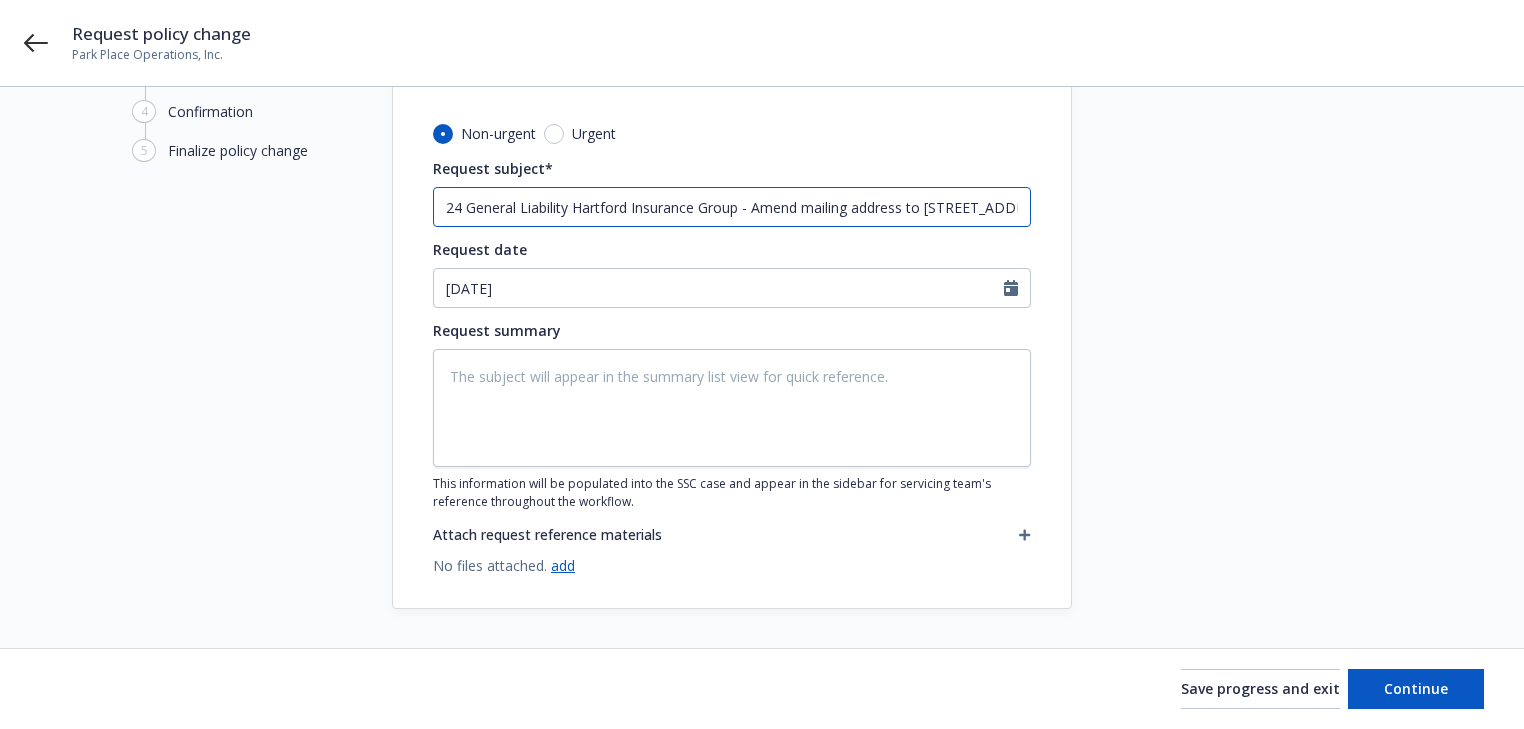 scroll, scrollTop: 0, scrollLeft: 171, axis: horizontal 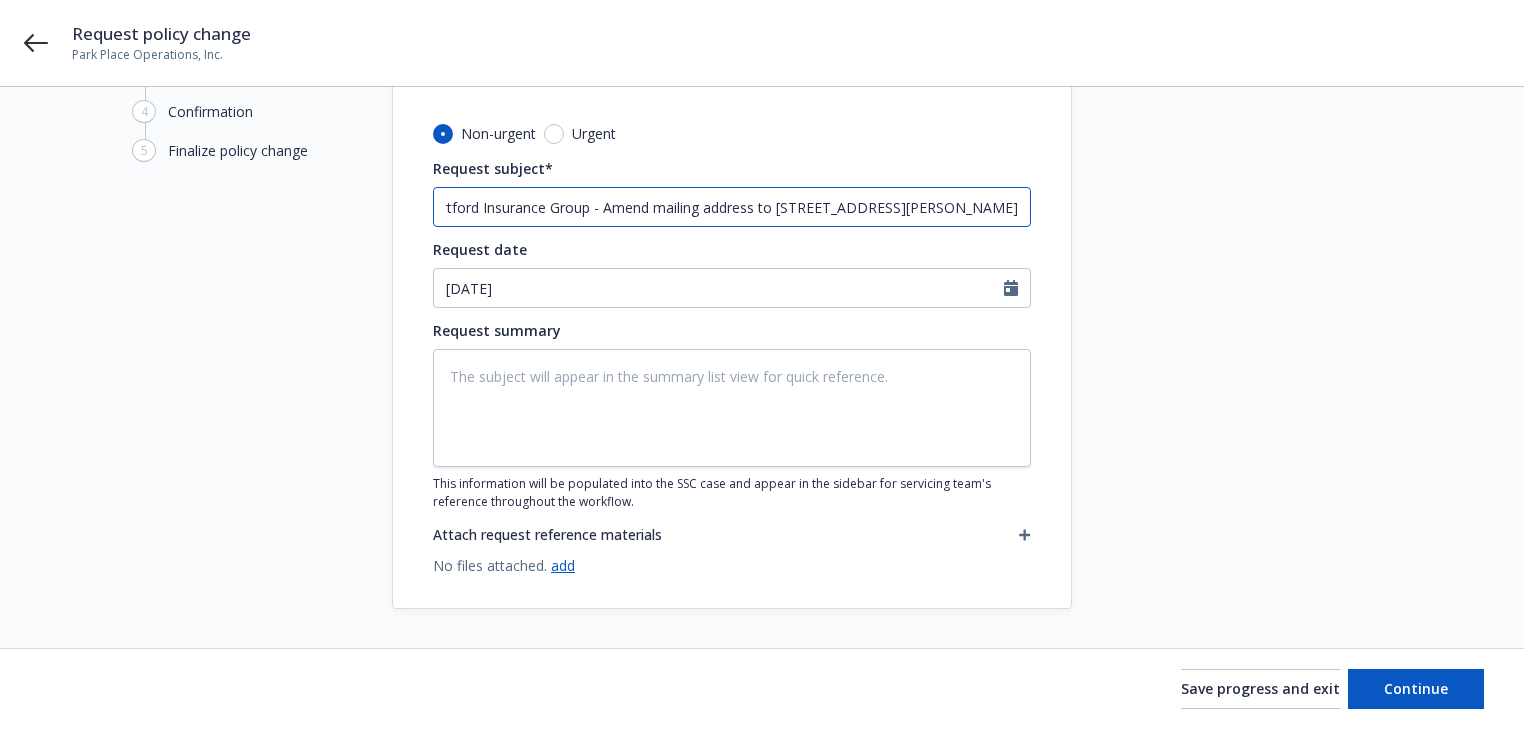 drag, startPoint x: 583, startPoint y: 205, endPoint x: 1495, endPoint y: 232, distance: 912.3996 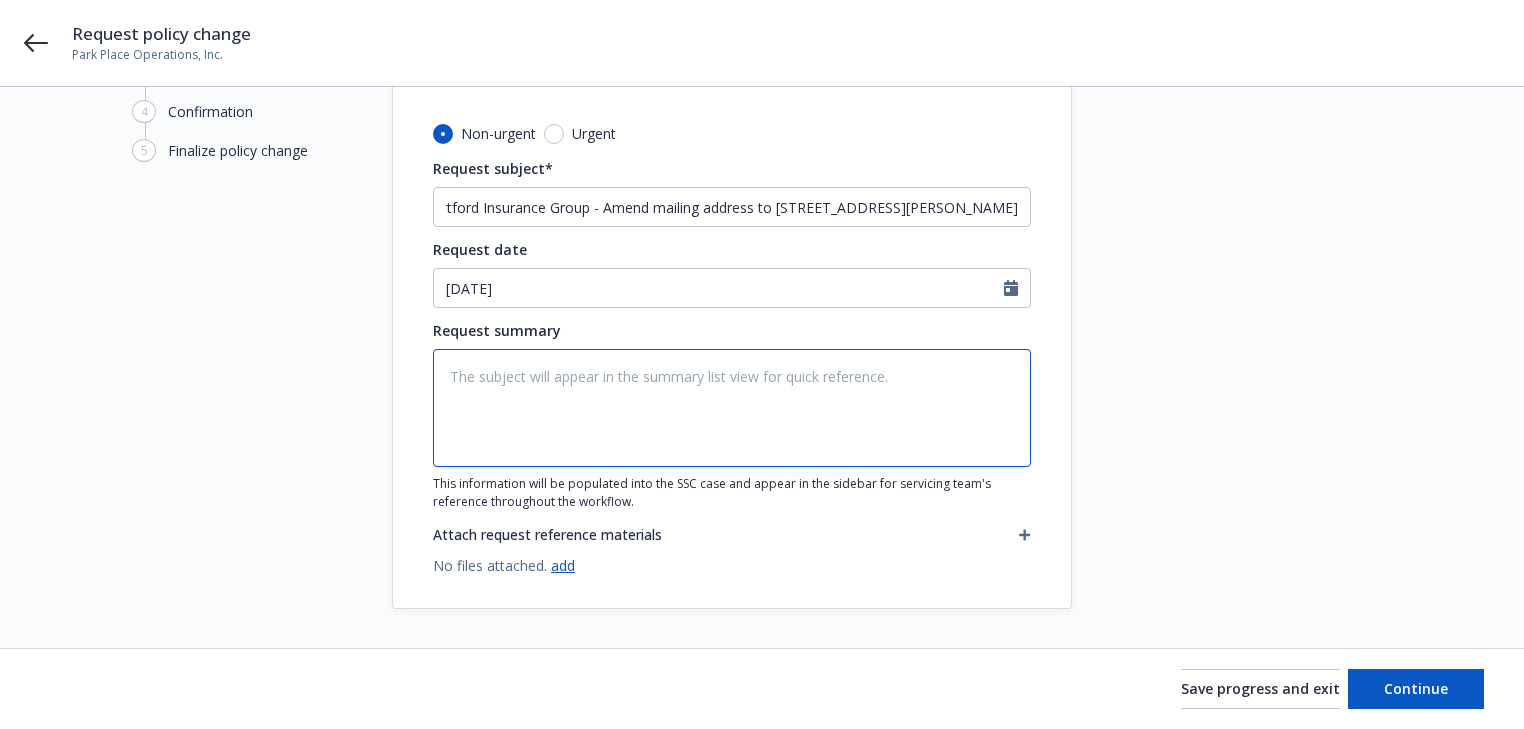 scroll, scrollTop: 0, scrollLeft: 0, axis: both 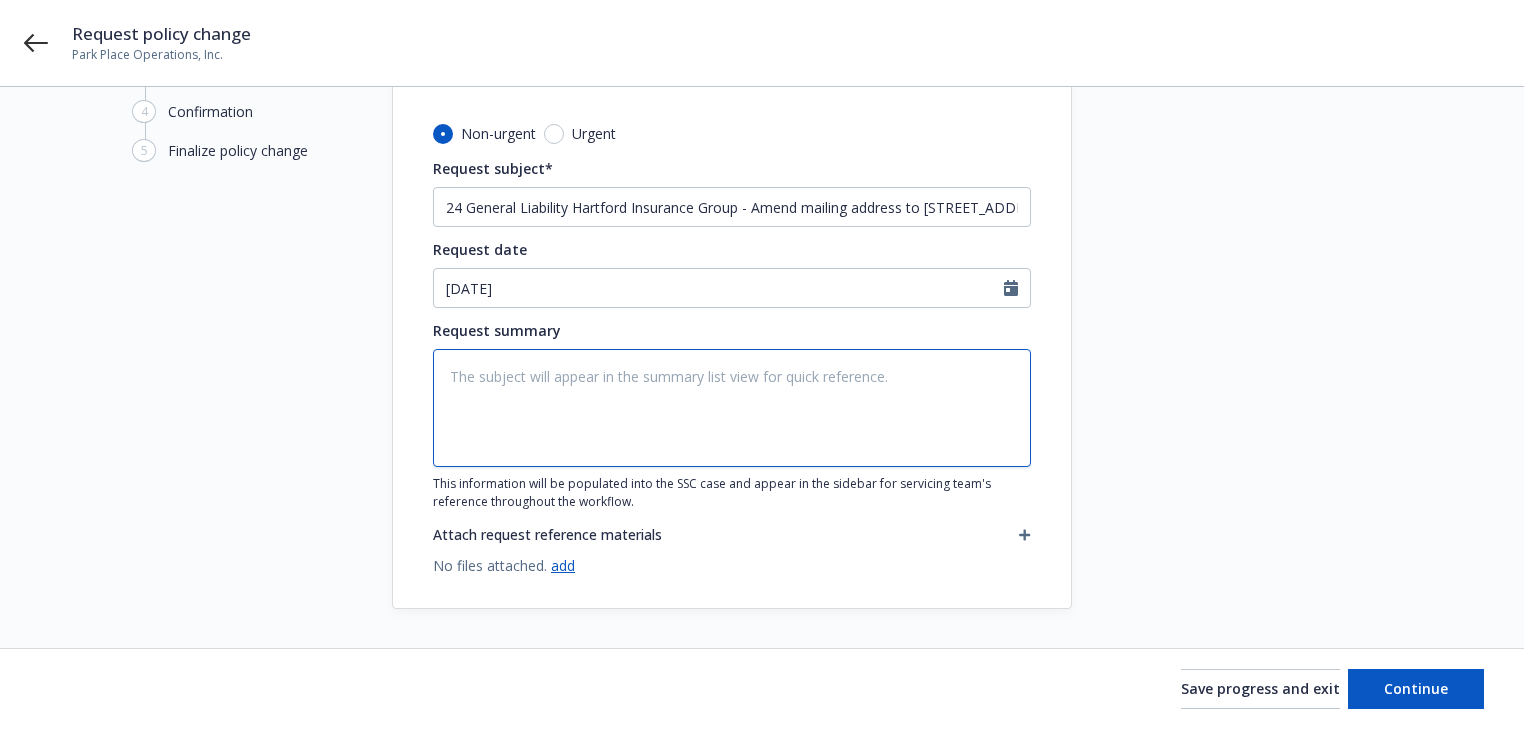 click at bounding box center (732, 408) 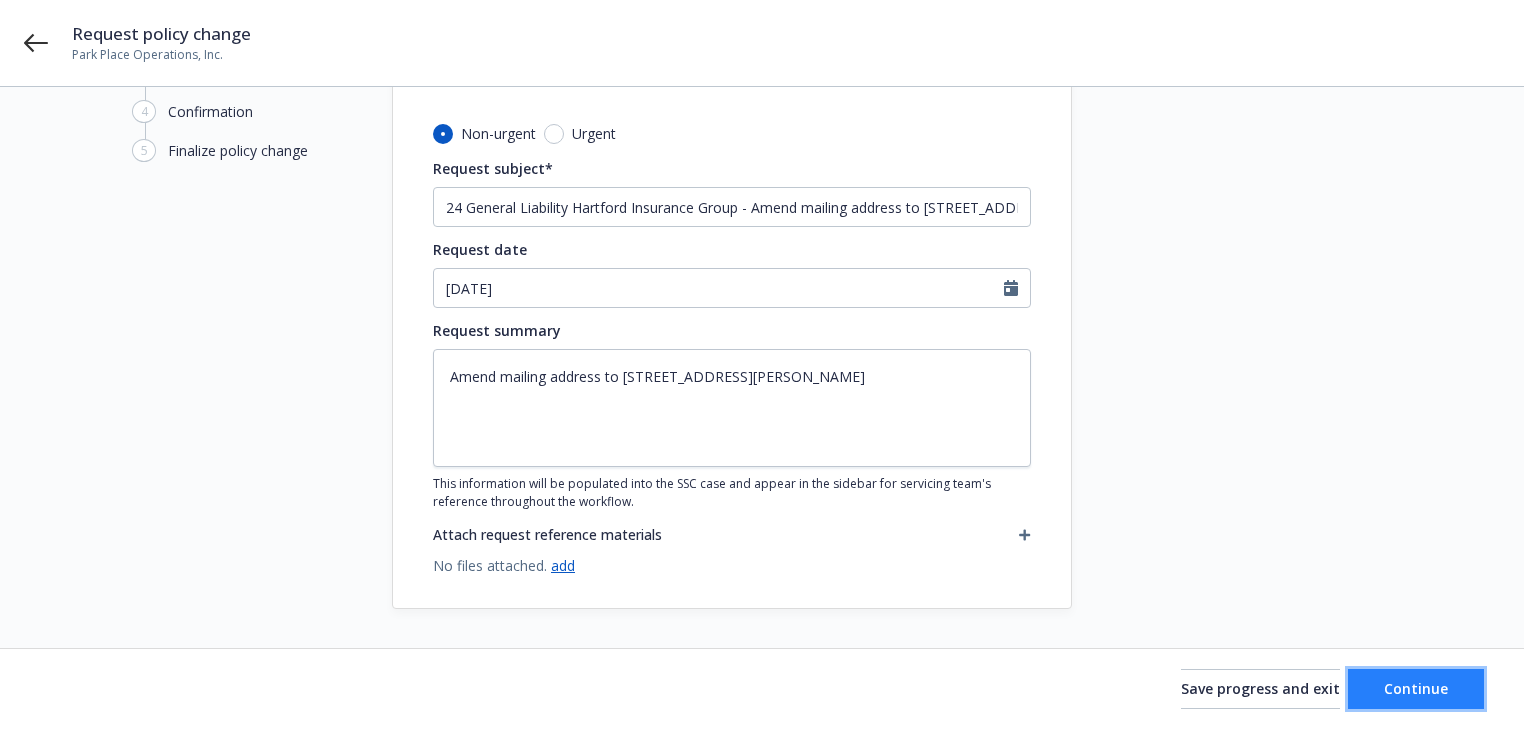 click on "Continue" at bounding box center (1416, 688) 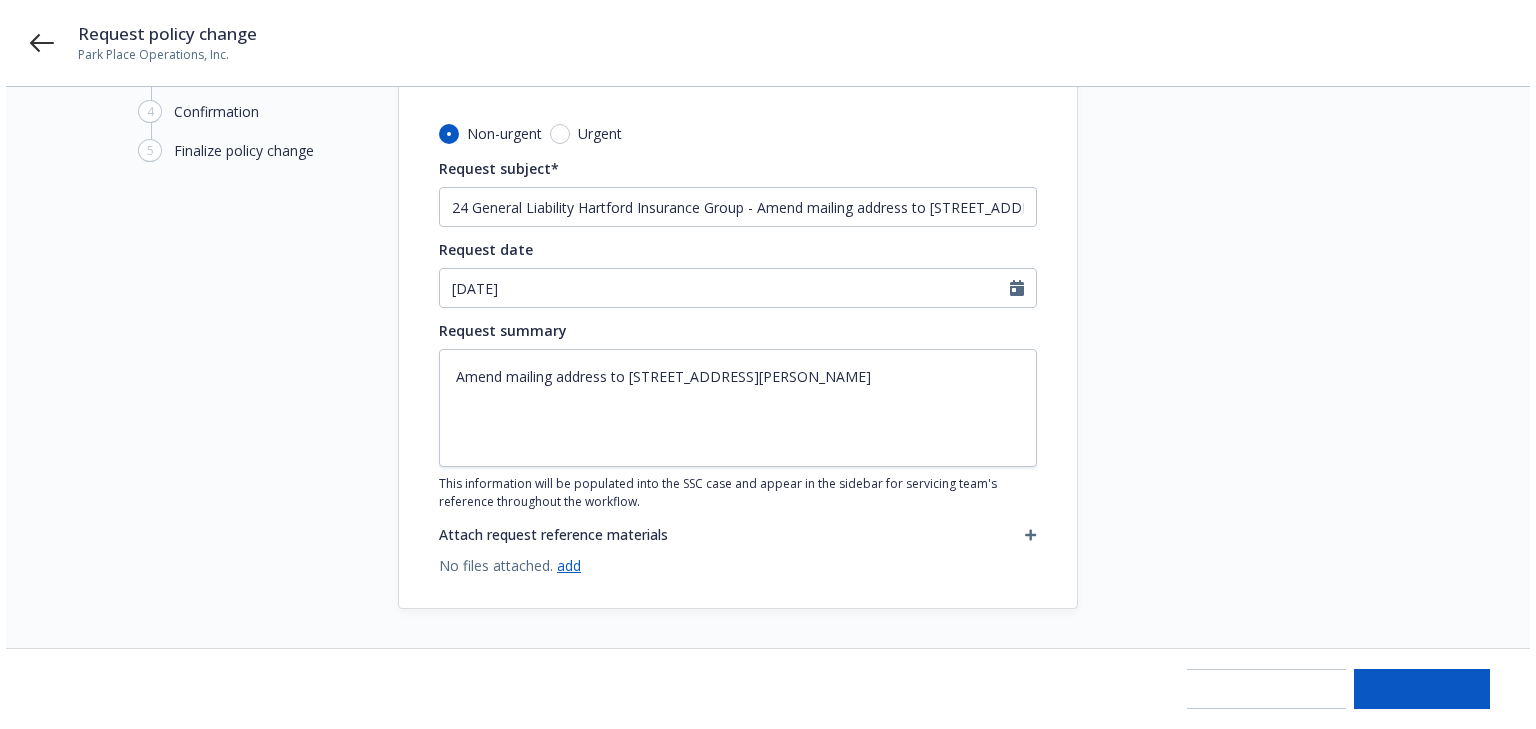 scroll, scrollTop: 0, scrollLeft: 0, axis: both 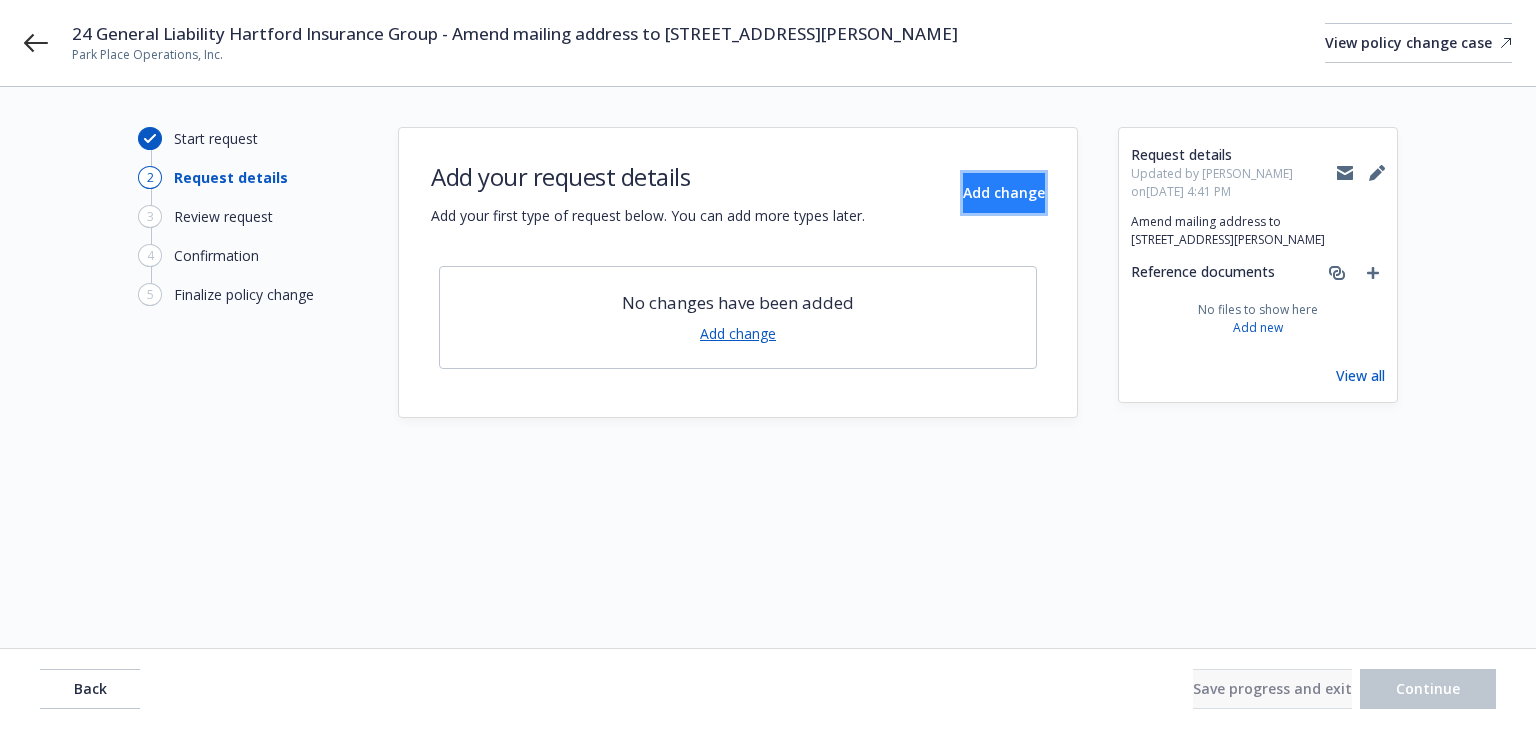 click on "Add change" at bounding box center [1004, 192] 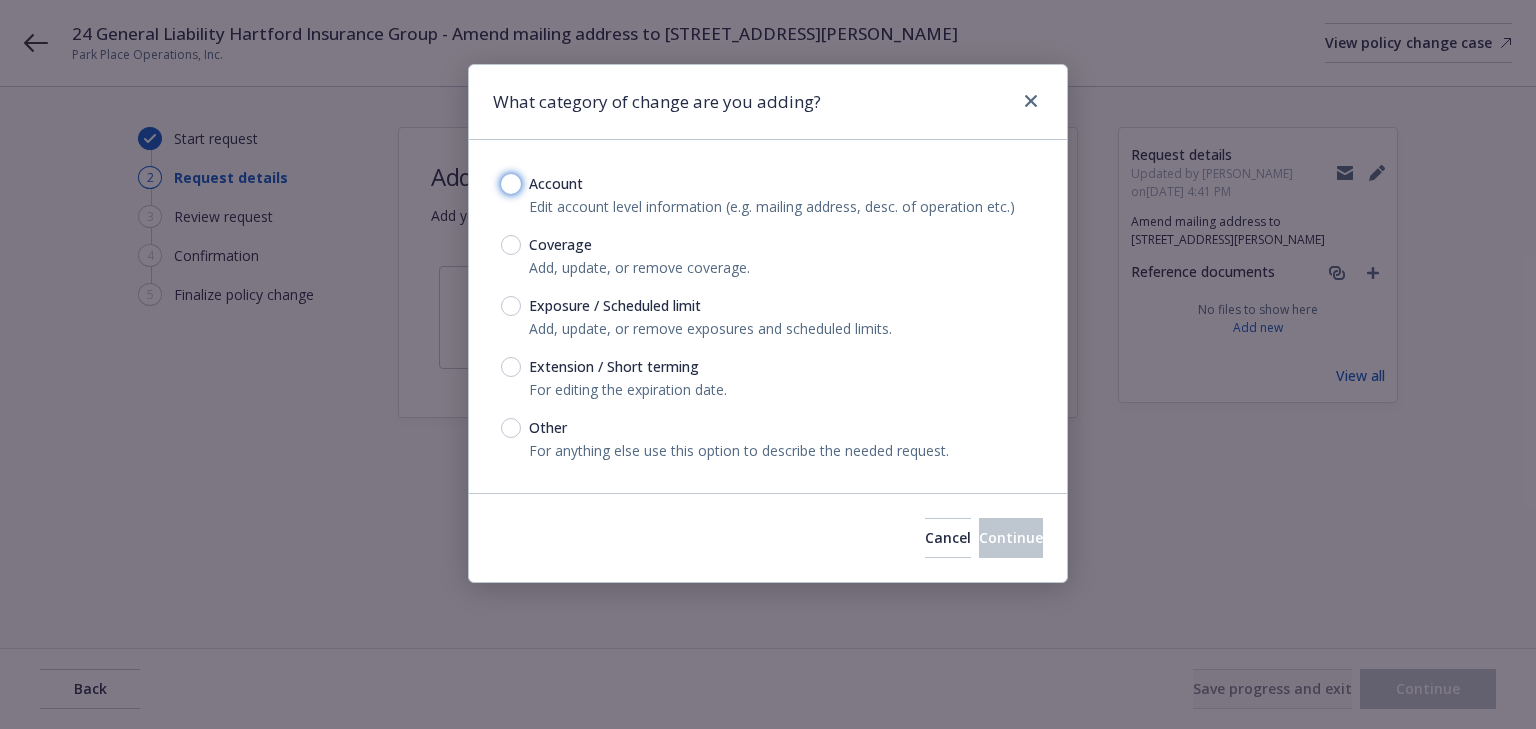 click on "Account" at bounding box center (511, 184) 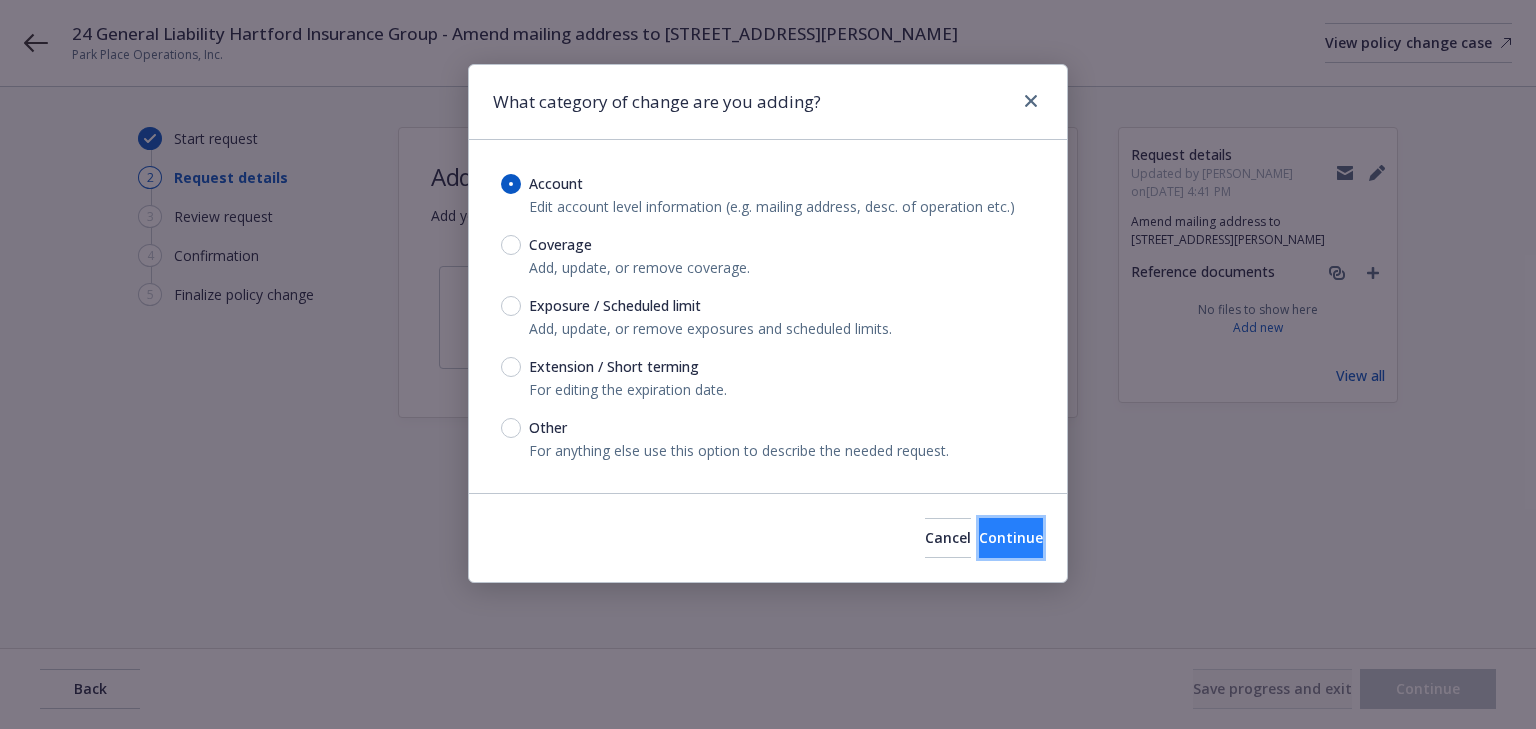 click on "Continue" at bounding box center (1011, 537) 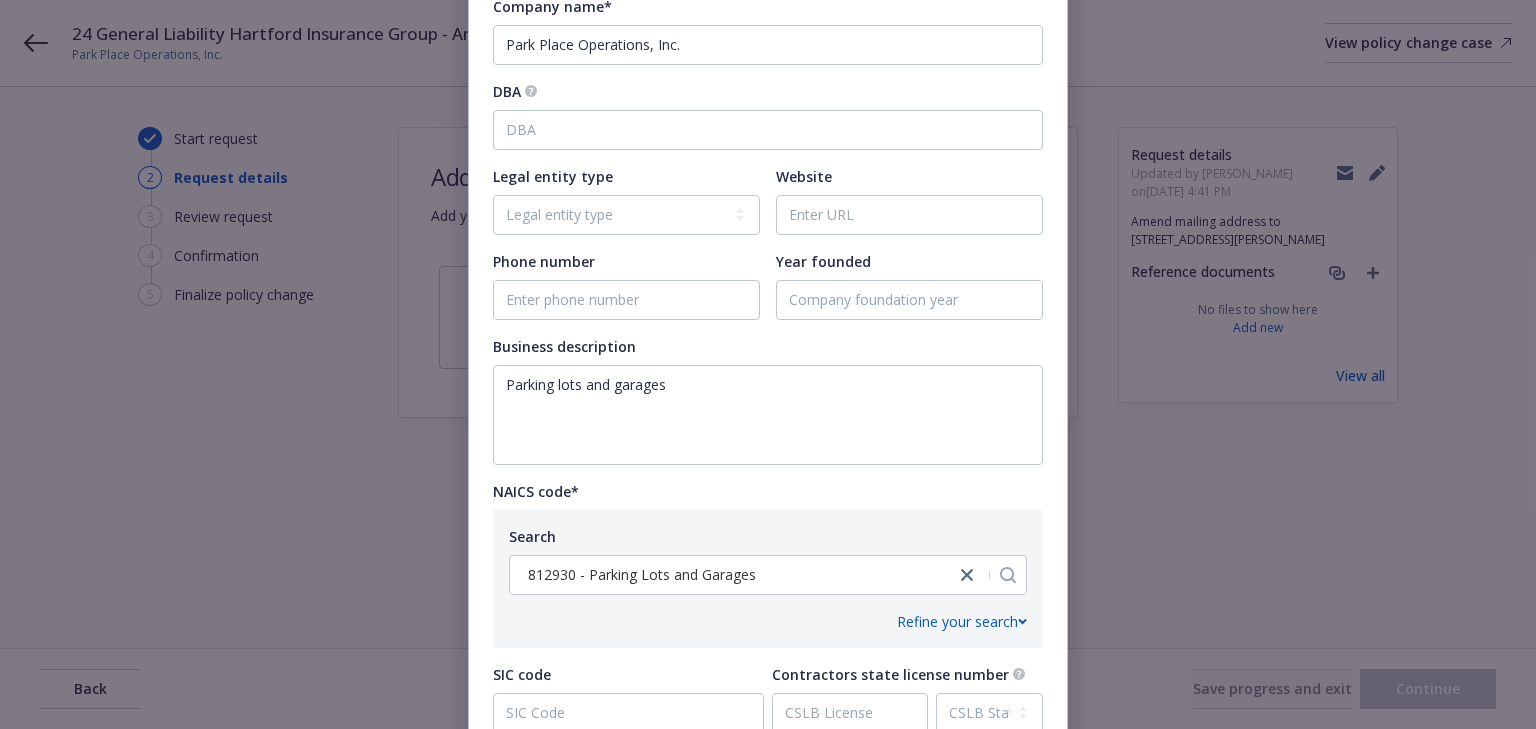 scroll, scrollTop: 560, scrollLeft: 0, axis: vertical 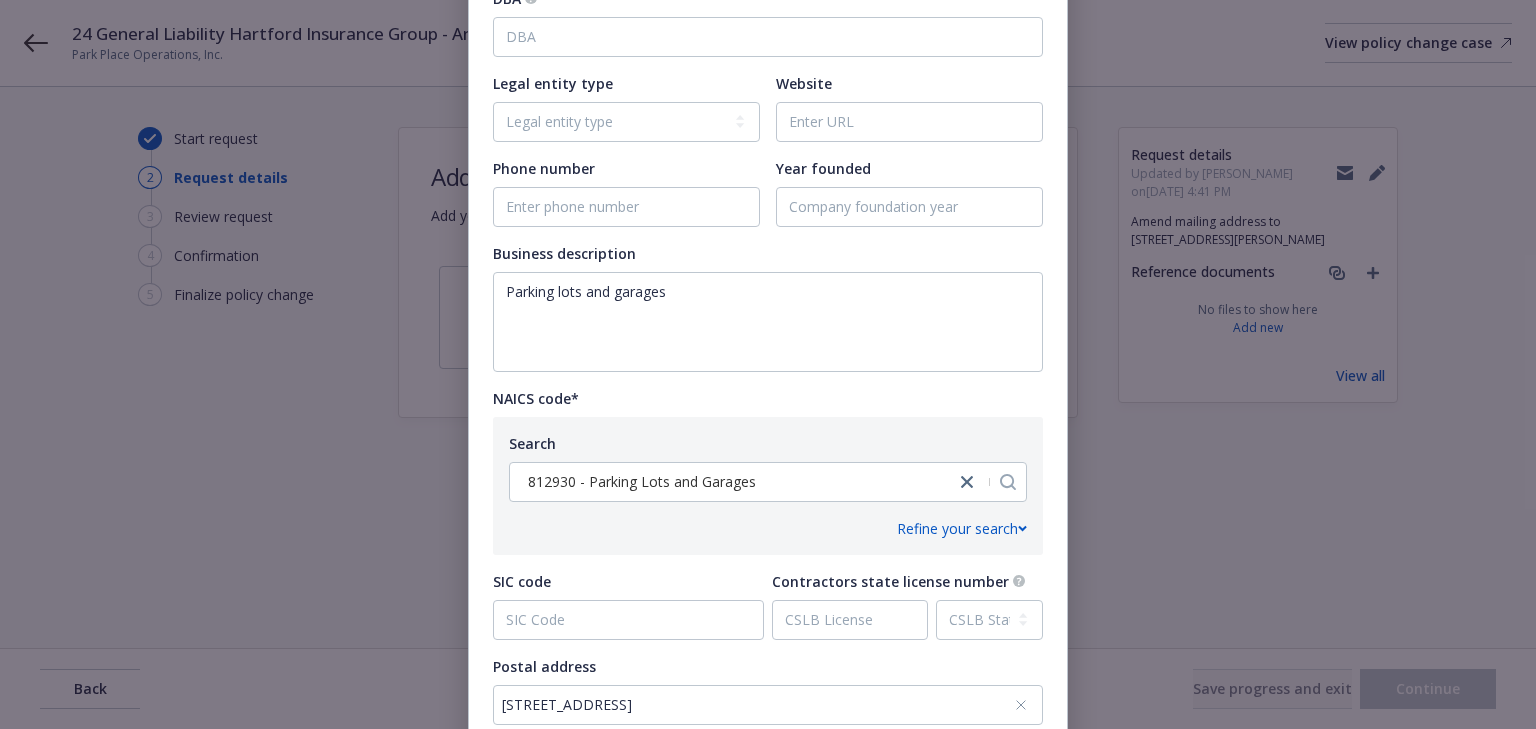 click on "Refine your search" at bounding box center (768, 520) 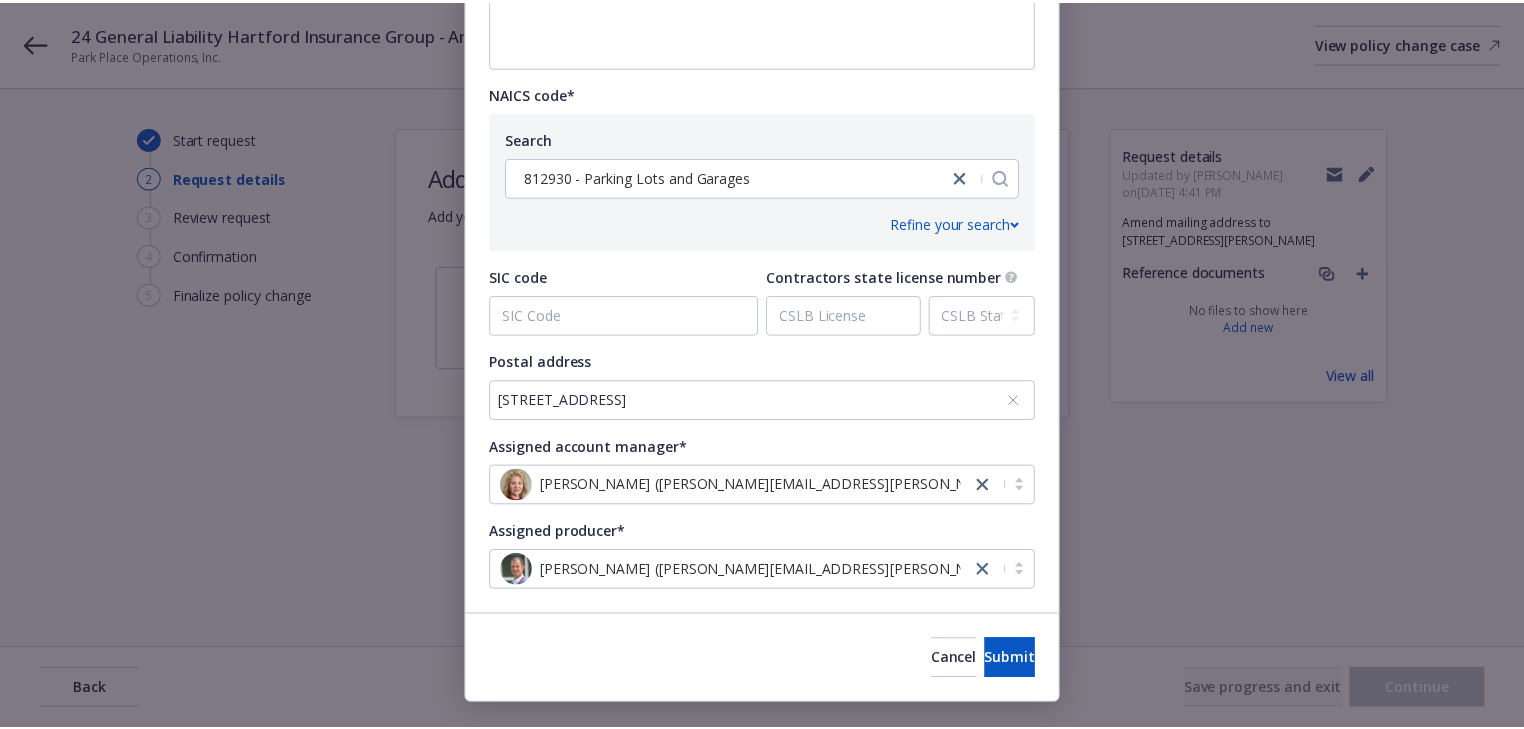 scroll, scrollTop: 880, scrollLeft: 0, axis: vertical 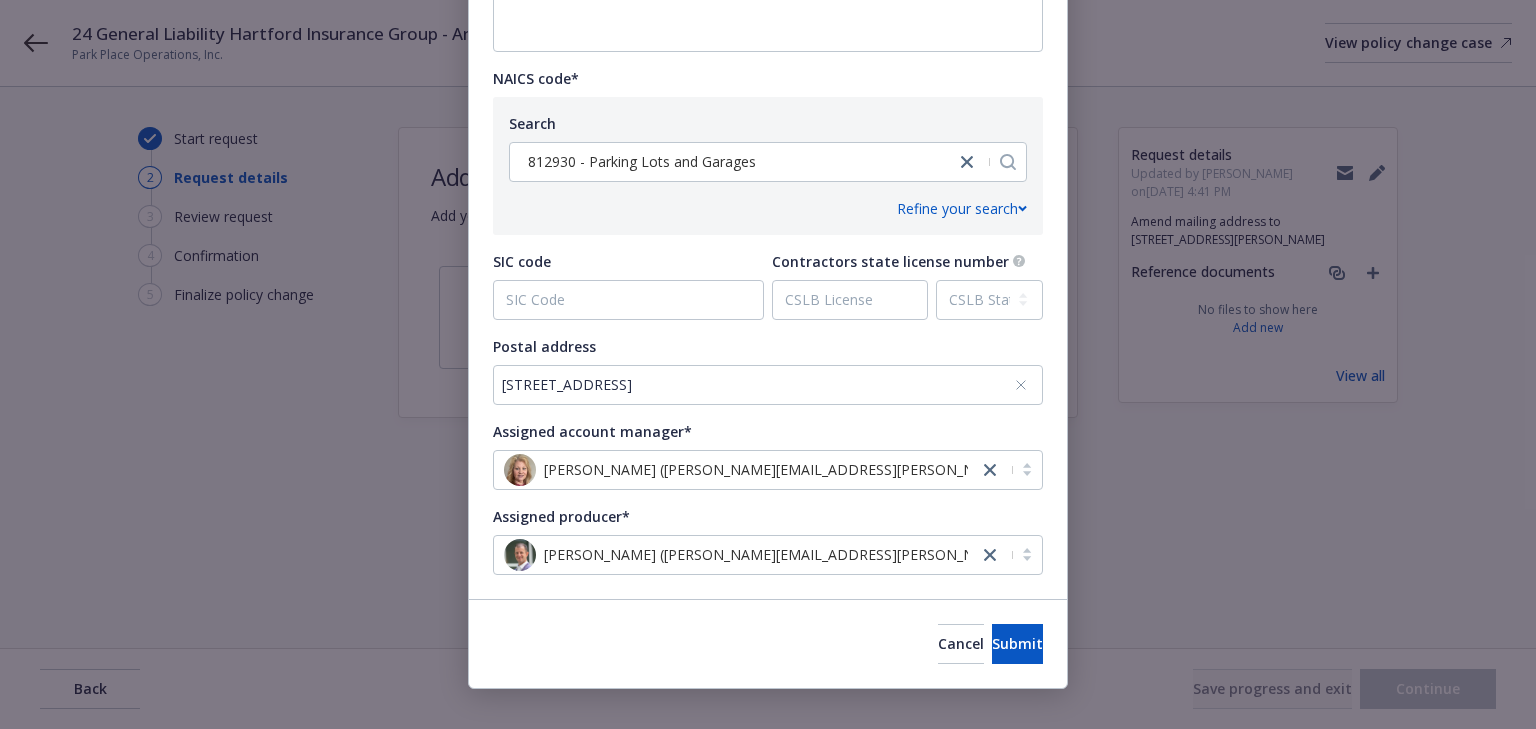 click on "[STREET_ADDRESS]" at bounding box center (768, 385) 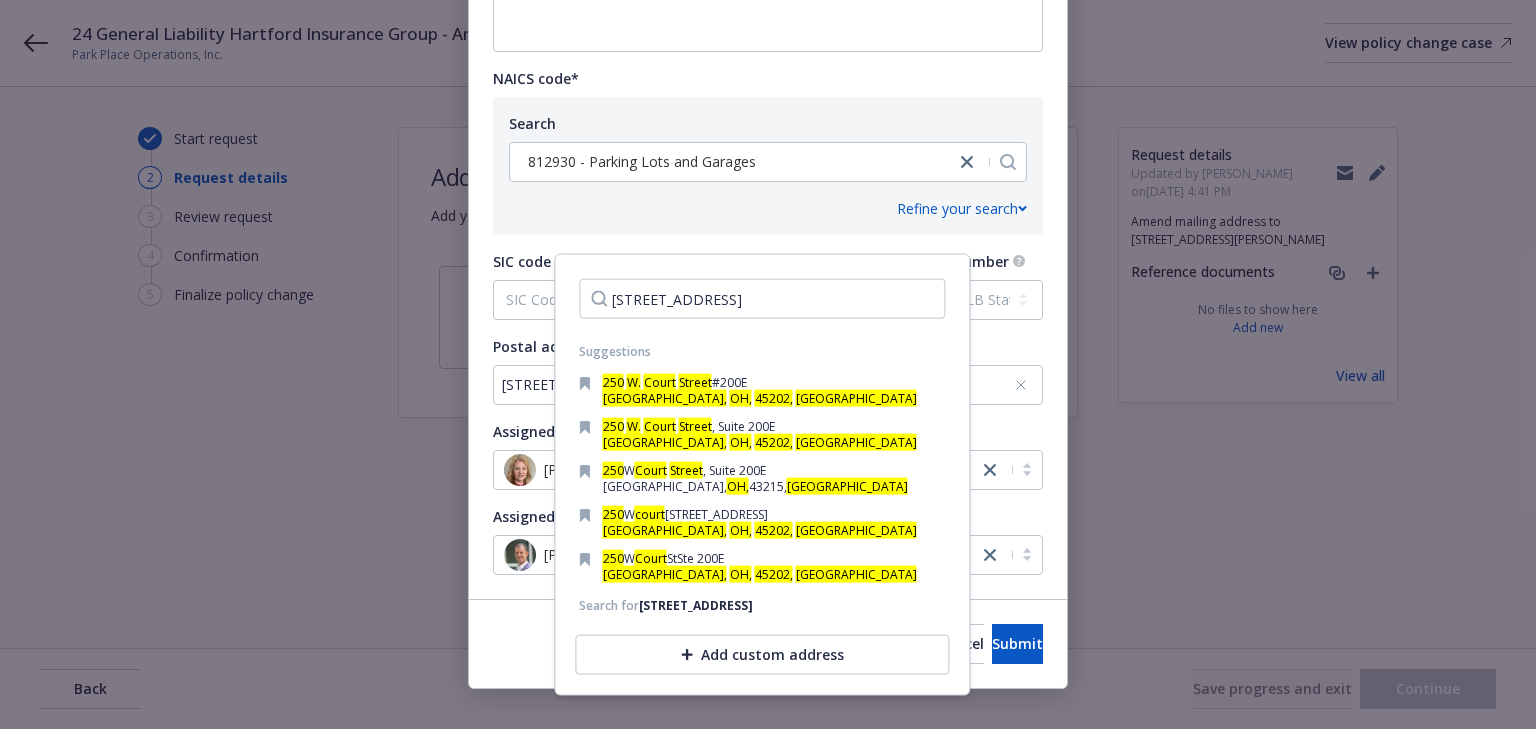 click on "Refine your search" at bounding box center [768, 200] 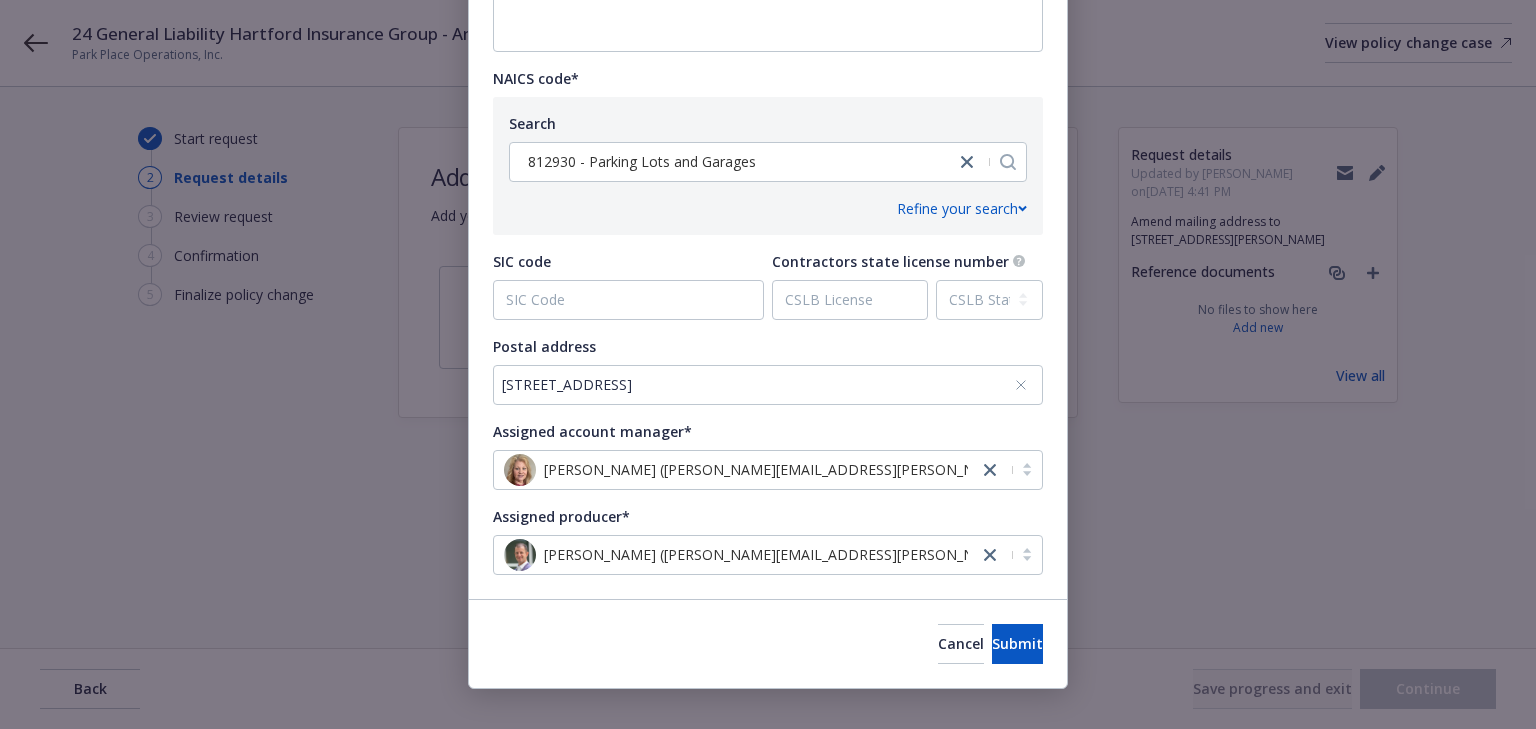 click on "[STREET_ADDRESS]" at bounding box center [758, 384] 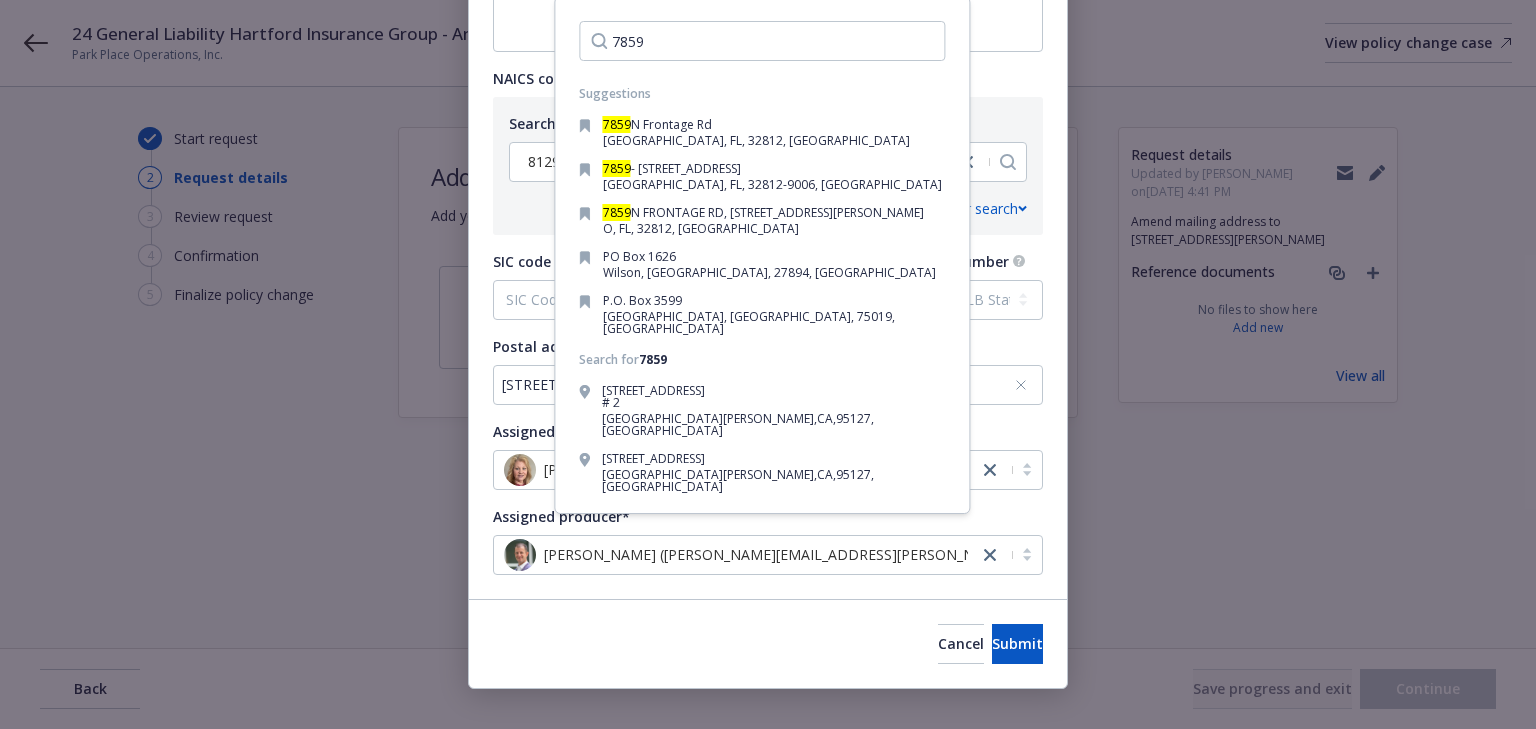 click on "7859" at bounding box center [762, 41] 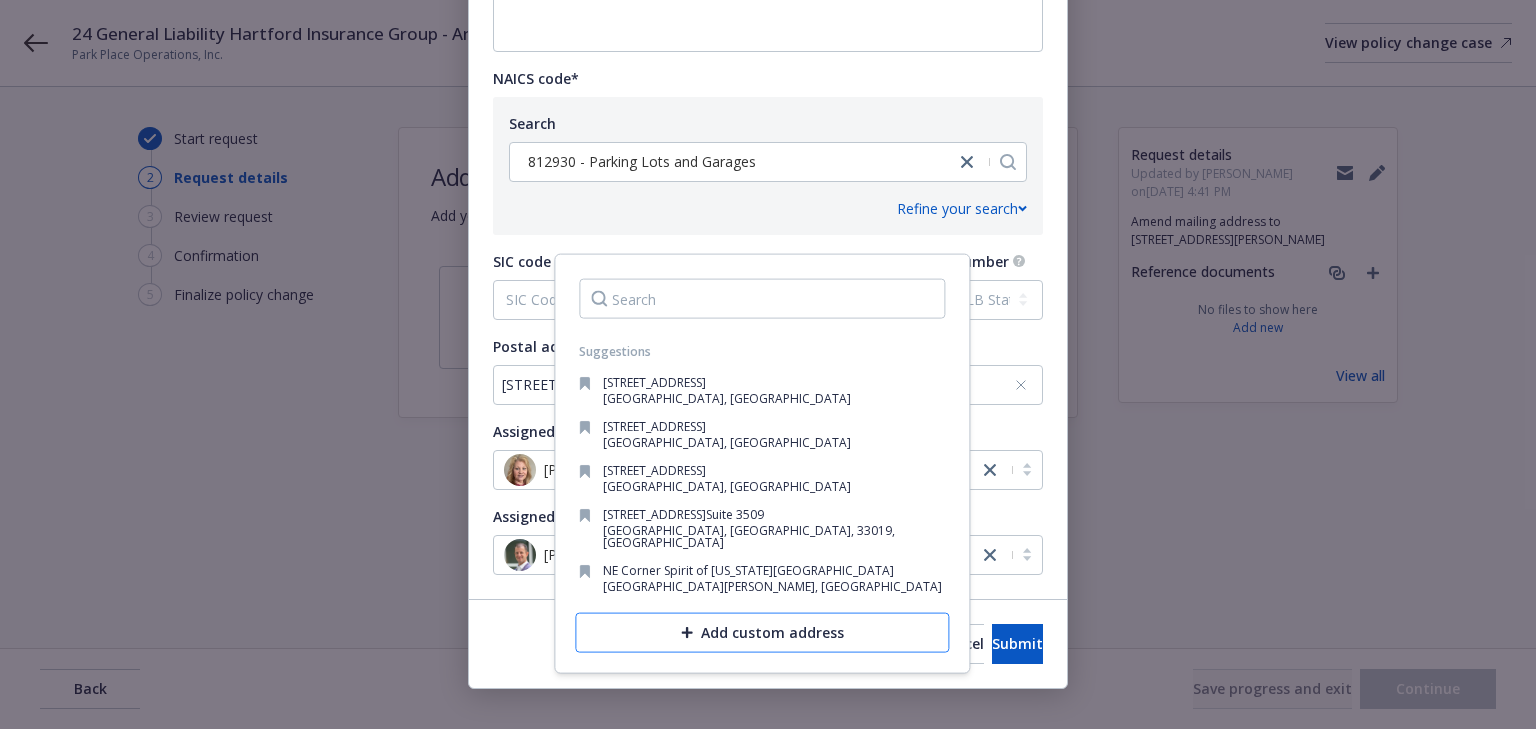 click on "Add custom address" at bounding box center (762, 633) 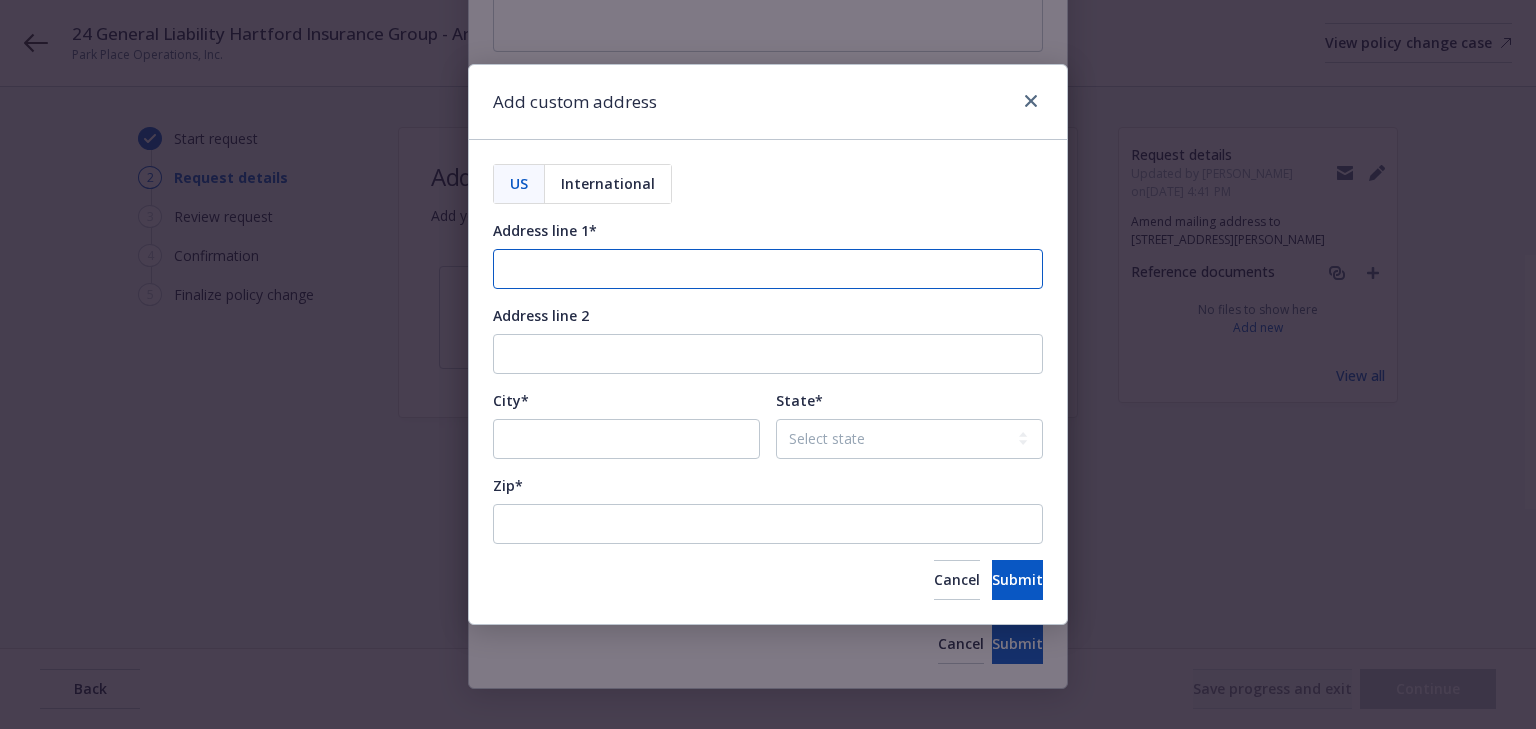 click on "Address line 1*" at bounding box center (768, 269) 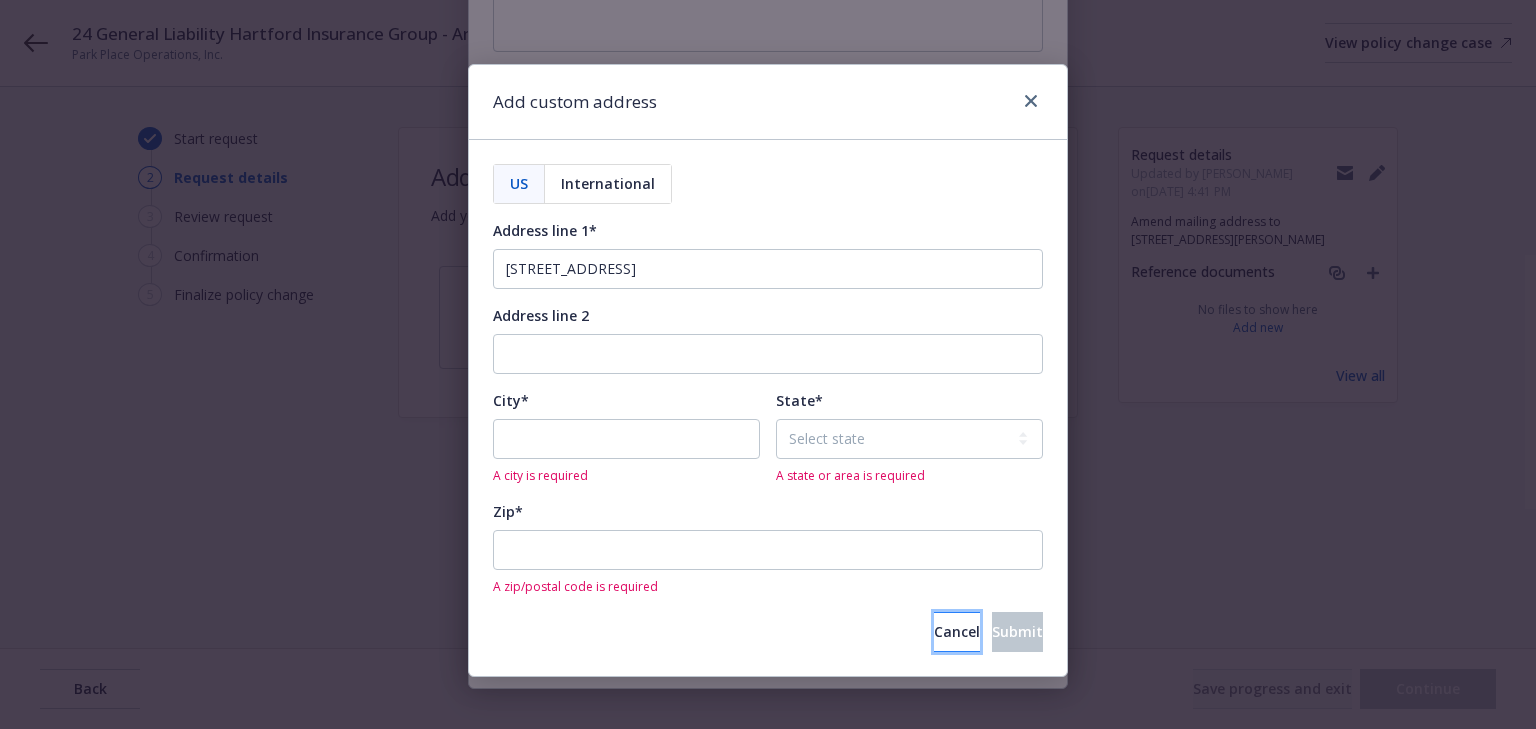 click on "Cancel" at bounding box center [957, 631] 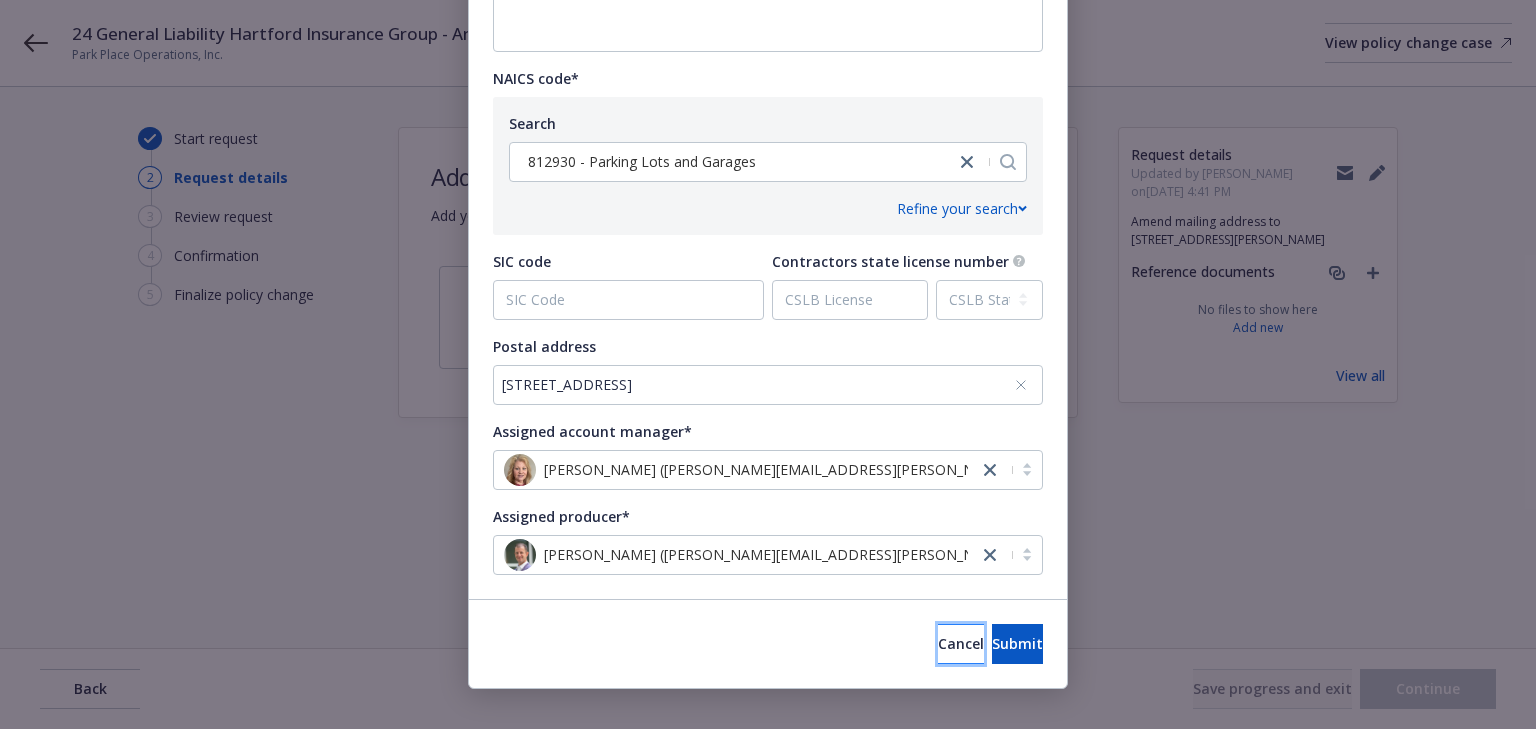 click on "Cancel" at bounding box center [961, 643] 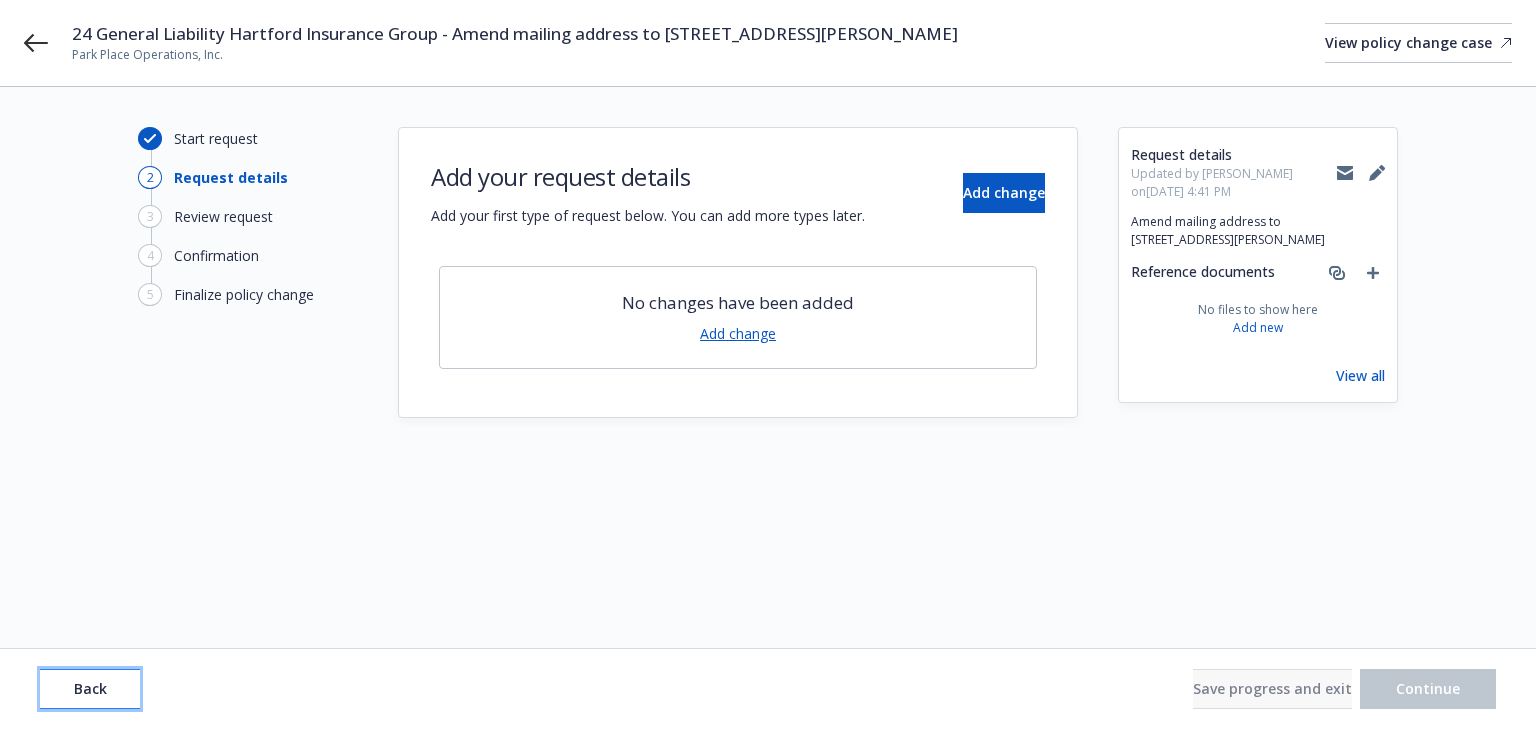 click on "Back" at bounding box center [90, 688] 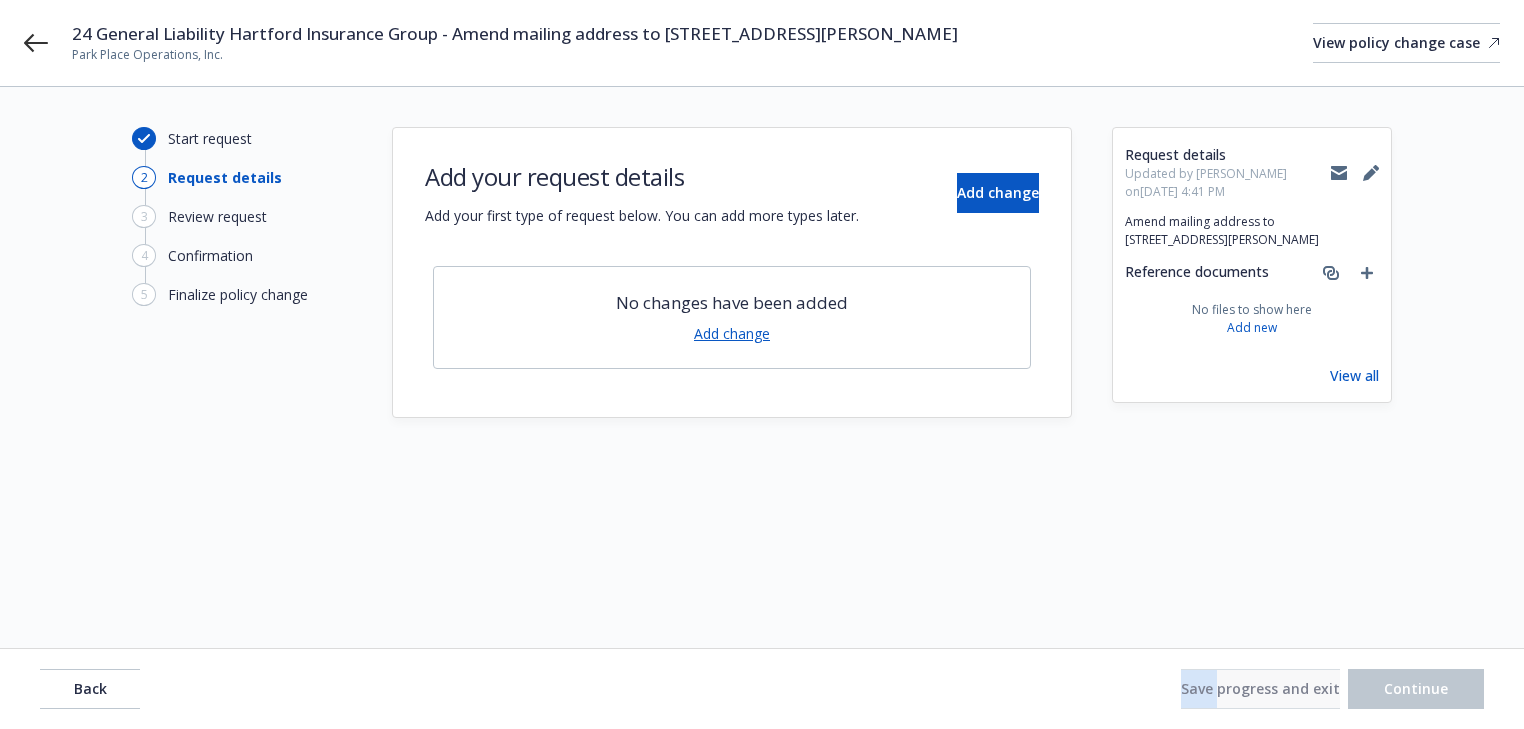 click on "Back Save progress and exit Continue" at bounding box center [762, 689] 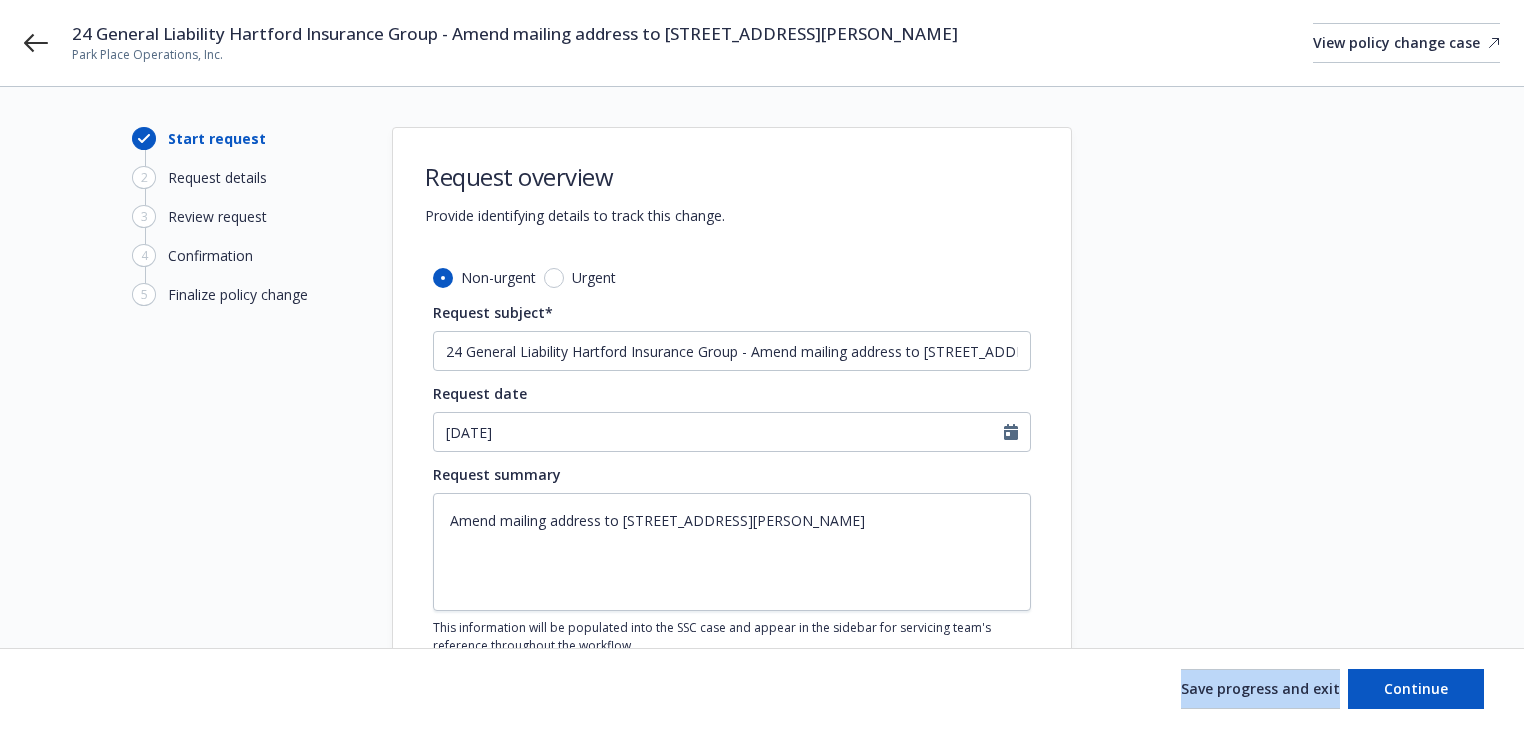 click on "Save progress and exit Continue" at bounding box center [762, 689] 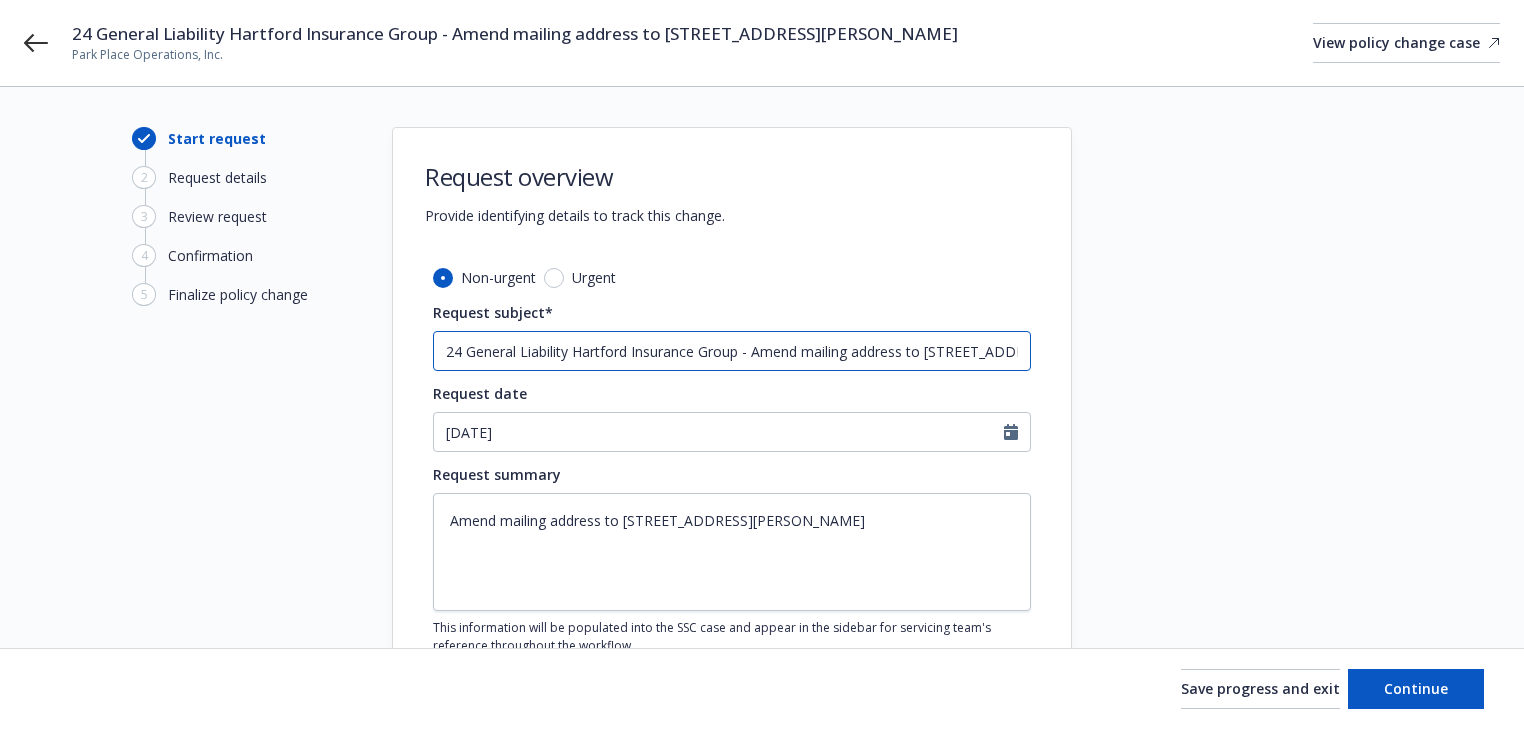click on "24 General Liability Hartford Insurance Group - Amend mailing address to [STREET_ADDRESS][PERSON_NAME]" at bounding box center [732, 351] 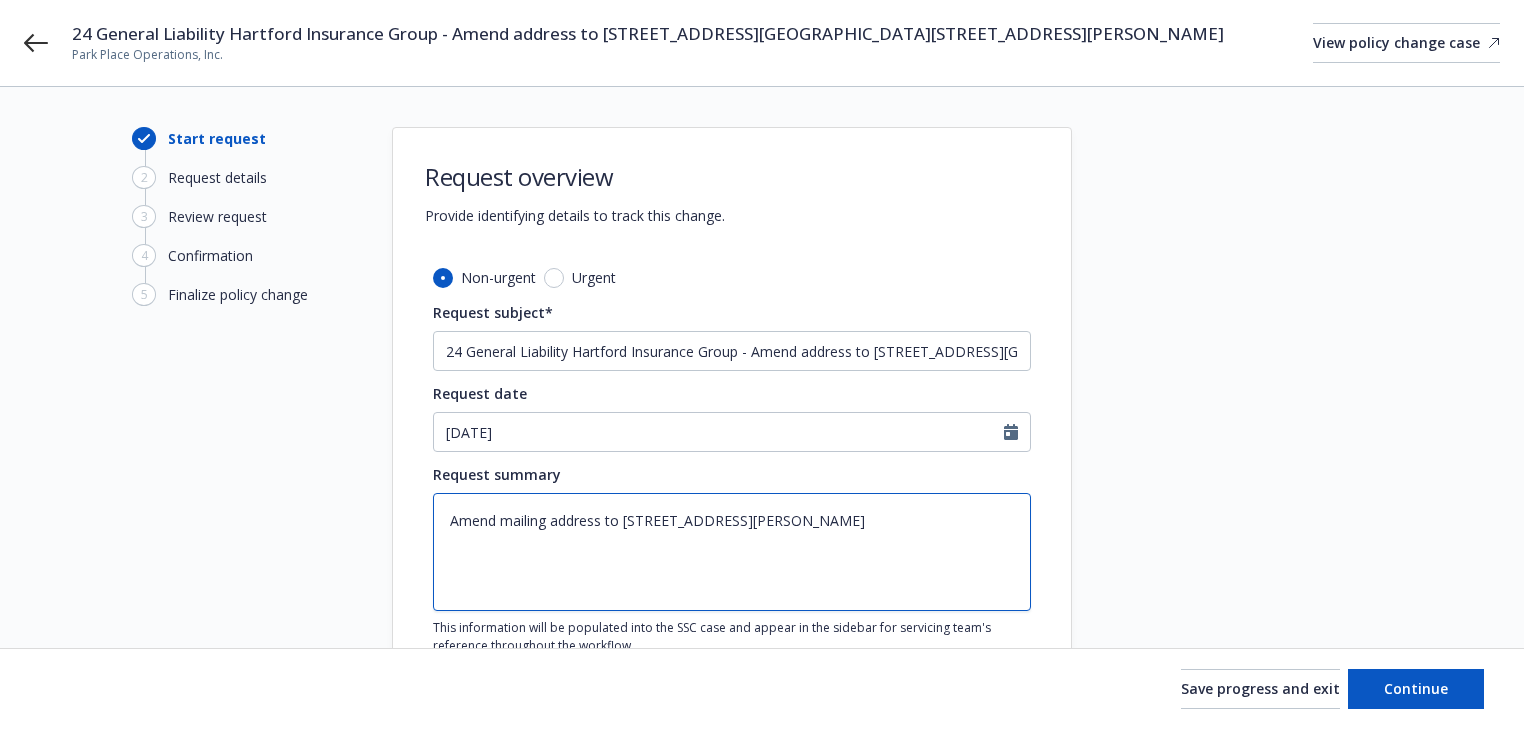 click on "Amend mailing address to [STREET_ADDRESS][PERSON_NAME]" at bounding box center [732, 552] 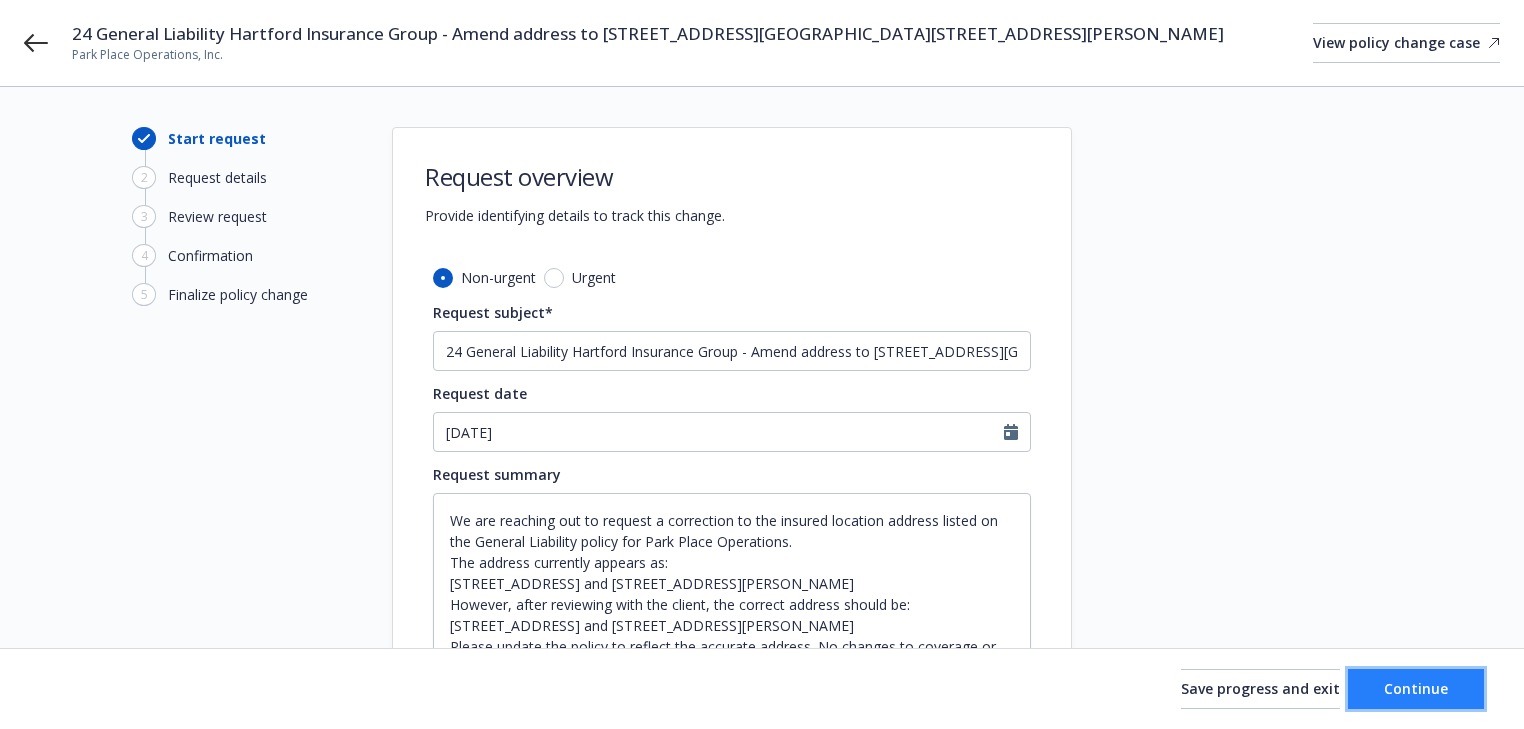 click on "Continue" at bounding box center (1416, 688) 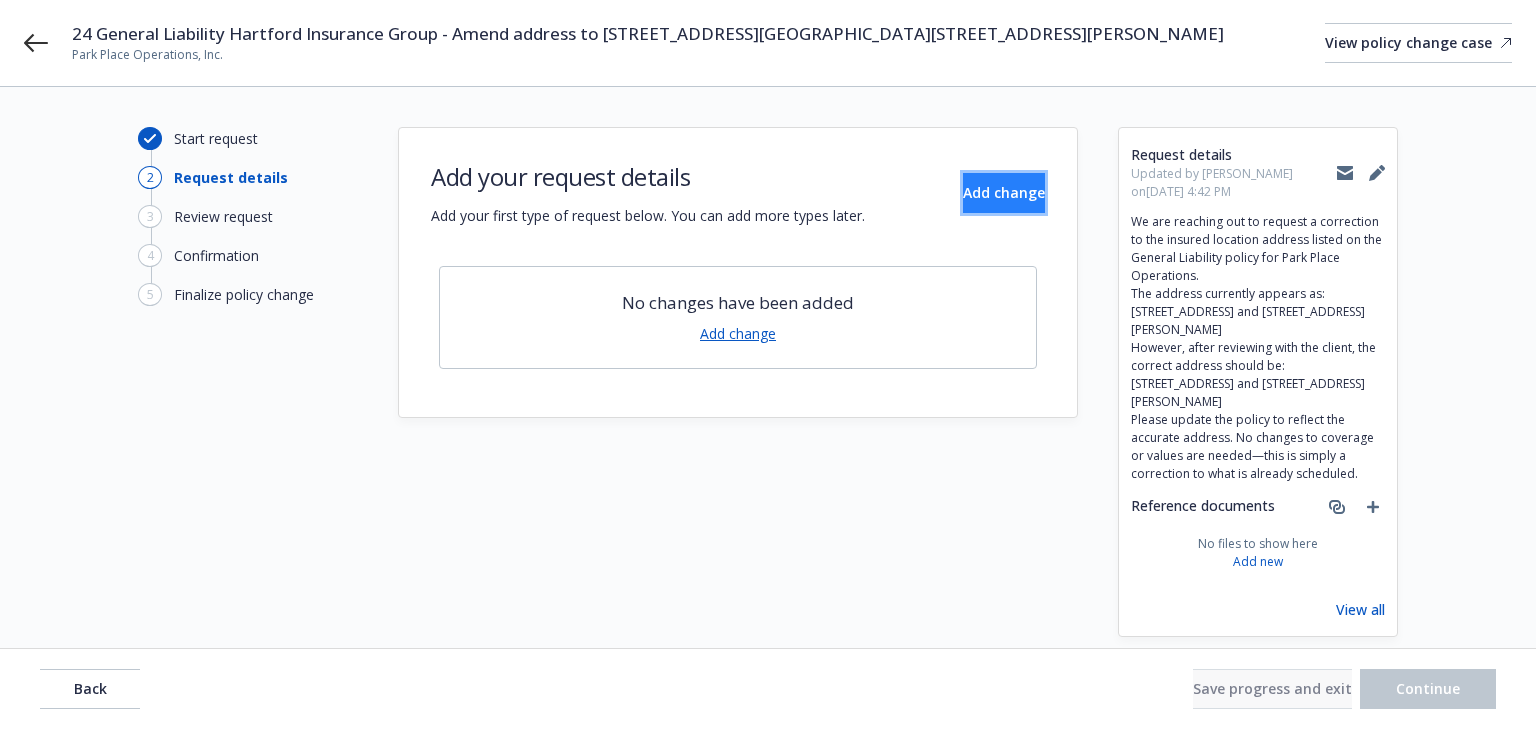 click on "Add change" at bounding box center (1004, 193) 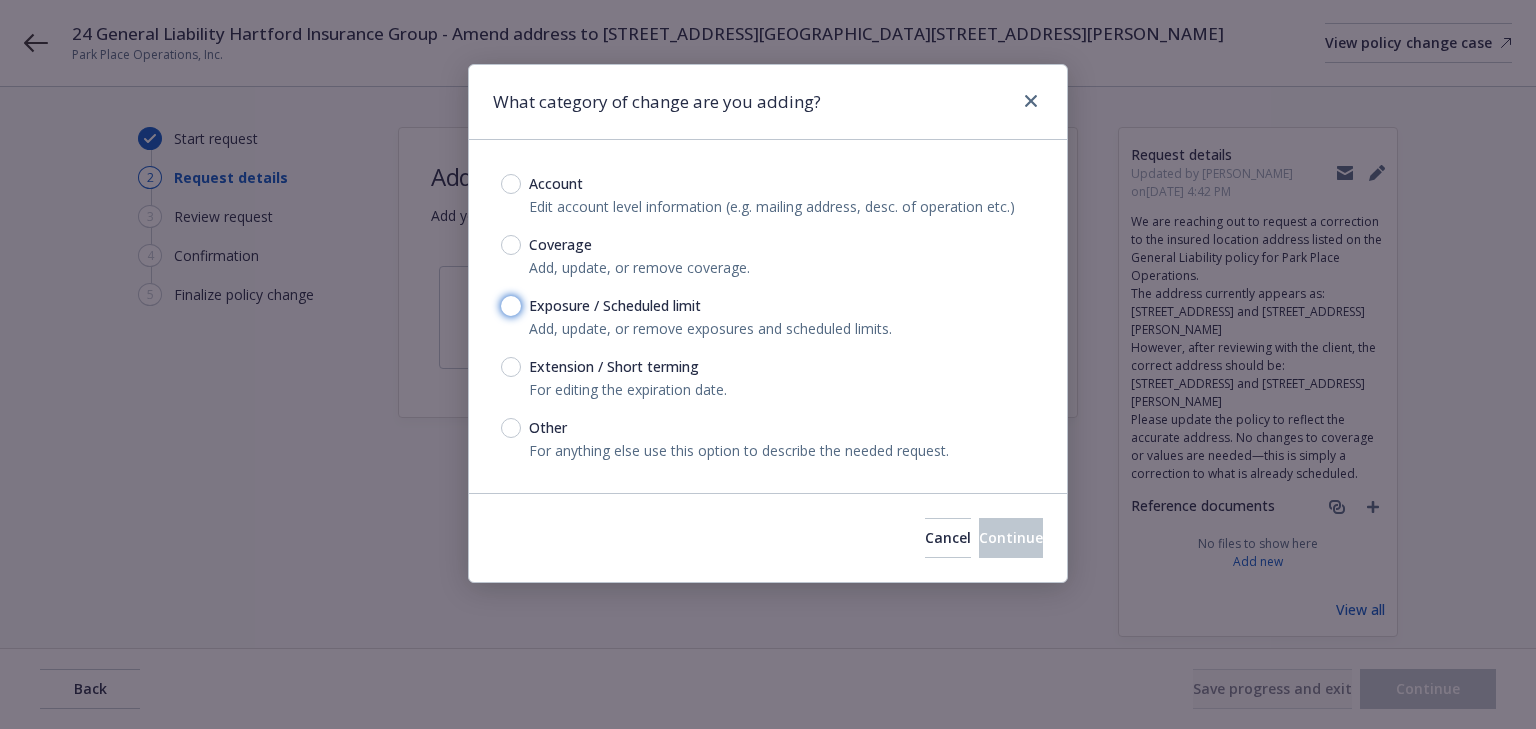 click on "Exposure / Scheduled limit" at bounding box center (511, 306) 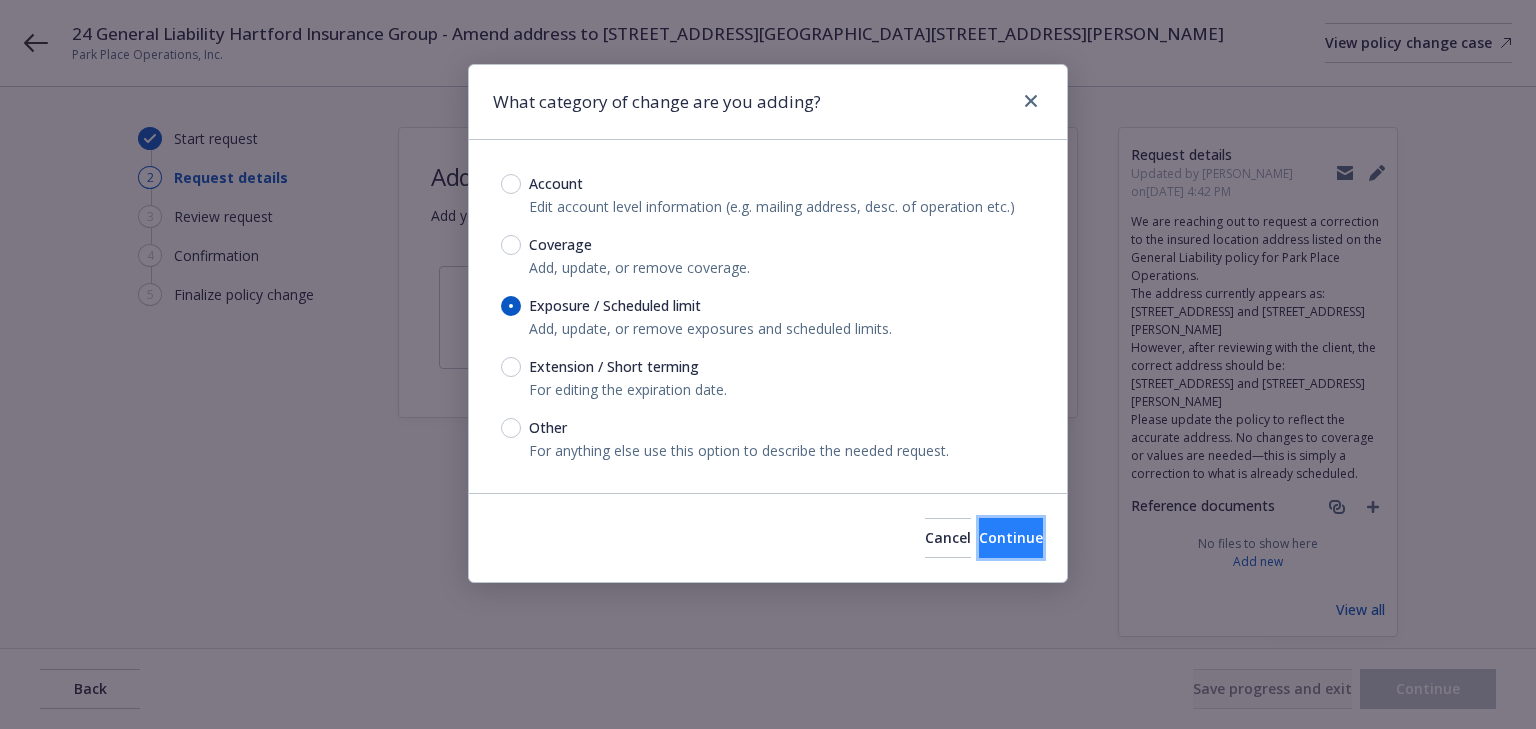 click on "Continue" at bounding box center [1011, 538] 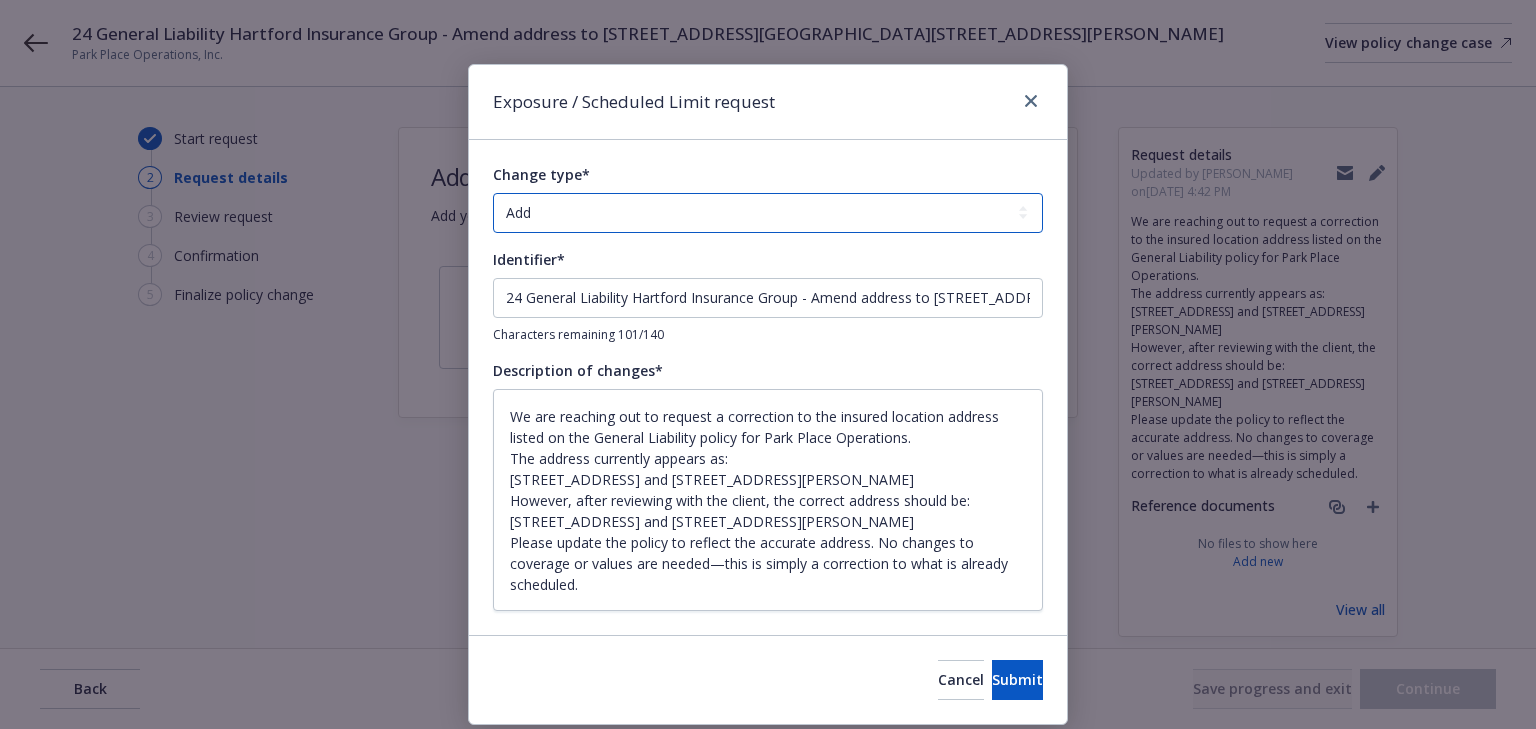 drag, startPoint x: 624, startPoint y: 218, endPoint x: 619, endPoint y: 231, distance: 13.928389 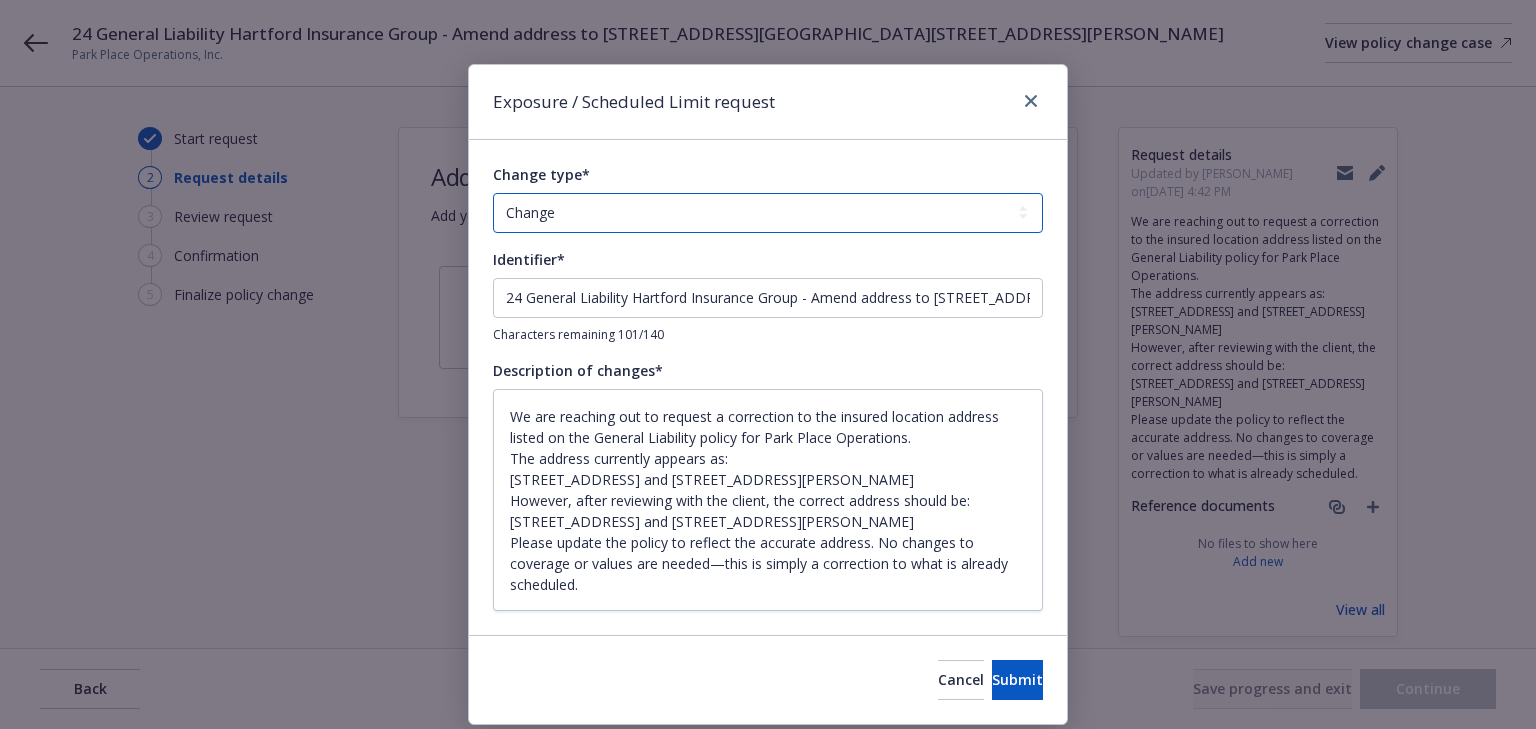 click on "Add Audit Change Remove" at bounding box center [768, 213] 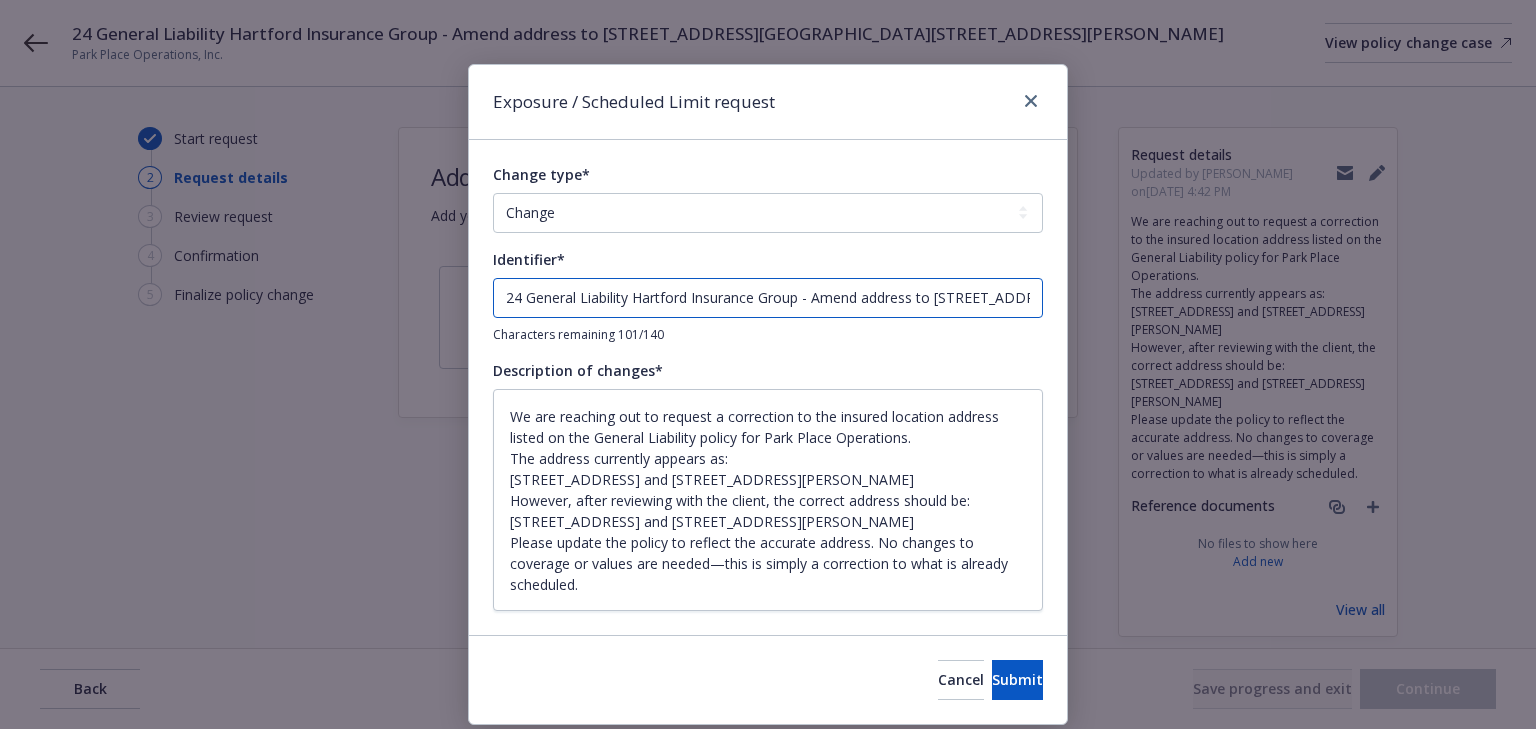 drag, startPoint x: 807, startPoint y: 296, endPoint x: -584, endPoint y: 364, distance: 1392.6611 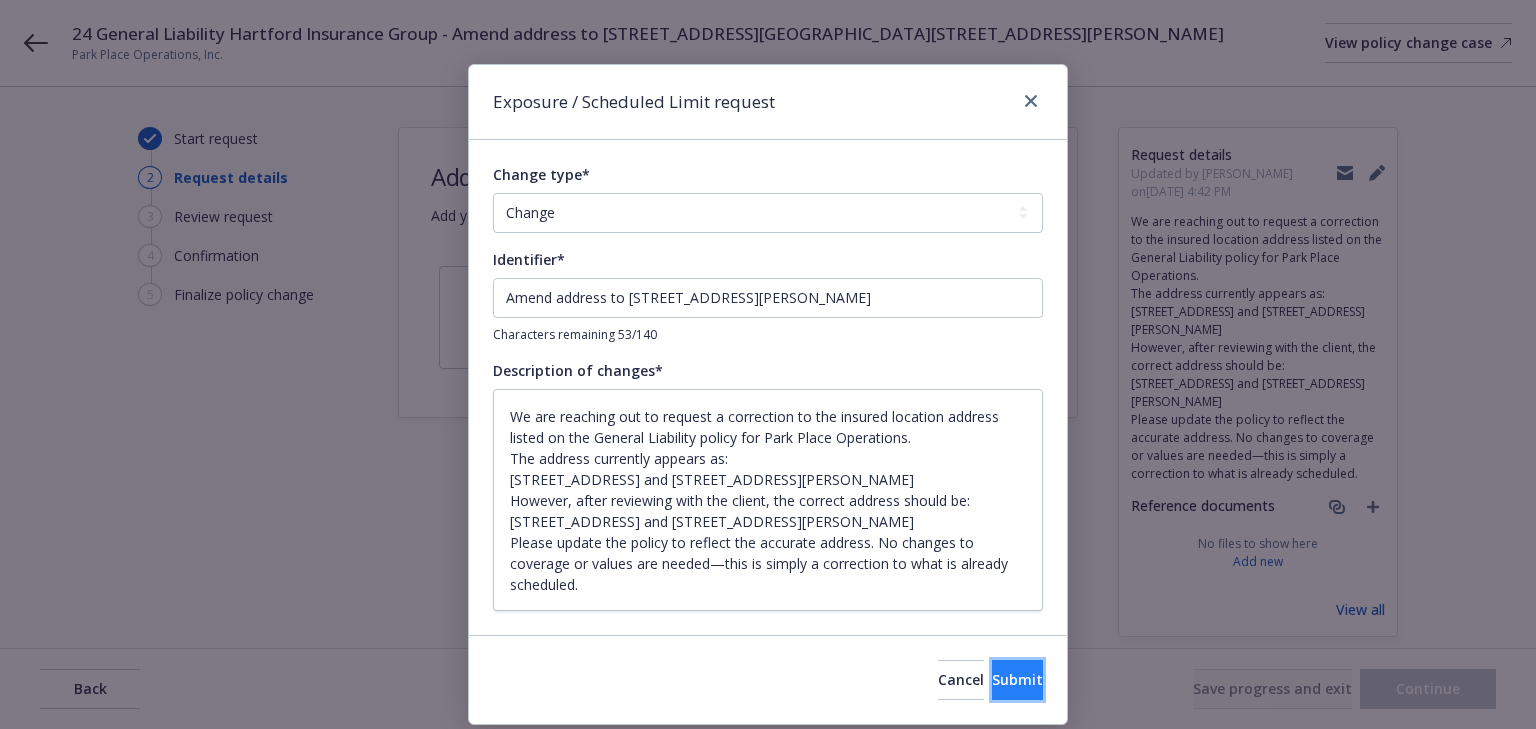 click on "Submit" at bounding box center [1017, 679] 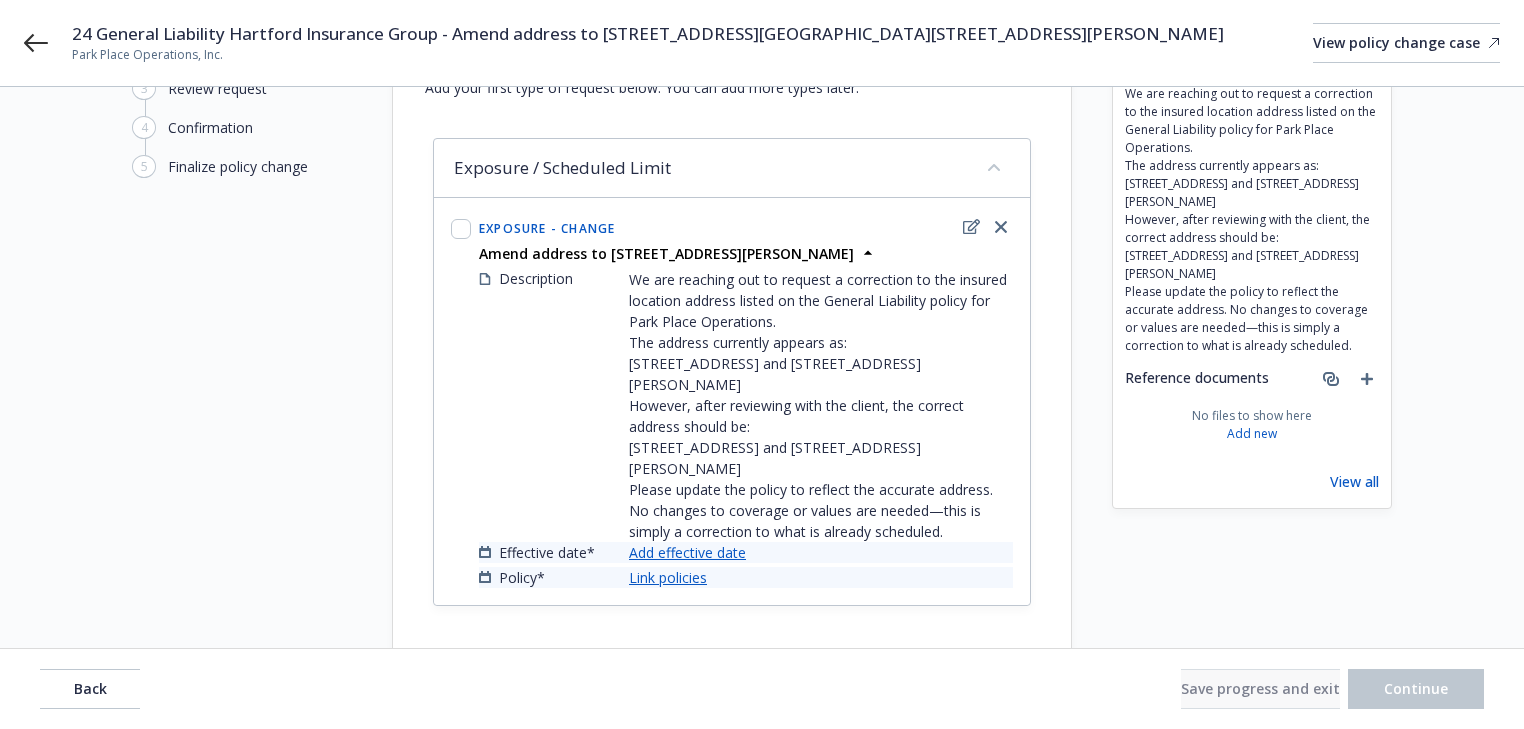 scroll, scrollTop: 131, scrollLeft: 0, axis: vertical 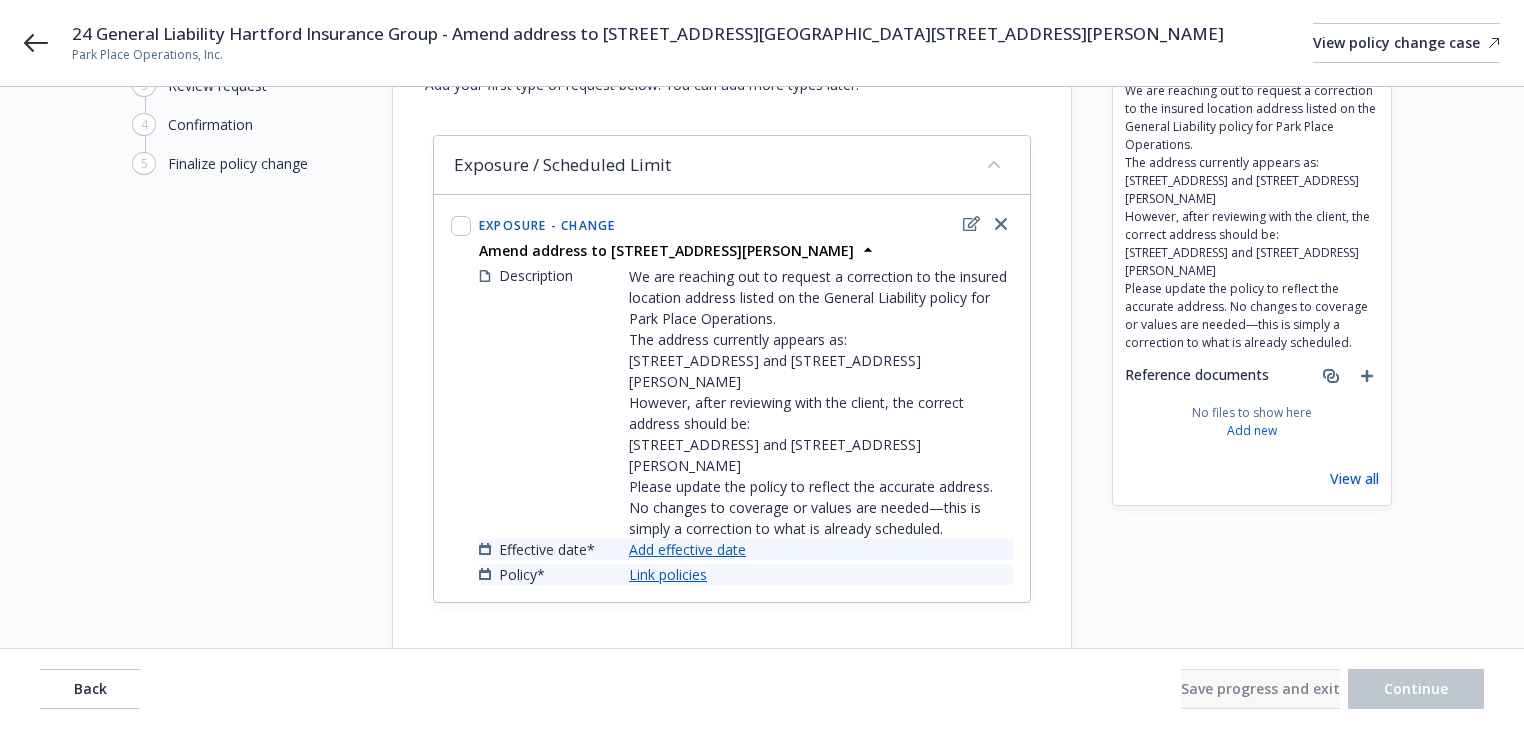 click on "Add effective date" at bounding box center [687, 549] 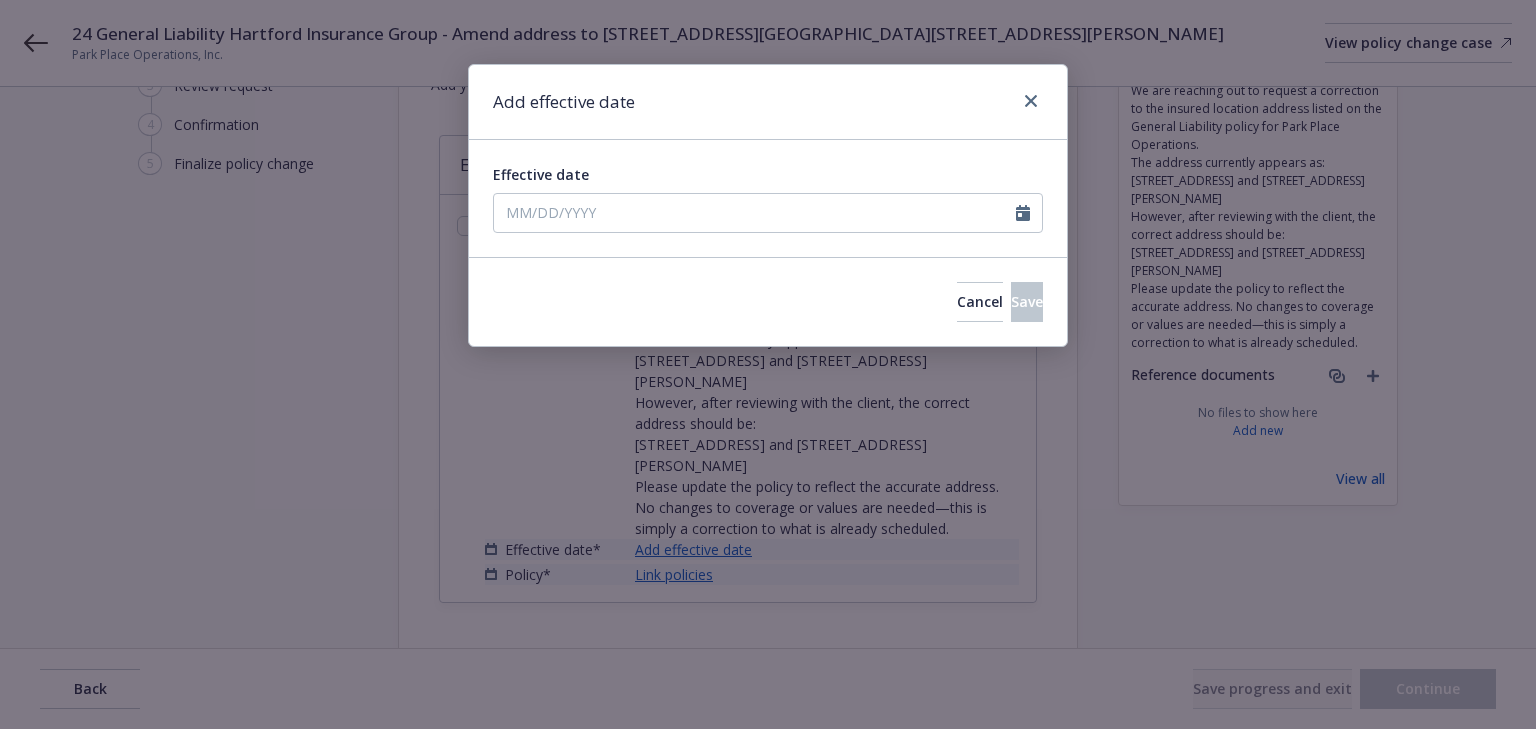 click on "Effective date" at bounding box center [768, 198] 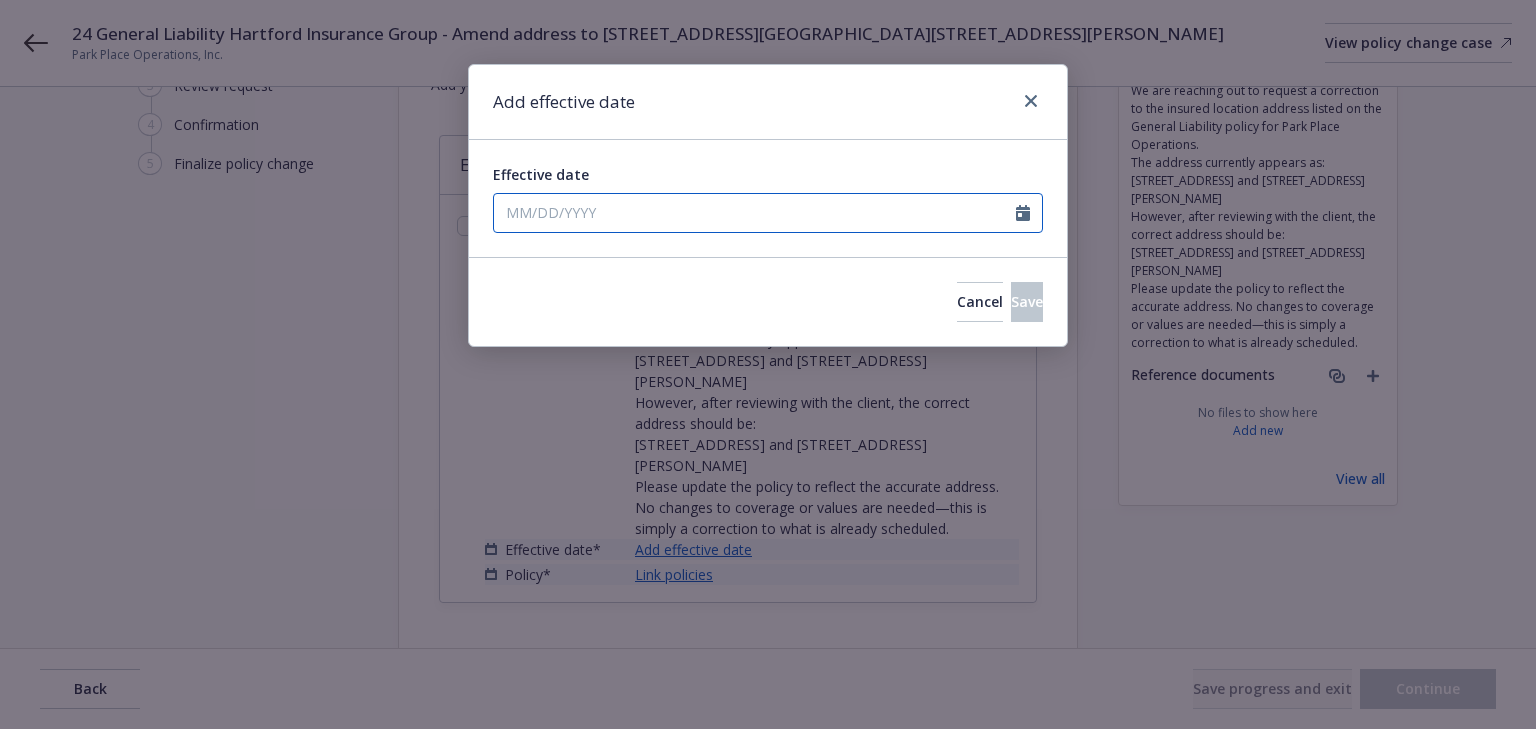 click on "Effective date" at bounding box center [755, 213] 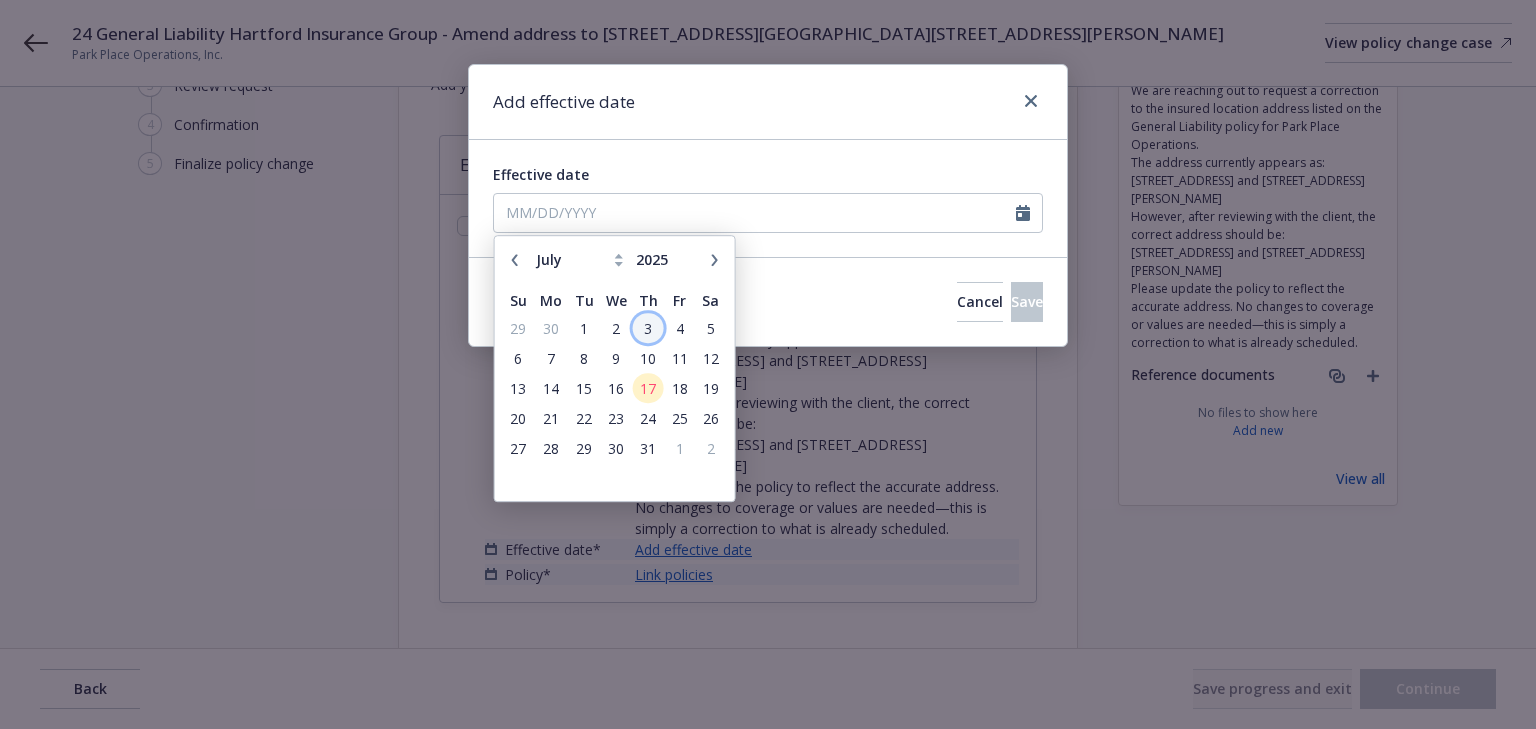 click on "3" at bounding box center [648, 328] 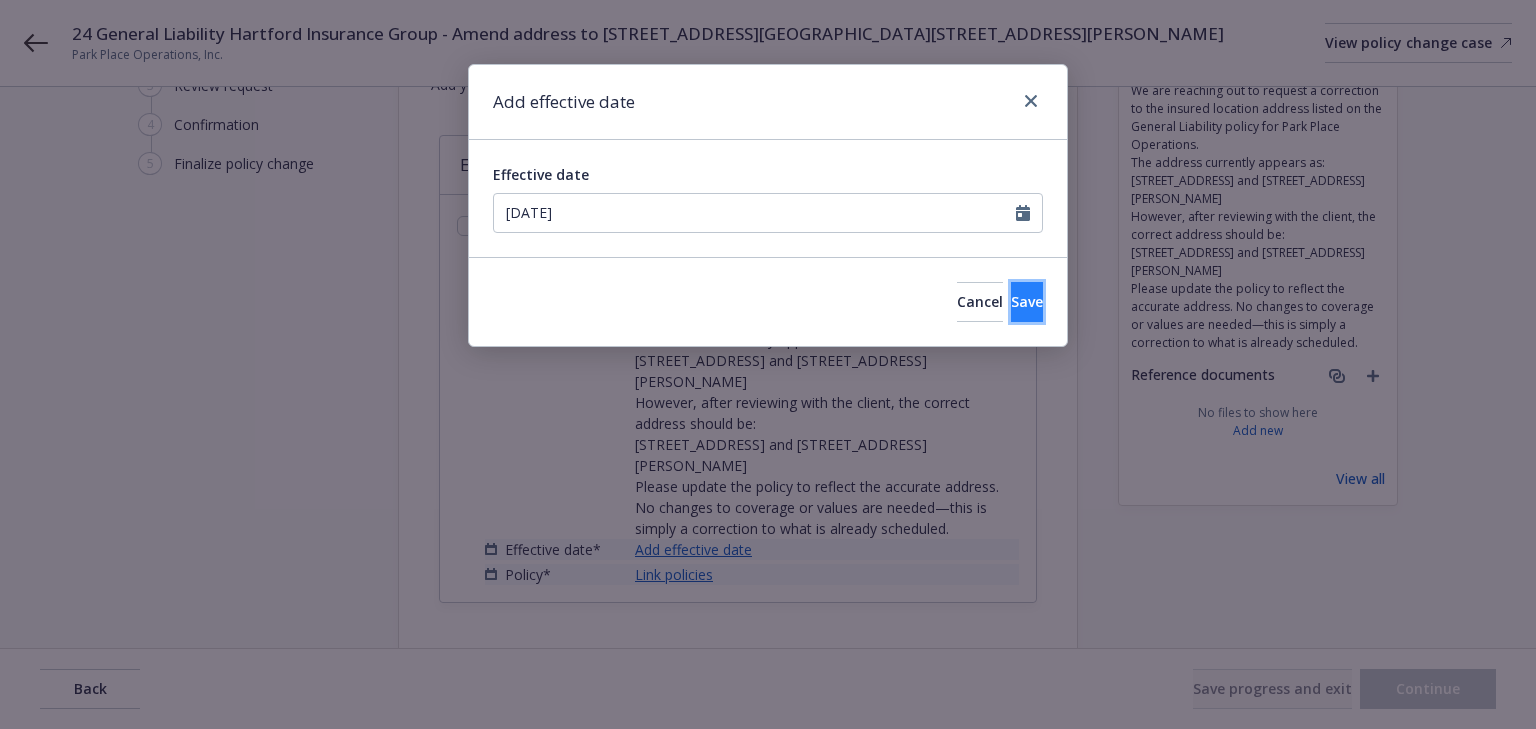 click on "Save" at bounding box center (1027, 301) 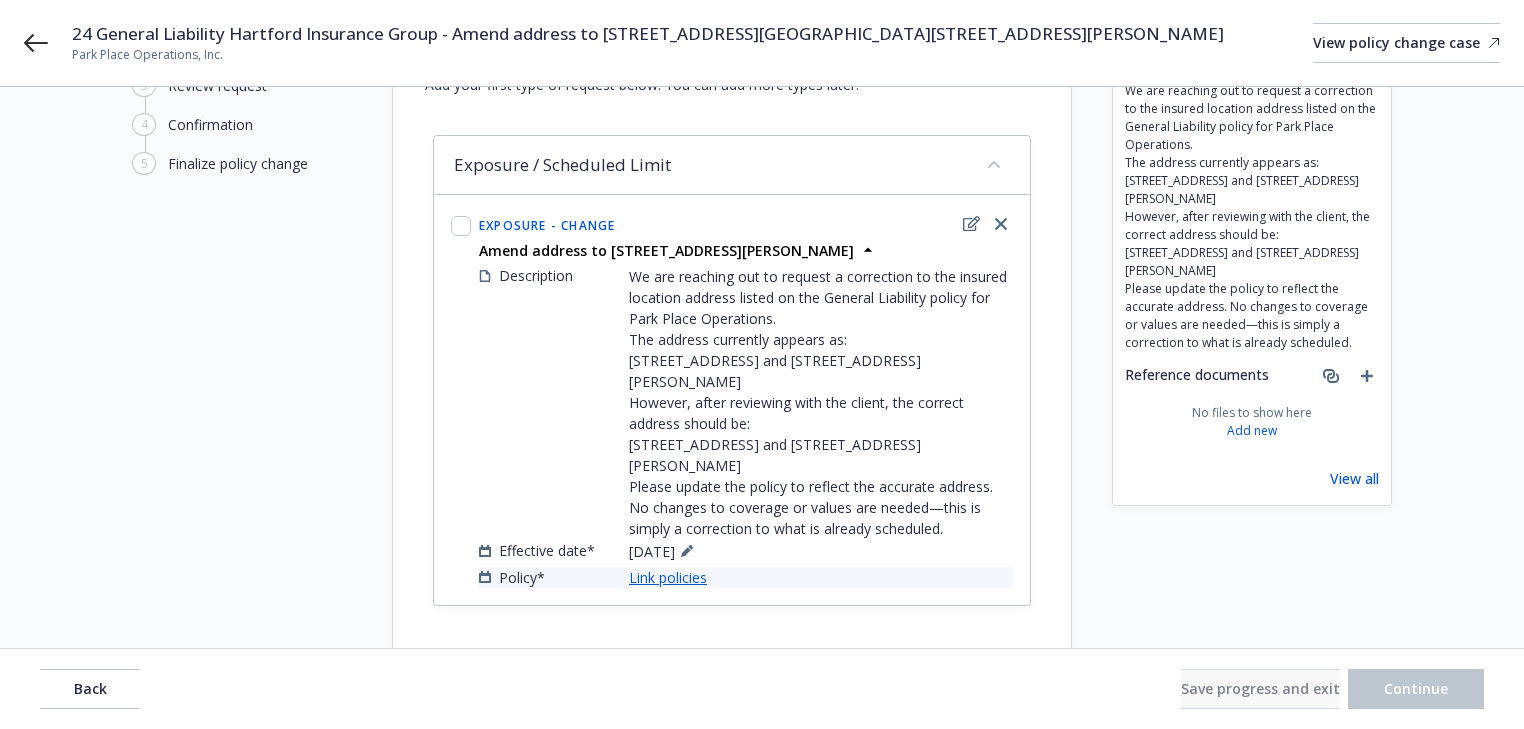 click on "Link policies" at bounding box center [668, 577] 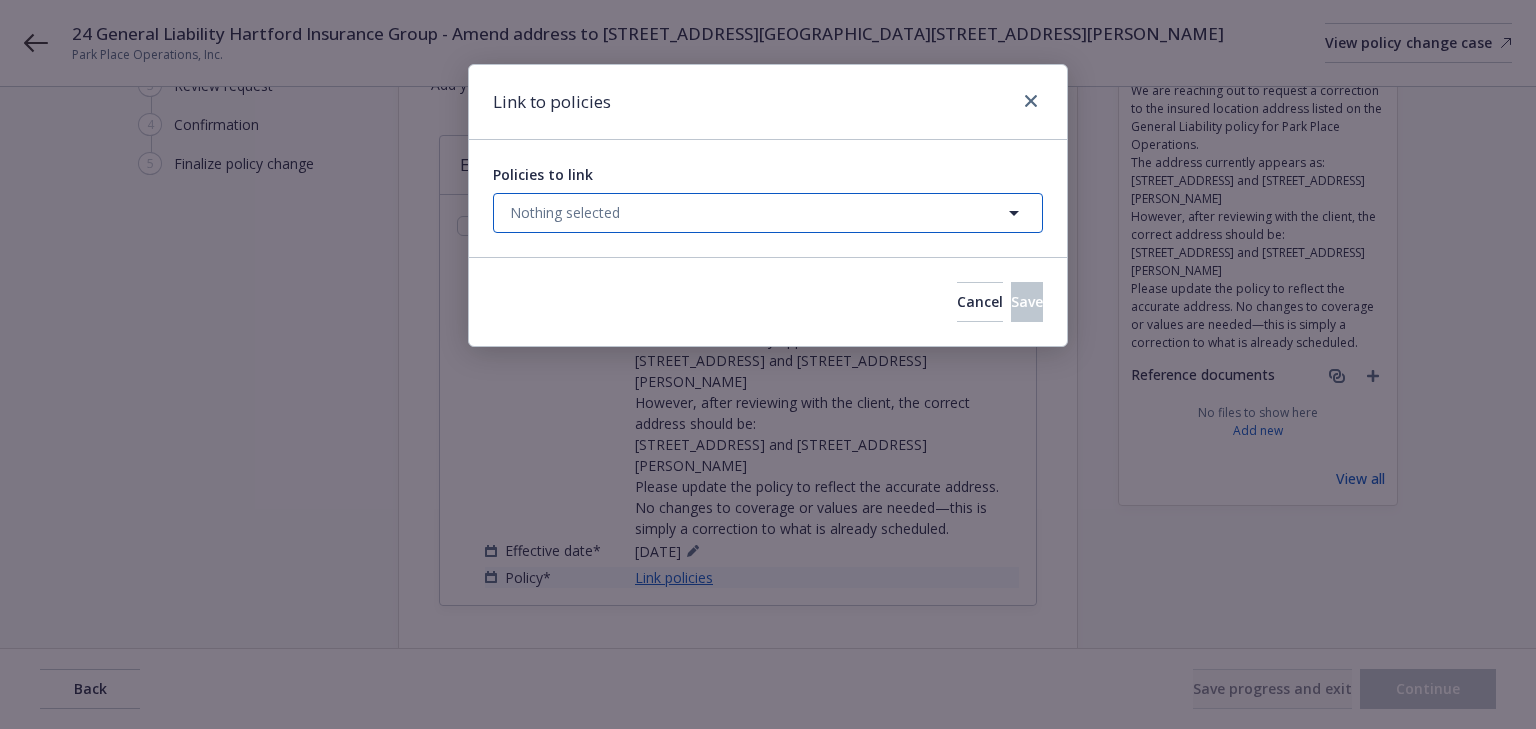 click on "Nothing selected" at bounding box center [565, 212] 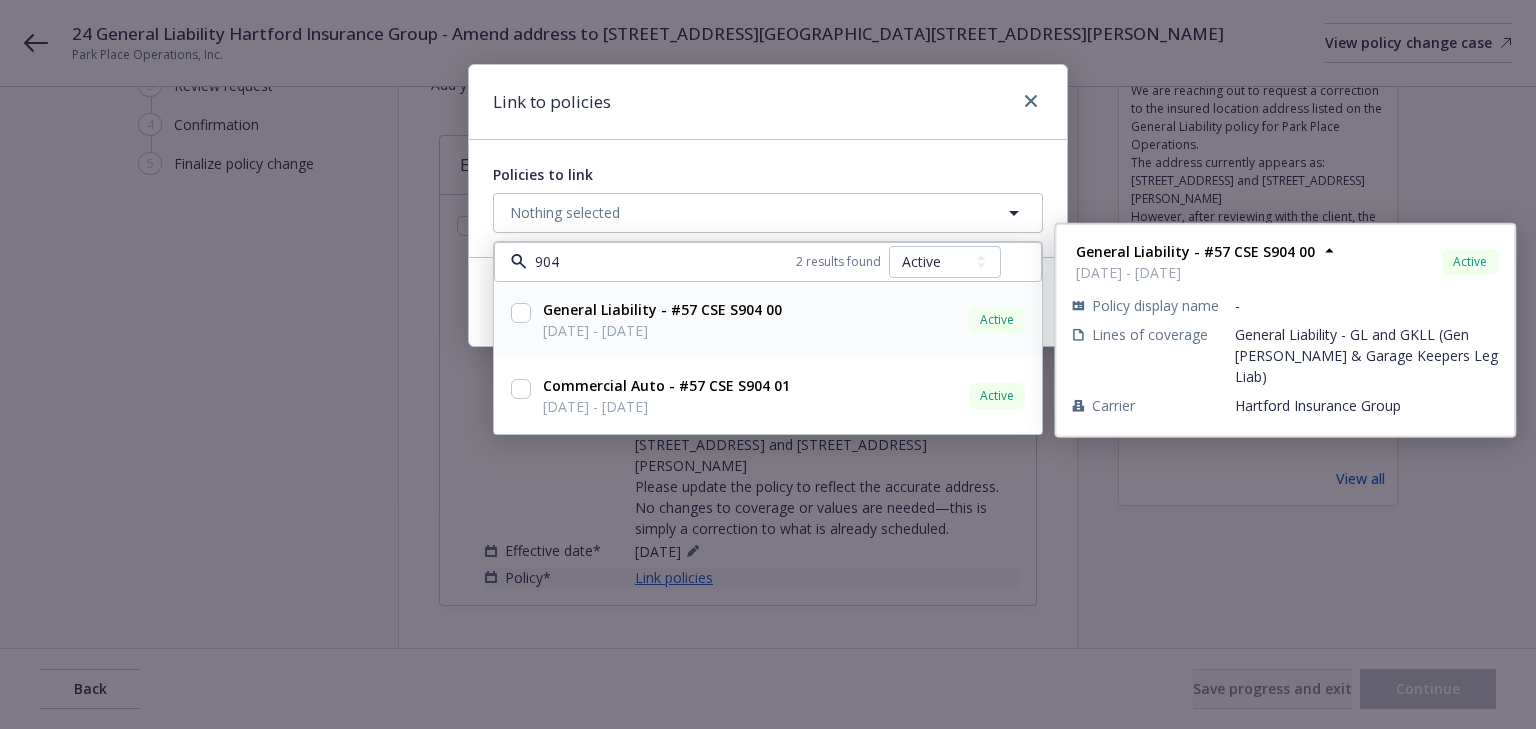 click at bounding box center (521, 313) 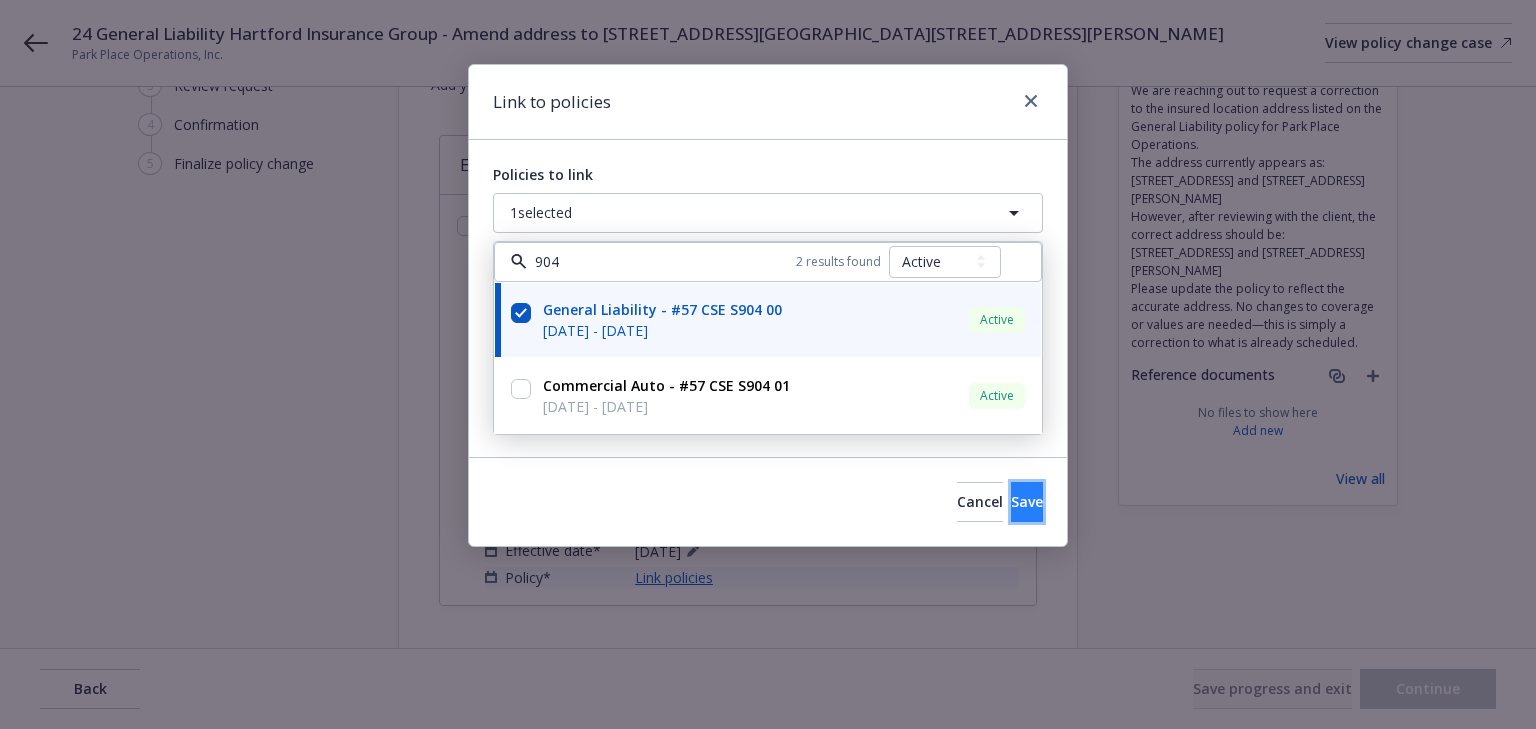 click on "Save" at bounding box center (1027, 502) 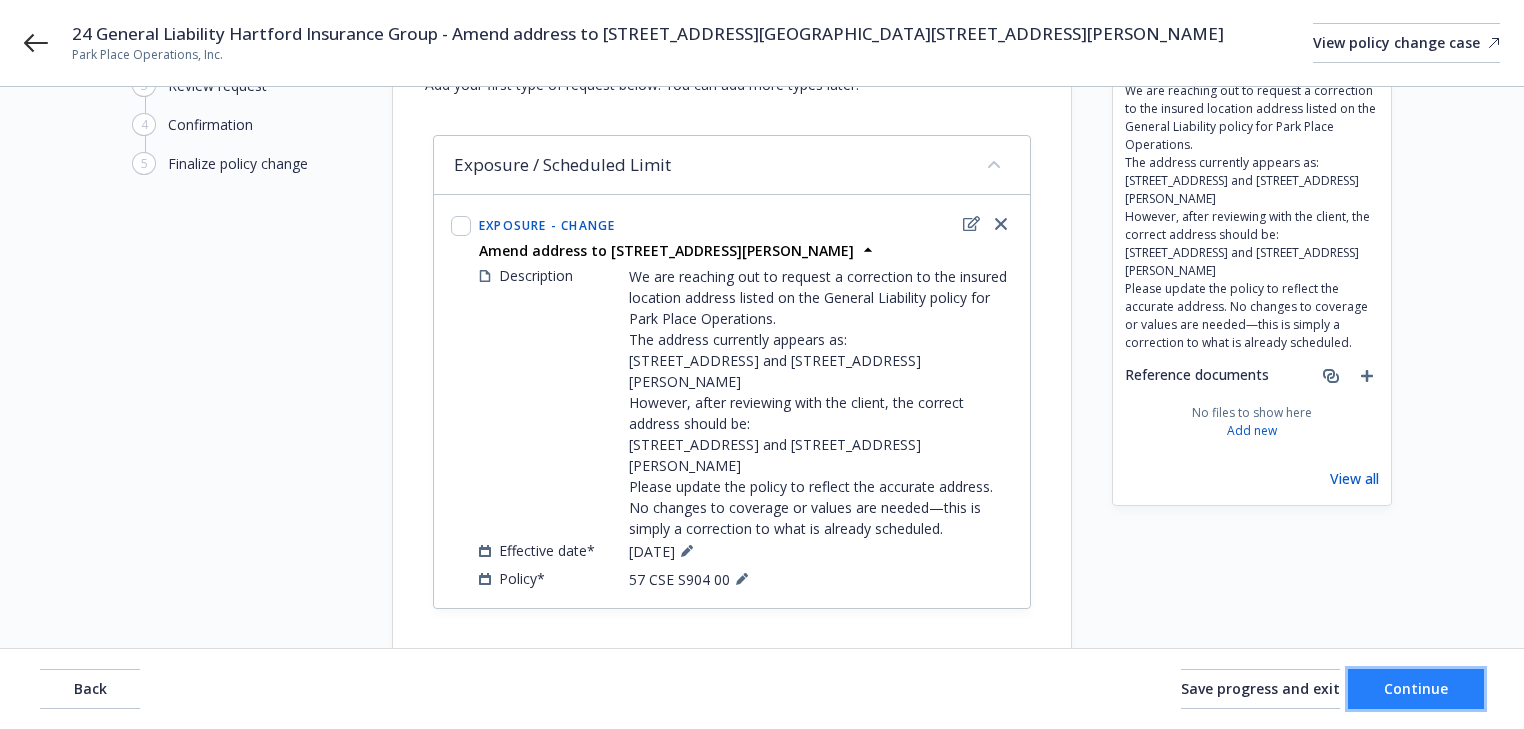 click on "Continue" at bounding box center [1416, 689] 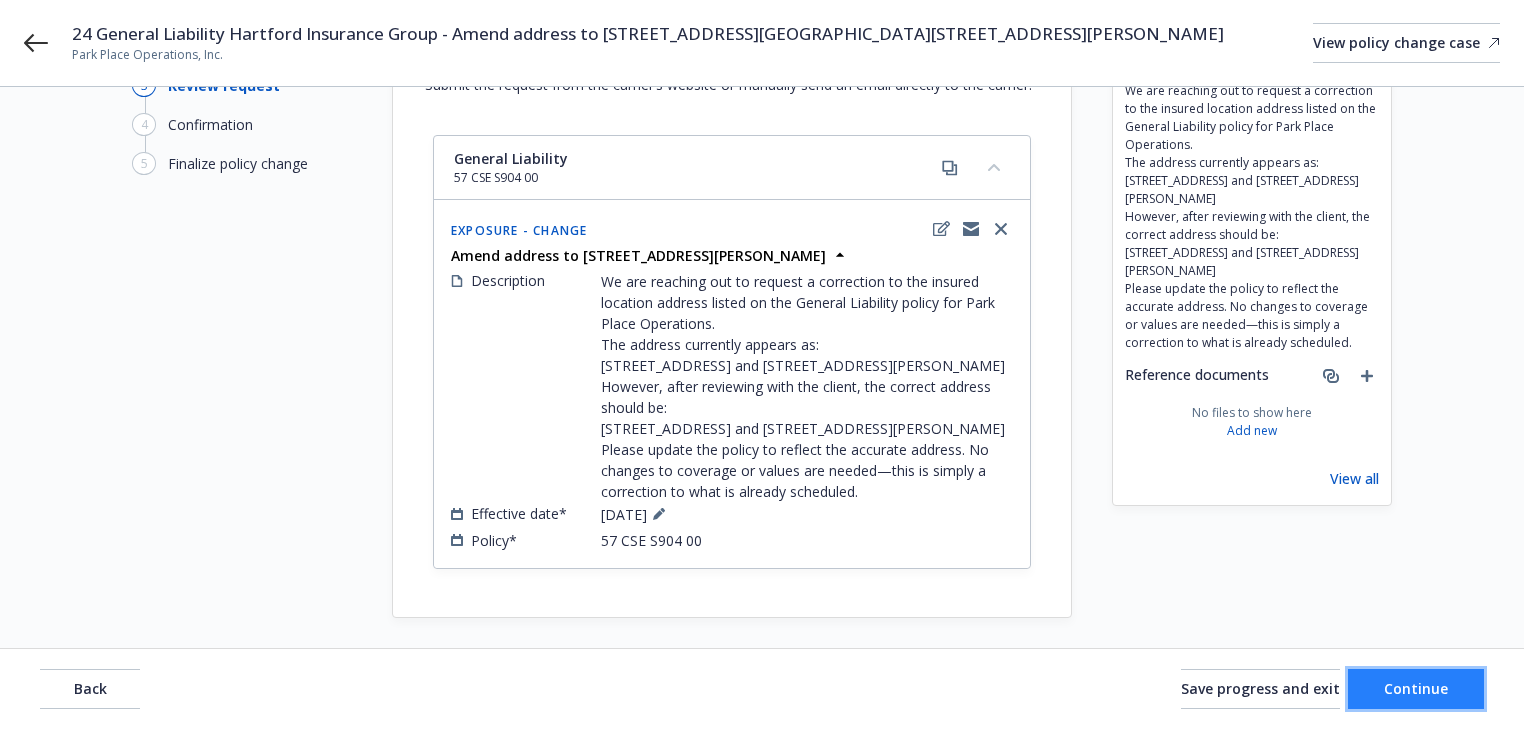 click on "Continue" at bounding box center (1416, 689) 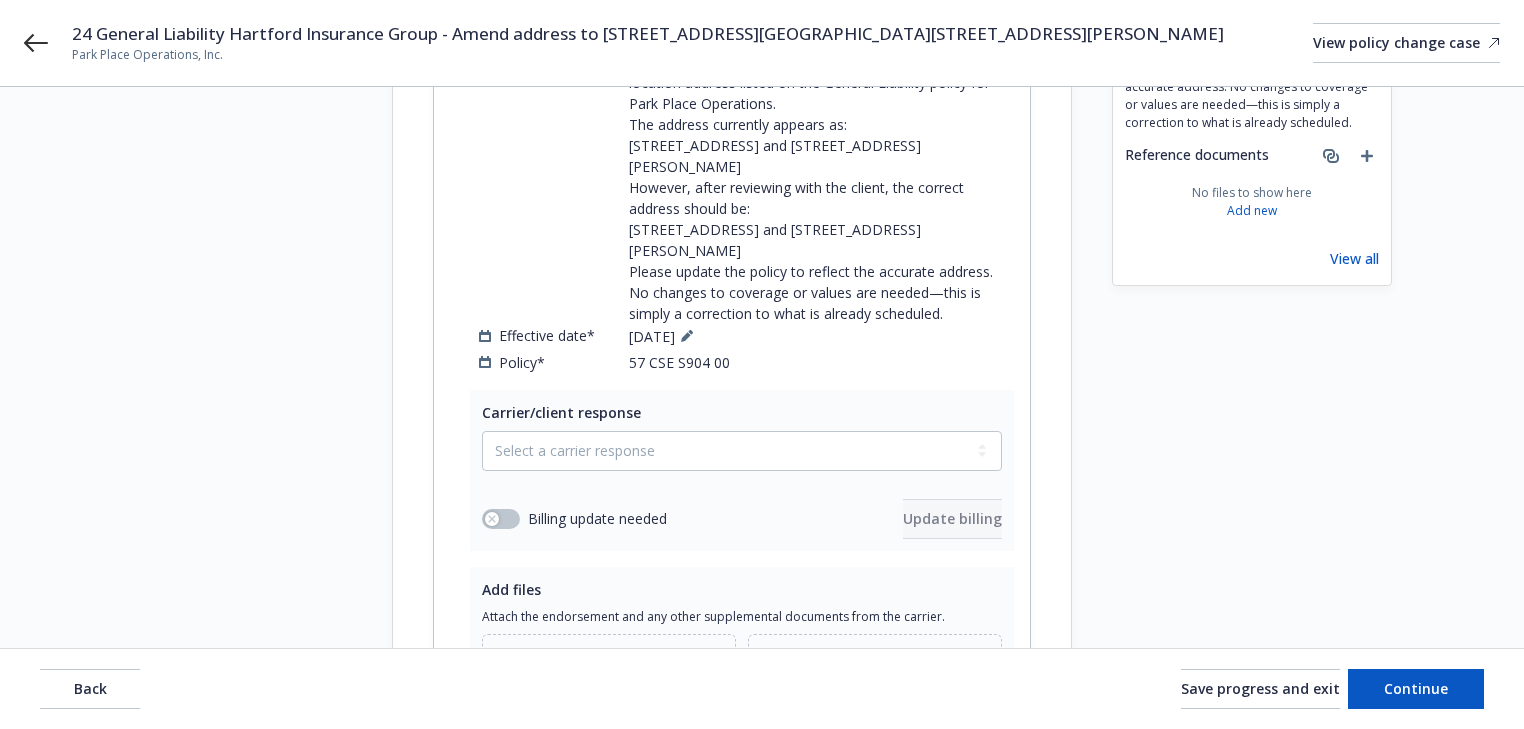 scroll, scrollTop: 371, scrollLeft: 0, axis: vertical 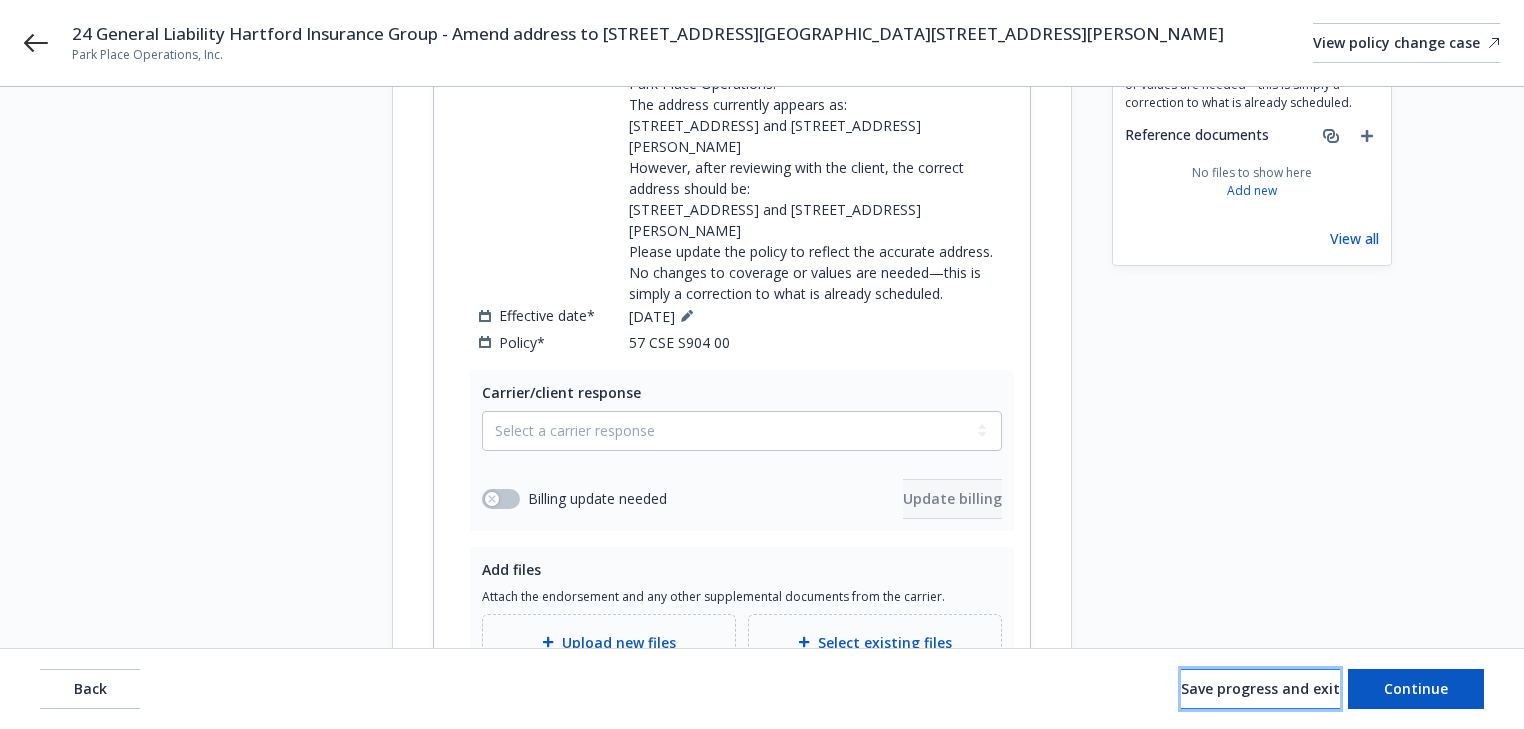 click on "Save progress and exit" at bounding box center [1260, 688] 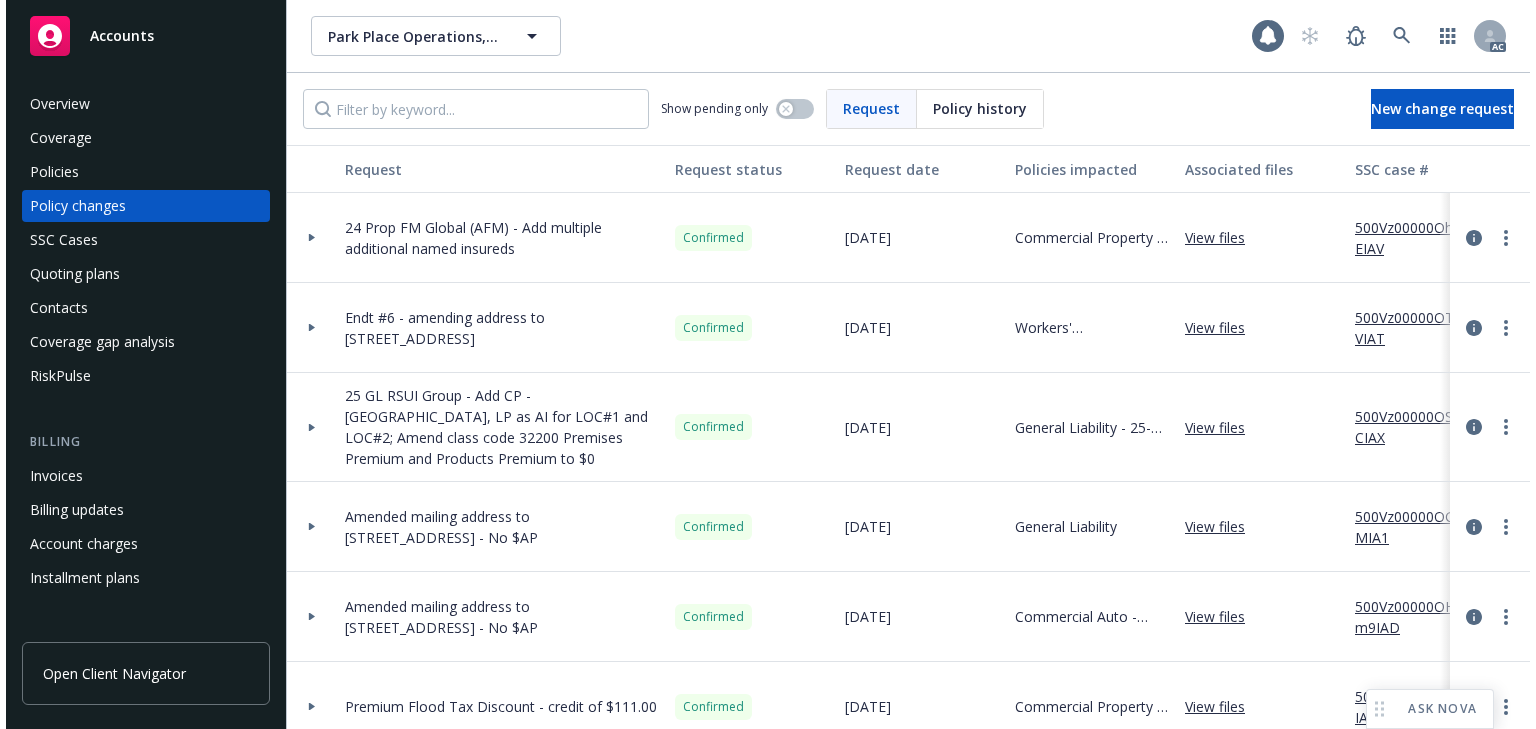 scroll, scrollTop: 0, scrollLeft: 0, axis: both 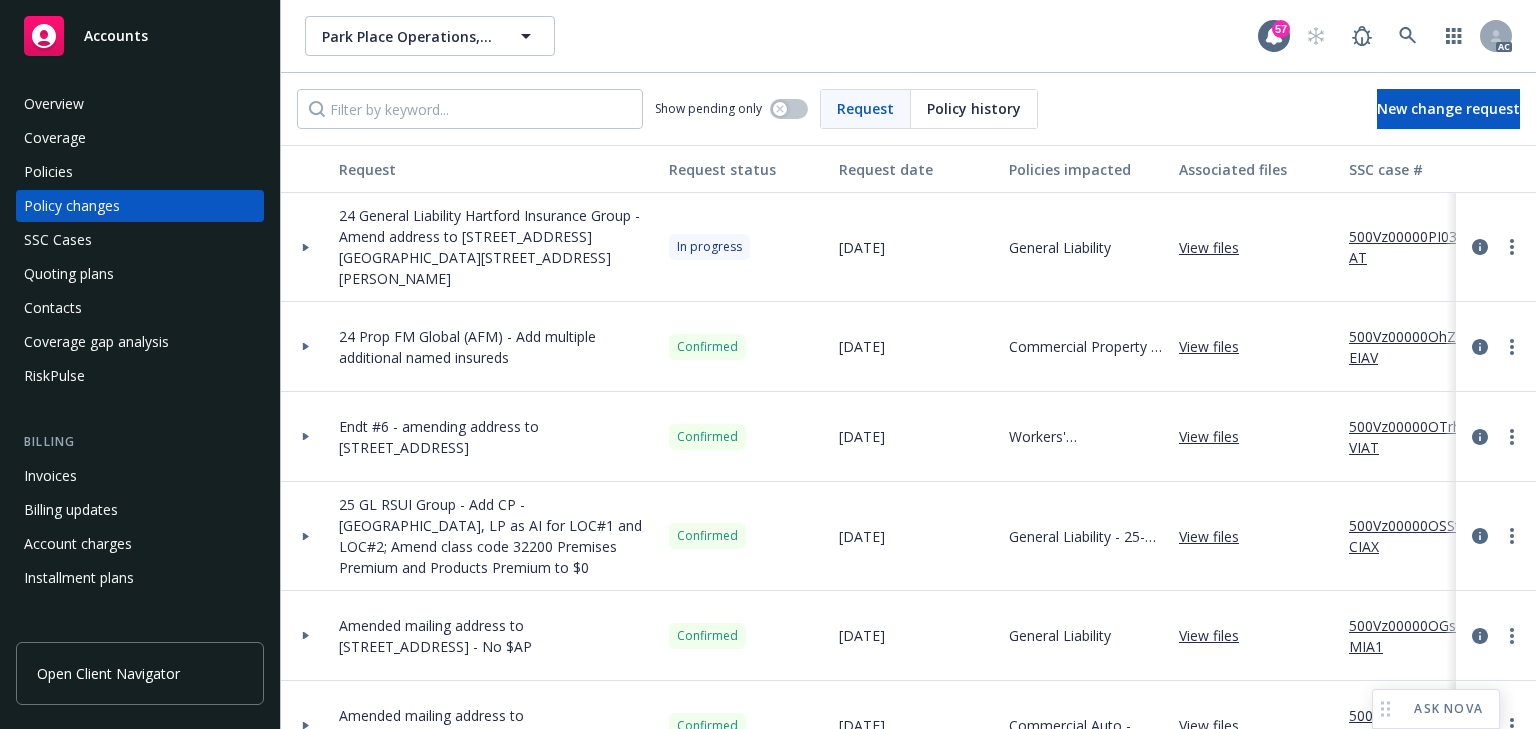 click on "500Vz00000PI03IIAT" at bounding box center [1416, 247] 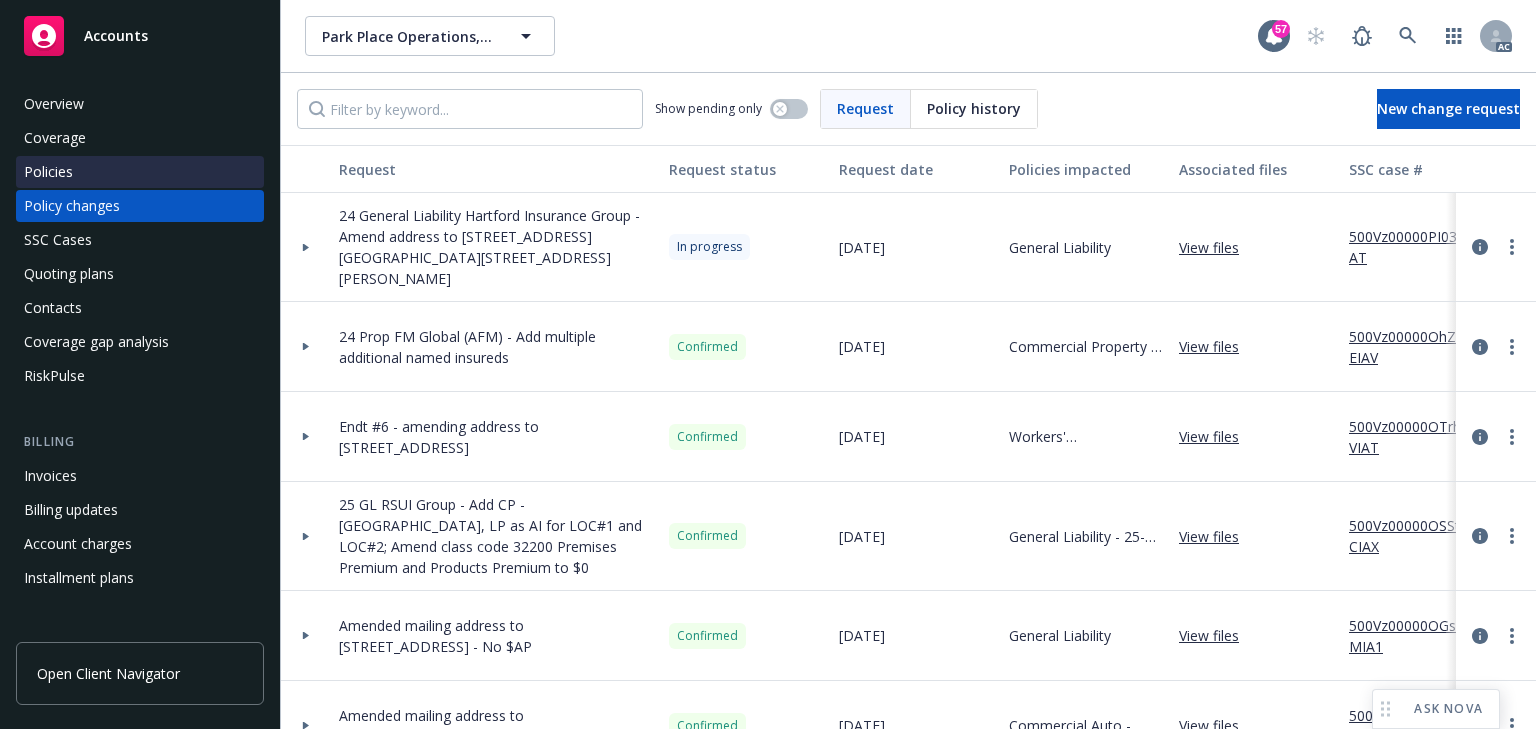 click on "Policies" at bounding box center [140, 172] 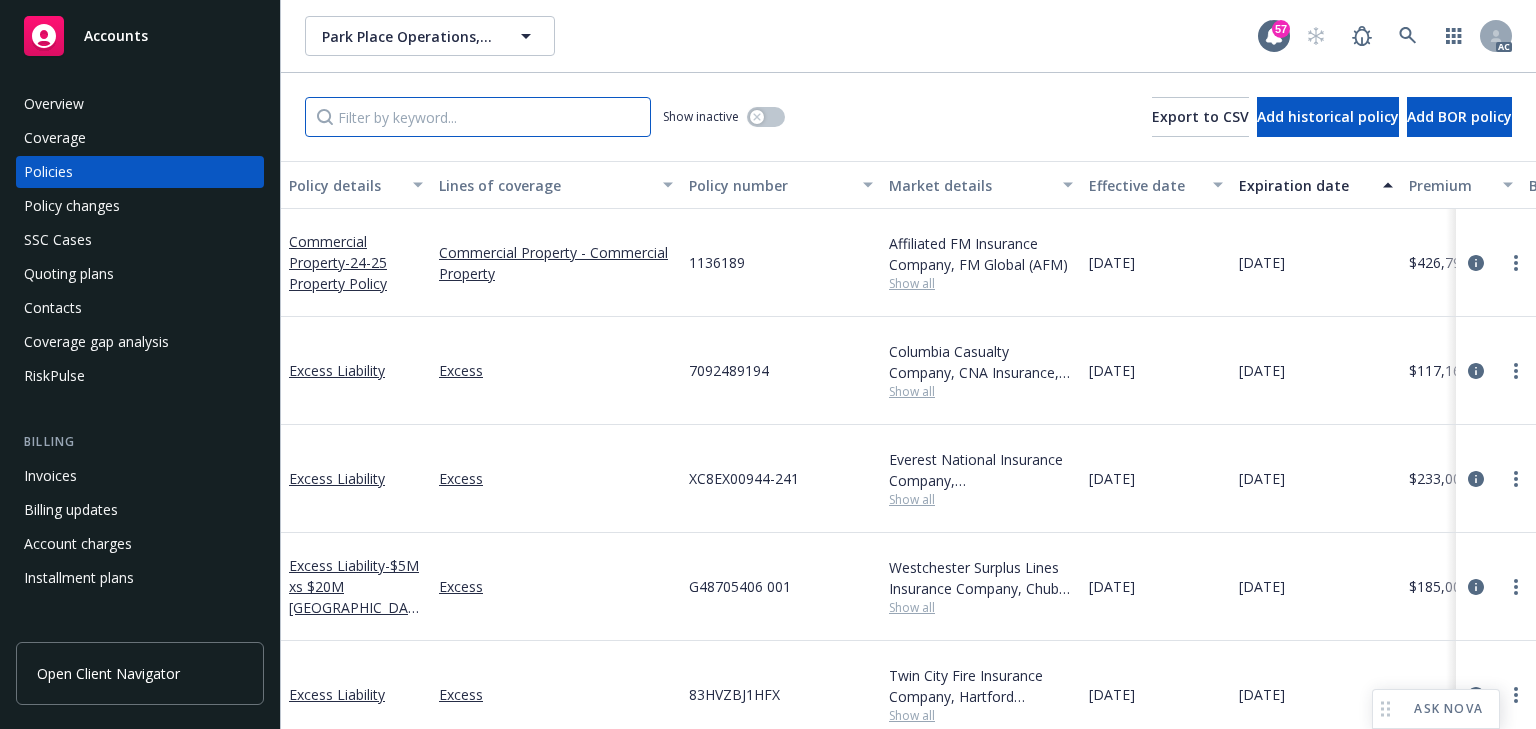 click at bounding box center [478, 117] 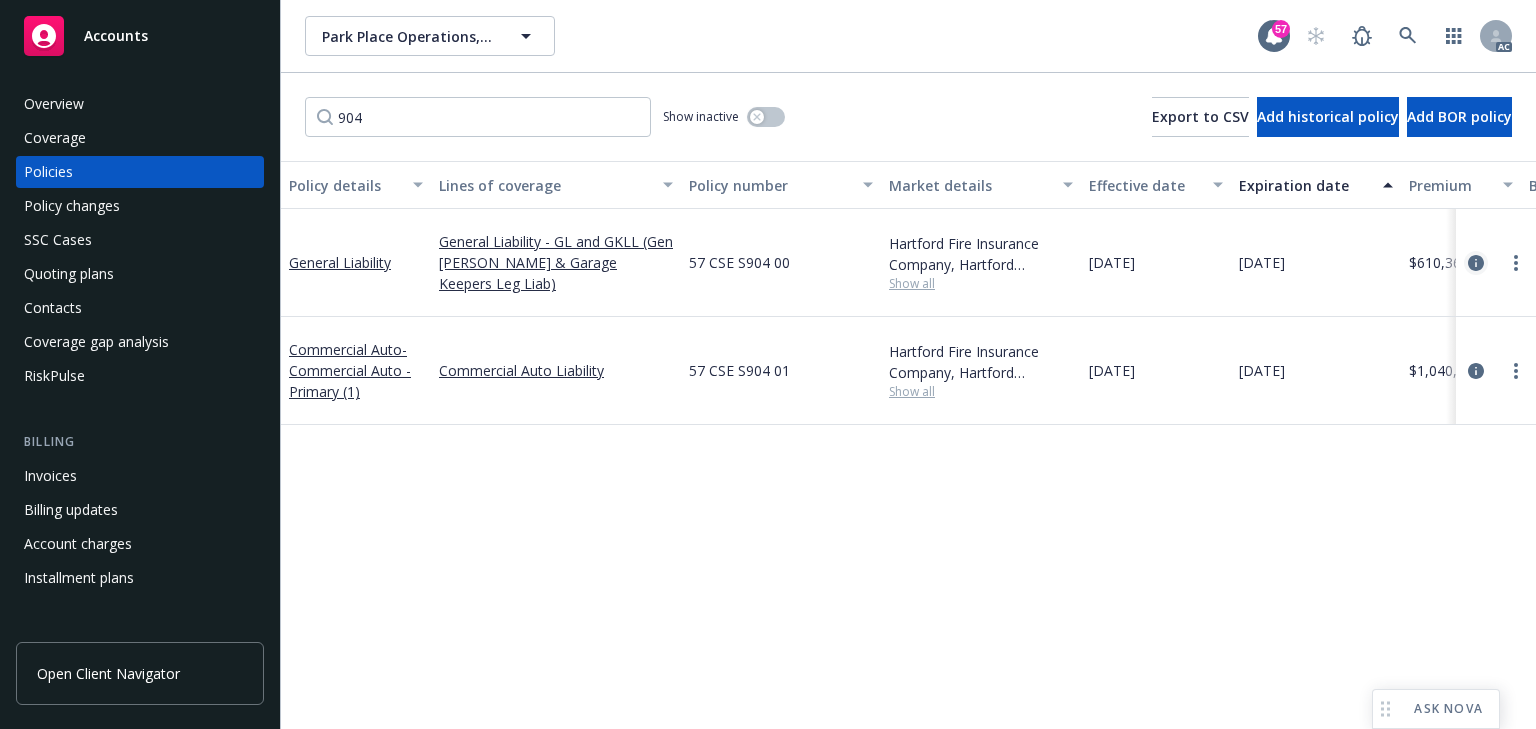 click 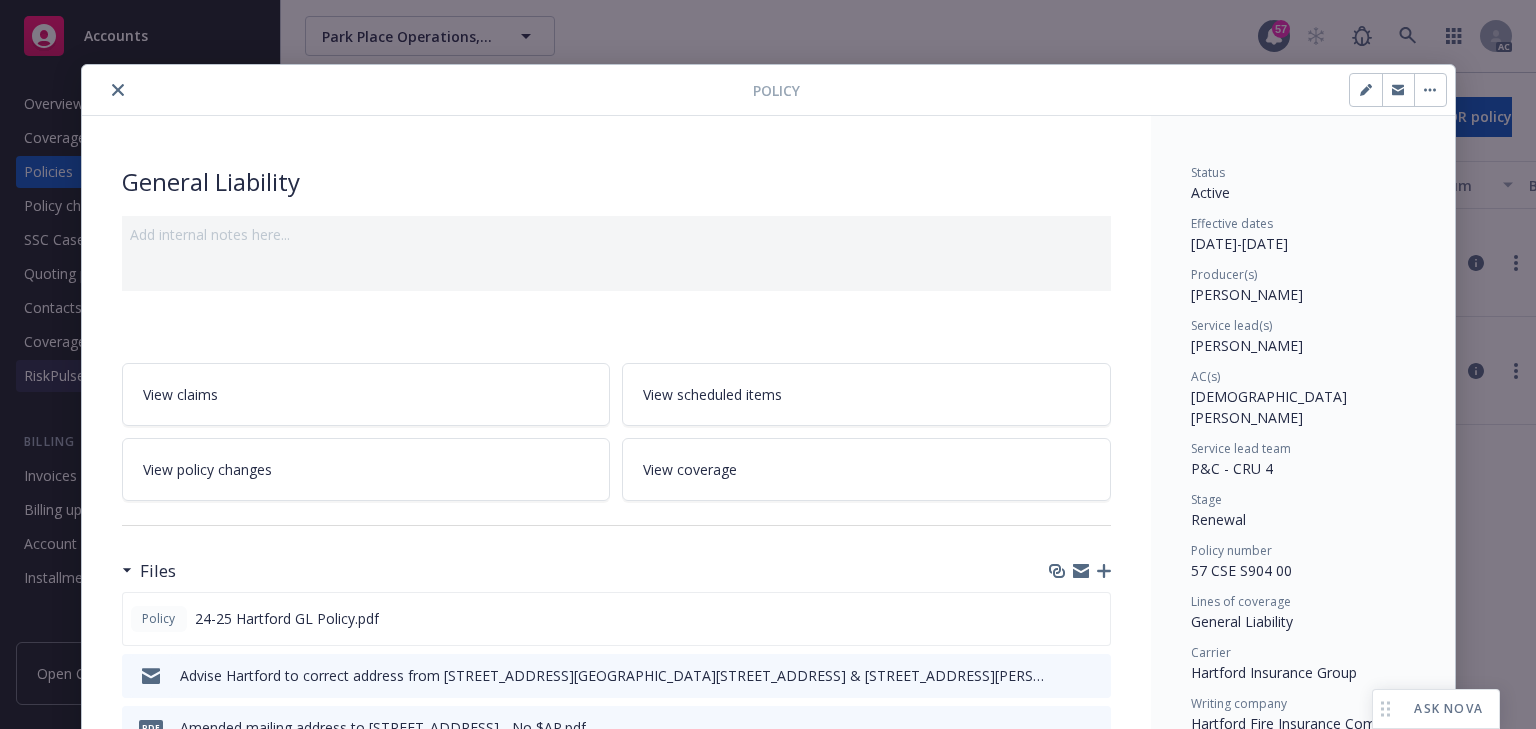 scroll, scrollTop: 60, scrollLeft: 0, axis: vertical 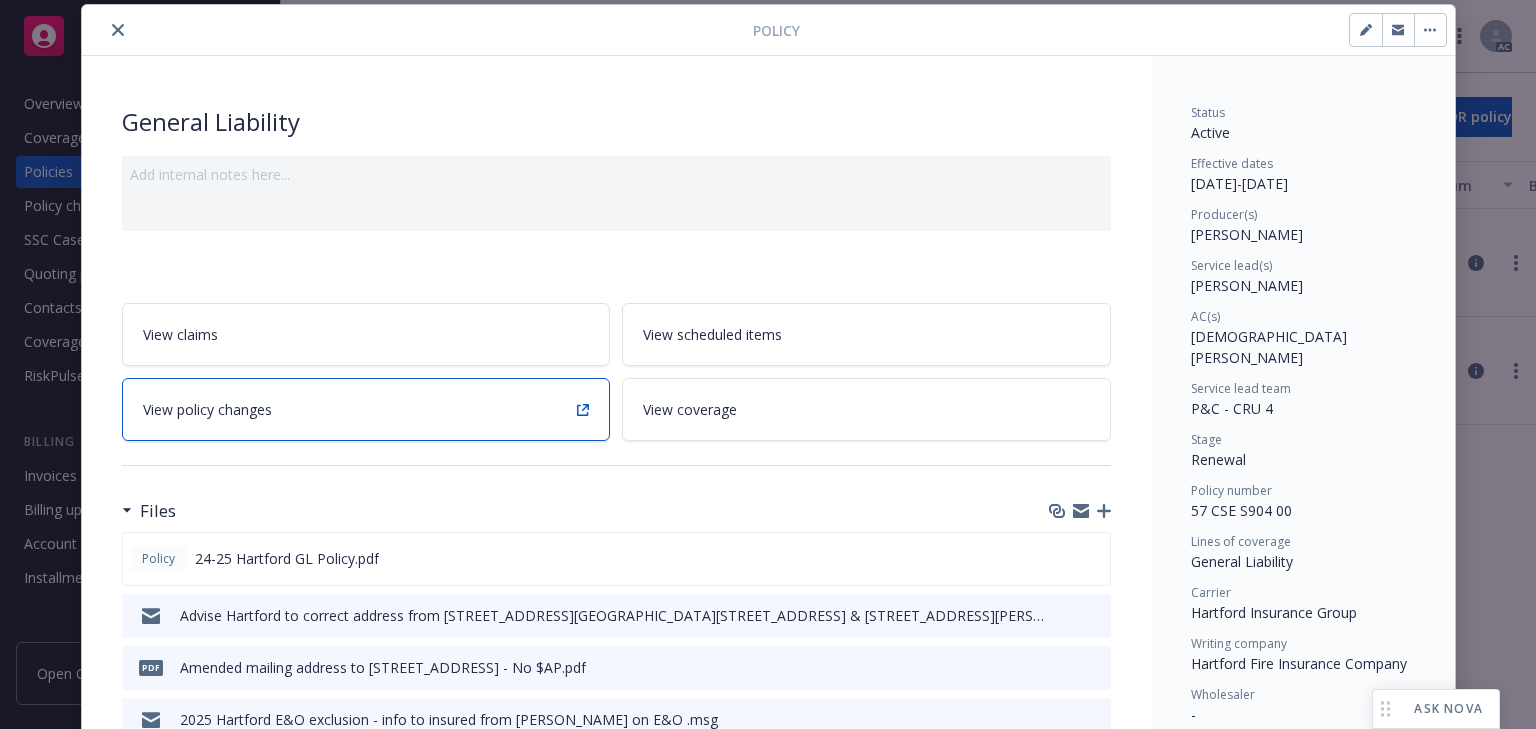 click on "View policy changes" at bounding box center [207, 409] 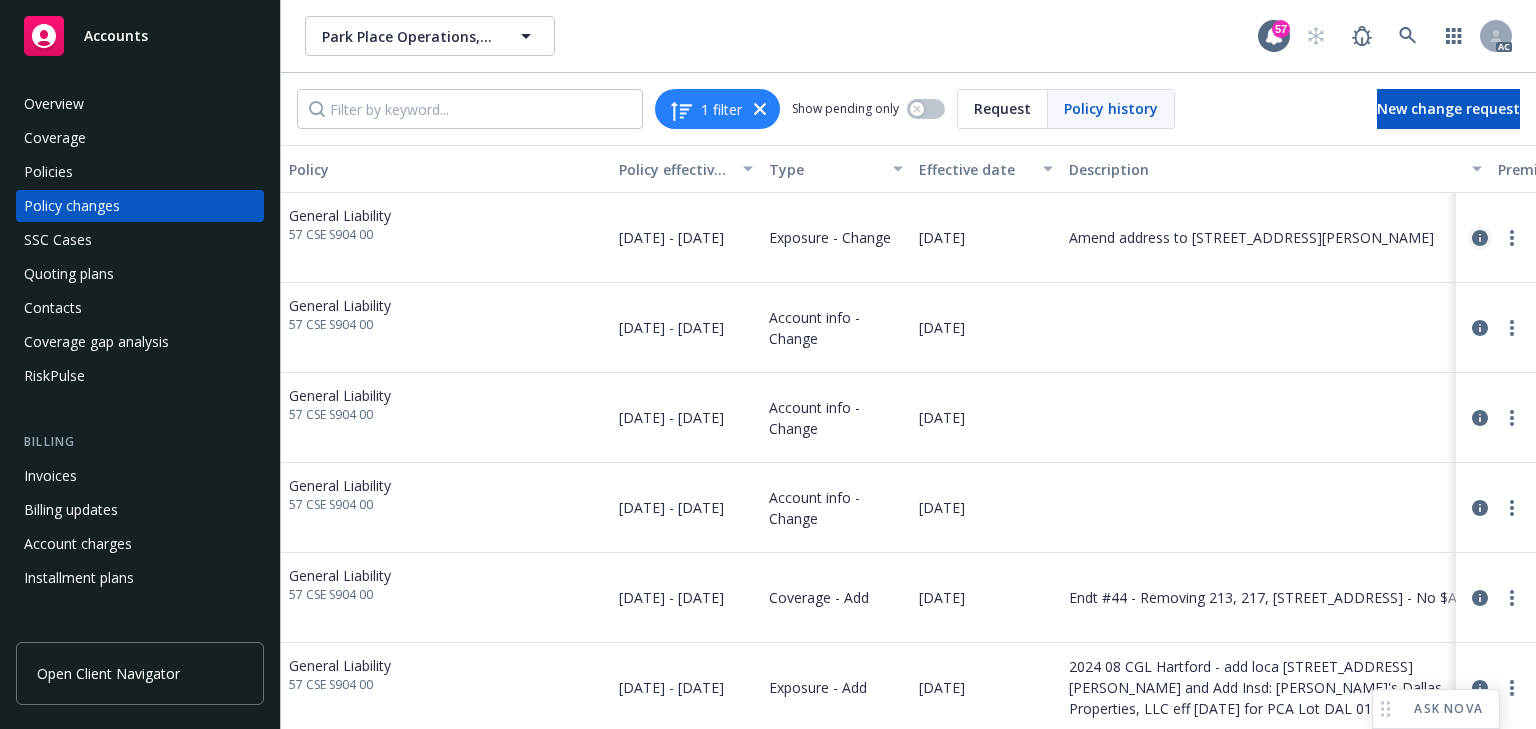 click 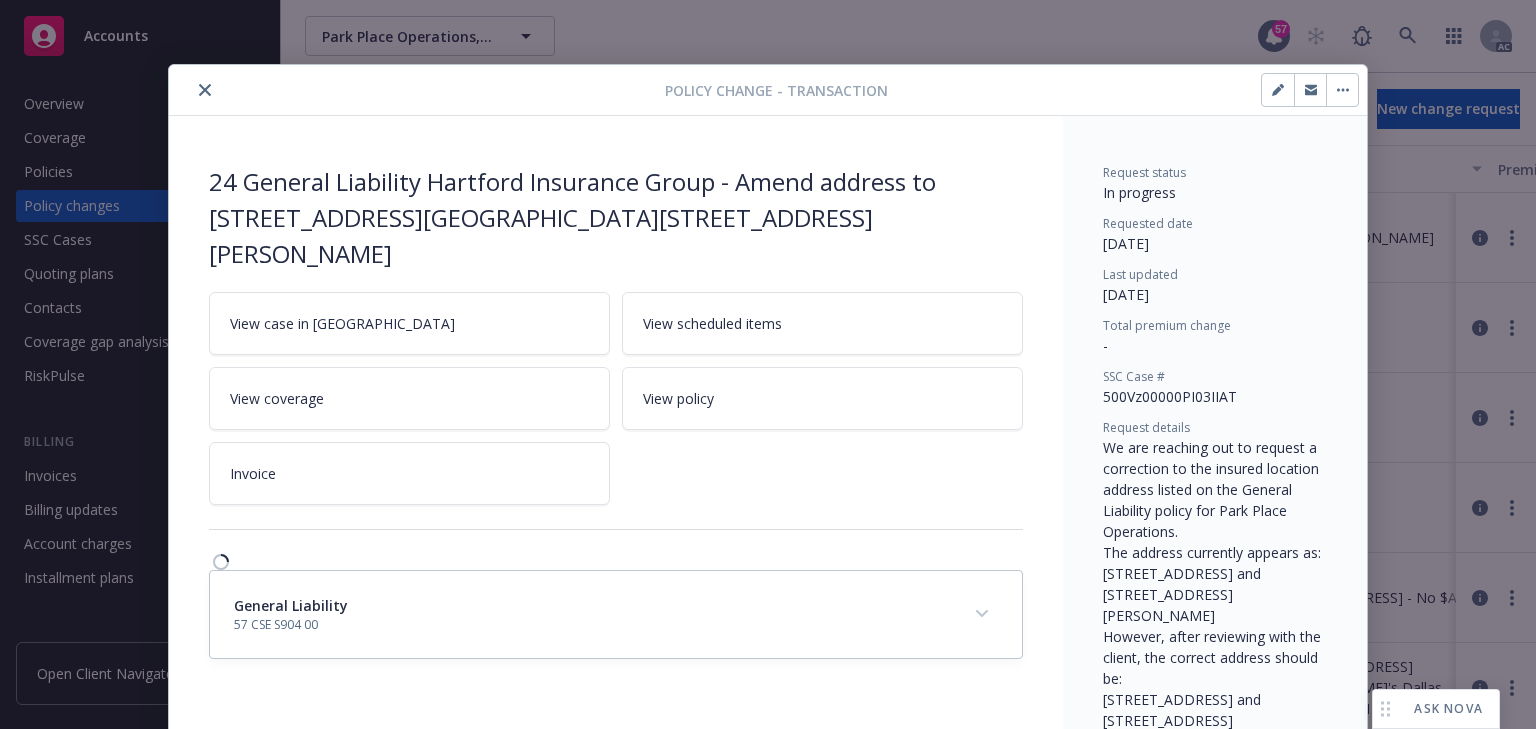 scroll, scrollTop: 60, scrollLeft: 0, axis: vertical 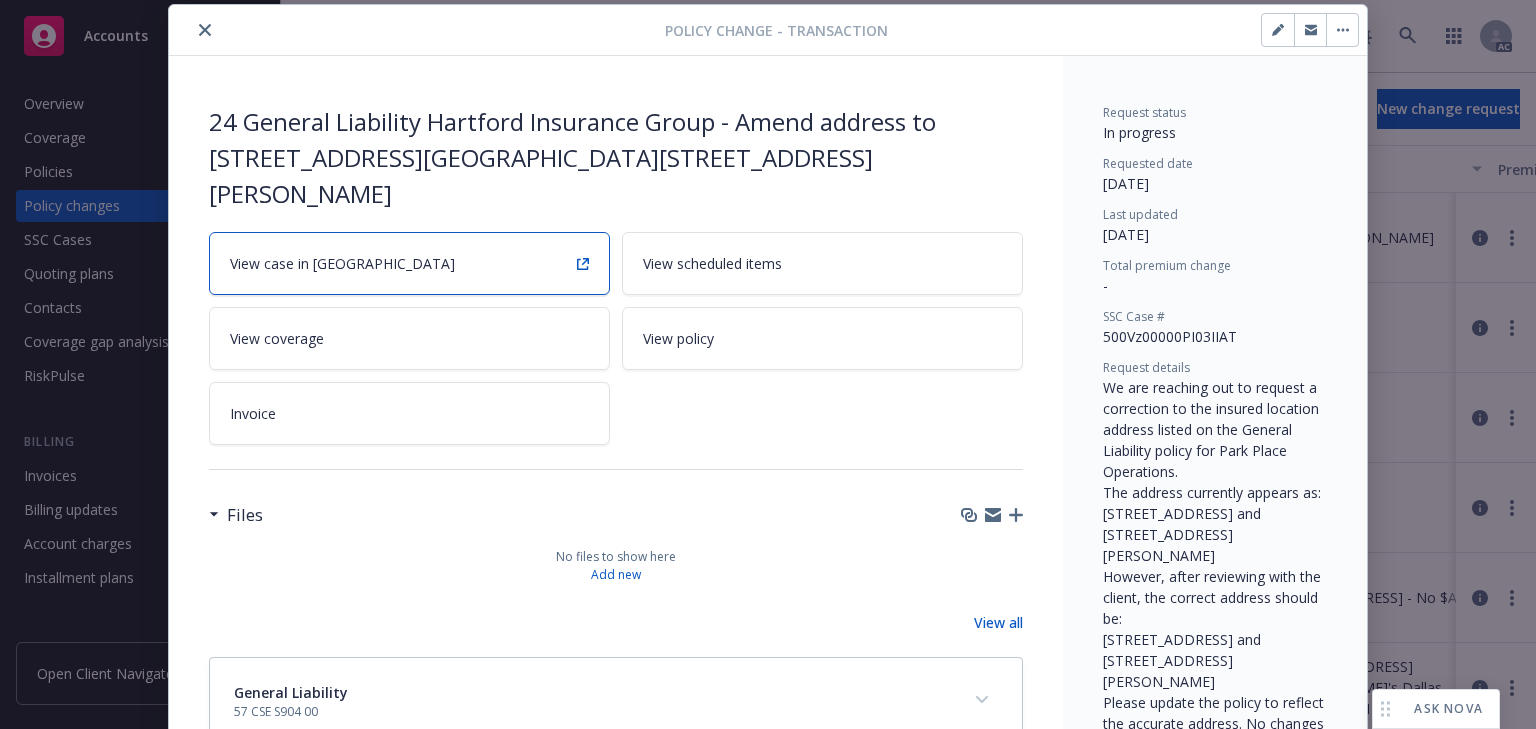 click on "View case in [GEOGRAPHIC_DATA]" at bounding box center [342, 263] 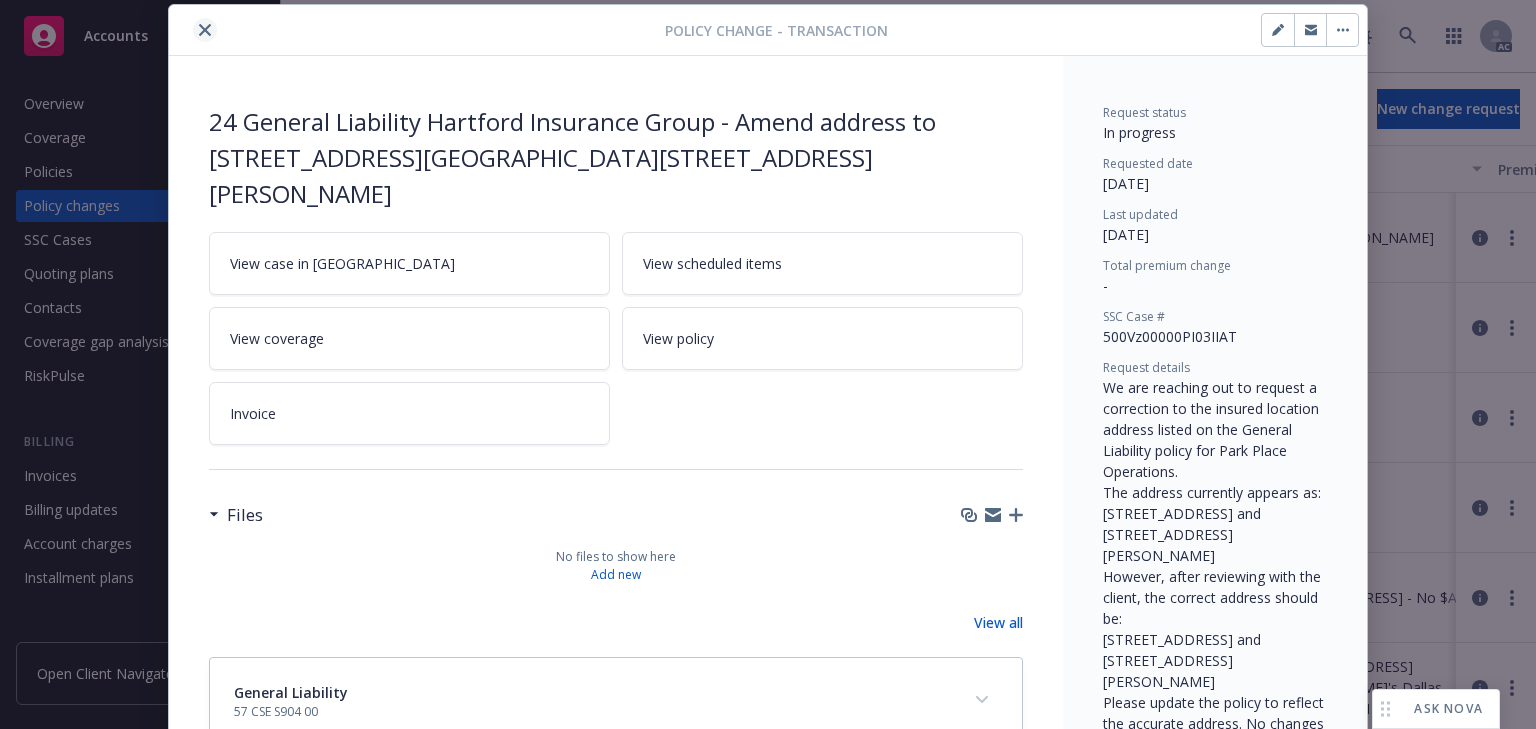 click 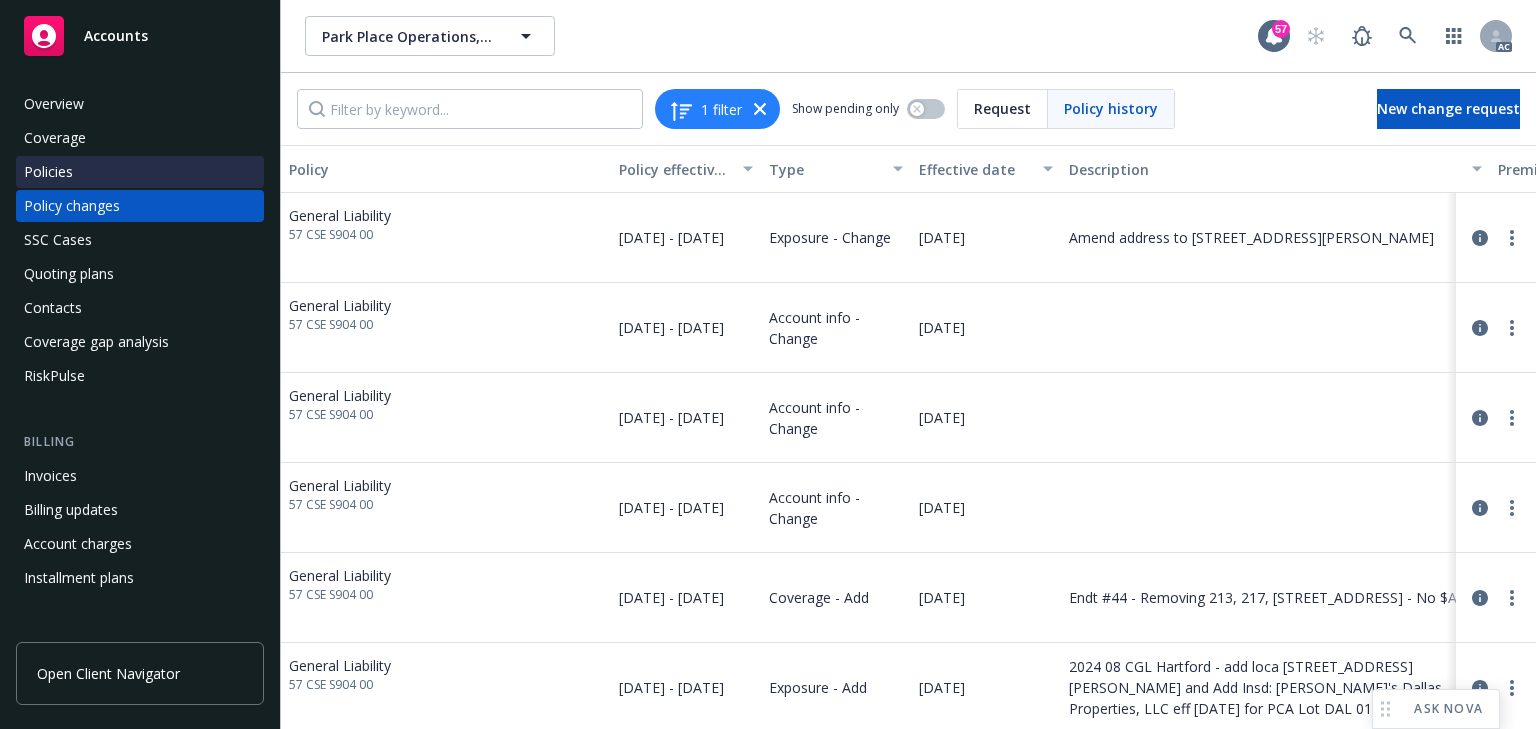 click on "Policies" at bounding box center [140, 172] 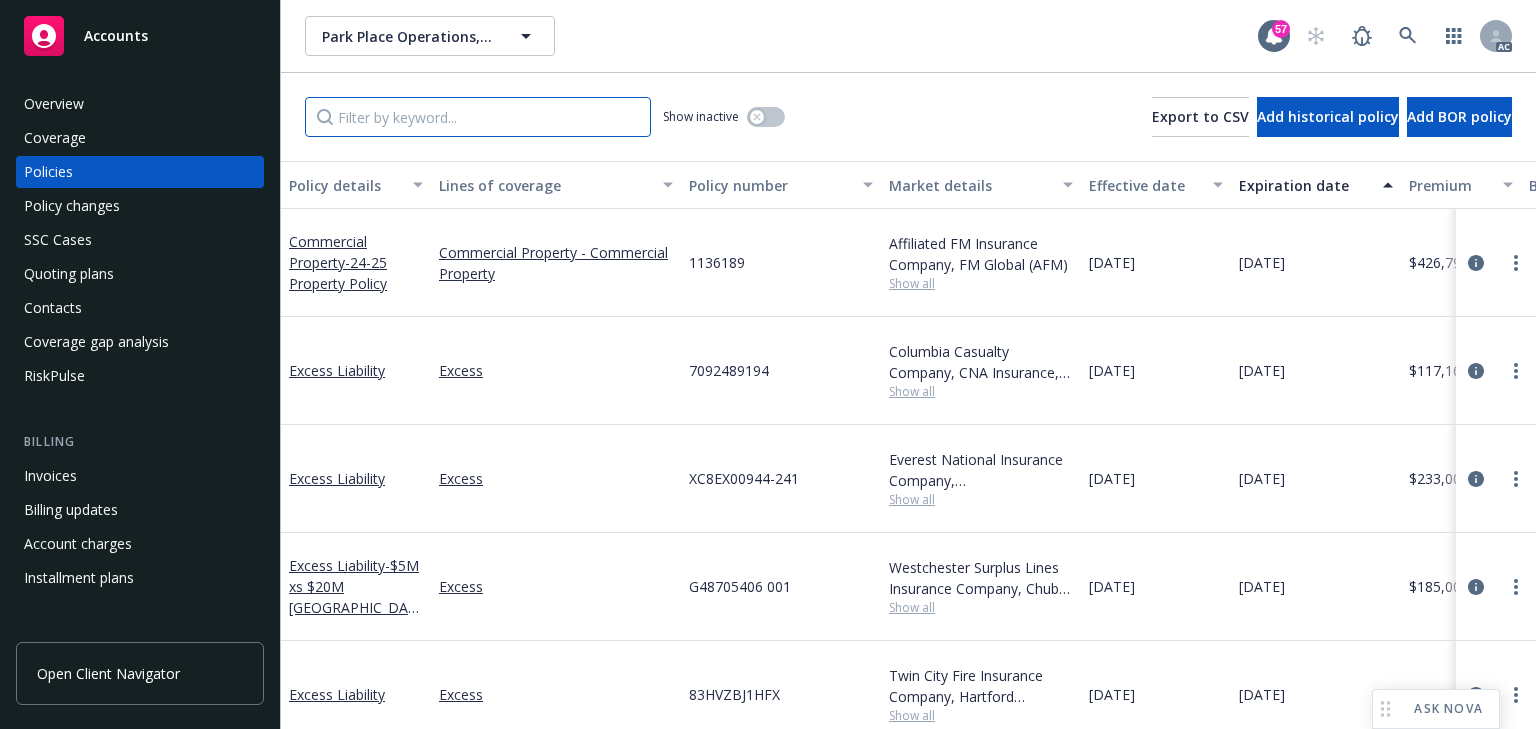 click at bounding box center [478, 117] 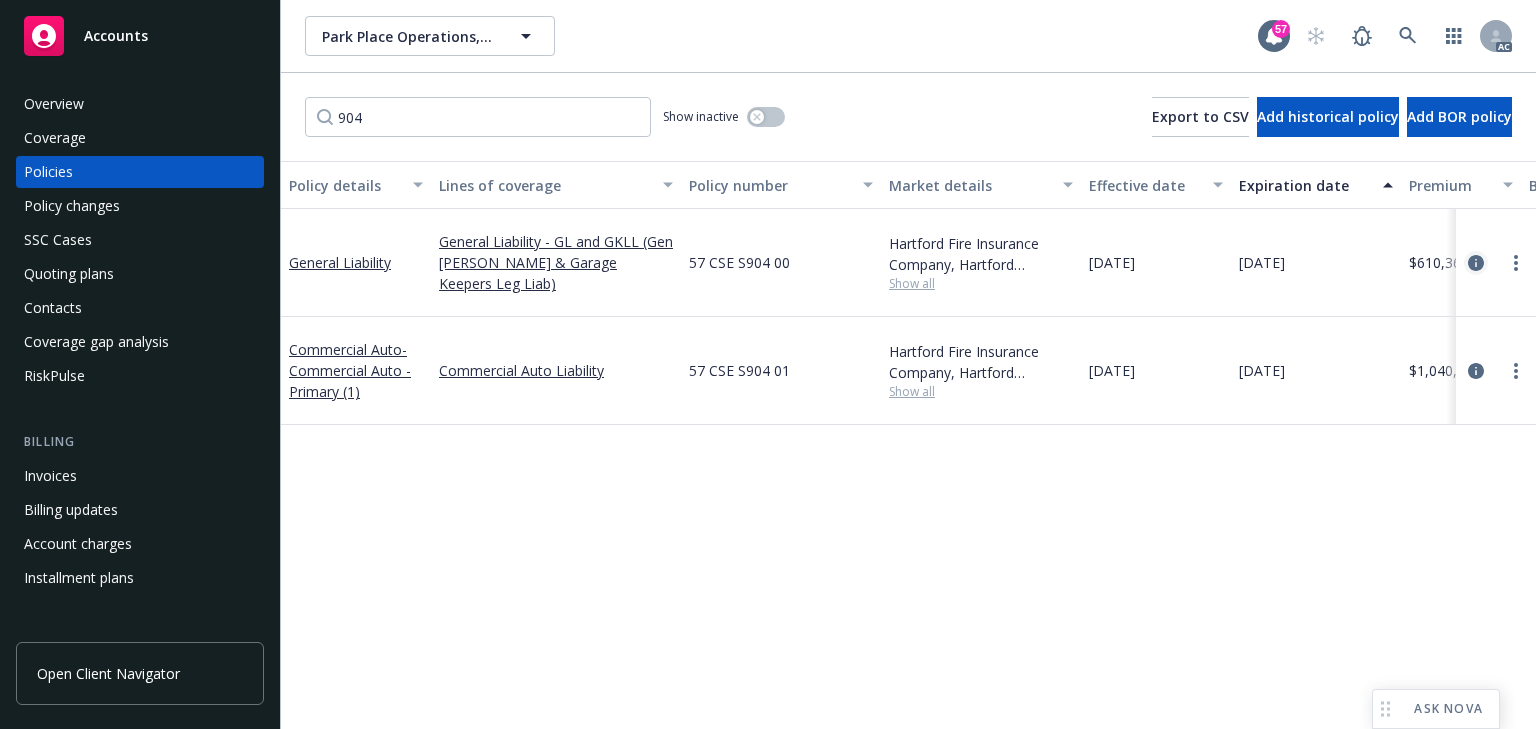 click 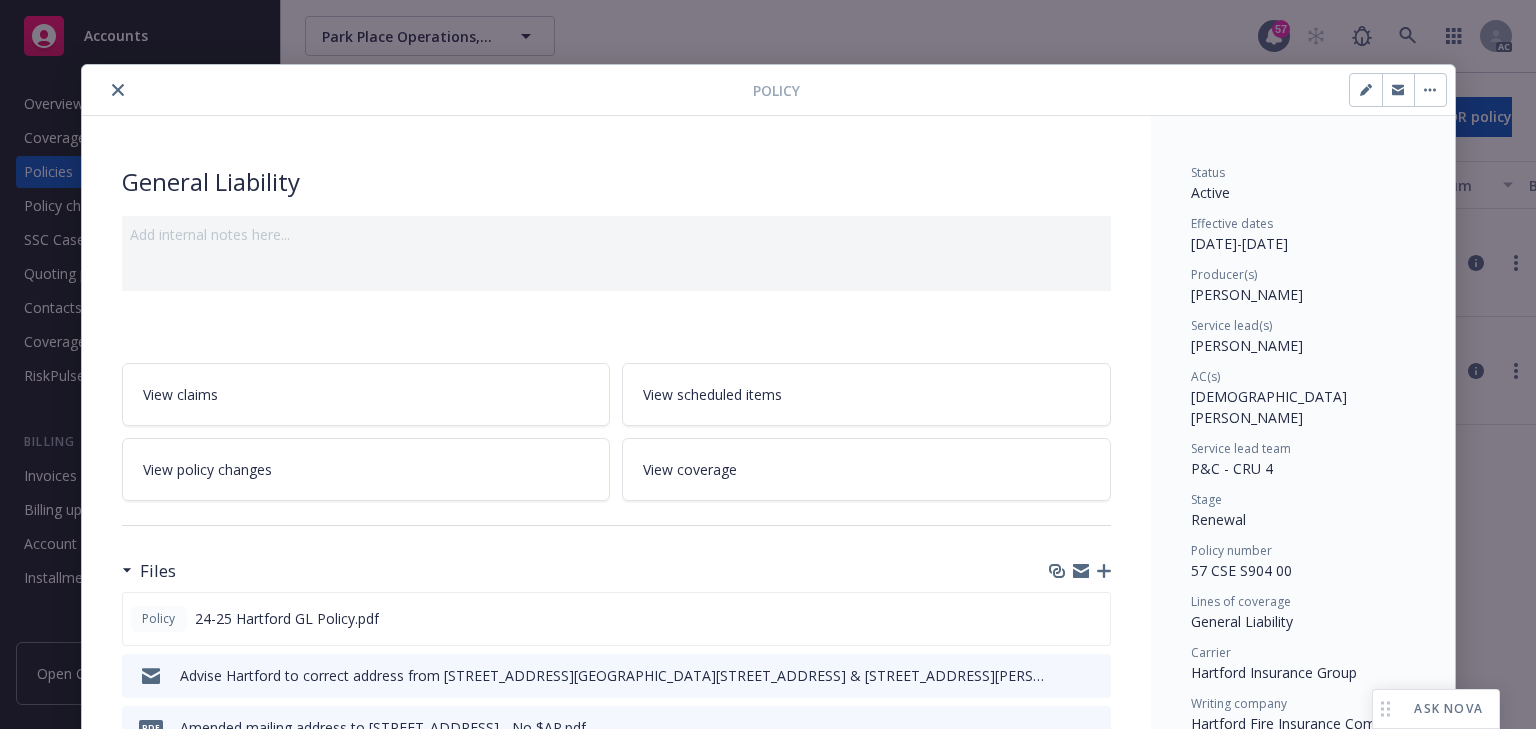 scroll, scrollTop: 60, scrollLeft: 0, axis: vertical 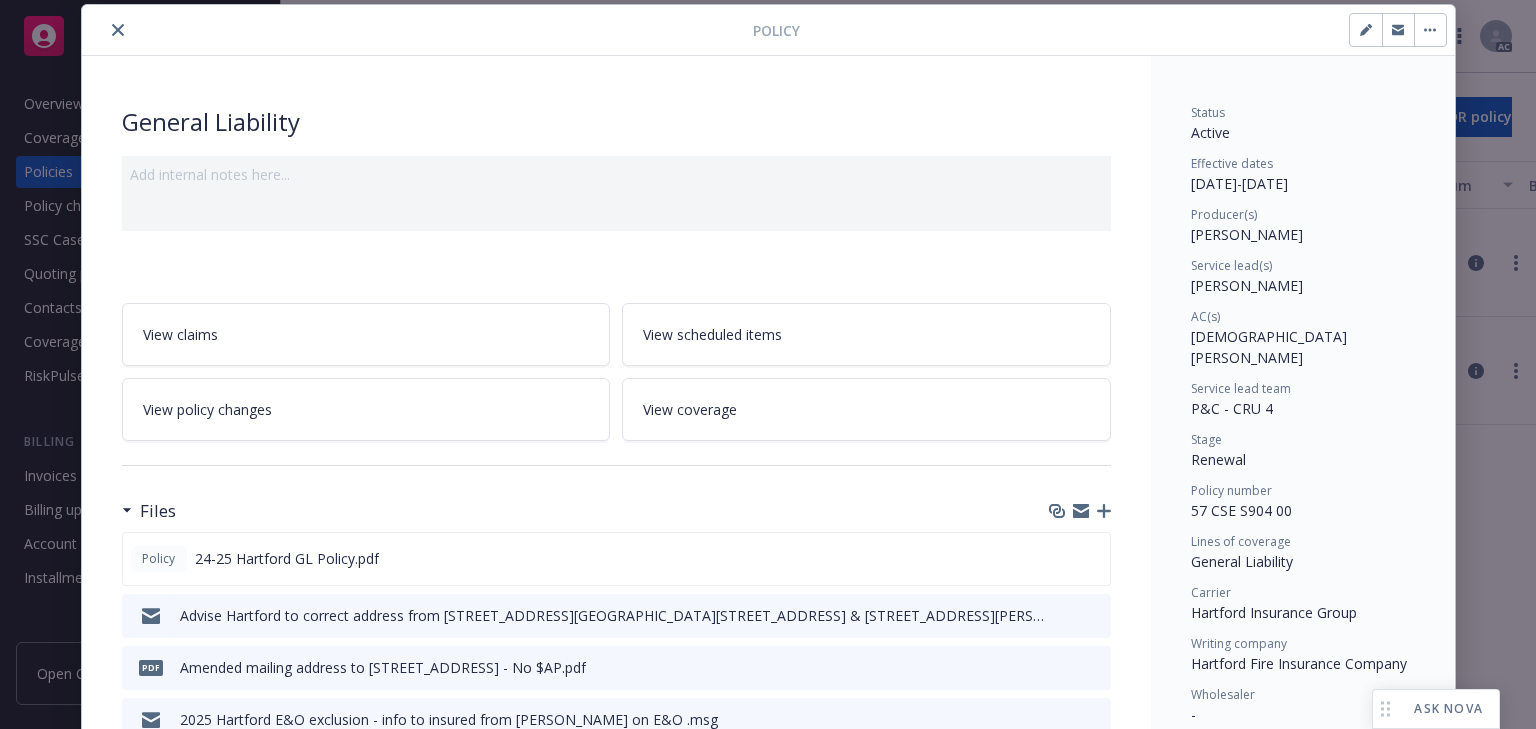 drag, startPoint x: 1182, startPoint y: 282, endPoint x: 1317, endPoint y: 284, distance: 135.01482 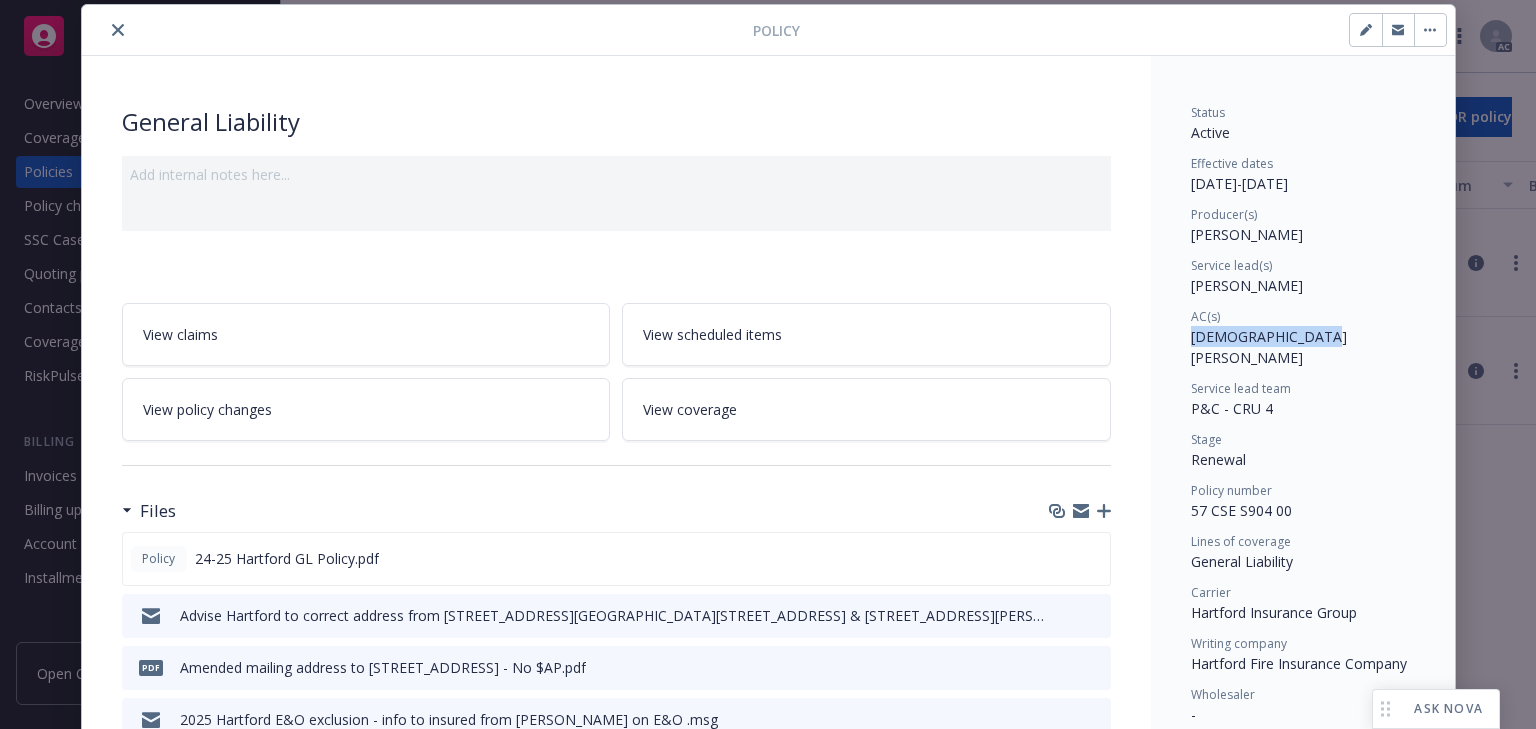 drag, startPoint x: 1186, startPoint y: 338, endPoint x: 1361, endPoint y: 336, distance: 175.01143 